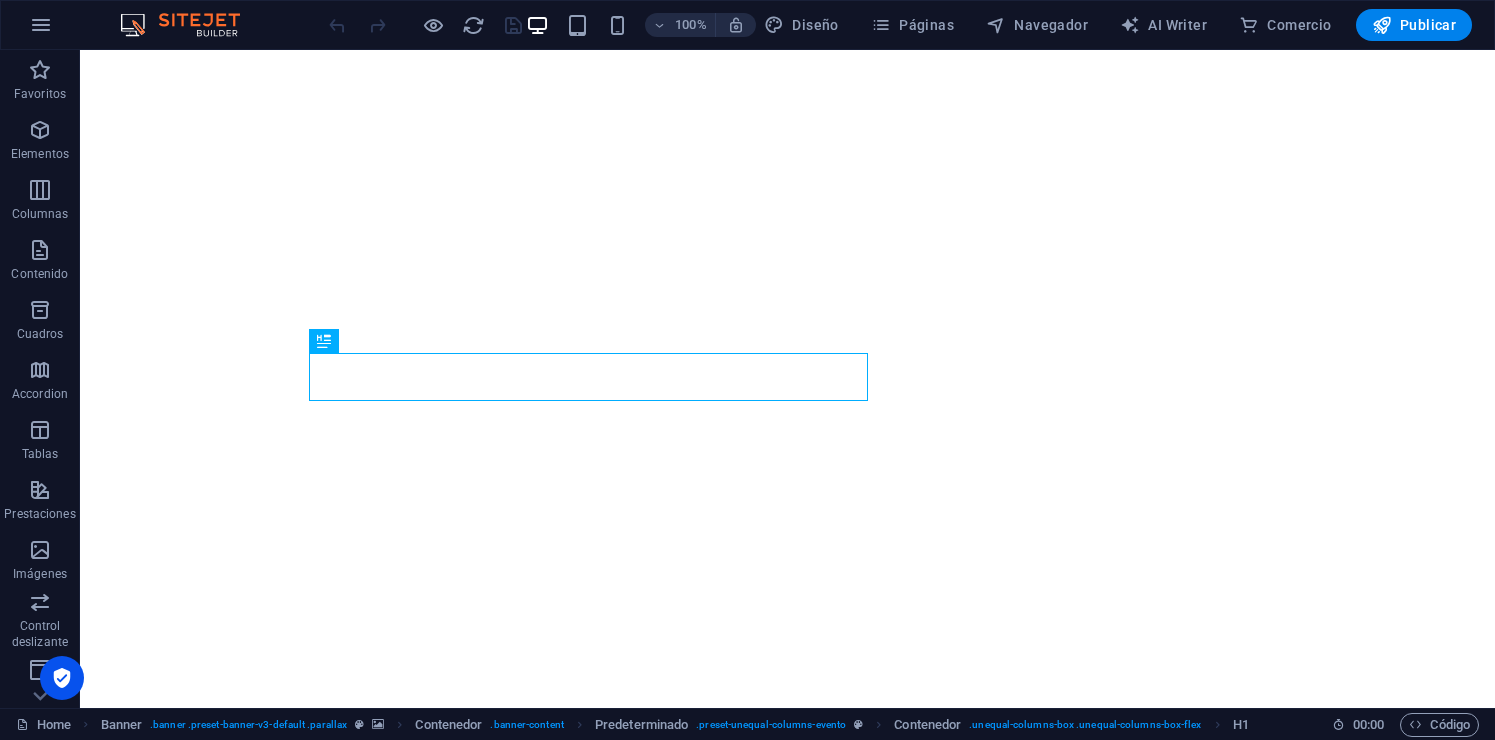 scroll, scrollTop: 0, scrollLeft: 0, axis: both 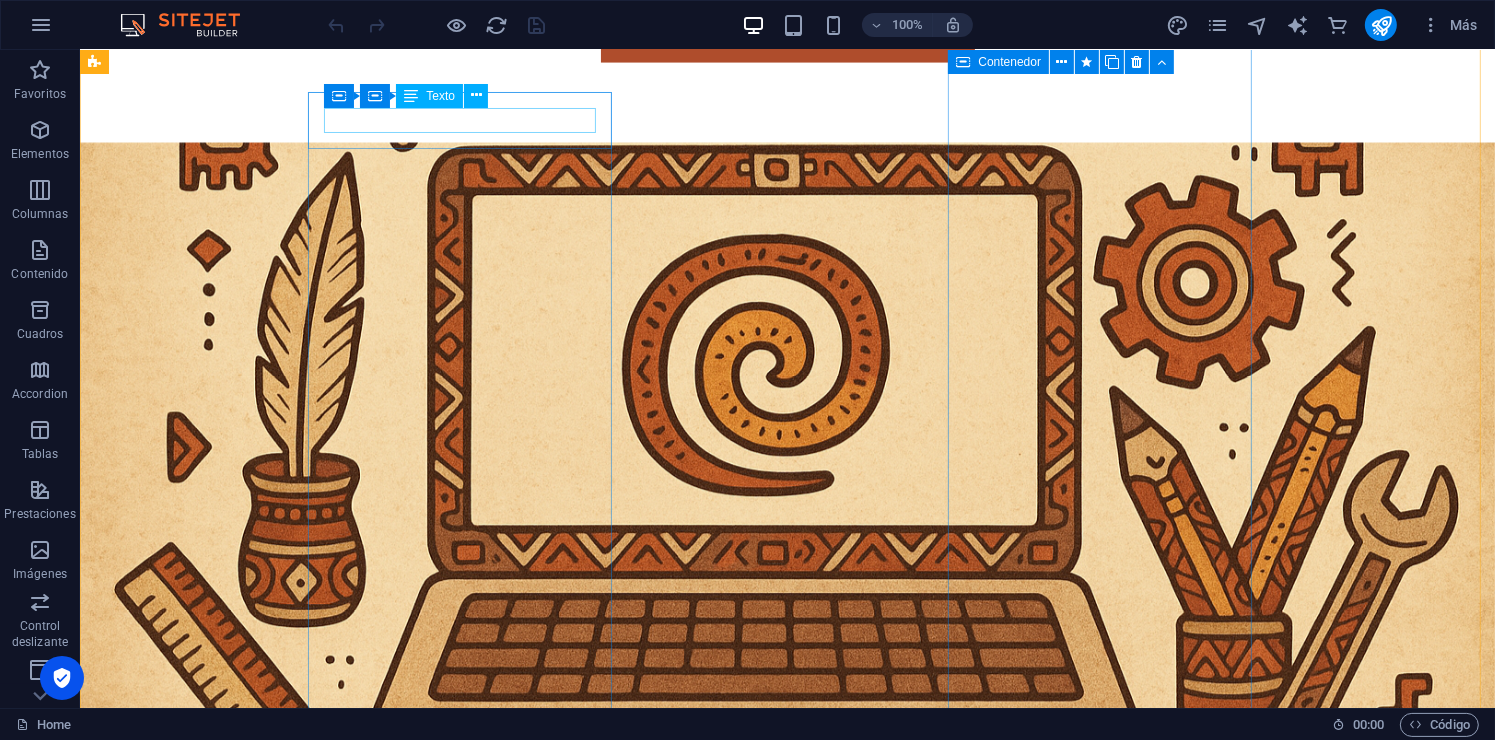 click on "PLAN Mensual" at bounding box center (567, 3775) 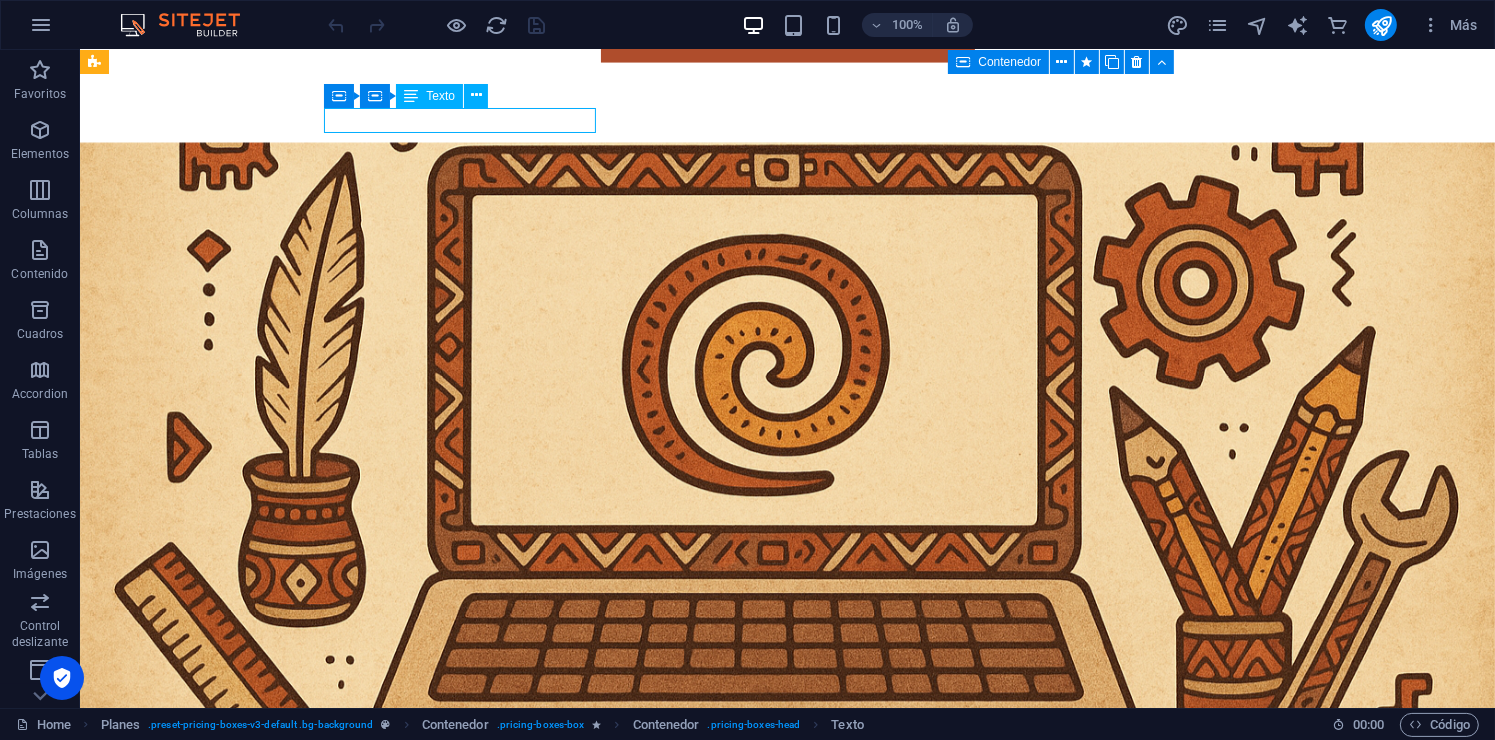 click on "PLAN Mensual" at bounding box center (567, 3775) 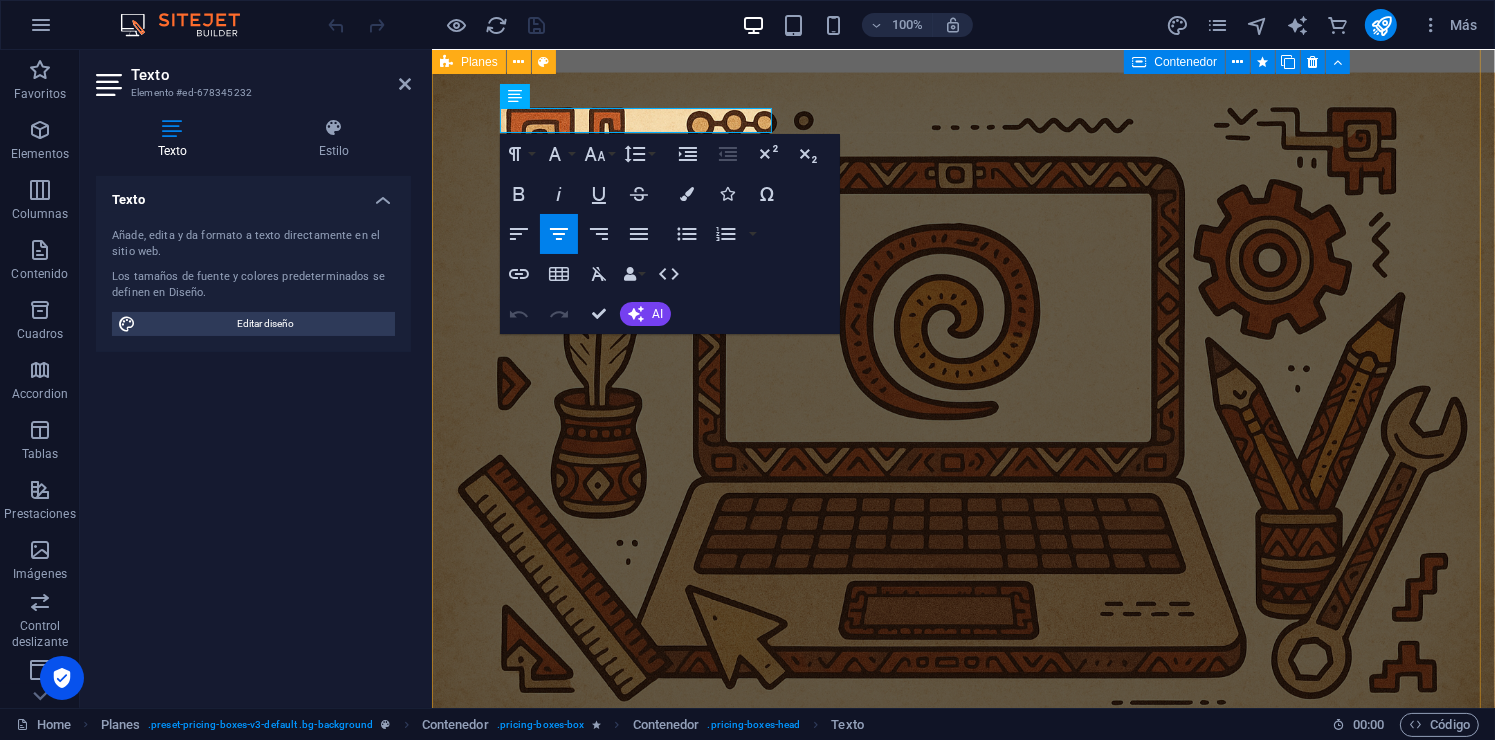 click on "Inicio Sobre nosotros Perfiles Paquetes Preguntas frecuentes  Contacto DESCUBRE Y ÚNETE A EDUKALLI Nuestra plataforma está diseñada para mejorar tu experiencia educativa, convirtiéndose en un aliado indispensable para estudiantes y docentes por igual. leer más  CONTÁCTANOS Unreadable? Regenerate enviar Atención al cliente  Disponible las 24 horas, los 7 días de la semana. Actitud positiva   Solucionamos tus problemas al instante. Personalización Adaptamos tu plataforma a tu estilo. Seguridad  Protegemos tu información con medidas eficaces. Tolerancia de 30 días Tu aplicación web tendrá un período de gracia de 30 días antes de que eliminemos tu cuenta. Responsive Puedes abrir la aplicación en cualquier dispositivo. .fa-secondary{opacity:.4} Precios negociables Los precios son flexibles y podemos llegar a un acuerdo que se ajuste a las necesidades de tu institución. Sobre nosotros  ¿qUÉ ES EDUKALLI? Somos una aplicación web  innovadora                                      20" at bounding box center (962, 3768) 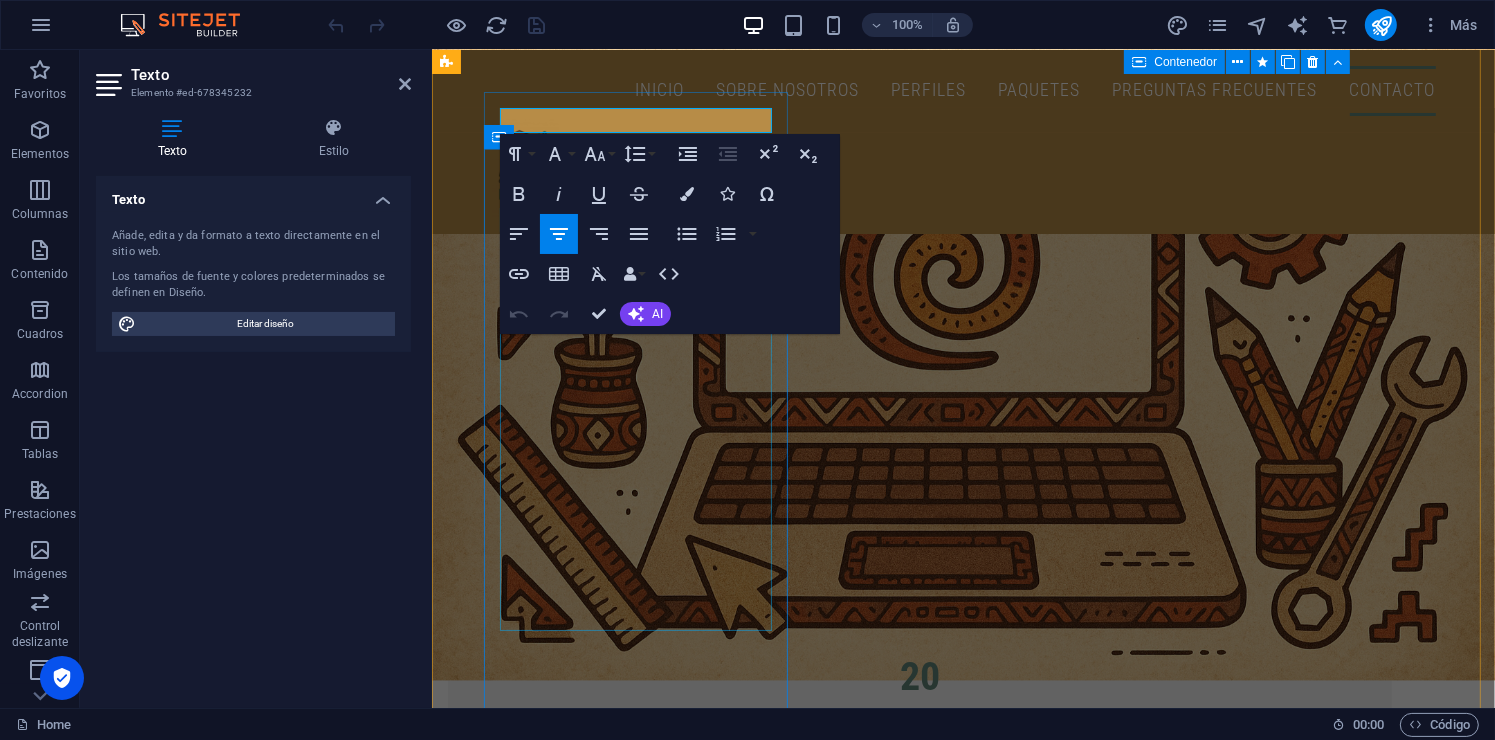 click on "Branding personalizado :  logo y colores de tu institución Gestión de tareas , calificaciones y asistencia Chat  tiempo real Biblioteca  online Integración con Google Meet  para compartir videollamadas Sesiones  Ilimitadas Soporte básico por correo electrónico  (respuesta en 24 h)" at bounding box center [919, 3837] 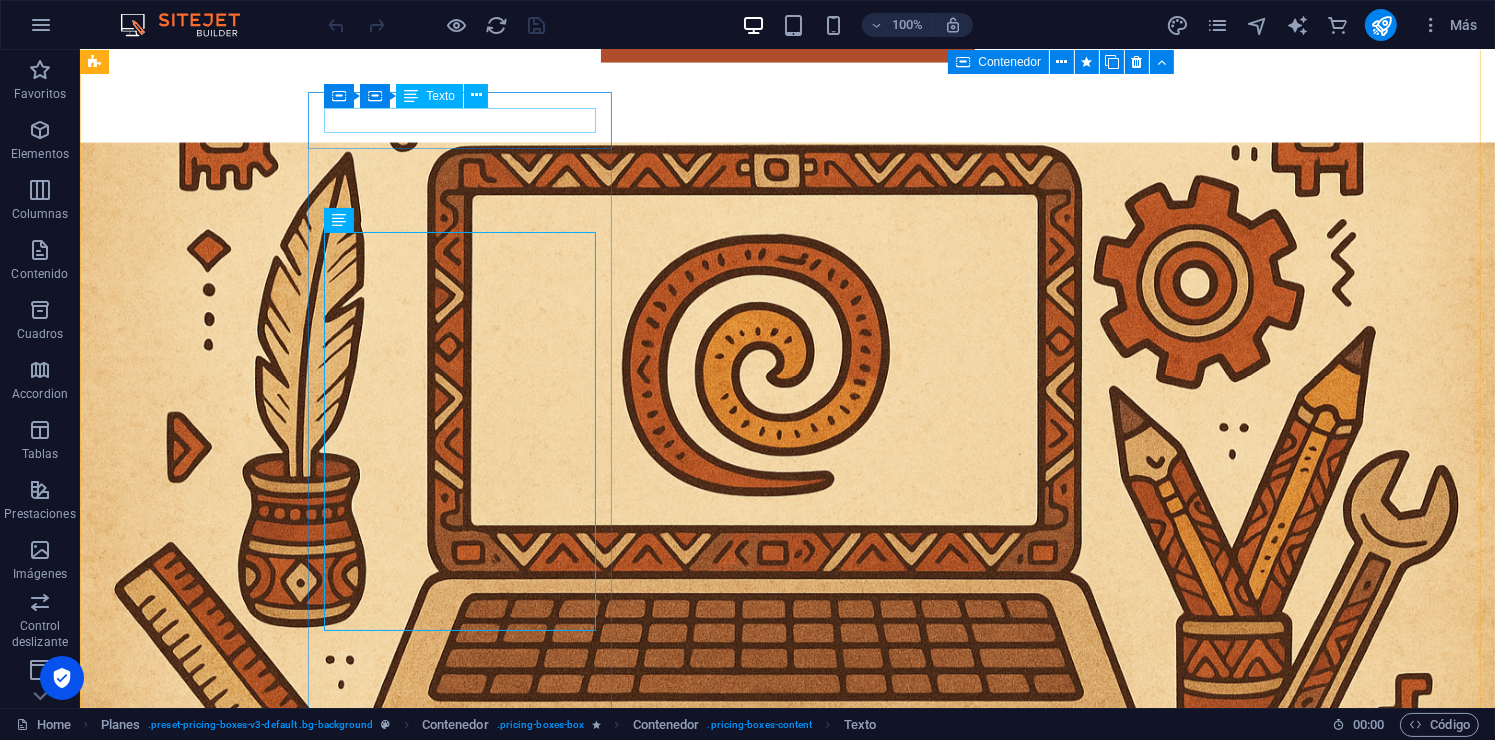 click on "PLAN Mensual" at bounding box center (567, 3775) 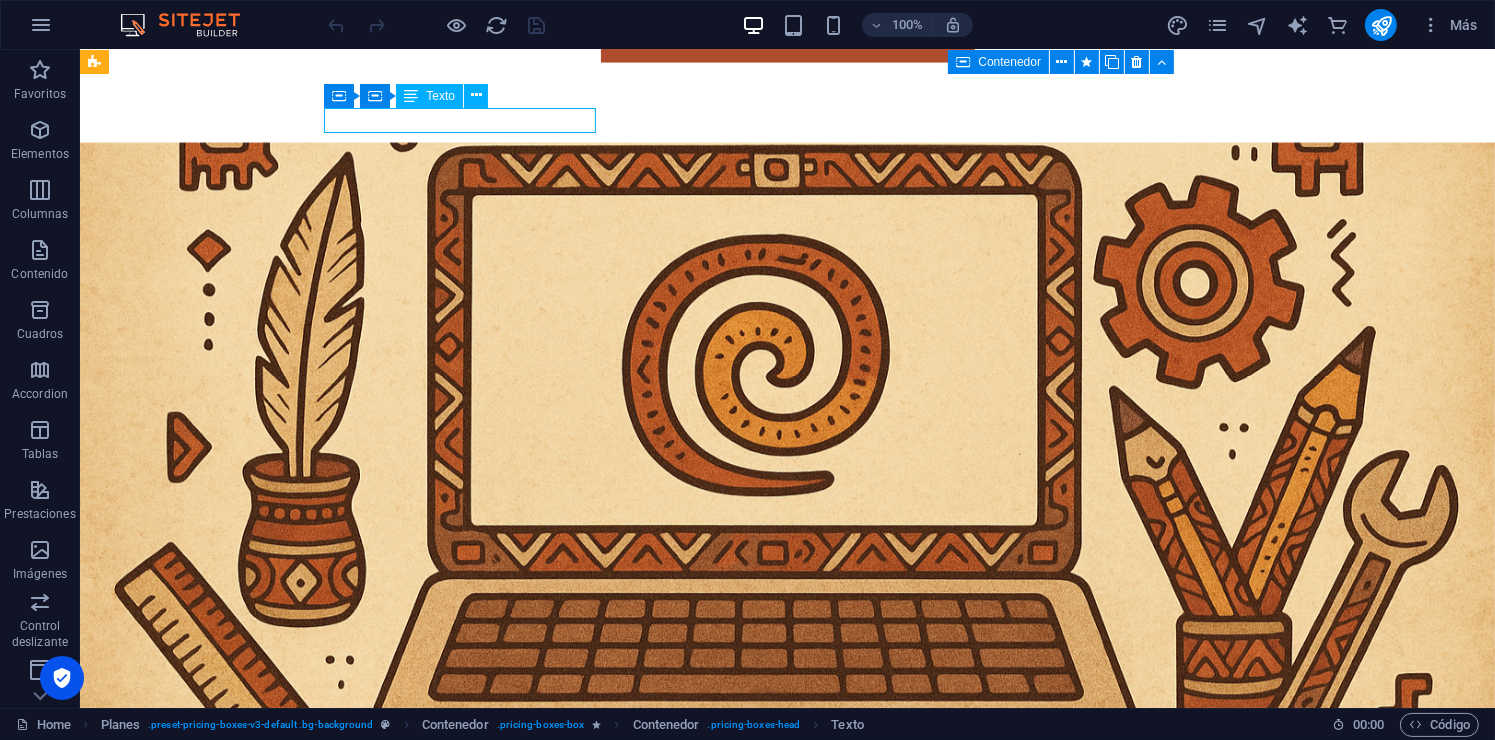 click on "PLAN Mensual" at bounding box center [567, 3775] 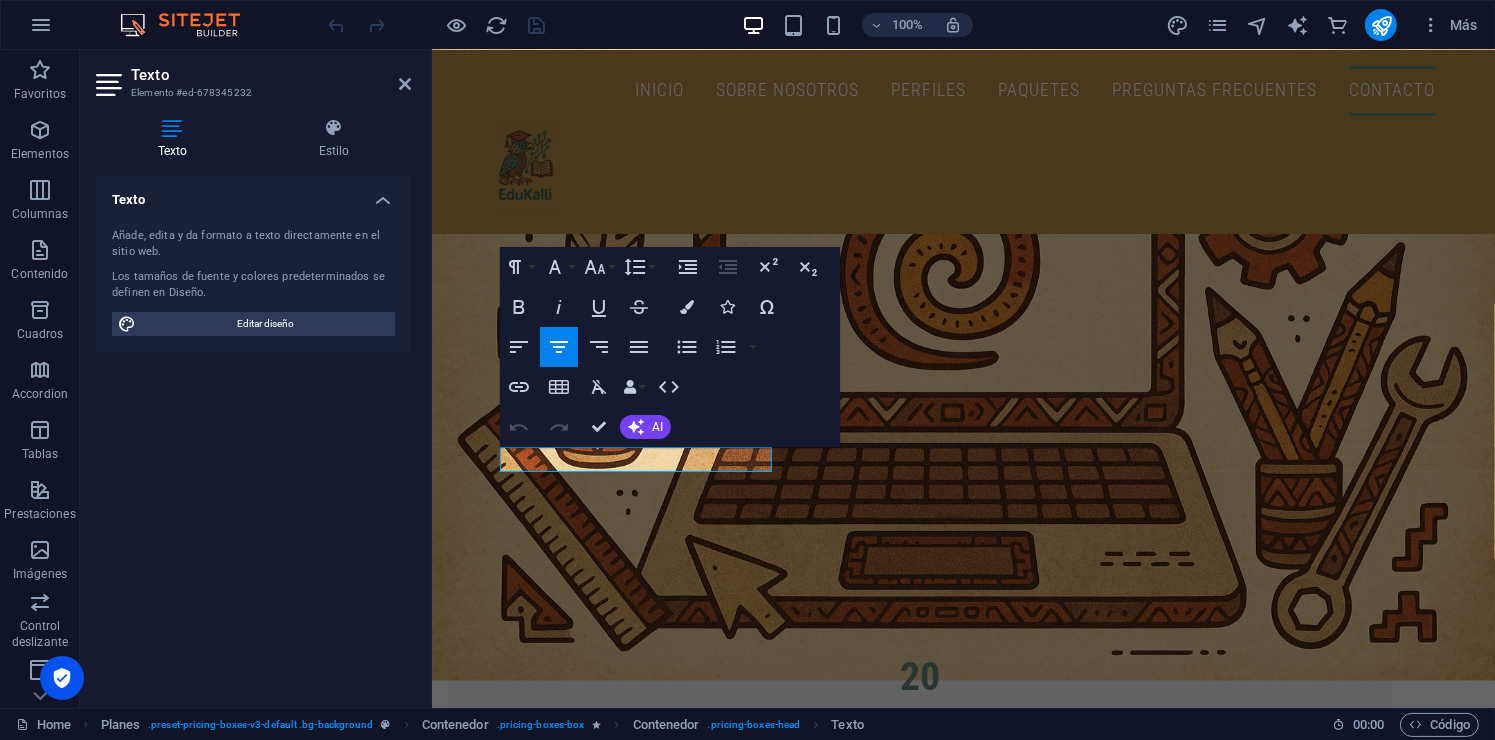 scroll, scrollTop: 2598, scrollLeft: 0, axis: vertical 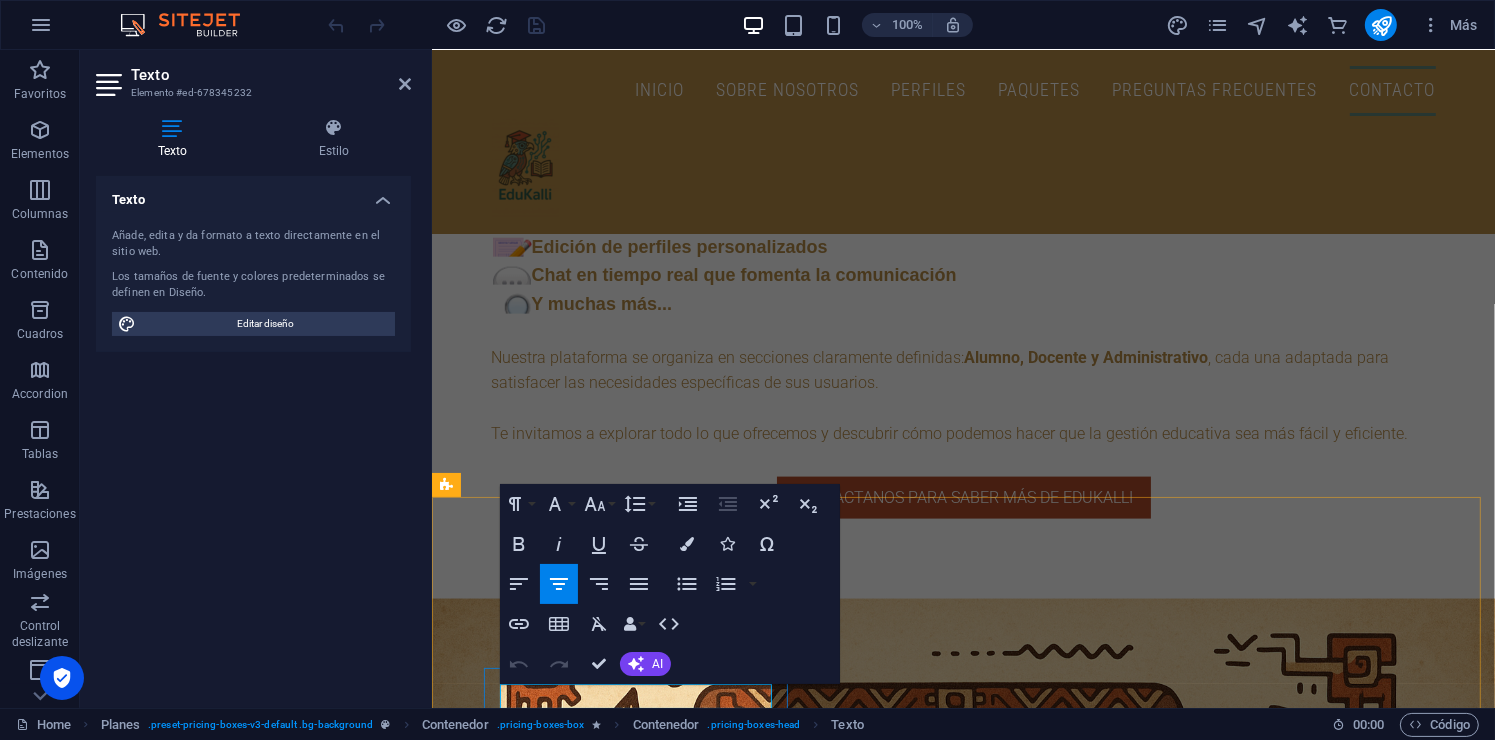 click on "PLAN Mensual" at bounding box center [919, 4154] 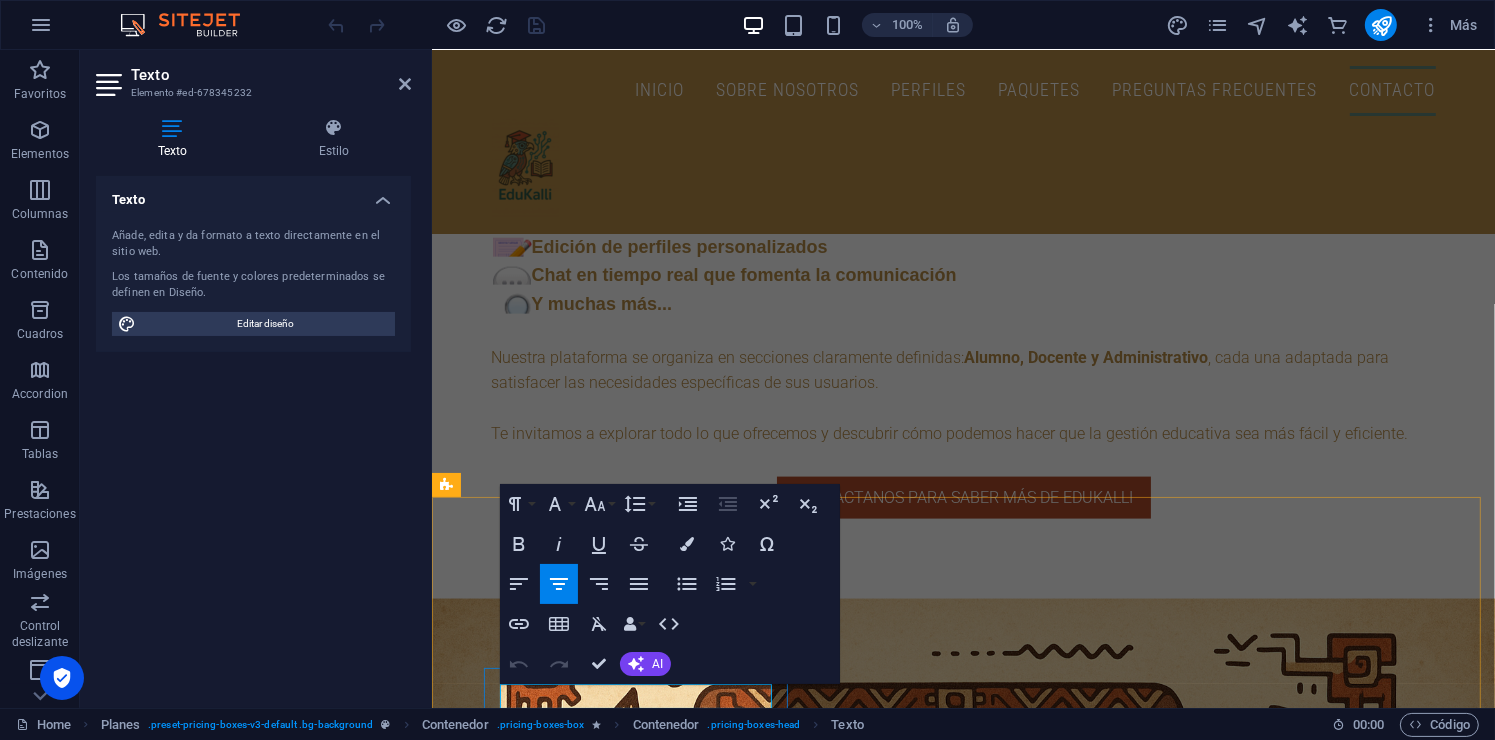 click on "PLAN Mensual" at bounding box center [919, 4154] 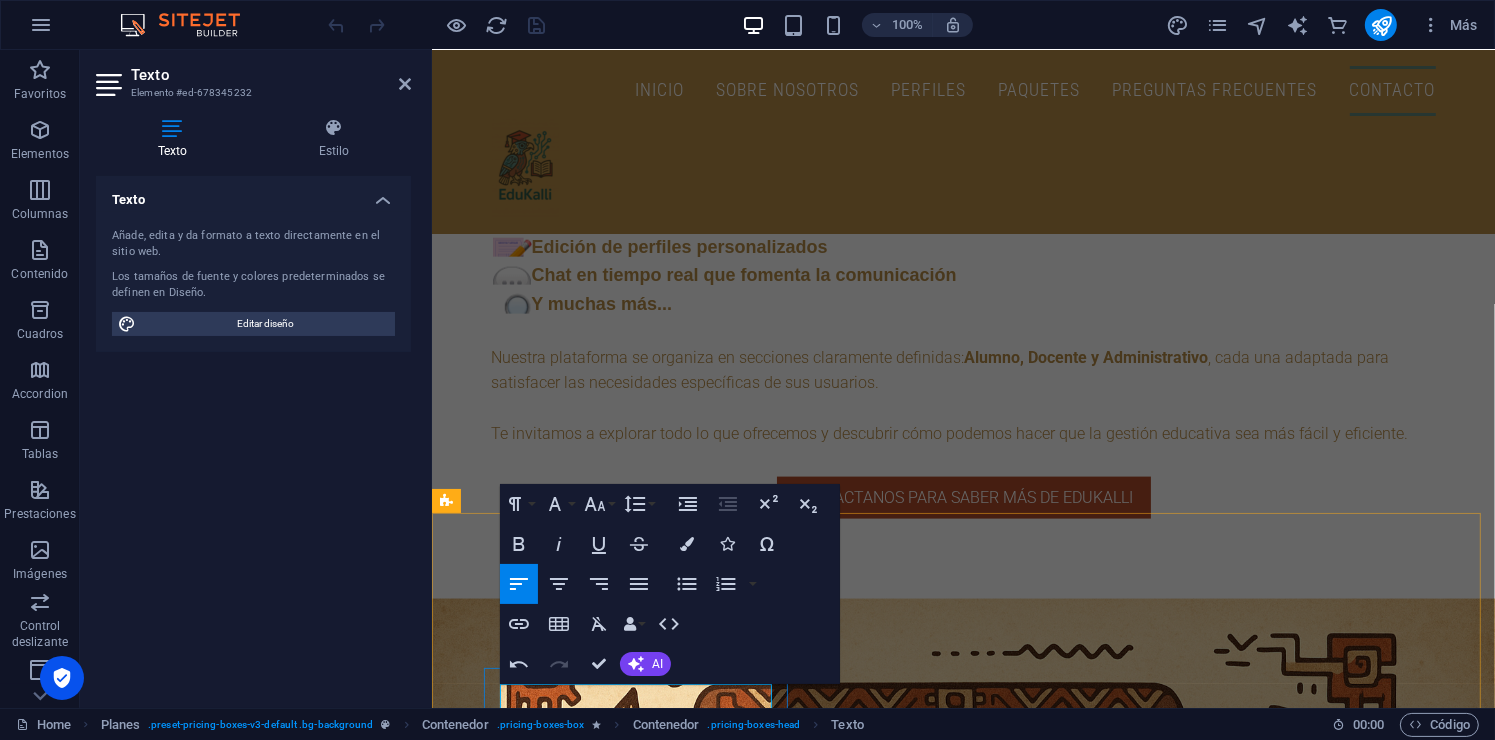 scroll, scrollTop: 2582, scrollLeft: 0, axis: vertical 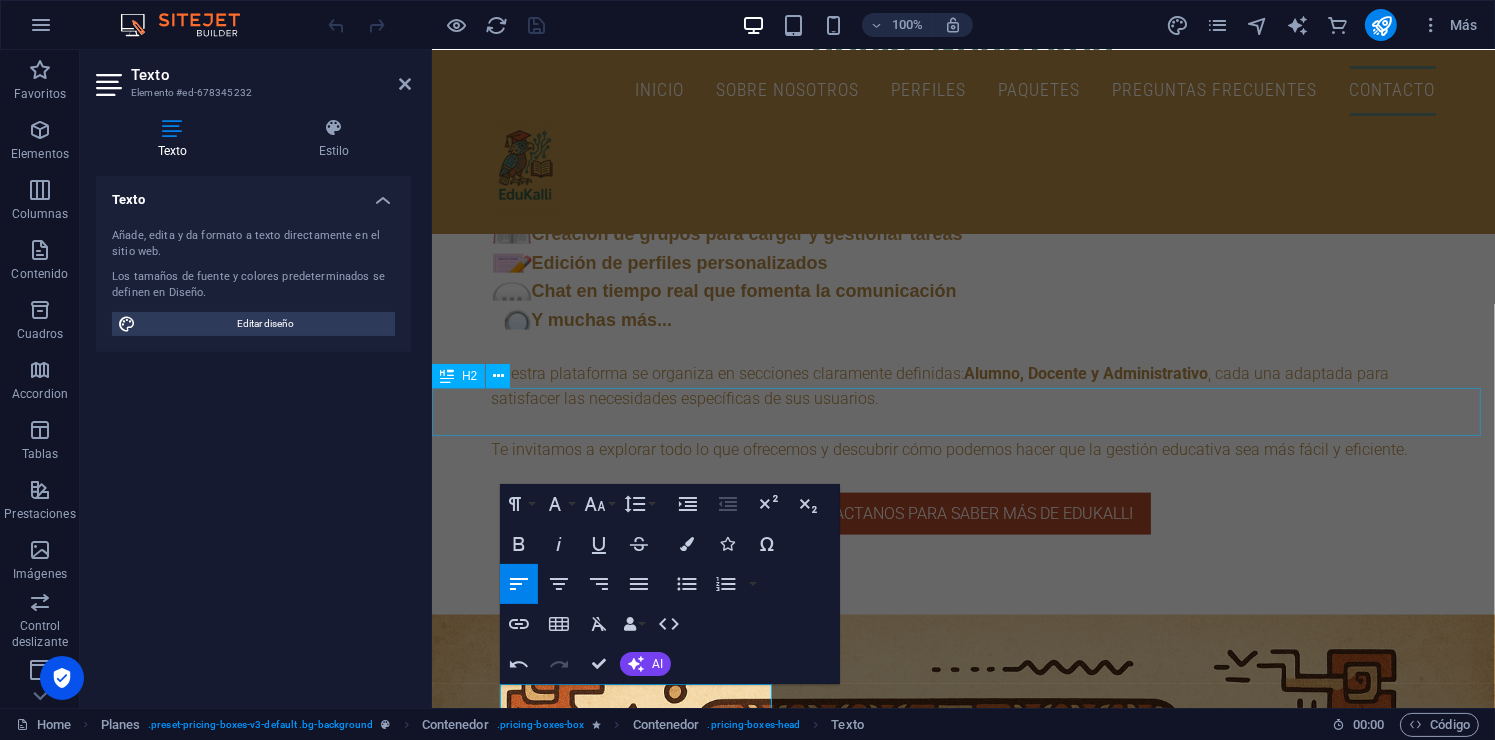 click on "Paquetes de pago" at bounding box center (962, 3834) 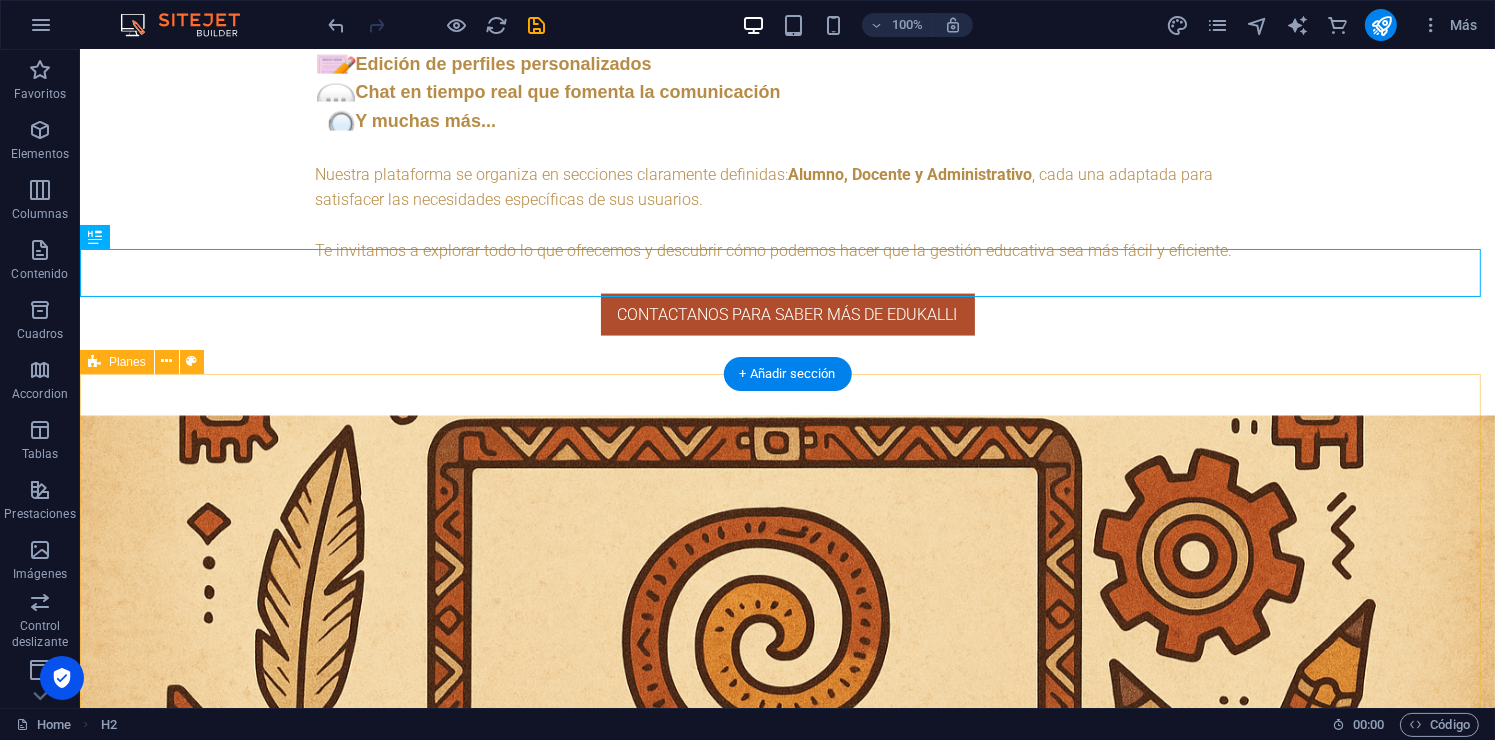 scroll, scrollTop: 2916, scrollLeft: 0, axis: vertical 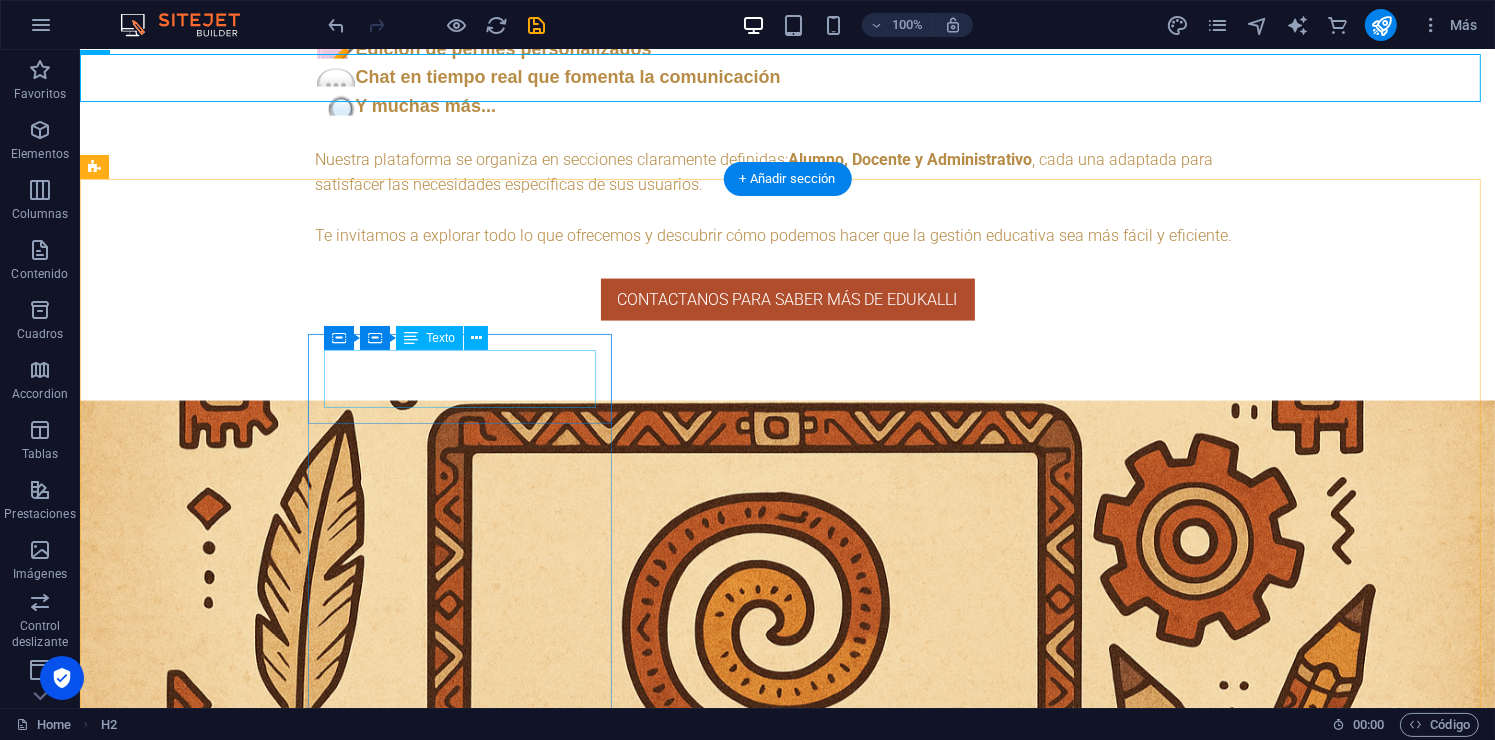 click on "🟢  Plan Básico  — $50 MXN/usuario/mes" at bounding box center (567, 4034) 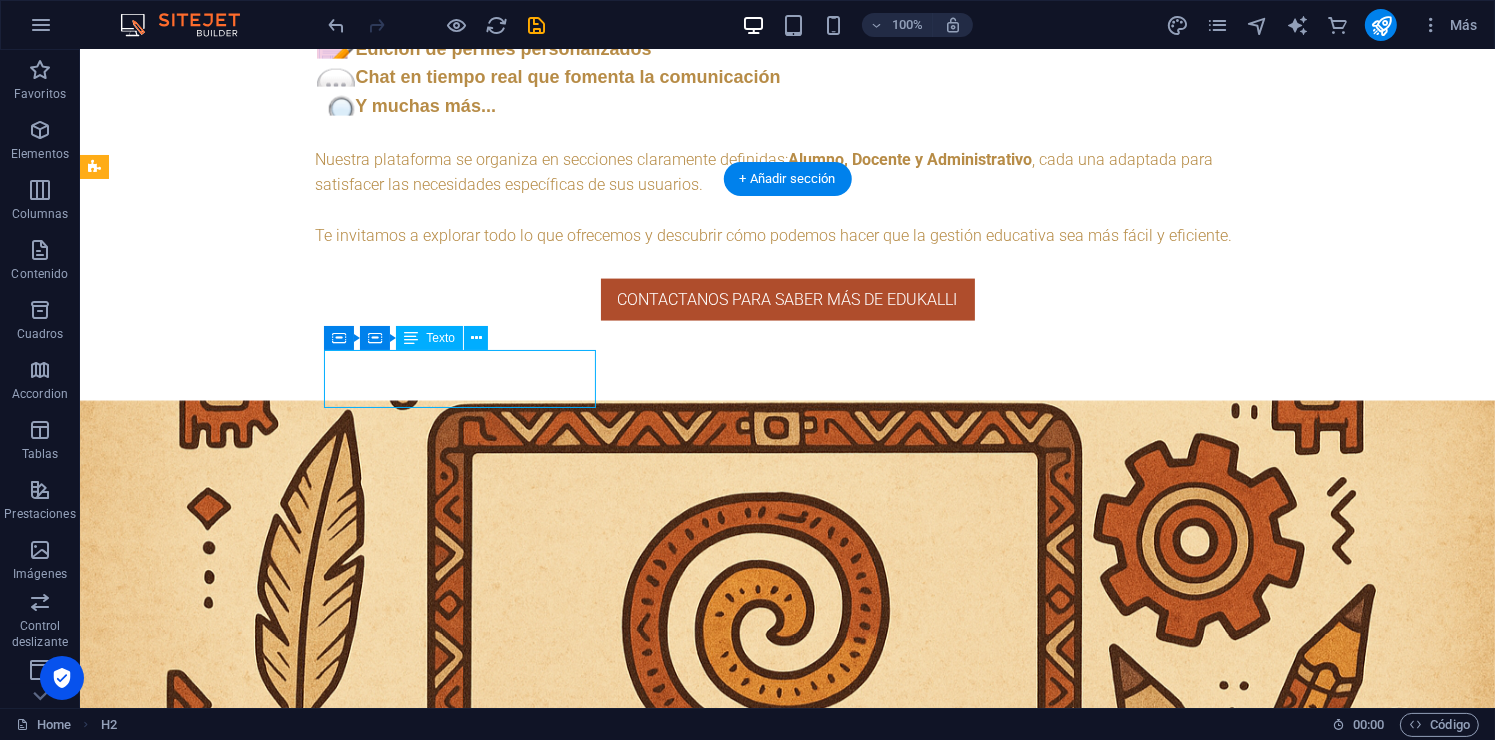click on "🟢  Plan Básico  — $50 MXN/usuario/mes" at bounding box center (567, 4034) 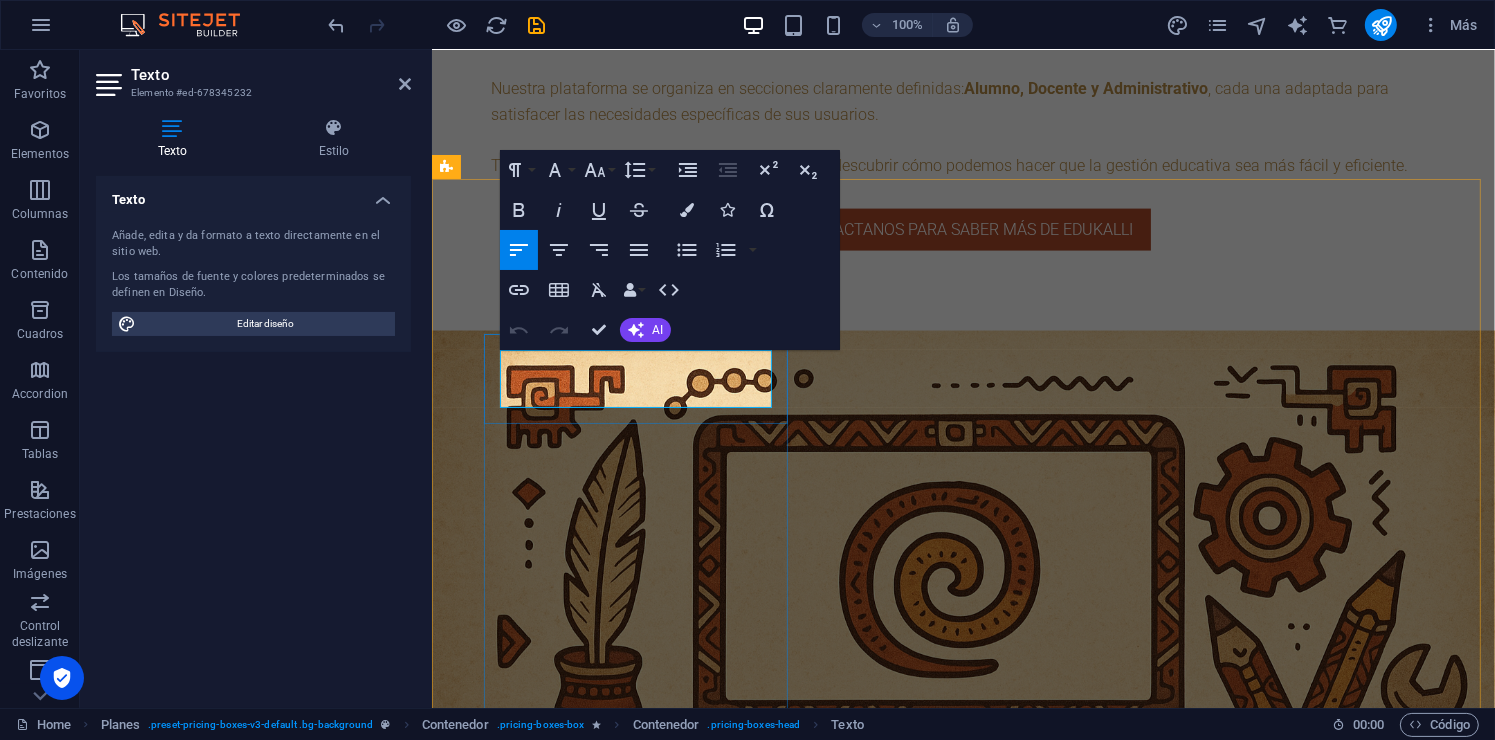 click on "Plan Básico" 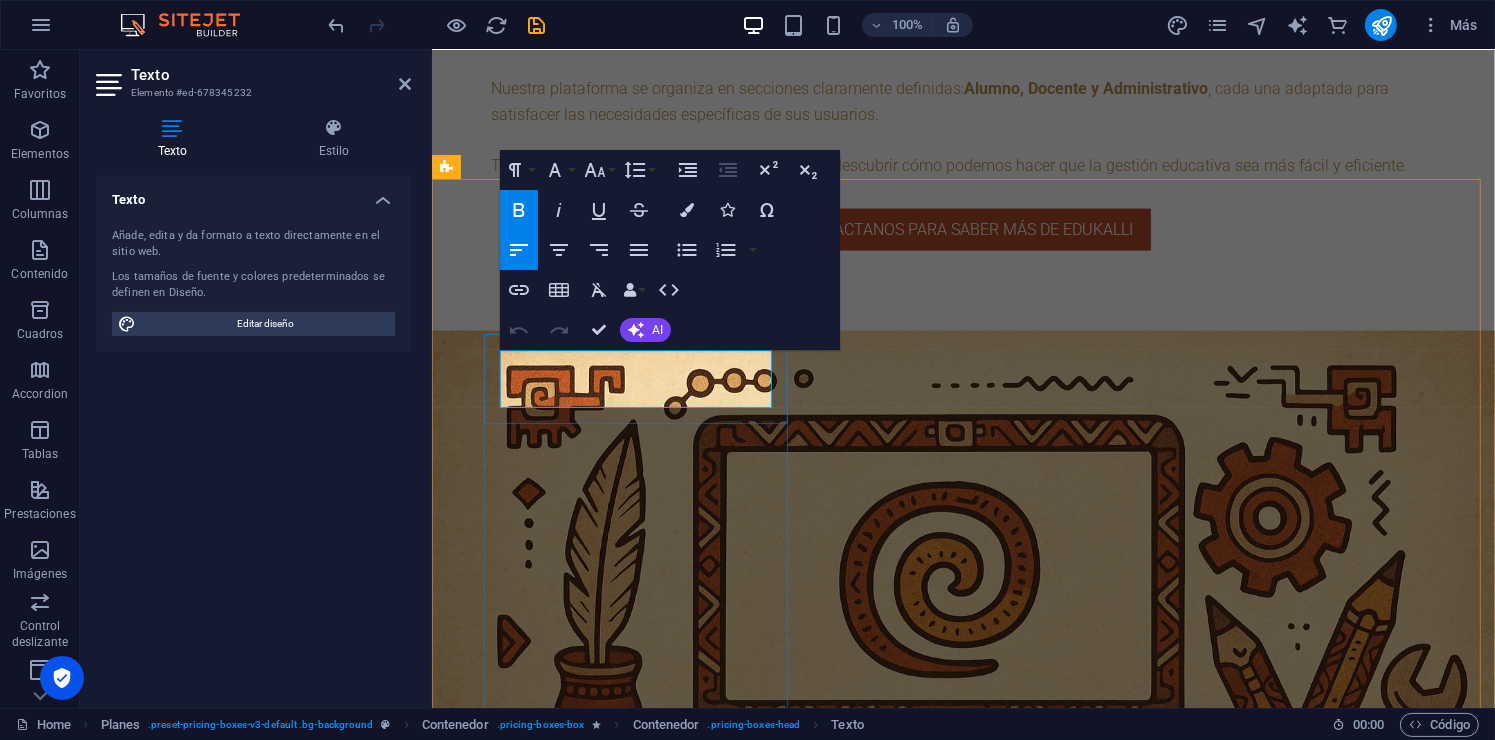 click on "Plan Básico" 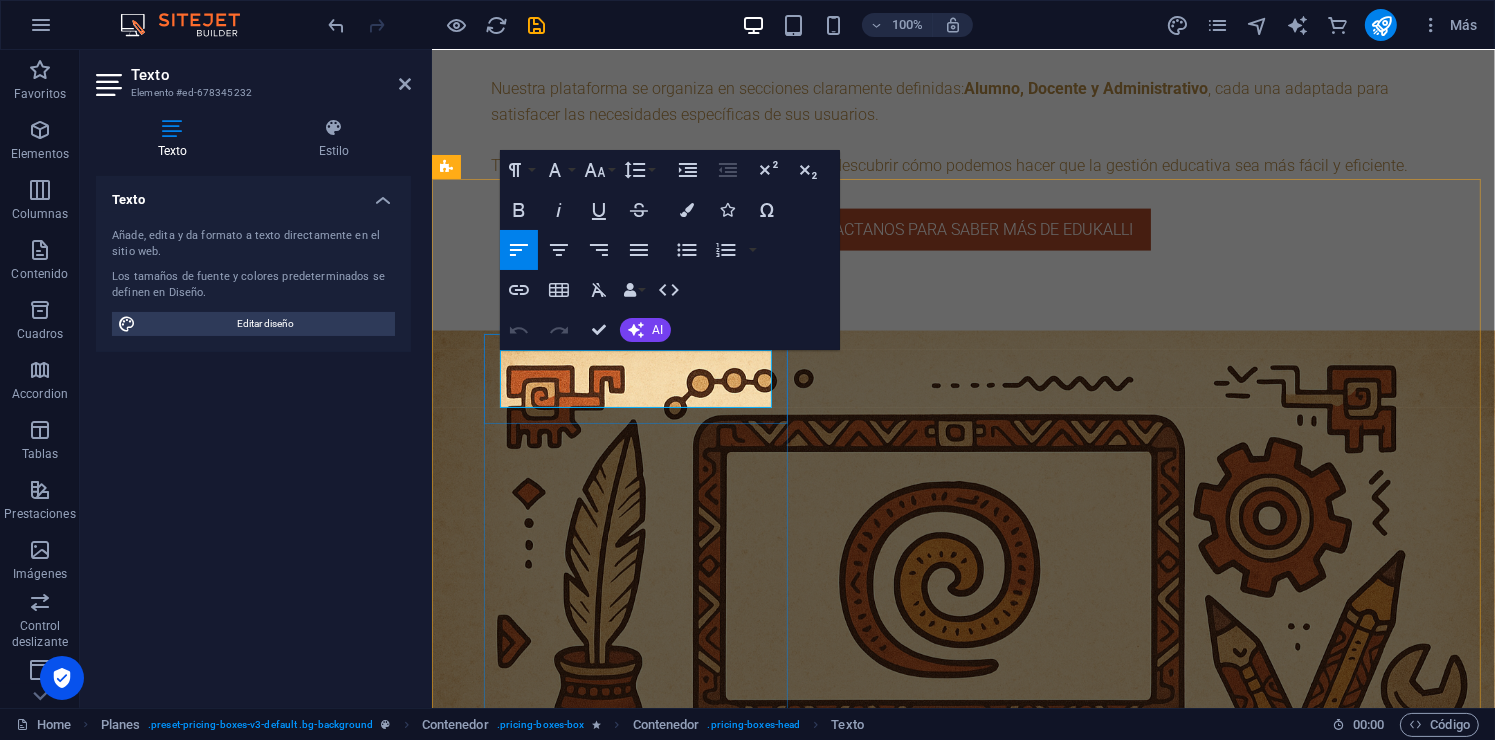 click on "🟢  Plan Básico  — $50 MXN/usuario/mes" at bounding box center [919, 3886] 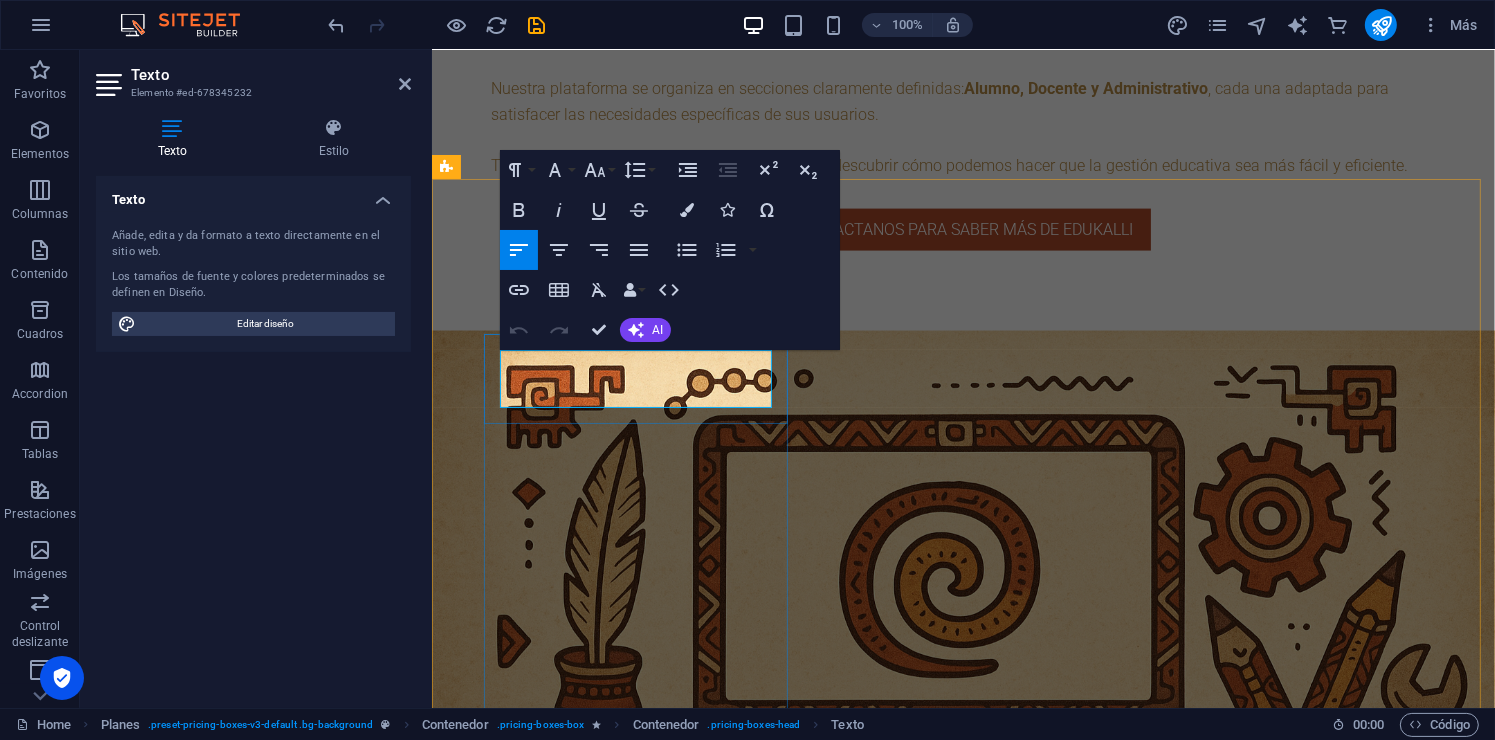 click on "🟢  Plan Básico  — $50 MXN/usuario/mes" at bounding box center (919, 3886) 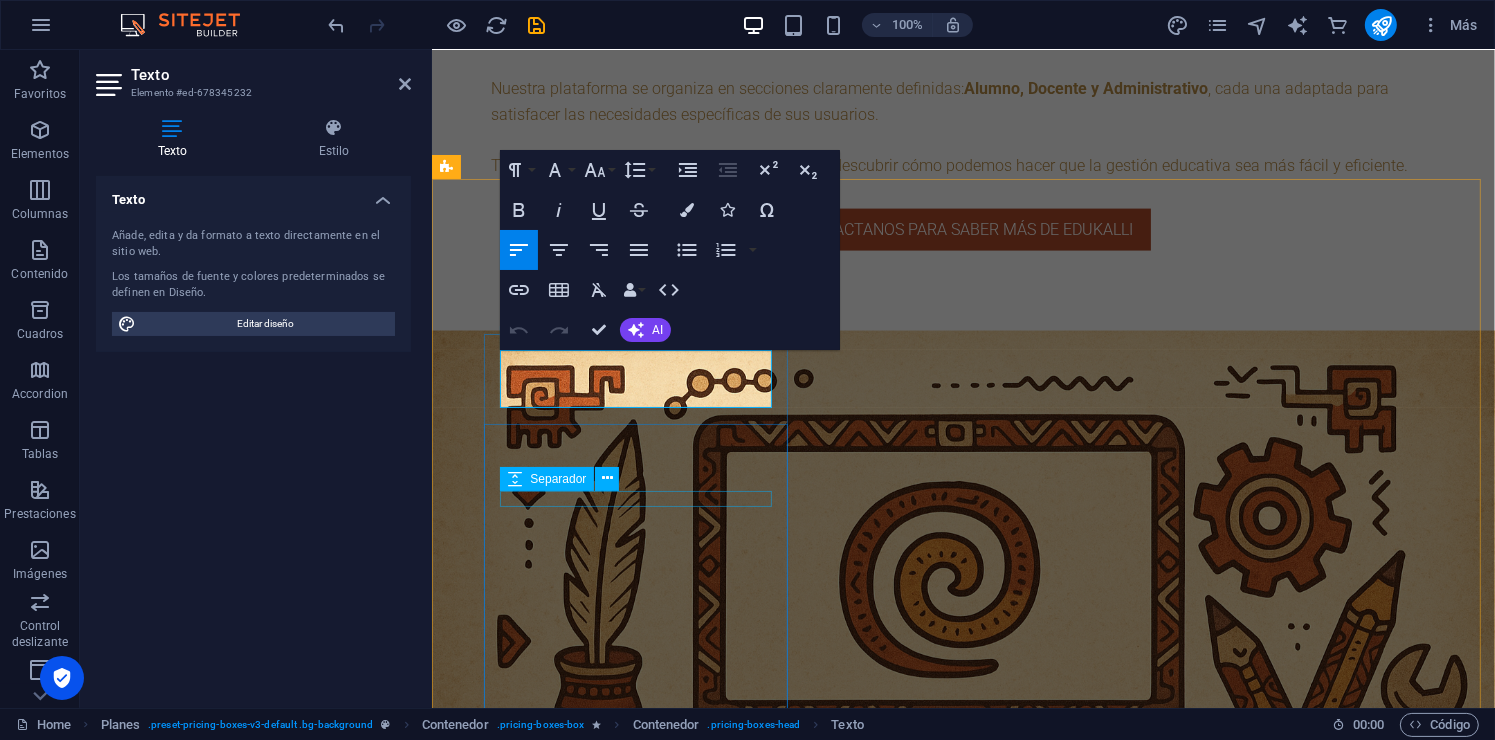 click at bounding box center [919, 3992] 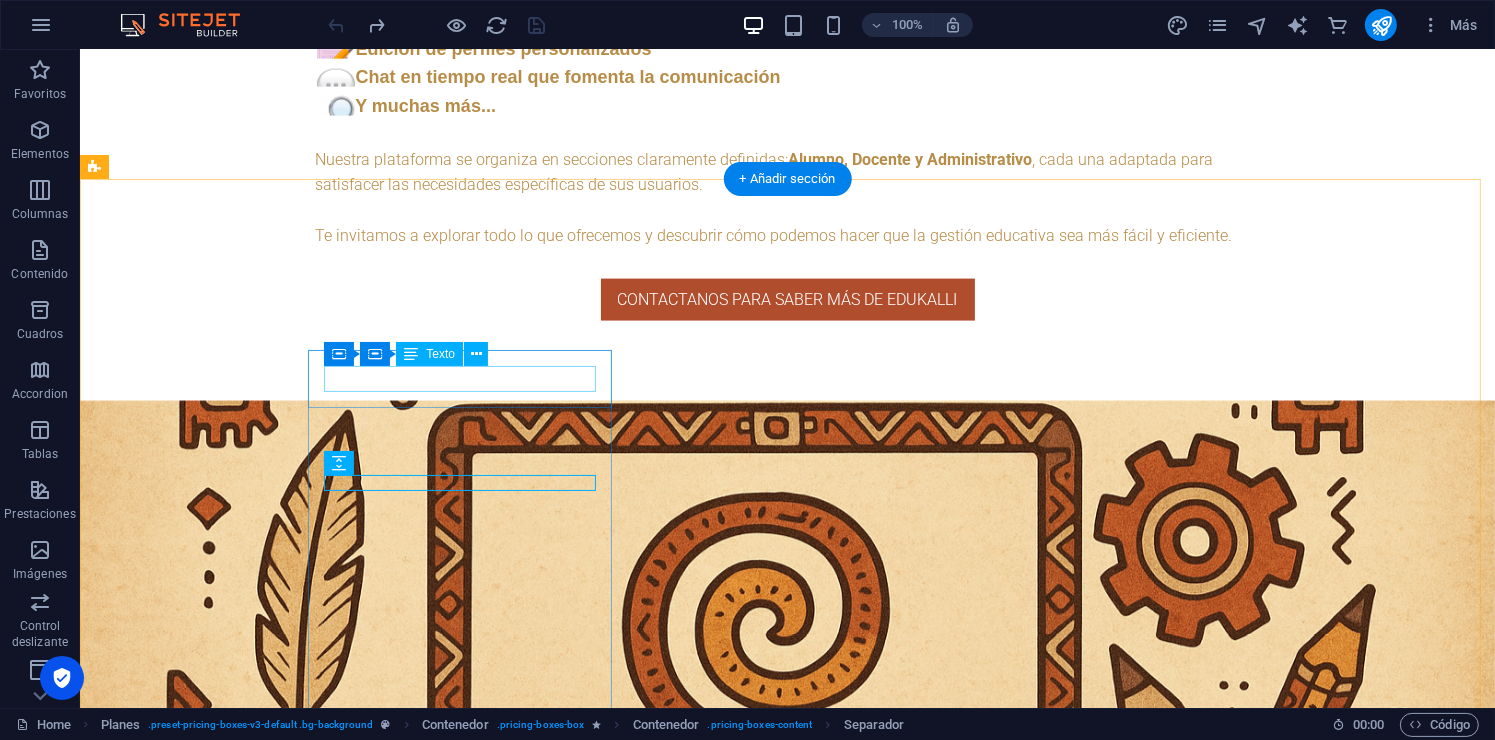 click on "PLAN Mensual" at bounding box center (567, 4033) 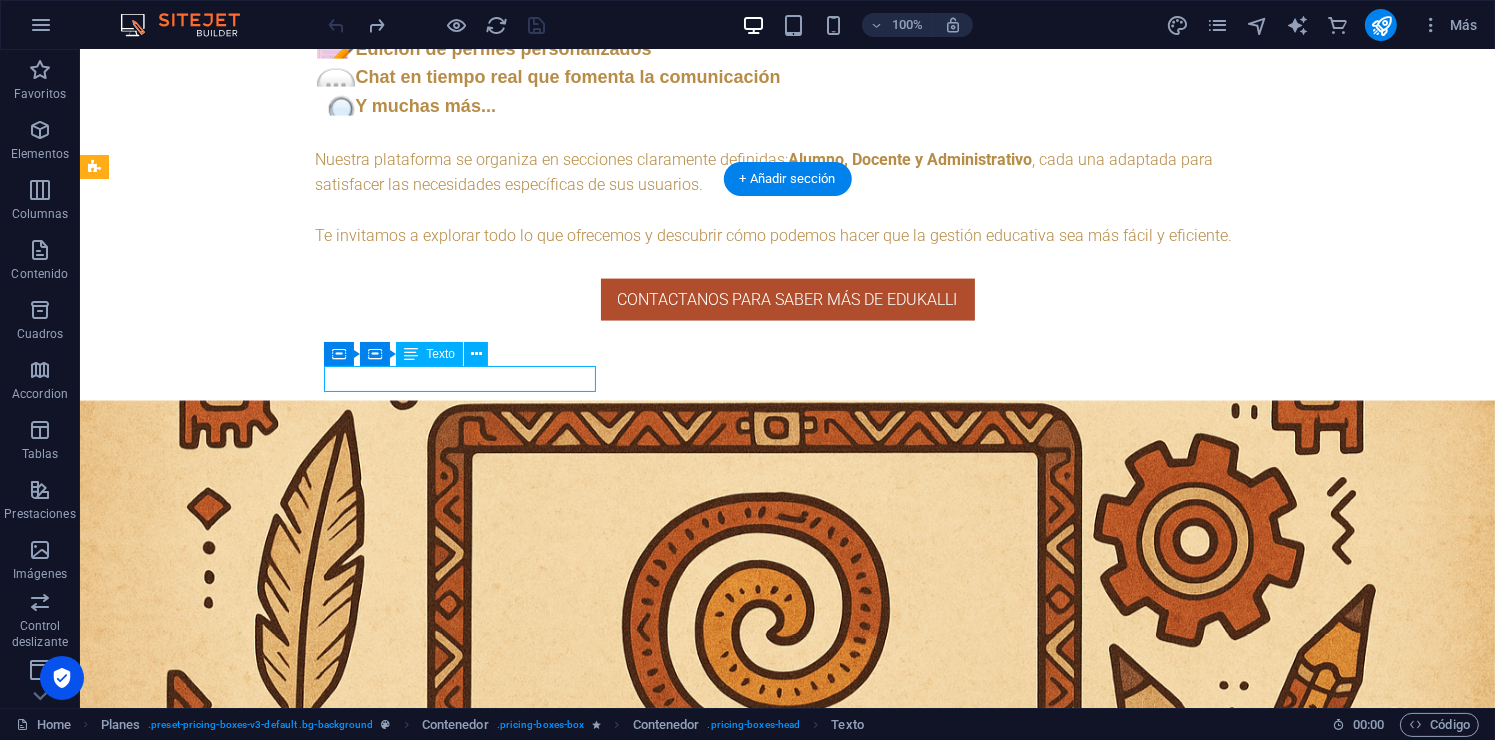 click on "PLAN Mensual" at bounding box center [567, 4033] 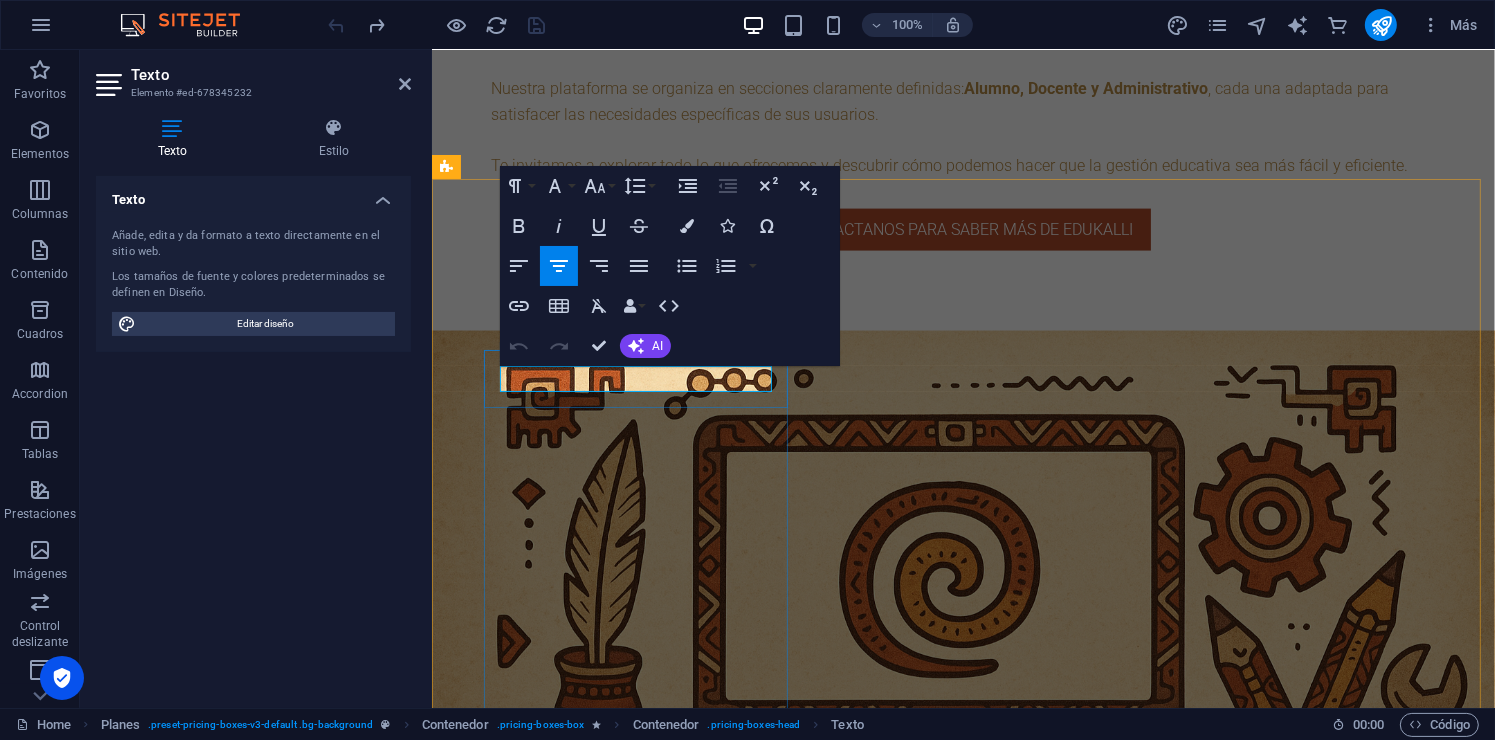 click on "PLAN Mensual" at bounding box center [919, 3885] 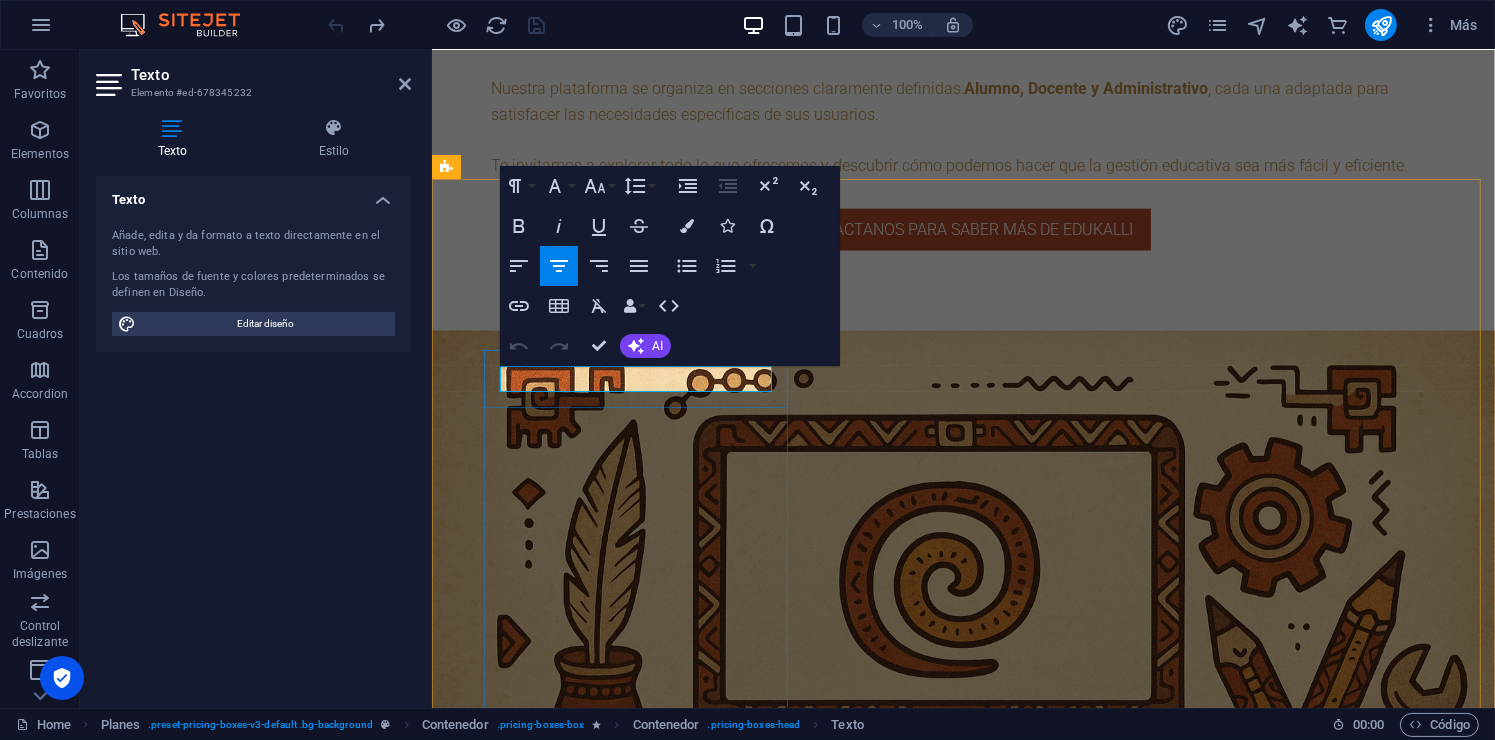 click on "PLAN Mensual" at bounding box center (919, 3885) 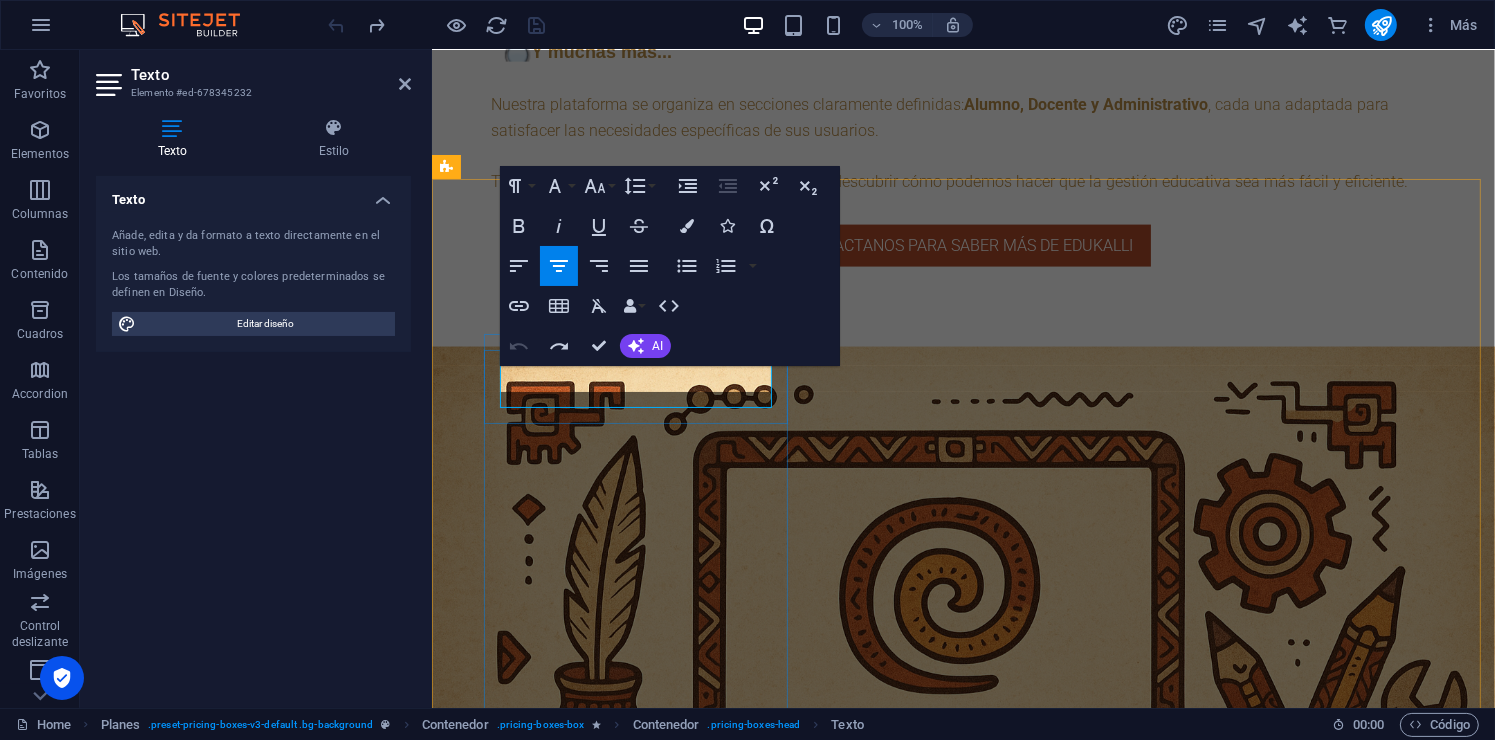 scroll, scrollTop: 2916, scrollLeft: 0, axis: vertical 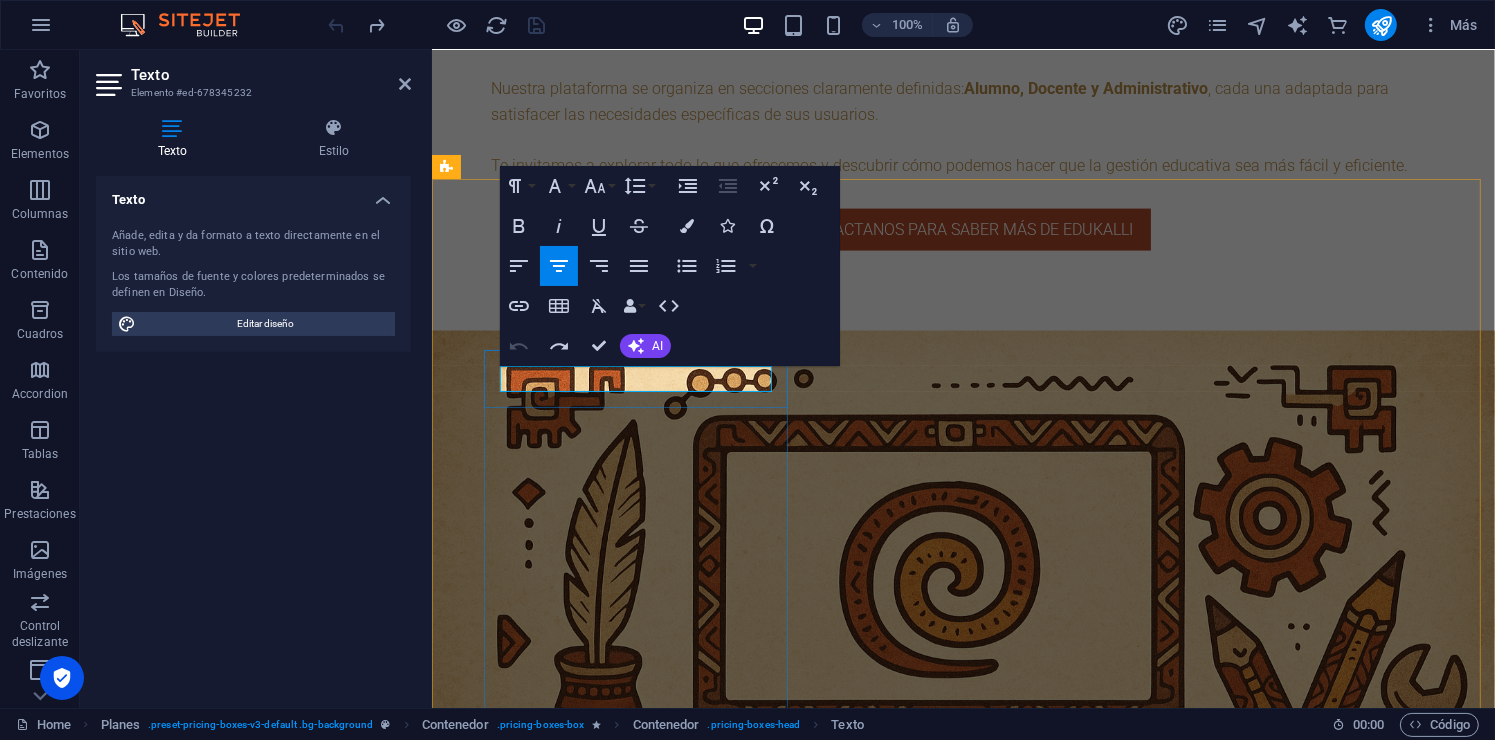 click on "PLAN Mensual" at bounding box center (919, 3885) 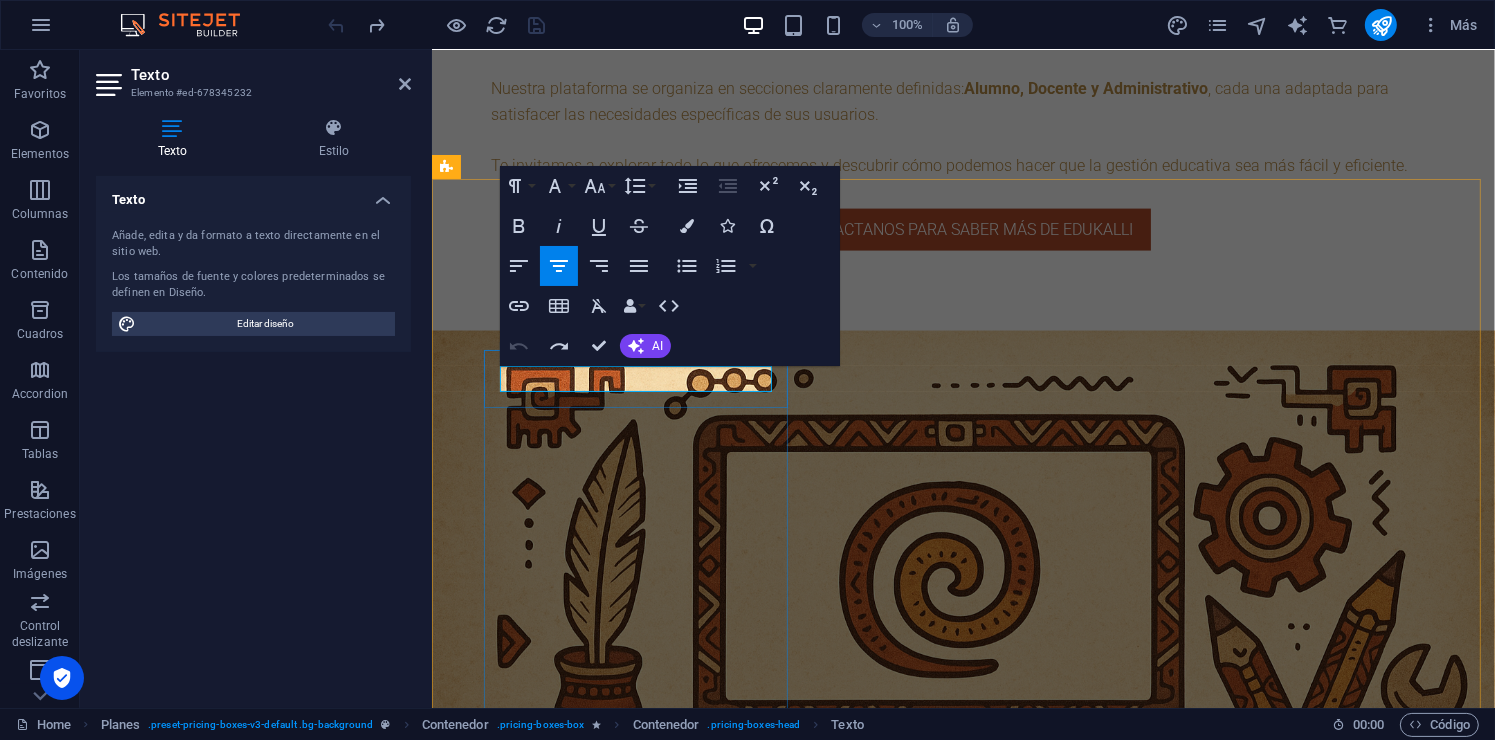 type 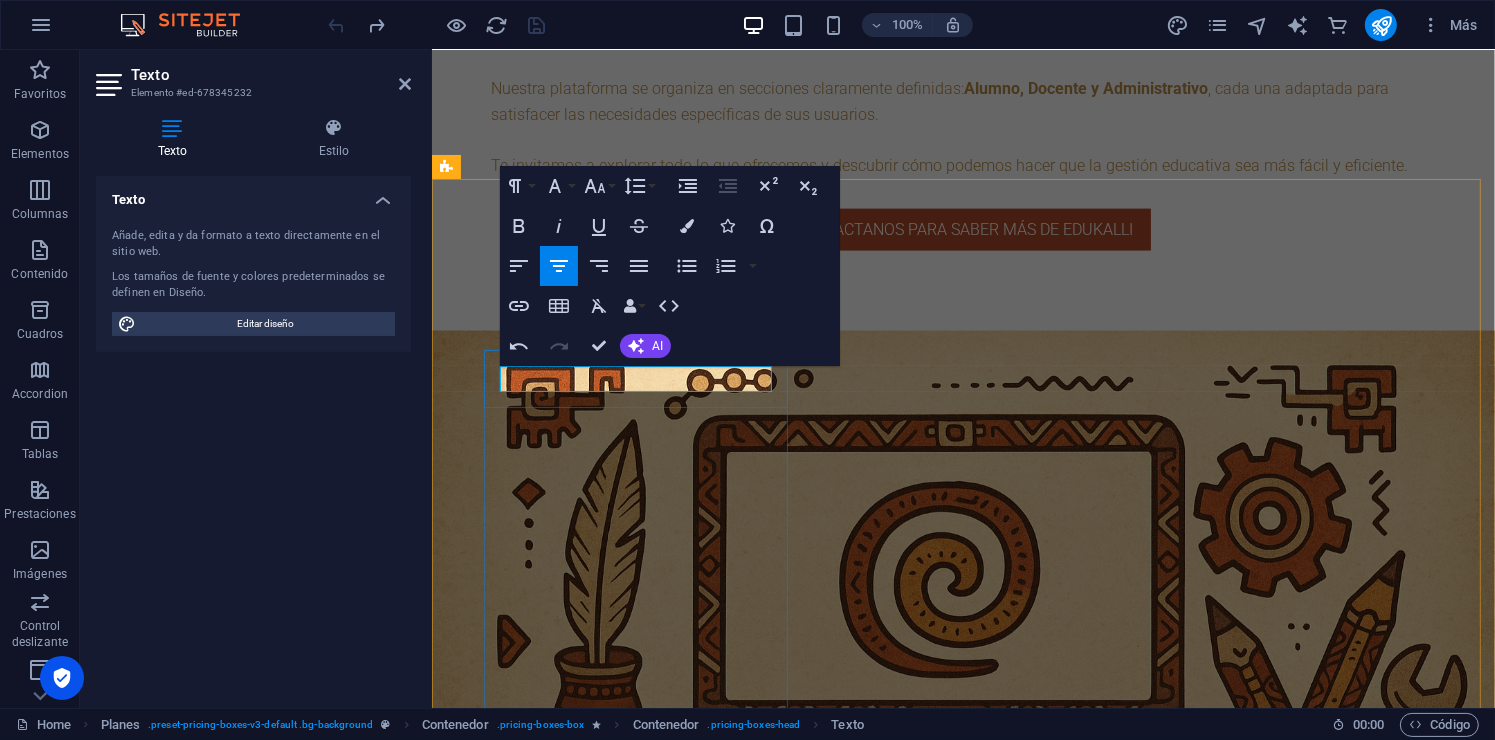 click on "PLAN BASICO" at bounding box center (919, 3885) 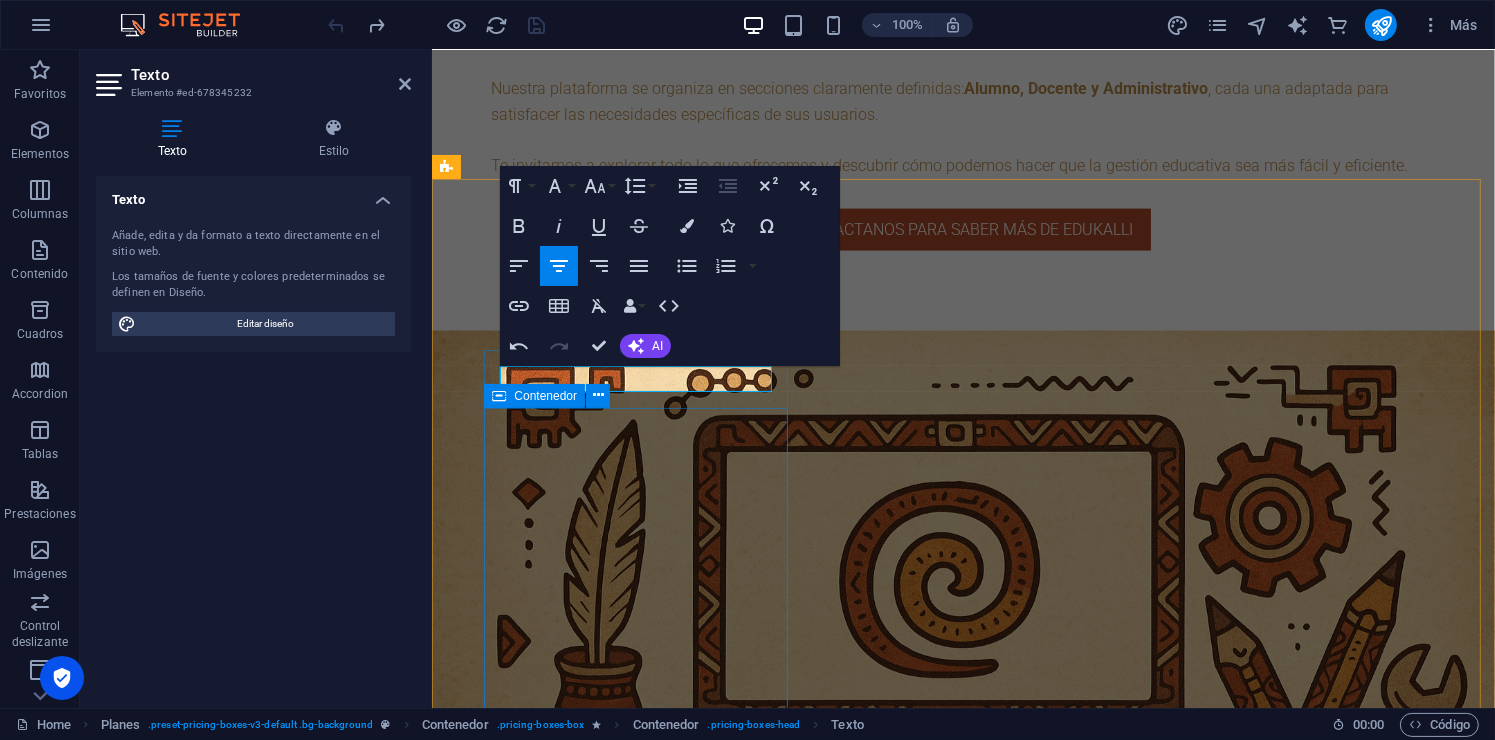 click on "$90  + IVA Branding personalizado :  logo y colores de tu institución Gestión de tareas , calificaciones y asistencia Chat  tiempo real Biblioteca  online Integración con Google Meet  para compartir videollamadas Sesiones  Ilimitadas Soporte básico por correo electrónico  (respuesta en 24 h)  ¡Contactanos si te interesa!" at bounding box center [919, 4148] 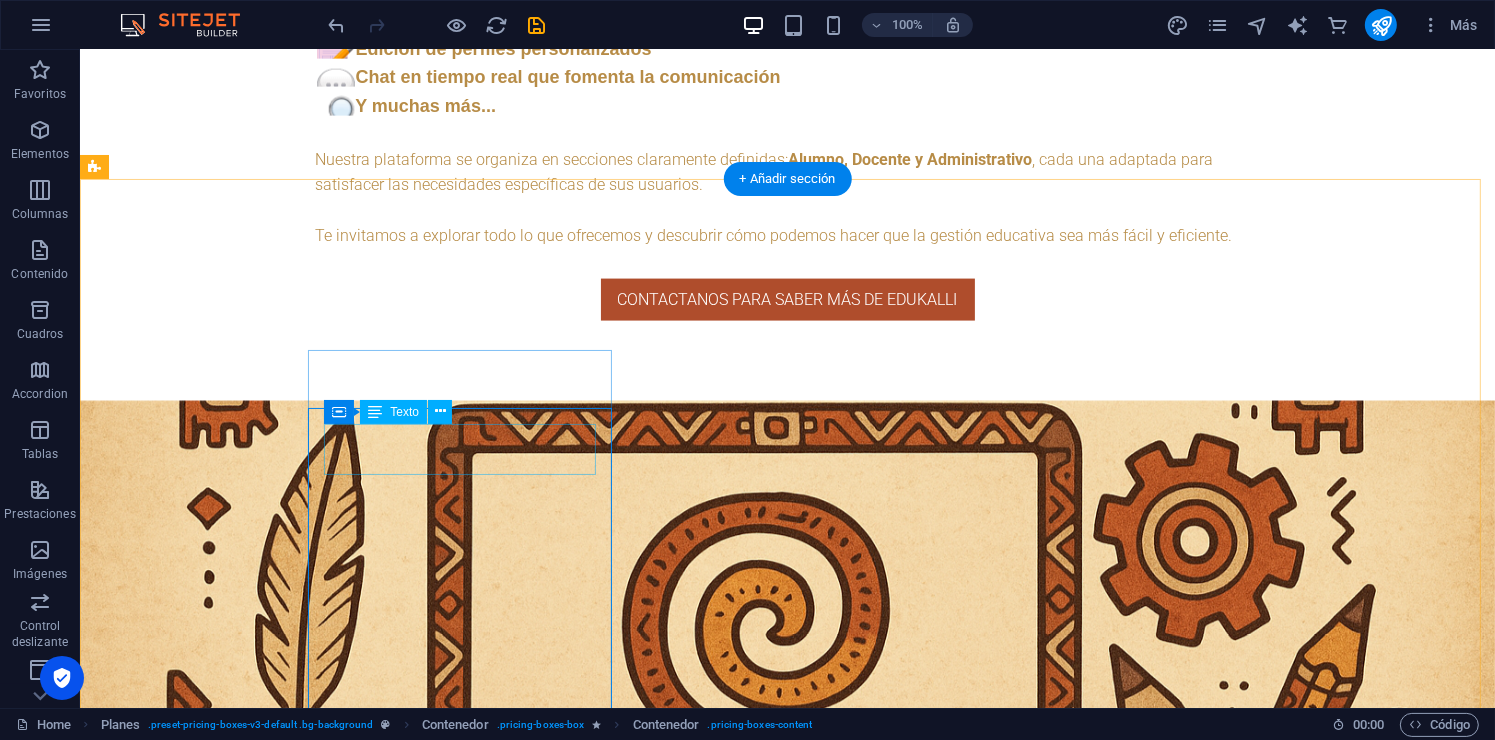 click on "$90  + IVA" at bounding box center (567, 4103) 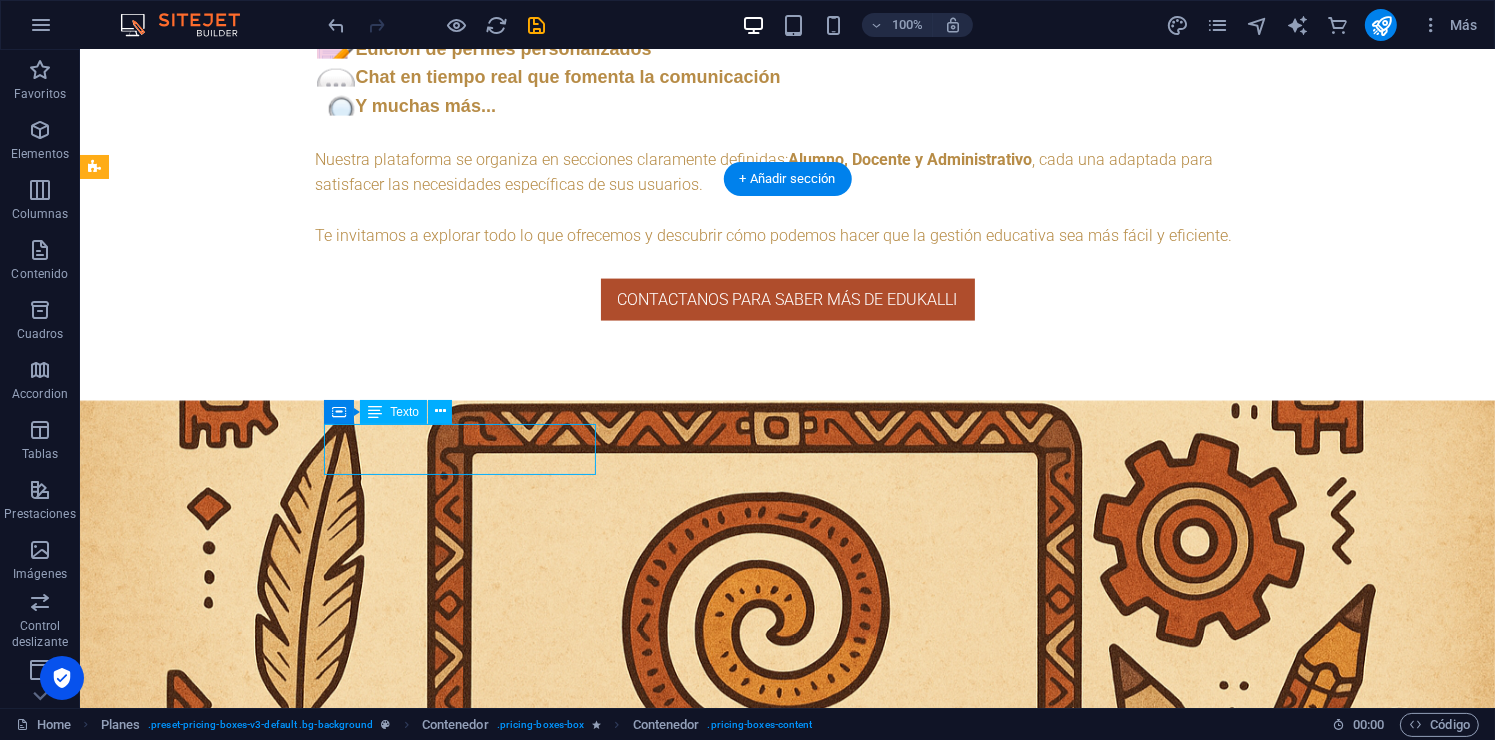 click on "$90  + IVA" at bounding box center [567, 4103] 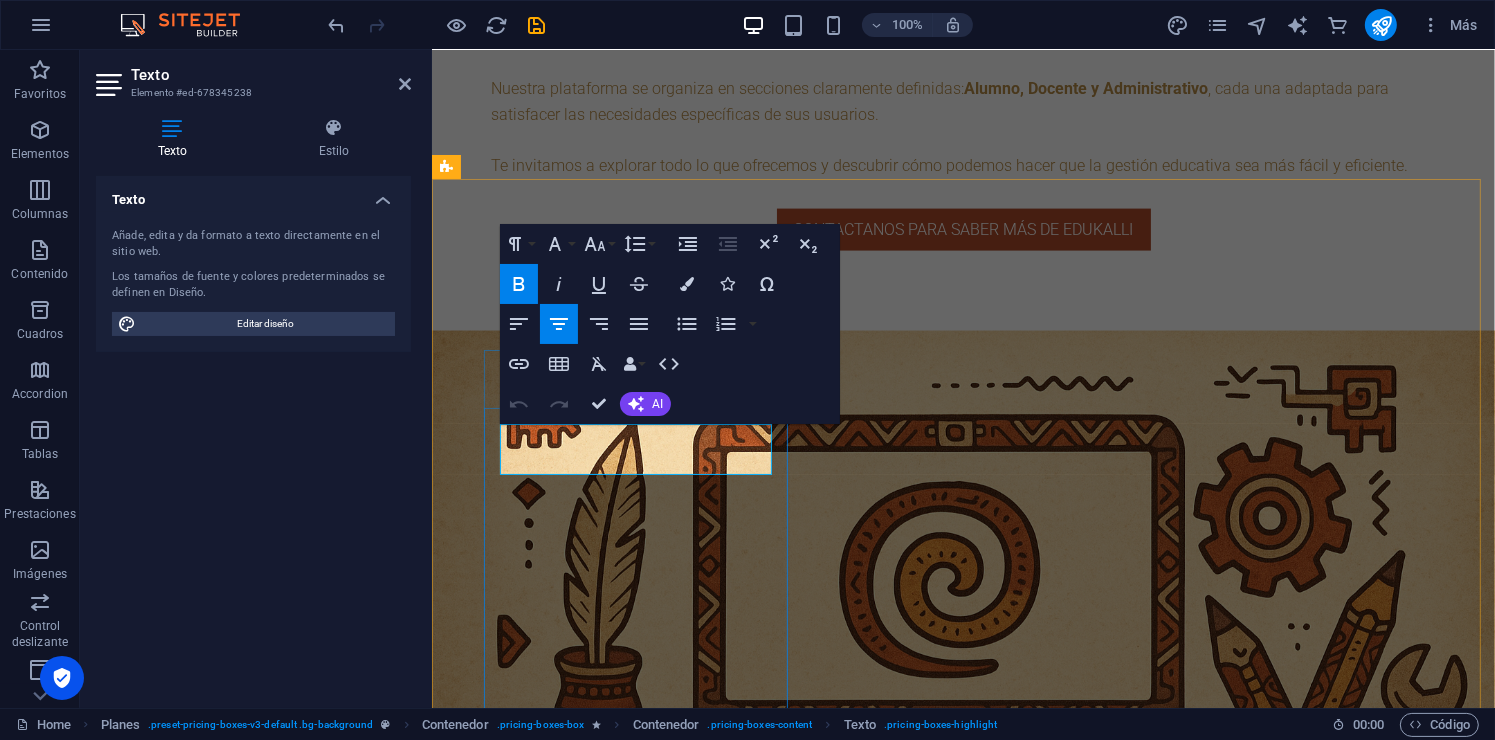 click on "$90  + IVA" at bounding box center [919, 3955] 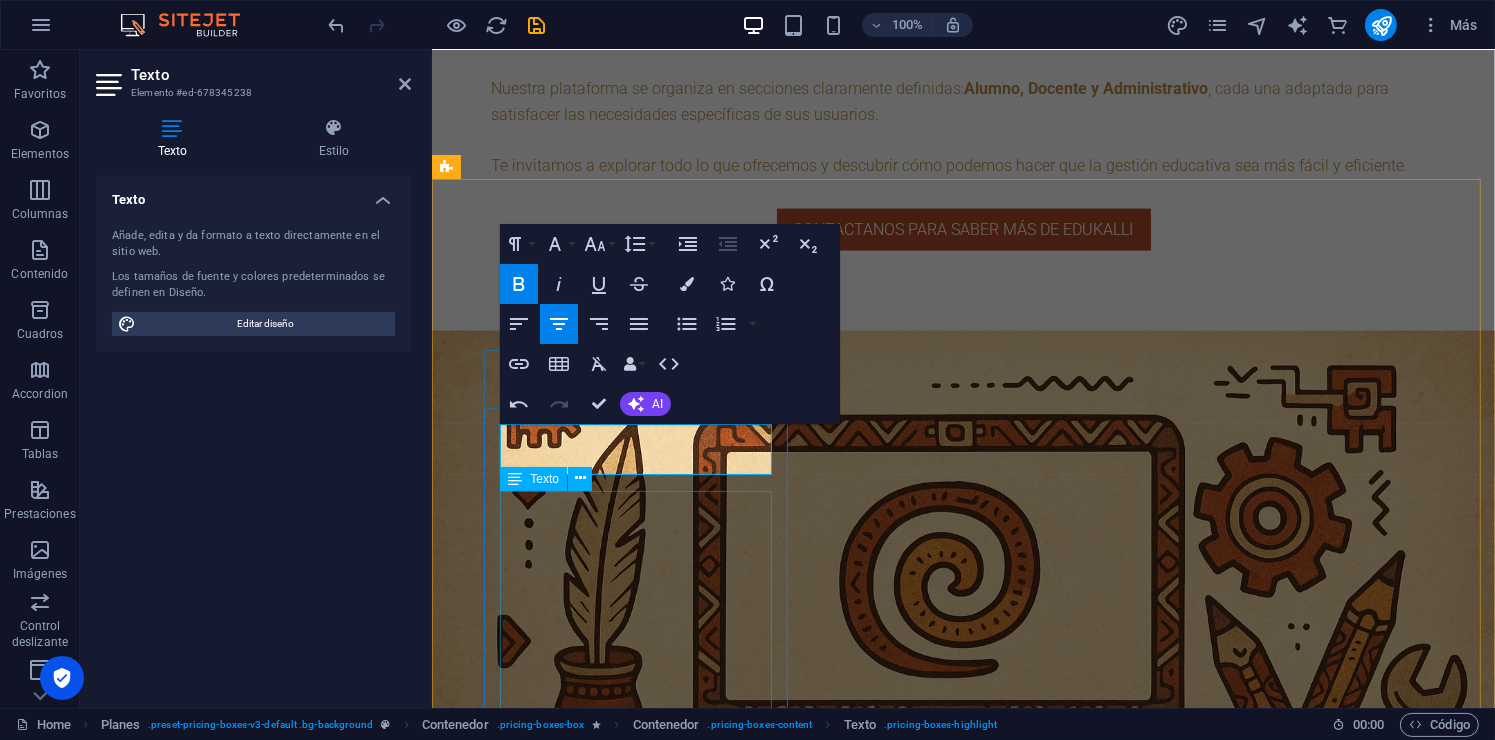 click on "Branding personalizado :  logo y colores de tu institución Gestión de tareas , calificaciones y asistencia Chat  tiempo real Biblioteca  online Integración con Google Meet  para compartir videollamadas Sesiones  Ilimitadas Soporte básico por correo electrónico  (respuesta en 24 h)" at bounding box center [919, 4145] 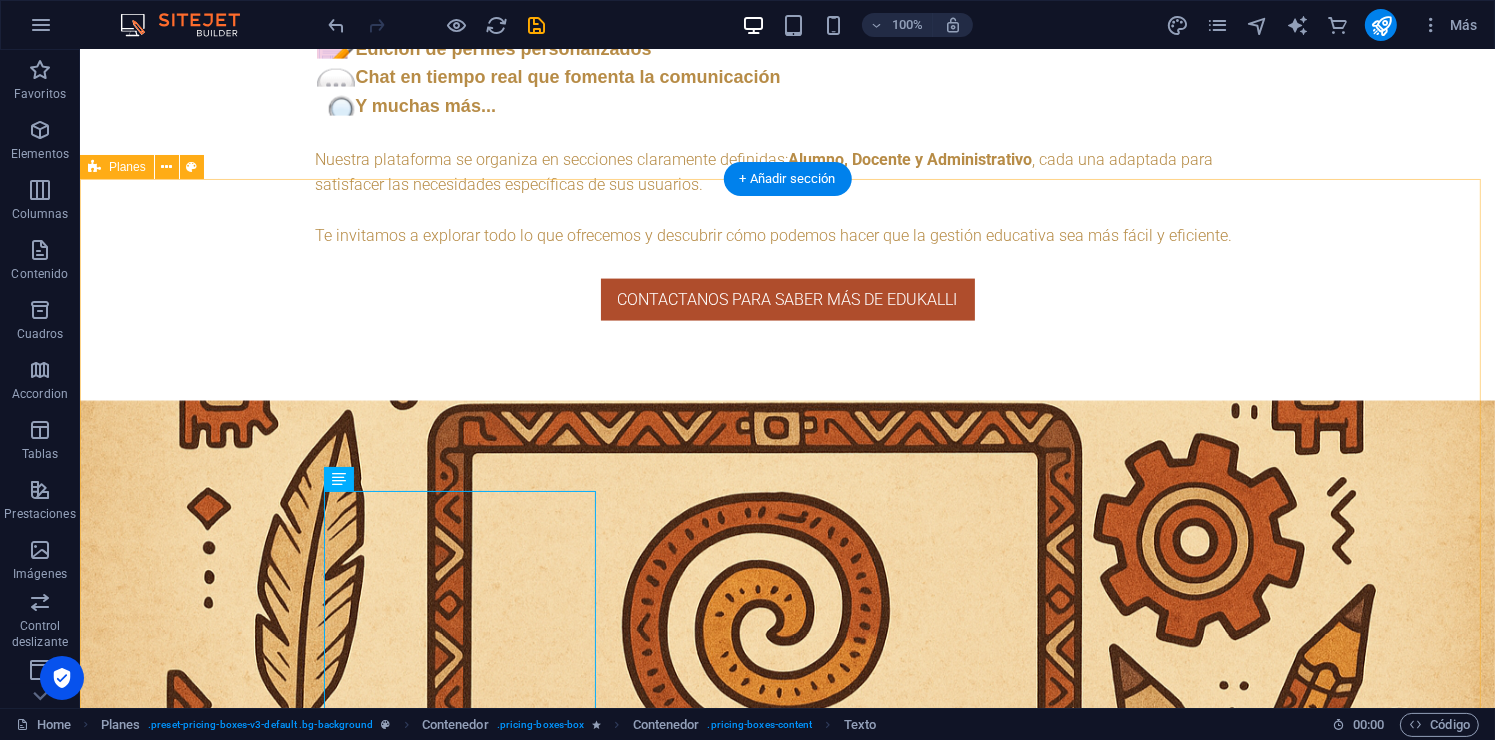 click on "PLAN BÁSICO $50  + IVA Branding personalizado :  logo y colores de tu institución Gestión de tareas , calificaciones y asistencia Chat  tiempo real Biblioteca  online Integración con Google Meet  para compartir videollamadas Sesiones  Ilimitadas Soporte básico por correo electrónico  (respuesta en 24 h)  ¡Contactanos si te interesa! PLAN semestral $580  + IVA Branding personalizado :  logo y colores de tu institución Informes avanzados  y analíticas  de rendimiento detalladas Gestión de tareas , calificaciones y asistencia Chat  tiempo real Biblioteca  online Integración con Google Meet  para compartir videollamadas Sesiones  Ilimitadas Soporte básico por correo electrónico  (respuesta en 24 h) ¡Contactanos si te interesa! PLAN anual $1,080  + IVA Branding personalizado :  logo y colores de tu institución Acceso anticipado  a nuevas funciones beta Informes avanzados  y analíticas  de rendimiento detalladas Gestión de tareas , calificaciones y asistencia Chat  tiempo real Biblioteca" at bounding box center (786, 4814) 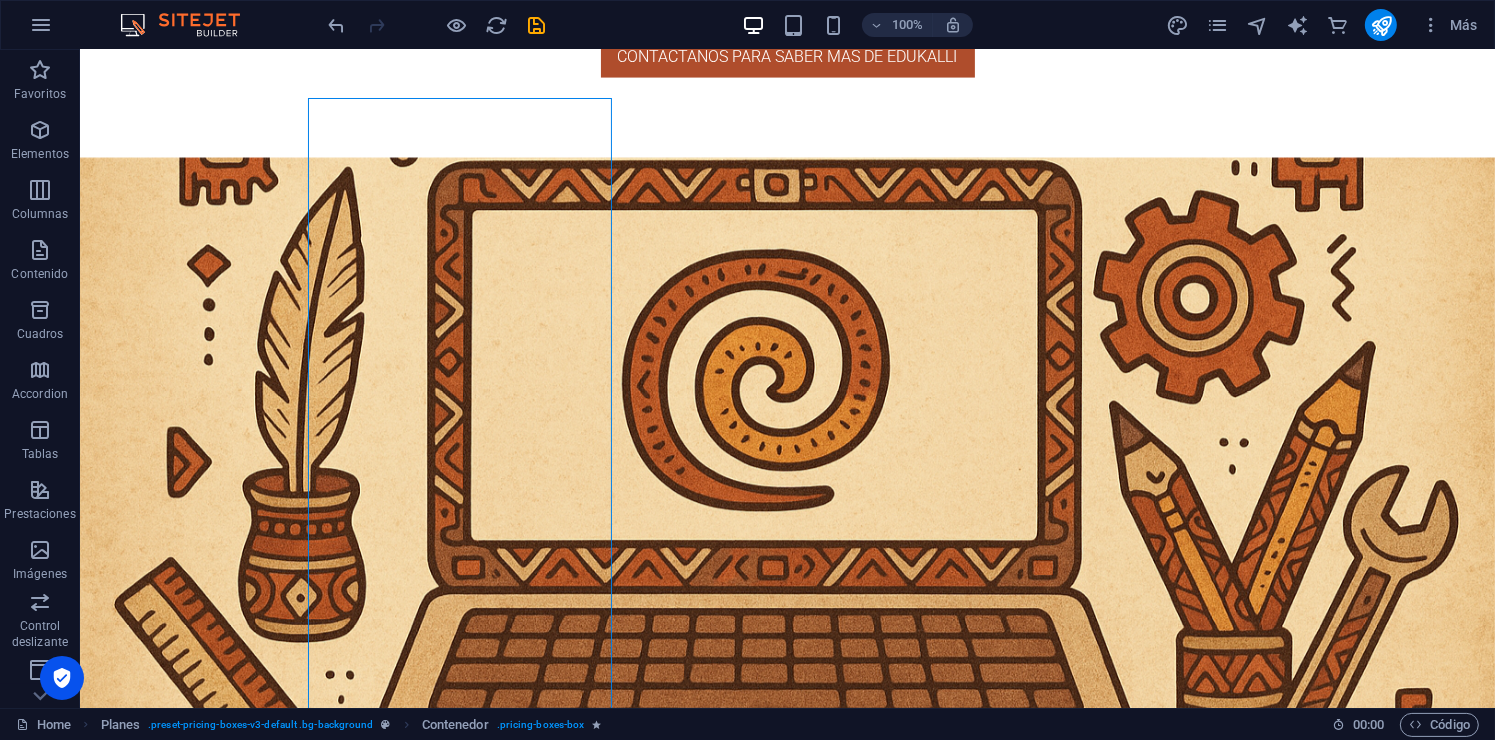 scroll, scrollTop: 3168, scrollLeft: 0, axis: vertical 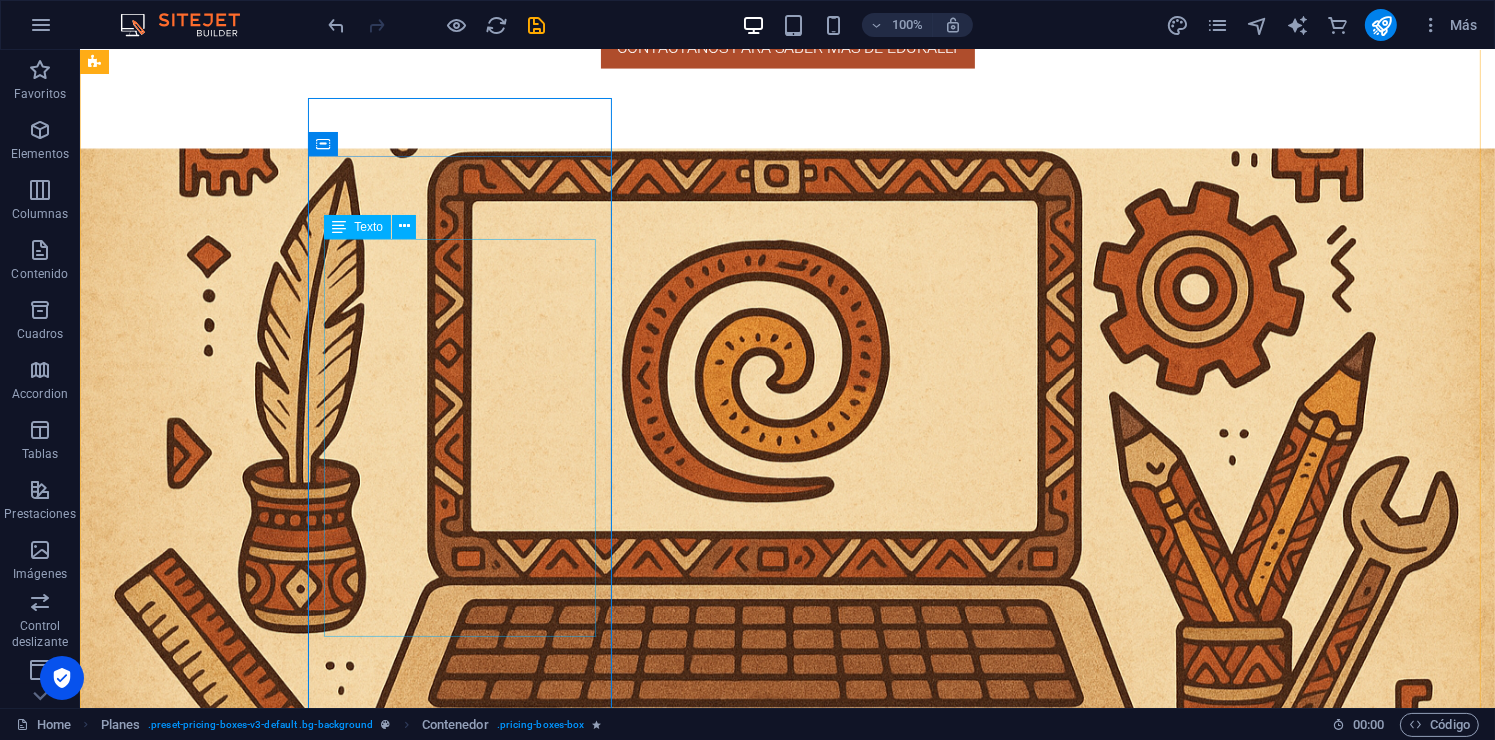 click on "Branding personalizado :  logo y colores de tu institución Gestión de tareas , calificaciones y asistencia Chat  tiempo real Biblioteca  online Integración con Google Meet  para compartir videollamadas Sesiones  Ilimitadas Soporte básico por correo electrónico  (respuesta en 24 h)" at bounding box center (567, 4041) 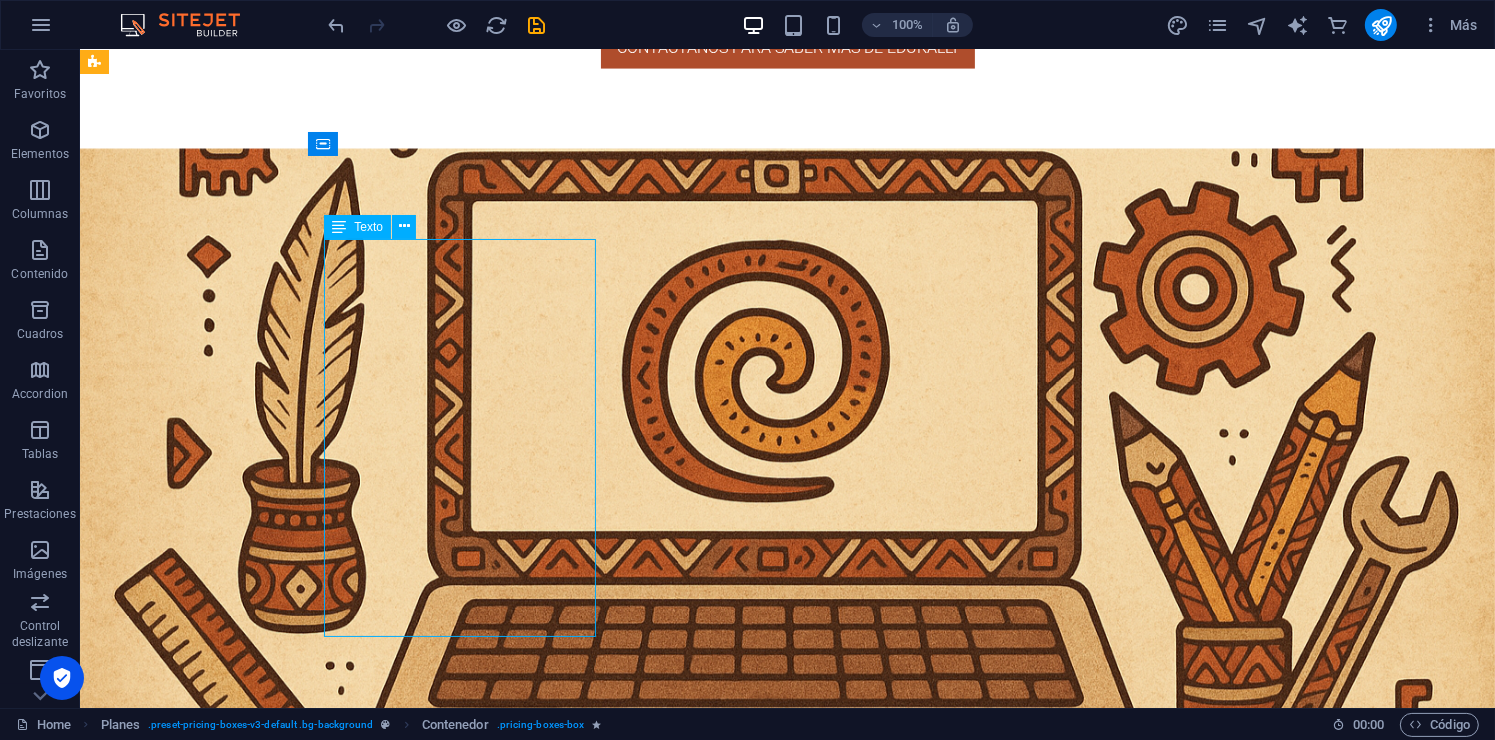 click on "Branding personalizado :  logo y colores de tu institución Gestión de tareas , calificaciones y asistencia Chat  tiempo real Biblioteca  online Integración con Google Meet  para compartir videollamadas Sesiones  Ilimitadas Soporte básico por correo electrónico  (respuesta en 24 h)" at bounding box center (567, 4041) 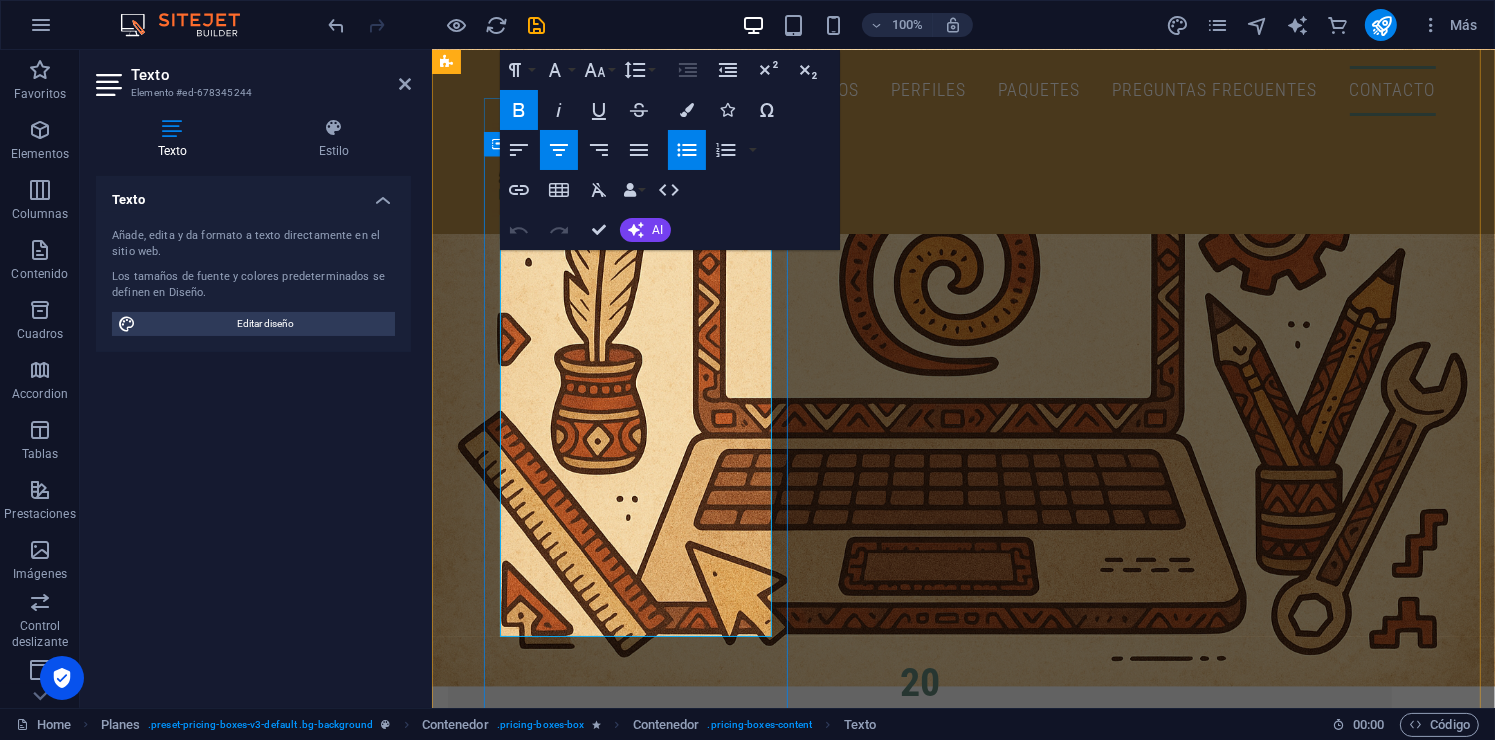click on "Biblioteca  online" at bounding box center [919, 3844] 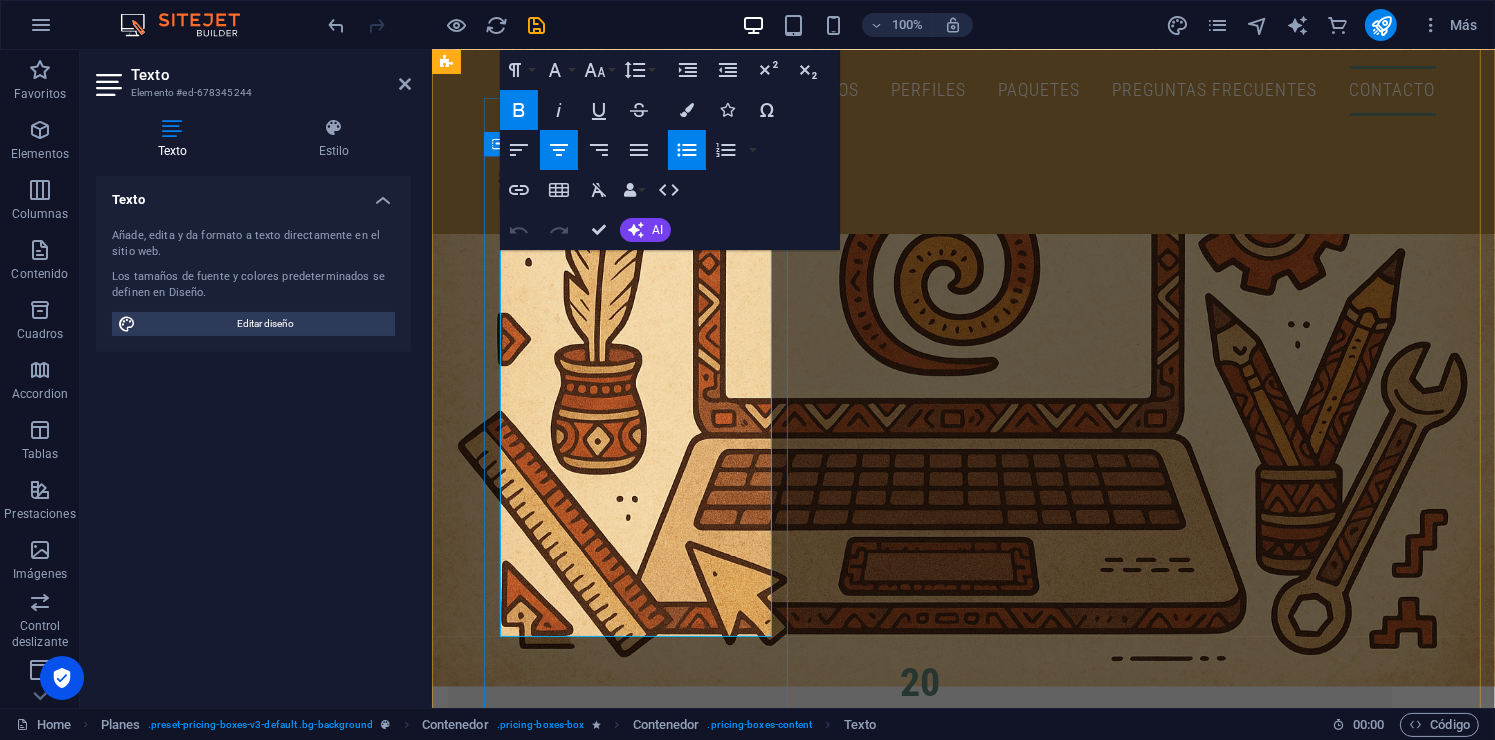 click on "Sesiones  Ilimitadas" at bounding box center [919, 3929] 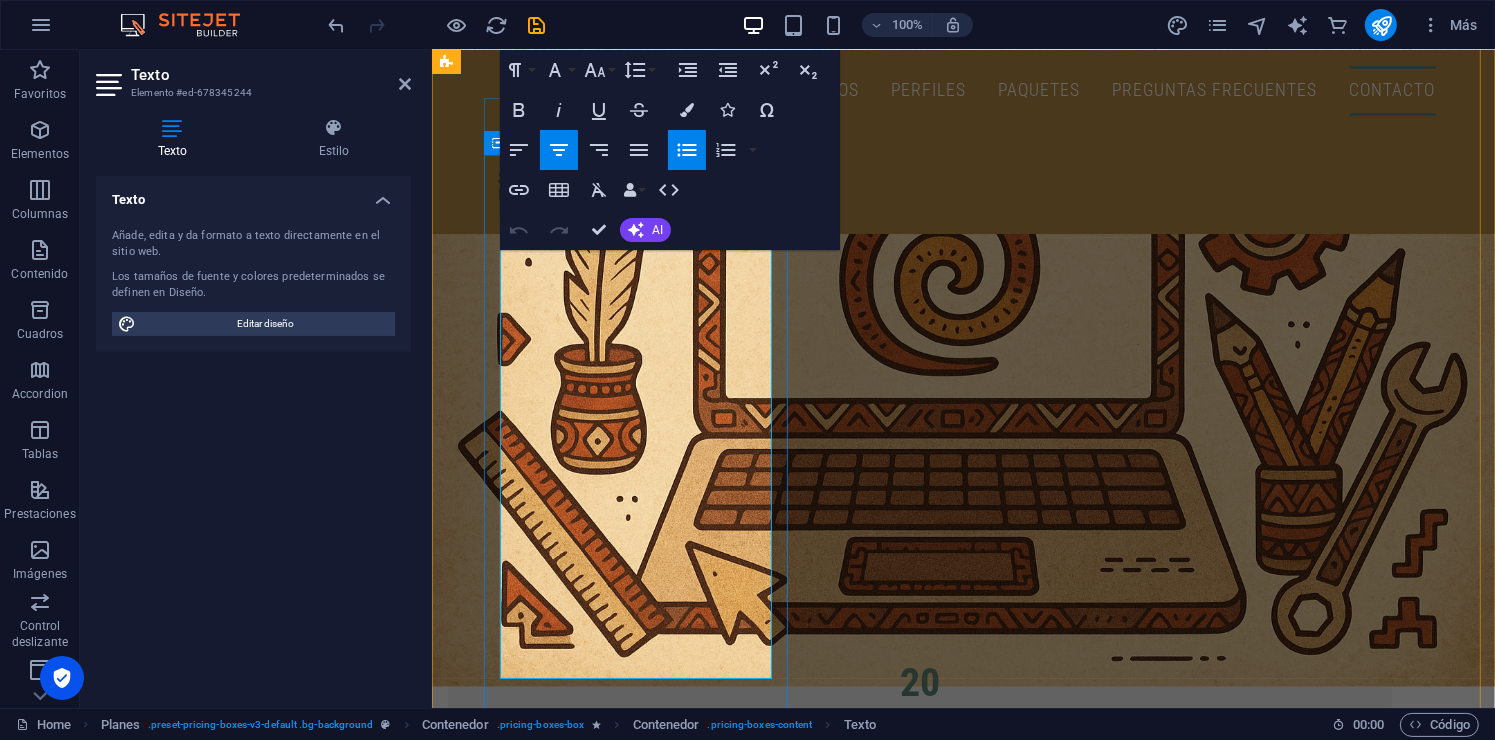 scroll, scrollTop: 3147, scrollLeft: 0, axis: vertical 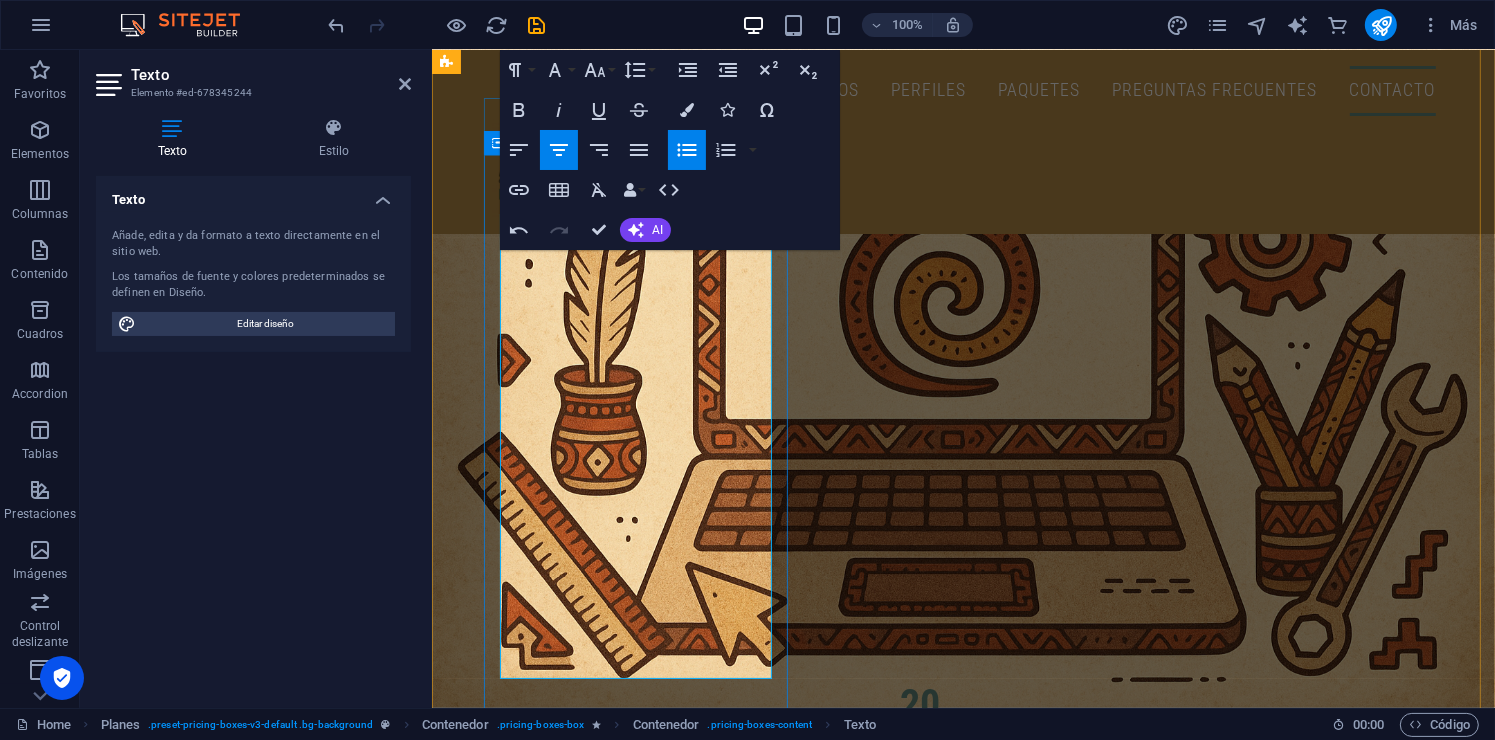 click on "Branding personalizado :  logo y colores de tu institución" at bounding box center [919, 3737] 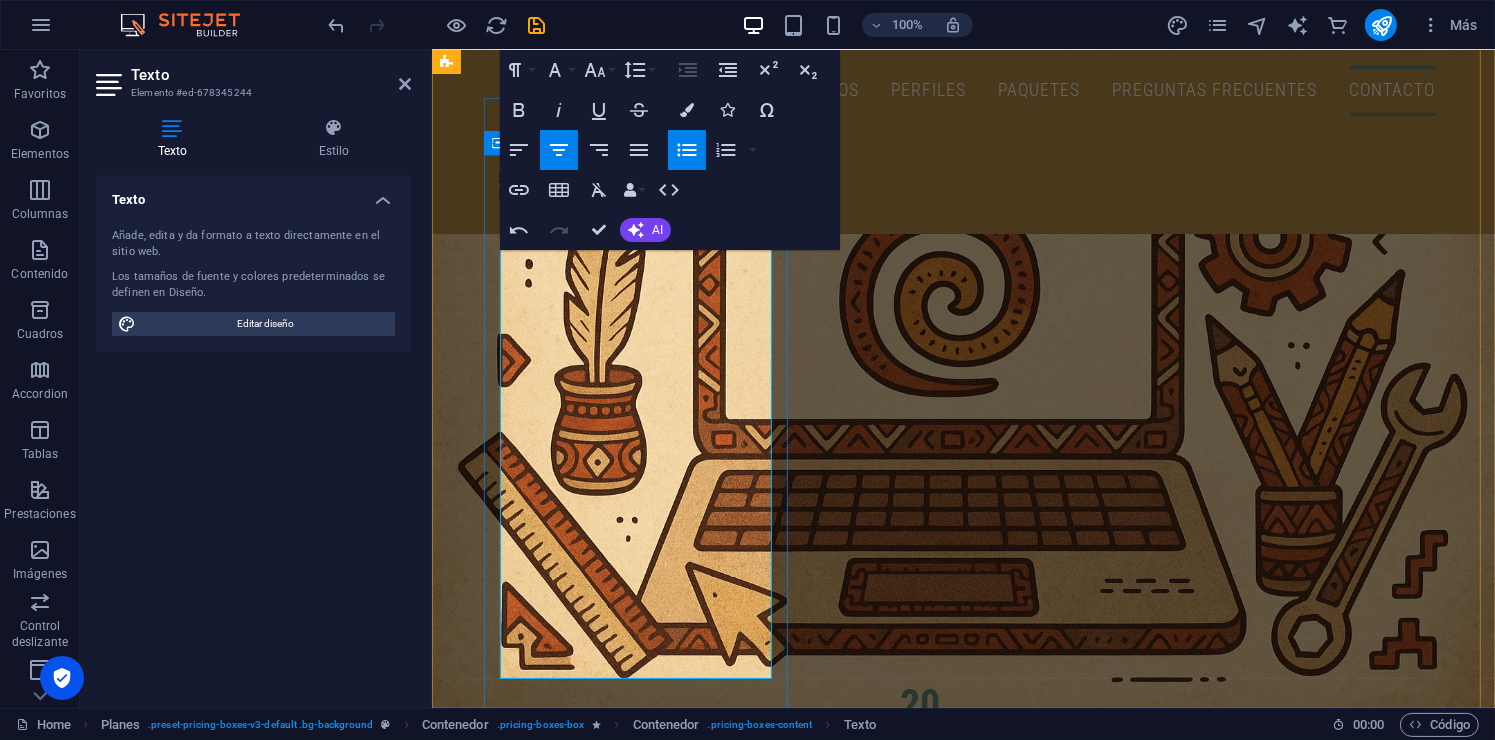 click on "Branding personalizado :  logo y colores de tu institución" at bounding box center (919, 3737) 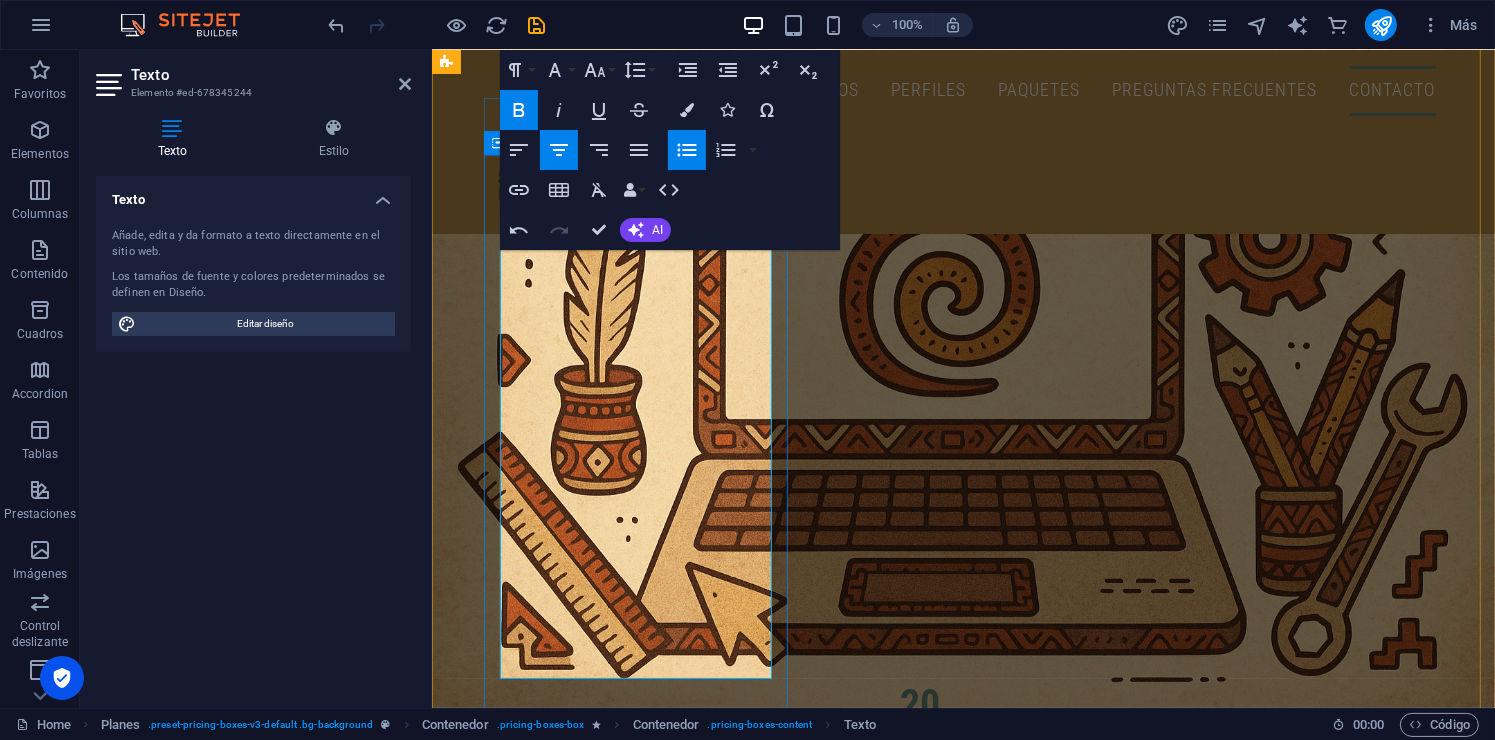 click on "Gestión de tareas , calificaciones y asistencia" at bounding box center (919, 3780) 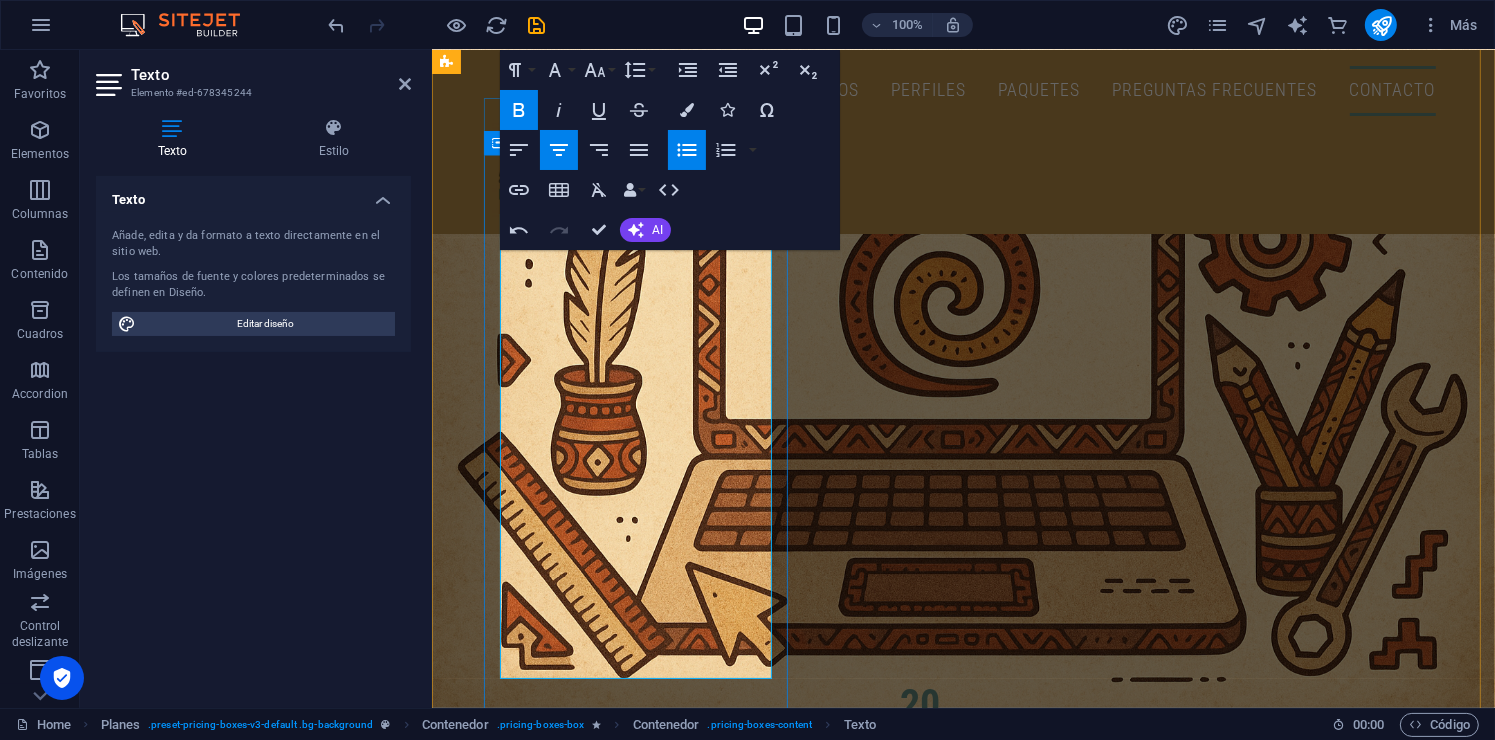 click on "Gestión de tareas , calificaciones y asistencia" at bounding box center [919, 3780] 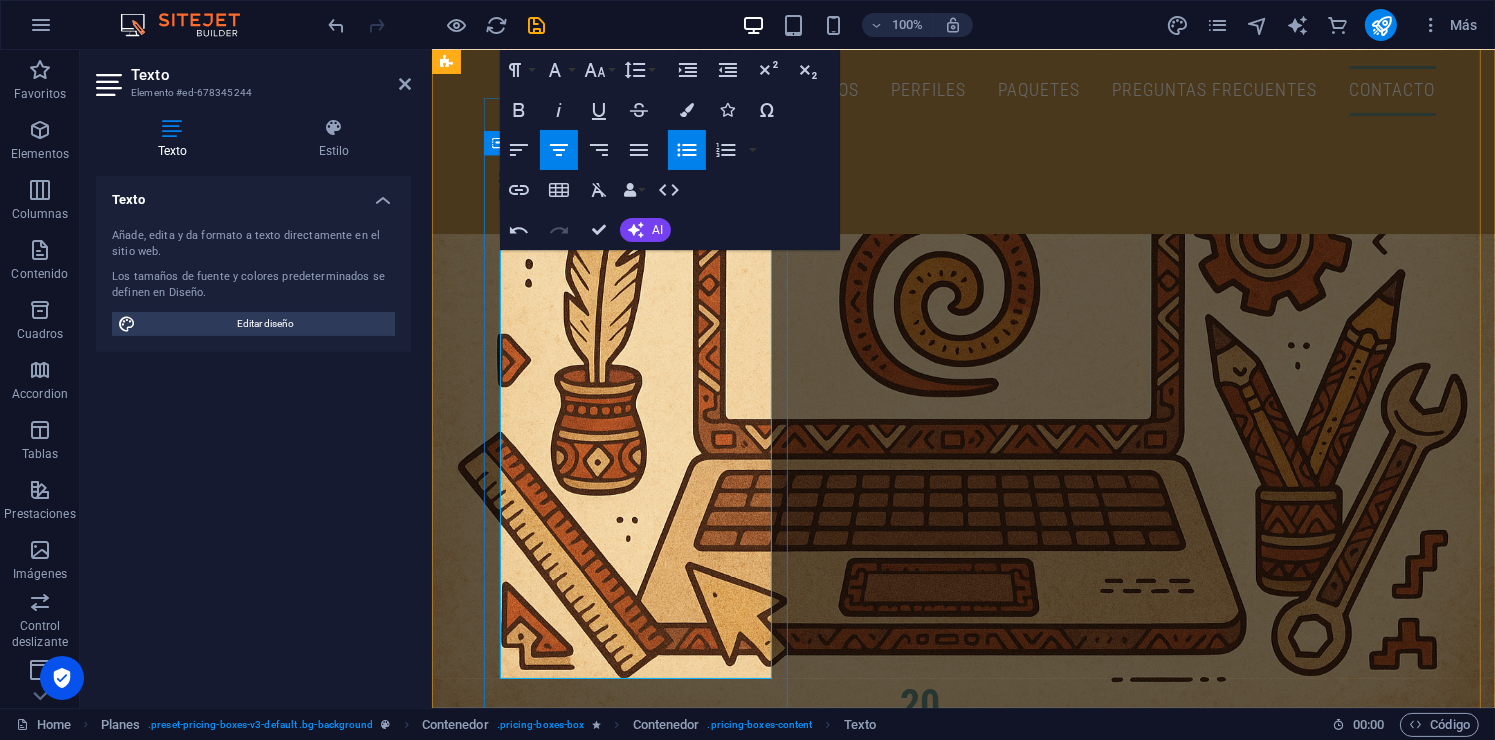 drag, startPoint x: 745, startPoint y: 654, endPoint x: 492, endPoint y: 264, distance: 464.87524 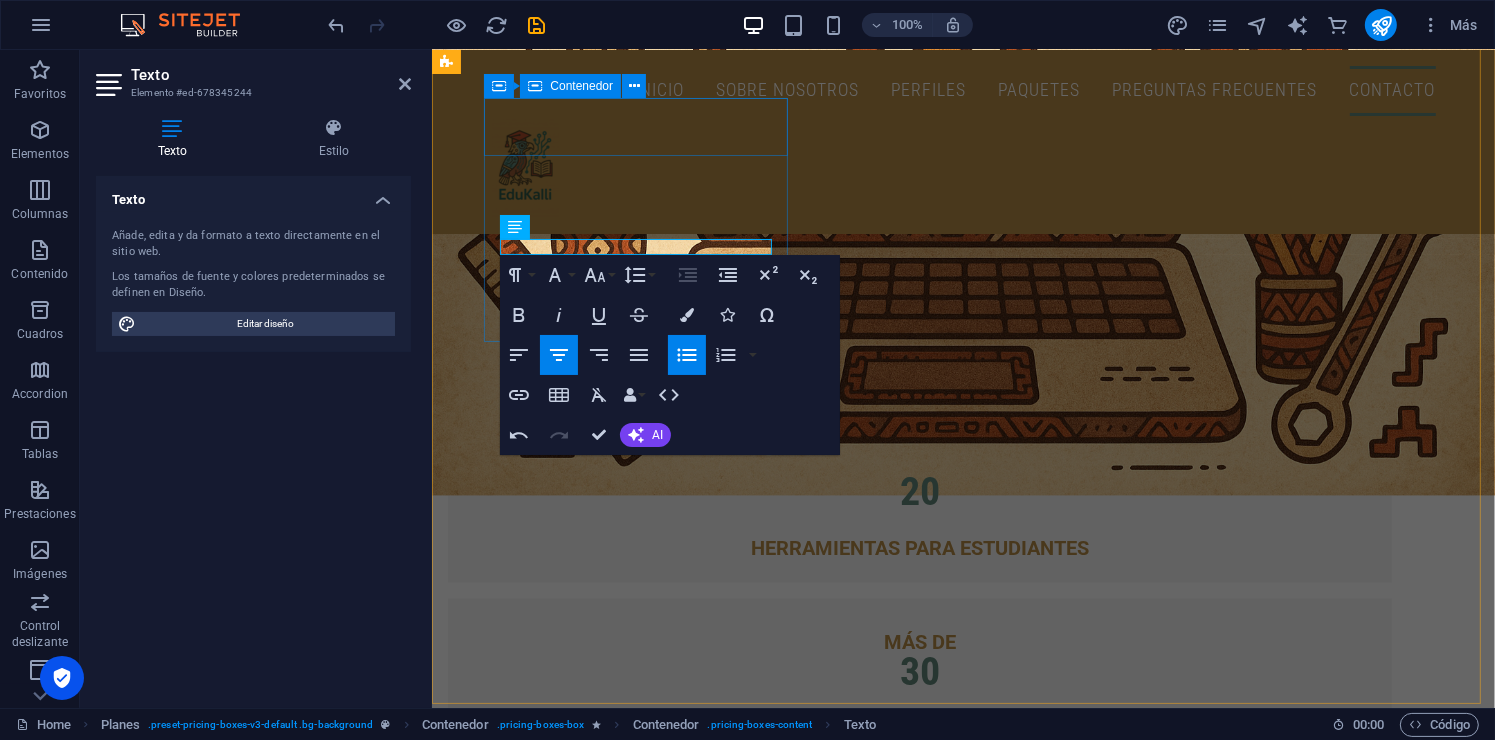 scroll, scrollTop: 3192, scrollLeft: 0, axis: vertical 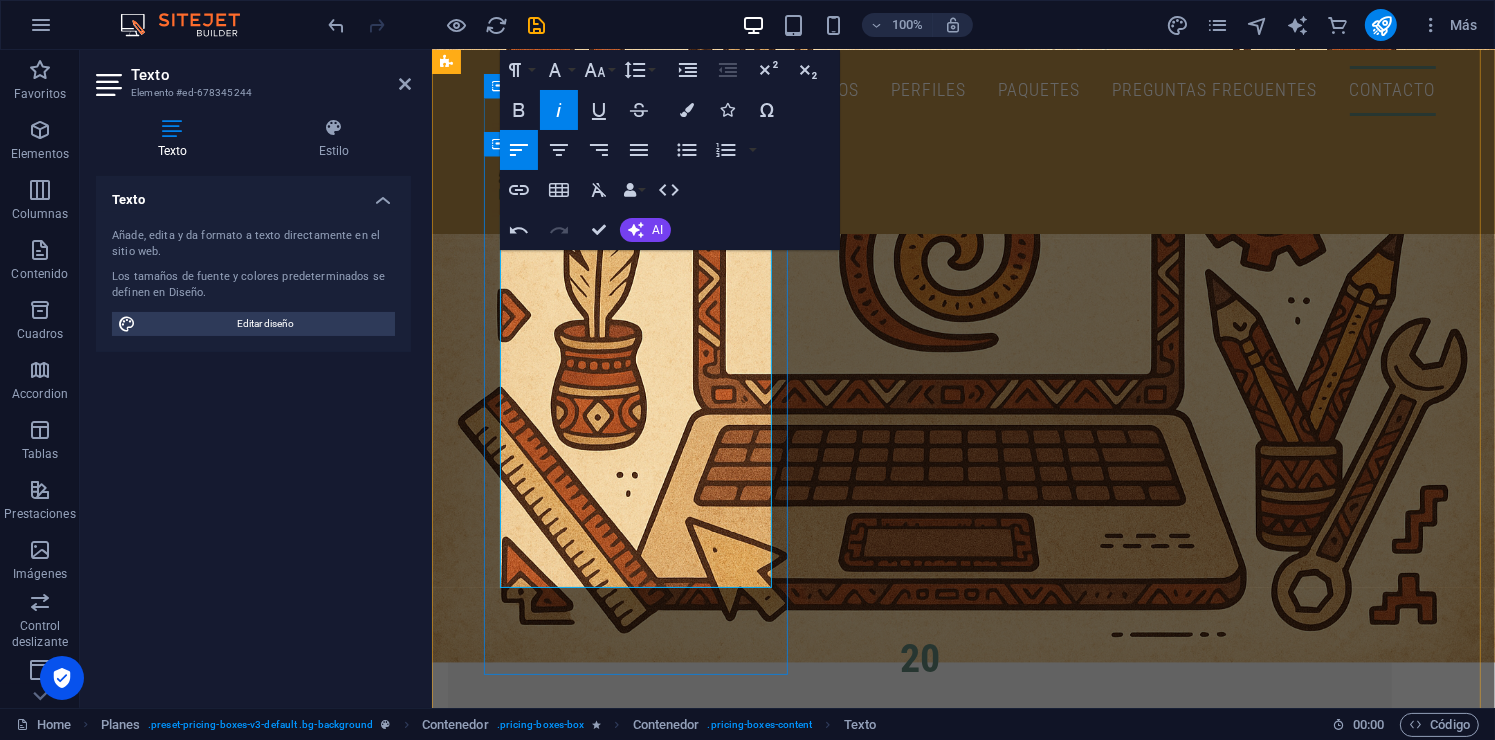 click on "✔️ Grupos y tareas básicas ✔️ Registro de asistencia y calificaciones ✔️ Creación de ciclos escolares ✔️ Biblioteca en grupos  (temporal, se elimina cada semestre) ❌ Biblioteca escolar ❌ Historial permanente ❌ Soporte en tiempo real 🟡 Soporte por correo (respuesta en 48 h) 🧠  Perfecto para empezar, probar la plataforma y crecer después." at bounding box center [919, 3794] 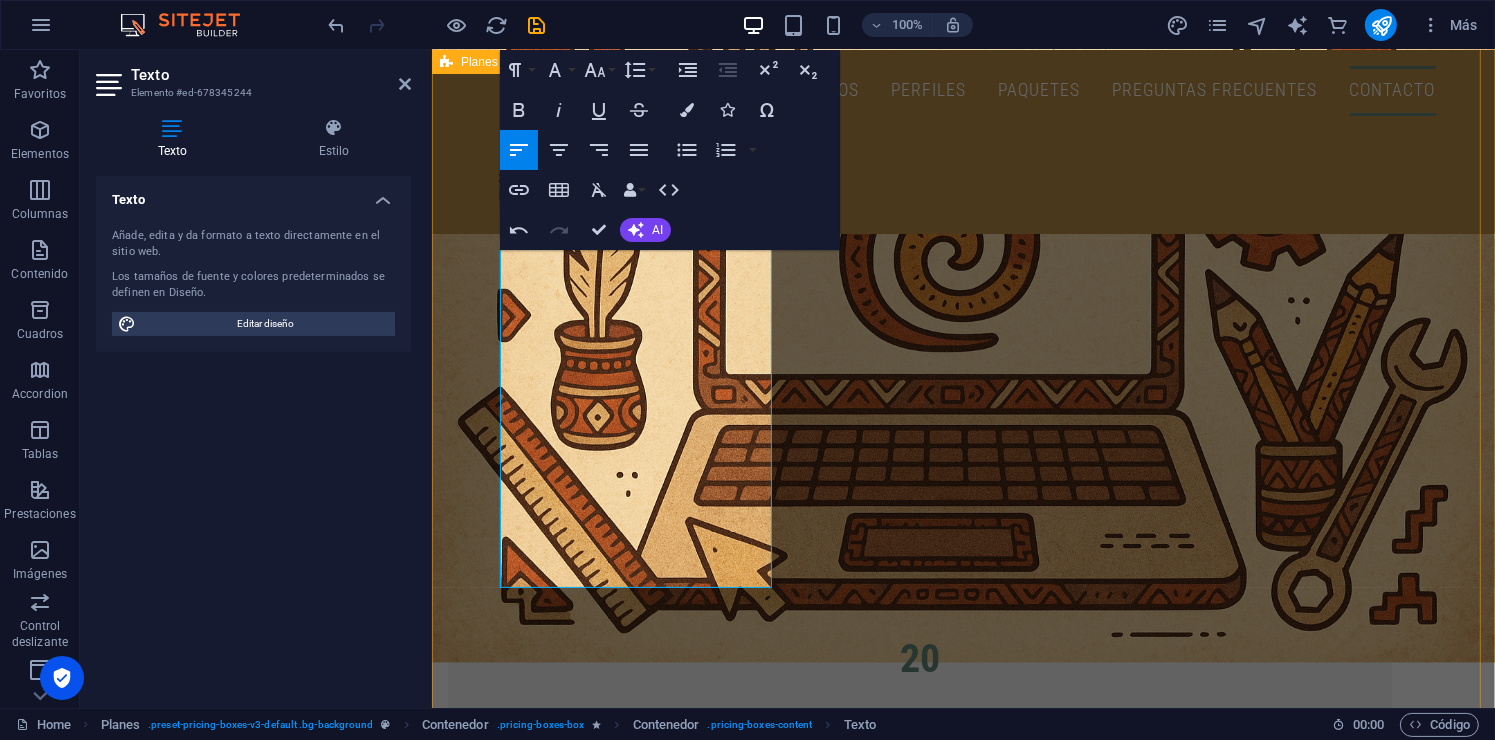 click on "PLAN BÁSICO $50  + IVA ✔️ Grupos y tareas básicas ✔️ Registro de asistencia y calificaciones ✔️ Creación de ciclos escolares ✔️ Biblioteca en grupos  (temporal, se elimina cada semestre) ❌ Biblioteca escolar ❌ Historial permanente ❌ Soporte en tiempo real 🟡 Soporte por correo (respuesta en 48 h) 🧠  Perfecto para empezar, probar la plataforma y crecer después.   ¡Contactanos si te interesa! PLAN semestral $580  + IVA Branding personalizado :  logo y colores de tu institución Informes avanzados  y analíticas  de rendimiento detalladas Gestión de tareas , calificaciones y asistencia Chat  tiempo real Biblioteca  online Integración con Google Meet  para compartir videollamadas Sesiones  Ilimitadas Soporte básico por correo electrónico  (respuesta en 24 h) ¡Contactanos si te interesa! PLAN anual $1,080  + IVA Branding personalizado :  logo y colores de tu institución Acceso anticipado  a nuevas funciones beta Informes avanzados  y analíticas Gestión de tareas Chat" at bounding box center (962, 4334) 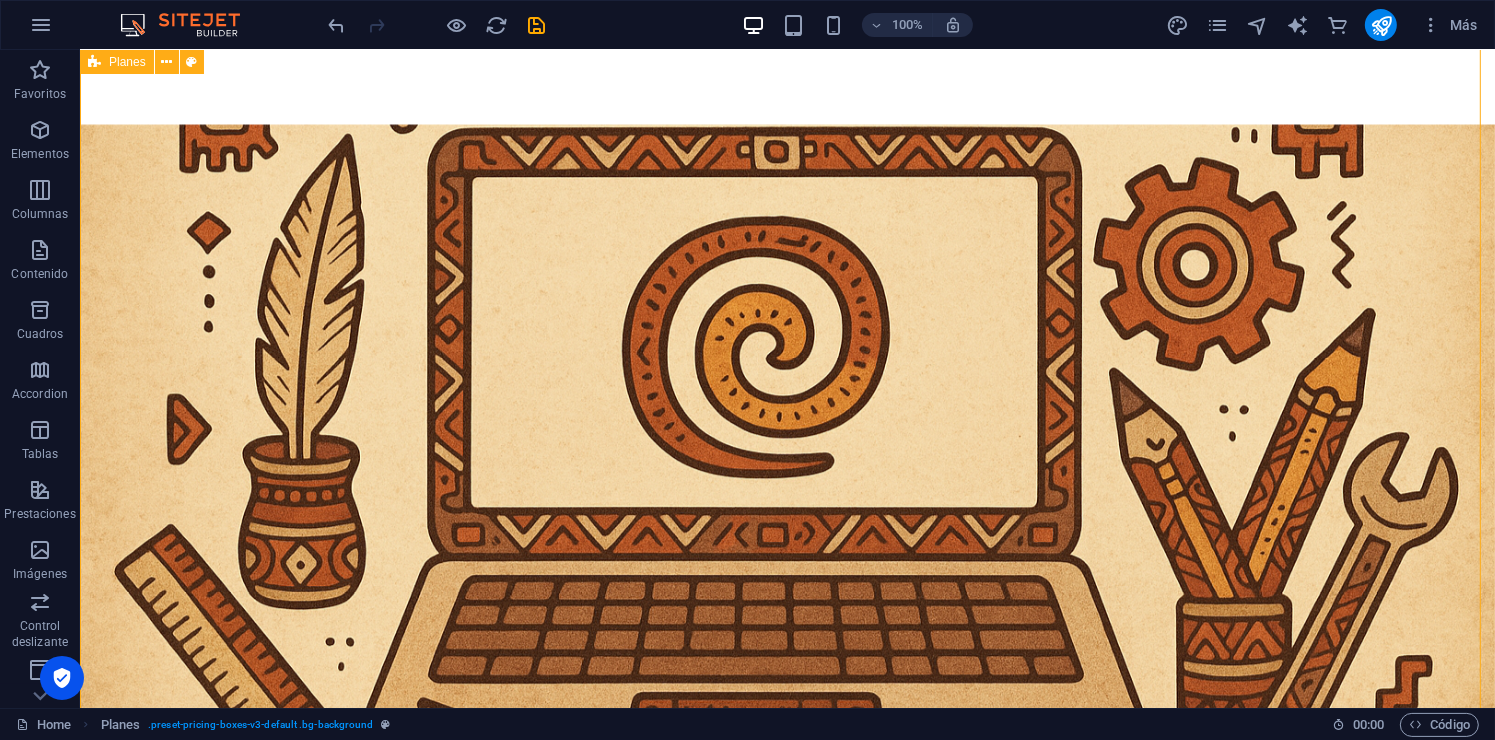 click on "PLAN BÁSICO $50  + IVA ✔️ Grupos y tareas básicas ✔️ Registro de asistencia y calificaciones ✔️ Creación de ciclos escolares ✔️ Biblioteca en grupos  (temporal, se elimina cada semestre) ❌ Biblioteca escolar ❌ Historial permanente ❌ Soporte en tiempo real 🟡 Soporte por correo (respuesta en 48 h) 🧠  Perfecto para empezar, probar la plataforma y crecer después.   ¡Contactanos si te interesa! PLAN semestral $580  + IVA Branding personalizado :  logo y colores de tu institución Informes avanzados  y analíticas  de rendimiento detalladas Gestión de tareas , calificaciones y asistencia Chat  tiempo real Biblioteca  online Integración con Google Meet  para compartir videollamadas Sesiones  Ilimitadas Soporte básico por correo electrónico  (respuesta en 24 h) ¡Contactanos si te interesa! PLAN anual $1,080  + IVA Branding personalizado :  logo y colores de tu institución Acceso anticipado  a nuevas funciones beta Informes avanzados  y analíticas Gestión de tareas Chat" at bounding box center (786, 4513) 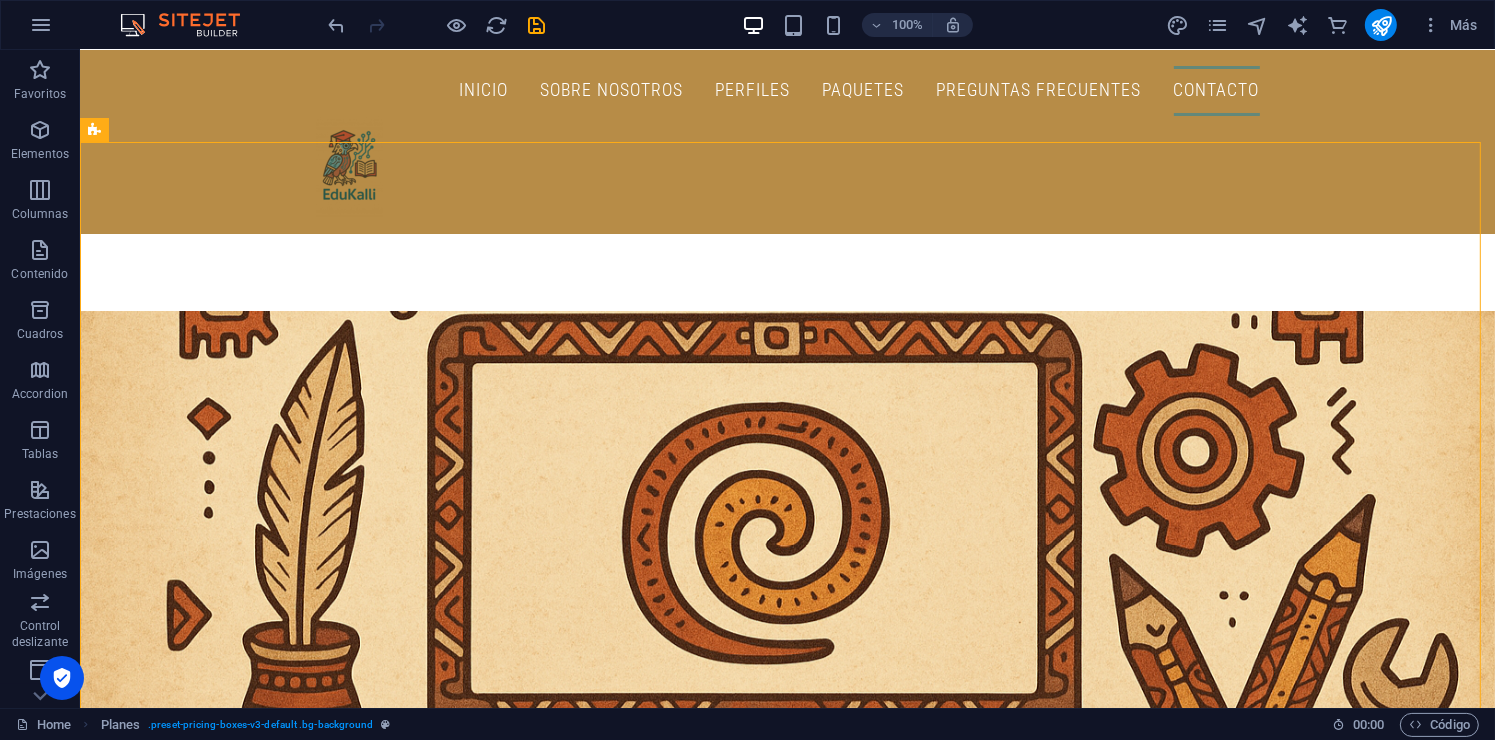 scroll, scrollTop: 2952, scrollLeft: 0, axis: vertical 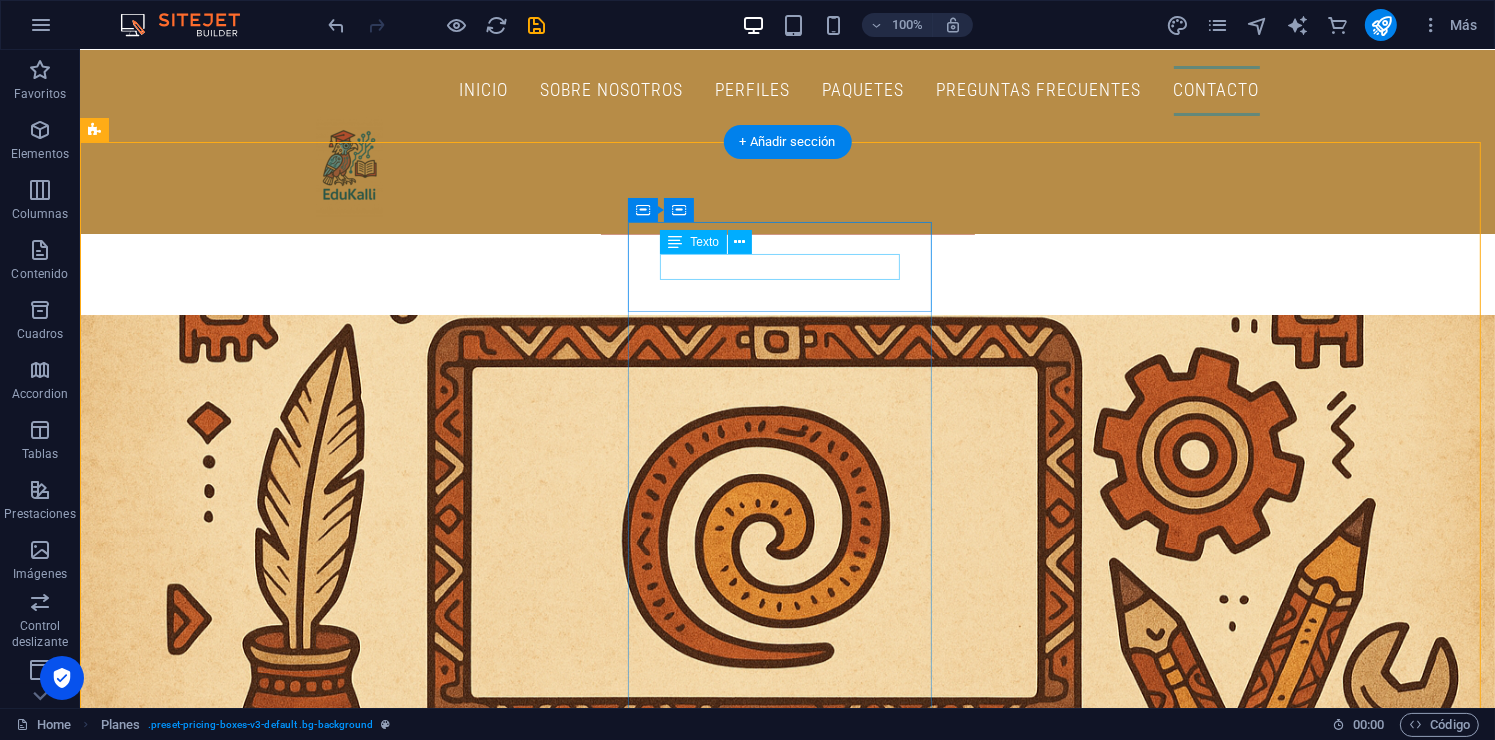 click on "PLAN semestral" at bounding box center (567, 4447) 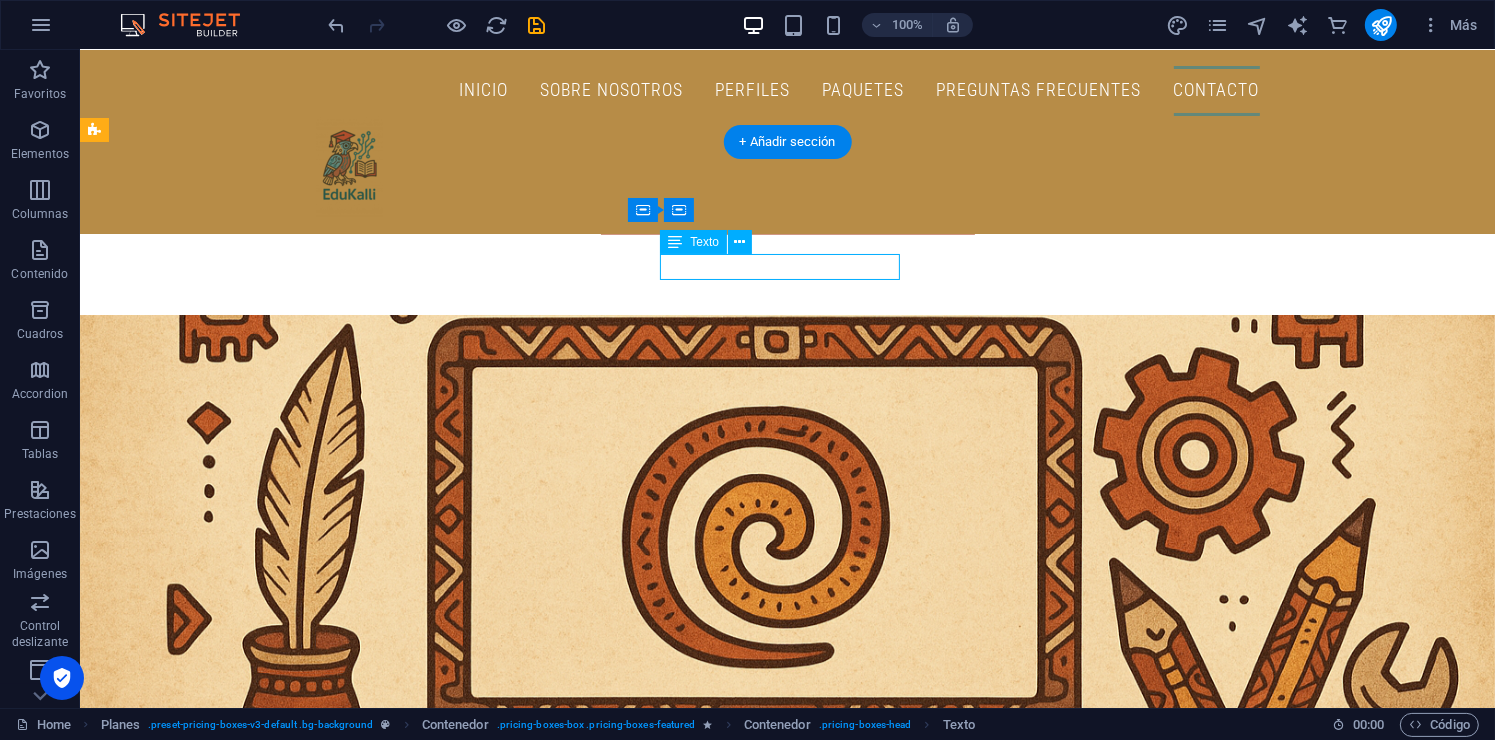 click on "PLAN semestral" at bounding box center [567, 4447] 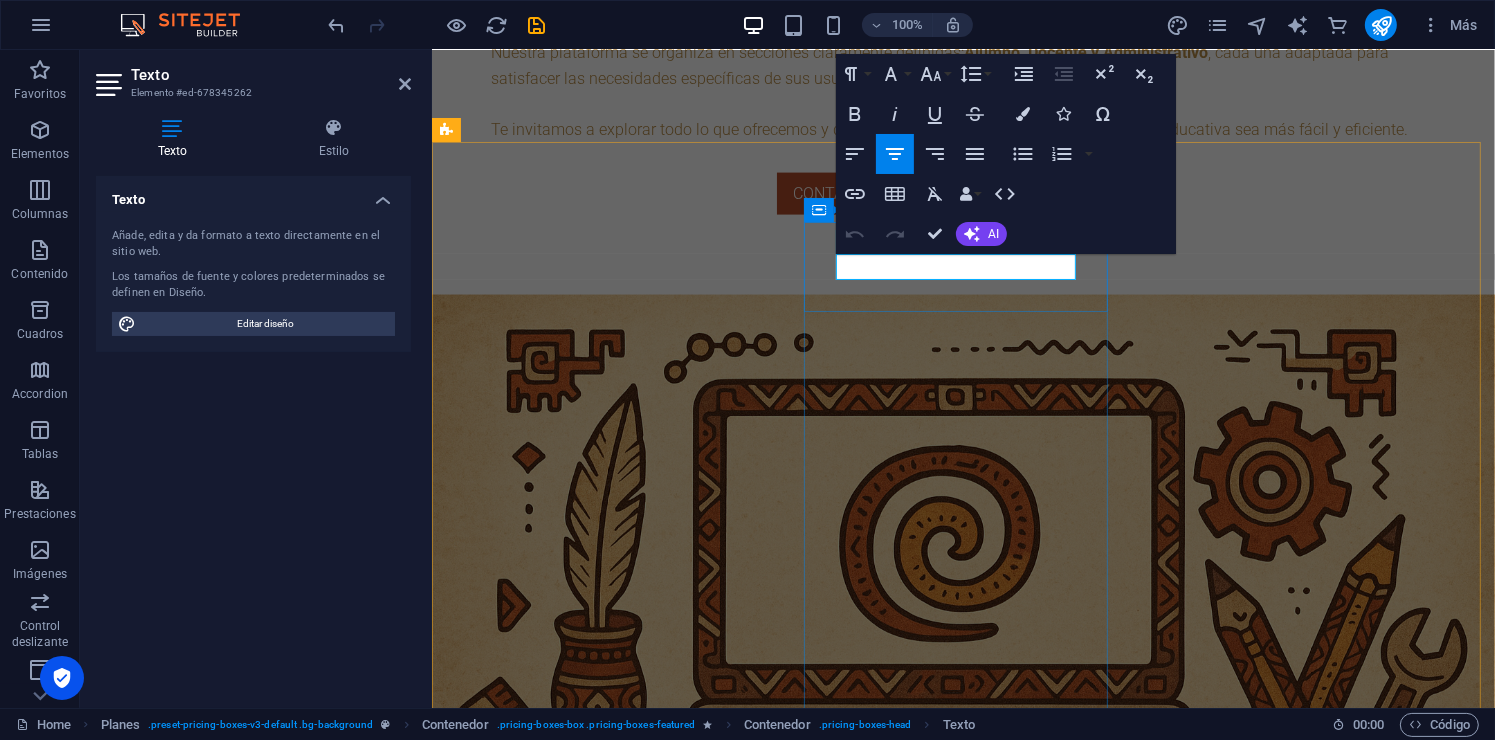 click on "PLAN semestral" at bounding box center [919, 4348] 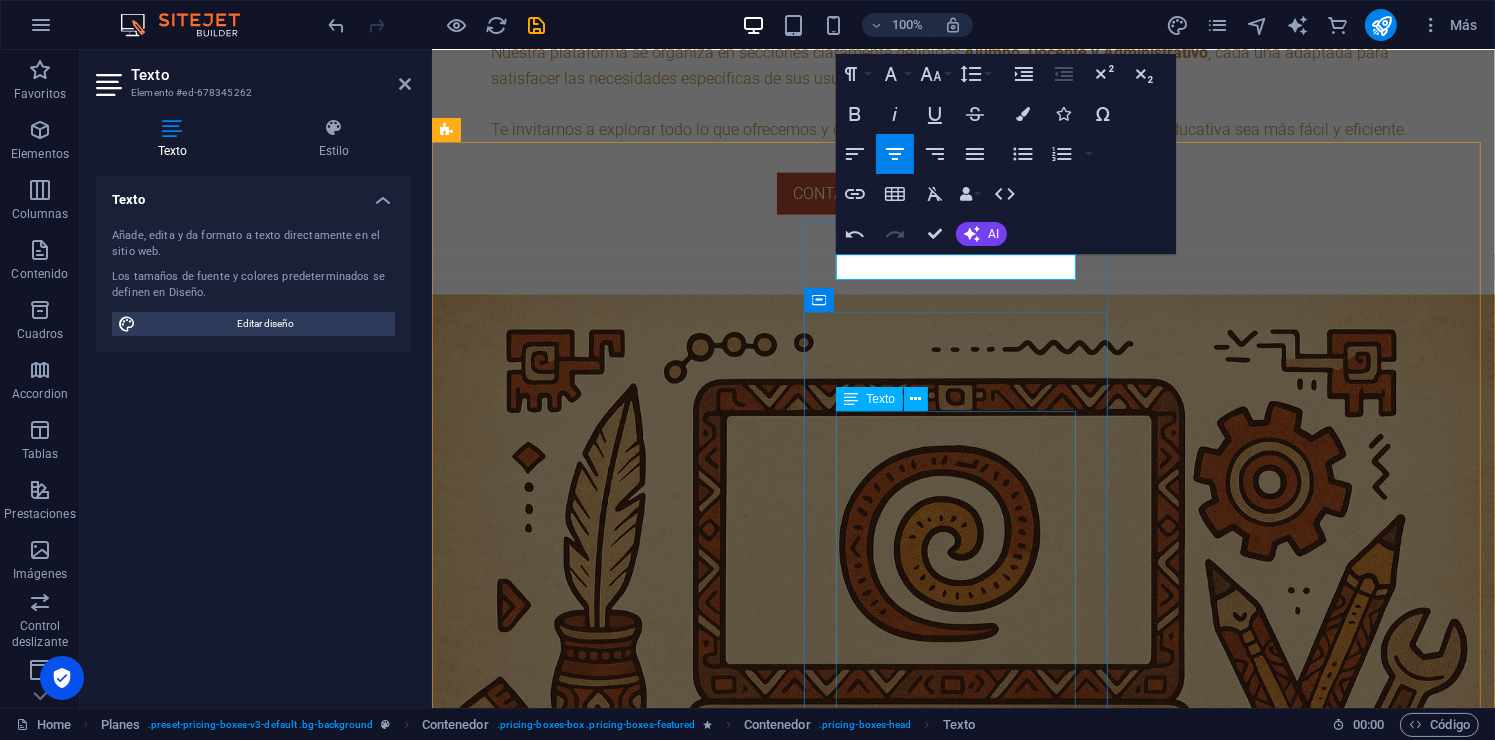 click on "Branding personalizado :  logo y colores de tu institución Informes avanzados  y analíticas  de rendimiento detalladas Gestión de tareas , calificaciones y asistencia Chat  tiempo real Biblioteca  online Integración con Google Meet  para compartir videollamadas Sesiones  Ilimitadas Soporte básico por correo electrónico  (respuesta en 24 h)" at bounding box center [919, 4662] 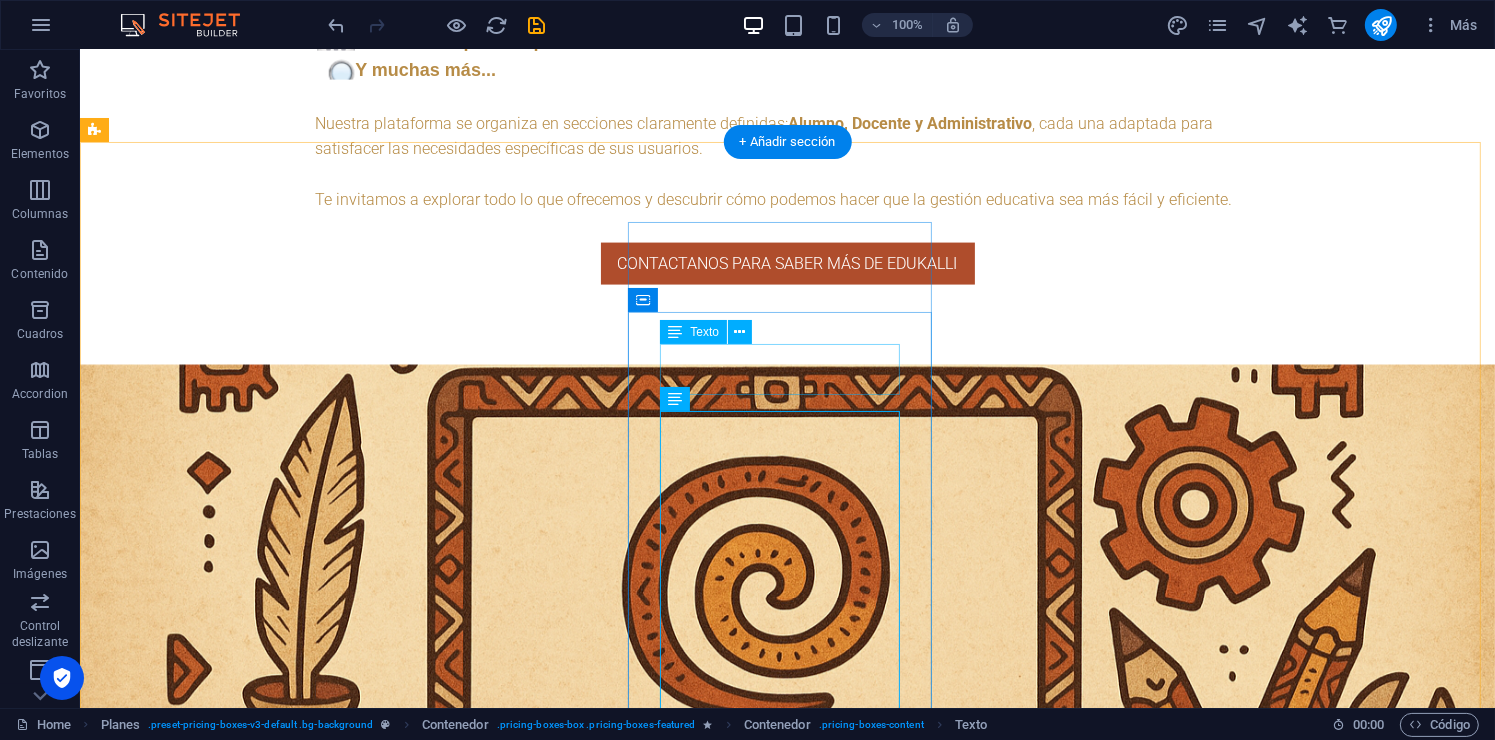 click on "$580  + IVA" at bounding box center (567, 4598) 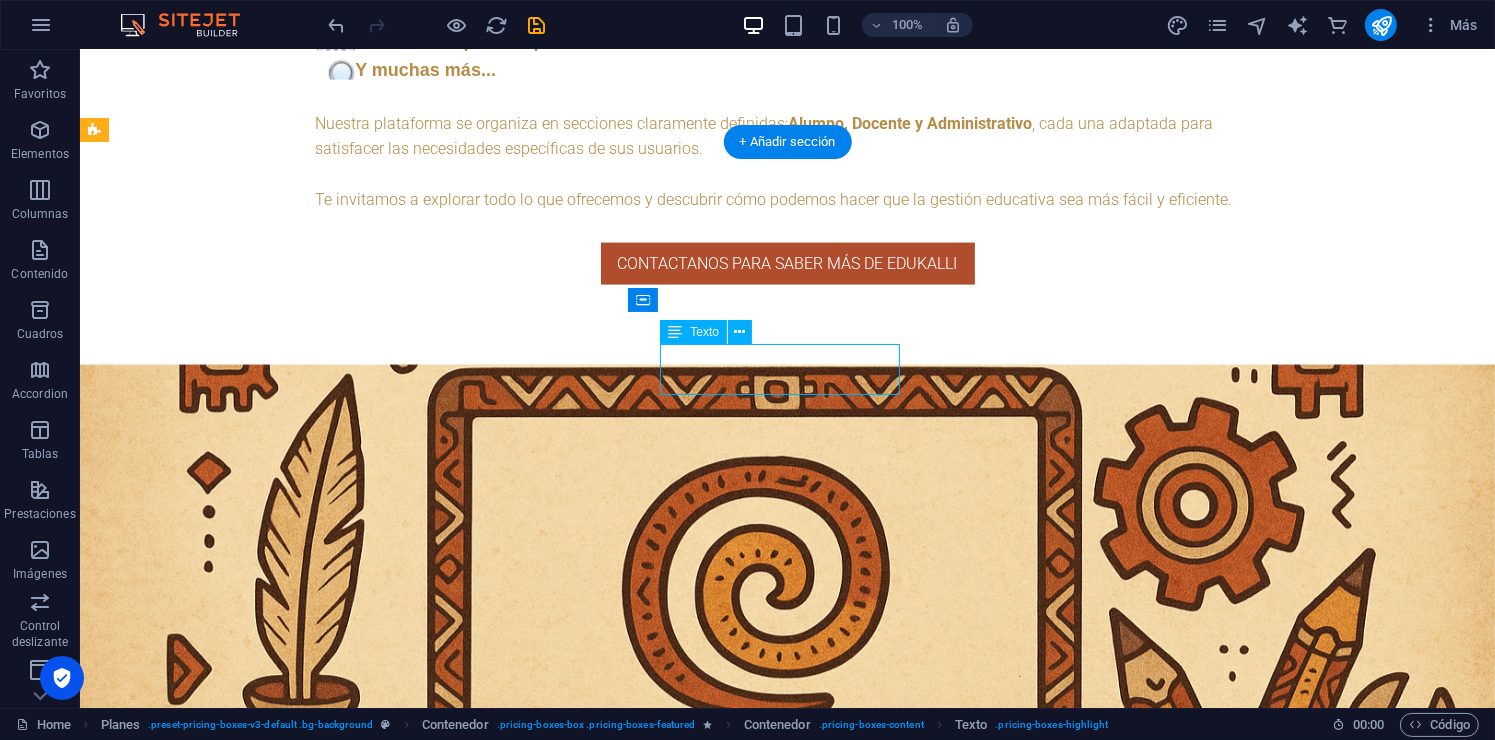 click on "$580  + IVA" at bounding box center [567, 4598] 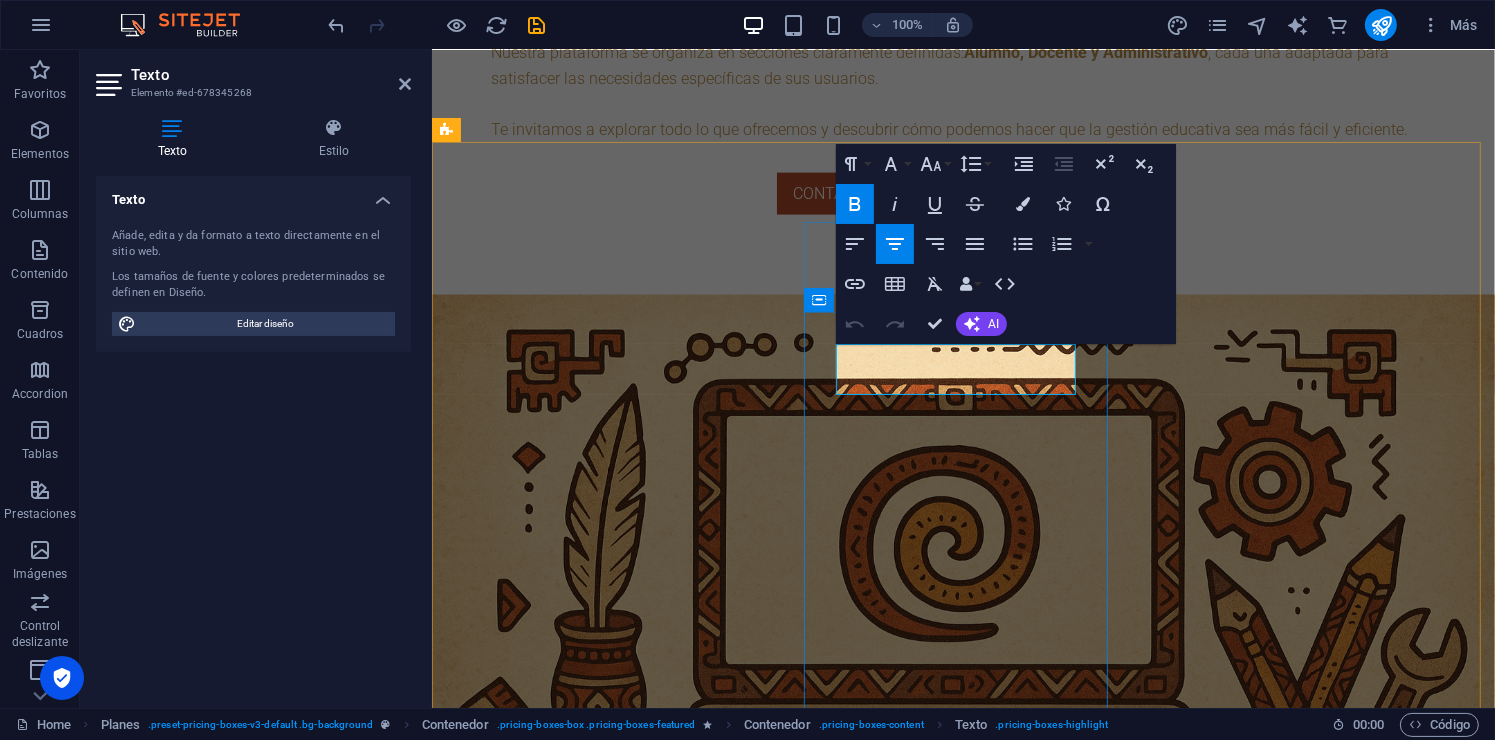 click on "$580  + IVA" at bounding box center [919, 4450] 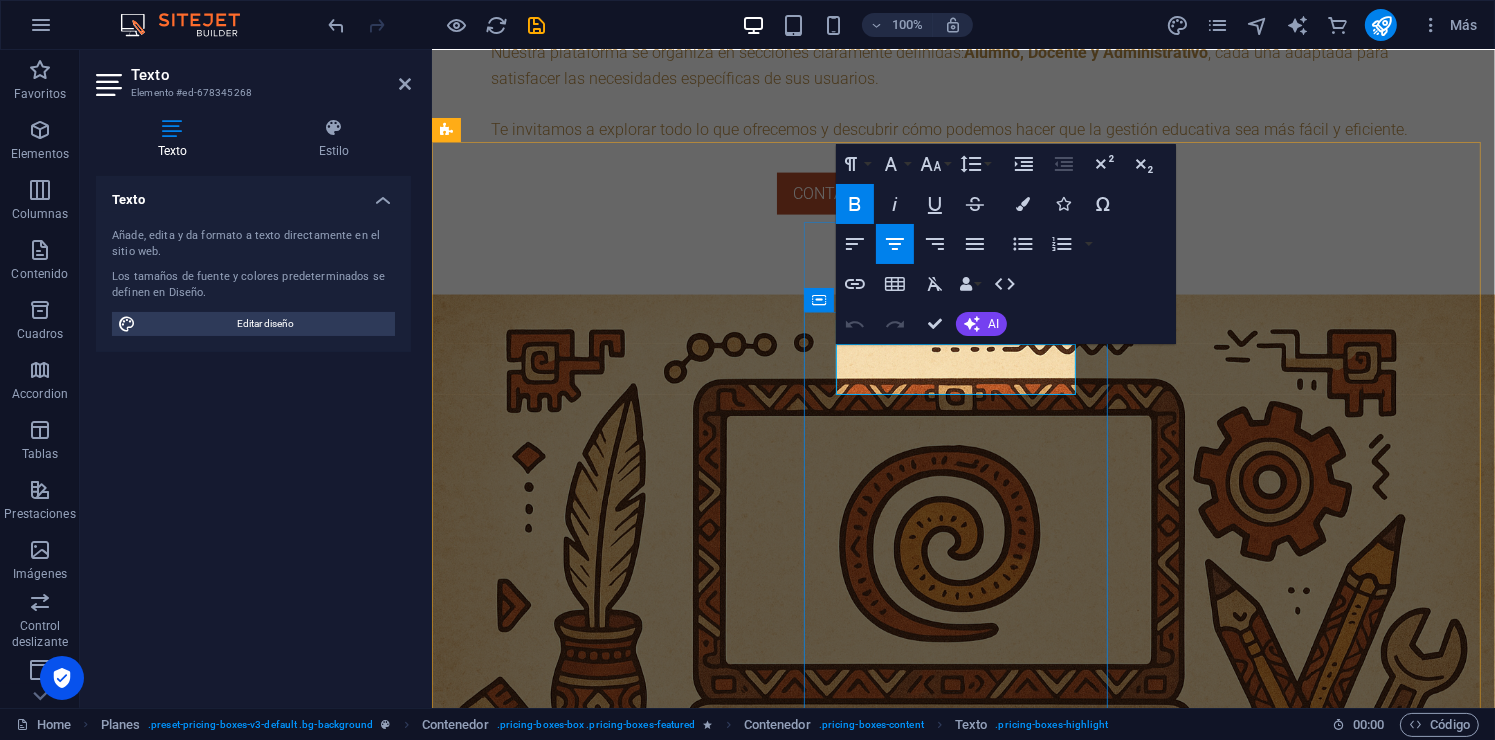 click on "$580  + IVA" at bounding box center (919, 4450) 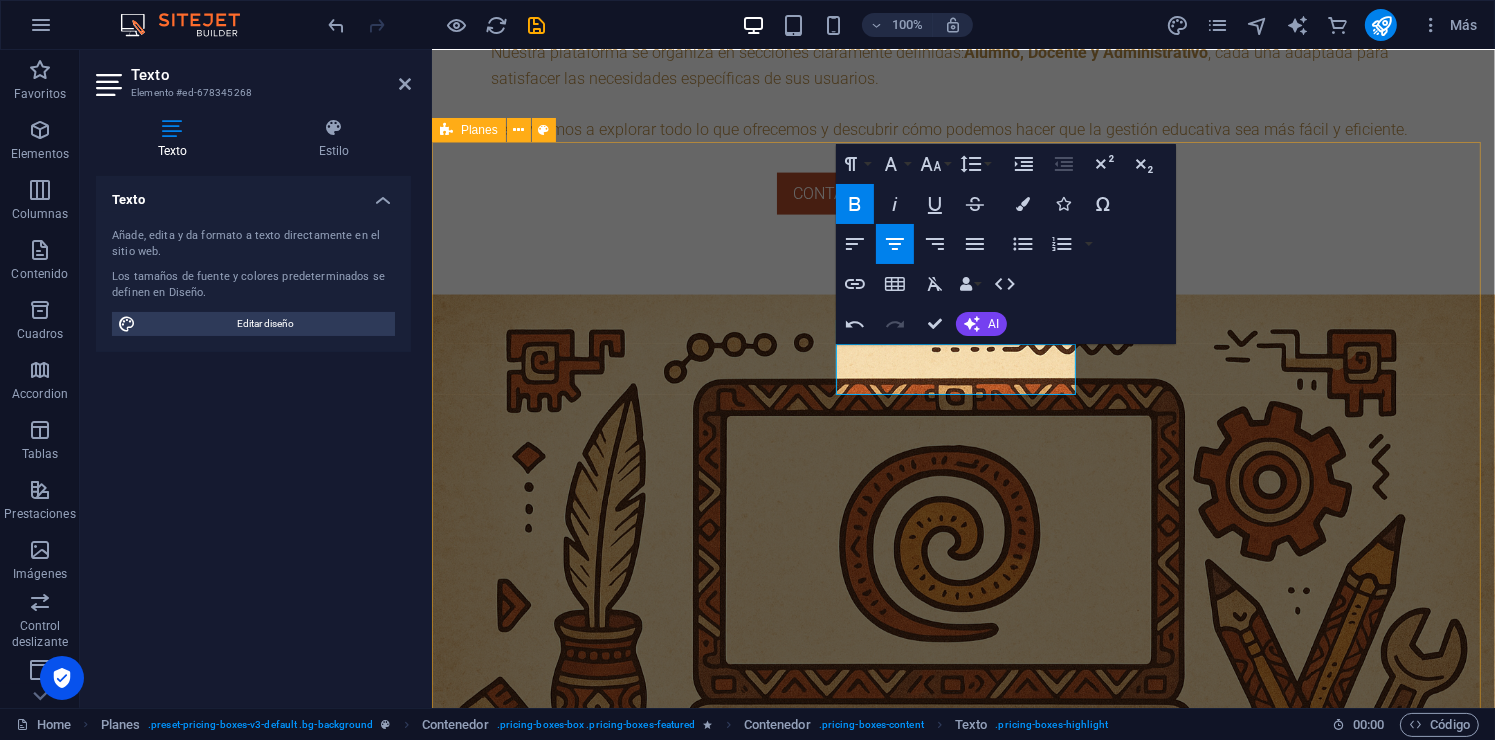 click on "PLAN BÁSICO $50  + IVA ✔️ Grupos y tareas básicas ✔️ Registro de asistencia y calificaciones ✔️ Creación de ciclos escolares ✔️ Biblioteca en grupos  (temporal, se elimina cada semestre) ❌ Biblioteca escolar ❌ Historial permanente ❌ Soporte en tiempo real 🟡 Soporte por correo (respuesta en 48 h) 🧠  Perfecto para empezar, probar la plataforma y crecer después.   ¡Contactanos si te interesa! PLAN intermedio $75 + IVA Branding personalizado :  logo y colores de tu institución Informes avanzados  y analíticas  de rendimiento detalladas Gestión de tareas , calificaciones y asistencia Chat  tiempo real Biblioteca  online Integración con Google Meet  para compartir videollamadas Sesiones  Ilimitadas Soporte básico por correo electrónico  (respuesta en 24 h) ¡Contactanos si te interesa! PLAN anual $1,080  + IVA Branding personalizado :  logo y colores de tu institución Acceso anticipado  a nuevas funciones beta Informes avanzados  y analíticas  de rendimiento detalladas" at bounding box center (962, 4624) 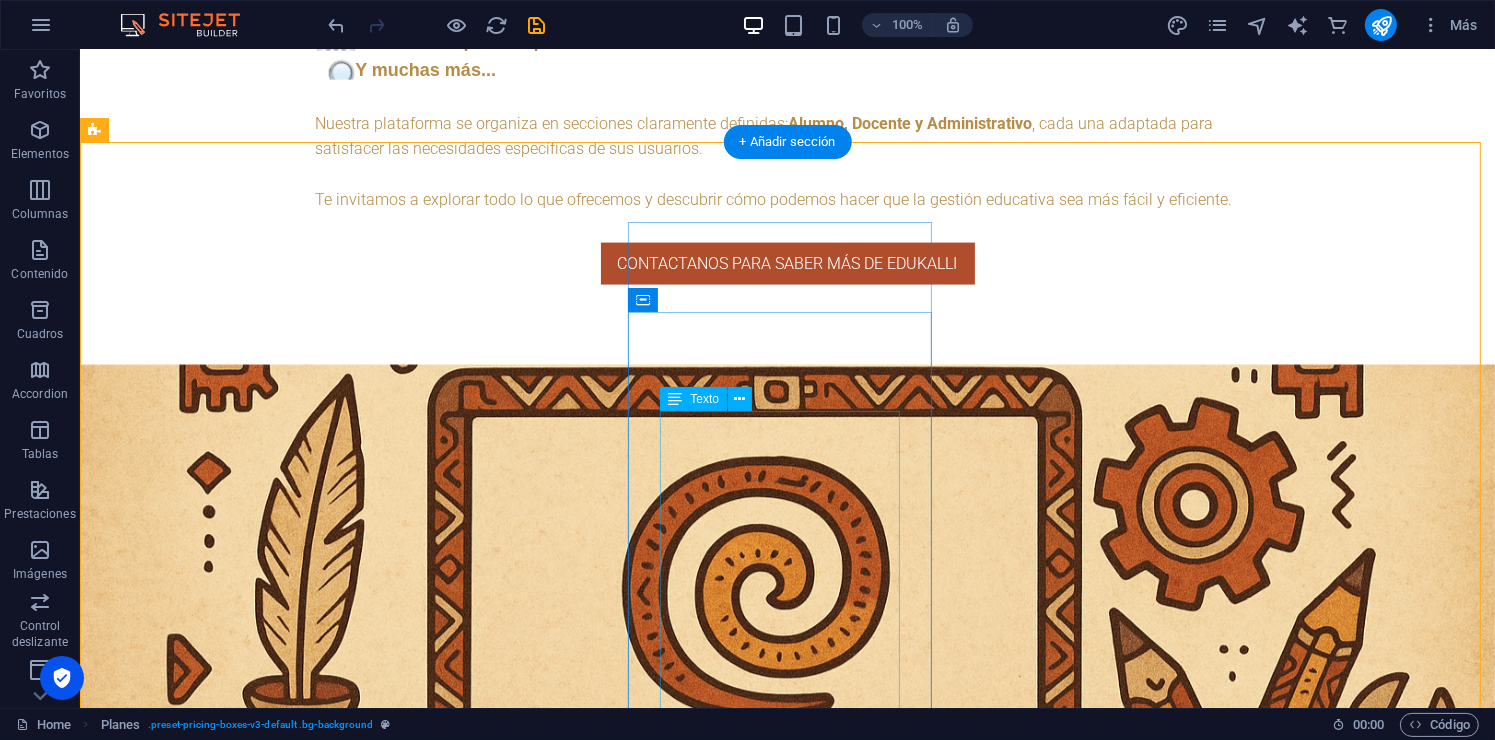 click on "Branding personalizado :  logo y colores de tu institución Informes avanzados  y analíticas  de rendimiento detalladas Gestión de tareas , calificaciones y asistencia Chat  tiempo real Biblioteca  online Integración con Google Meet  para compartir videollamadas Sesiones  Ilimitadas Soporte básico por correo electrónico  (respuesta en 24 h)" at bounding box center [567, 4810] 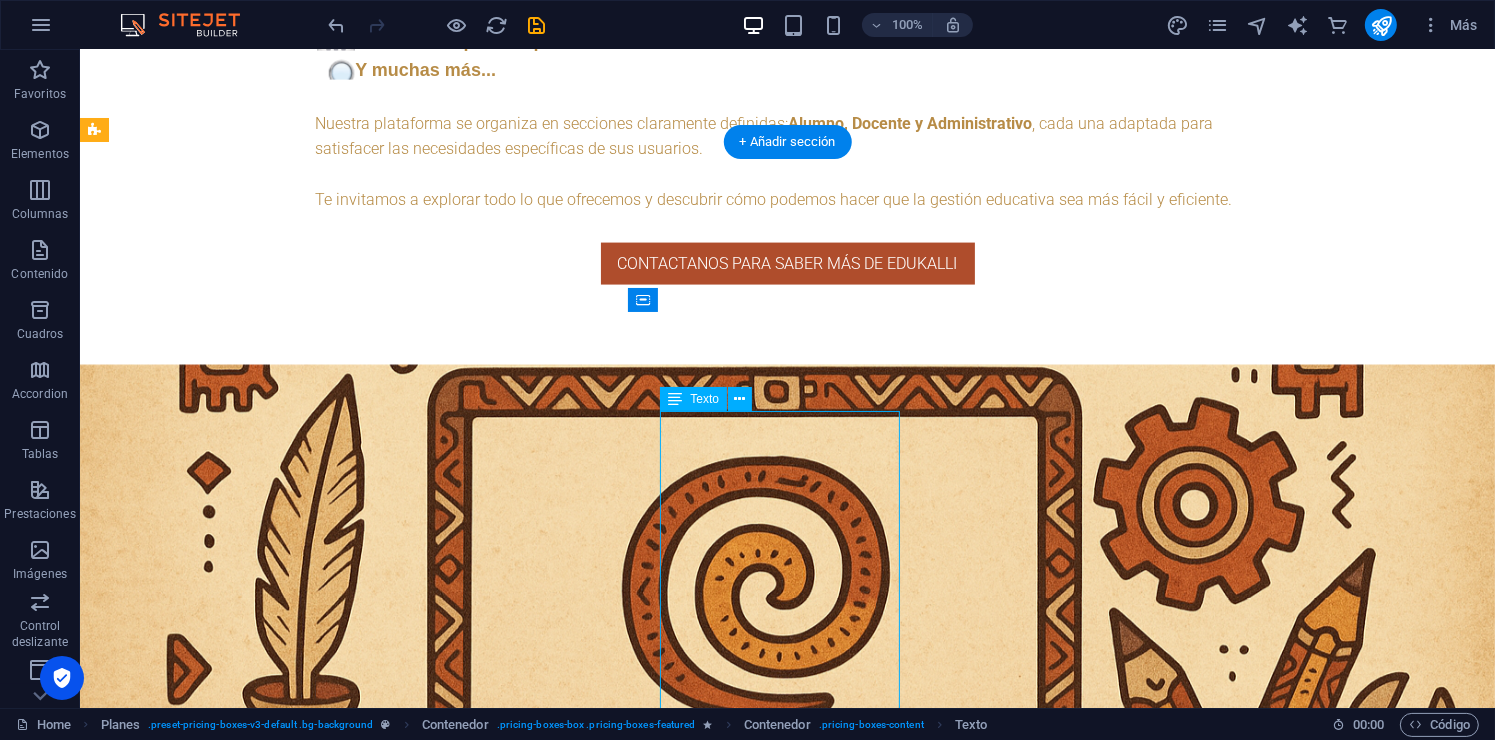 click on "Branding personalizado :  logo y colores de tu institución Informes avanzados  y analíticas  de rendimiento detalladas Gestión de tareas , calificaciones y asistencia Chat  tiempo real Biblioteca  online Integración con Google Meet  para compartir videollamadas Sesiones  Ilimitadas Soporte básico por correo electrónico  (respuesta en 24 h)" at bounding box center (567, 4810) 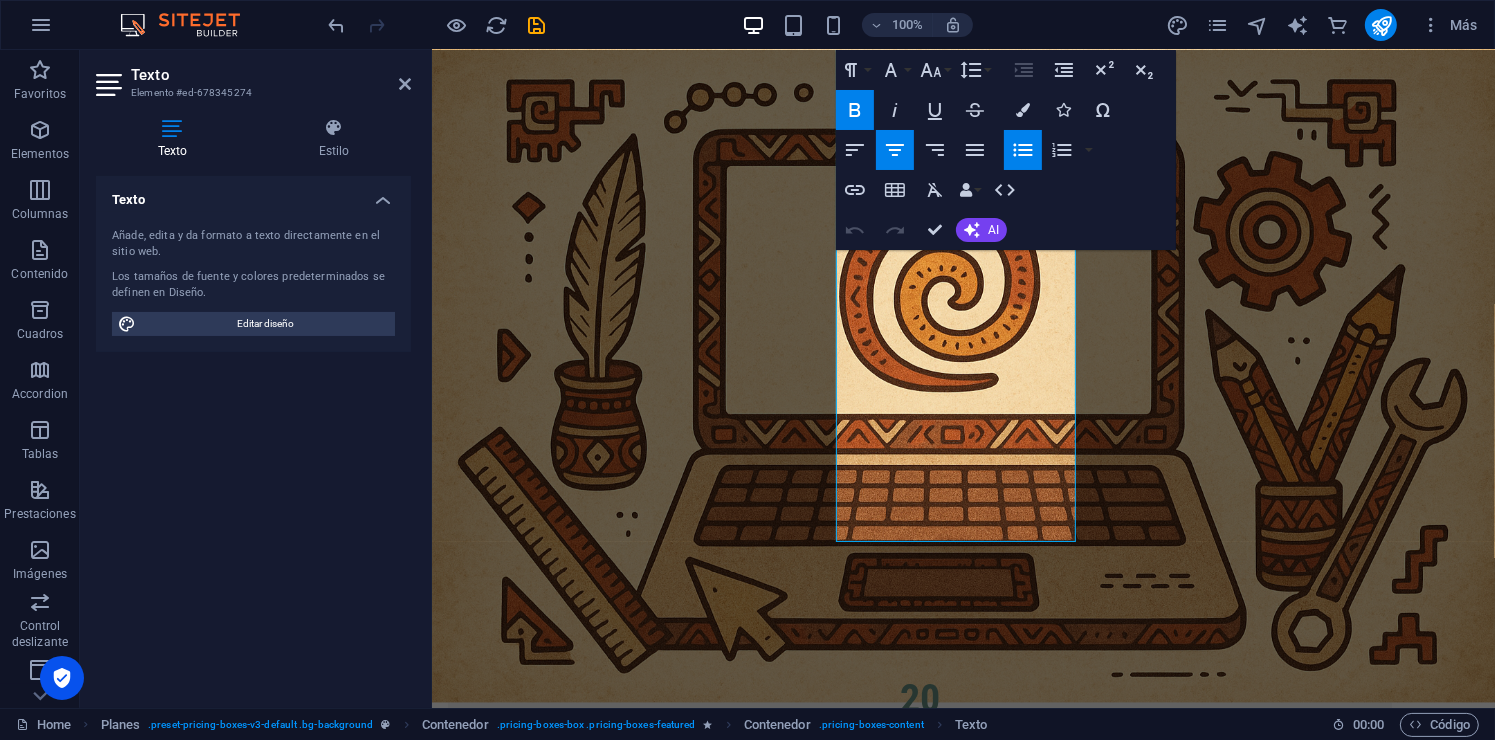 scroll, scrollTop: 3398, scrollLeft: 0, axis: vertical 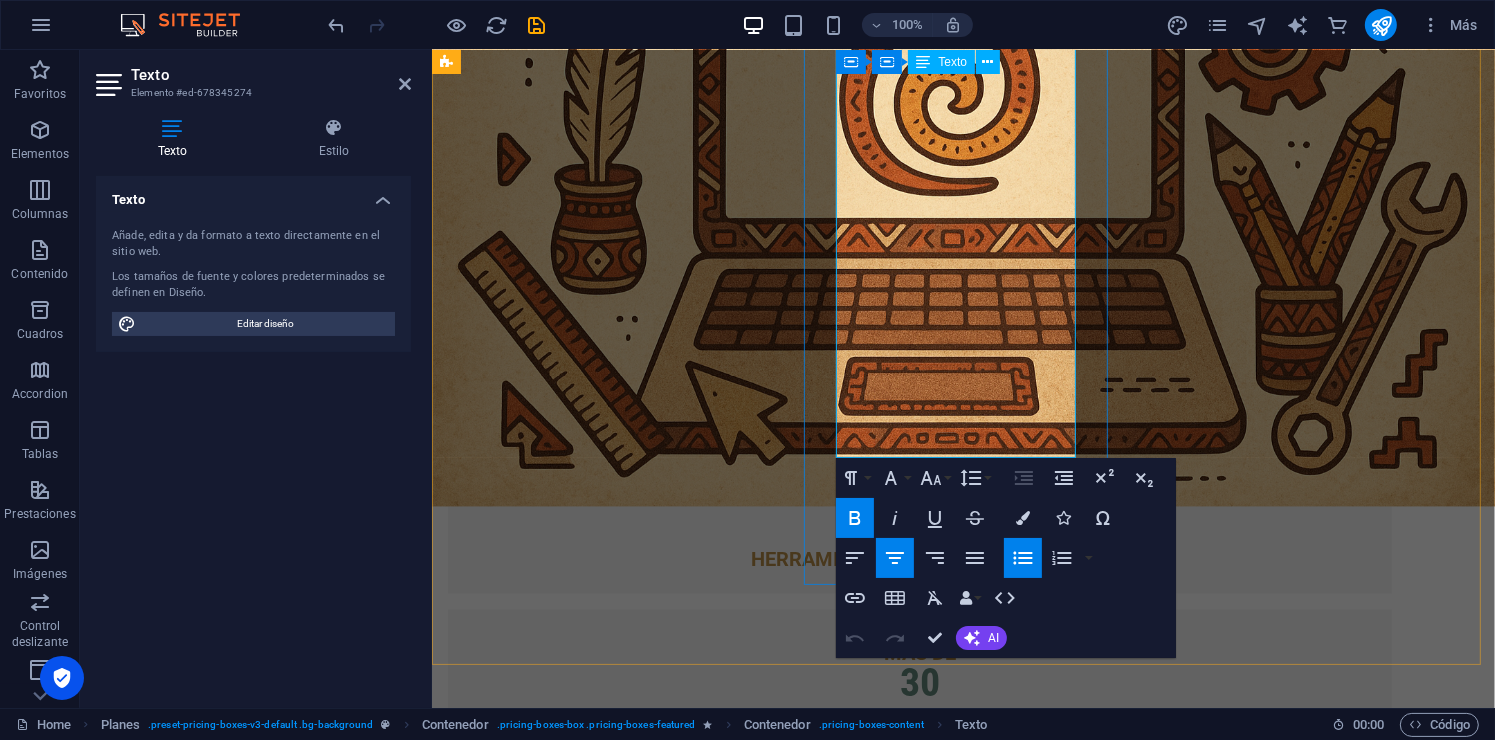 drag, startPoint x: 843, startPoint y: 440, endPoint x: 1067, endPoint y: 444, distance: 224.0357 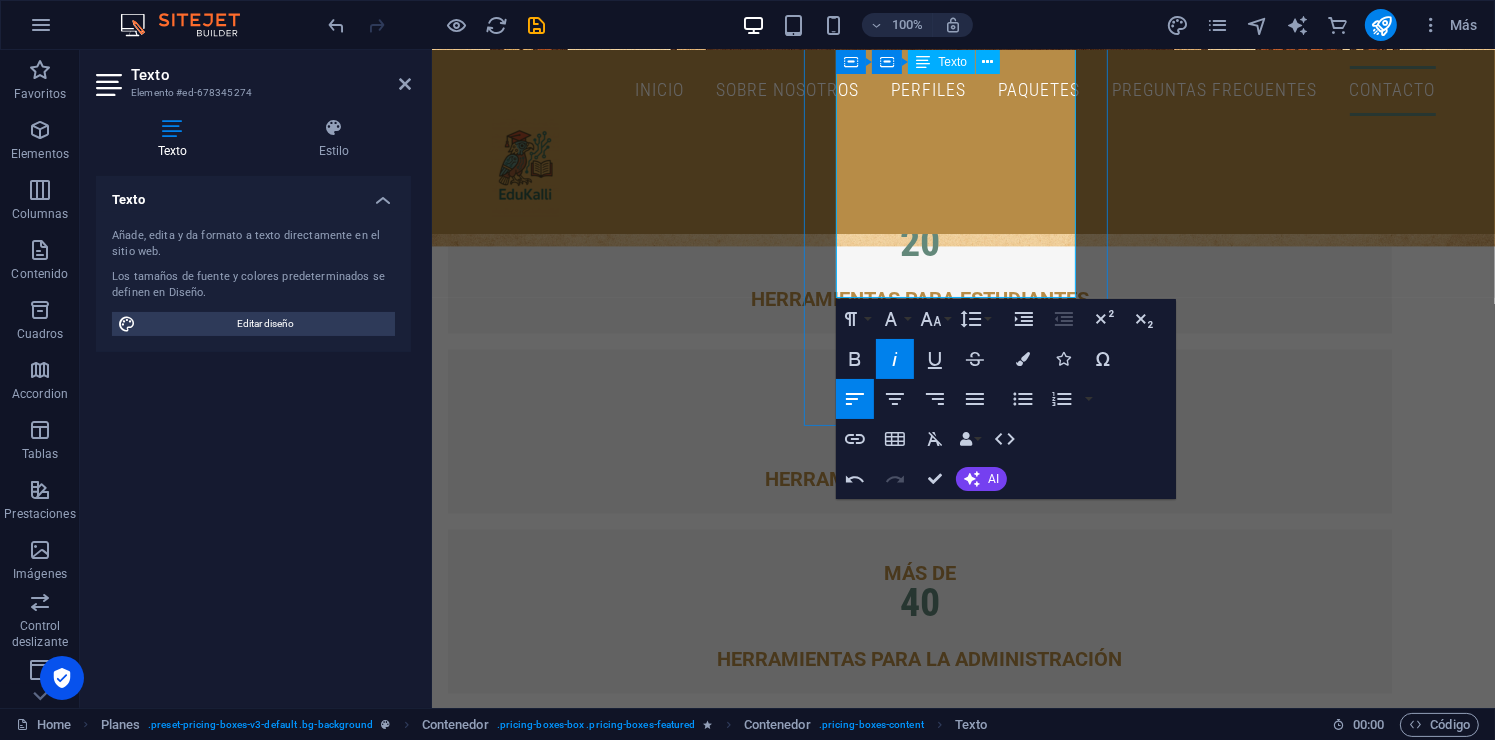 scroll, scrollTop: 3455, scrollLeft: 0, axis: vertical 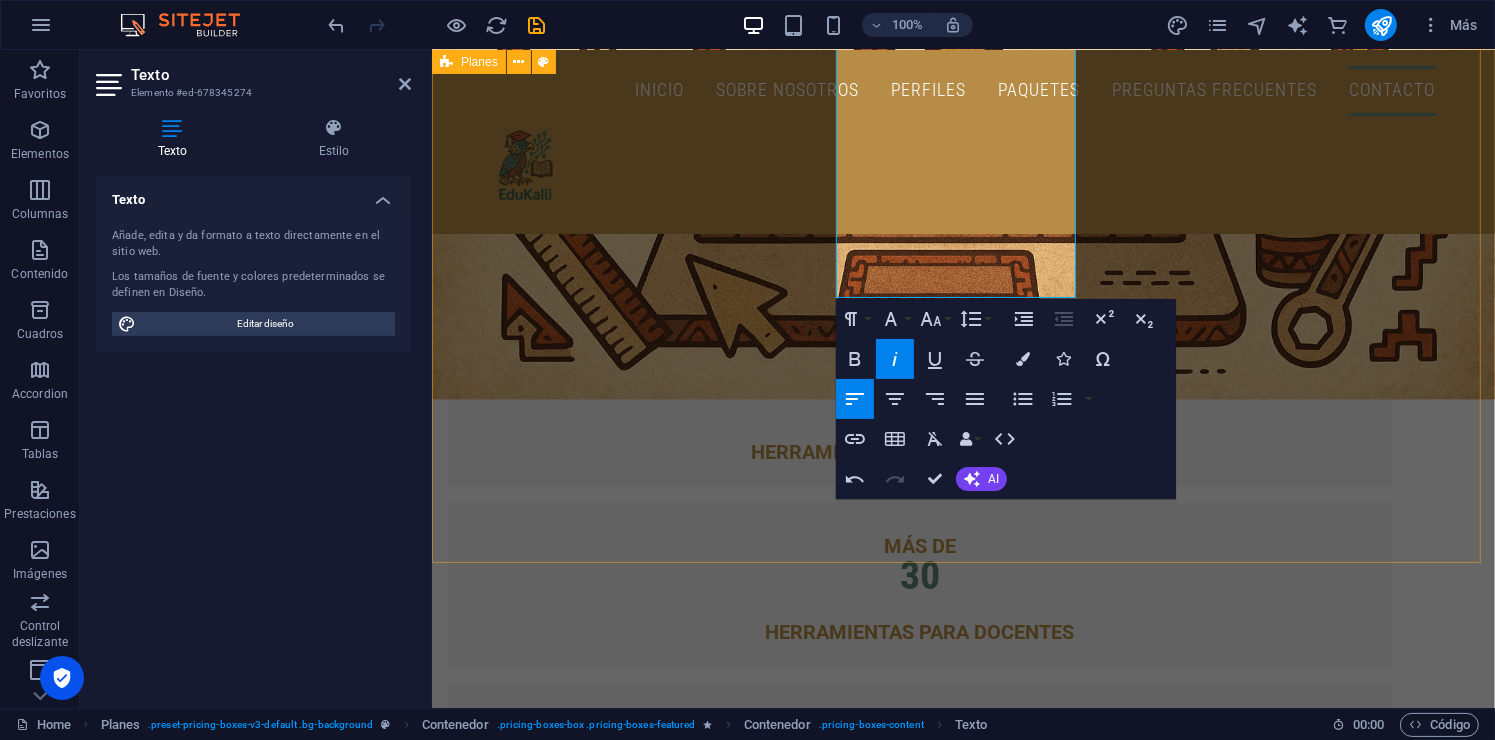 click on "PLAN BÁSICO $50  + IVA ✔️ Grupos y tareas básicas ✔️ Registro de asistencia y calificaciones ✔️ Creación de ciclos escolares ✔️ Biblioteca en grupos  (temporal, se elimina cada semestre) ❌ Biblioteca escolar ❌ Historial permanente ❌ Soporte en tiempo real 🟡 Soporte por correo (respuesta en 48 h) 🧠  Perfecto para empezar, probar la plataforma y crecer después.   ¡Contactanos si te interesa! PLAN intermedio $75 + IVA La opción equilibrada para instituciones activas. ✔️ Todo lo del plan básico ✔️ Biblioteca escolar y de grupo  (con rotación semestral) ✔️ Panel administrativo completo (cargas, horarios, materias, etc.) ✔️ Notificaciones internas ✔️ Soporte por correo (respuesta en 24 h) 💡  Ideal para escuelas en crecimiento que quieren orden y estructura sin perder el control. ¡Contactanos si te interesa! PLAN anual $1,080  + IVA Branding personalizado :  logo y colores de tu institución Acceso anticipado  a nuevas funciones beta  y analíticas" at bounding box center [962, 3991] 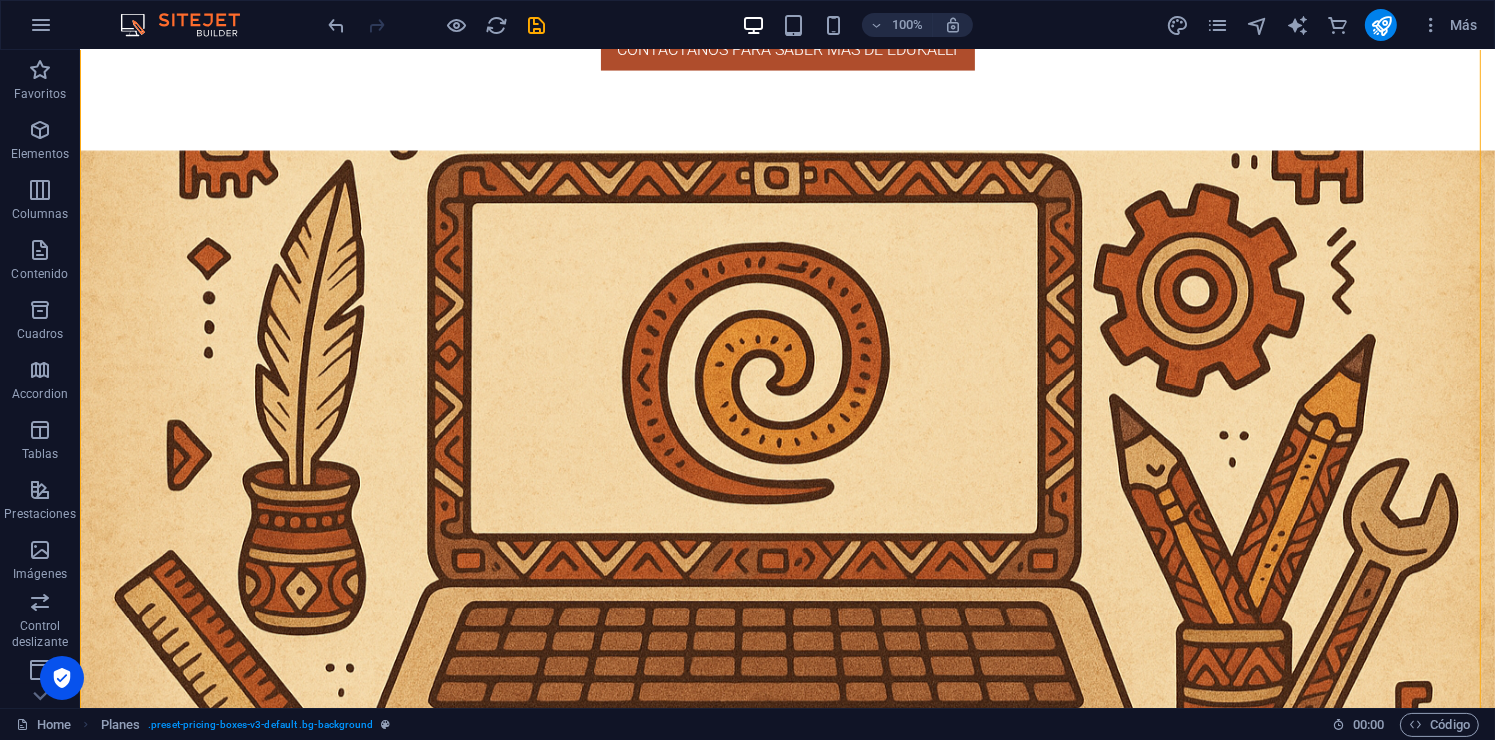 scroll, scrollTop: 3174, scrollLeft: 0, axis: vertical 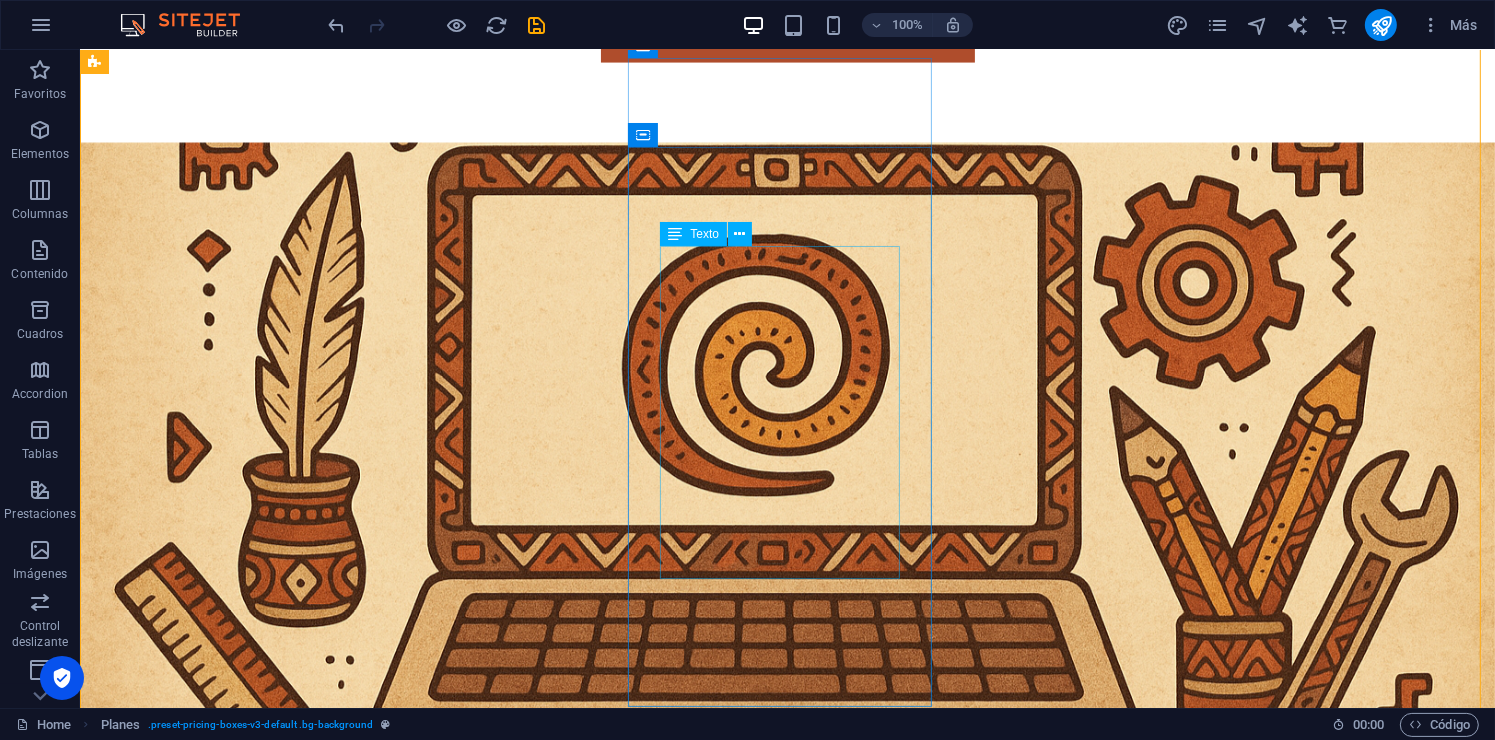 click on "La opción equilibrada para instituciones activas. ✔️ Todo lo del plan básico ✔️ Biblioteca escolar y de grupo  (con rotación semestral) ✔️ Panel administrativo completo (cargas, horarios, materias, etc.) ✔️ Notificaciones internas ✔️ Soporte por correo (respuesta en 24 h) 💡  Ideal para escuelas en crecimiento que quieren orden y estructura sin perder el control." at bounding box center [567, 4507] 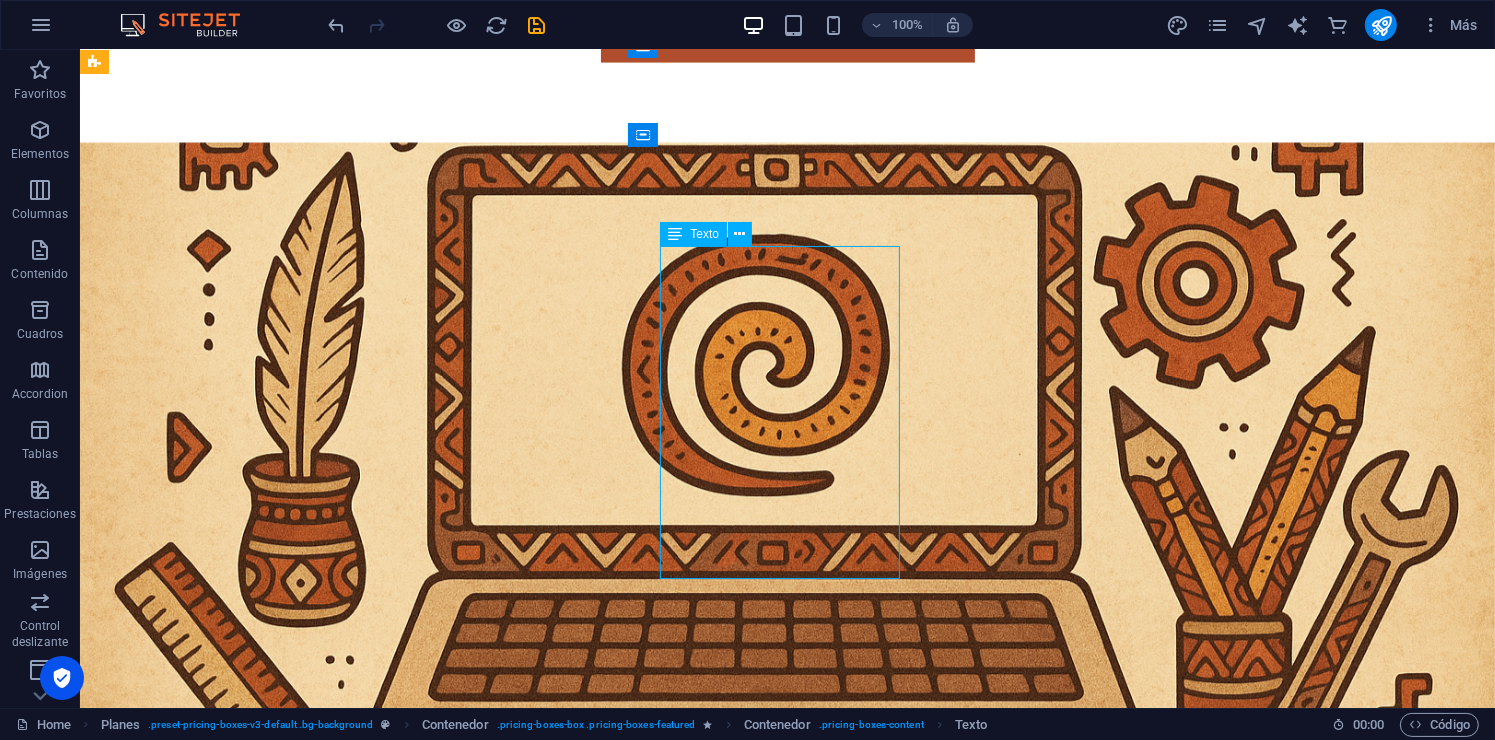 click on "La opción equilibrada para instituciones activas. ✔️ Todo lo del plan básico ✔️ Biblioteca escolar y de grupo  (con rotación semestral) ✔️ Panel administrativo completo (cargas, horarios, materias, etc.) ✔️ Notificaciones internas ✔️ Soporte por correo (respuesta en 24 h) 💡  Ideal para escuelas en crecimiento que quieren orden y estructura sin perder el control." at bounding box center (567, 4507) 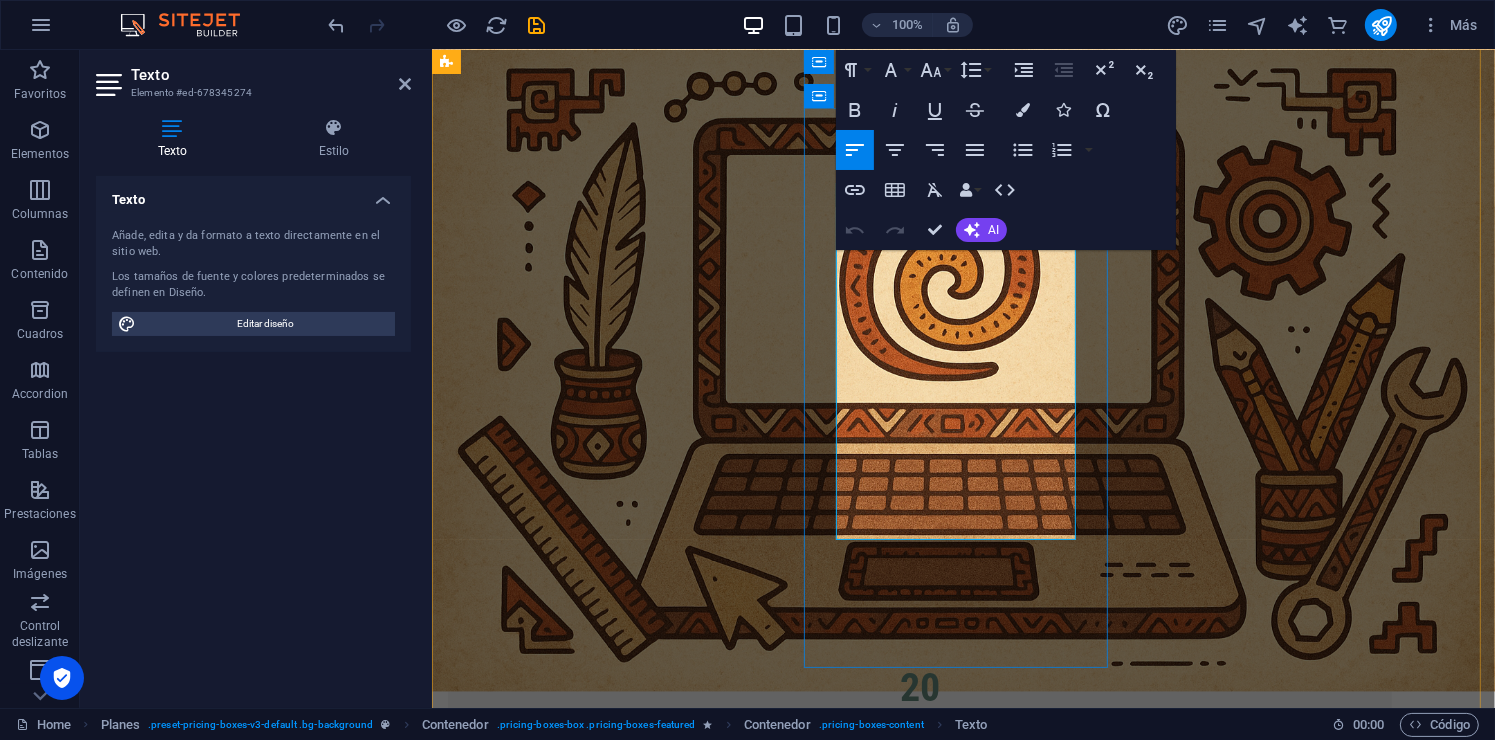 click on "(con rotación semestral)" at bounding box center (791, 4294) 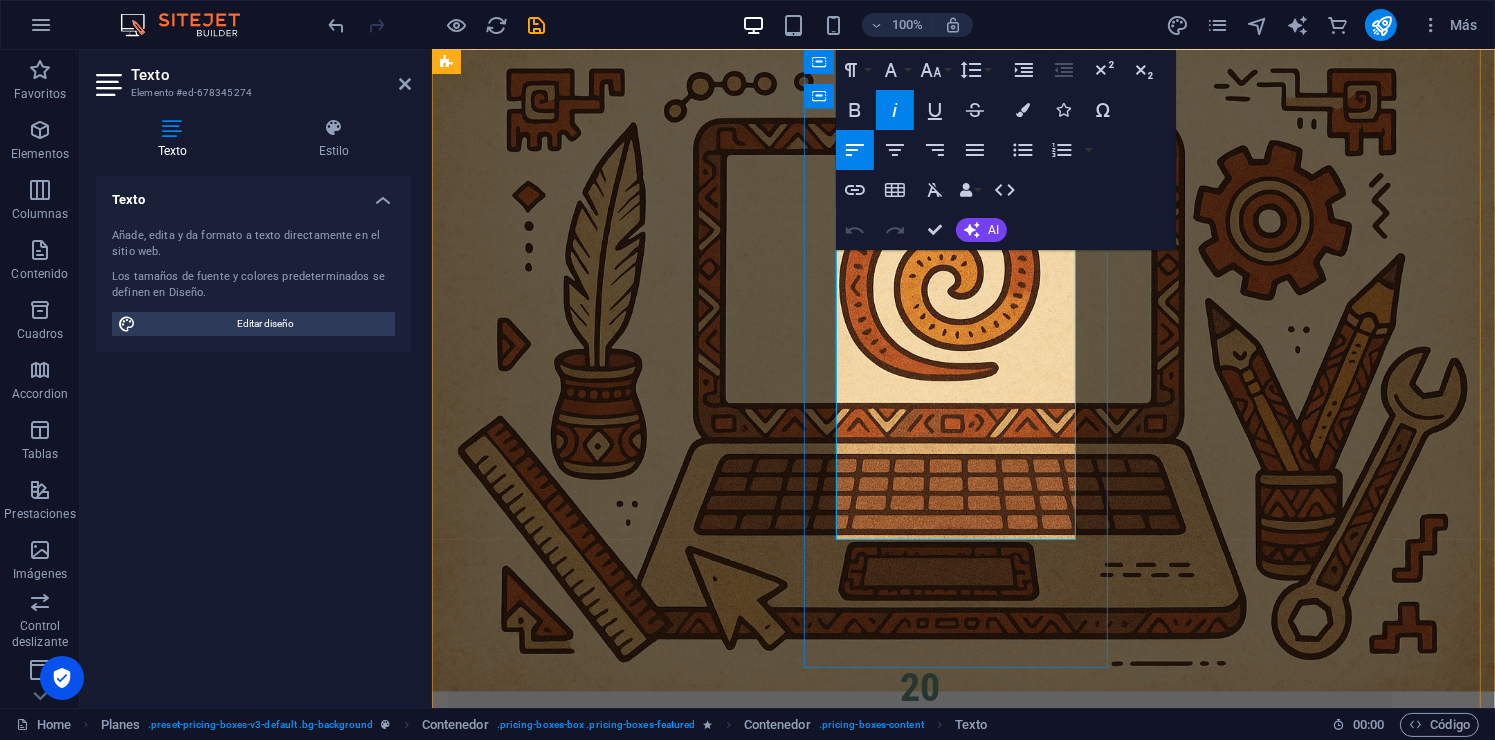 click on "✔️ Todo lo del plan básico ✔️ Biblioteca escolar y de grupo  (con rotación semestral) ✔️ Panel administrativo completo (cargas, horarios, materias, etc.) ✔️ Notificaciones internas ✔️ Soporte por correo (respuesta en 24 h)" at bounding box center (919, 4321) 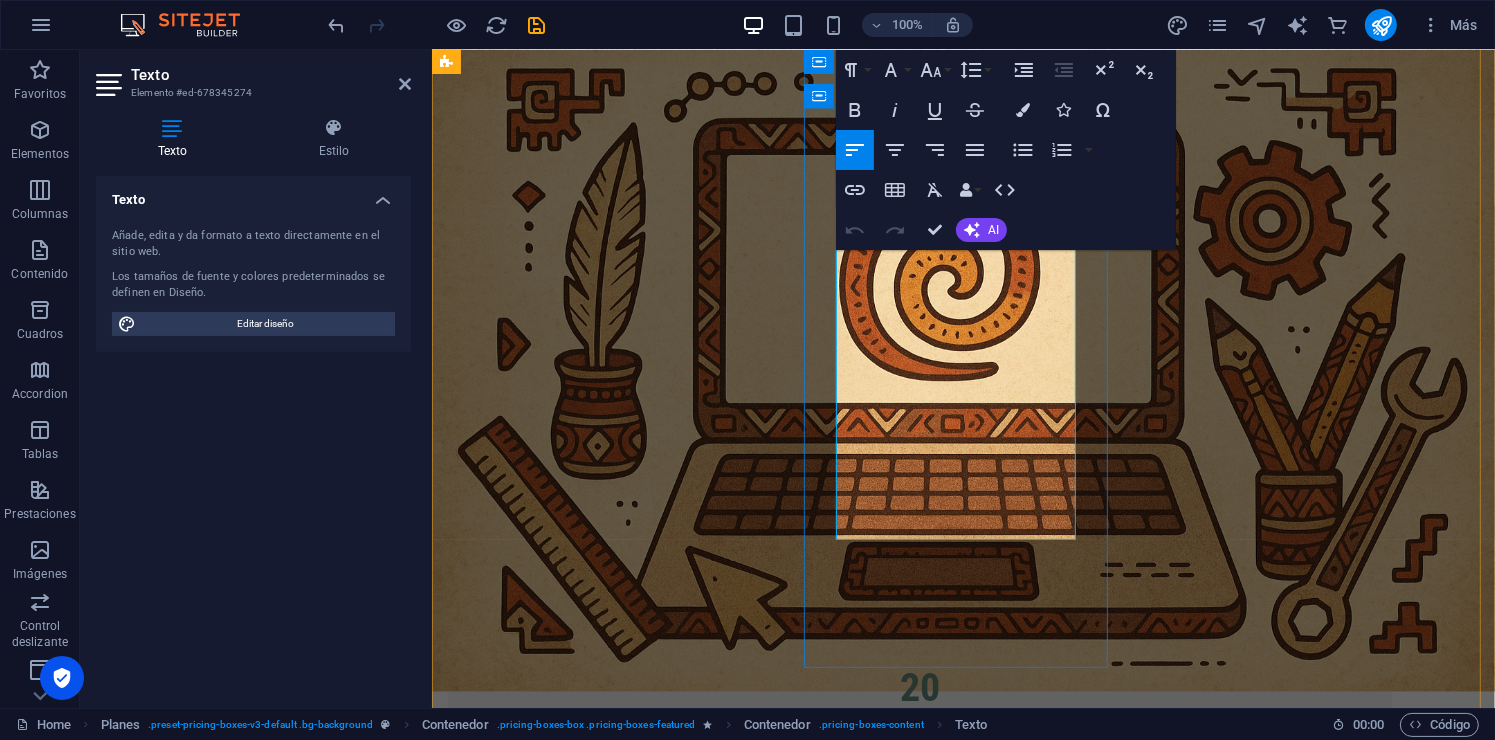 drag, startPoint x: 999, startPoint y: 258, endPoint x: 1406, endPoint y: 291, distance: 408.33563 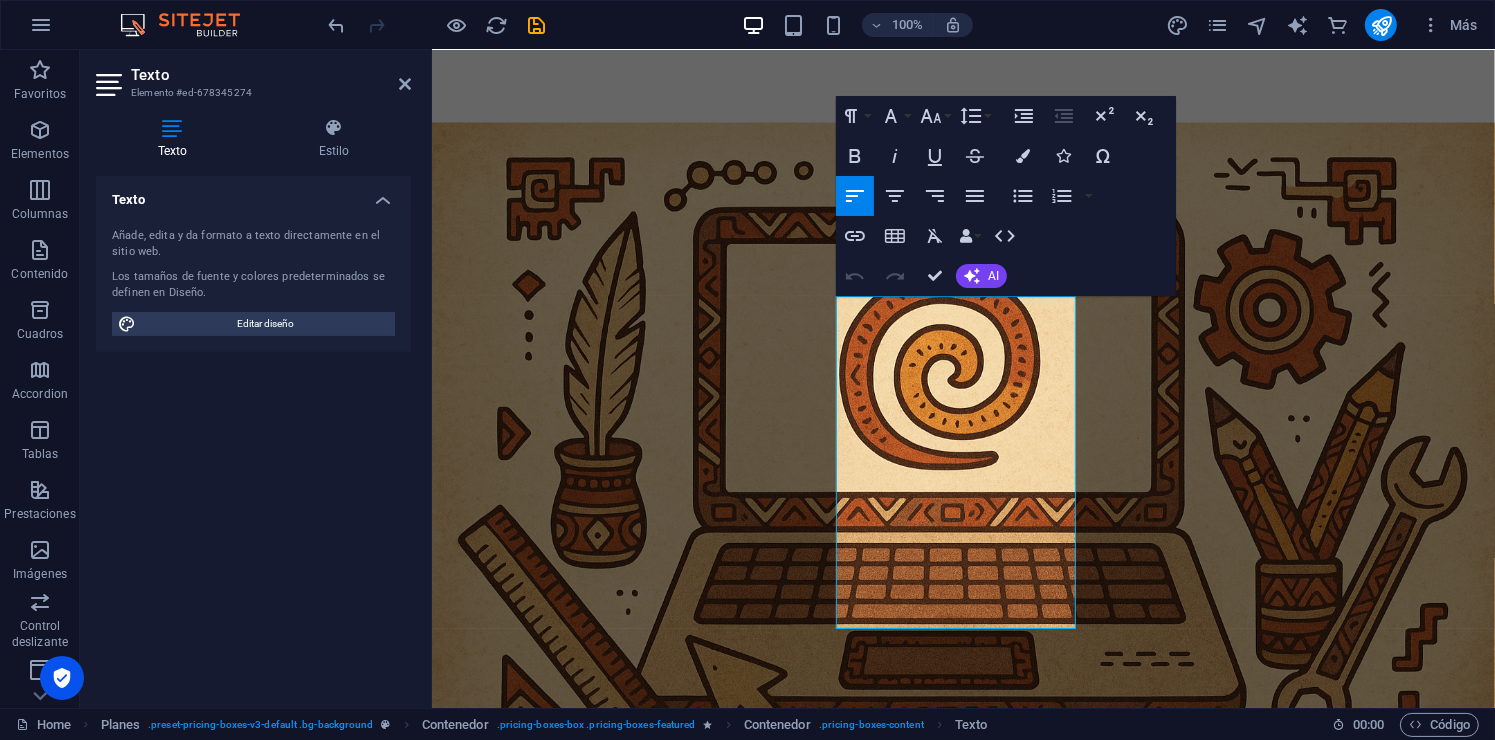 scroll, scrollTop: 3108, scrollLeft: 0, axis: vertical 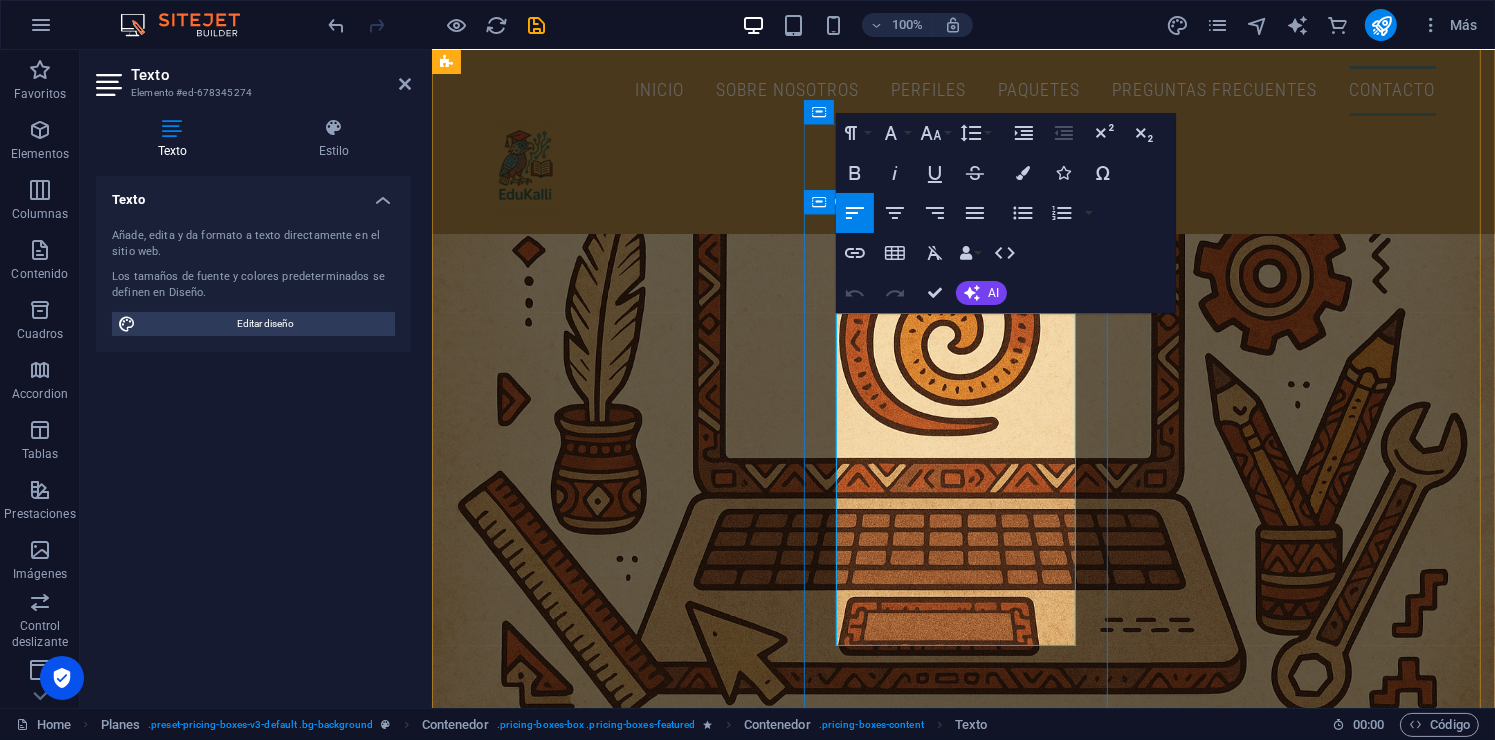 drag, startPoint x: 989, startPoint y: 345, endPoint x: 822, endPoint y: 331, distance: 167.5858 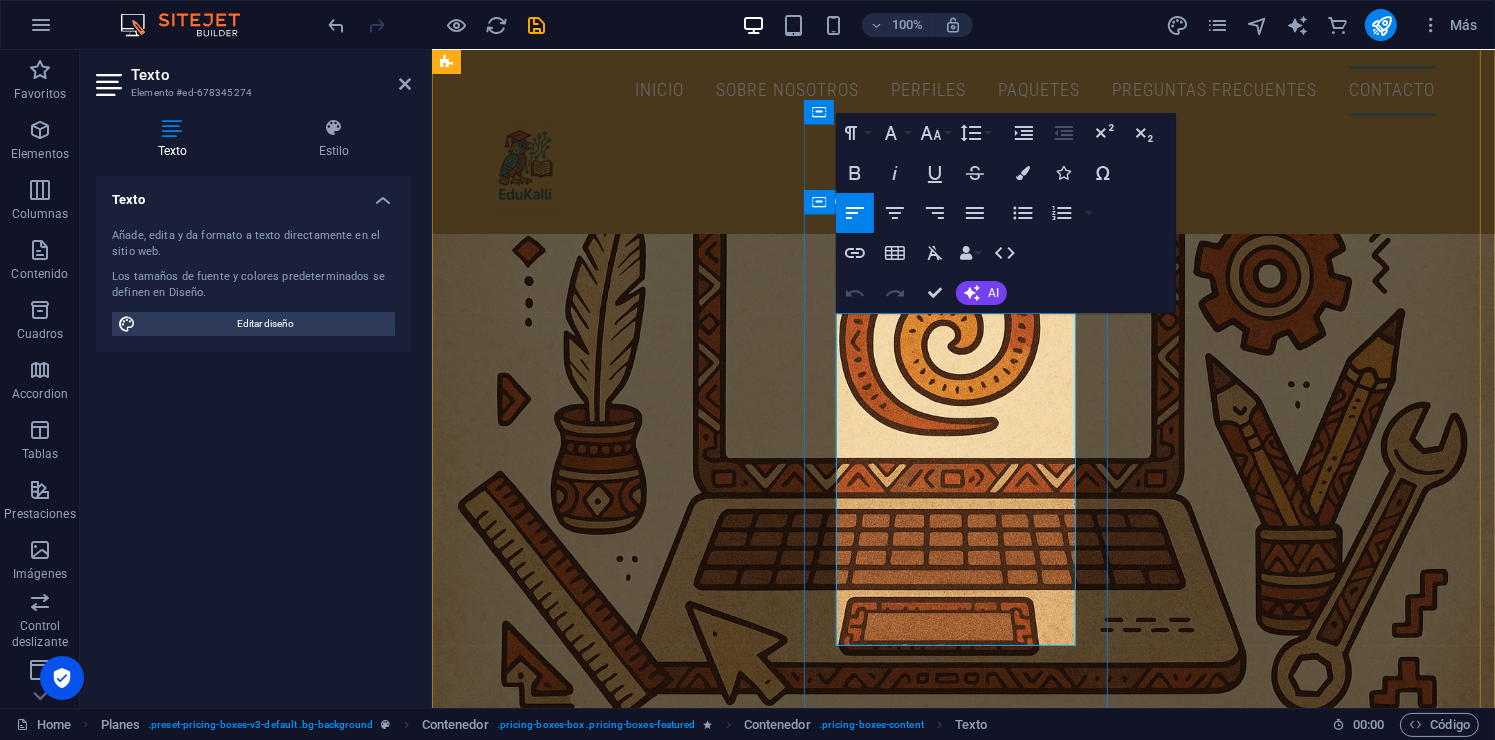 click on "$75 + IVA La opción equilibrada para instituciones activas. ✔️ Todo lo del plan básico ✔️ Biblioteca escolar y de grupo  (con rotación semestral) ✔️ Panel administrativo completo (cargas, horarios, materias, etc.) ✔️ Notificaciones internas ✔️ Soporte por correo (respuesta en 24 h) 💡  Ideal para escuelas en crecimiento que quieren orden y estructura sin perder el control. ¡Contactanos si te interesa!" at bounding box center (919, 4378) 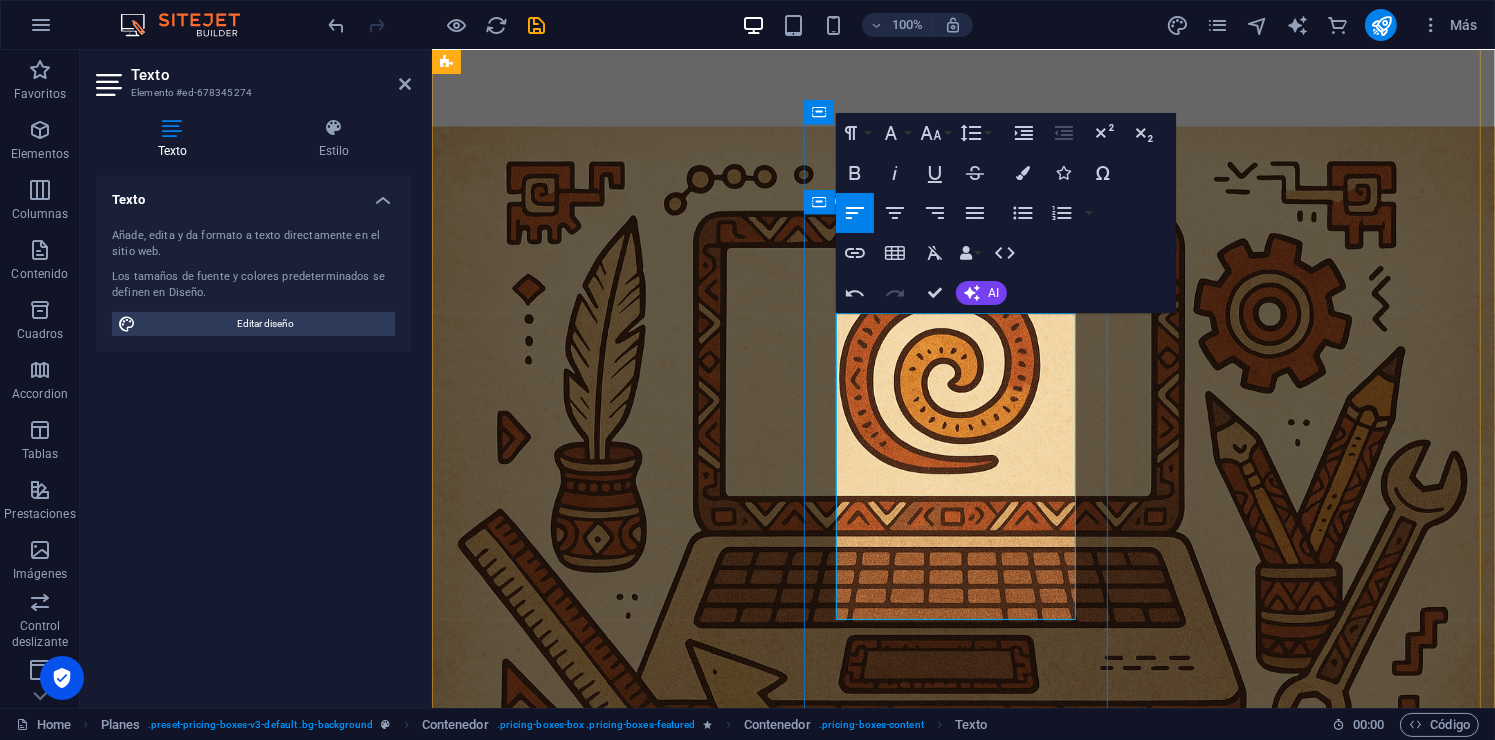 scroll, scrollTop: 3133, scrollLeft: 0, axis: vertical 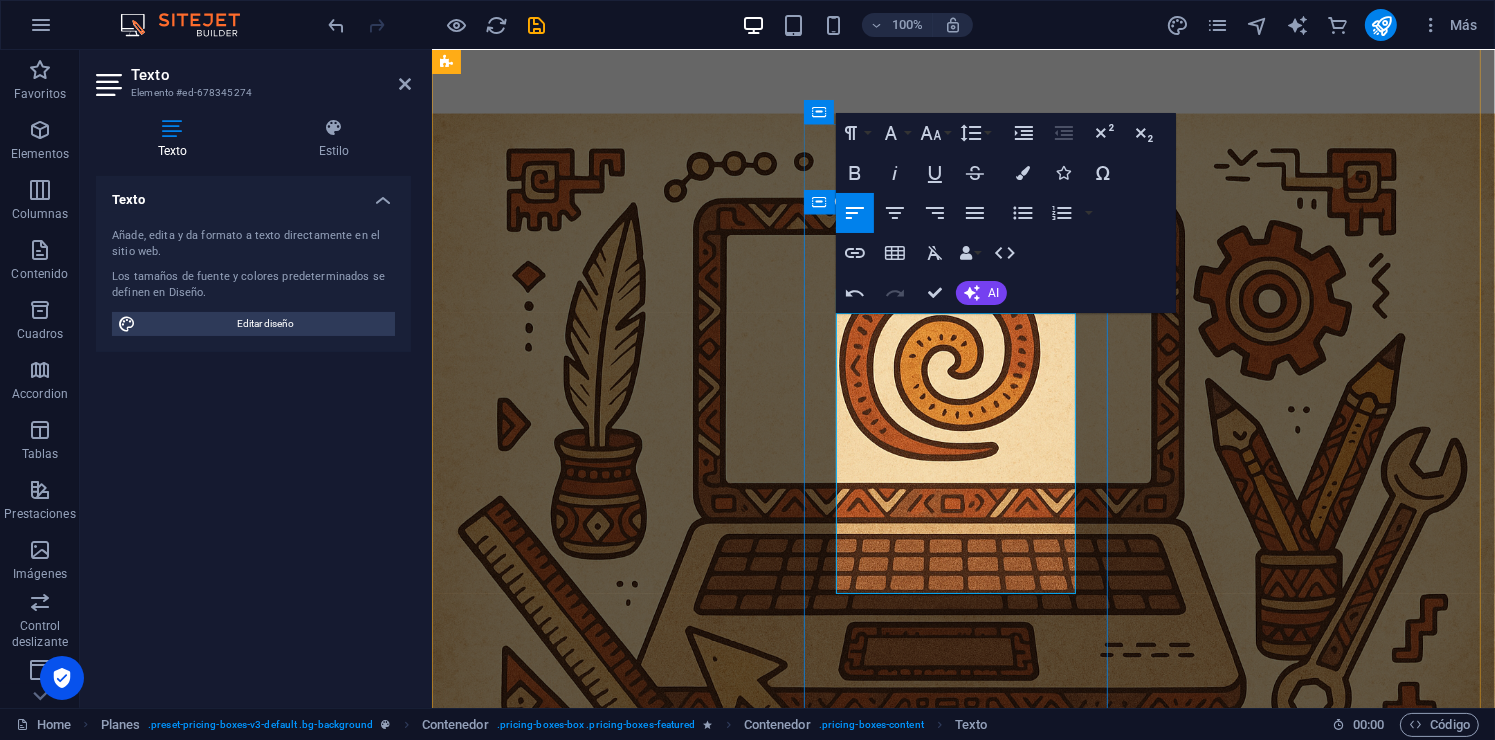 click on "$75 + IVA ✔️ Todo lo del plan básico ✔️ Biblioteca escolar y de grupo  (con rotación semestral) ✔️ Panel administrativo completo (cargas, horarios, materias, etc.) ✔️ Notificaciones internas ✔️ Soporte por correo (respuesta en 24 h) 💡  Ideal para escuelas en crecimiento que quieren orden y estructura sin perder el control. ¡Contactanos si te interesa!" at bounding box center (919, 4390) 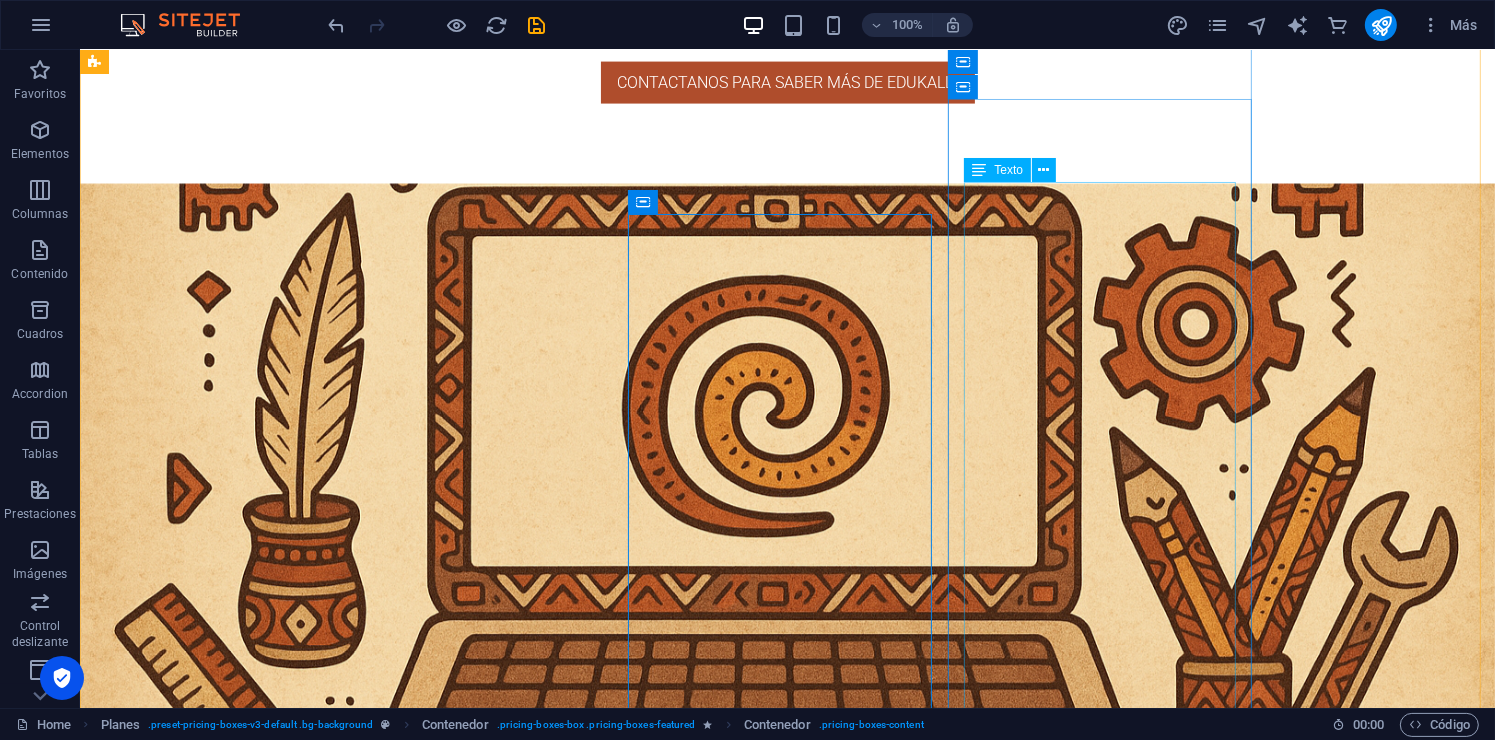 click on "Branding personalizado :  logo y colores de tu institución Acceso anticipado  a nuevas funciones beta Informes avanzados  y analíticas  de rendimiento detalladas Gestión de tareas , calificaciones y asistencia Chat  tiempo real Biblioteca  online Integración con Google Meet  para compartir videollamadas Sesiones  Ilimitadas Soporte básico por correo electrónico  (respuesta en 24 h)" at bounding box center [567, 5057] 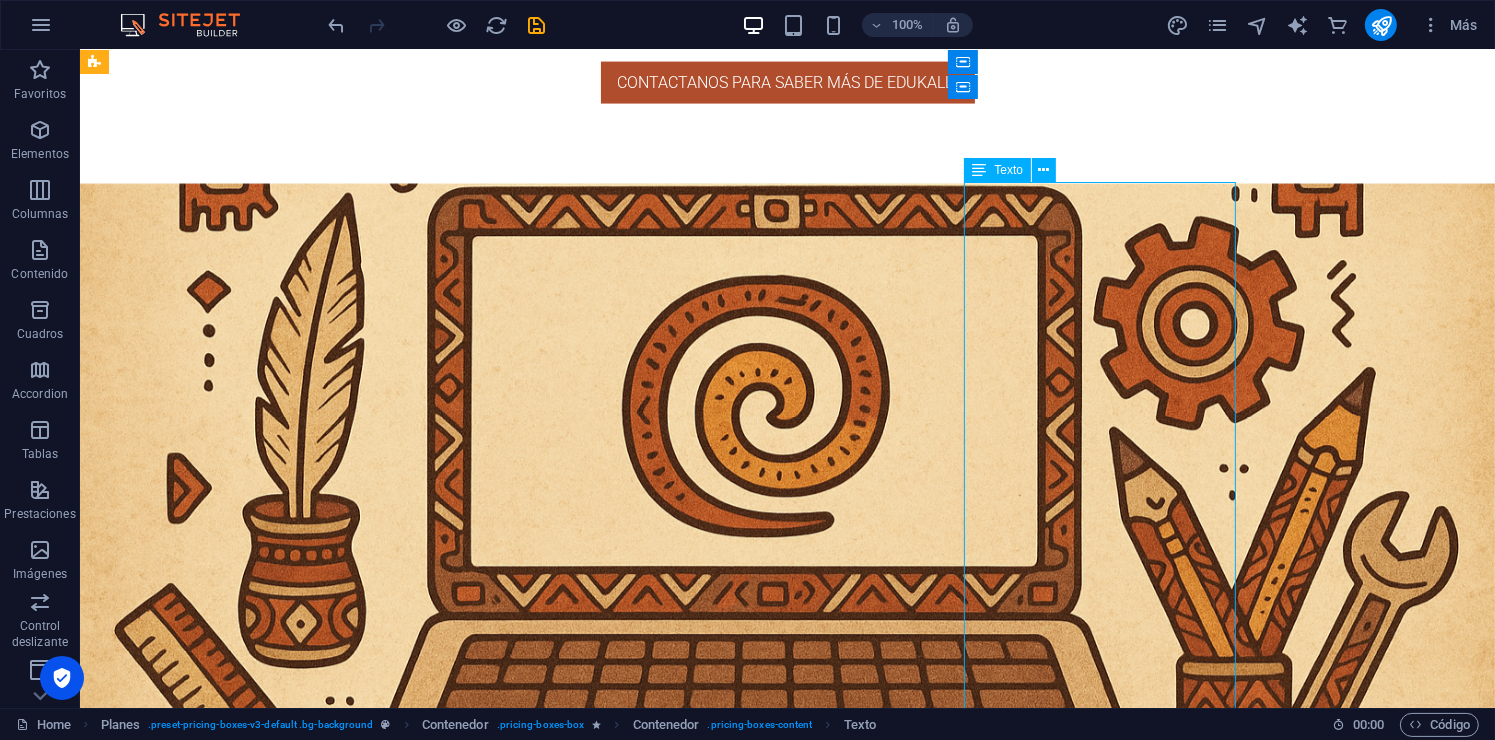 click on "Branding personalizado :  logo y colores de tu institución Acceso anticipado  a nuevas funciones beta Informes avanzados  y analíticas  de rendimiento detalladas Gestión de tareas , calificaciones y asistencia Chat  tiempo real Biblioteca  online Integración con Google Meet  para compartir videollamadas Sesiones  Ilimitadas Soporte básico por correo electrónico  (respuesta en 24 h)" at bounding box center (567, 5057) 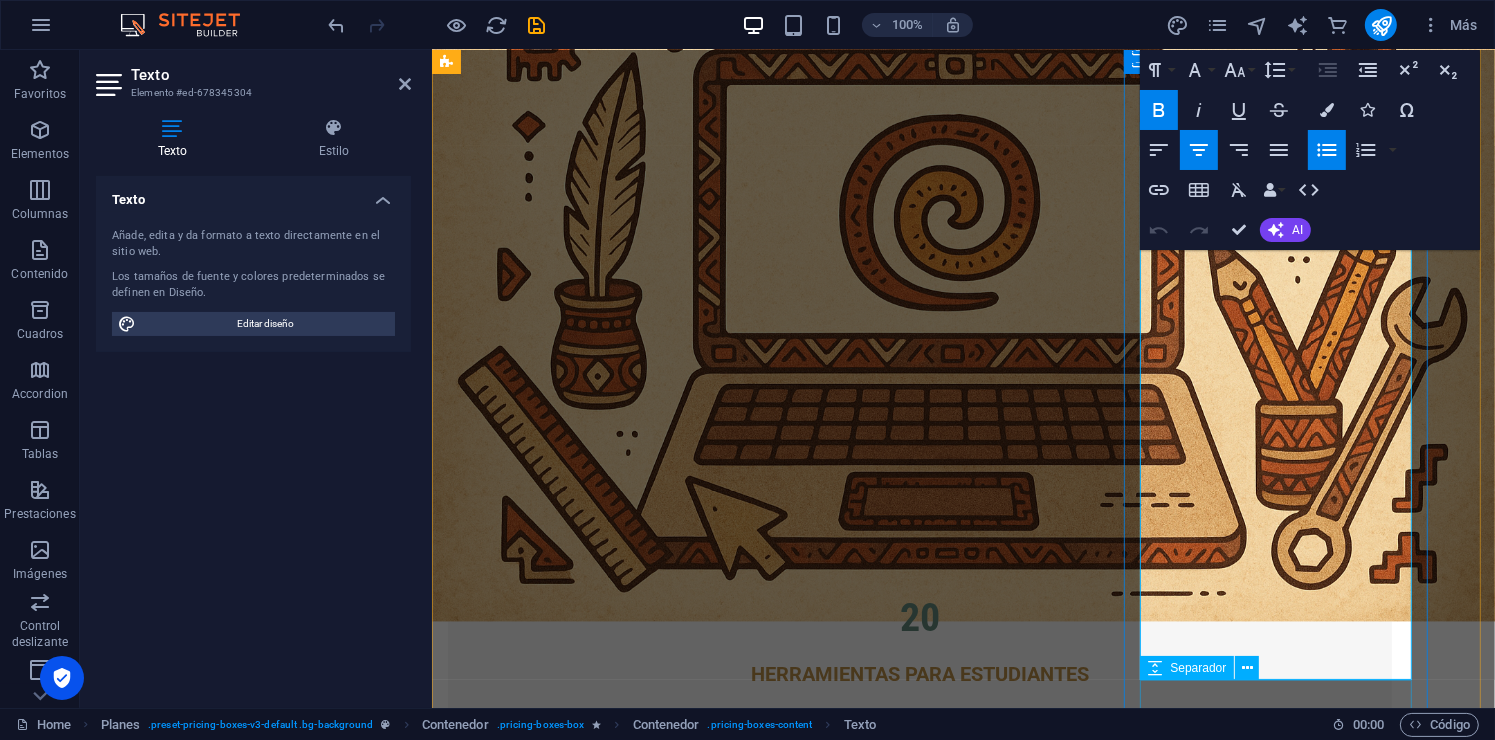 scroll, scrollTop: 3352, scrollLeft: 0, axis: vertical 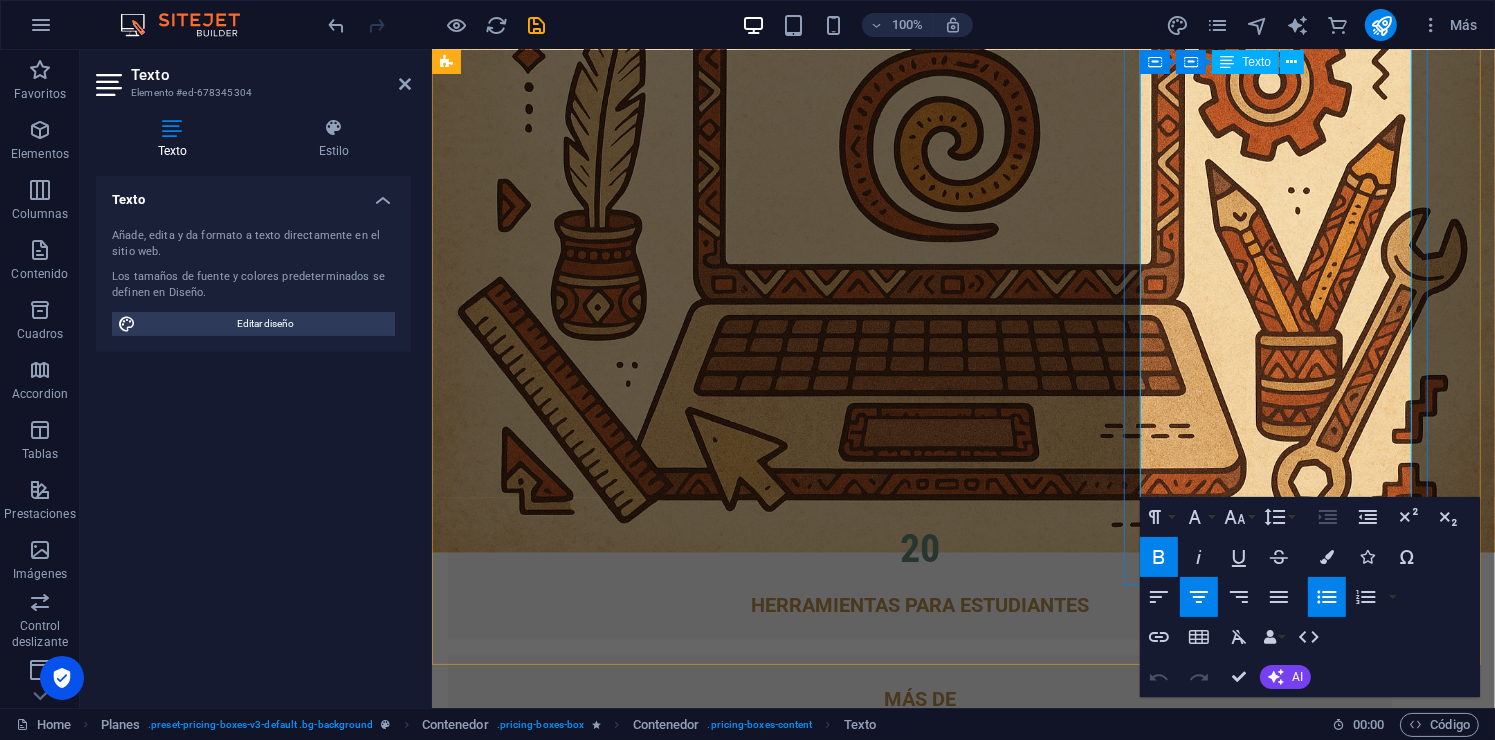 drag, startPoint x: 1174, startPoint y: 276, endPoint x: 1397, endPoint y: 488, distance: 307.6898 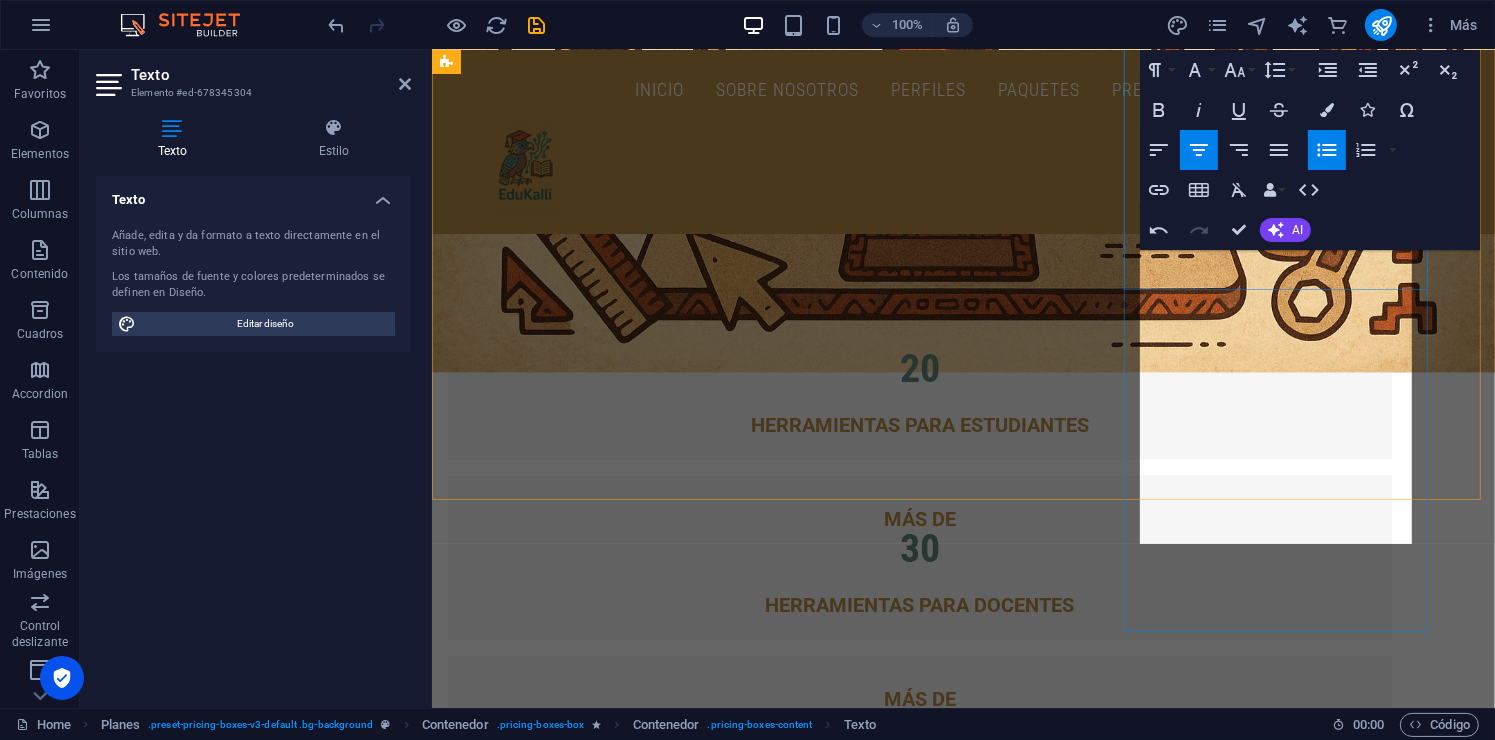 scroll, scrollTop: 3352, scrollLeft: 0, axis: vertical 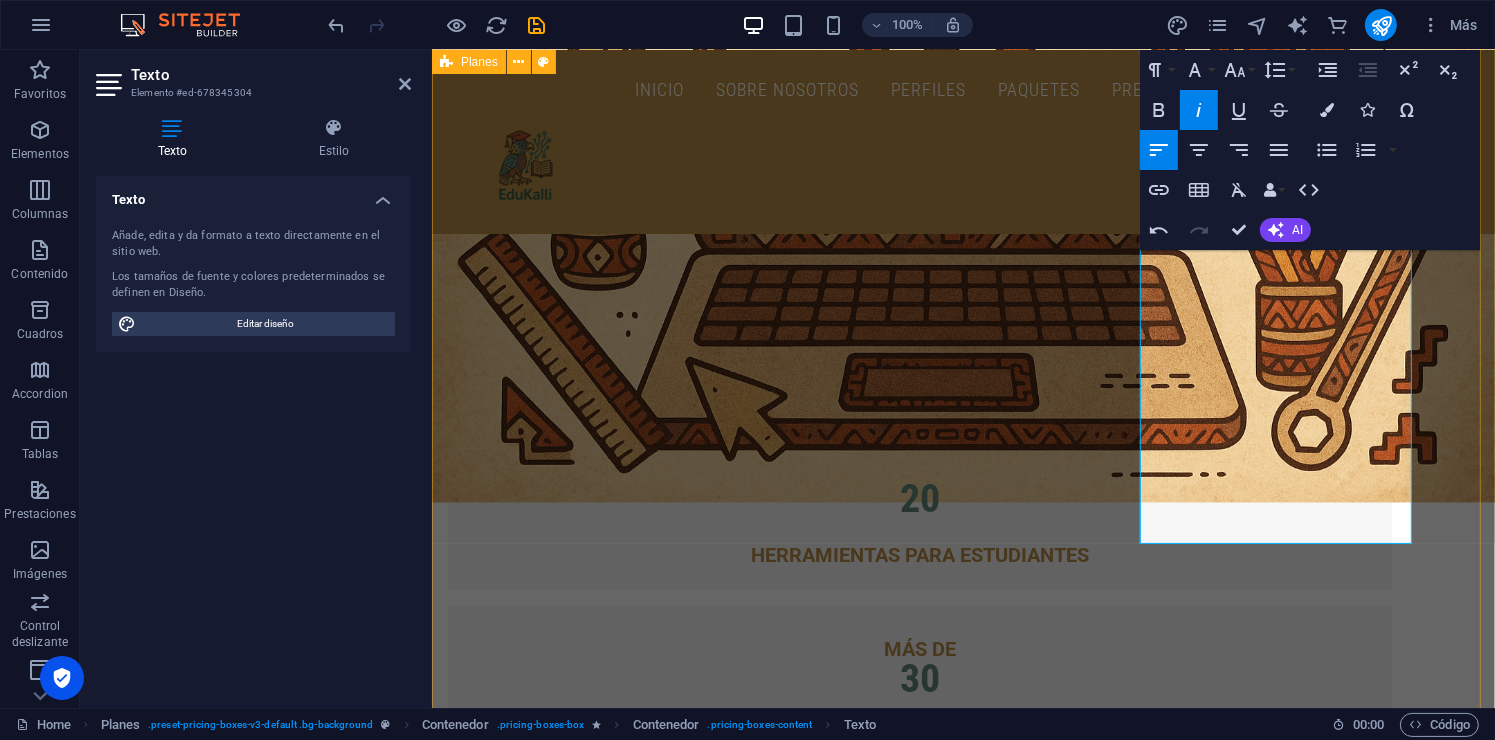 click on "PLAN BÁSICO $50  + IVA ✔️ Grupos y tareas básicas ✔️ Registro de asistencia y calificaciones ✔️ Creación de ciclos escolares ✔️ Biblioteca en grupos  (temporal, se elimina cada semestre) ❌ Biblioteca escolar ❌ Historial permanente ❌ Soporte en tiempo real 🟡 Soporte por correo (respuesta en 48 h) 🧠  Perfecto para empezar, probar la plataforma y crecer después.   ¡Contactanos si te interesa! PLAN intermedio $75 + IVA ✔️ Todo lo del plan básico ✔️ Biblioteca escolar y de grupo  (con rotación semestral) ✔️ Panel administrativo completo (cargas, horarios, materias, etc.) ✔️ Notificaciones internas ✔️ Soporte por correo (respuesta en 24 h) 💡  Ideal para escuelas en crecimiento que quieren orden y estructura sin perder el control. ¡Contactanos si te interesa! PLAN anual $1,080  + IVA Branding personalizado :  logo y colores de tu institución La experiencia más completa. ✔️ Todo lo del plan intermedio ✔️ Dominio personalizado:  👑" at bounding box center (962, 4040) 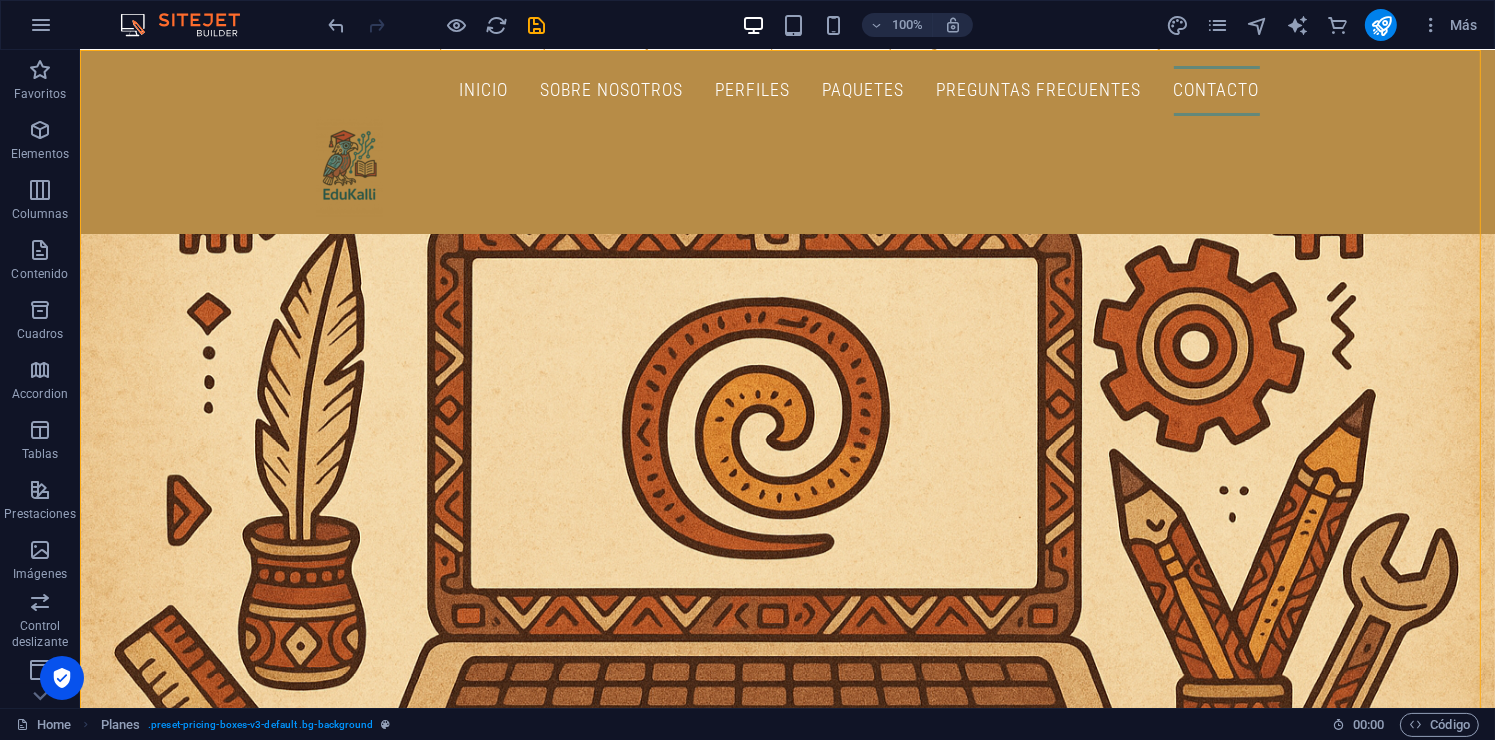 scroll, scrollTop: 3094, scrollLeft: 0, axis: vertical 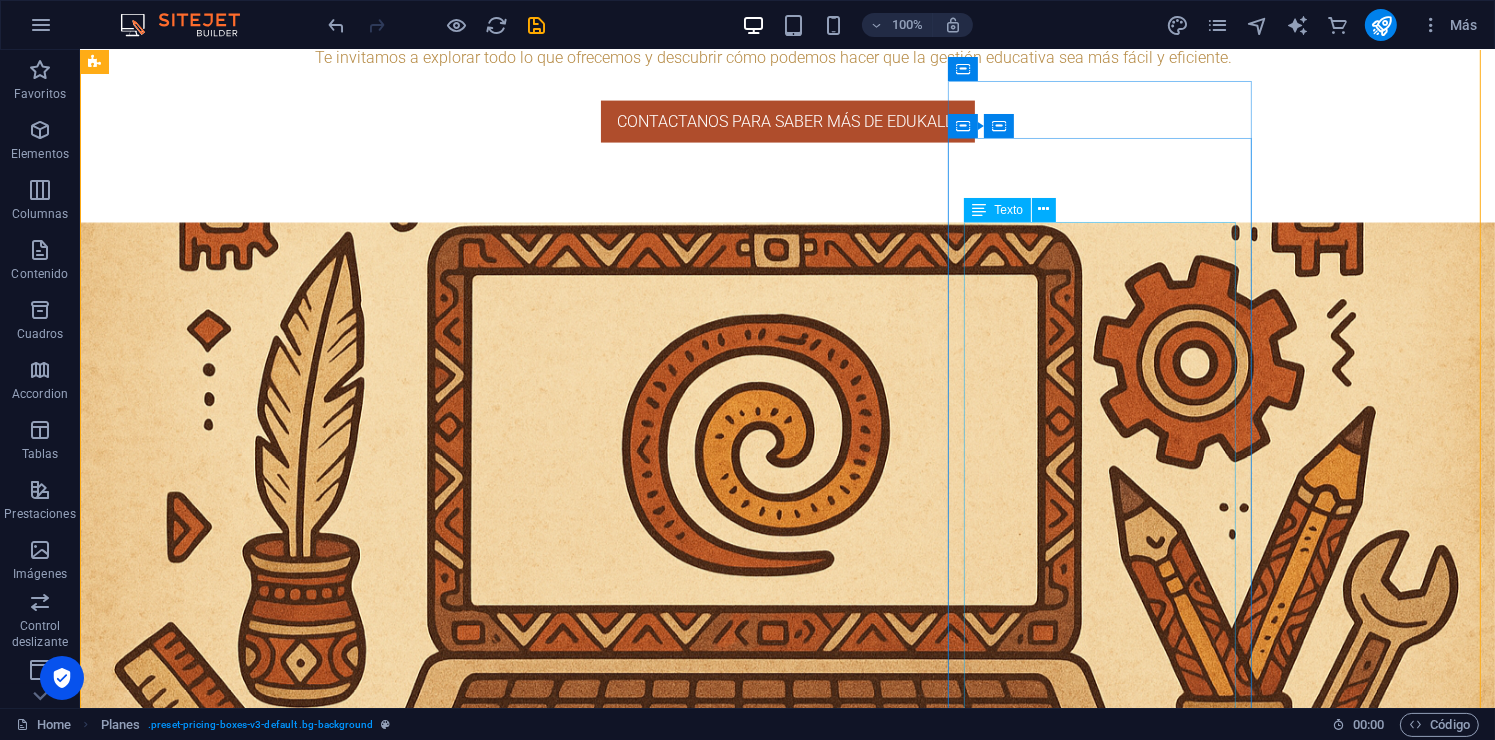 click on "Branding personalizado :  logo y colores de tu institución La experiencia más completa. ✔️ Todo lo del plan intermedio ✔️ Historial académico y de archivos sin caducidad ✔️ Dominio personalizado:  tuescuela.edukalli.com ✔️ Personalización de colores y branding ✔️ Acceso al sistema de chat en tiempo real ✔️ Biblioteca online completa y permanente ✔️ Soporte prioritario (respuesta en 2–6 h) ✔️ Capacitación inicial y acompañamiento 👑  Perfecto para universidades, tecnológicas o instituciones que quieren profesionalizar su gestión académica." at bounding box center [567, 5055] 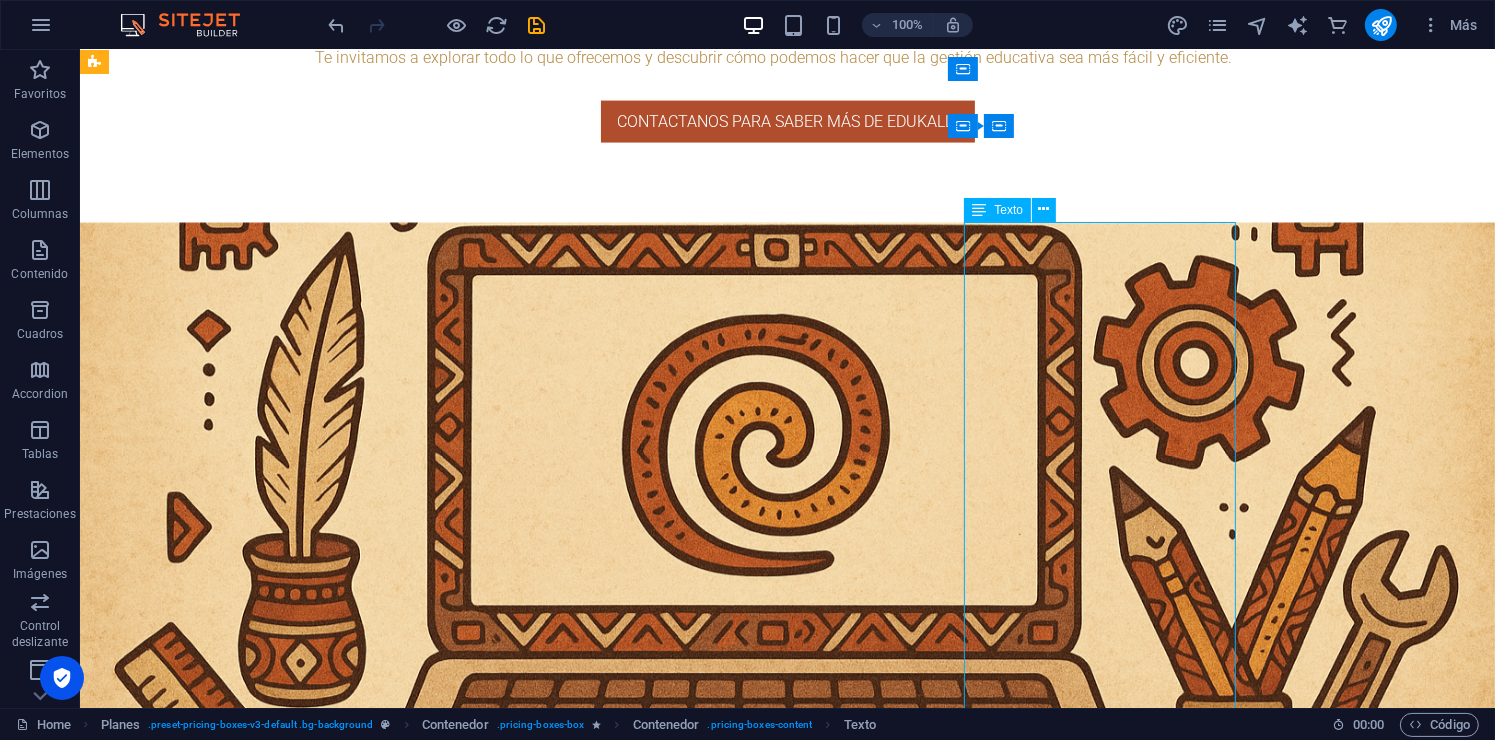 click on "Branding personalizado :  logo y colores de tu institución La experiencia más completa. ✔️ Todo lo del plan intermedio ✔️ Historial académico y de archivos sin caducidad ✔️ Dominio personalizado:  tuescuela.edukalli.com ✔️ Personalización de colores y branding ✔️ Acceso al sistema de chat en tiempo real ✔️ Biblioteca online completa y permanente ✔️ Soporte prioritario (respuesta en 2–6 h) ✔️ Capacitación inicial y acompañamiento 👑  Perfecto para universidades, tecnológicas o instituciones que quieren profesionalizar su gestión académica." at bounding box center (567, 5055) 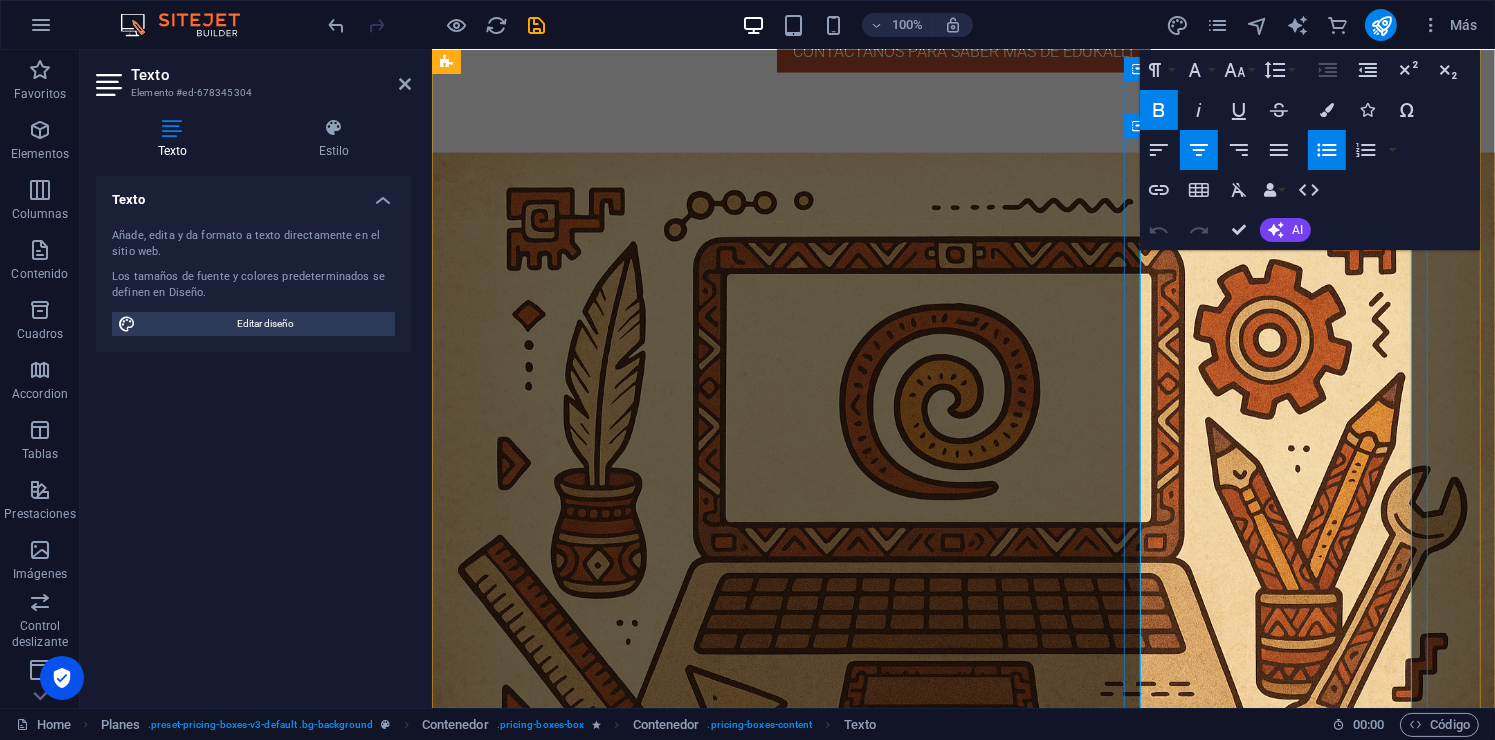 drag, startPoint x: 1145, startPoint y: 405, endPoint x: 1342, endPoint y: 433, distance: 198.9799 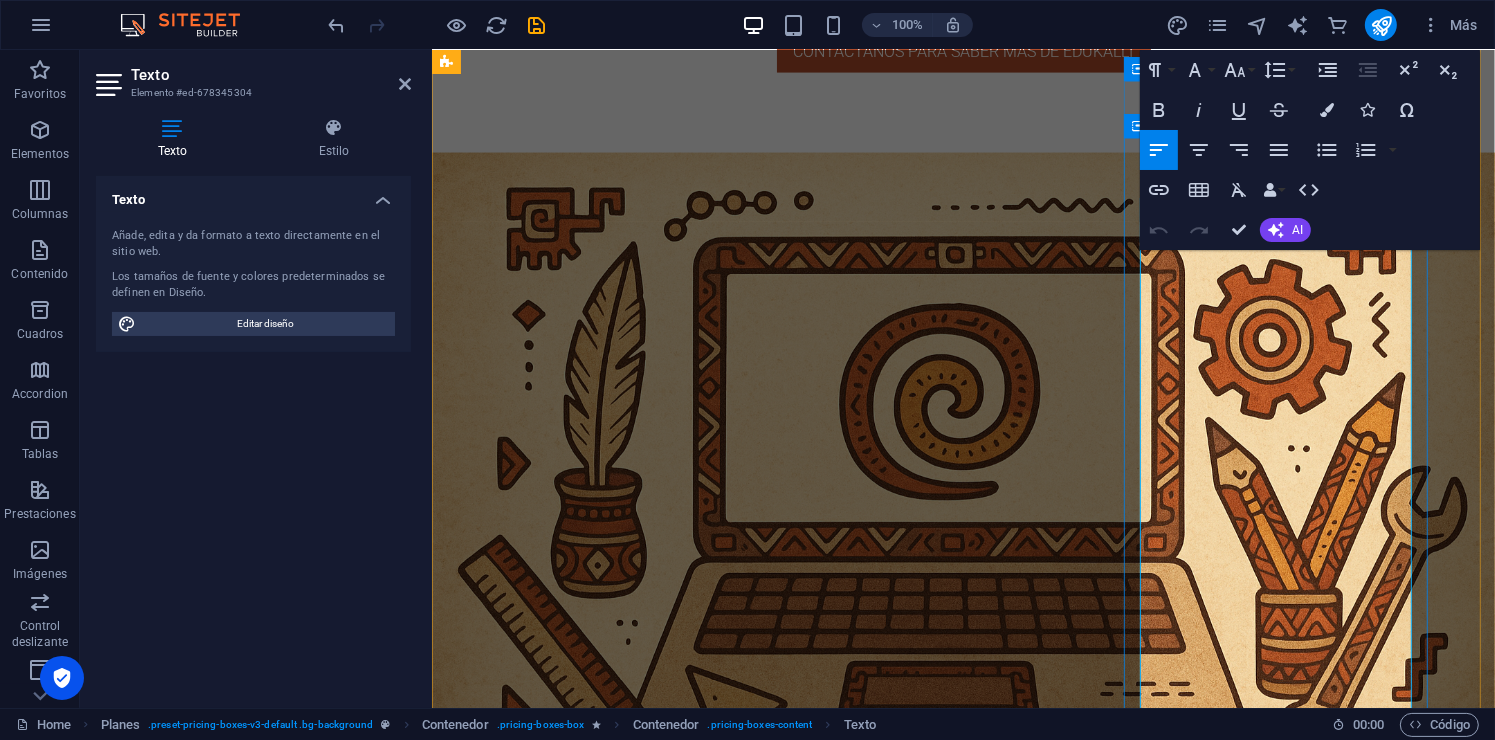 click on "[DOMAIN_NAME]" at bounding box center (705, 4889) 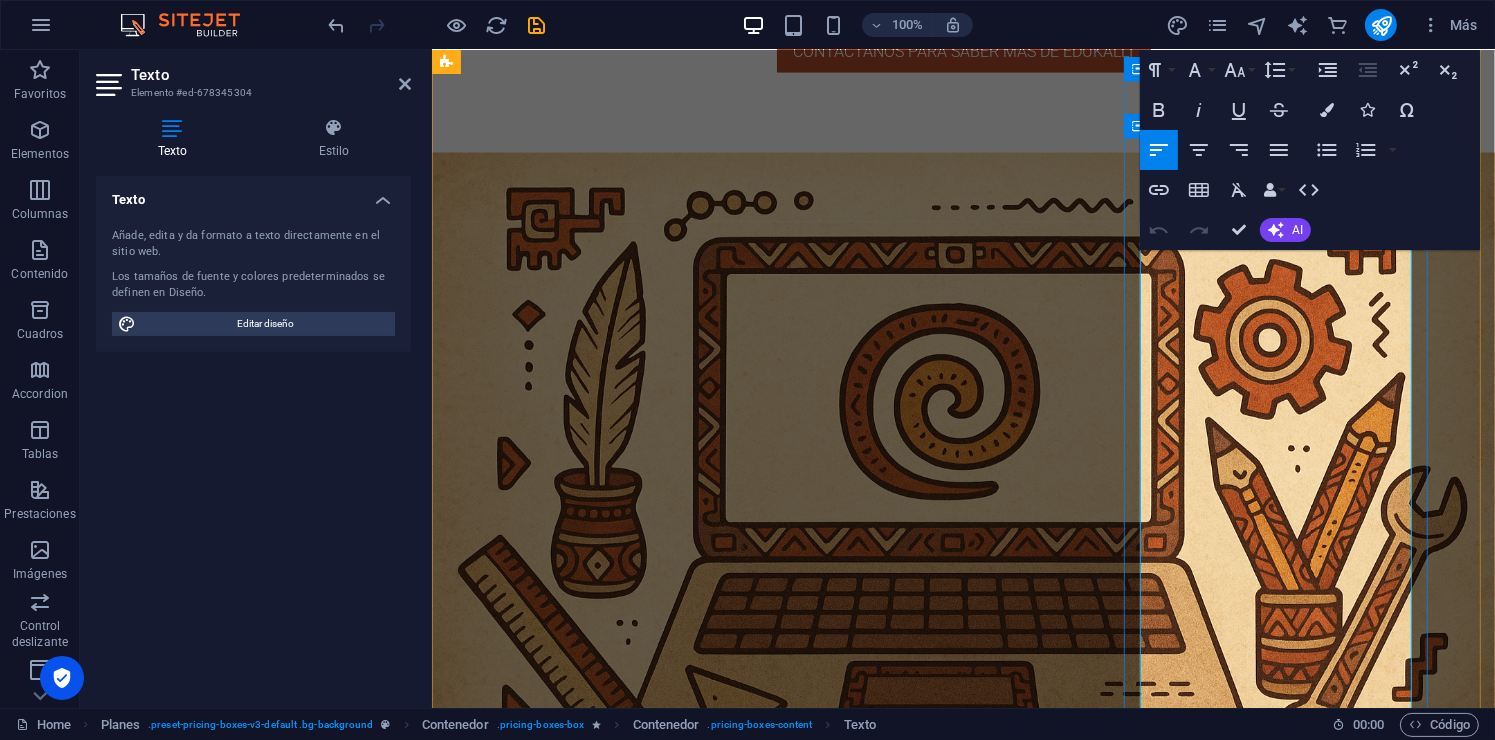drag, startPoint x: 1144, startPoint y: 404, endPoint x: 1230, endPoint y: 540, distance: 160.90991 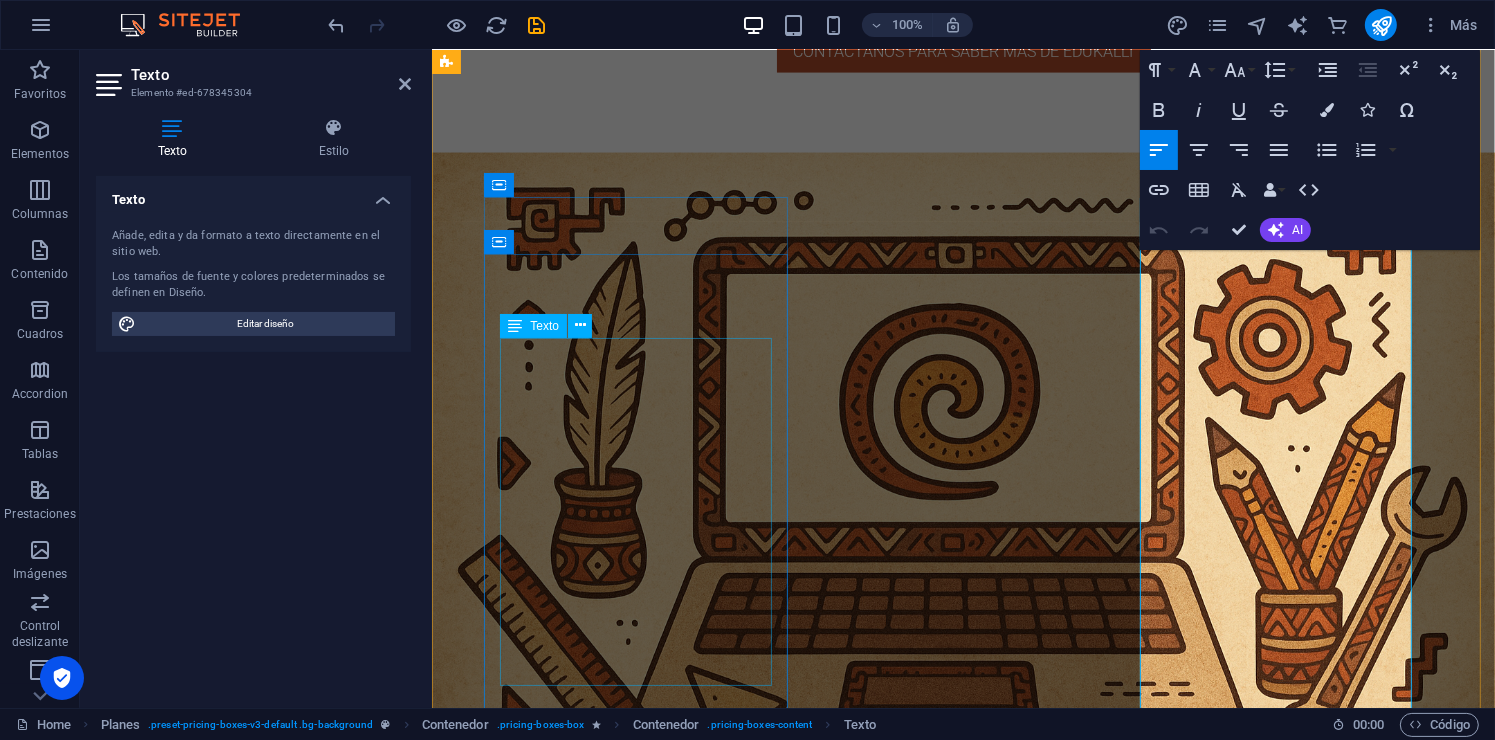 click on "✔️ Grupos y tareas básicas ✔️ Registro de asistencia y calificaciones ✔️ Creación de ciclos escolares ✔️ Biblioteca en grupos  (temporal, se elimina cada semestre) ❌ Biblioteca escolar ❌ Historial permanente ❌ Soporte en tiempo real 🟡 Soporte por correo (respuesta en 48 h) 🧠  Perfecto para empezar, probar la plataforma y crecer después." at bounding box center (919, 3942) 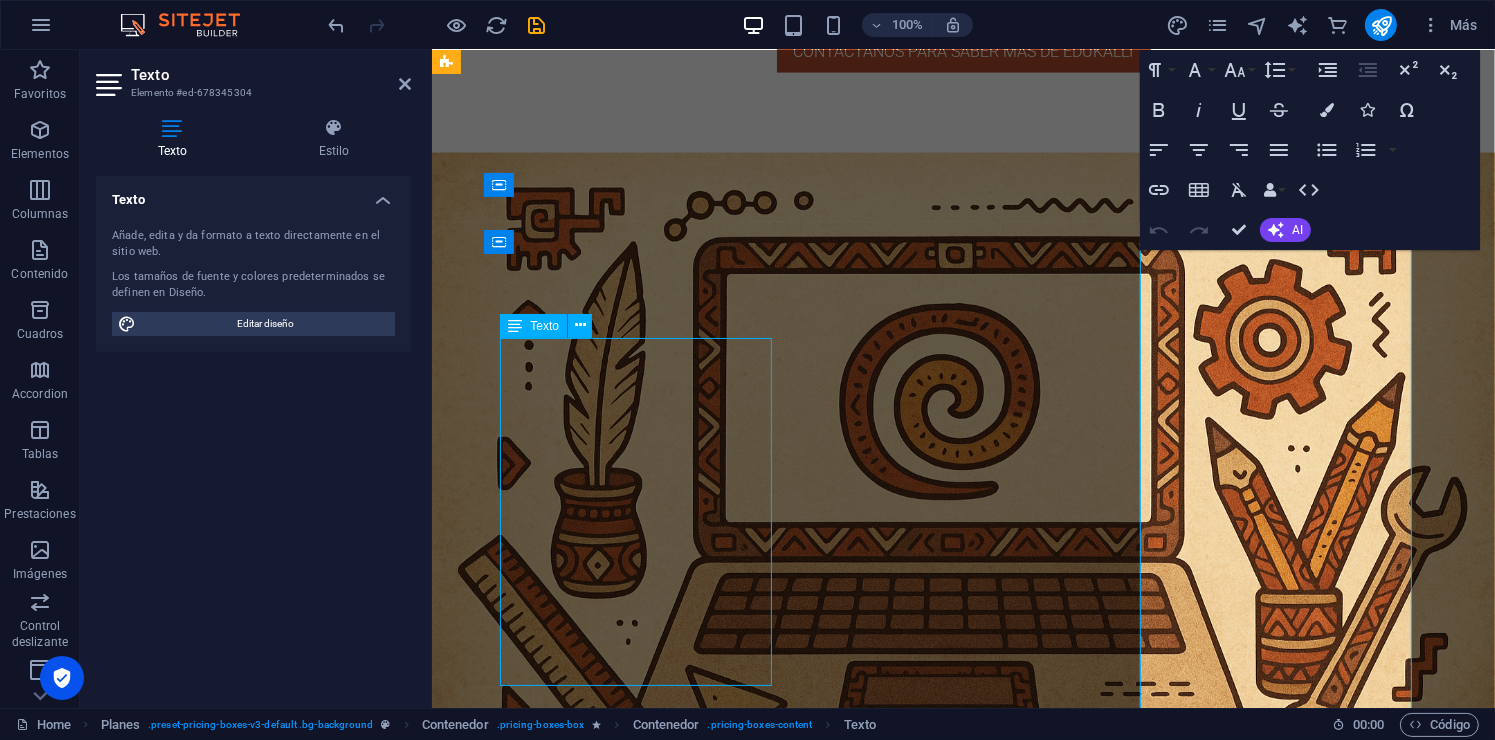 click on "✔️ Grupos y tareas básicas ✔️ Registro de asistencia y calificaciones ✔️ Creación de ciclos escolares ✔️ Biblioteca en grupos  (temporal, se elimina cada semestre) ❌ Biblioteca escolar ❌ Historial permanente ❌ Soporte en tiempo real 🟡 Soporte por correo (respuesta en 48 h) 🧠  Perfecto para empezar, probar la plataforma y crecer después." at bounding box center (919, 3942) 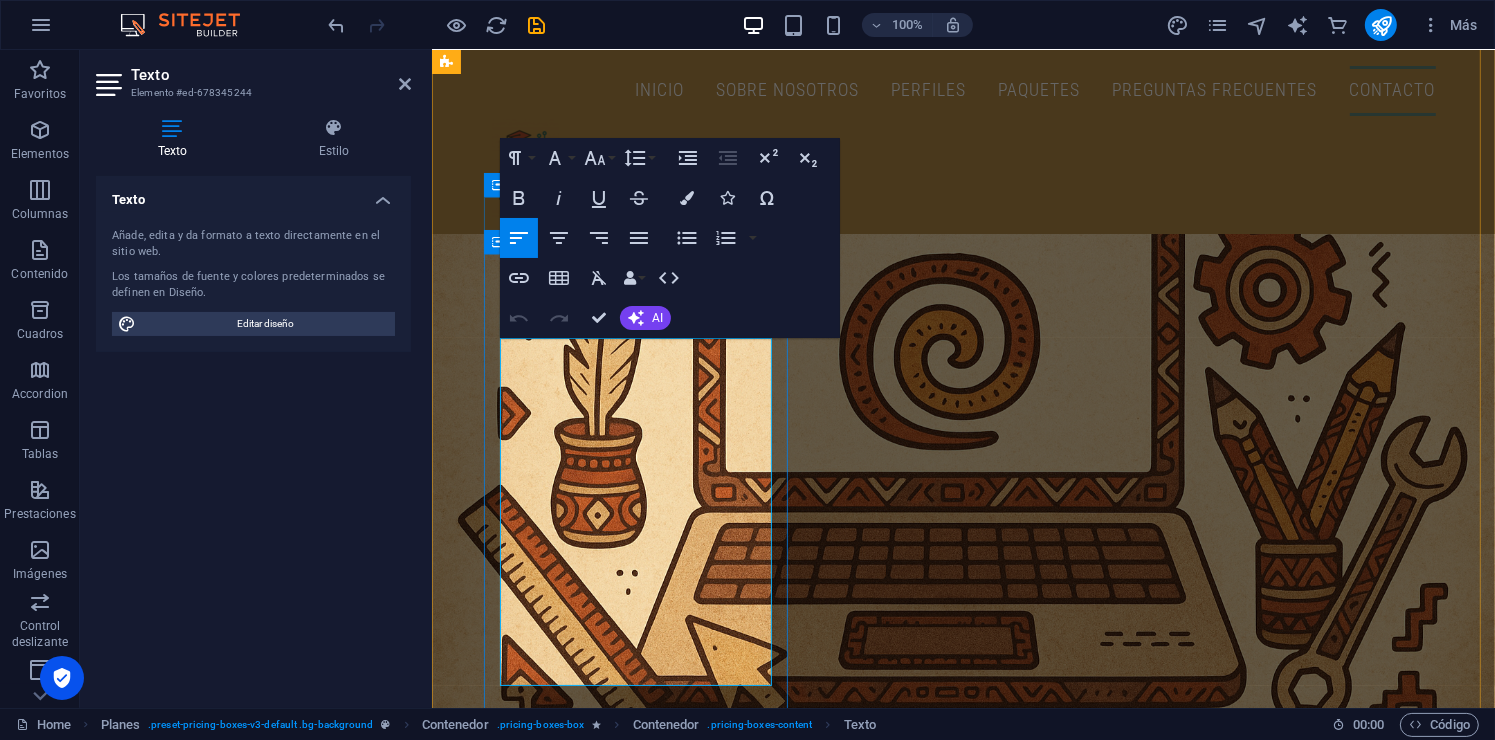 click on "✔️ Grupos y tareas básicas ✔️ Registro de asistencia y calificaciones ✔️ Creación de ciclos escolares ✔️ Biblioteca en grupos  (temporal, se elimina cada semestre) ❌ Biblioteca escolar ❌ Historial permanente ❌ Soporte en tiempo real 🟡 Soporte por correo (respuesta en 48 h) 🧠  Perfecto para empezar, probar la plataforma y crecer después." at bounding box center (919, 3892) 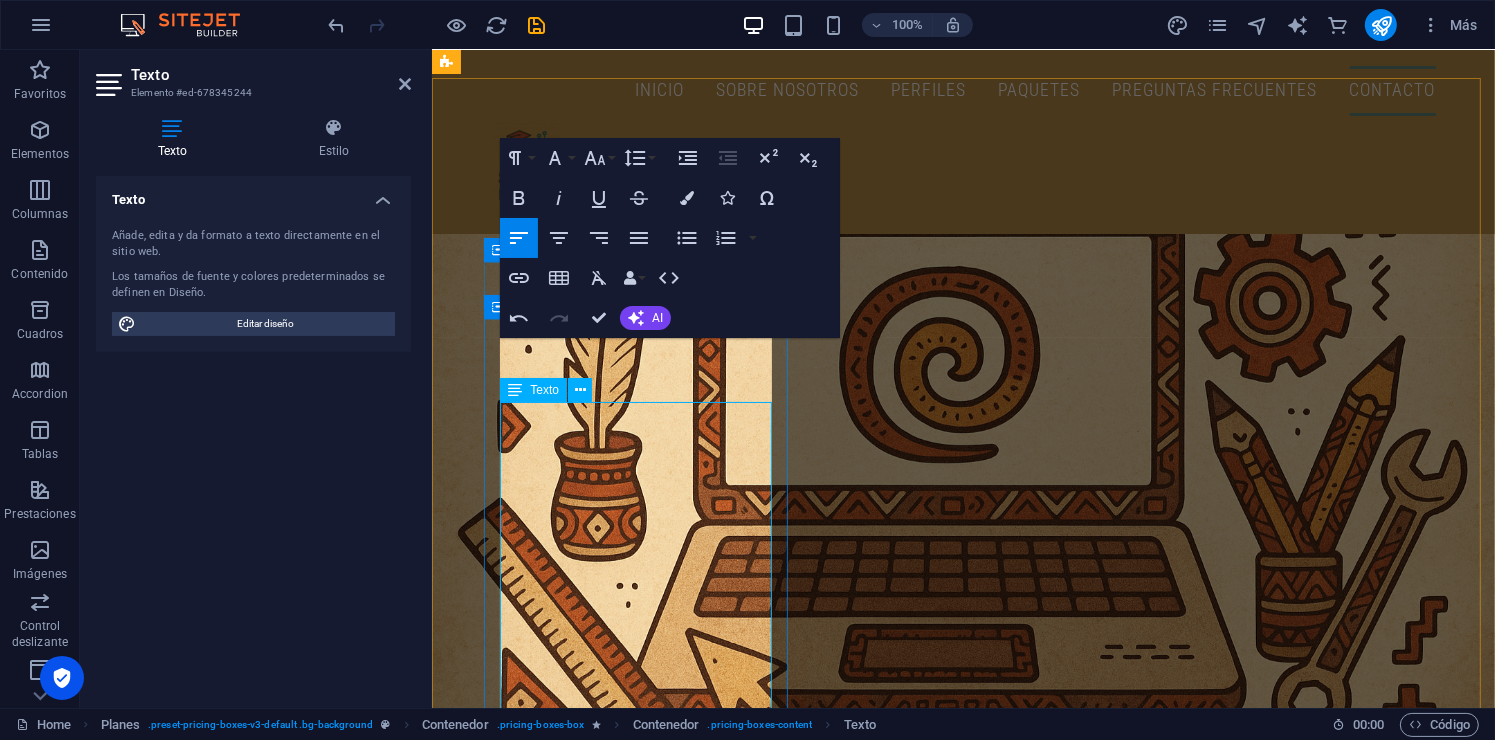 scroll, scrollTop: 3016, scrollLeft: 0, axis: vertical 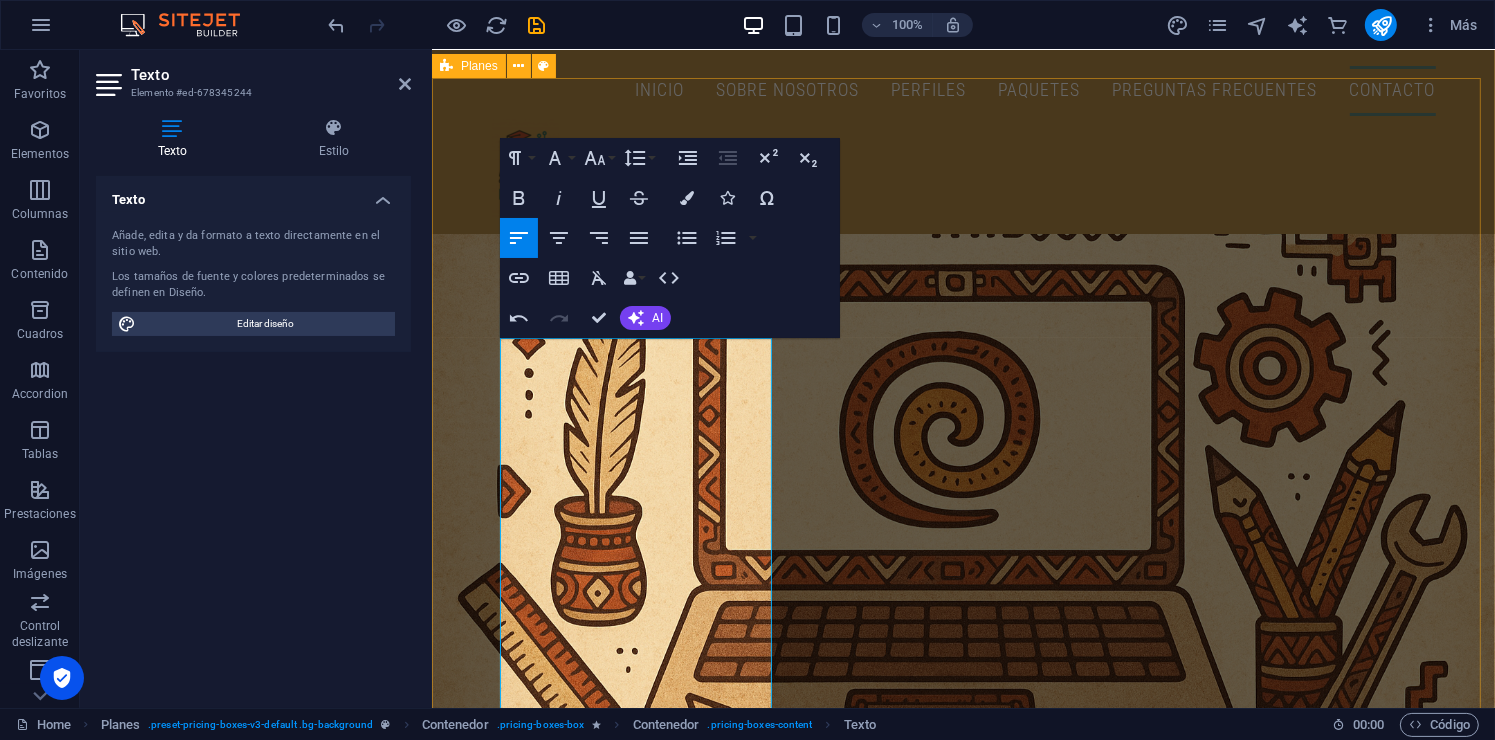 click on "PLAN BÁSICO $50  + IVA ✔️ Dominio personalizado:  tuescuela.edukalli.com ✔️ Personalización de colores y branding ✔️ Acceso al sistema de chat en tiempo real ✔️ Grupos y tareas básicas ✔️ Registro de asistencia y calificaciones ✔️ Creación de ciclos escolares ✔️ Biblioteca en grupos  (temporal, se elimina cada semestre) ❌ Biblioteca escolar ❌ Historial permanente ❌ Soporte en tiempo real 🟡 Soporte por correo (respuesta en 48 h) 🧠  Perfecto para empezar, probar la plataforma y crecer después.   ¡Contactanos si te interesa! PLAN intermedio $75 + IVA ✔️ Todo lo del plan básico ✔️ Biblioteca escolar y de grupo  (con rotación semestral) ✔️ Panel administrativo completo (cargas, horarios, materias, etc.) ✔️ Notificaciones internas ✔️ Soporte por correo (respuesta en 24 h) 💡  Ideal para escuelas en crecimiento que quieren orden y estructura sin perder el control. ¡Contactanos si te interesa! PLAN anual $1,080  + IVA Branding personalizado" at bounding box center [962, 4415] 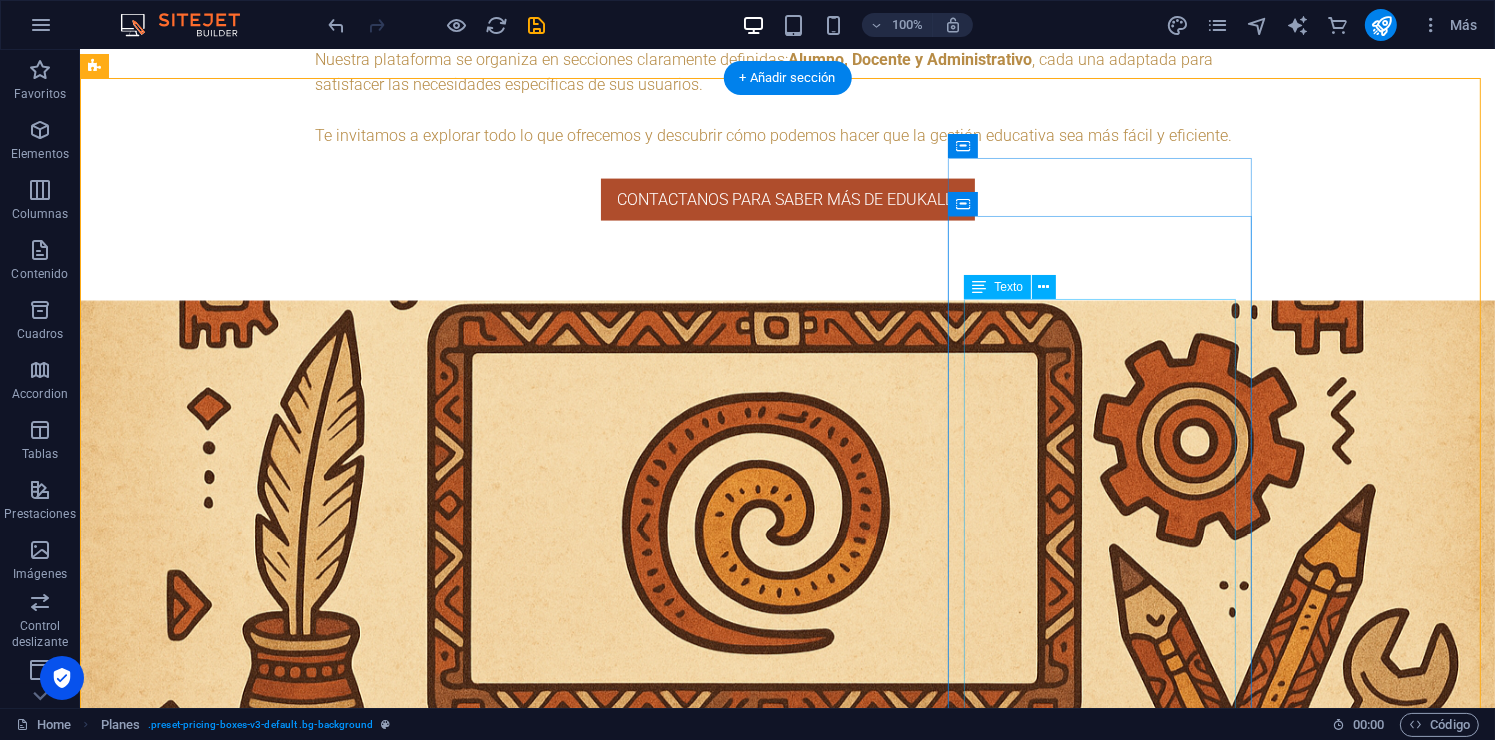 click on "Branding personalizado :  logo y colores de tu institución La experiencia más completa. ✔️ Todo lo del plan intermedio ✔️ Historial académico y de archivos sin caducidad ✔️ Dominio personalizado:  tuescuela.edukalli.com ✔️ Personalización de colores y branding ✔️ Acceso al sistema de chat en tiempo real ✔️ Biblioteca online completa y permanente ✔️ Soporte prioritario (respuesta en 2–6 h) ✔️ Capacitación inicial y acompañamiento 👑  Perfecto para universidades, tecnológicas o instituciones que quieren profesionalizar su gestión académica." at bounding box center (567, 5210) 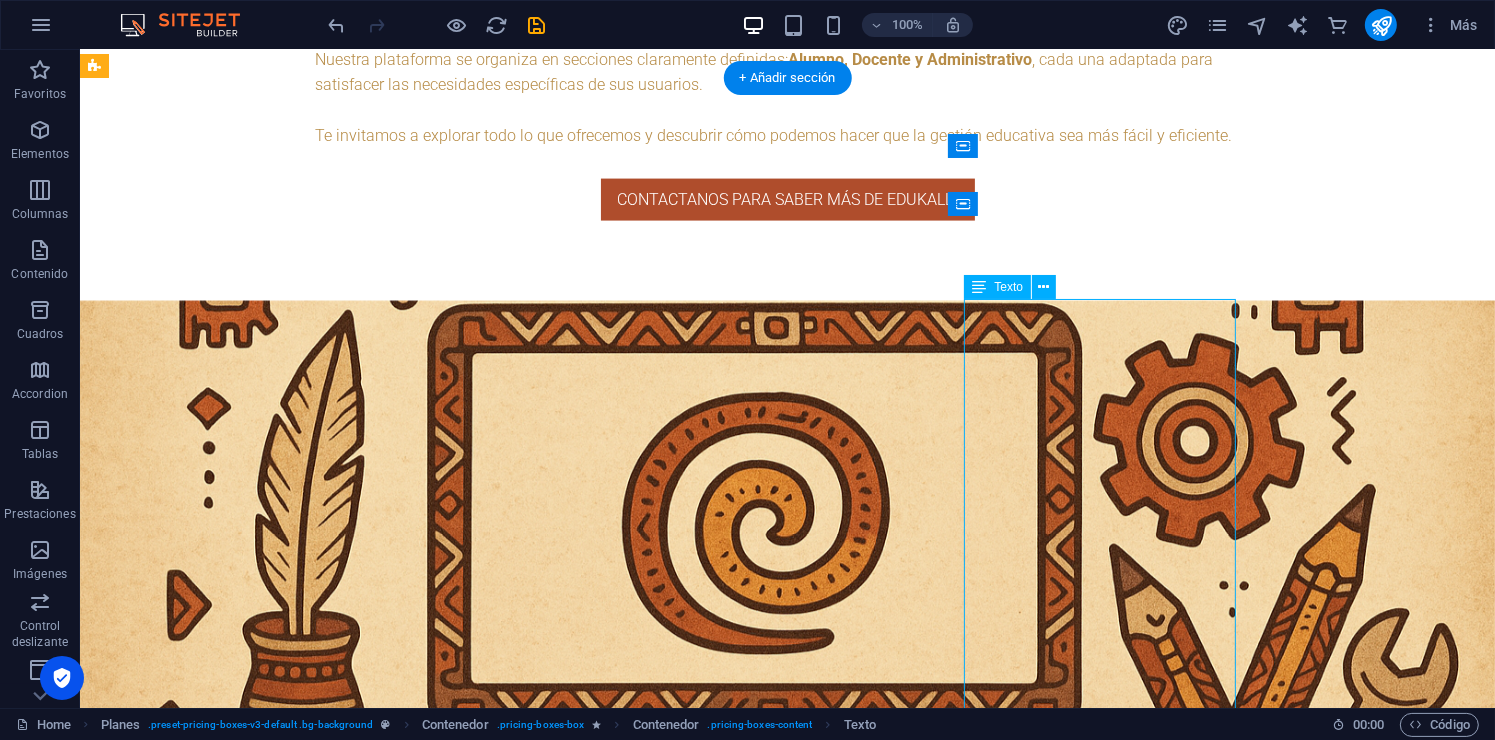 click on "Branding personalizado :  logo y colores de tu institución La experiencia más completa. ✔️ Todo lo del plan intermedio ✔️ Historial académico y de archivos sin caducidad ✔️ Dominio personalizado:  tuescuela.edukalli.com ✔️ Personalización de colores y branding ✔️ Acceso al sistema de chat en tiempo real ✔️ Biblioteca online completa y permanente ✔️ Soporte prioritario (respuesta en 2–6 h) ✔️ Capacitación inicial y acompañamiento 👑  Perfecto para universidades, tecnológicas o instituciones que quieren profesionalizar su gestión académica." at bounding box center (567, 5210) 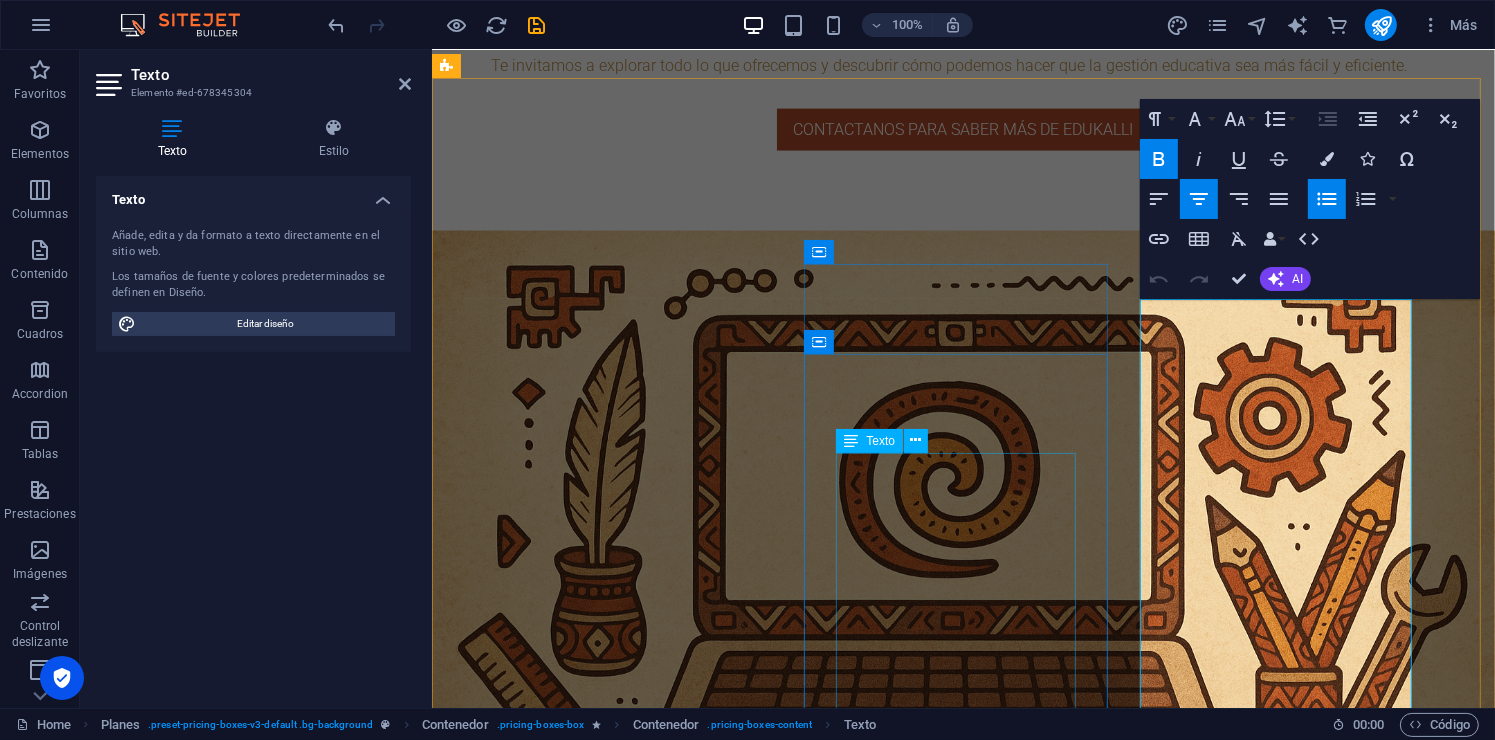 click on "✔️ Todo lo del plan básico ✔️ Biblioteca escolar y de grupo  (con rotación semestral) ✔️ Panel administrativo completo (cargas, horarios, materias, etc.) ✔️ Notificaciones internas ✔️ Soporte por correo (respuesta en 24 h) 💡  Ideal para escuelas en crecimiento que quieren orden y estructura sin perder el control." at bounding box center (919, 4583) 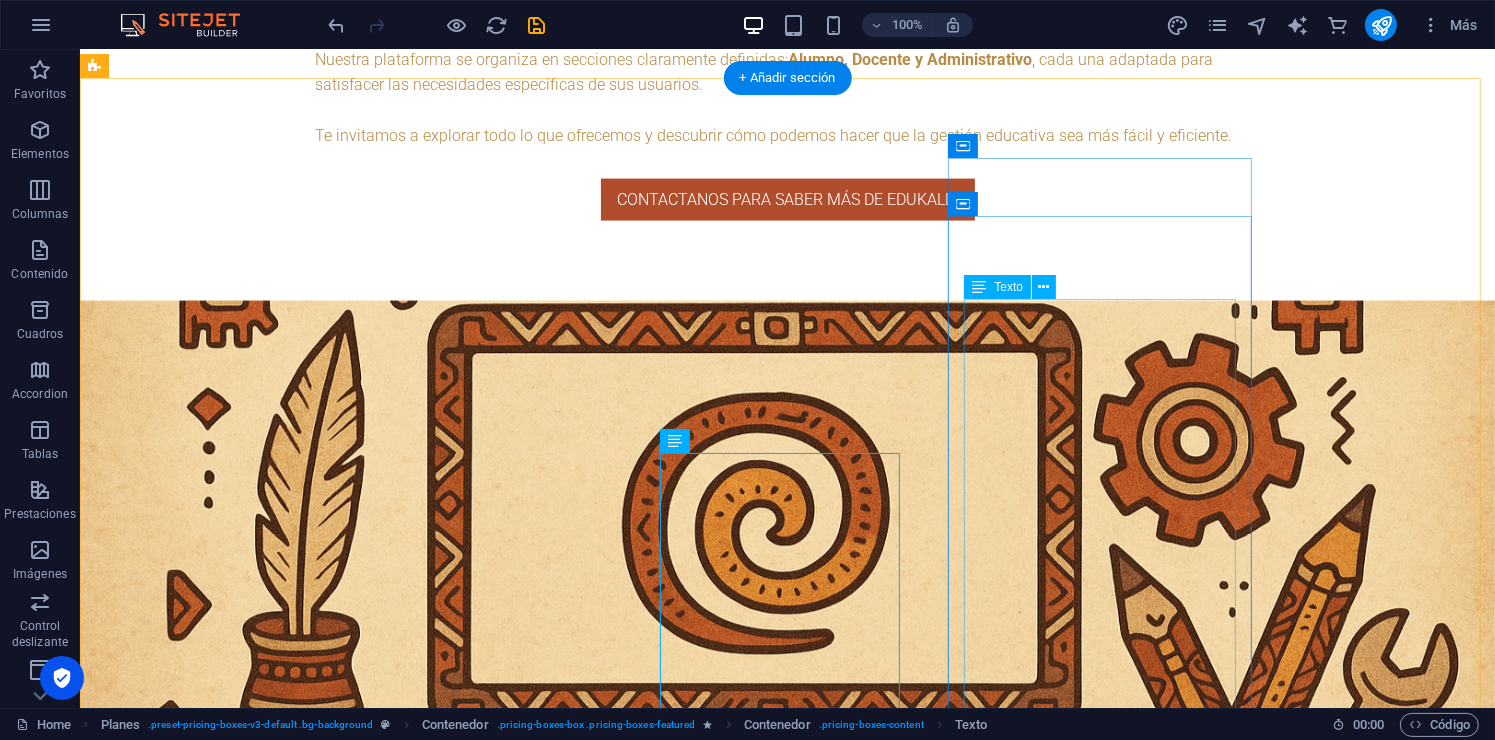 click on "Branding personalizado :  logo y colores de tu institución La experiencia más completa. ✔️ Todo lo del plan intermedio ✔️ Historial académico y de archivos sin caducidad ✔️ Dominio personalizado:  tuescuela.edukalli.com ✔️ Personalización de colores y branding ✔️ Acceso al sistema de chat en tiempo real ✔️ Biblioteca online completa y permanente ✔️ Soporte prioritario (respuesta en 2–6 h) ✔️ Capacitación inicial y acompañamiento 👑  Perfecto para universidades, tecnológicas o instituciones que quieren profesionalizar su gestión académica." at bounding box center (567, 5210) 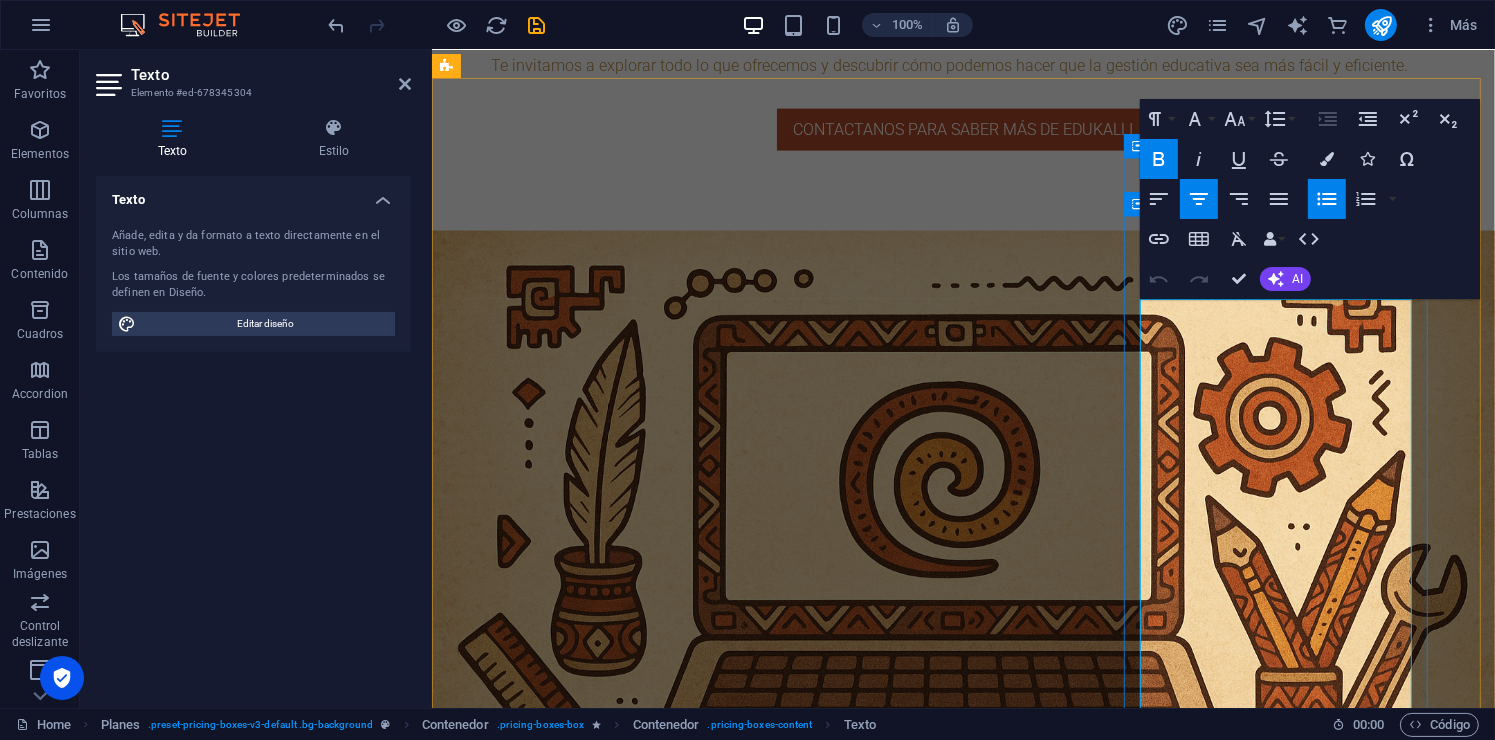 drag, startPoint x: 1144, startPoint y: 478, endPoint x: 1242, endPoint y: 601, distance: 157.26729 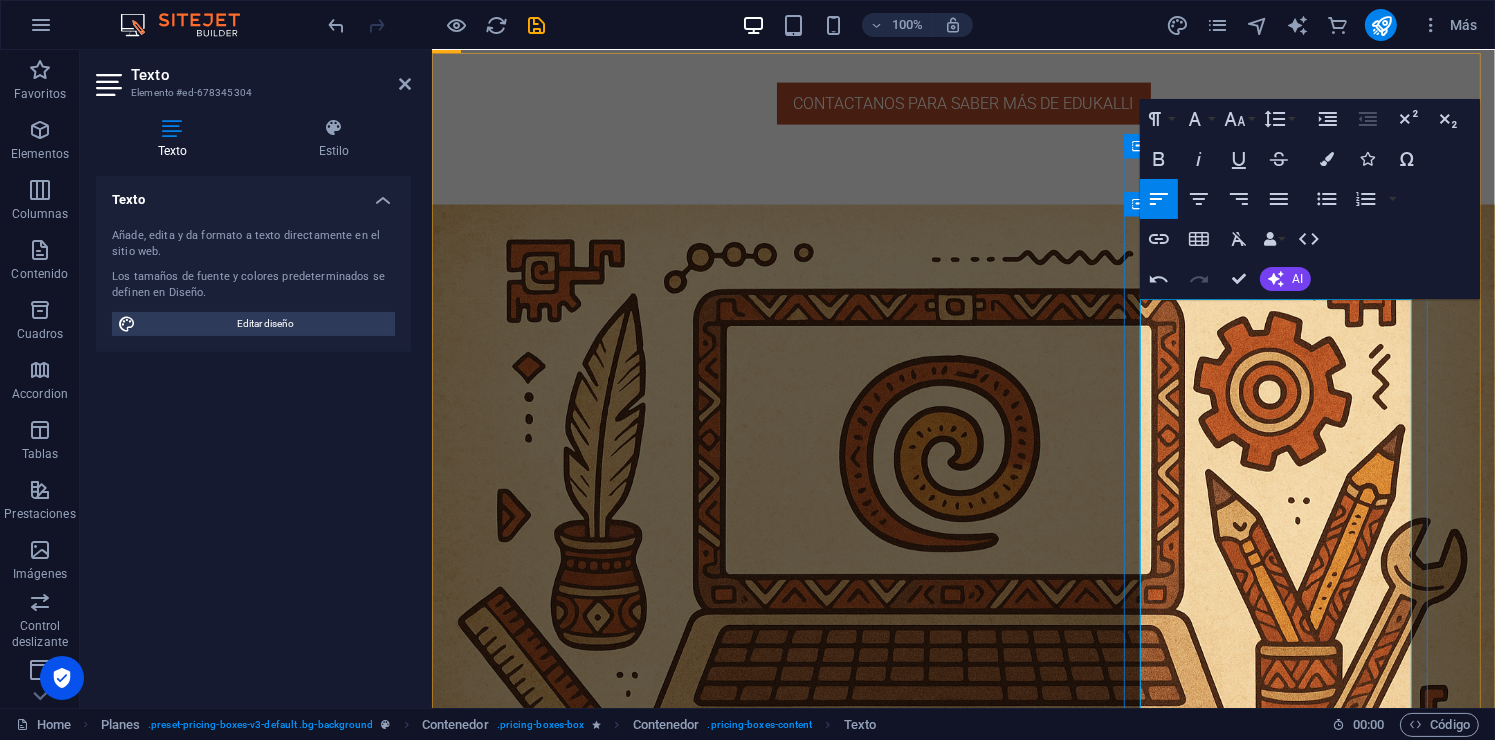 scroll, scrollTop: 3055, scrollLeft: 0, axis: vertical 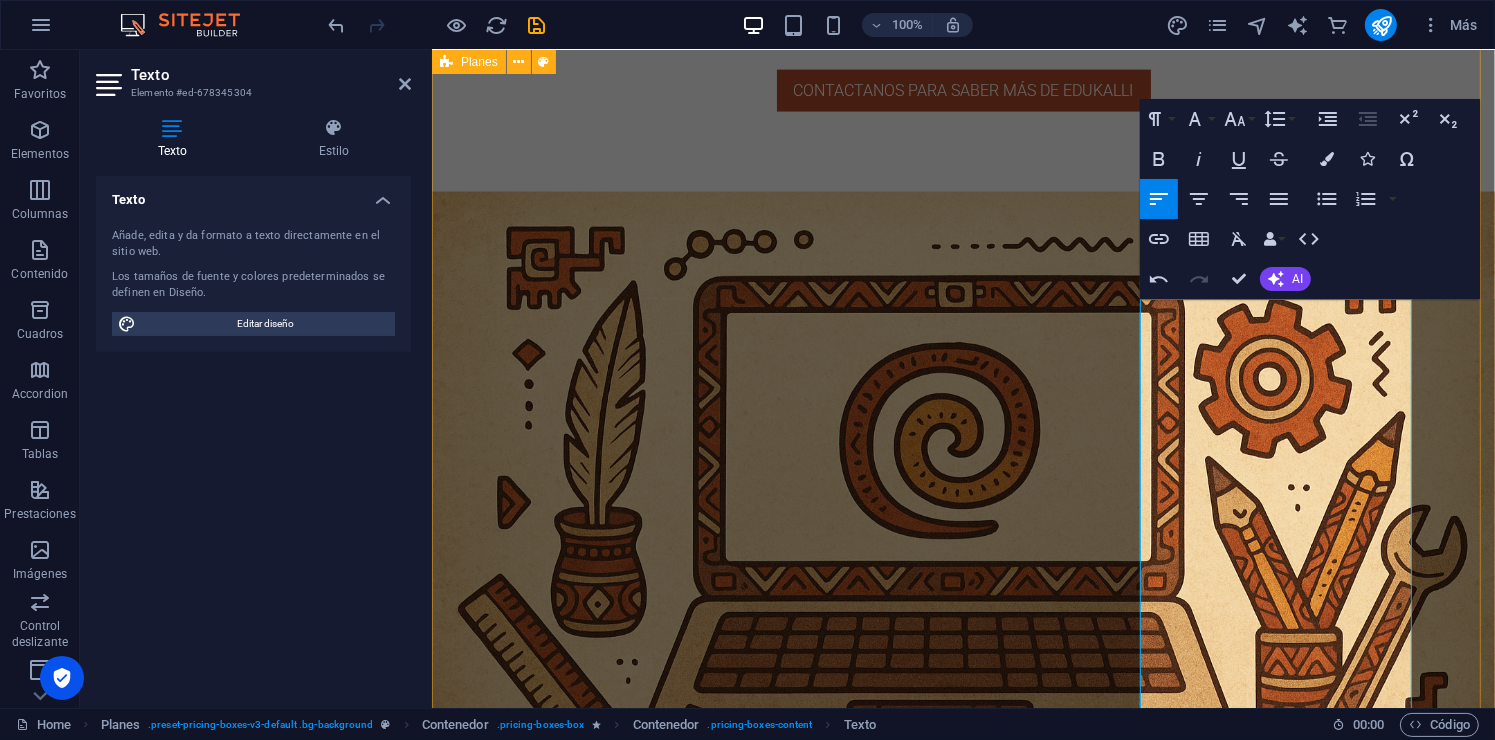 click on "PLAN BÁSICO $50  + IVA ✔️ Dominio personalizado:  tuescuela.edukalli.com ✔️ Personalización de colores y branding ✔️ Acceso al sistema de chat en tiempo real ✔️ Grupos y tareas básicas ✔️ Registro de asistencia y calificaciones ✔️ Creación de ciclos escolares ✔️ Biblioteca en grupos  (temporal, se elimina cada semestre) ❌ Biblioteca escolar ❌ Historial permanente ❌ Soporte en tiempo real 🟡 Soporte por correo (respuesta en 48 h) 🧠  Perfecto para empezar, probar la plataforma y crecer después.   ¡Contactanos si te interesa! PLAN intermedio $75 + IVA ✔️ Todo lo del plan básico ✔️ Biblioteca escolar y de grupo  (con rotación semestral) ✔️ Panel administrativo completo (cargas, horarios, materias, etc.) ✔️ Notificaciones internas ✔️ Soporte por correo (respuesta en 24 h) 💡  Ideal para escuelas en crecimiento que quieren orden y estructura sin perder el control. ¡Contactanos si te interesa! PLAN anual $1,080  + IVA Branding personalizado" at bounding box center [962, 4387] 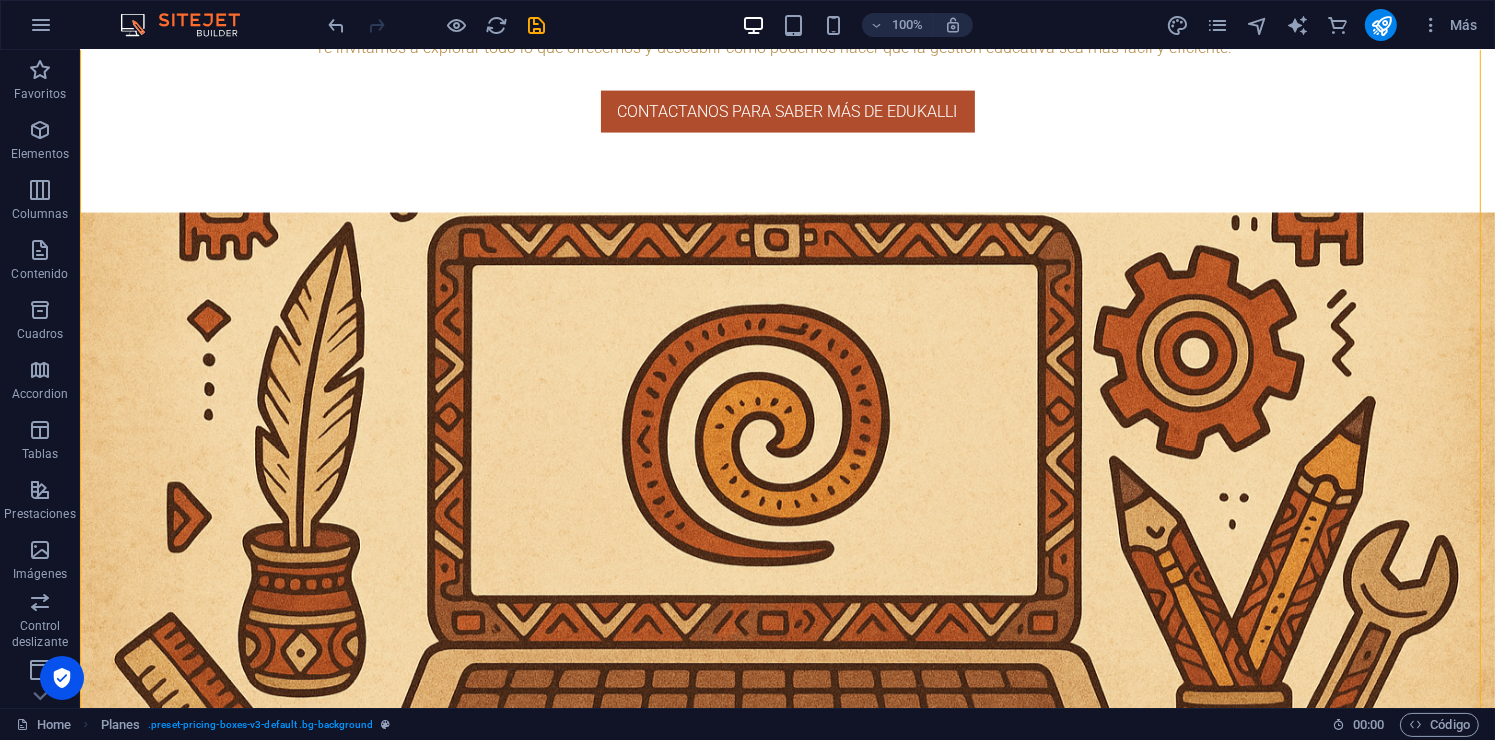scroll, scrollTop: 3137, scrollLeft: 0, axis: vertical 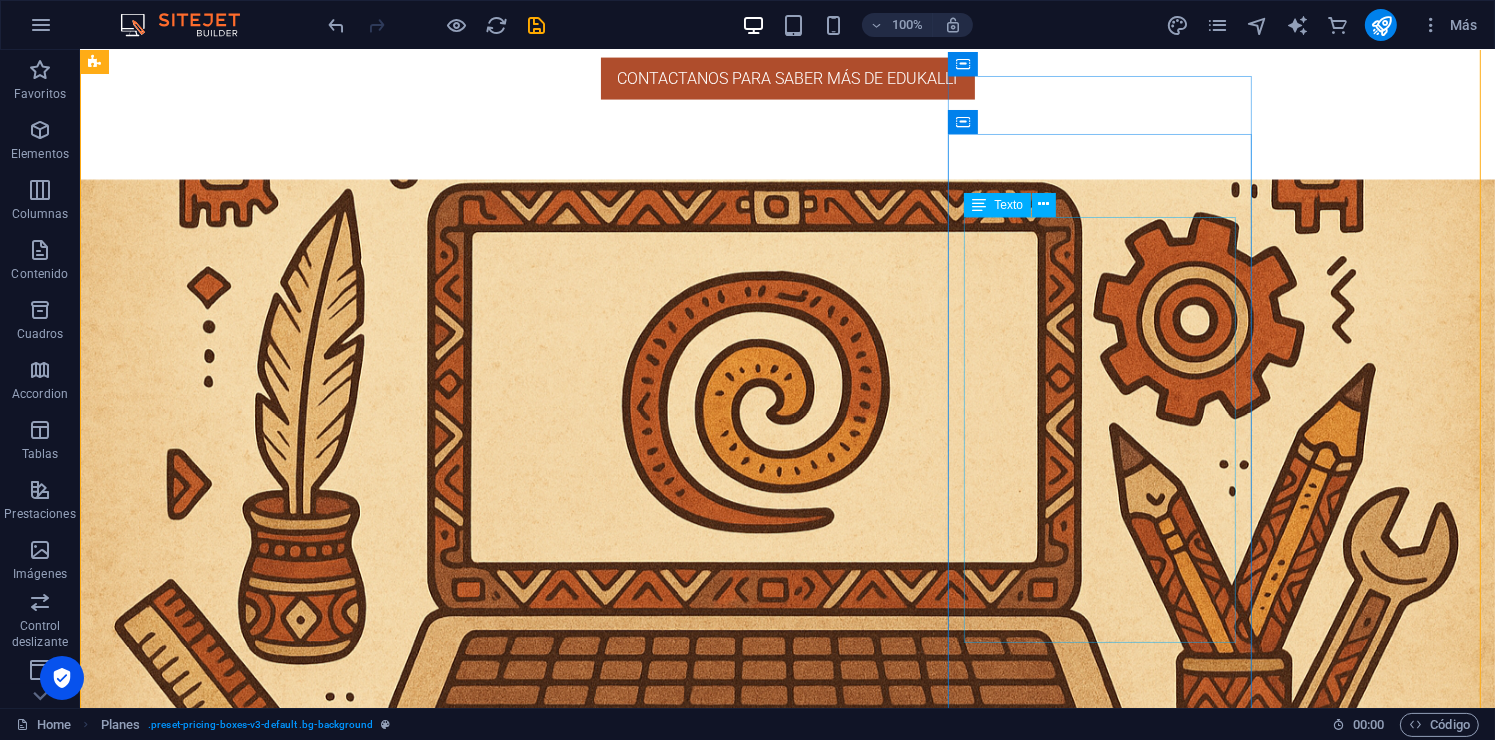 click on "Branding personalizado :  logo y colores de tu institución La experiencia más completa. ✔️ Todo lo del plan intermedio ✔️ Historial académico y de archivos sin caducidad ✔️ Biblioteca online completa y permanente ✔️ Soporte prioritario (respuesta en 2–6 h) ✔️ Capacitación inicial y acompañamiento 👑  Perfecto para universidades, tecnológicas o instituciones que quieren profesionalizar su gestión académica." at bounding box center [567, 5050] 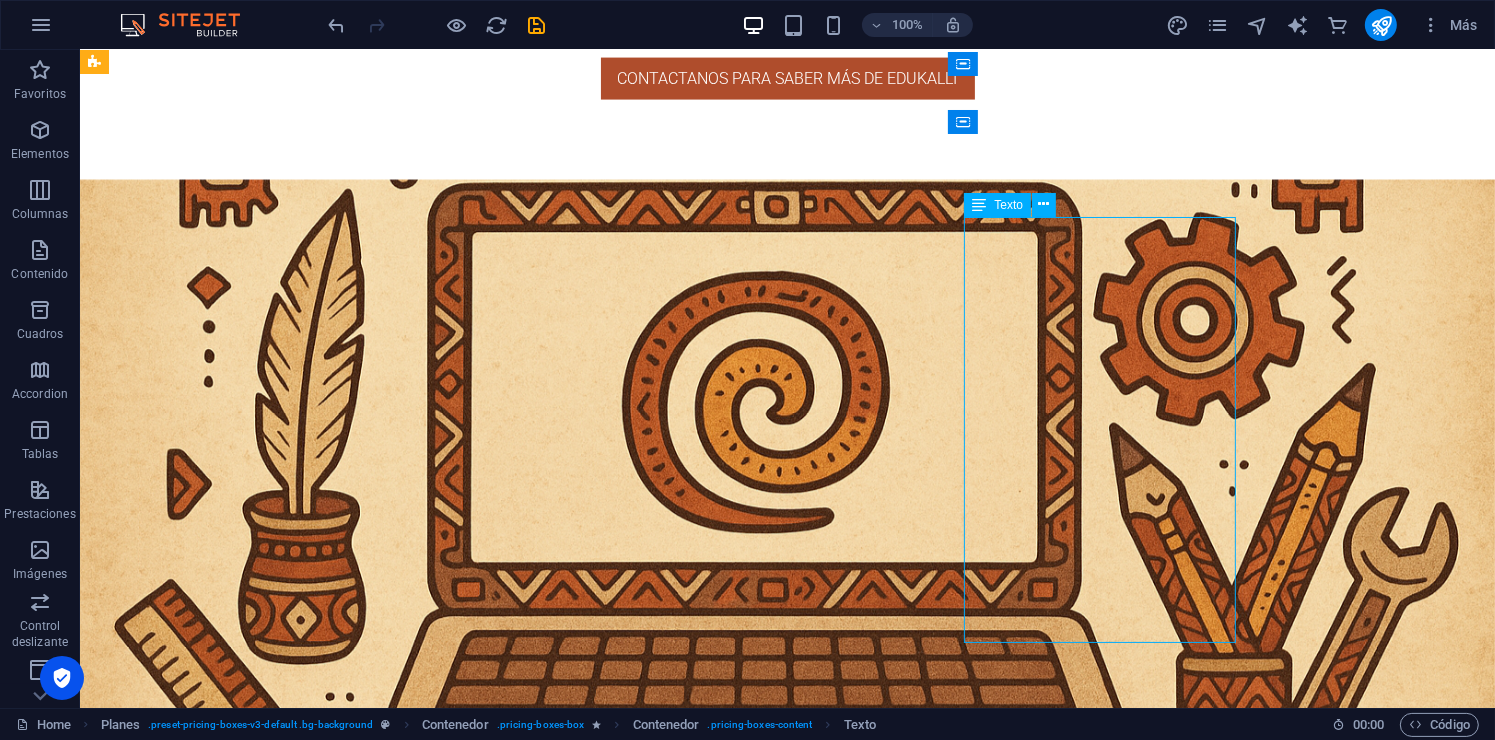 click on "Branding personalizado :  logo y colores de tu institución La experiencia más completa. ✔️ Todo lo del plan intermedio ✔️ Historial académico y de archivos sin caducidad ✔️ Biblioteca online completa y permanente ✔️ Soporte prioritario (respuesta en 2–6 h) ✔️ Capacitación inicial y acompañamiento 👑  Perfecto para universidades, tecnológicas o instituciones que quieren profesionalizar su gestión académica." at bounding box center (567, 5050) 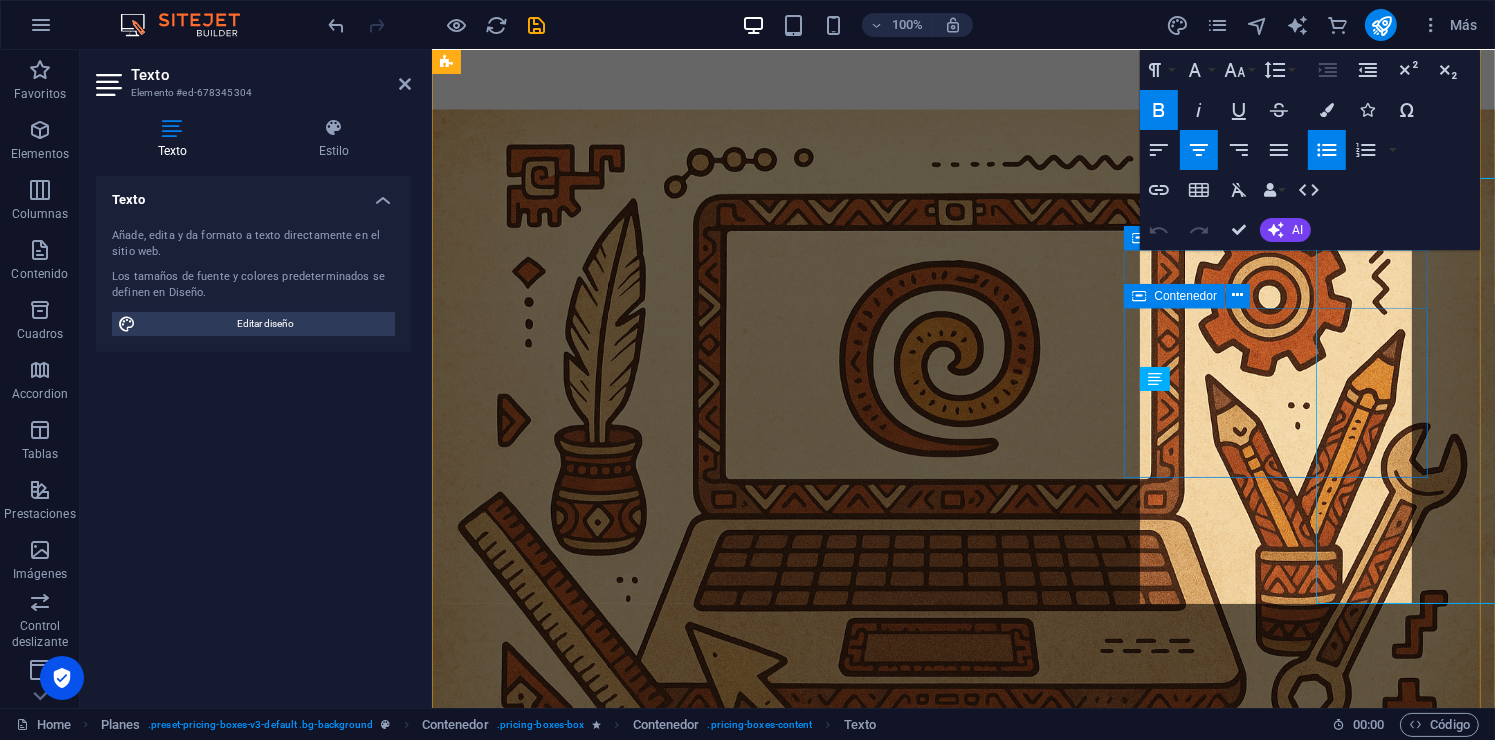 scroll, scrollTop: 3176, scrollLeft: 0, axis: vertical 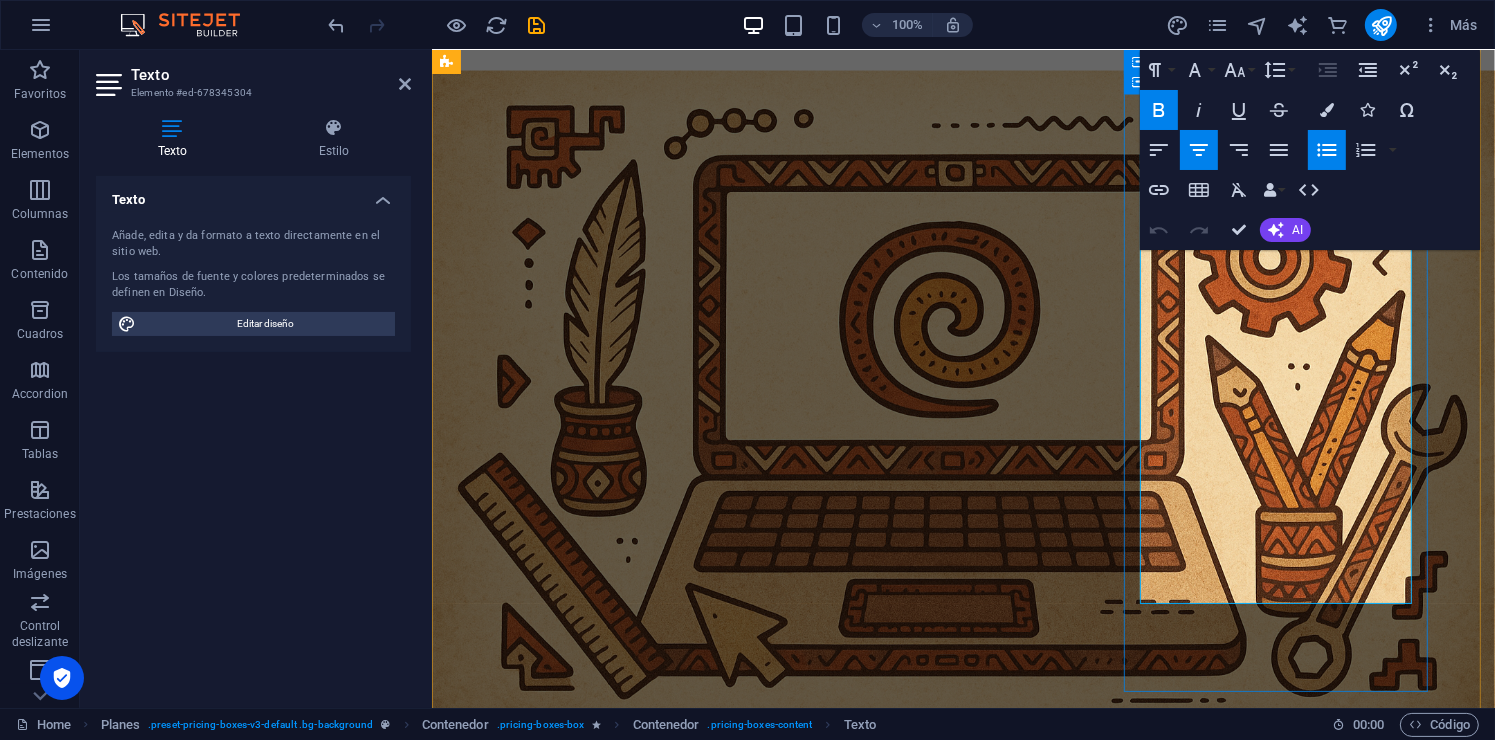 click on "✔️ Todo lo del plan intermedio ✔️ Historial académico y de archivos sin caducidad ✔️ Biblioteca online completa y permanente ✔️ Soporte prioritario (respuesta en 2–6 h) ✔️ Capacitación inicial y acompañamiento" at bounding box center (919, 4884) 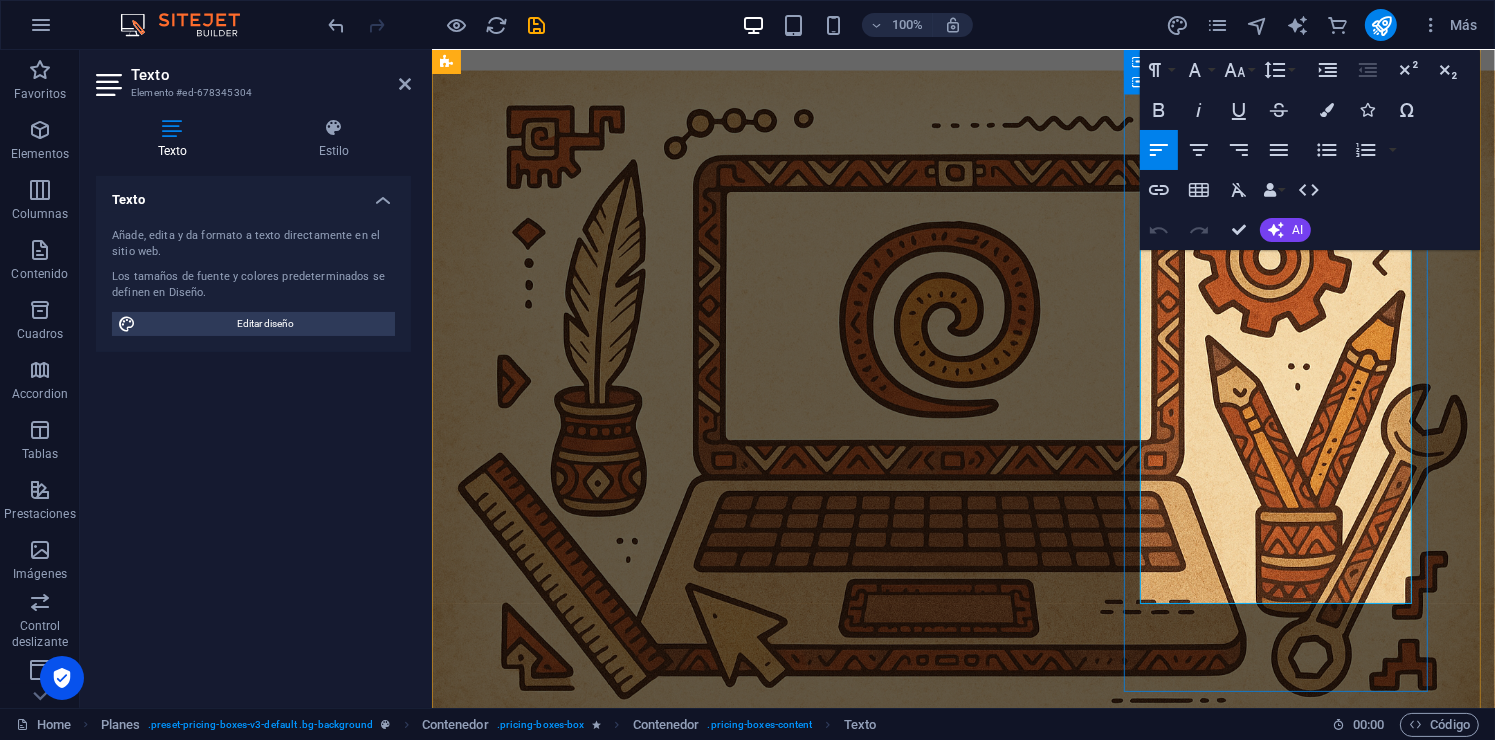 type 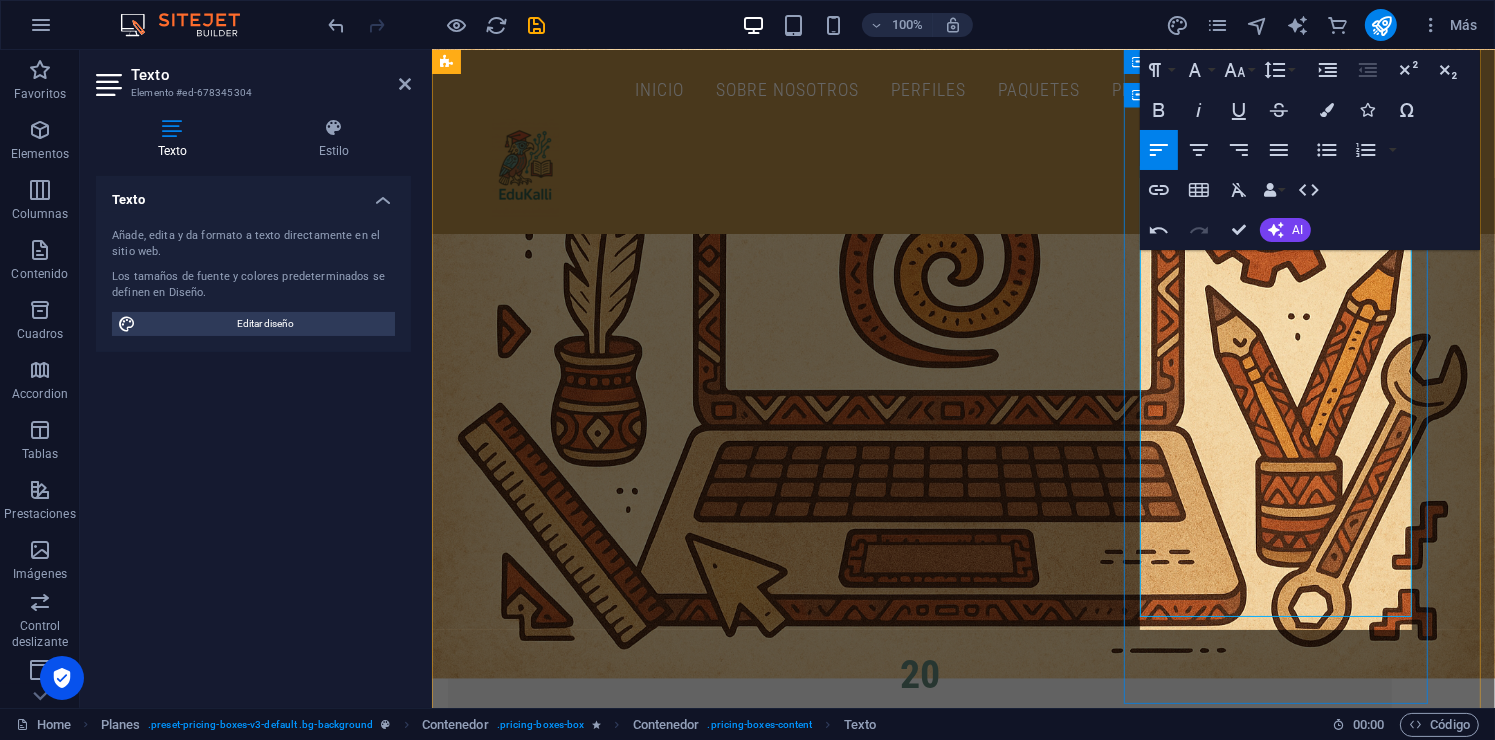 scroll, scrollTop: 3164, scrollLeft: 0, axis: vertical 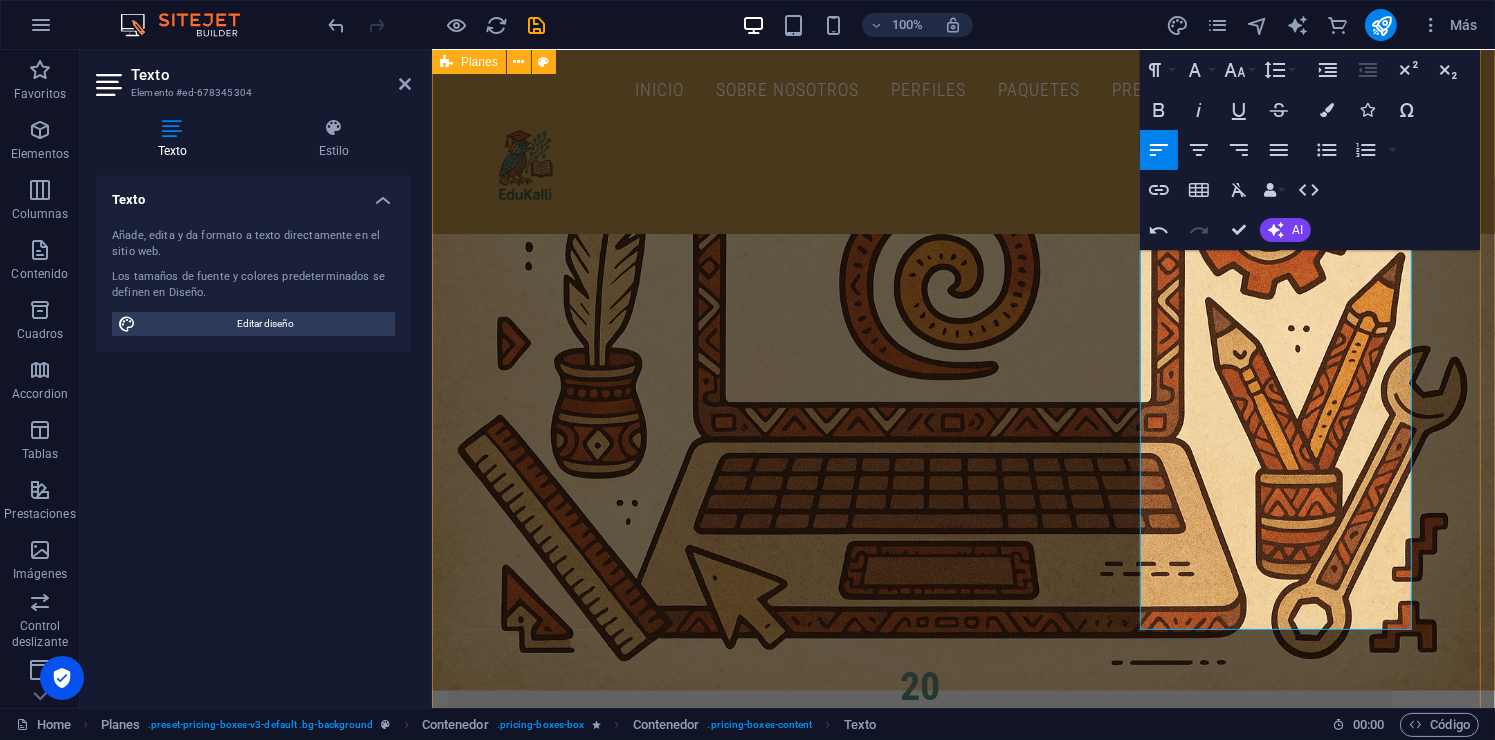 click on "PLAN BÁSICO $50  + IVA ✔️ Dominio personalizado:  tuescuela.edukalli.com ✔️ Personalización de colores y branding ✔️ Acceso al sistema de chat en tiempo real ✔️ Grupos y tareas básicas ✔️ Registro de asistencia y calificaciones ✔️ Creación de ciclos escolares ✔️ Biblioteca en grupos  (temporal, se elimina cada semestre) ❌ Biblioteca escolar ❌ Historial permanente ❌ Soporte en tiempo real 🟡 Soporte por correo (respuesta en 48 h) 🧠  Perfecto para empezar, probar la plataforma y crecer después.   ¡Contactanos si te interesa! PLAN intermedio $75 + IVA ✔️ Todo lo del plan básico ✔️ Biblioteca escolar y de grupo  (con rotación semestral) ✔️ Panel administrativo completo (cargas, horarios, materias, etc.) ✔️ Notificaciones internas ✔️ Soporte por correo (respuesta en 24 h) 💡  Ideal para escuelas en crecimiento que quieren orden y estructura sin perder el control. ¡Contactanos si te interesa! PLAN anual $1,080  + IVA Branding personalizado" at bounding box center (962, 4228) 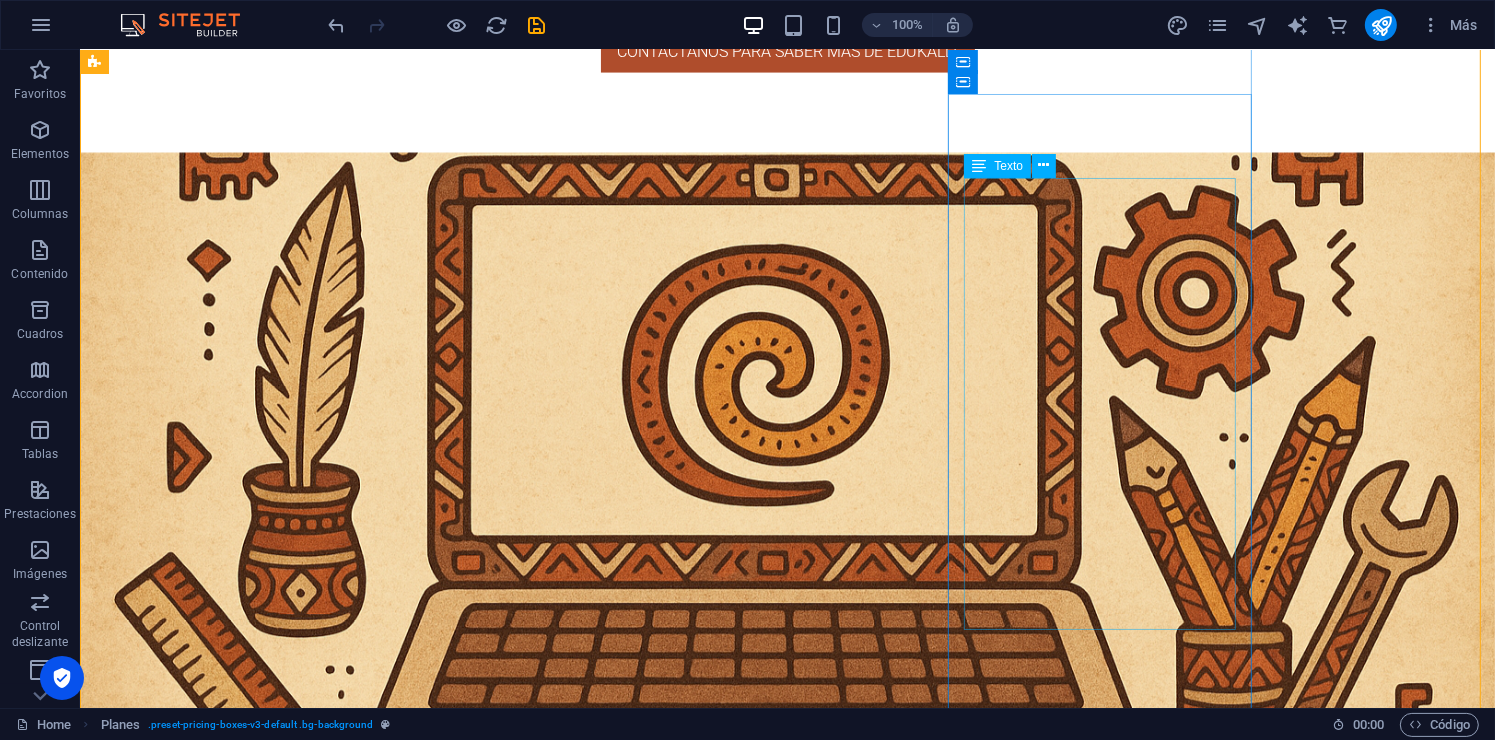 click on "Branding personalizado :  logo y colores de tu institución La experiencia más completa. ✔️ Todo lo del plan básico e intermedio ✔️ Historial académico y de archivos sin caducidad ✔️ Biblioteca online completa y permanente ✔️ Soporte prioritario (respuesta en 2–6 h) ✔️ Capacitación inicial y acompañamiento 👑  Perfecto para universidades, tecnológicas o instituciones que quieren profesionalizar su gestión académica." at bounding box center (567, 5023) 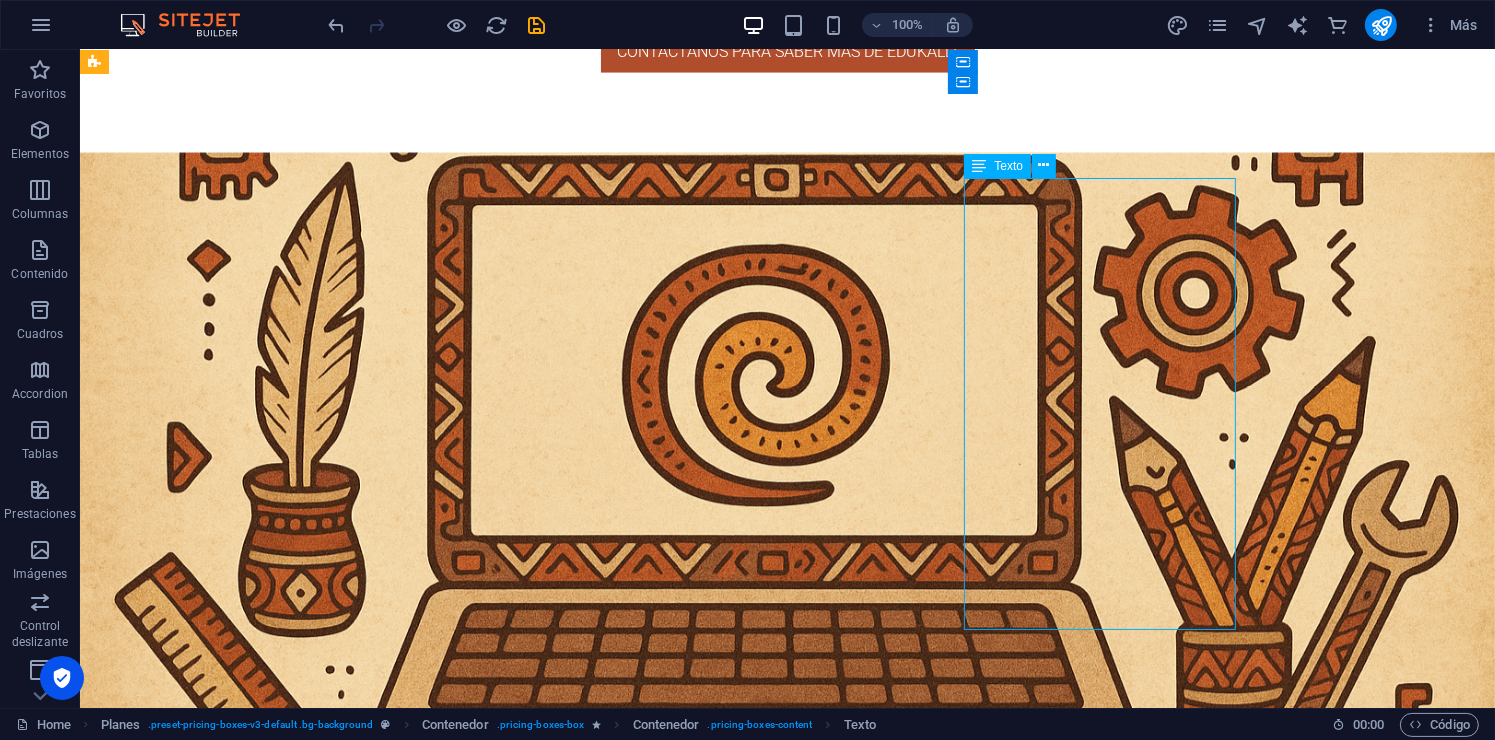 click on "Branding personalizado :  logo y colores de tu institución La experiencia más completa. ✔️ Todo lo del plan básico e intermedio ✔️ Historial académico y de archivos sin caducidad ✔️ Biblioteca online completa y permanente ✔️ Soporte prioritario (respuesta en 2–6 h) ✔️ Capacitación inicial y acompañamiento 👑  Perfecto para universidades, tecnológicas o instituciones que quieren profesionalizar su gestión académica." at bounding box center [567, 5023] 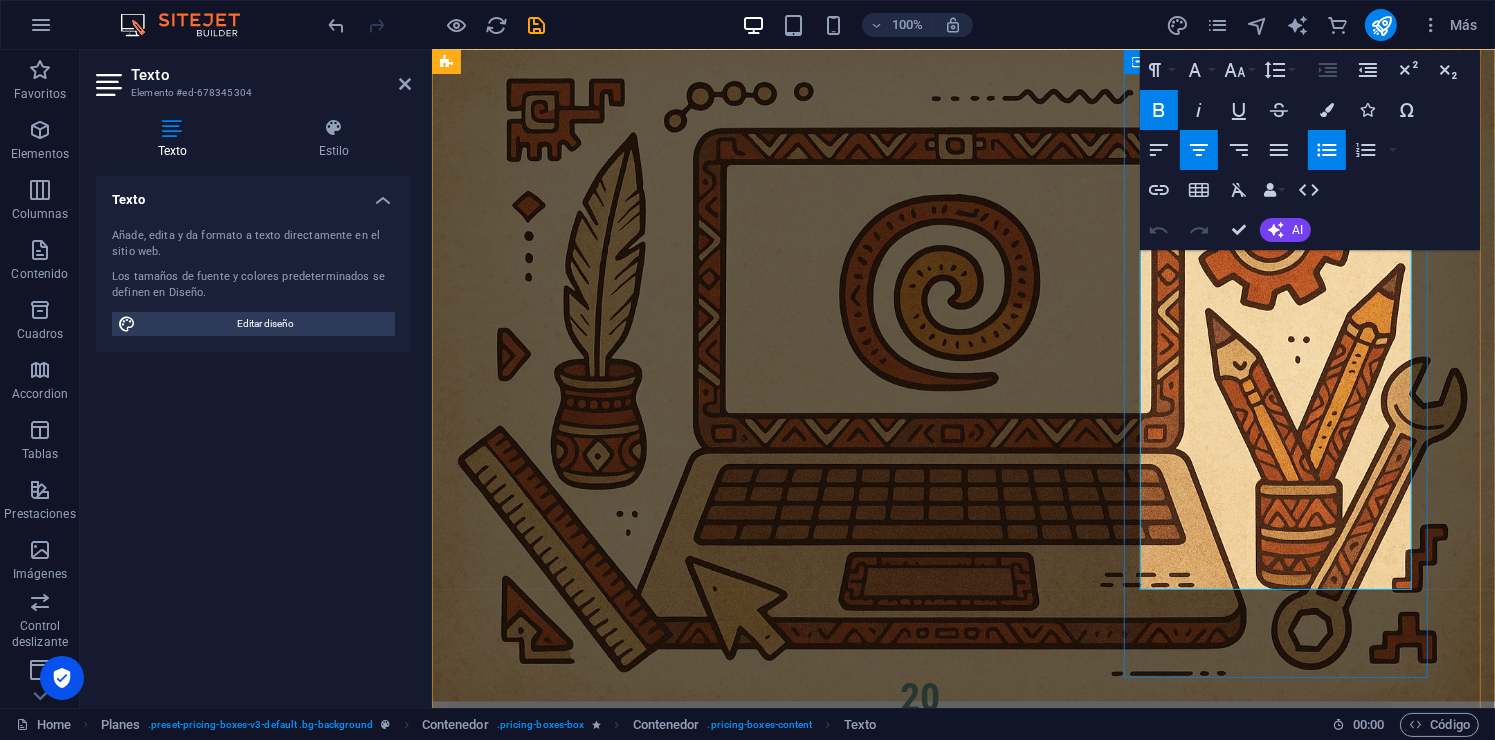 click on "✔️ Todo lo del plan básico e intermedio ✔️ Historial académico y de archivos sin caducidad ✔️ Biblioteca online completa y permanente ✔️ Soporte prioritario (respuesta en 2–6 h) ✔️ Capacitación inicial y acompañamiento" at bounding box center [919, 4857] 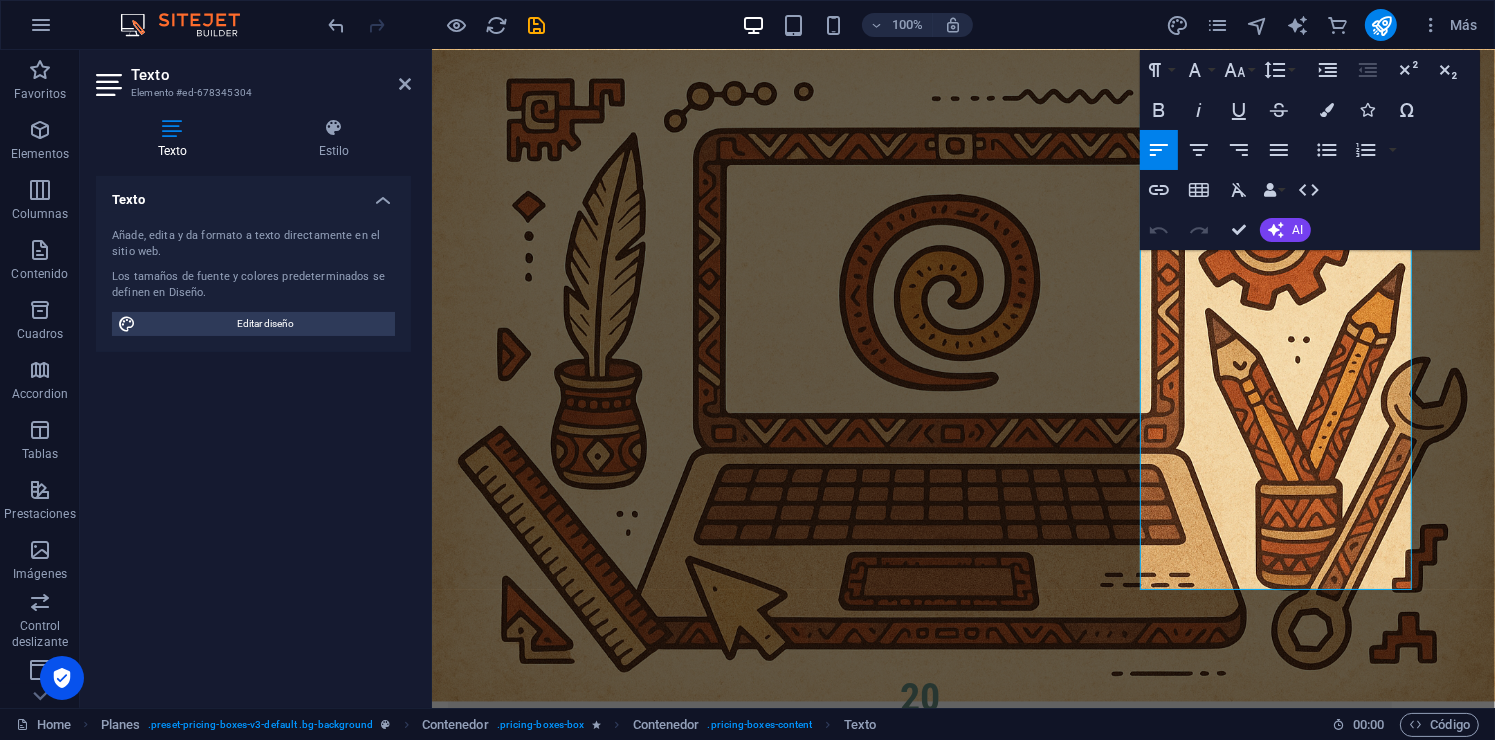 scroll, scrollTop: 3041, scrollLeft: 0, axis: vertical 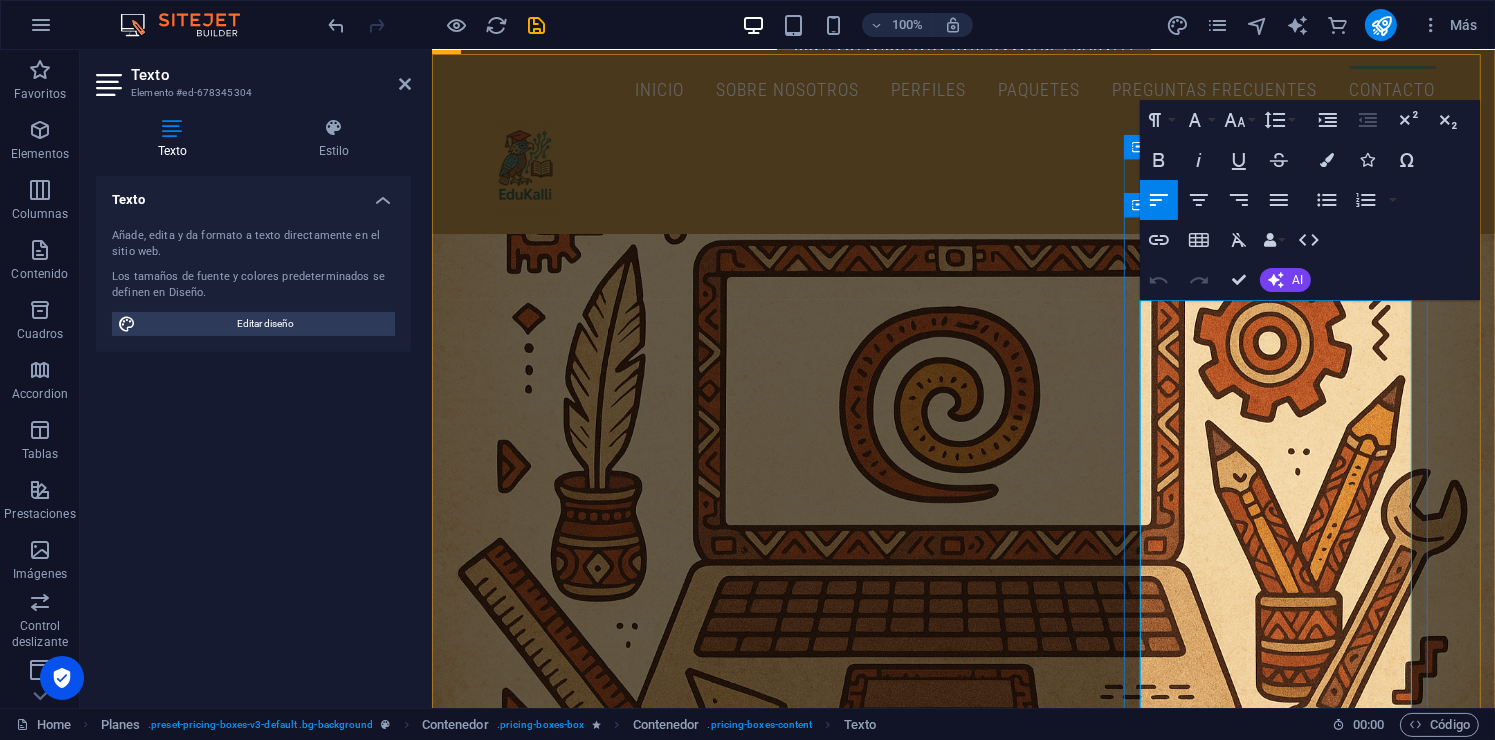 drag, startPoint x: 1161, startPoint y: 325, endPoint x: 1362, endPoint y: 380, distance: 208.38905 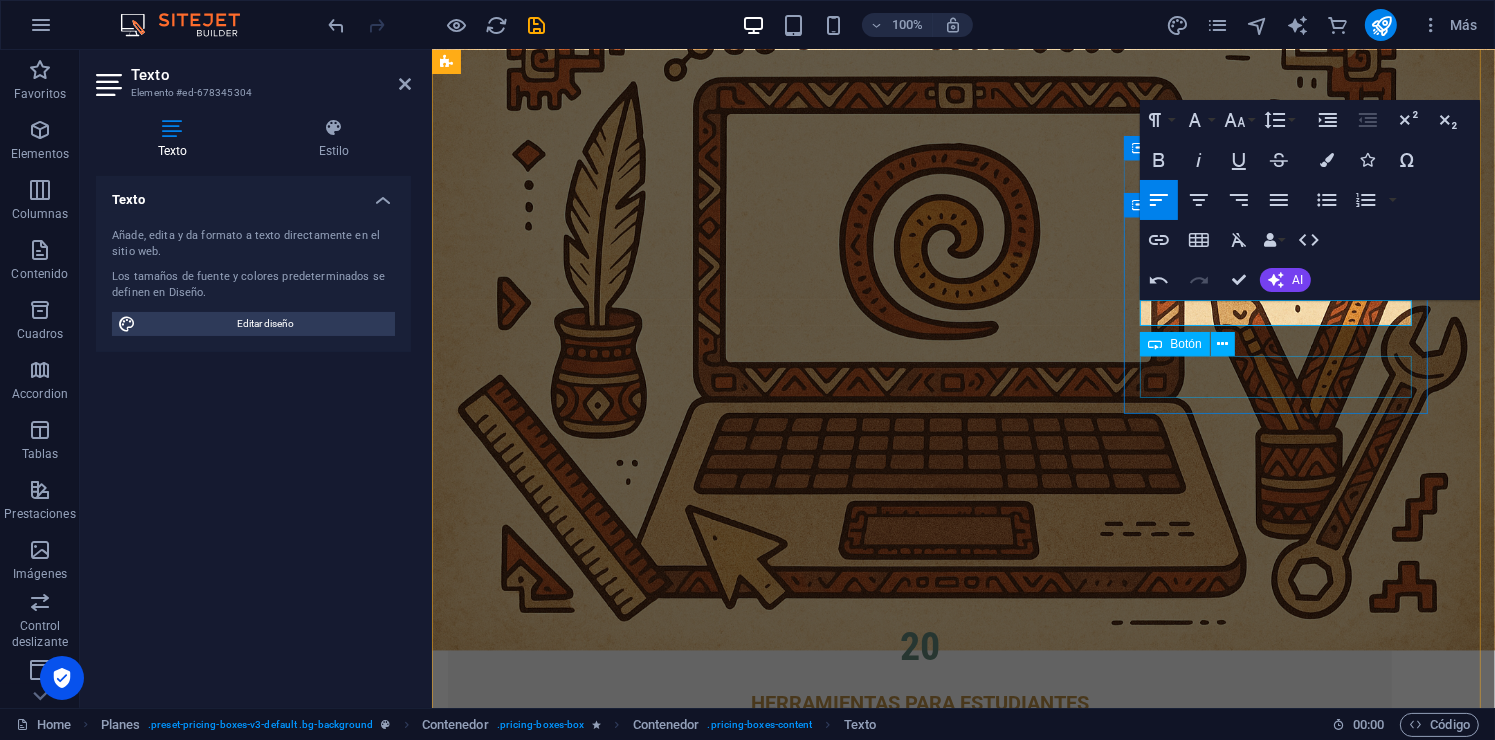 scroll, scrollTop: 3067, scrollLeft: 0, axis: vertical 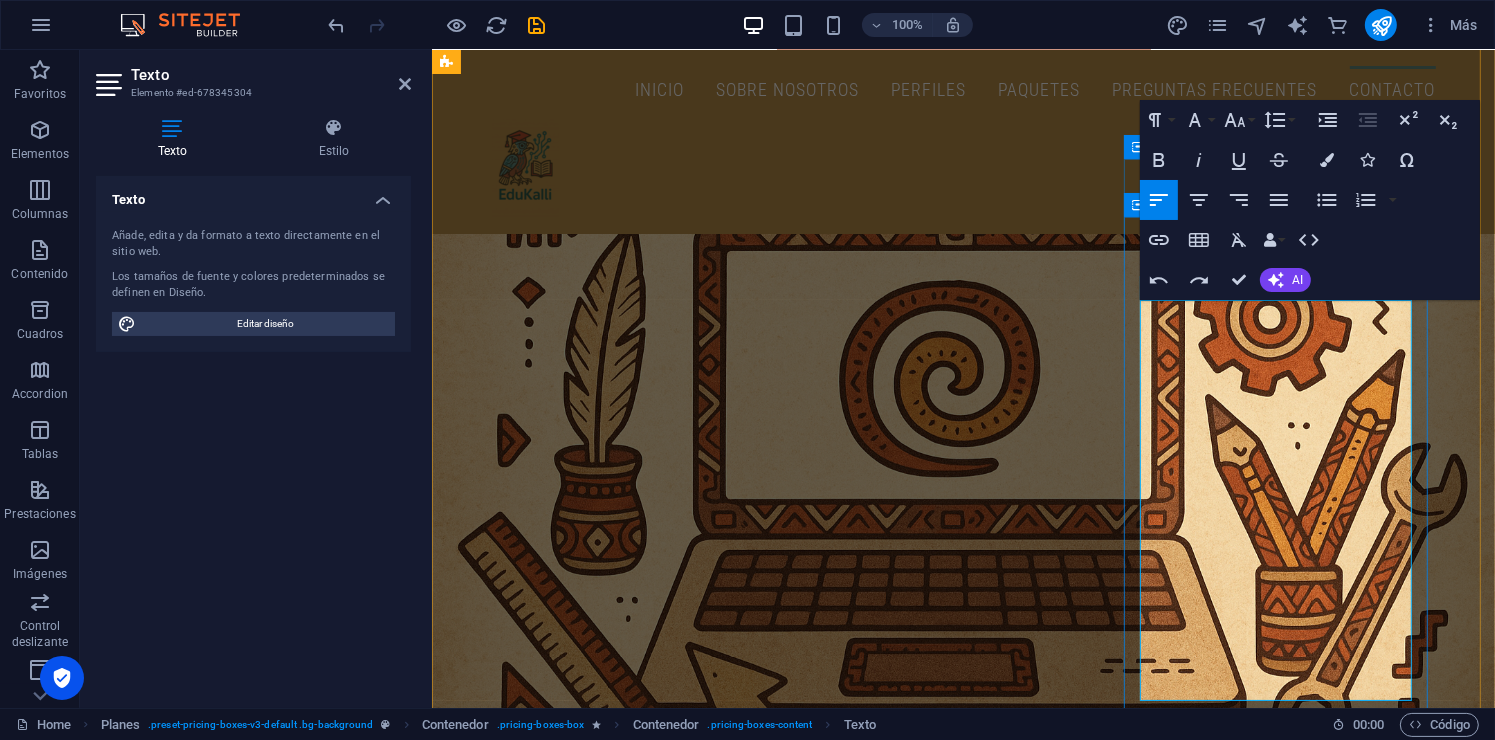 click on "✔️ Todo lo del plan básico e intermedio ✔️ Historial académico y de archivos sin caducidad ✔️ Biblioteca online completa y permanente ✔️ Soporte prioritario (respuesta en 2–6 h) ✔️ Capacitación inicial y acompañamiento" at bounding box center [919, 4918] 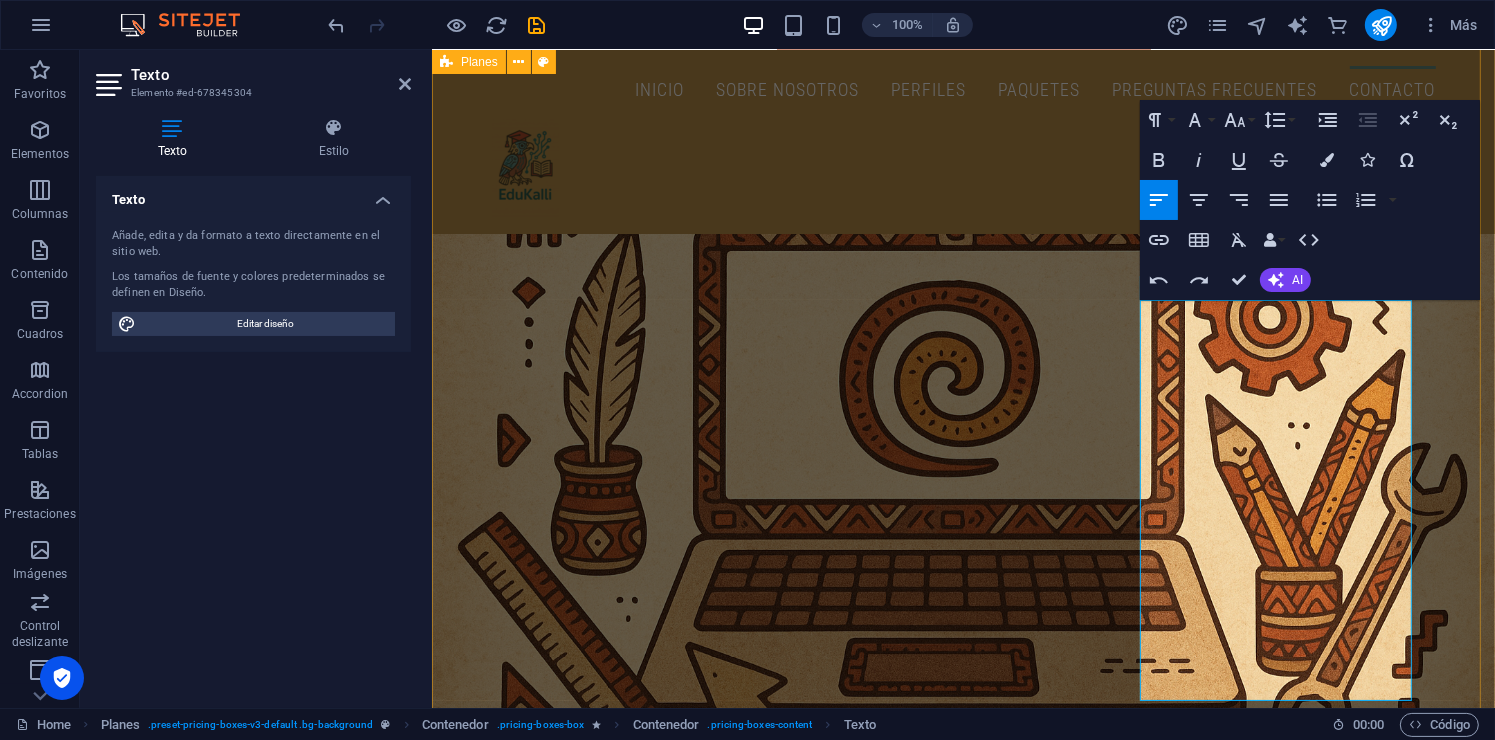 click on "PLAN BÁSICO $50  + IVA ✔️ Dominio personalizado:  tuescuela.edukalli.com ✔️ Personalización de colores y branding ✔️ Acceso al sistema de chat en tiempo real ✔️ Grupos y tareas básicas ✔️ Registro de asistencia y calificaciones ✔️ Creación de ciclos escolares ✔️ Biblioteca en grupos  (temporal, se elimina cada semestre) ❌ Biblioteca escolar ❌ Historial permanente ❌ Soporte en tiempo real 🟡 Soporte por correo (respuesta en 48 h) 🧠  Perfecto para empezar, probar la plataforma y crecer después.   ¡Contactanos si te interesa! PLAN intermedio $75 + IVA ✔️ Todo lo del plan básico ✔️ Biblioteca escolar y de grupo  (con rotación semestral) ✔️ Panel administrativo completo (cargas, horarios, materias, etc.) ✔️ Notificaciones internas ✔️ Soporte por correo (respuesta en 24 h) 💡  Ideal para escuelas en crecimiento que quieren orden y estructura sin perder el control. ¡Contactanos si te interesa! PLAN anual $1,080  + IVA 👑" at bounding box center (962, 4312) 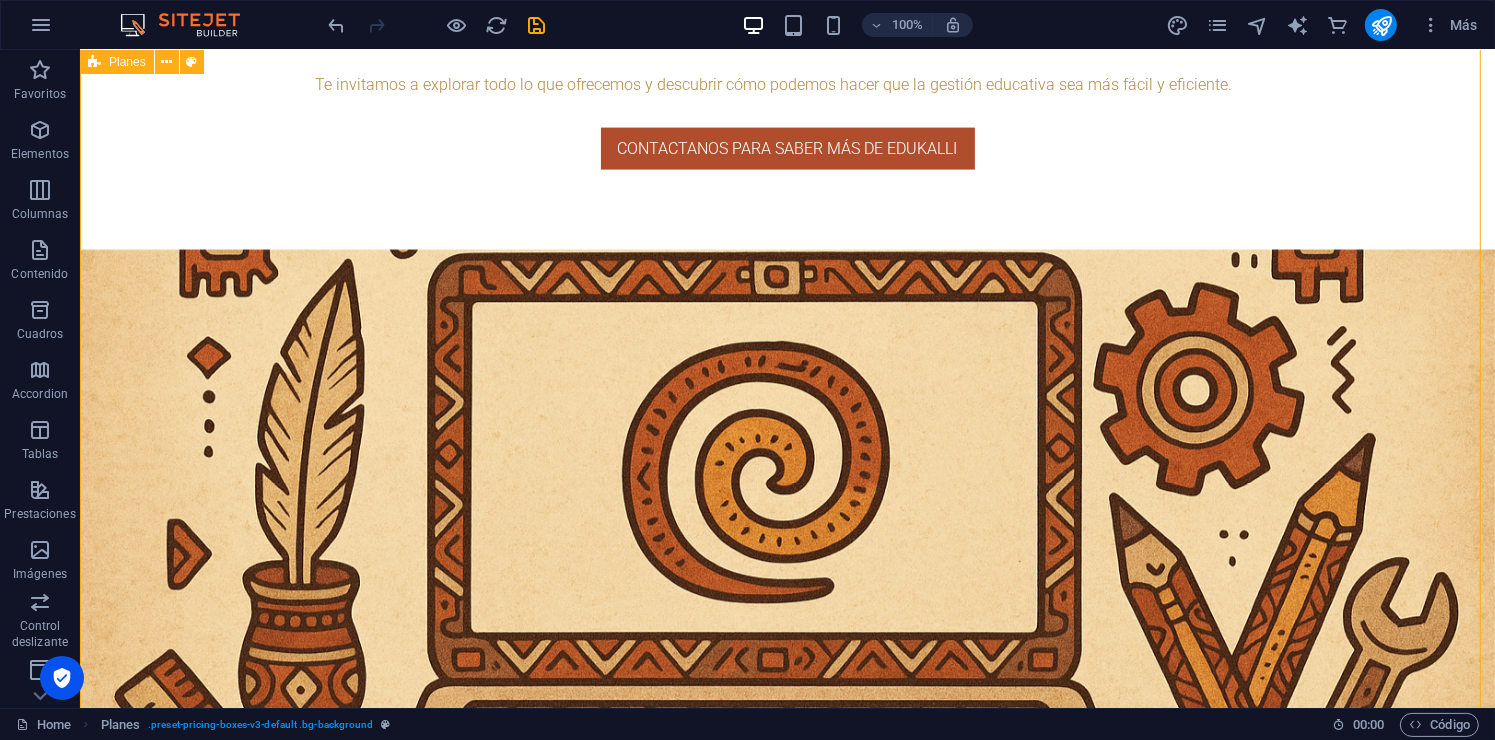 click on "PLAN BÁSICO $50  + IVA ✔️ Dominio personalizado:  tuescuela.edukalli.com ✔️ Personalización de colores y branding ✔️ Acceso al sistema de chat en tiempo real ✔️ Grupos y tareas básicas ✔️ Registro de asistencia y calificaciones ✔️ Creación de ciclos escolares ✔️ Biblioteca en grupos  (temporal, se elimina cada semestre) ❌ Biblioteca escolar ❌ Historial permanente ❌ Soporte en tiempo real 🟡 Soporte por correo (respuesta en 48 h) 🧠  Perfecto para empezar, probar la plataforma y crecer después.   ¡Contactanos si te interesa! PLAN intermedio $75 + IVA ✔️ Todo lo del plan básico ✔️ Biblioteca escolar y de grupo  (con rotación semestral) ✔️ Panel administrativo completo (cargas, horarios, materias, etc.) ✔️ Notificaciones internas ✔️ Soporte por correo (respuesta en 24 h) 💡  Ideal para escuelas en crecimiento que quieren orden y estructura sin perder el control. ¡Contactanos si te interesa! PLAN anual $1,080  + IVA 👑" at bounding box center [786, 4491] 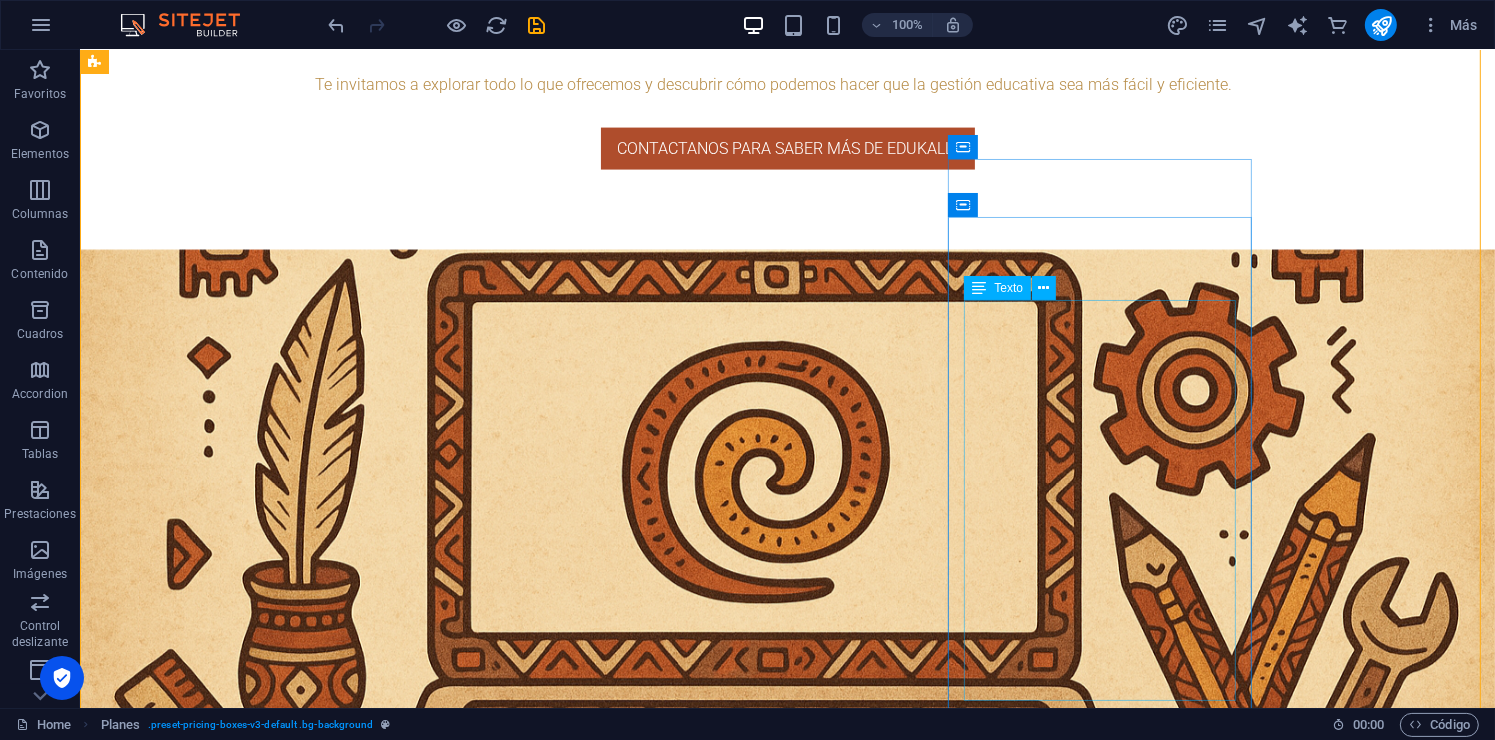 click on "✔️ Todo lo del plan básico e intermedio ✔️ Historial académico y de archivos sin caducidad ✔️ Biblioteca online completa y permanente ✔️ Soporte prioritario (respuesta en 2–6 h) ✔️ Capacitación inicial y acompañamiento 👑  Perfecto para universidades, tecnológicas o instituciones que quieren profesionalizar su gestión académica." at bounding box center (567, 5107) 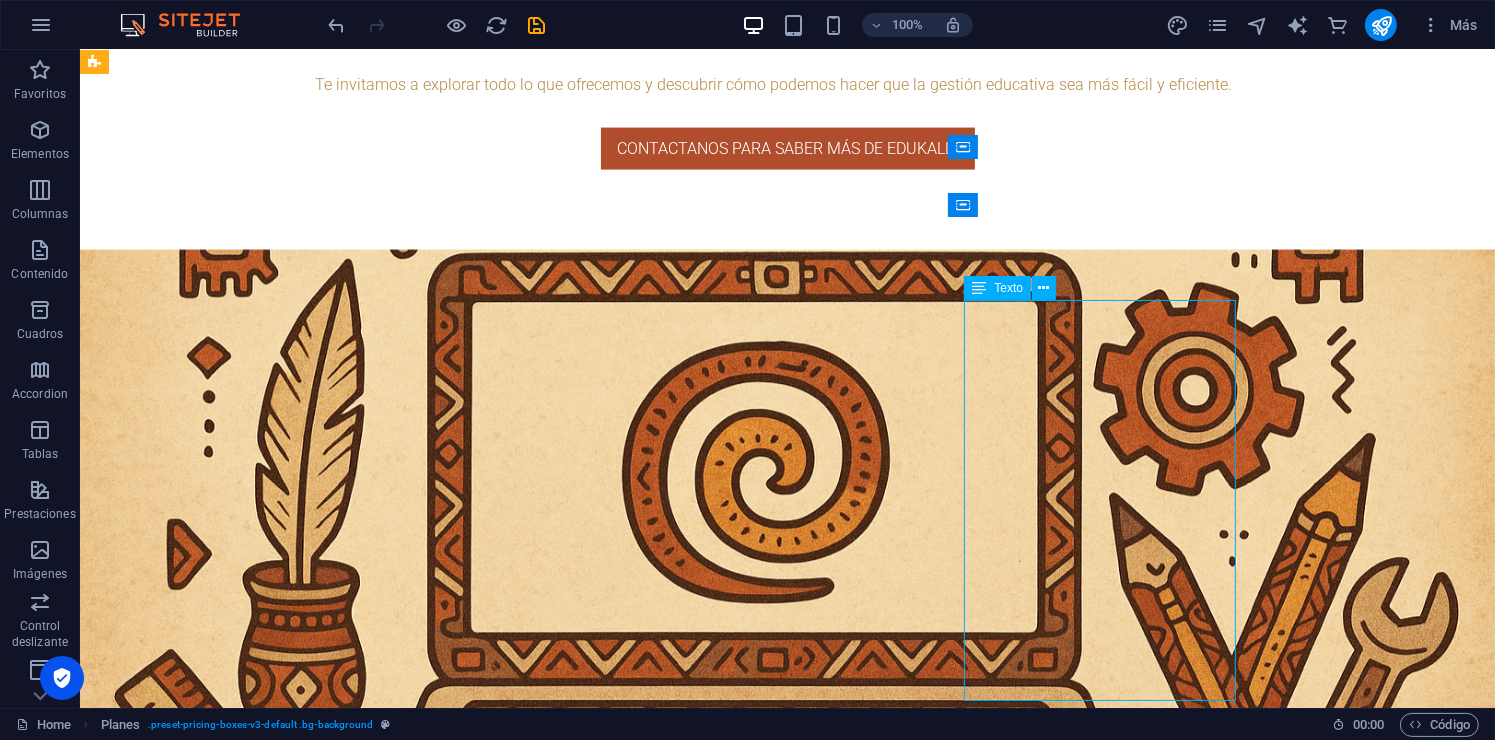 click on "✔️ Todo lo del plan básico e intermedio ✔️ Historial académico y de archivos sin caducidad ✔️ Biblioteca online completa y permanente ✔️ Soporte prioritario (respuesta en 2–6 h) ✔️ Capacitación inicial y acompañamiento 👑  Perfecto para universidades, tecnológicas o instituciones que quieren profesionalizar su gestión académica." at bounding box center [567, 5107] 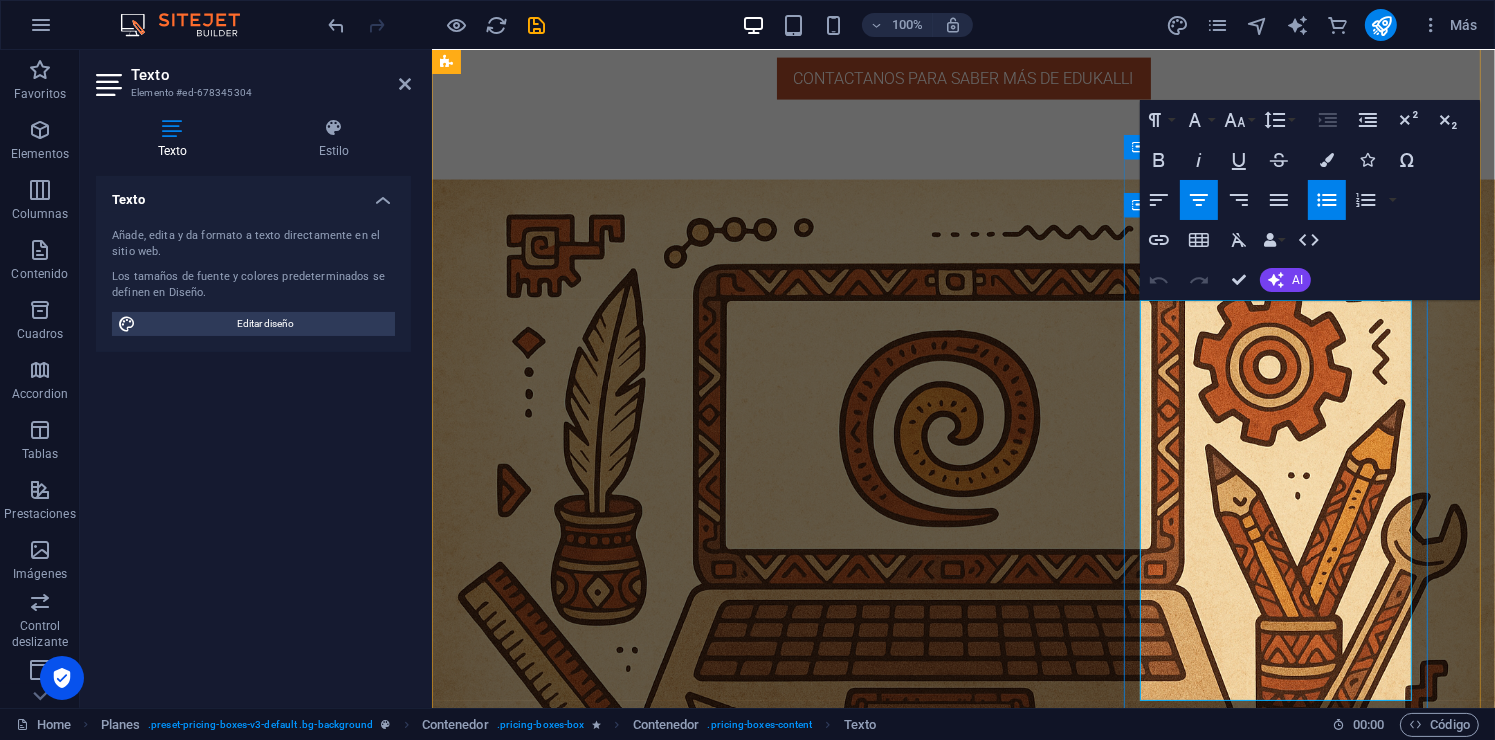 click on "✔️ Todo lo del plan básico e intermedio ✔️ Historial académico y de archivos sin caducidad ✔️ Biblioteca online completa y permanente ✔️ Soporte prioritario (respuesta en 2–6 h) ✔️ Capacitación inicial y acompañamiento" at bounding box center (919, 4968) 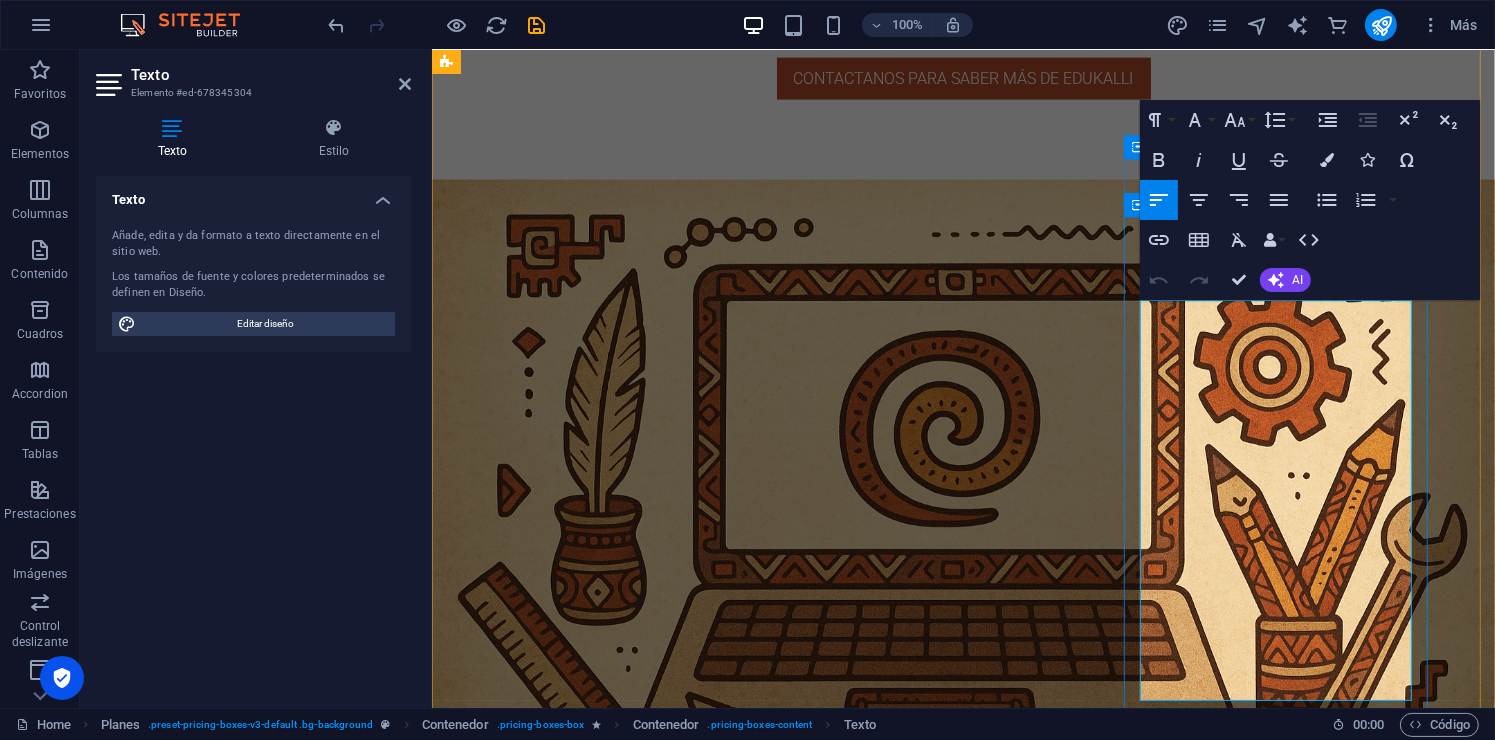 scroll, scrollTop: 3088, scrollLeft: 0, axis: vertical 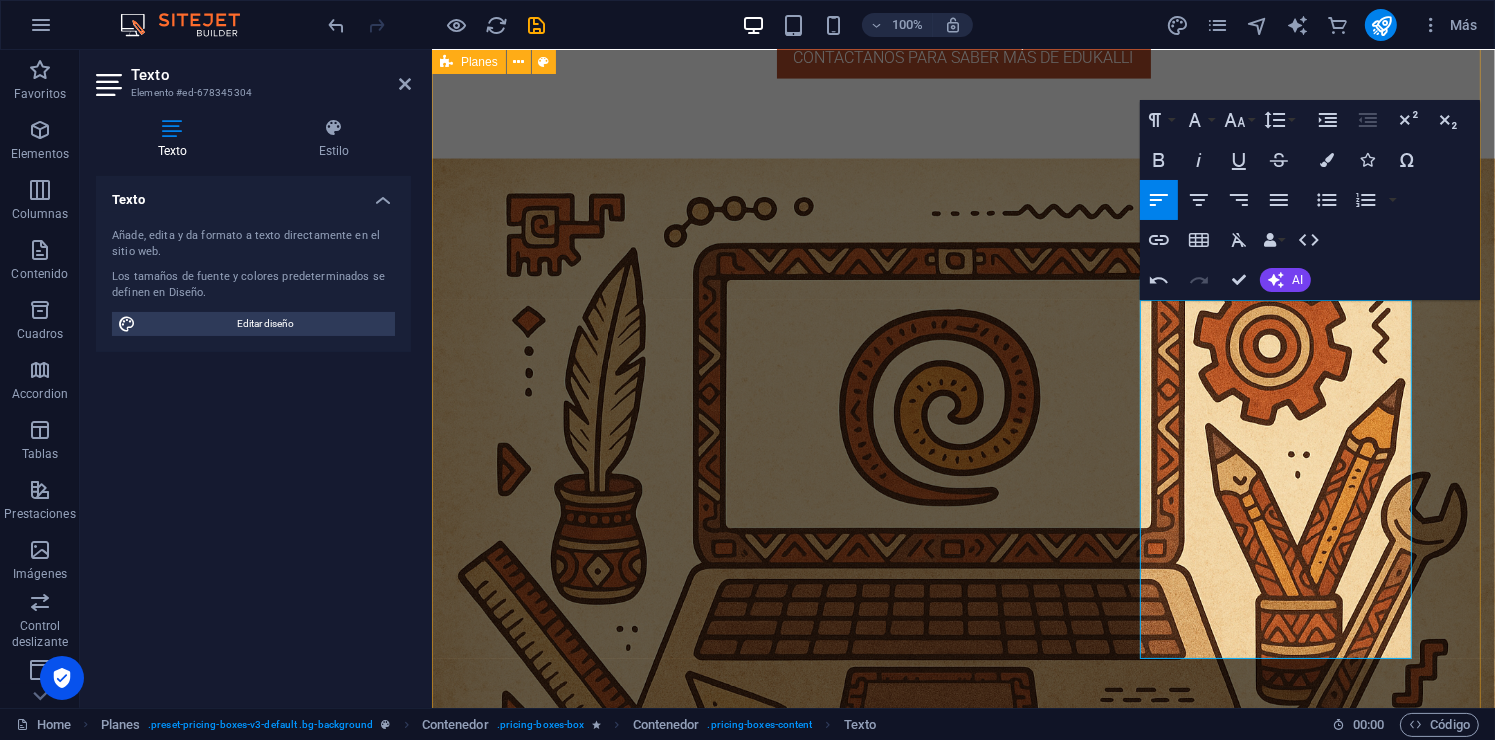 click on "PLAN BÁSICO $50  + IVA ✔️ Dominio personalizado:  tuescuela.edukalli.com ✔️ Personalización de colores y branding ✔️ Acceso al sistema de chat en tiempo real ✔️ Grupos y tareas básicas ✔️ Registro de asistencia y calificaciones ✔️ Creación de ciclos escolares ✔️ Biblioteca en grupos  (temporal, se elimina cada semestre) ❌ Biblioteca escolar ❌ Historial permanente ❌ Soporte en tiempo real 🟡 Soporte por correo (respuesta en 48 h) 🧠  Perfecto para empezar, probar la plataforma y crecer después.   ¡Contactanos si te interesa! PLAN intermedio $75 + IVA ✔️ Todo lo del plan básico ✔️ Biblioteca escolar y de grupo  (con rotación semestral) ✔️ Panel administrativo completo (cargas, horarios, materias, etc.) ✔️ Notificaciones internas ✔️ Soporte por correo (respuesta en 24 h) 💡  Ideal para escuelas en crecimiento que quieren orden y estructura sin perder el control. ¡Contactanos si te interesa! PLAN anual $1,080  + IVA 👑" at bounding box center [962, 4320] 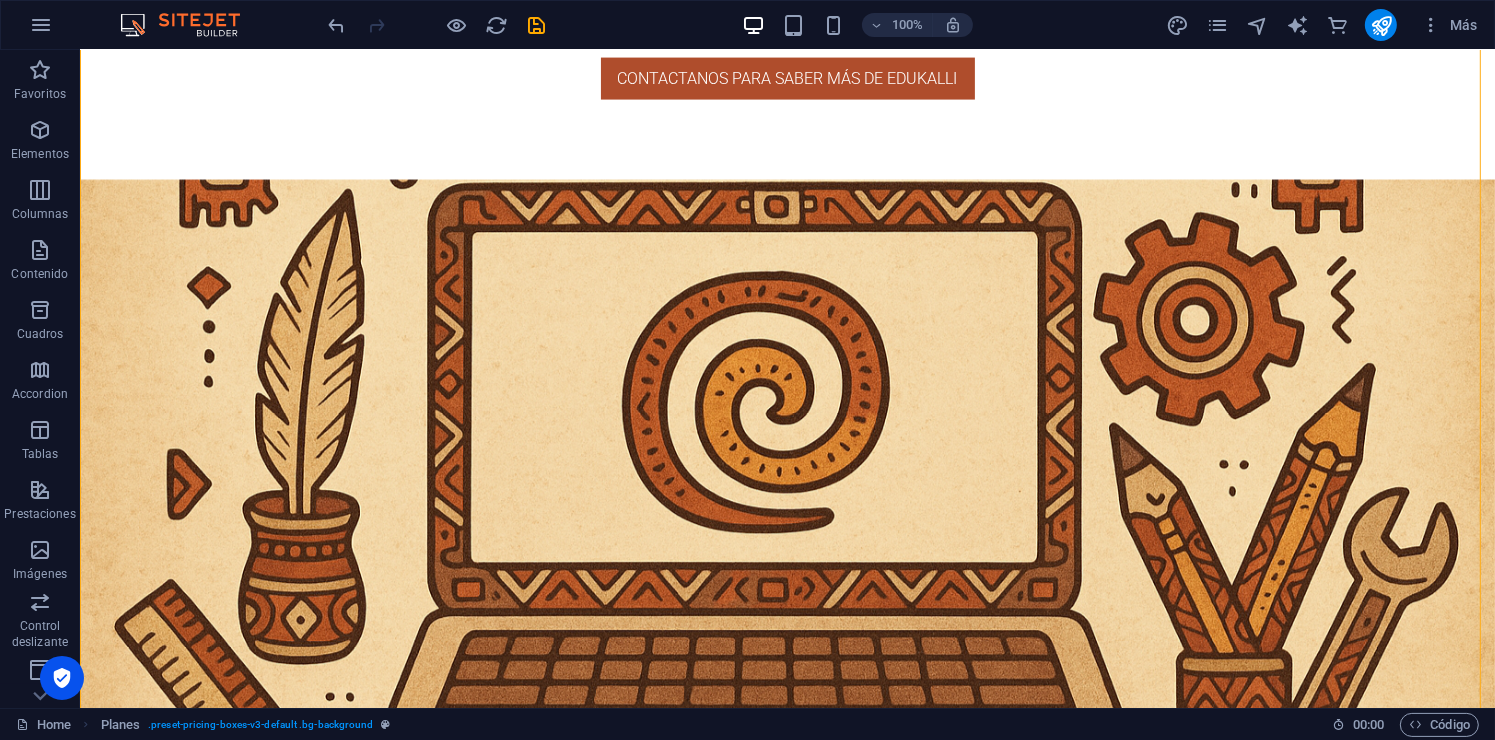 scroll, scrollTop: 3153, scrollLeft: 0, axis: vertical 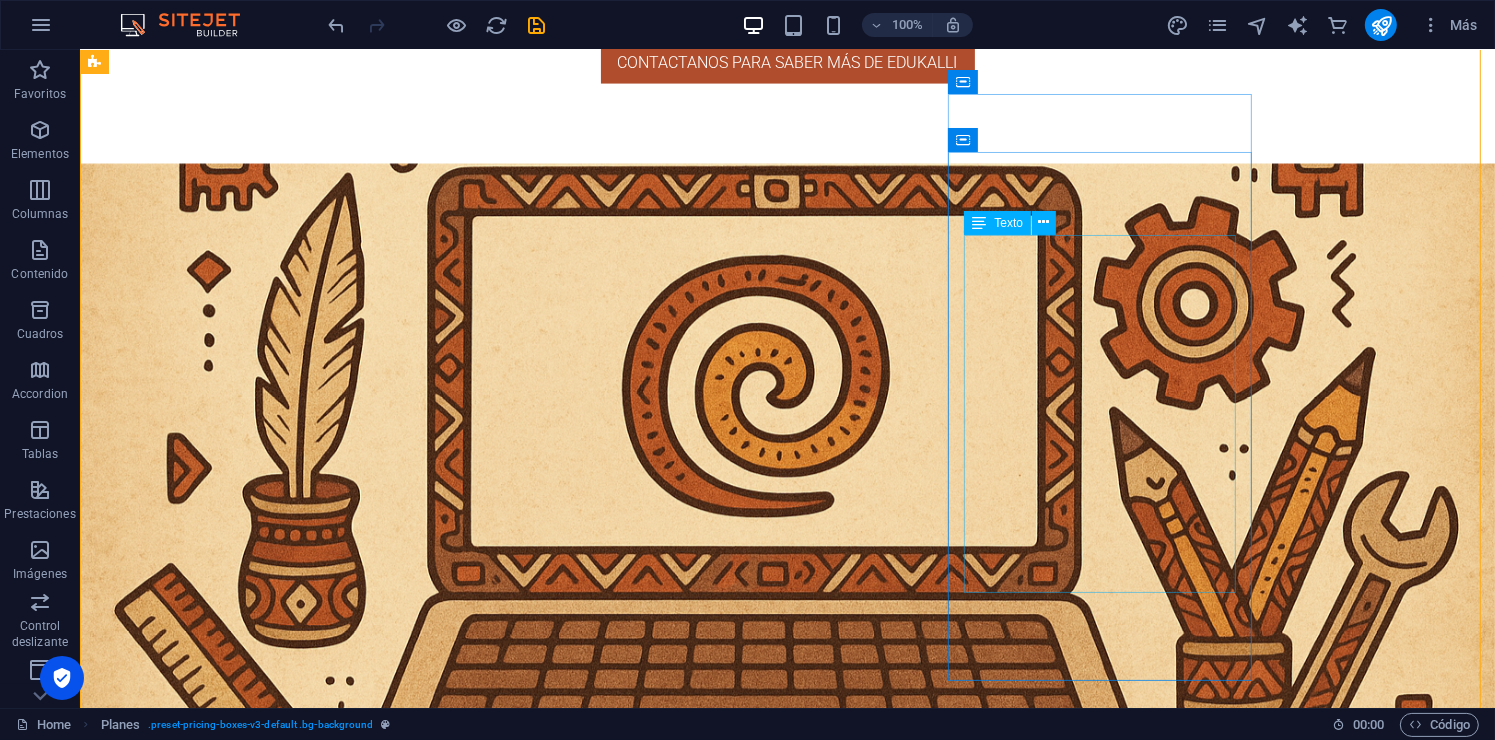 click on "✔️ Todo lo del plan básico e intermedio ✔️ Historial académico y de archivos sin caducidad ✔️ Biblioteca online completa y permanente ✔️ Soporte prioritario (respuesta en 2–6 h) ✔️ Capacitación inicial y acompañamiento 👑  Perfecto para universidades, tecnológicas o instituciones que quieren profesionalizar su gestión académica." at bounding box center (567, 5000) 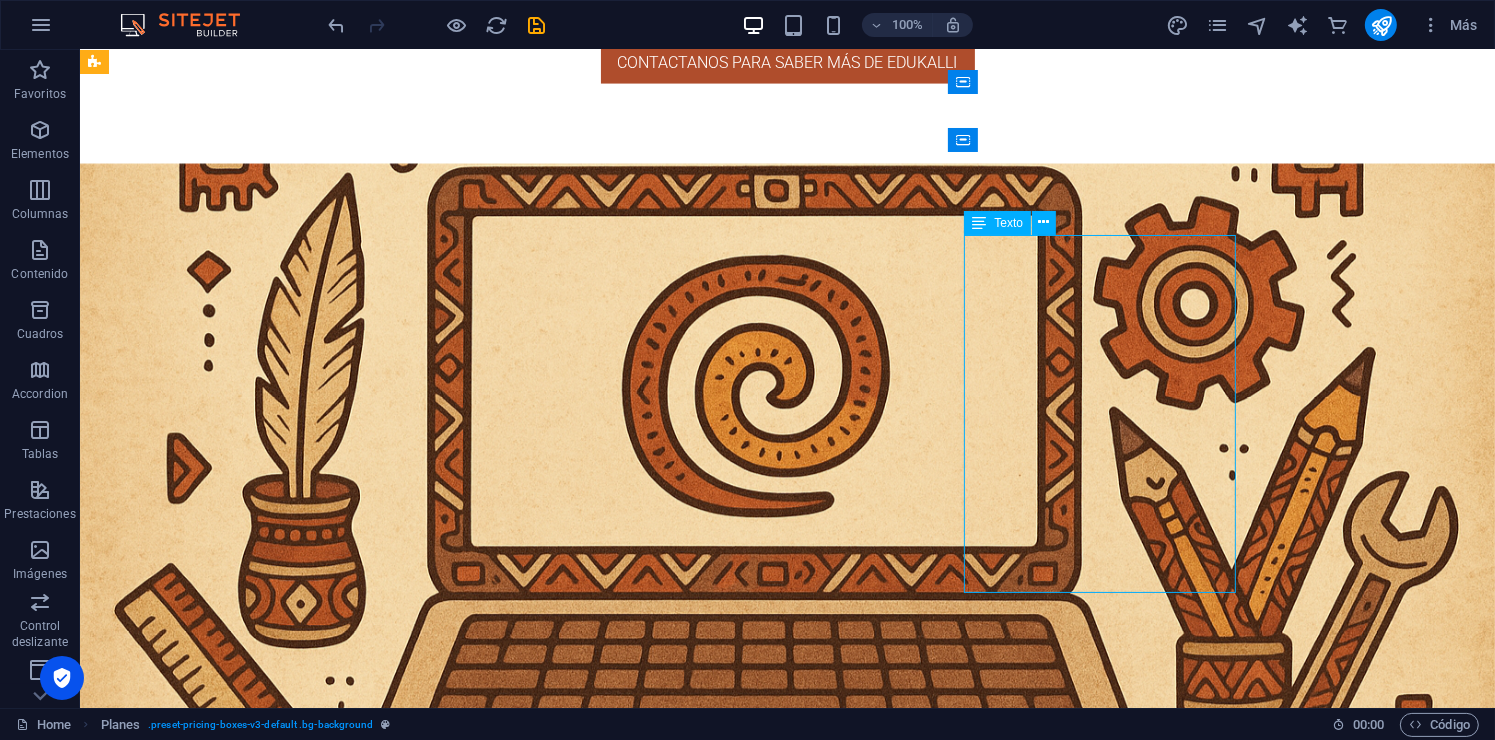 click on "✔️ Todo lo del plan básico e intermedio ✔️ Historial académico y de archivos sin caducidad ✔️ Biblioteca online completa y permanente ✔️ Soporte prioritario (respuesta en 2–6 h) ✔️ Capacitación inicial y acompañamiento 👑  Perfecto para universidades, tecnológicas o instituciones que quieren profesionalizar su gestión académica." at bounding box center [567, 5000] 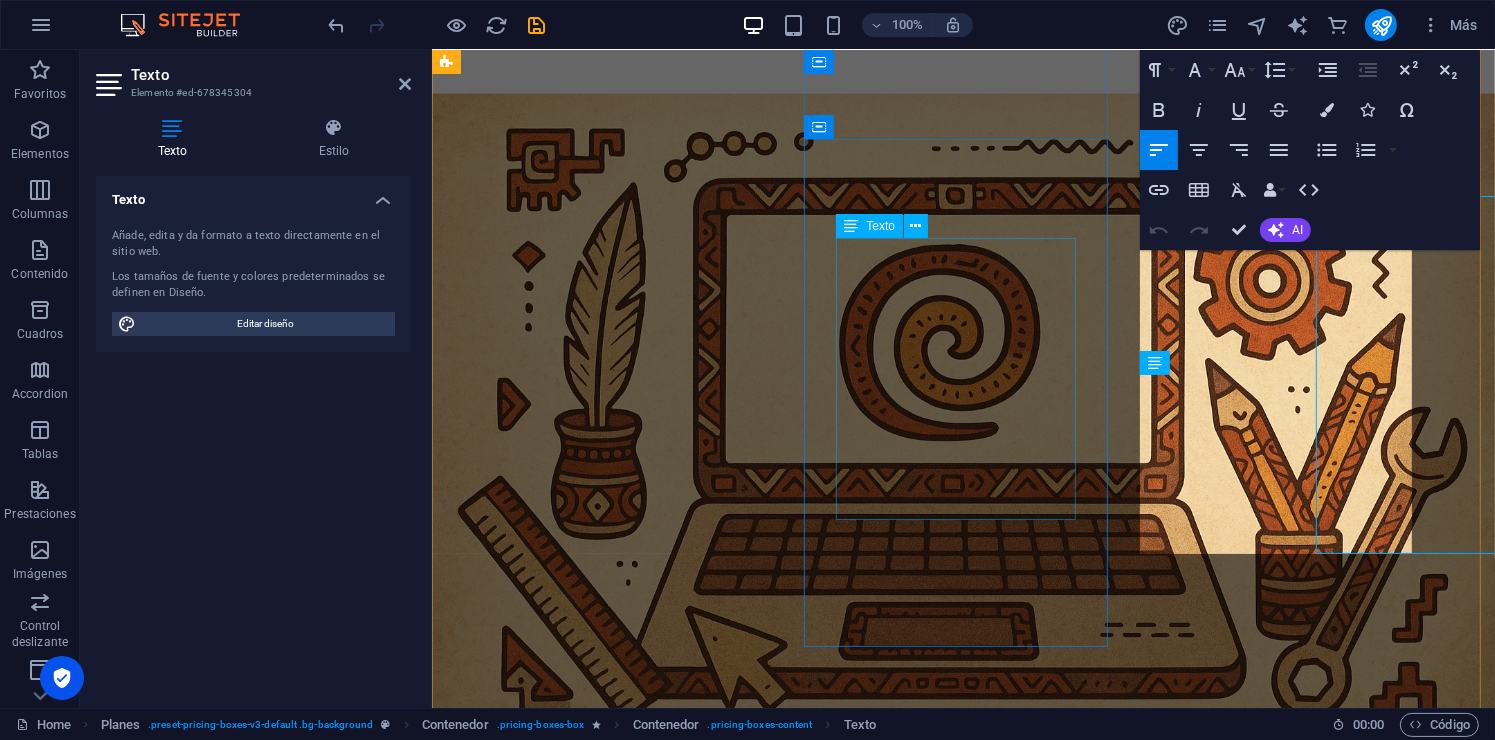scroll, scrollTop: 3192, scrollLeft: 0, axis: vertical 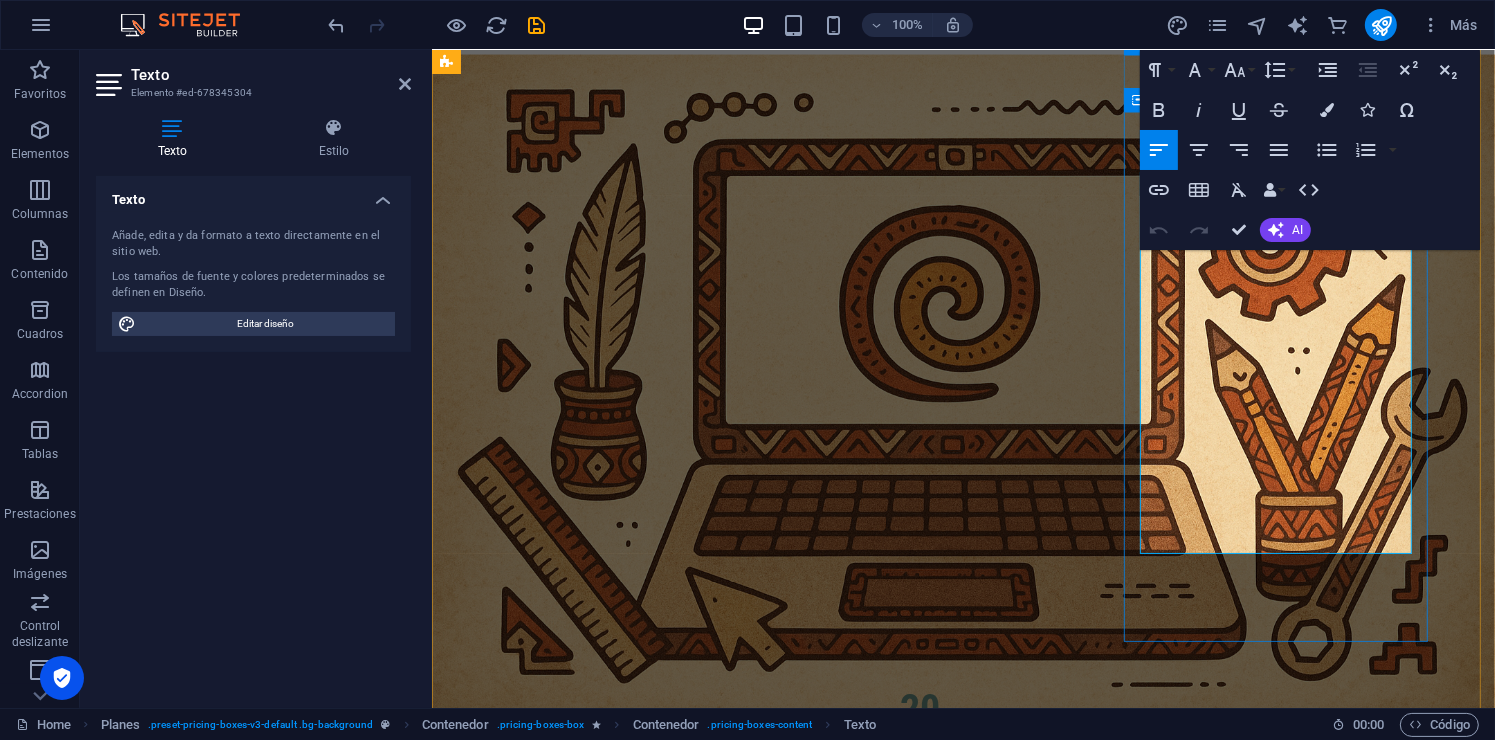 drag, startPoint x: 1147, startPoint y: 414, endPoint x: 1296, endPoint y: 432, distance: 150.08331 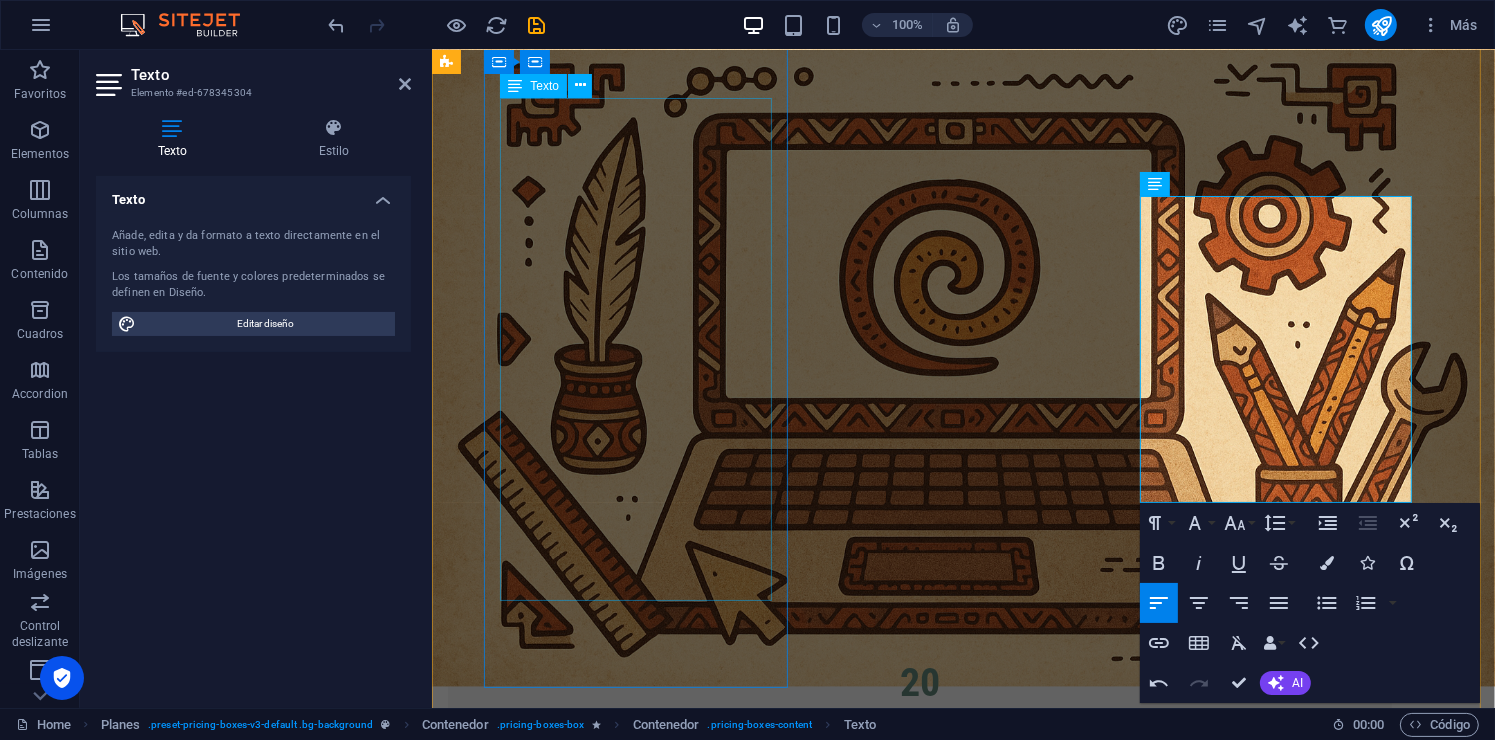 click on "✔️ Dominio personalizado:  tuescuela.edukalli.com ✔️ Personalización de colores y branding ✔️ Acceso al sistema de chat en tiempo real ✔️ Grupos y tareas básicas ✔️ Registro de asistencia y calificaciones ✔️ Creación de ciclos escolares ✔️ Biblioteca en grupos  (temporal, se elimina cada semestre) ❌ Biblioteca escolar ❌ Historial permanente ❌ Soporte en tiempo real 🟡 Soporte por correo (respuesta en 48 h) 🧠  Perfecto para empezar, probar la plataforma y crecer después." at bounding box center (919, 3857) 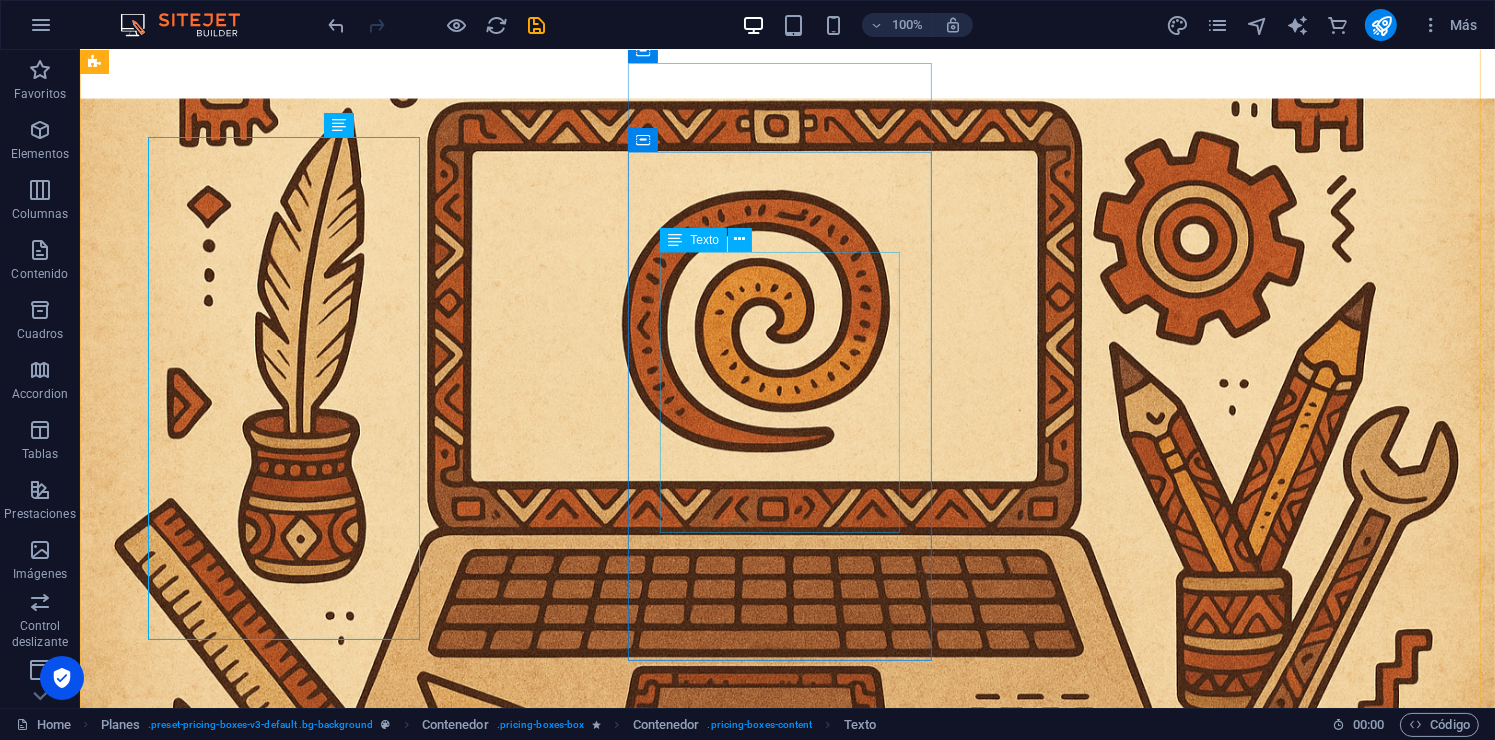 scroll, scrollTop: 3179, scrollLeft: 0, axis: vertical 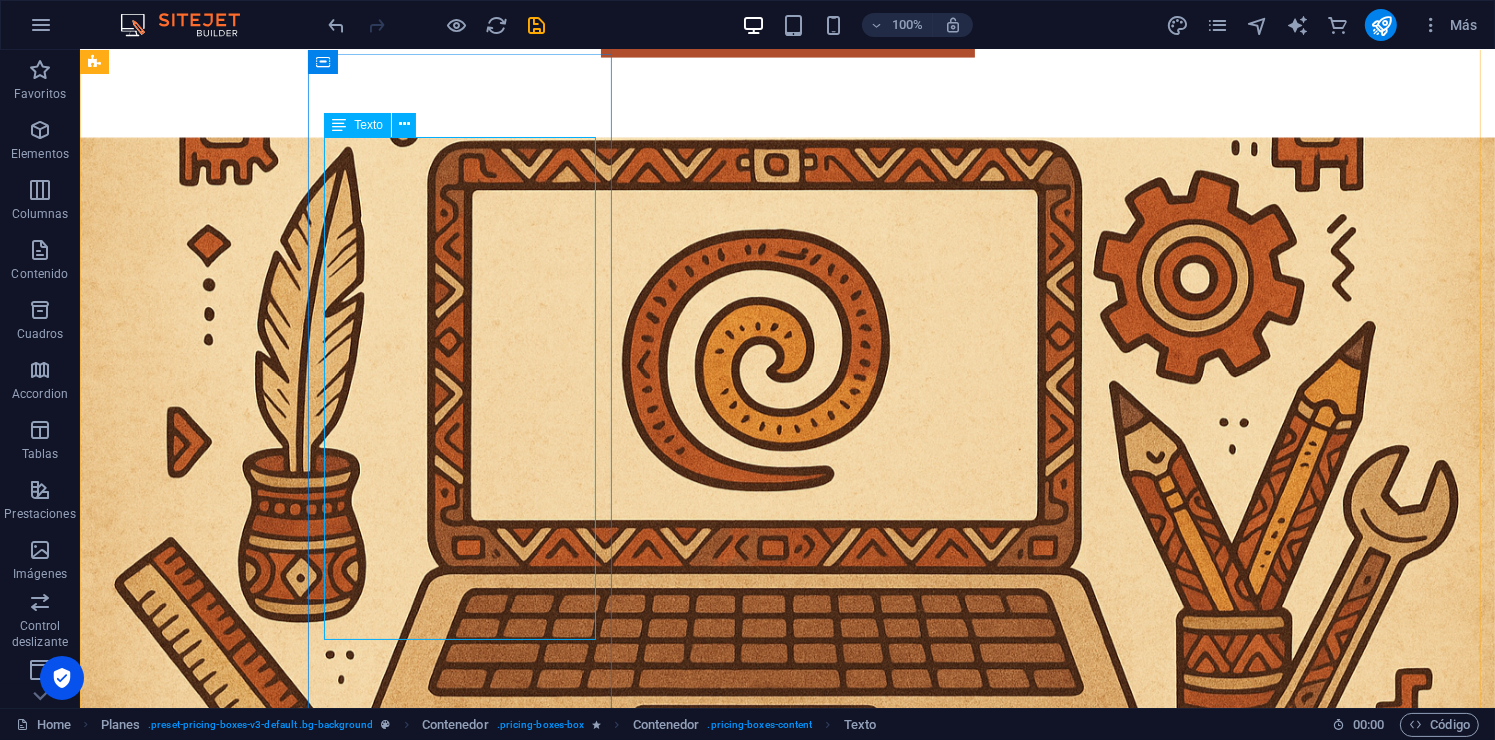 click on "✔️ Dominio personalizado:  tuescuela.edukalli.com ✔️ Personalización de colores y branding ✔️ Acceso al sistema de chat en tiempo real ✔️ Grupos y tareas básicas ✔️ Registro de asistencia y calificaciones ✔️ Creación de ciclos escolares ✔️ Biblioteca en grupos  (temporal, se elimina cada semestre) ❌ Biblioteca escolar ❌ Historial permanente ❌ Soporte en tiempo real 🟡 Soporte por correo (respuesta en 48 h) 🧠  Perfecto para empezar, probar la plataforma y crecer después." at bounding box center [567, 4044] 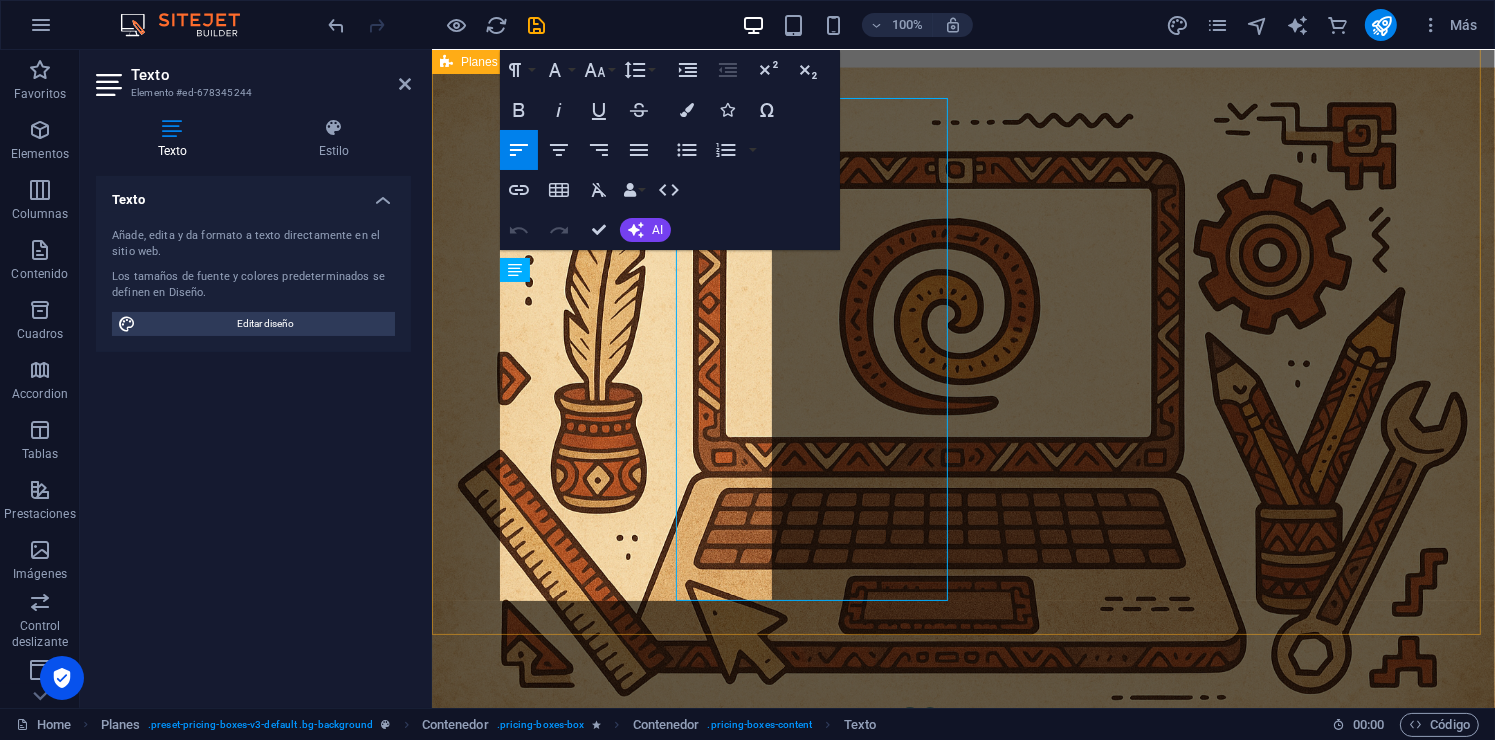 scroll, scrollTop: 3218, scrollLeft: 0, axis: vertical 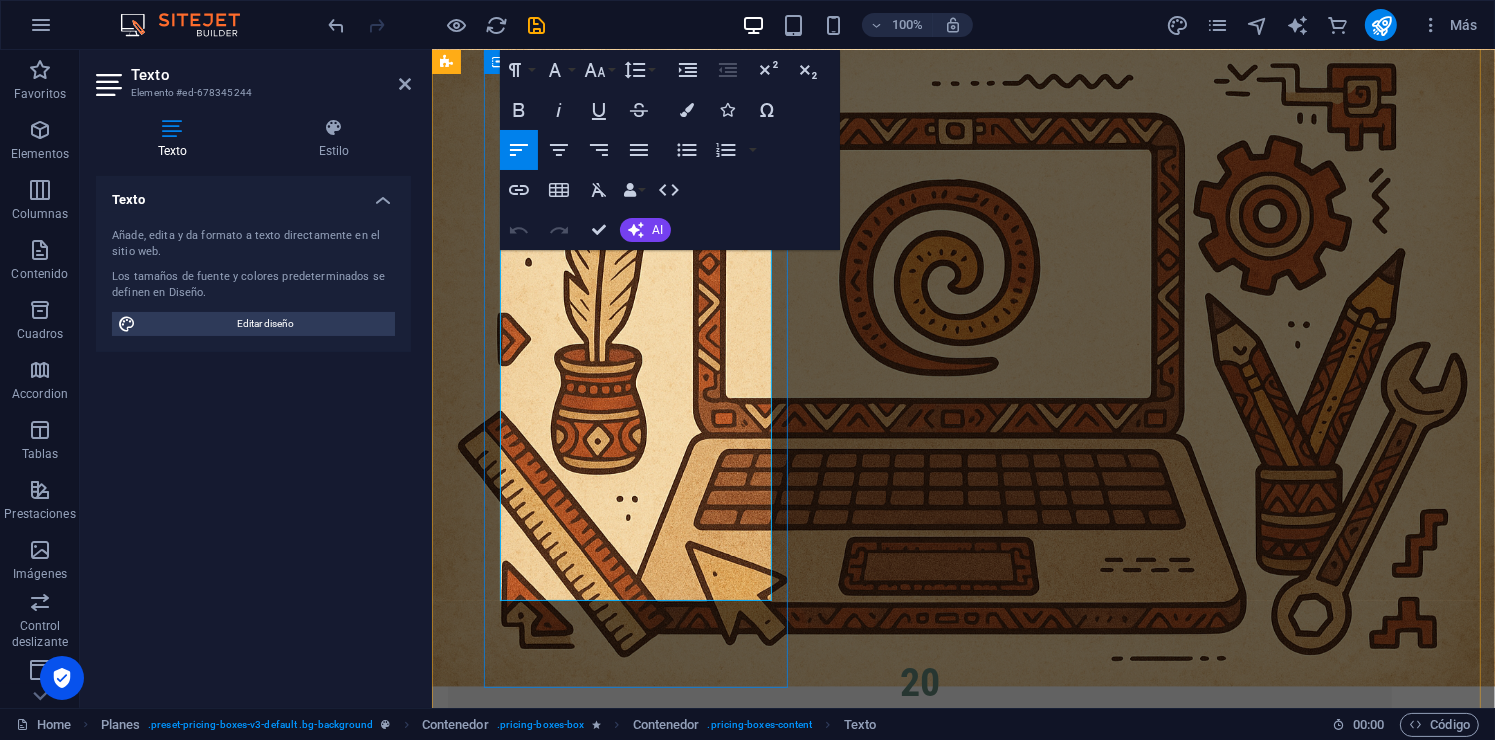 click on "✔️ Grupos y tareas básicas ✔️ Registro de asistencia y calificaciones ✔️ Creación de ciclos escolares ✔️ Biblioteca en grupos  (temporal, se elimina cada semestre) ❌ Biblioteca escolar ❌ Historial permanente ❌ Soporte en tiempo real 🟡 Soporte por correo (respuesta en 48 h) 🧠  Perfecto para empezar, probar la plataforma y crecer después." at bounding box center (919, 3896) 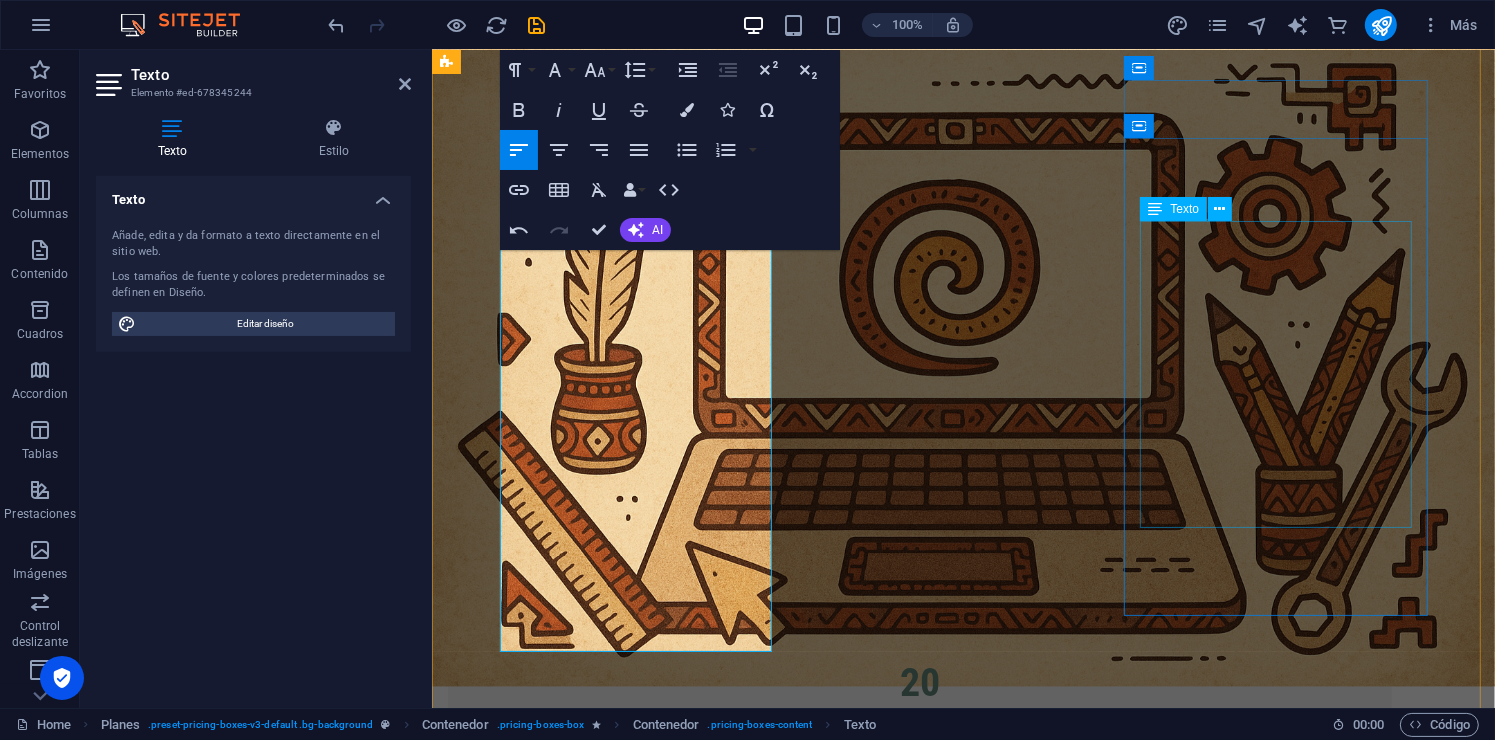 click on "✔️ Todo lo del plan básico e intermedio ✔️ Historial académico y de archivos sin caducidad ✔️ Biblioteca online completa y permanente ✔️ Soporte prioritario (respuesta en 2–6 h) 👑  Perfecto para universidades, tecnológicas o instituciones que quieren profesionalizar su gestión académica." at bounding box center [919, 4800] 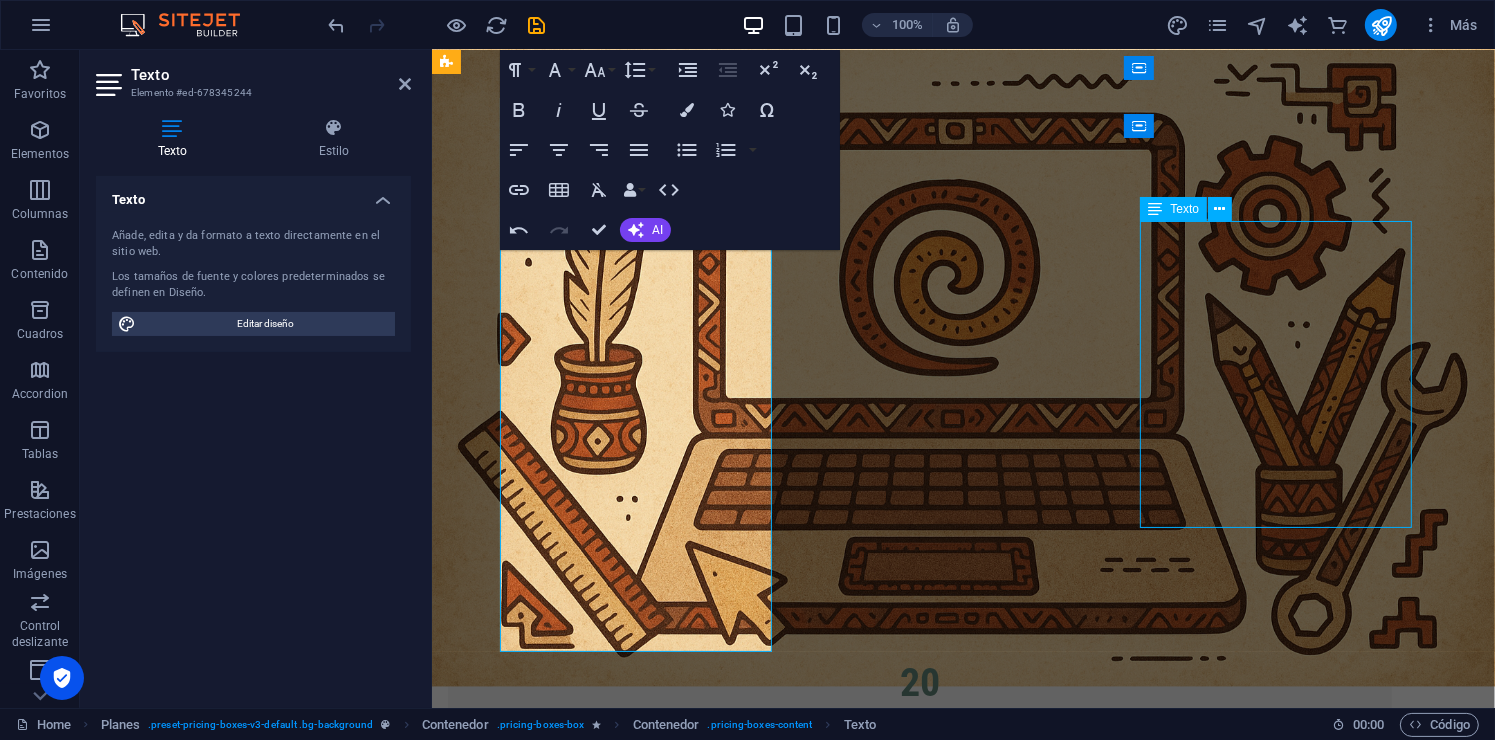 scroll, scrollTop: 3179, scrollLeft: 0, axis: vertical 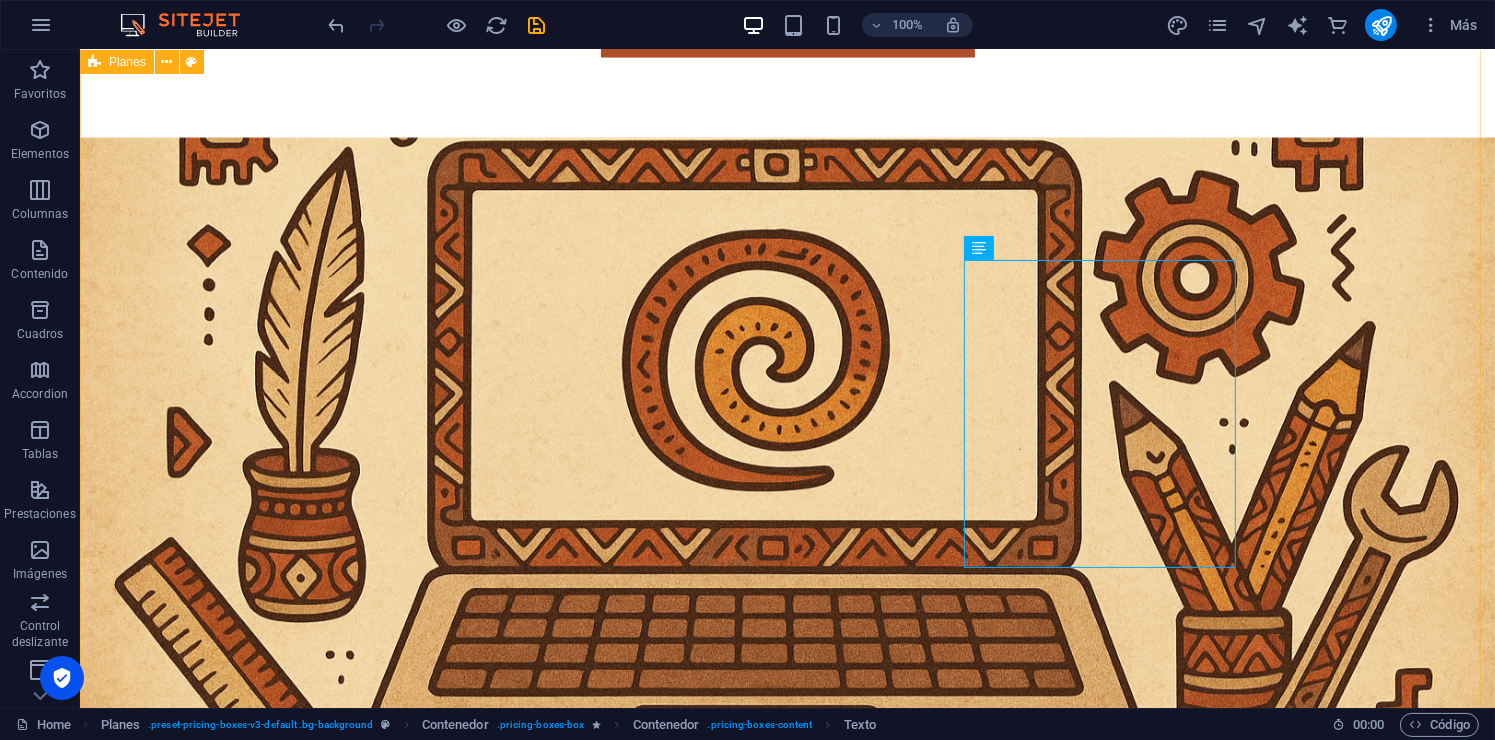 click on "PLAN BÁSICO $50  + IVA ✔️ Dominio personalizado:  tuescuela.edukalli.com ✔️ Personalización de colores y branding ✔️ Acceso al sistema de chat en tiempo real ✔️ Grupos y tareas básicas ✔️ Registro de asistencia y calificaciones ✔️ Capacitación inicial y acompañamiento ✔️ Creación de ciclos escolares ✔️ Biblioteca en grupos  (temporal, se elimina cada semestre) ❌ Biblioteca escolar ❌ Historial permanente ❌ Soporte en tiempo real 🟡 Soporte por correo (respuesta en 48 h) 🧠  Perfecto para empezar, probar la plataforma y crecer después.   ¡Contactanos si te interesa! PLAN intermedio $75 + IVA ✔️ Todo lo del plan básico ✔️ Biblioteca escolar y de grupo  (con rotación semestral) ✔️ Panel administrativo completo (cargas, horarios, materias, etc.) ✔️ Notificaciones internas ✔️ Soporte por correo (respuesta en 24 h) 💡  Ideal para escuelas en crecimiento que quieren orden y estructura sin perder el control. ¡Contactanos si te interesa!" at bounding box center (786, 4357) 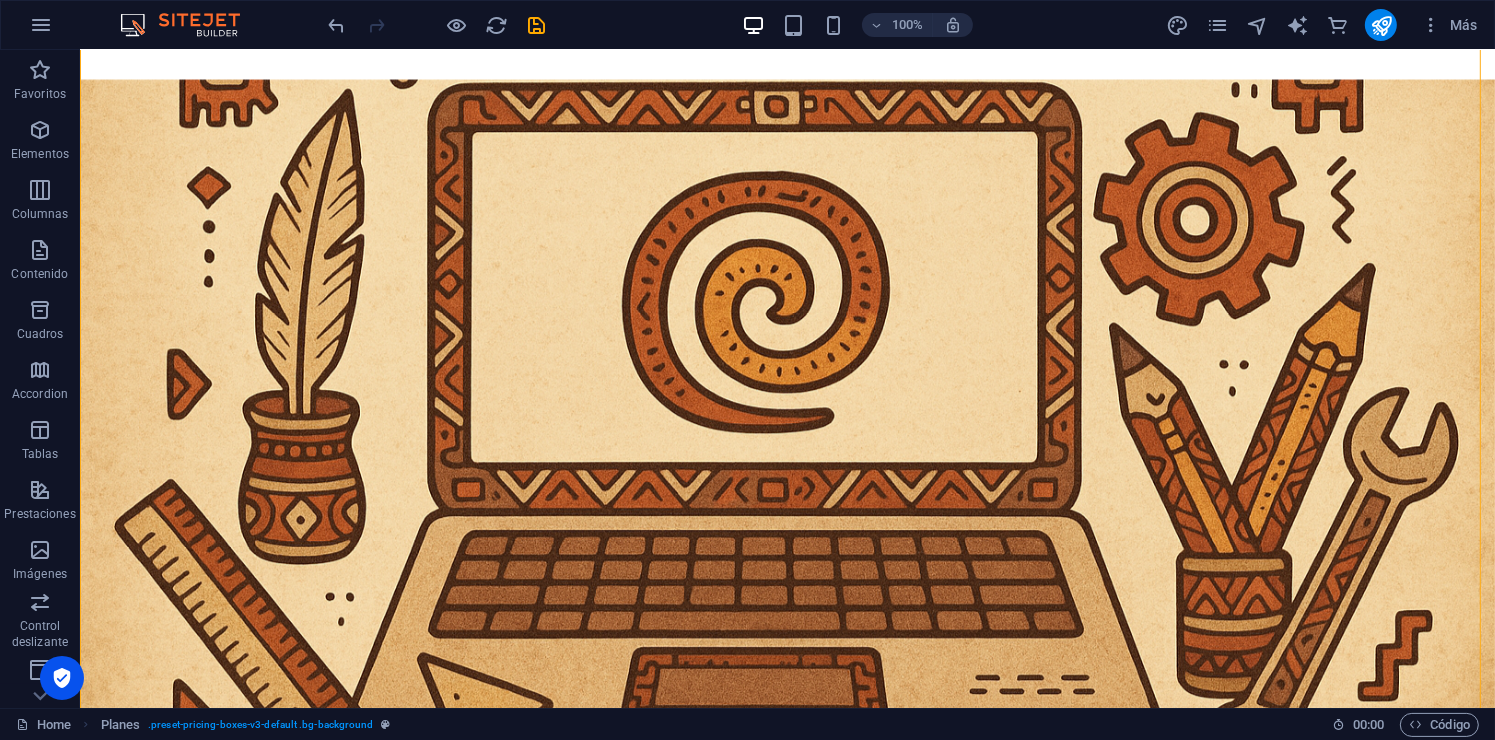 scroll, scrollTop: 3262, scrollLeft: 0, axis: vertical 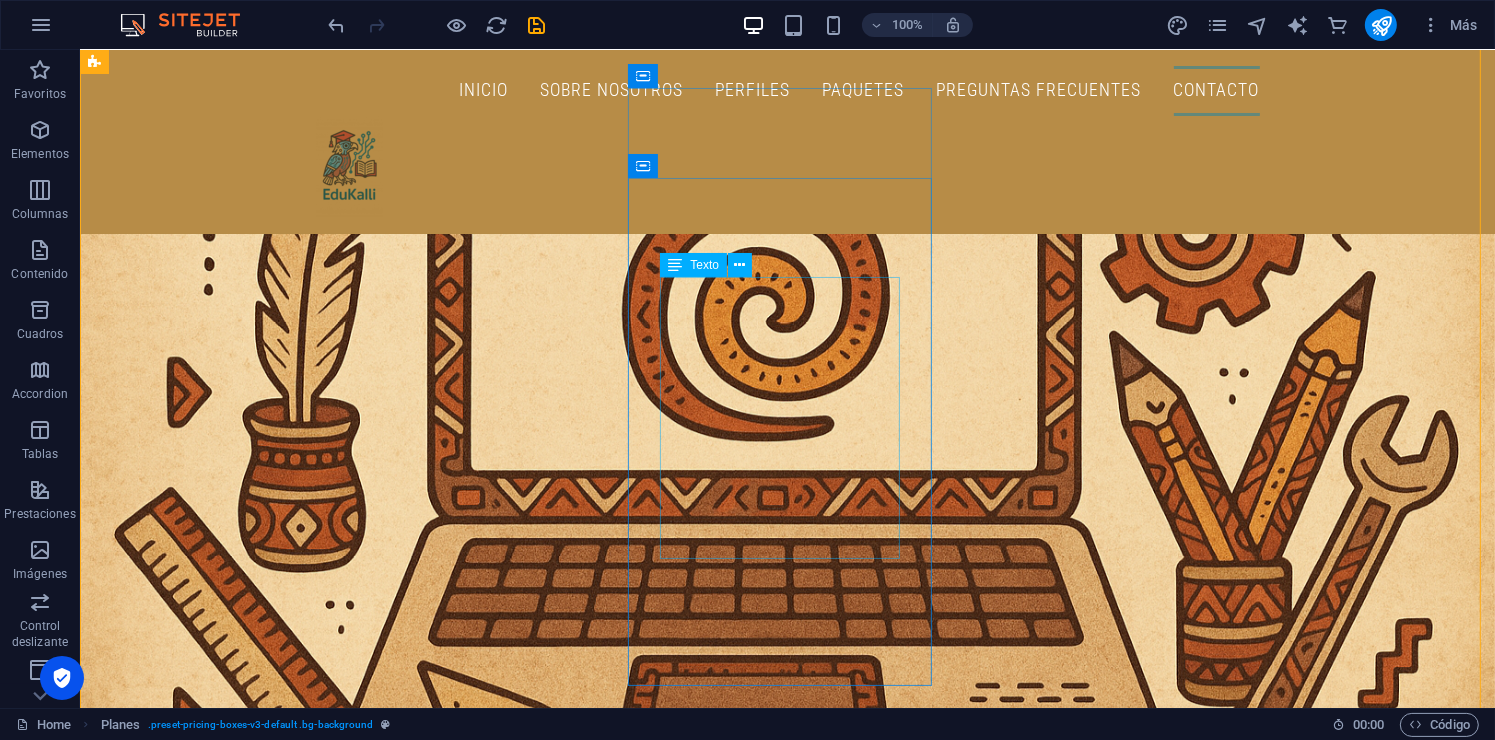 click on "✔️ Todo lo del plan básico ✔️ Biblioteca escolar y de grupo  (con rotación semestral) ✔️ Panel administrativo completo (cargas, horarios, materias, etc.) ✔️ Notificaciones internas ✔️ Soporte por correo (respuesta en 24 h) 💡  Ideal para escuelas en crecimiento que quieren orden y estructura sin perder el control." at bounding box center [567, 4544] 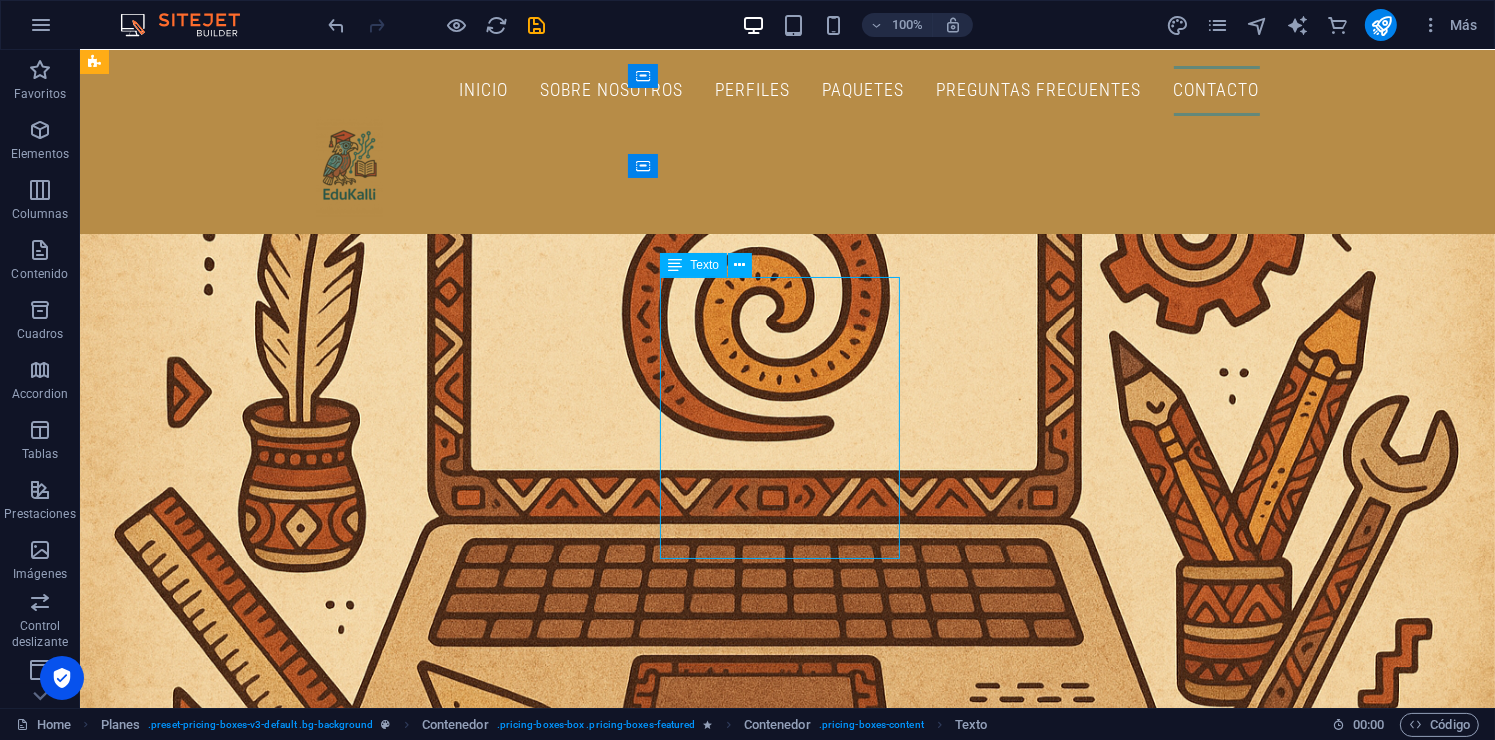 click on "✔️ Todo lo del plan básico ✔️ Biblioteca escolar y de grupo  (con rotación semestral) ✔️ Panel administrativo completo (cargas, horarios, materias, etc.) ✔️ Notificaciones internas ✔️ Soporte por correo (respuesta en 24 h) 💡  Ideal para escuelas en crecimiento que quieren orden y estructura sin perder el control." at bounding box center [567, 4544] 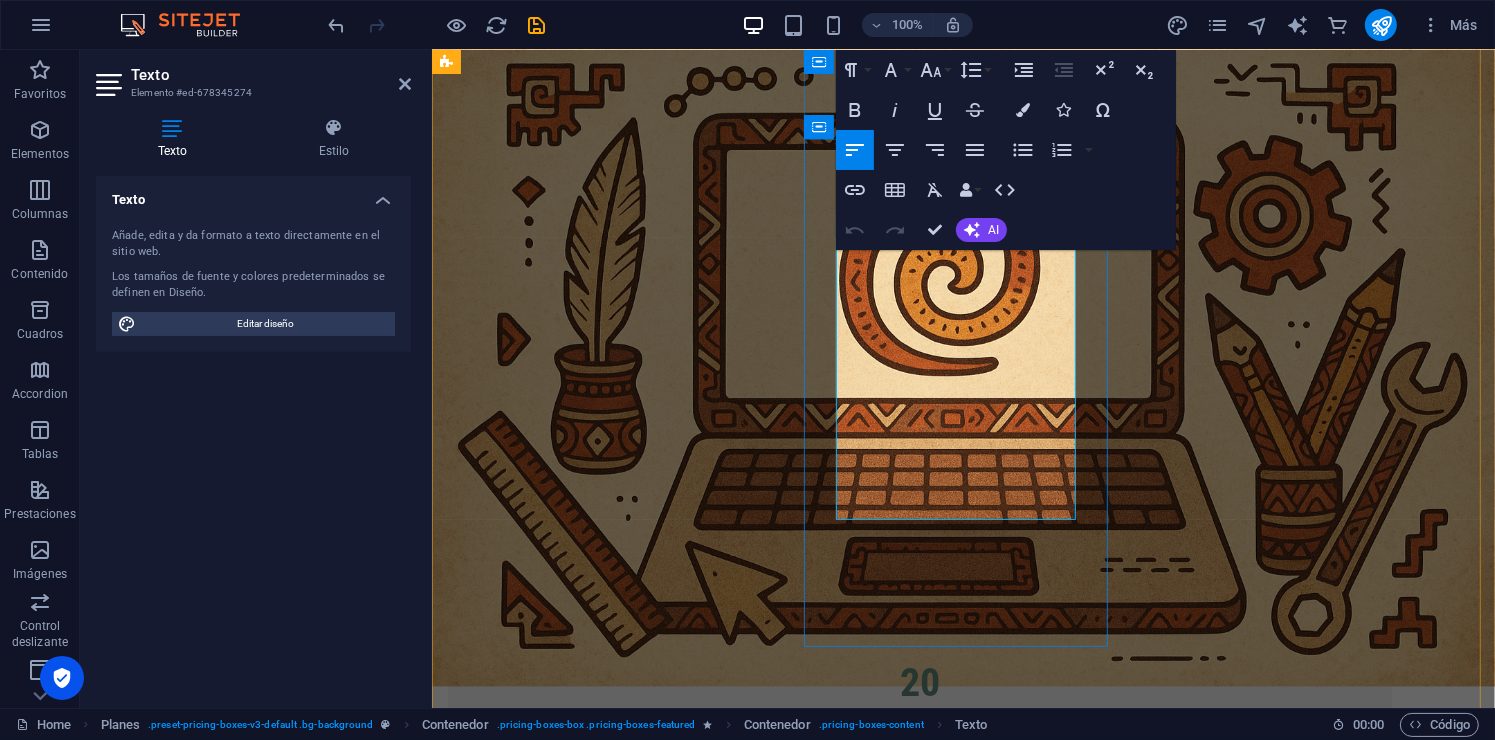drag, startPoint x: 846, startPoint y: 325, endPoint x: 1051, endPoint y: 368, distance: 209.46121 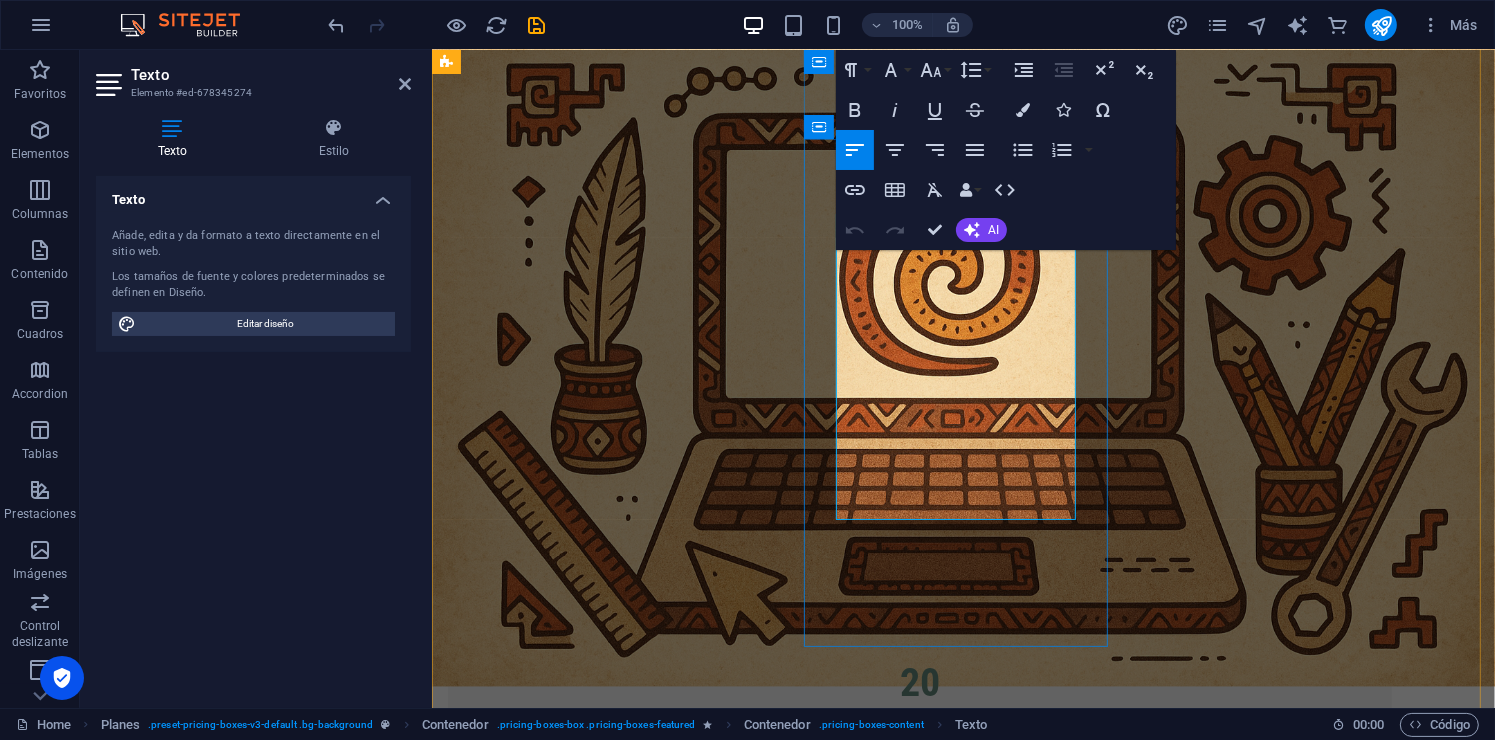 copy on "✔️ Panel administrativo completo (cargas, horarios, materias, etc.) ✔️ Notificaciones internas" 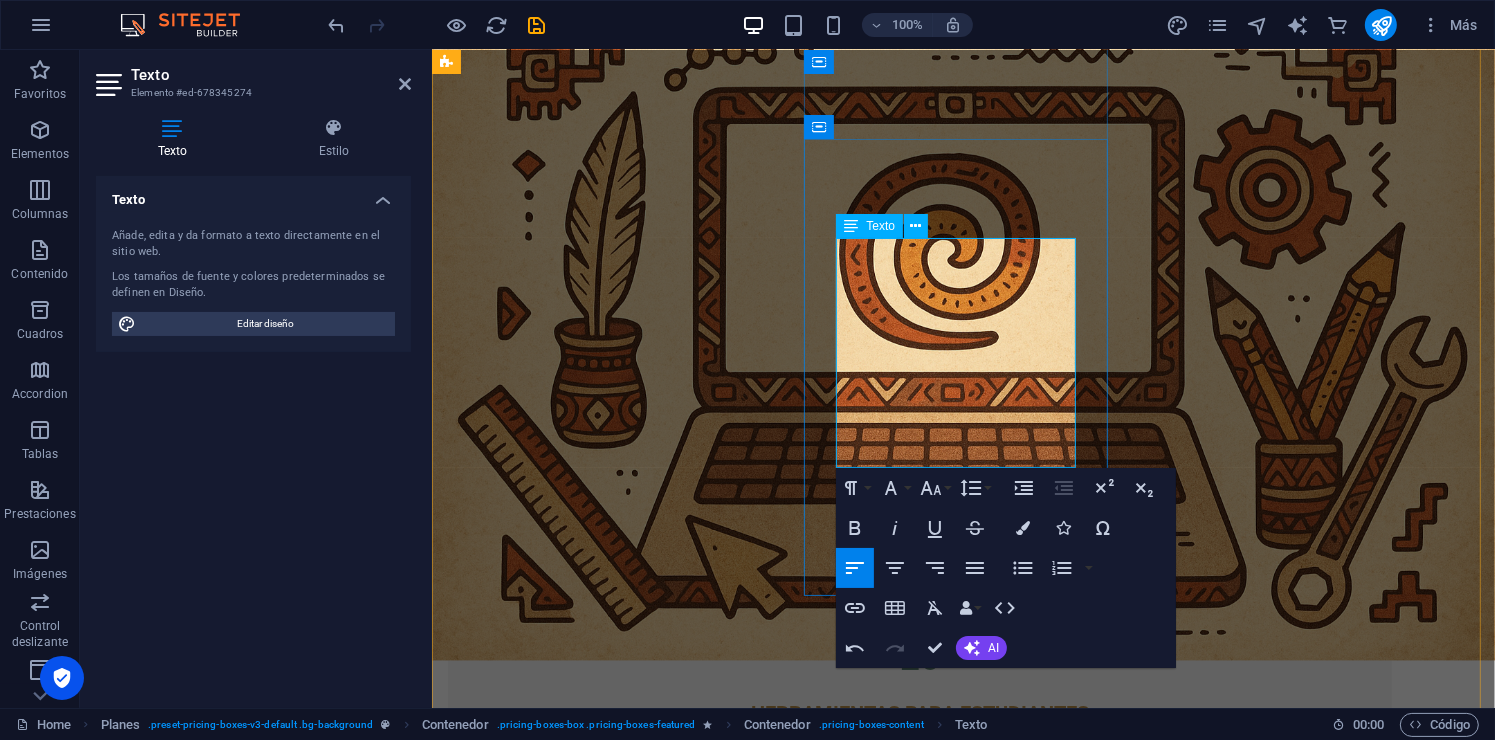 scroll, scrollTop: 3256, scrollLeft: 0, axis: vertical 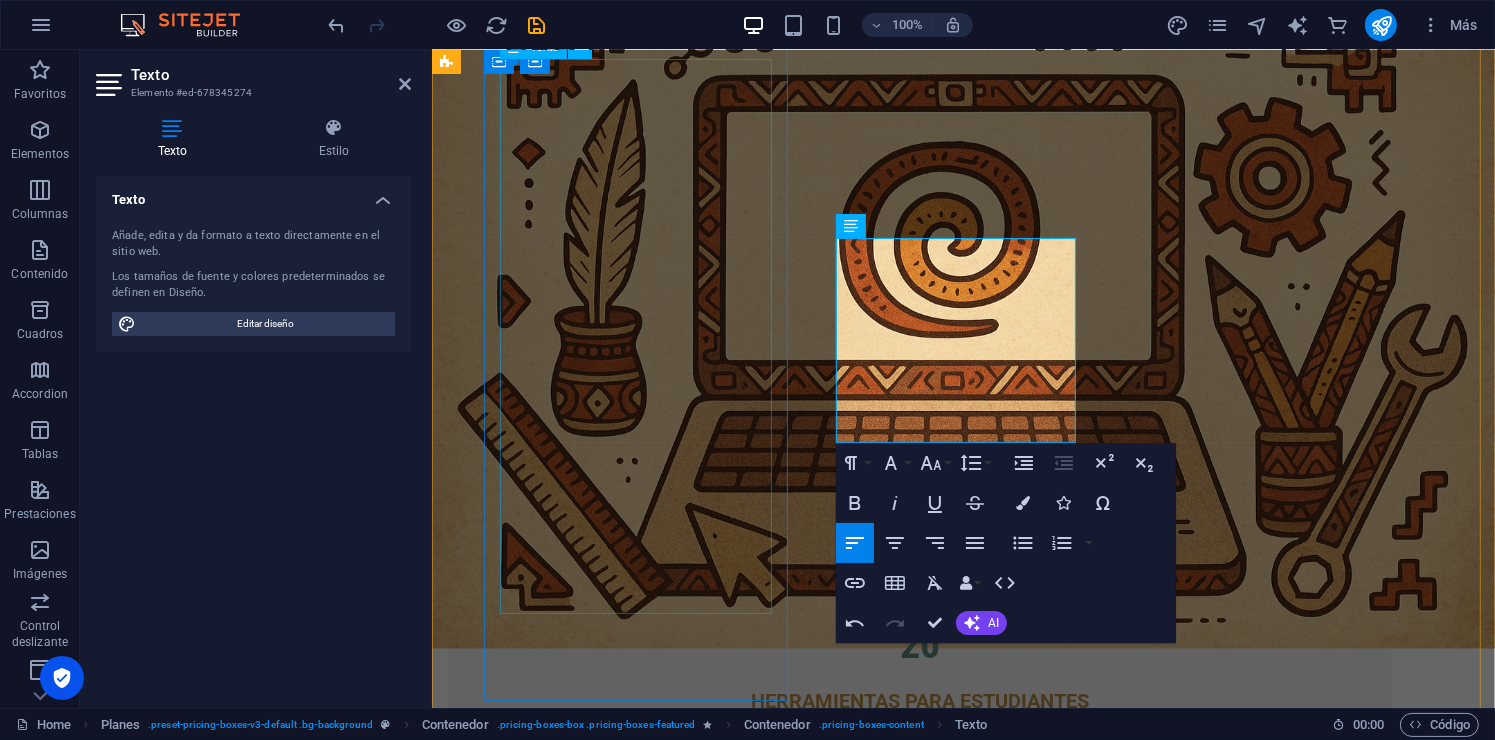 click on "✔️ Dominio personalizado:  tuescuela.edukalli.com ✔️ Personalización de colores y branding ✔️ Acceso al sistema de chat en tiempo real ✔️ Grupos y tareas básicas ✔️ Registro de asistencia y calificaciones ✔️ Capacitación inicial y acompañamiento ✔️ Creación de ciclos escolares ✔️ Biblioteca en grupos  (temporal, se elimina cada semestre) ❌ Biblioteca escolar ❌ Historial permanente ❌ Soporte en tiempo real 🟡 Soporte por correo (respuesta en 48 h) 🧠  Perfecto para empezar, probar la plataforma y crecer después." at bounding box center (919, 3832) 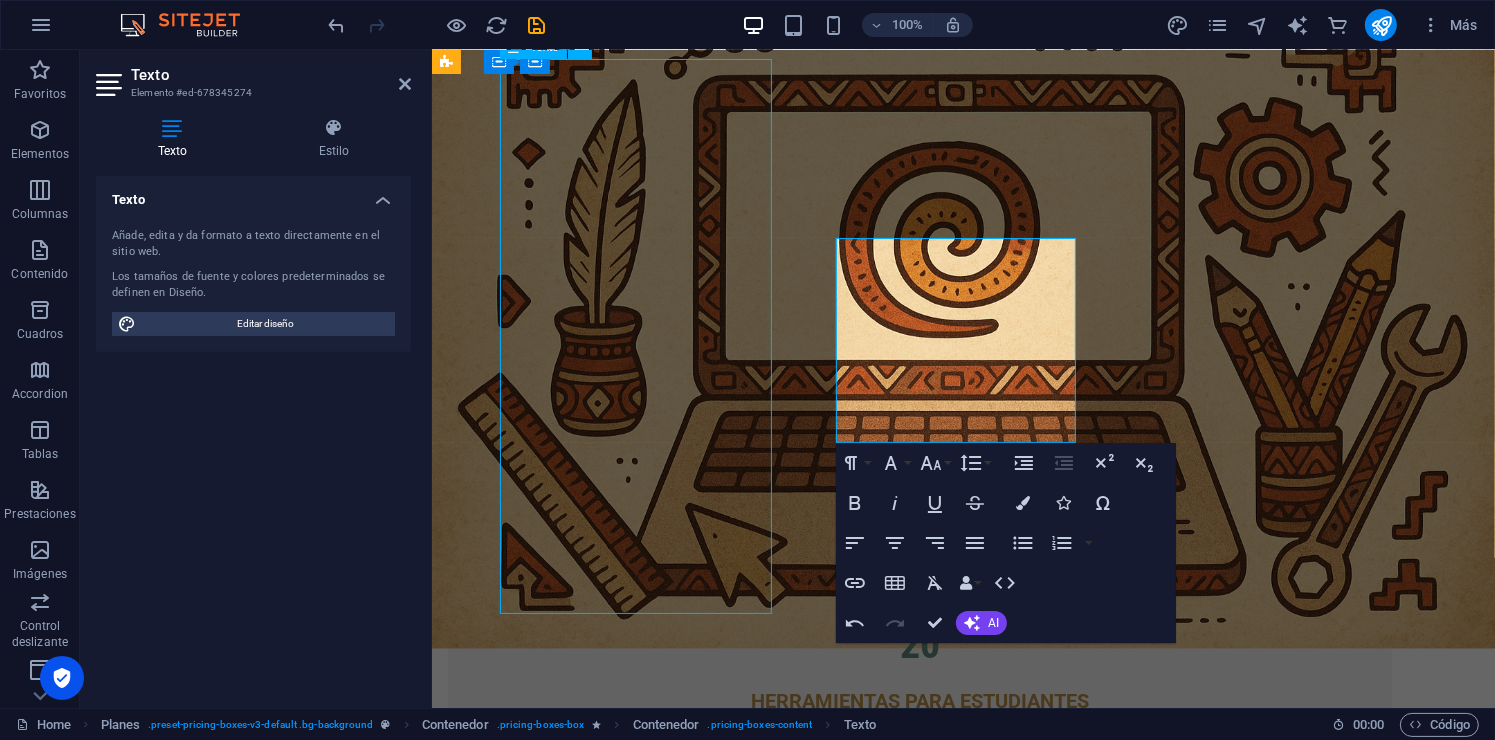 scroll, scrollTop: 3217, scrollLeft: 0, axis: vertical 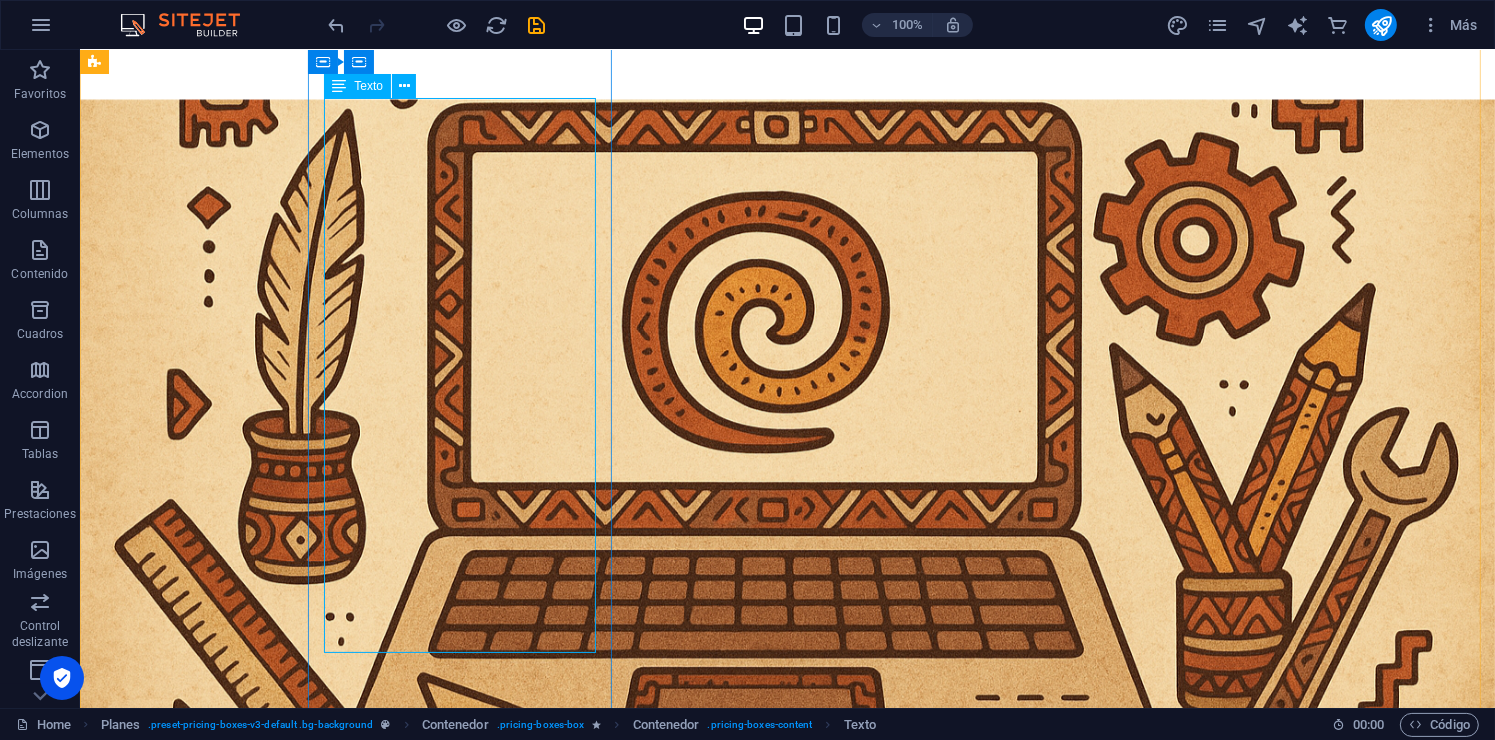 click on "✔️ Dominio personalizado:  tuescuela.edukalli.com ✔️ Personalización de colores y branding ✔️ Acceso al sistema de chat en tiempo real ✔️ Grupos y tareas básicas ✔️ Registro de asistencia y calificaciones ✔️ Capacitación inicial y acompañamiento ✔️ Creación de ciclos escolares ✔️ Biblioteca en grupos  (temporal, se elimina cada semestre) ❌ Biblioteca escolar ❌ Historial permanente ❌ Soporte en tiempo real 🟡 Soporte por correo (respuesta en 48 h) 🧠  Perfecto para empezar, probar la plataforma y crecer después." at bounding box center [567, 4019] 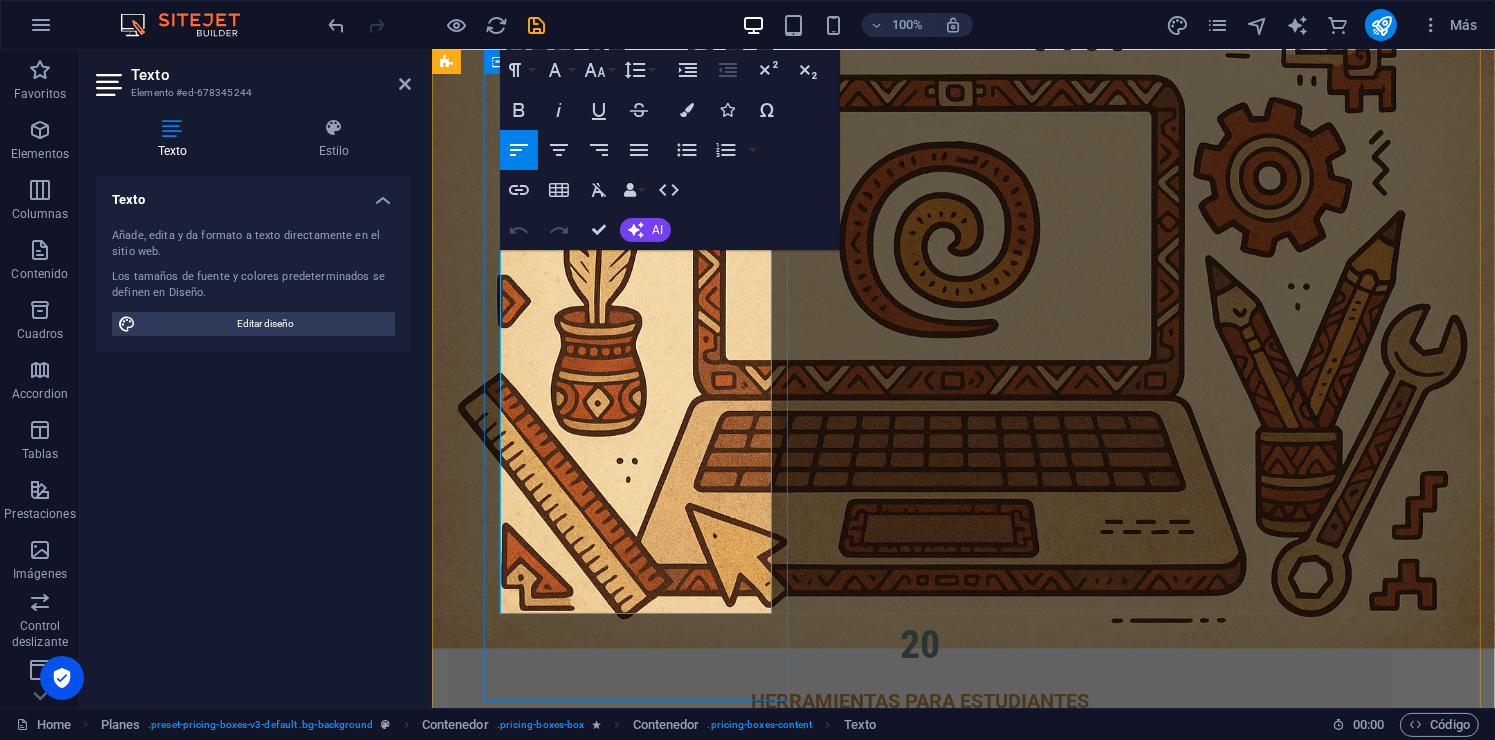 click on "✔️ Grupos y tareas básicas ✔️ Registro de asistencia y calificaciones" at bounding box center [919, 3760] 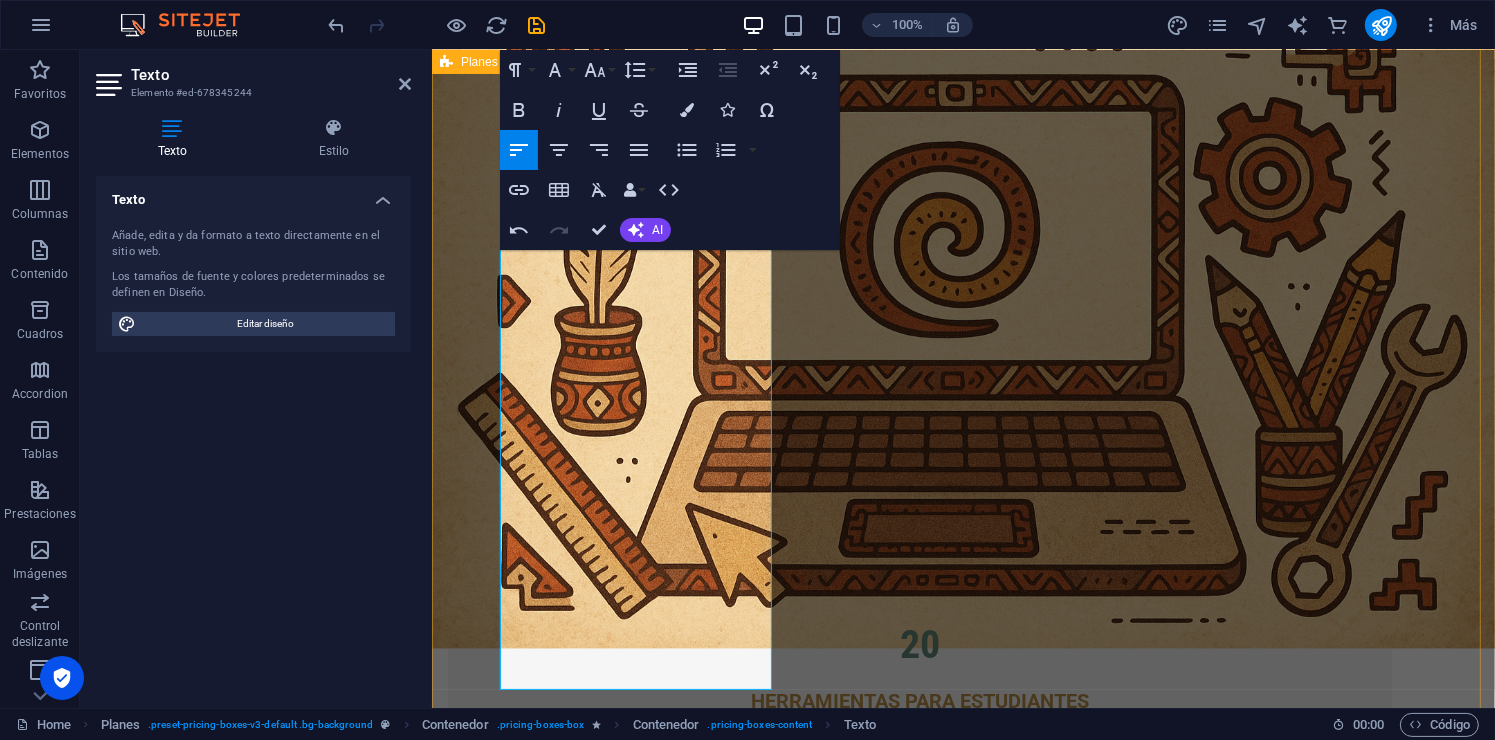click on "PLAN BÁSICO $50  + IVA ✔️ Dominio personalizado:  tuescuela.edukalli.com ✔️ Personalización de colores y branding ✔️ Acceso al sistema de chat en tiempo real ✔️ Grupos y tareas básicas ✔️ Registro de asistencia y calificaciones ✔️ Panel administrativo completo (cargas, horarios, materias, etc.) ✔️ Notificaciones internas ✔️ Capacitación inicial y acompañamiento ✔️ Creación de ciclos escolares ✔️ Biblioteca en grupos  (temporal, se elimina cada semestre) ❌ Biblioteca escolar ❌ Historial permanente ❌ Soporte en tiempo real 🟡 Soporte por correo (respuesta en 48 h) 🧠  Perfecto para empezar, probar la plataforma y crecer después.   ¡Contactanos si te interesa! PLAN intermedio $75 + IVA ✔️ Todo lo del plan básico ✔️ Biblioteca escolar y de grupo  (con rotación semestral) ✔️ Soporte por correo (respuesta en 24 h) 💡  Ideal para escuelas en crecimiento que quieren orden y estructura sin perder el control. ¡Contactanos si te interesa!" at bounding box center [962, 4152] 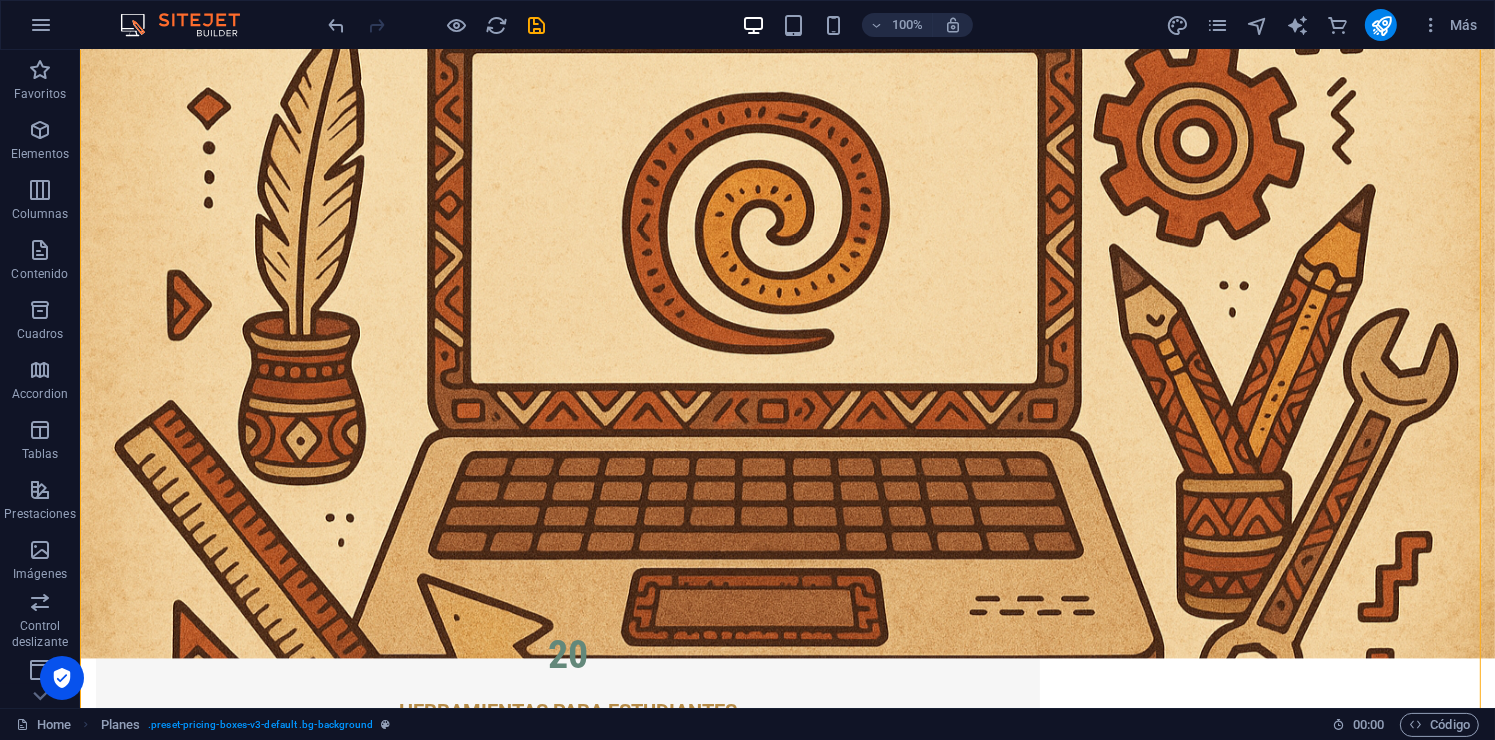 scroll, scrollTop: 3357, scrollLeft: 0, axis: vertical 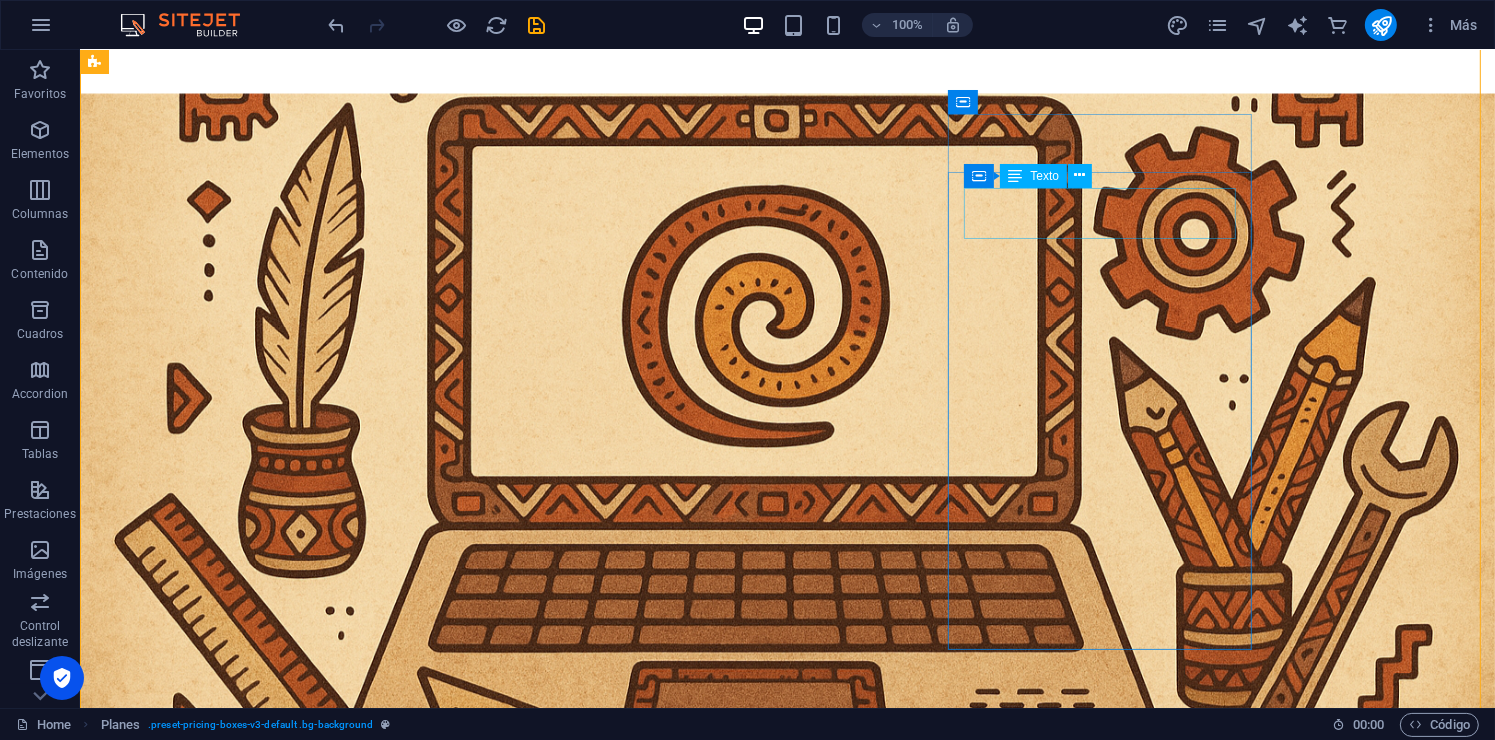 click on "$1,080  + IVA" at bounding box center [567, 4837] 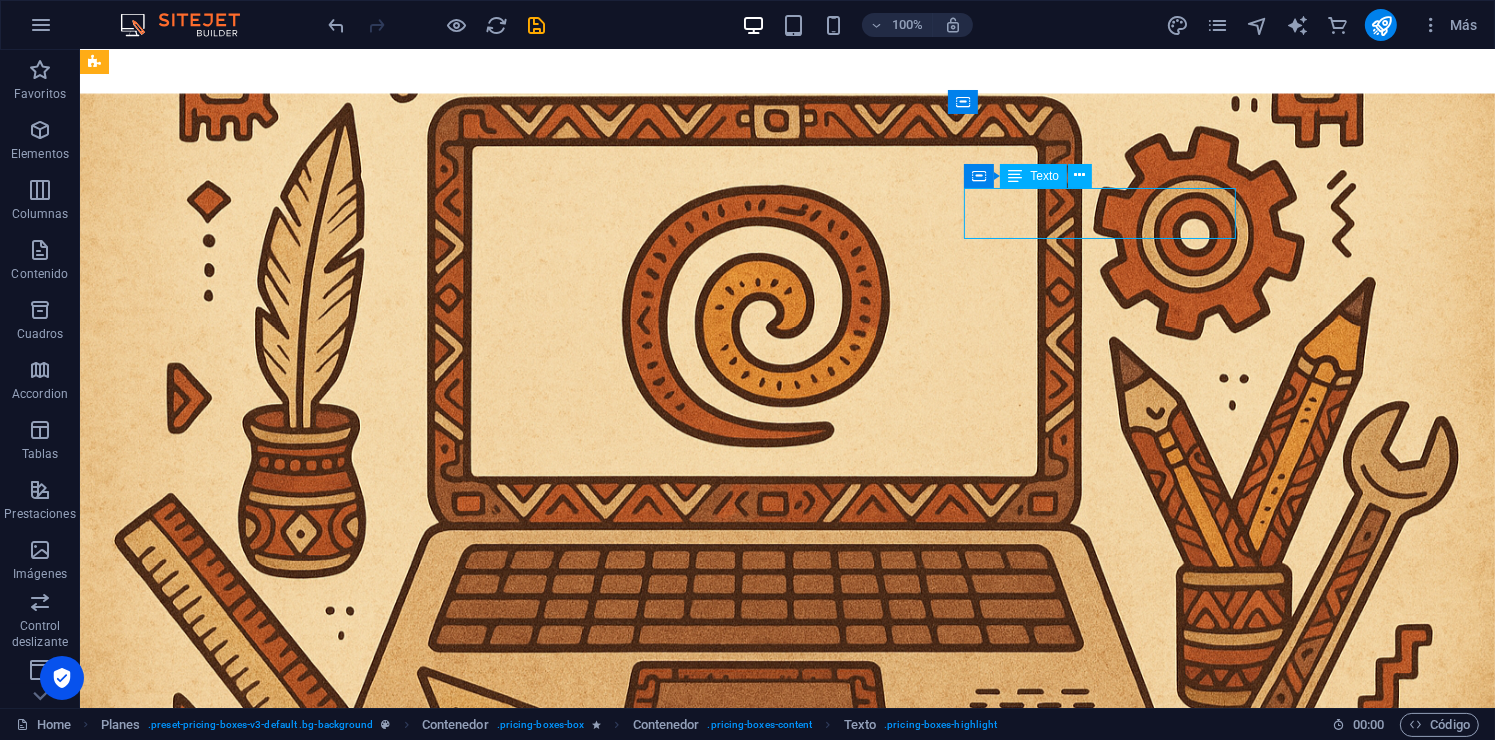 click on "$1,080  + IVA" at bounding box center [567, 4837] 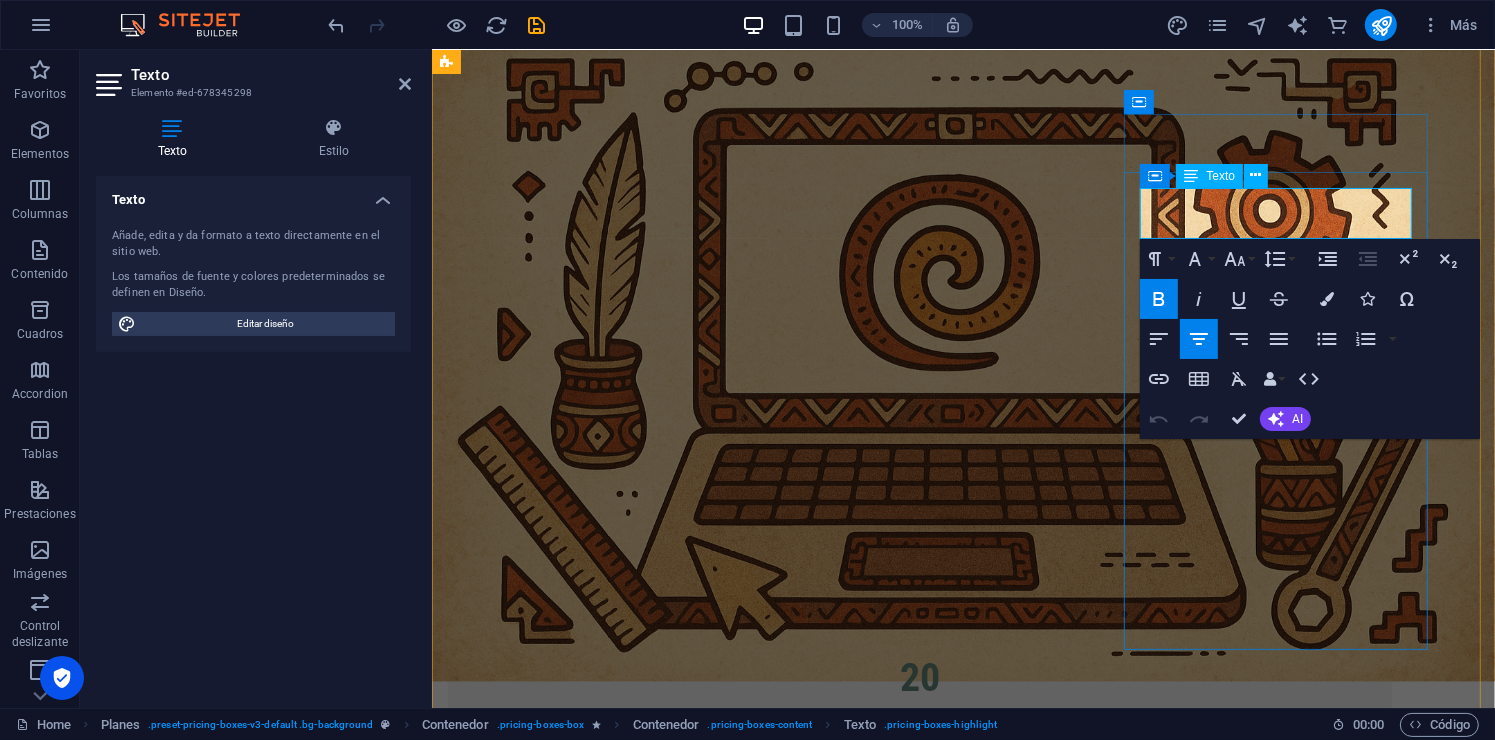 click on "$1,080  + IVA" at bounding box center (919, 4689) 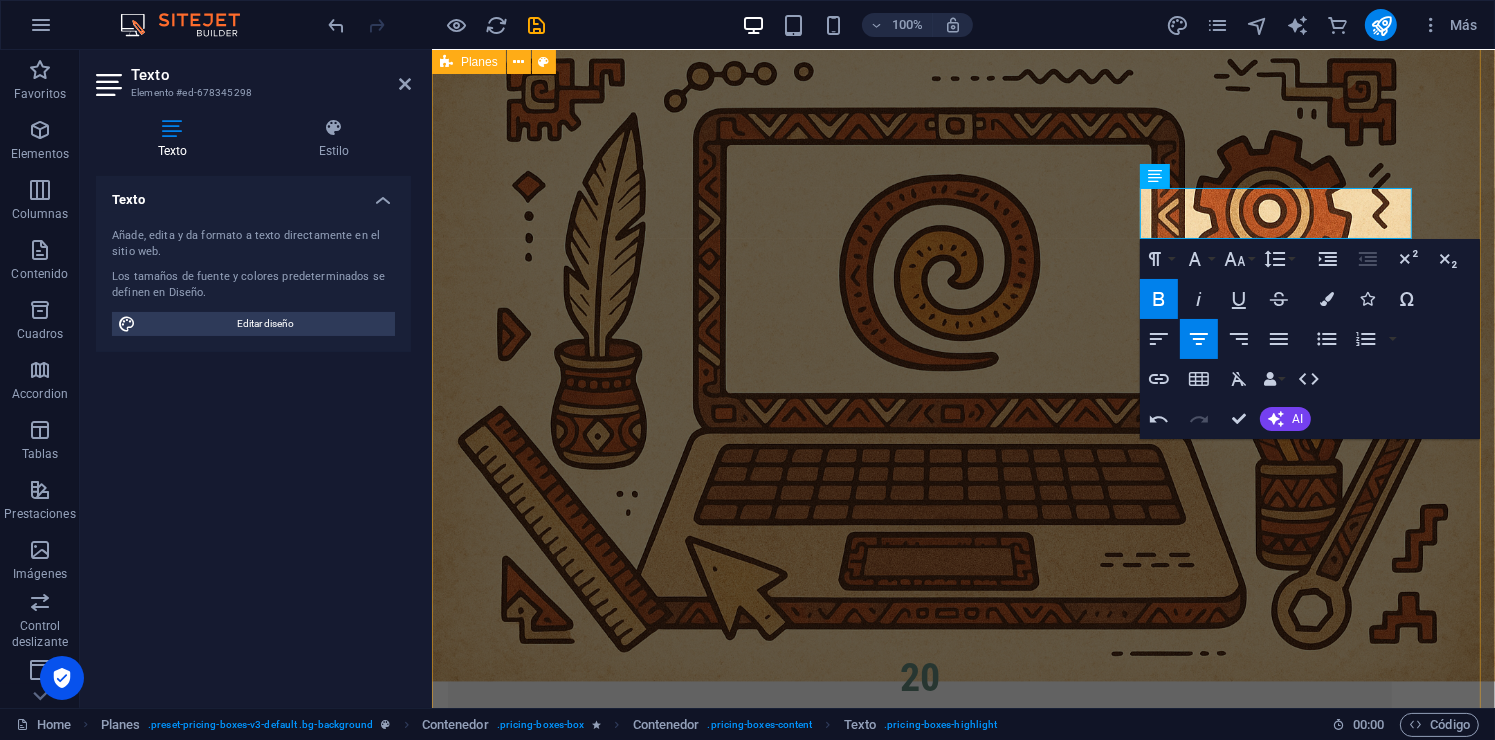 click on "PLAN BÁSICO $50  + IVA ✔️ Dominio personalizado:  tuescuela.edukalli.com ✔️ Personalización de colores y branding ✔️ Acceso al sistema de chat en tiempo real ✔️ Grupos y tareas básicas ✔️ Registro de asistencia y calificaciones ✔️ Panel administrativo completo (cargas, horarios, materias, etc.) ✔️ Notificaciones internas ✔️ Capacitación inicial y acompañamiento ✔️ Creación de ciclos escolares ✔️ Biblioteca en grupos  (temporal, se elimina cada semestre) ❌ Biblioteca escolar ❌ Historial permanente ❌ Soporte en tiempo real 🟡 Soporte por correo (respuesta en 48 h) 🧠  Perfecto para empezar, probar la plataforma y crecer después.   ¡Contactanos si te interesa! PLAN intermedio $75 + IVA ✔️ Todo lo del plan básico ✔️ Biblioteca escolar y de grupo  (con rotación semestral) ✔️ Soporte por correo (respuesta en 24 h) 💡  Ideal para escuelas en crecimiento que quieren orden y estructura sin perder el control. ¡Contactanos si te interesa!" at bounding box center (962, 4185) 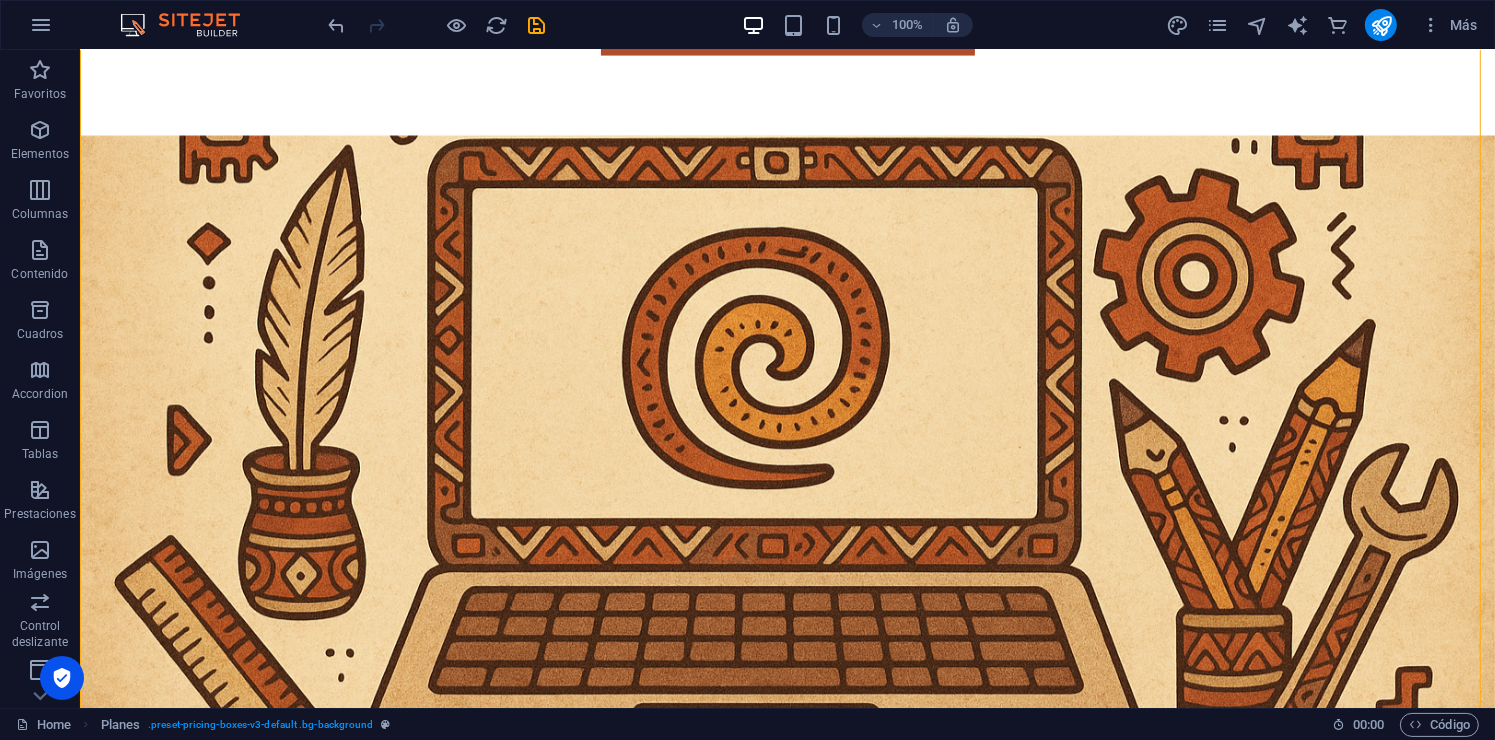 scroll, scrollTop: 3198, scrollLeft: 0, axis: vertical 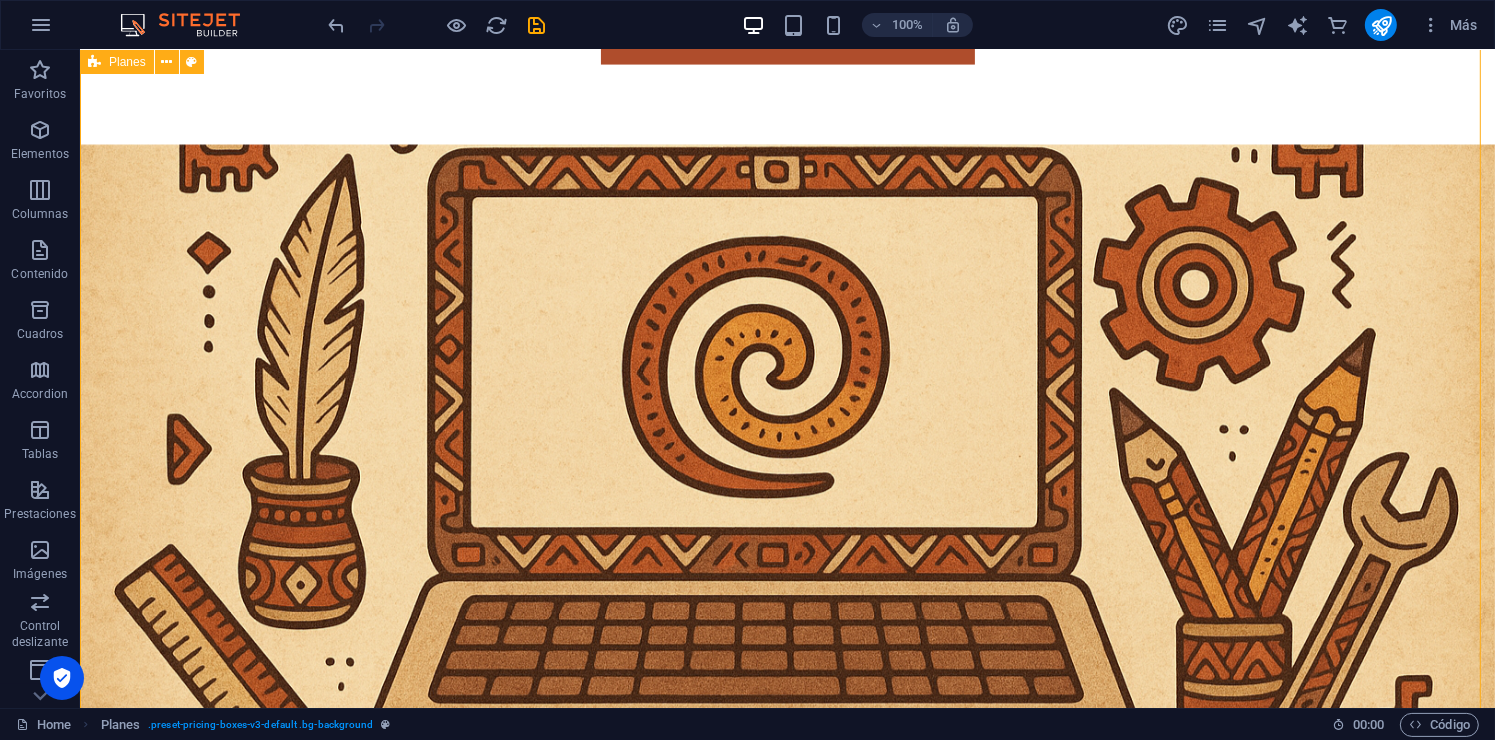 click on "PLAN BÁSICO $50  + IVA ✔️ Dominio personalizado:  tuescuela.edukalli.com ✔️ Personalización de colores y branding ✔️ Acceso al sistema de chat en tiempo real ✔️ Grupos y tareas básicas ✔️ Registro de asistencia y calificaciones ✔️ Panel administrativo completo (cargas, horarios, materias, etc.) ✔️ Notificaciones internas ✔️ Capacitación inicial y acompañamiento ✔️ Creación de ciclos escolares ✔️ Biblioteca en grupos  (temporal, se elimina cada semestre) ❌ Biblioteca escolar ❌ Historial permanente ❌ Soporte en tiempo real 🟡 Soporte por correo (respuesta en 48 h) 🧠  Perfecto para empezar, probar la plataforma y crecer después.   ¡Contactanos si te interesa! PLAN intermedio $75 + IVA ✔️ Todo lo del plan básico ✔️ Biblioteca escolar y de grupo  (con rotación semestral) ✔️ Soporte por correo (respuesta en 24 h) 💡  Ideal para escuelas en crecimiento que quieren orden y estructura sin perder el control. ¡Contactanos si te interesa!" at bounding box center [786, 4364] 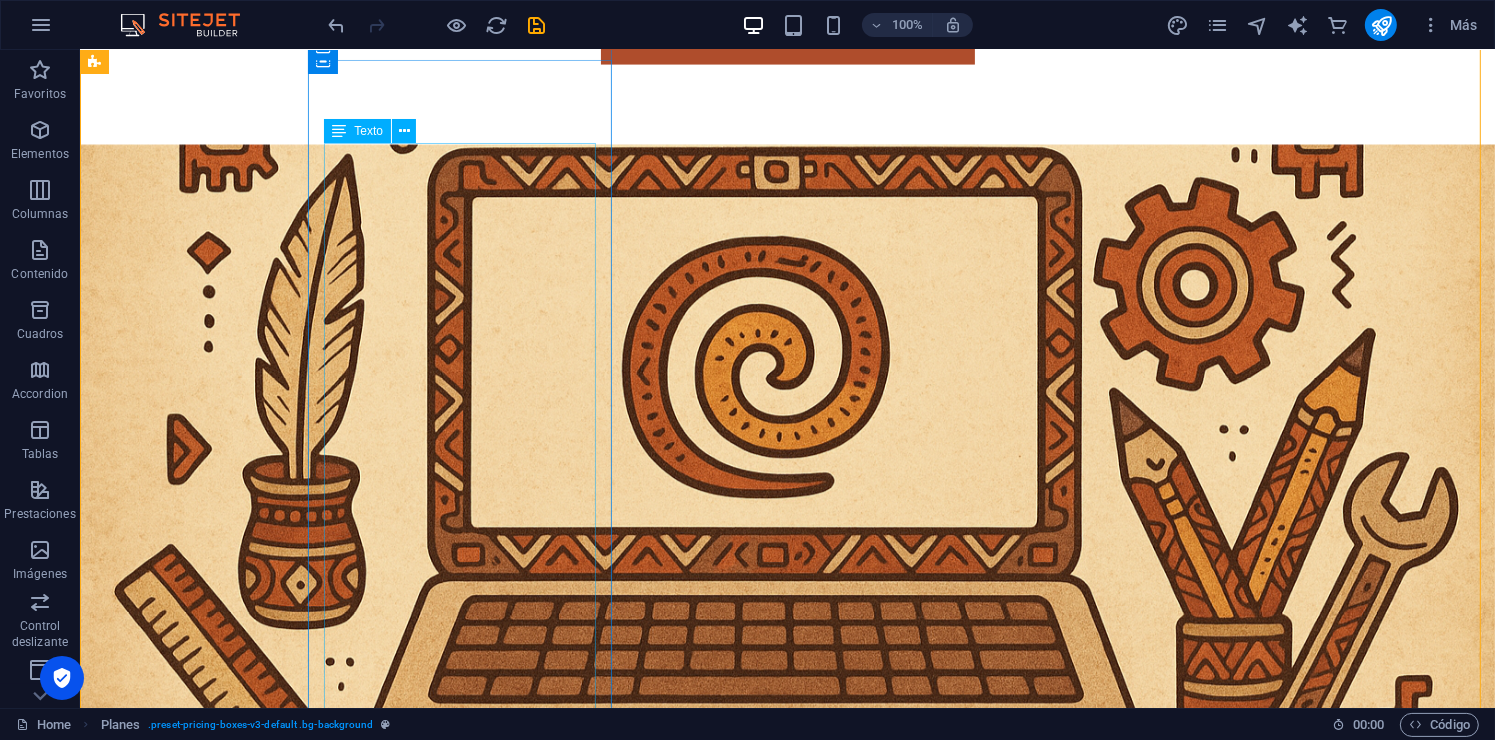click on "✔️ Dominio personalizado:  tuescuela.edukalli.com ✔️ Personalización de colores y branding ✔️ Acceso al sistema de chat en tiempo real ✔️ Grupos y tareas básicas ✔️ Registro de asistencia y calificaciones ✔️ Panel administrativo completo (cargas, horarios, materias, etc.) ✔️ Notificaciones internas ✔️ Capacitación inicial y acompañamiento ✔️ Creación de ciclos escolares ✔️ Biblioteca en grupos  (temporal, se elimina cada semestre) ❌ Biblioteca escolar ❌ Historial permanente ❌ Soporte en tiempo real 🟡 Soporte por correo (respuesta en 48 h) 🧠  Perfecto para empezar, probar la plataforma y crecer después." at bounding box center [567, 4089] 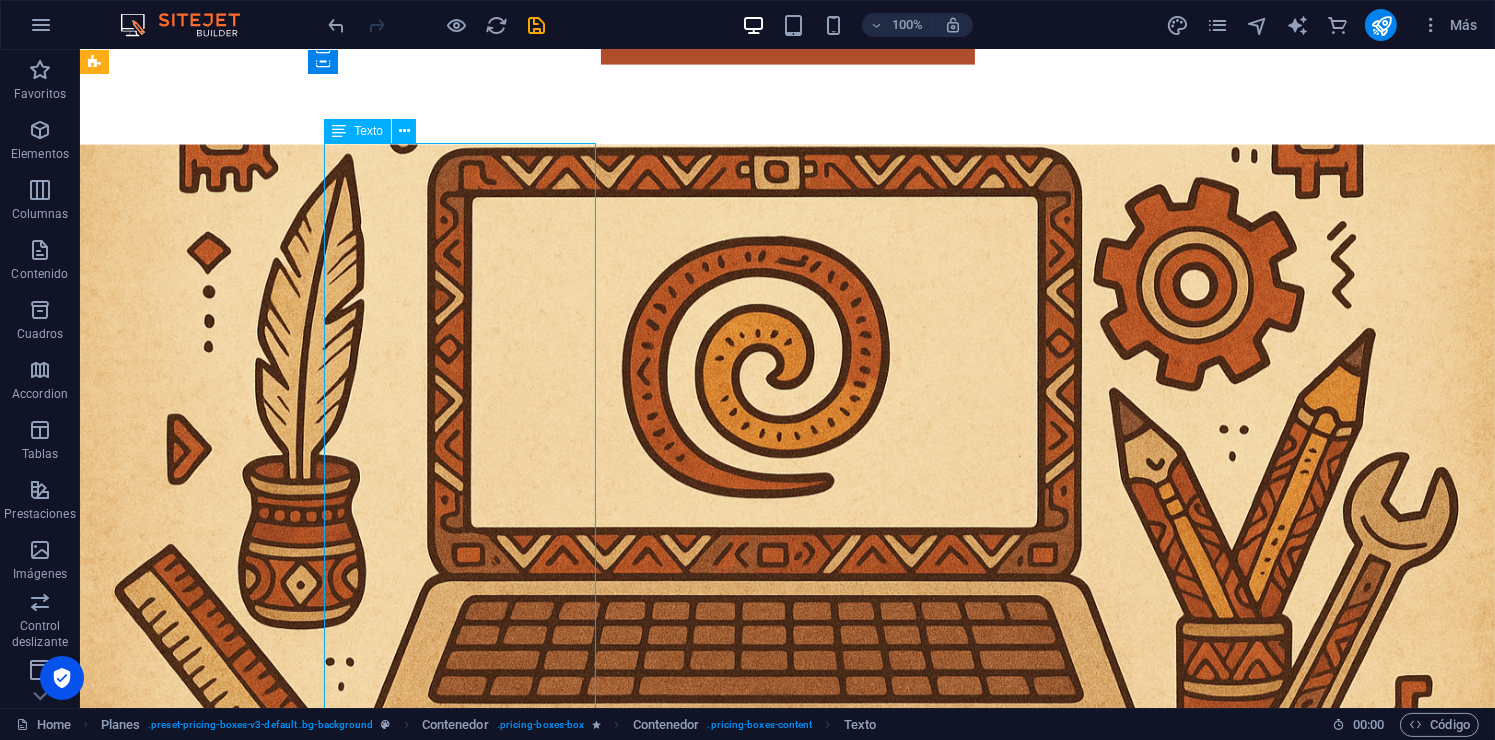 click on "✔️ Dominio personalizado:  tuescuela.edukalli.com ✔️ Personalización de colores y branding ✔️ Acceso al sistema de chat en tiempo real ✔️ Grupos y tareas básicas ✔️ Registro de asistencia y calificaciones ✔️ Panel administrativo completo (cargas, horarios, materias, etc.) ✔️ Notificaciones internas ✔️ Capacitación inicial y acompañamiento ✔️ Creación de ciclos escolares ✔️ Biblioteca en grupos  (temporal, se elimina cada semestre) ❌ Biblioteca escolar ❌ Historial permanente ❌ Soporte en tiempo real 🟡 Soporte por correo (respuesta en 48 h) 🧠  Perfecto para empezar, probar la plataforma y crecer después." at bounding box center (567, 4089) 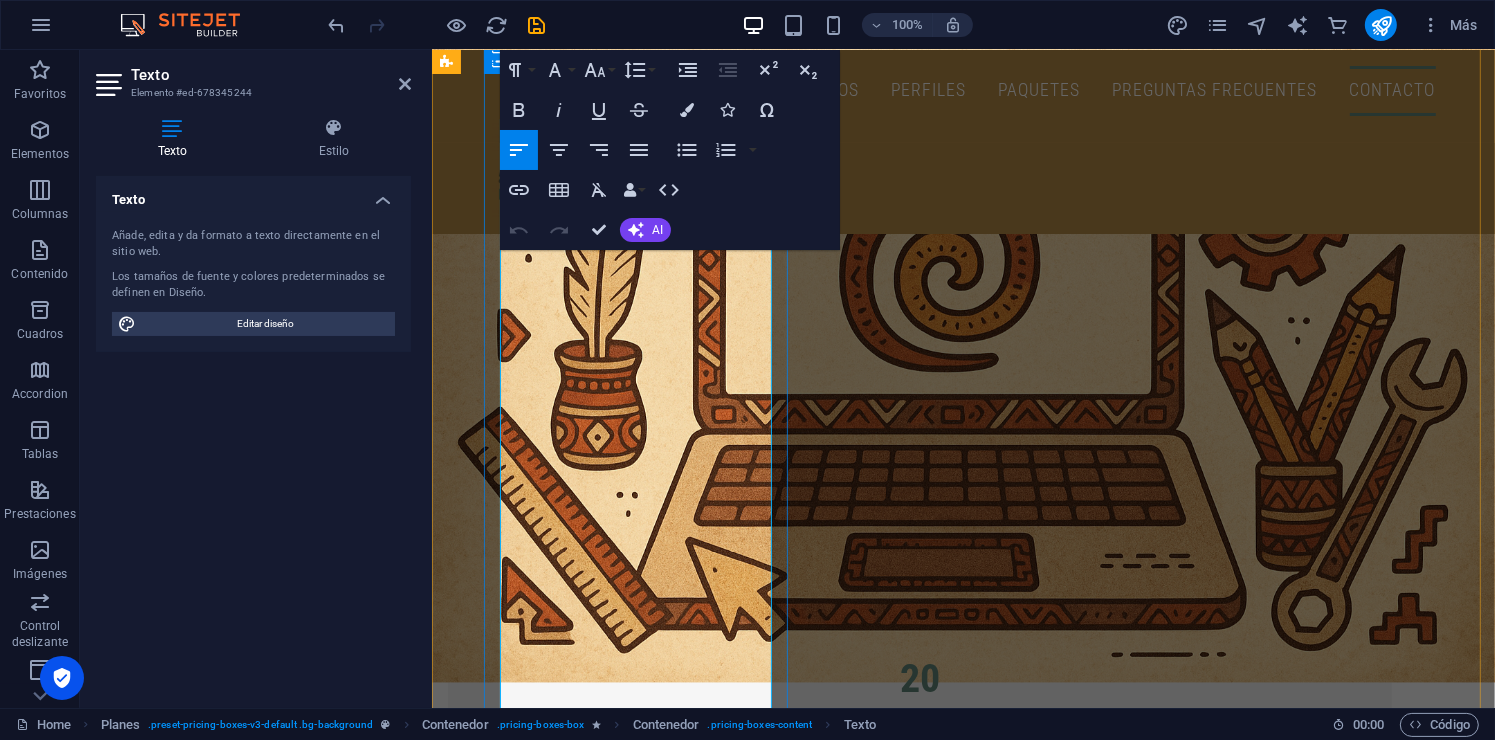 drag, startPoint x: 505, startPoint y: 459, endPoint x: 634, endPoint y: 486, distance: 131.7953 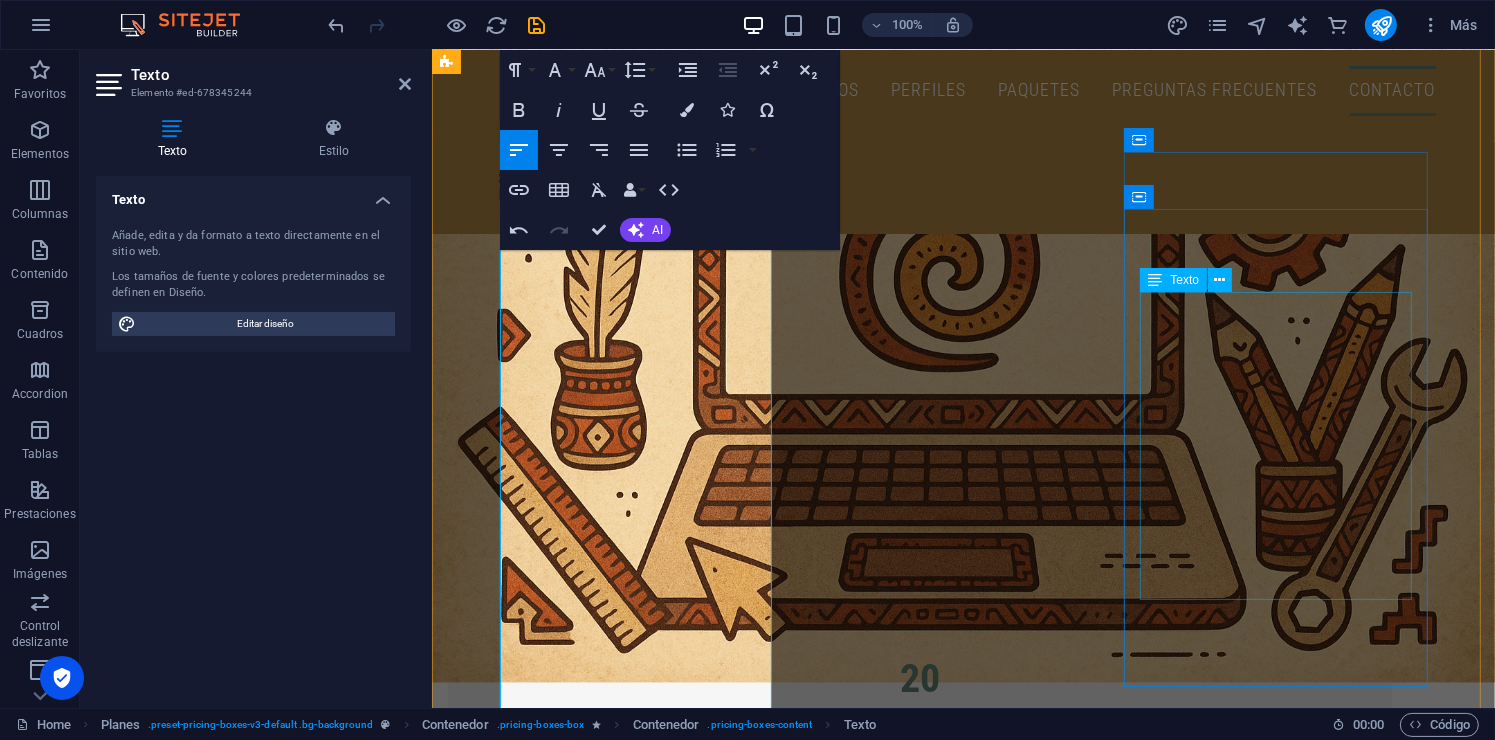 click on "✔️ Todo lo del plan básico e intermedio ✔️ Historial académico y de archivos sin caducidad ✔️ Biblioteca online completa y permanente ✔️ Soporte prioritario (respuesta en 2–6 h) 👑  Perfecto para universidades, tecnológicas o instituciones que quieren profesionalizar su gestión académica." at bounding box center [919, 4796] 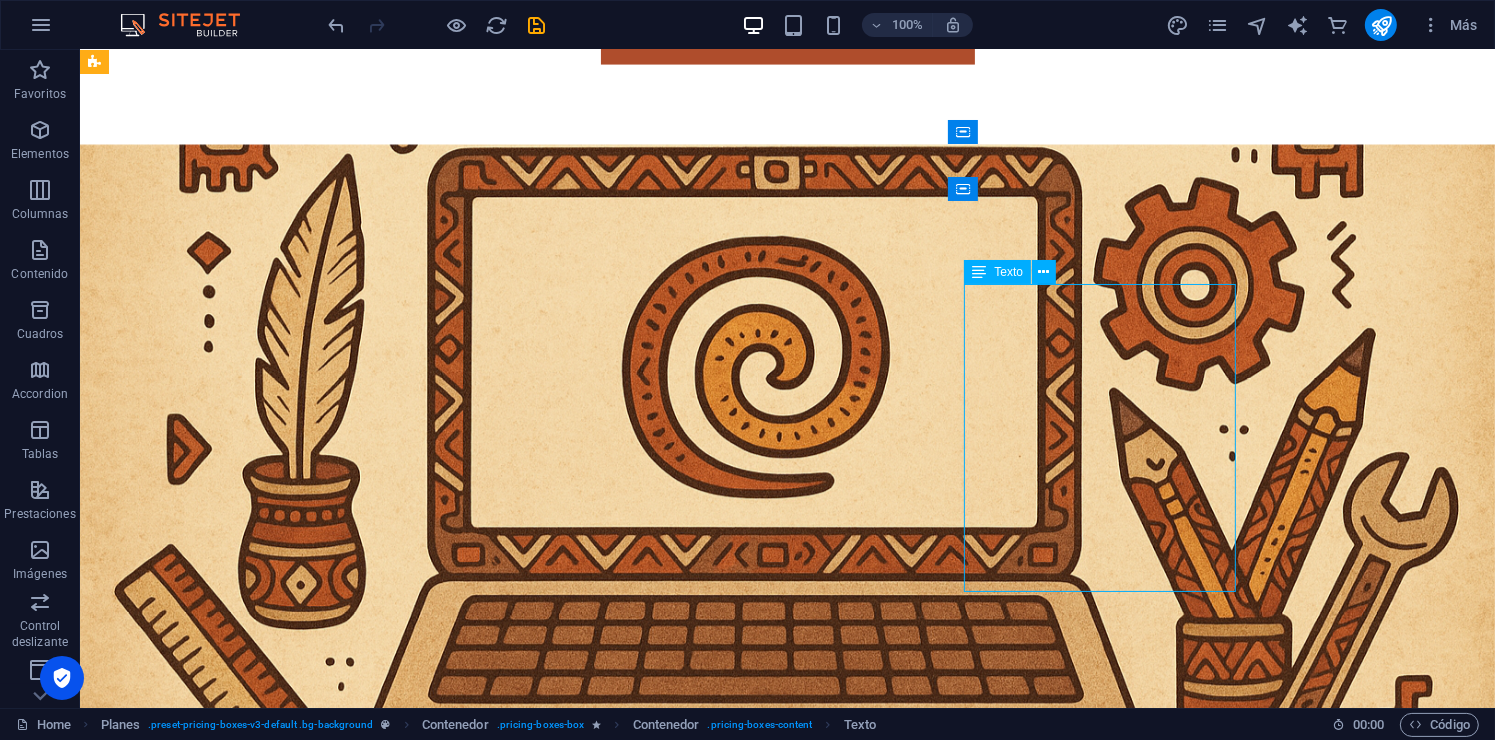 click on "✔️ Todo lo del plan básico e intermedio ✔️ Historial académico y de archivos sin caducidad ✔️ Biblioteca online completa y permanente ✔️ Soporte prioritario (respuesta en 2–6 h) 👑  Perfecto para universidades, tecnológicas o instituciones que quieren profesionalizar su gestión académica." at bounding box center [567, 4978] 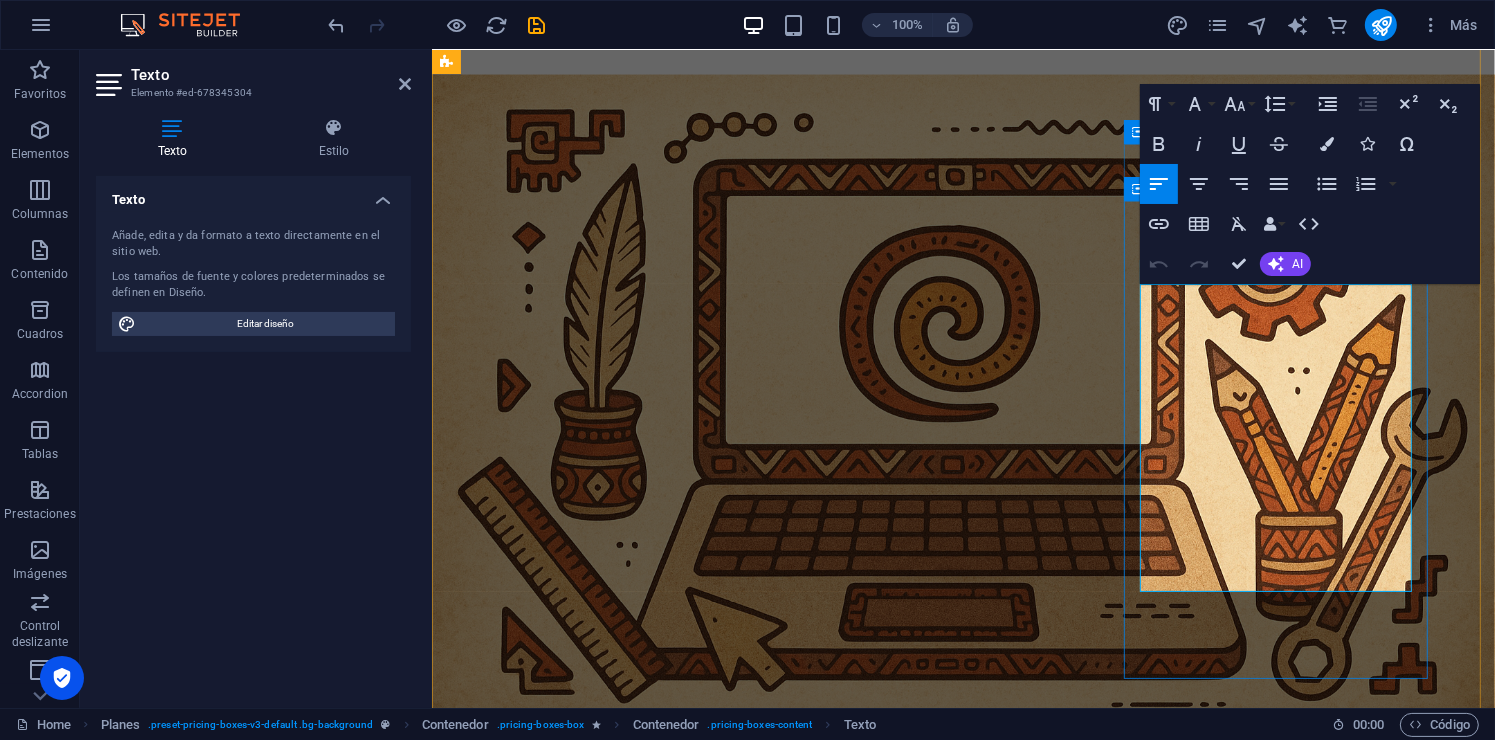 click on "✔️ Todo lo del plan básico e intermedio ✔️ Historial académico y de archivos sin caducidad ✔️ Biblioteca online completa y permanente ✔️ Soporte prioritario (respuesta en 2–6 h)" at bounding box center [919, 4817] 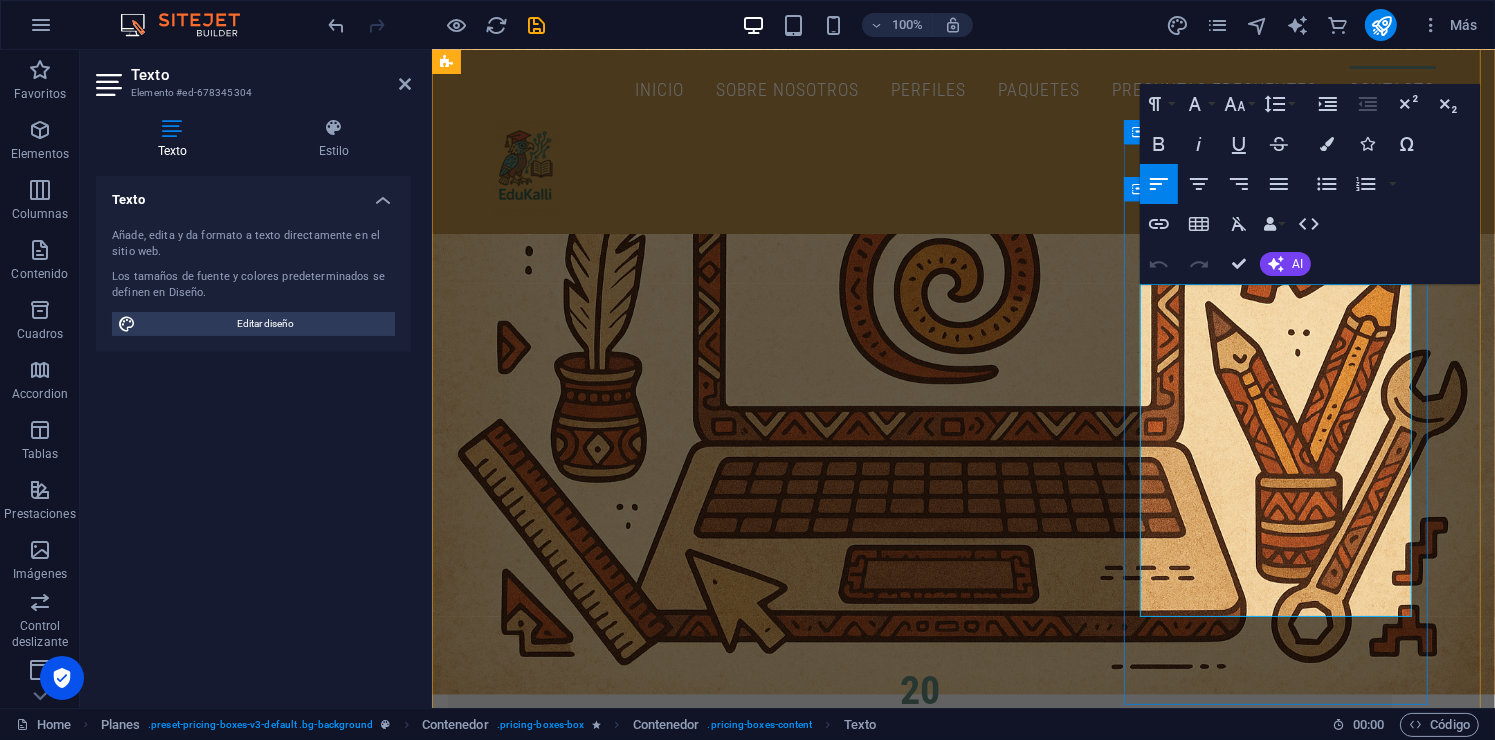 scroll, scrollTop: 3147, scrollLeft: 0, axis: vertical 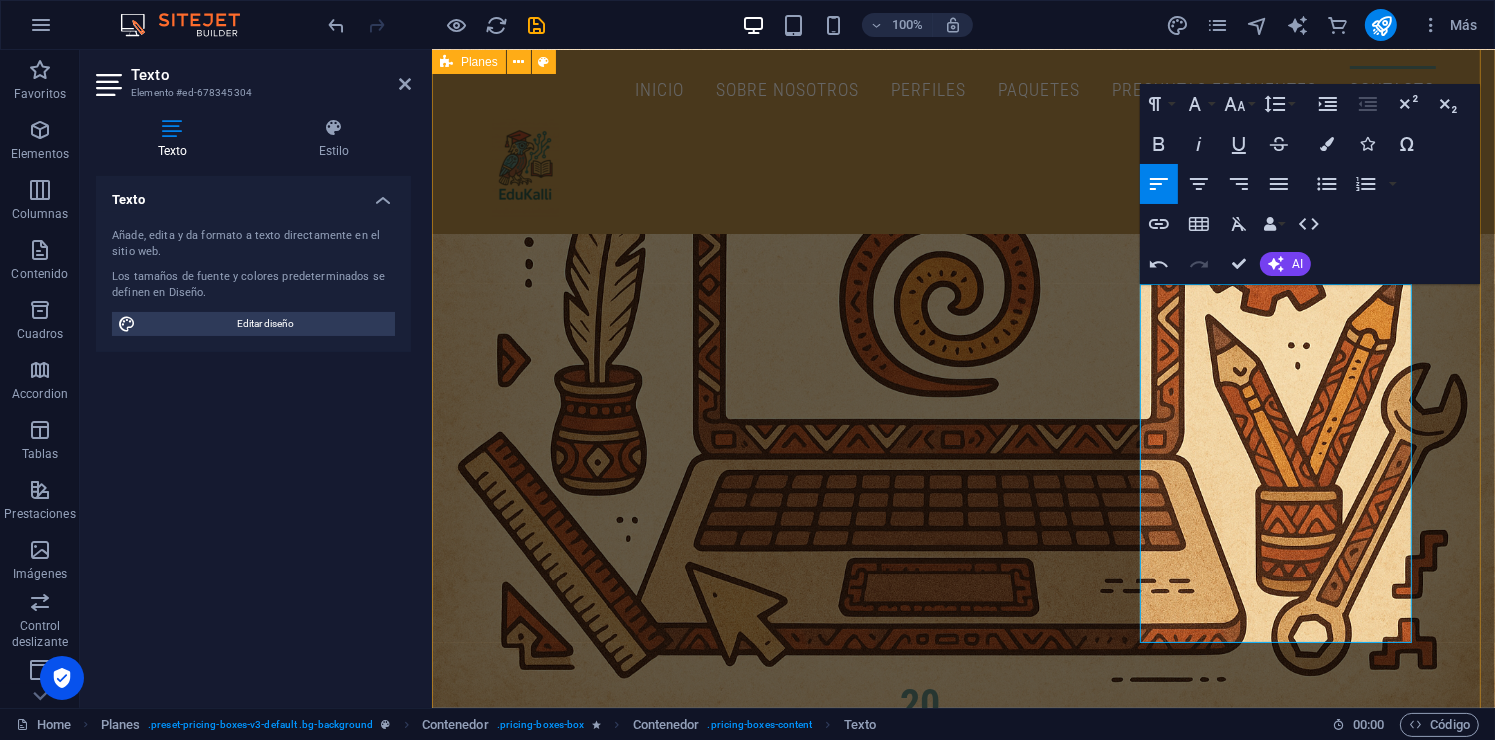 click on "PLAN BÁSICO $50  + IVA ✔️ Dominio personalizado:  tuescuela.edukalli.com ✔️ Personalización de colores y branding ✔️ Acceso al sistema de chat en tiempo real ✔️ Grupos y tareas básicas ✔️ Registro de asistencia y calificaciones ✔️ Panel administrativo completo (cargas, horarios, materias, etc.) ✔️ Notificaciones internas ✔️ Creación de ciclos escolares ✔️ Biblioteca en grupos  (temporal, se elimina cada semestre) ❌ Biblioteca escolar ❌ Historial permanente ❌ Soporte en tiempo real 🟡 Soporte por correo (respuesta en 48 h) 🧠  Perfecto para empezar, probar la plataforma y crecer después.   ¡Contactanos si te interesa! PLAN intermedio $75 + IVA ✔️ Todo lo del plan básico ✔️ Biblioteca escolar y de grupo  (con rotación semestral) ✔️ Soporte por correo (respuesta en 24 h) 💡  Ideal para escuelas en crecimiento que quieren orden y estructura sin perder el control. ¡Contactanos si te interesa! PLAN anual $90  + IVA 👑" at bounding box center (962, 4215) 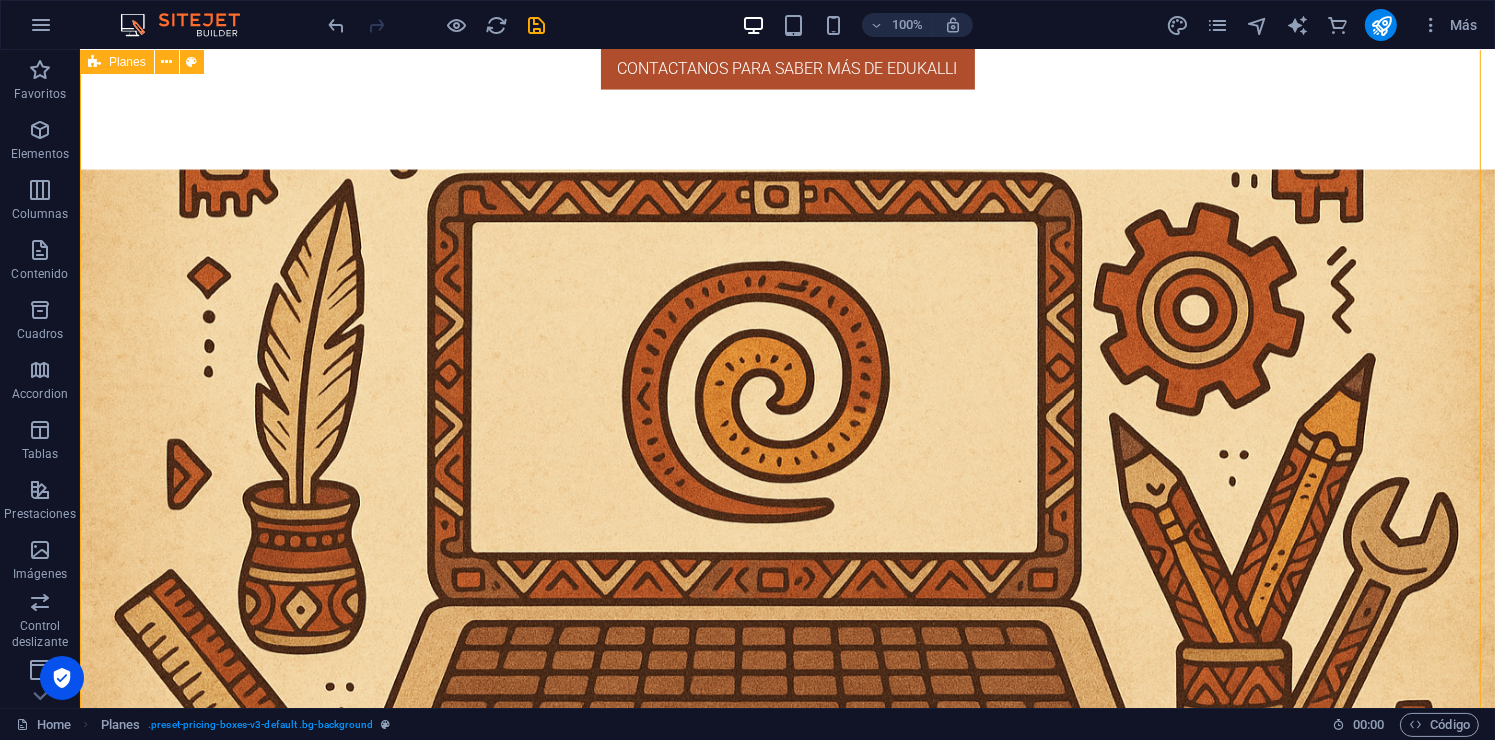 click on "PLAN BÁSICO $50  + IVA ✔️ Dominio personalizado:  tuescuela.edukalli.com ✔️ Personalización de colores y branding ✔️ Acceso al sistema de chat en tiempo real ✔️ Grupos y tareas básicas ✔️ Registro de asistencia y calificaciones ✔️ Panel administrativo completo (cargas, horarios, materias, etc.) ✔️ Notificaciones internas ✔️ Creación de ciclos escolares ✔️ Biblioteca en grupos  (temporal, se elimina cada semestre) ❌ Biblioteca escolar ❌ Historial permanente ❌ Soporte en tiempo real 🟡 Soporte por correo (respuesta en 48 h) 🧠  Perfecto para empezar, probar la plataforma y crecer después.   ¡Contactanos si te interesa! PLAN intermedio $75 + IVA ✔️ Todo lo del plan básico ✔️ Biblioteca escolar y de grupo  (con rotación semestral) ✔️ Soporte por correo (respuesta en 24 h) 💡  Ideal para escuelas en crecimiento que quieren orden y estructura sin perder el control. ¡Contactanos si te interesa! PLAN anual $90  + IVA 👑" at bounding box center (786, 4394) 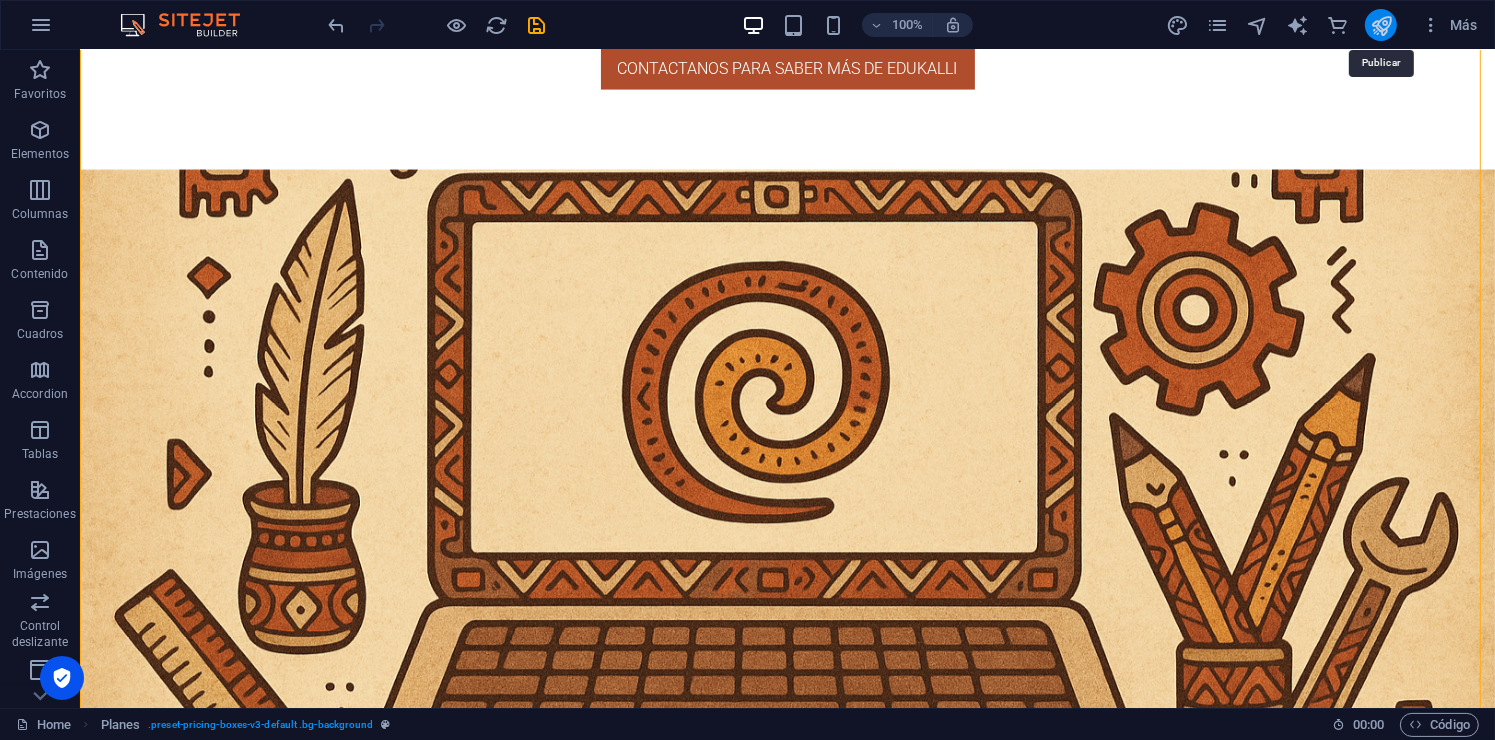 click at bounding box center [1381, 25] 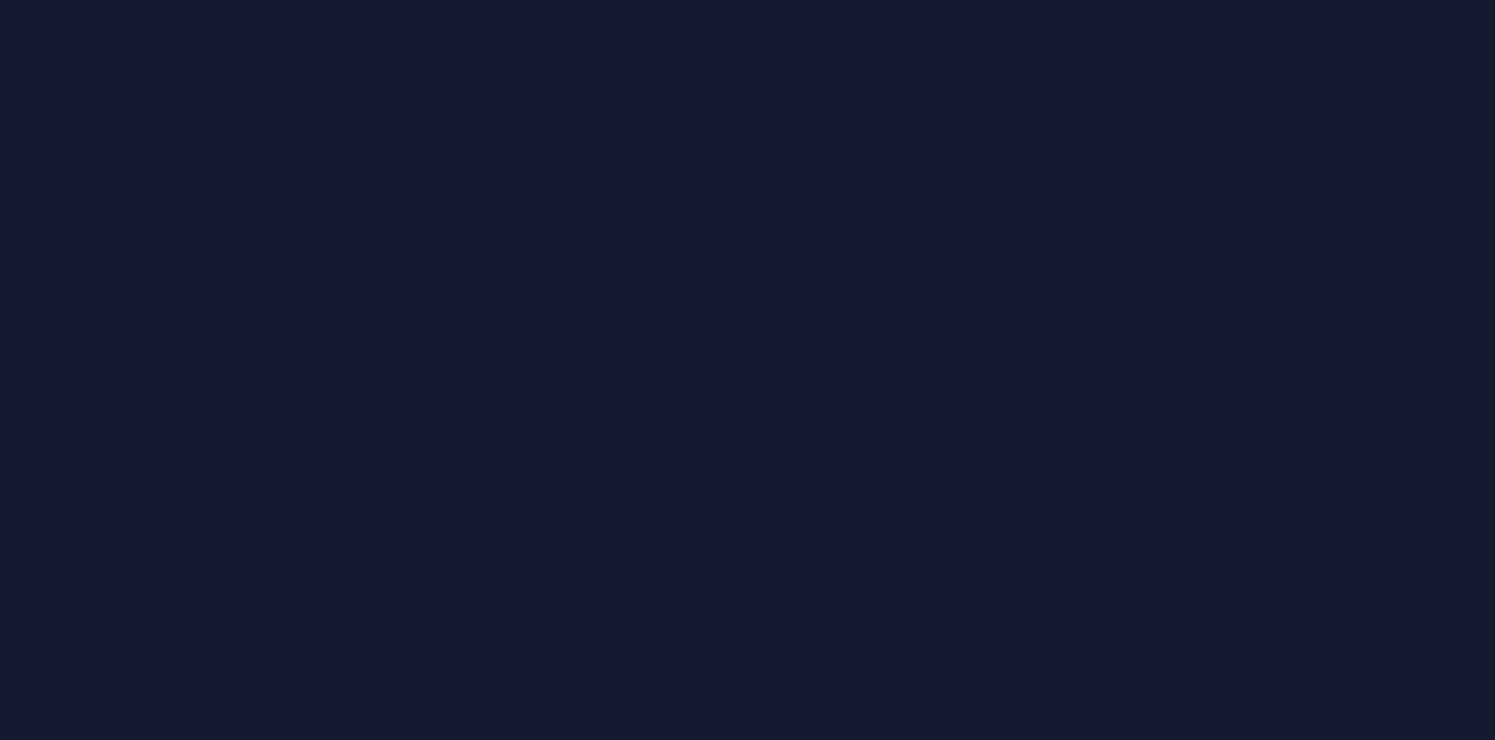 scroll, scrollTop: 0, scrollLeft: 0, axis: both 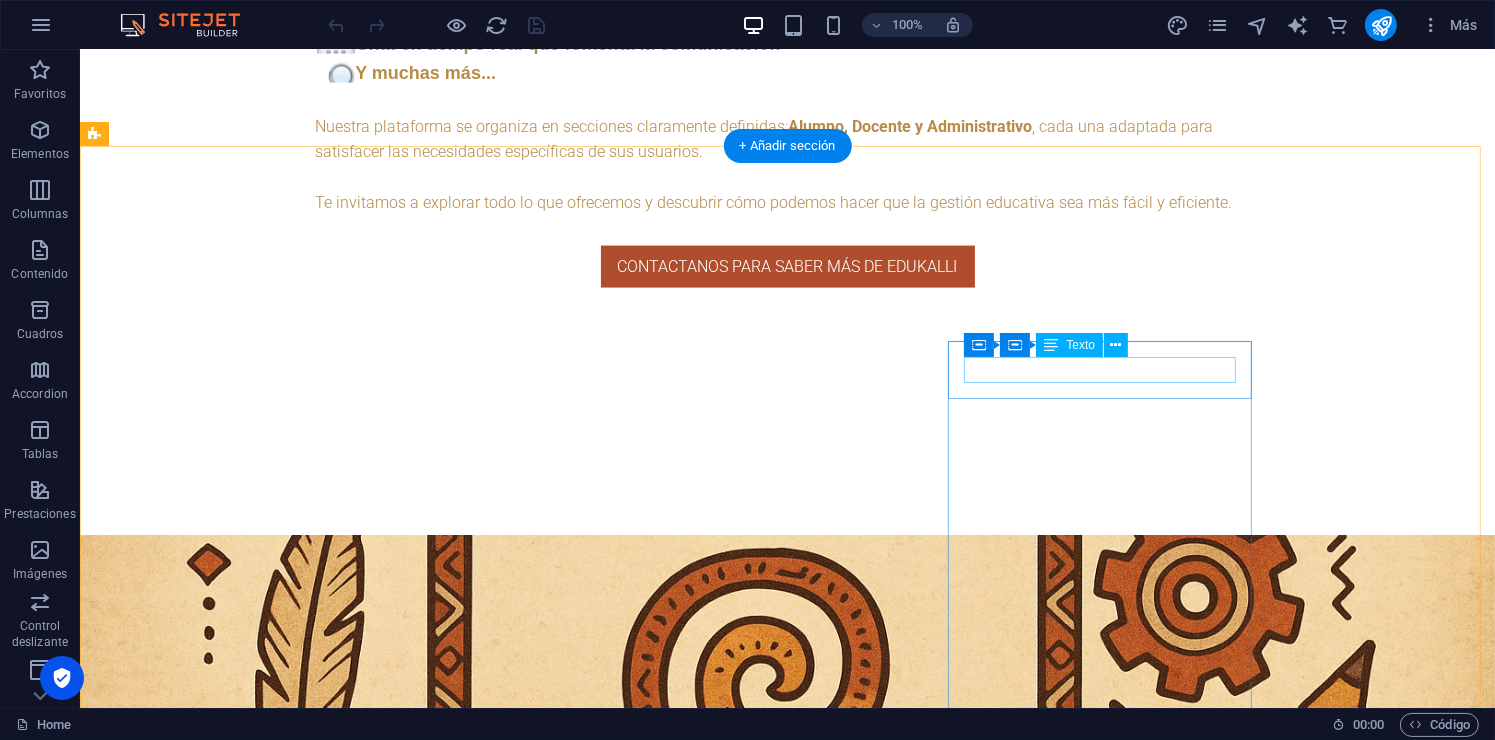click on "PLAN anual" at bounding box center (567, 5025) 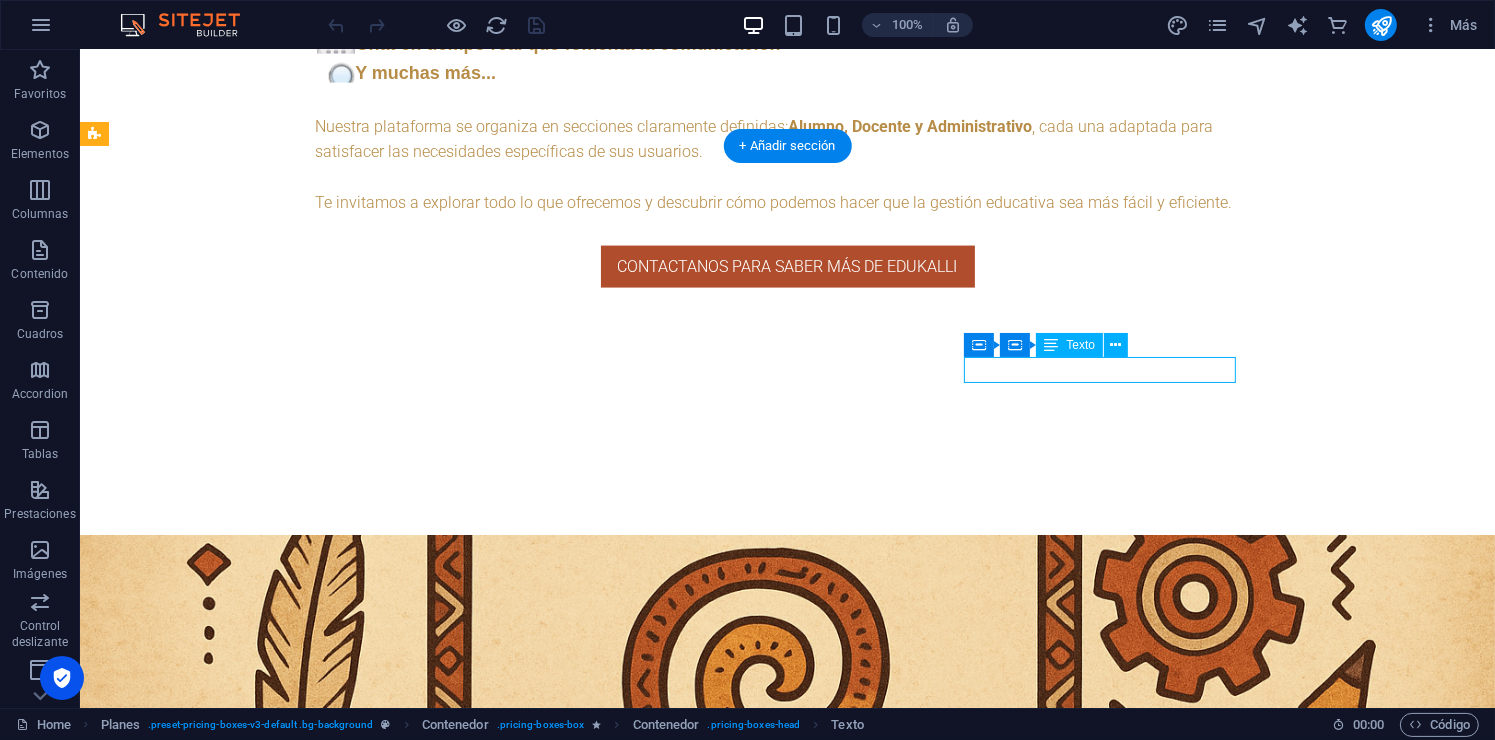 click on "PLAN anual" at bounding box center [567, 5025] 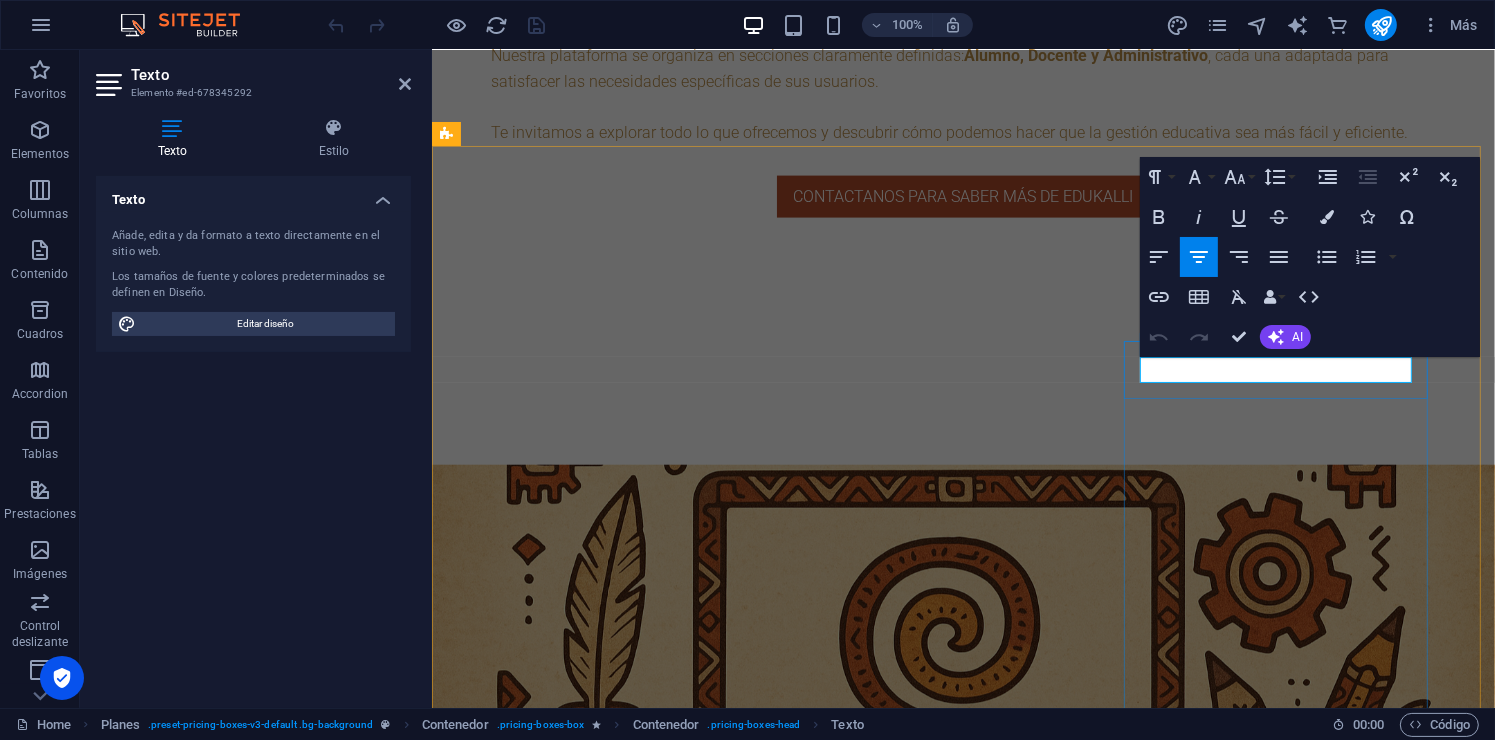 click on "PLAN anual" at bounding box center [919, 4877] 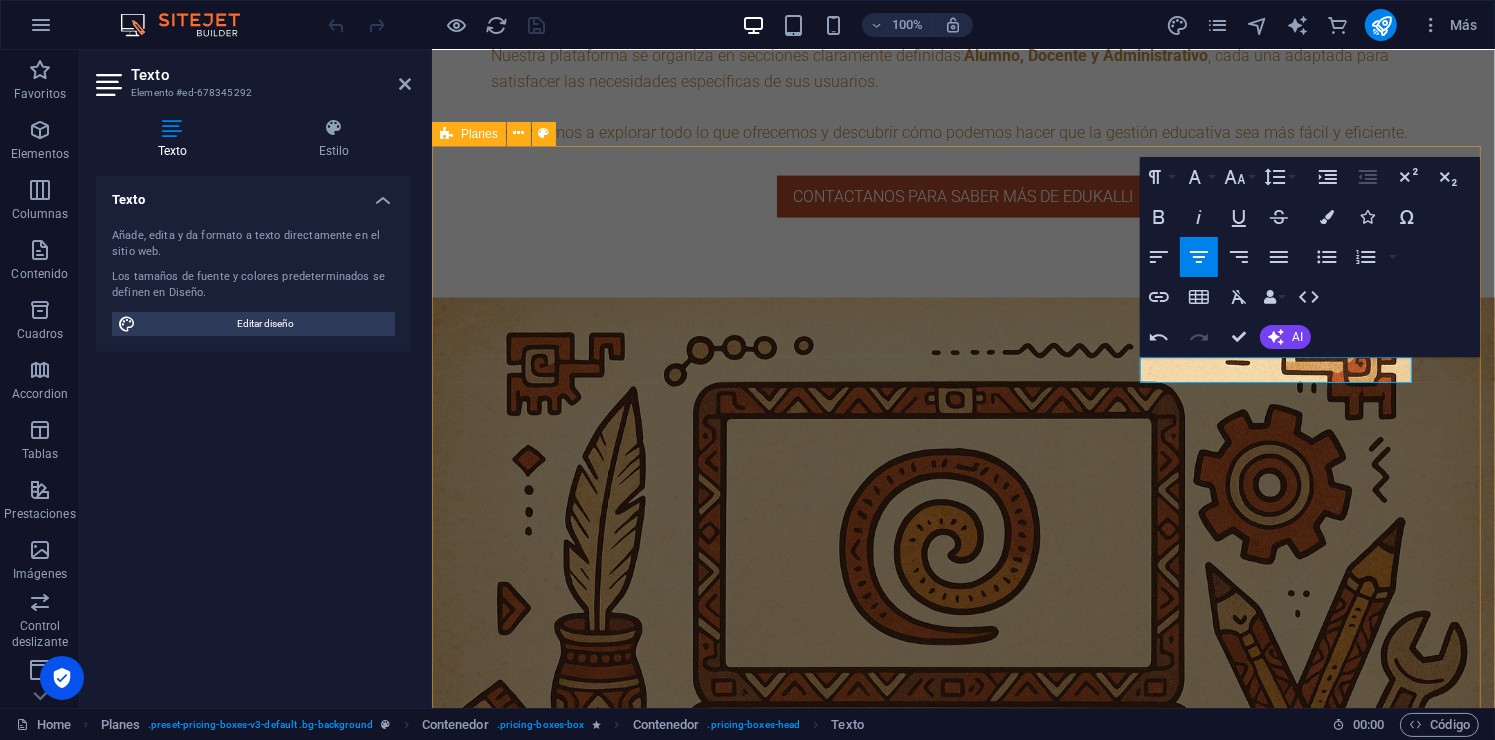 click on "PLAN BÁSICO $50  + IVA ✔️ Dominio personalizado:  tuescuela.edukalli.com ✔️ Personalización de colores y branding ✔️ Acceso al sistema de chat en tiempo real ✔️ Grupos y tareas básicas ✔️ Registro de asistencia y calificaciones ✔️ Panel administrativo completo (cargas, horarios, materias, etc.) ✔️ Notificaciones internas ✔️ Creación de ciclos escolares ✔️ Biblioteca en grupos  (temporal, se elimina cada semestre) ❌ Biblioteca escolar ❌ Historial permanente ❌ Soporte en tiempo real 🟡 Soporte por correo (respuesta en 48 h) 🧠  Perfecto para empezar, probar la plataforma y crecer después.   ¡Contactanos si te interesa! PLAN intermedio $75 + IVA ✔️ Todo lo del plan básico ✔️ Biblioteca escolar y de grupo  (con rotación semestral) ✔️ Soporte por correo (respuesta en 24 h) 💡  Ideal para escuelas en crecimiento que quieren orden y estructura sin perder el control. ¡Contactanos si te interesa! PLAN PREMIUM $90  + IVA 👑" at bounding box center [962, 4463] 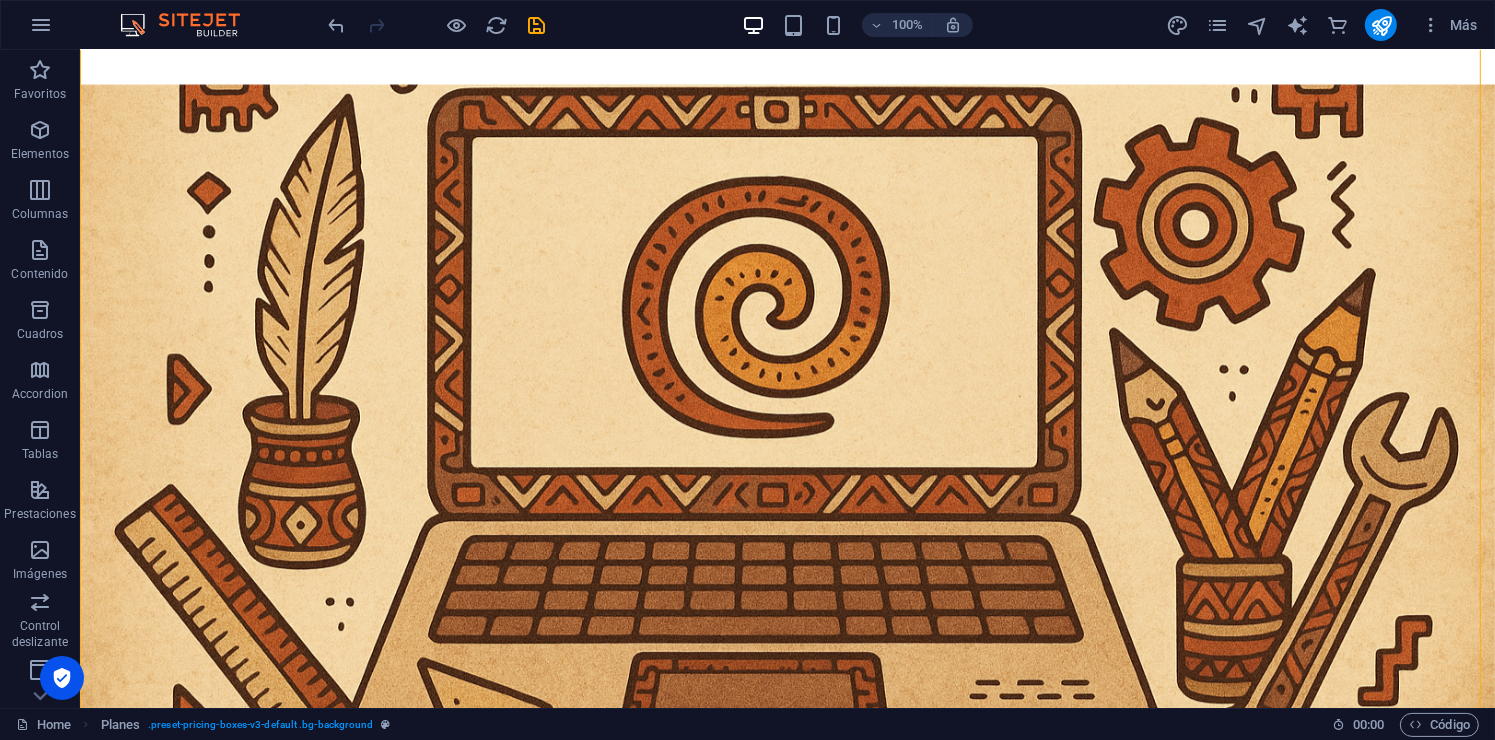 scroll, scrollTop: 3249, scrollLeft: 0, axis: vertical 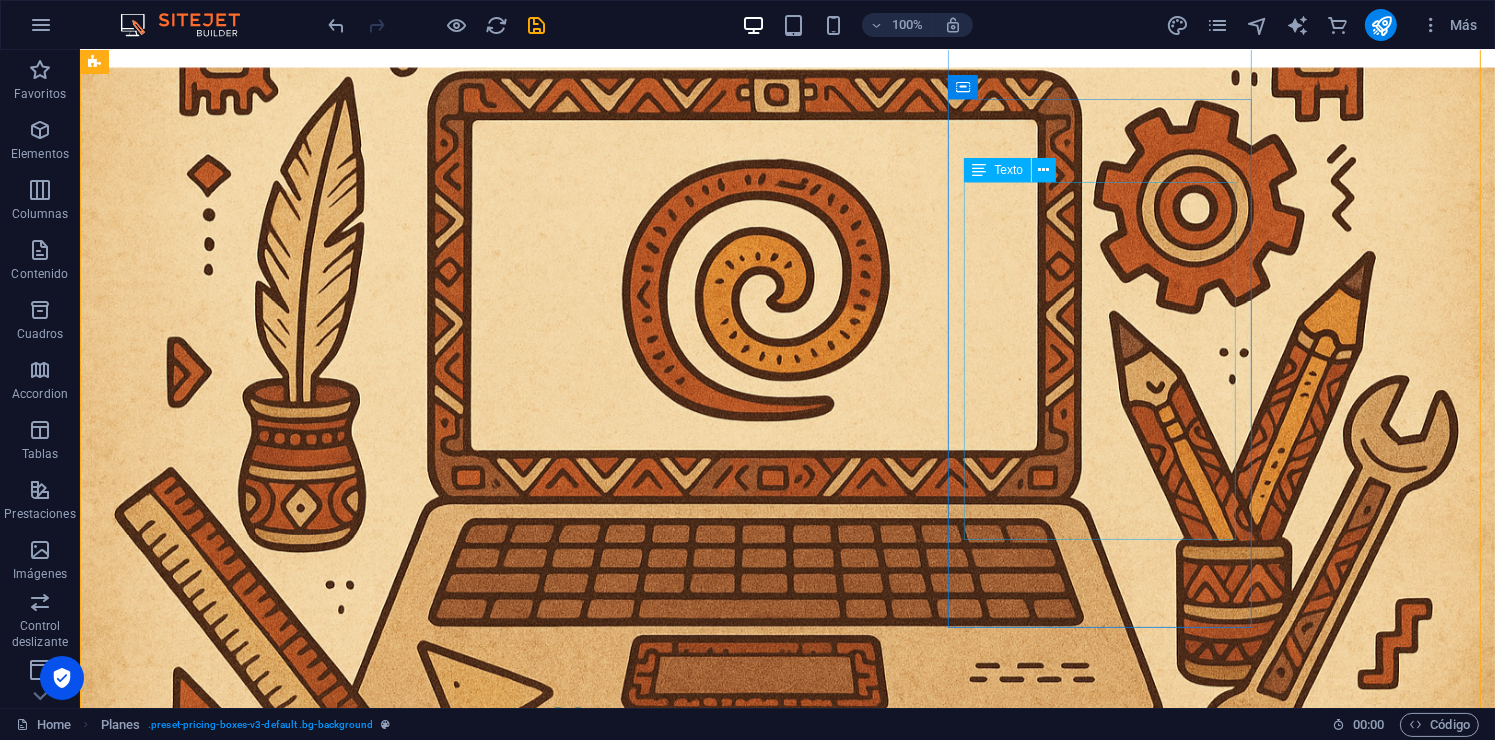 click on "✔️ Todo lo del plan básico e intermedio ✔️ Historial académico y de archivos sin caducidad ✔️ Biblioteca online completa y permanente ✔️ Capacitación inicial y acompañamiento ✔️ Soporte prioritario (respuesta en 2–6 h) 👑  Perfecto para universidades, tecnológicas o instituciones que quieren profesionalizar su gestión académica." at bounding box center (567, 4914) 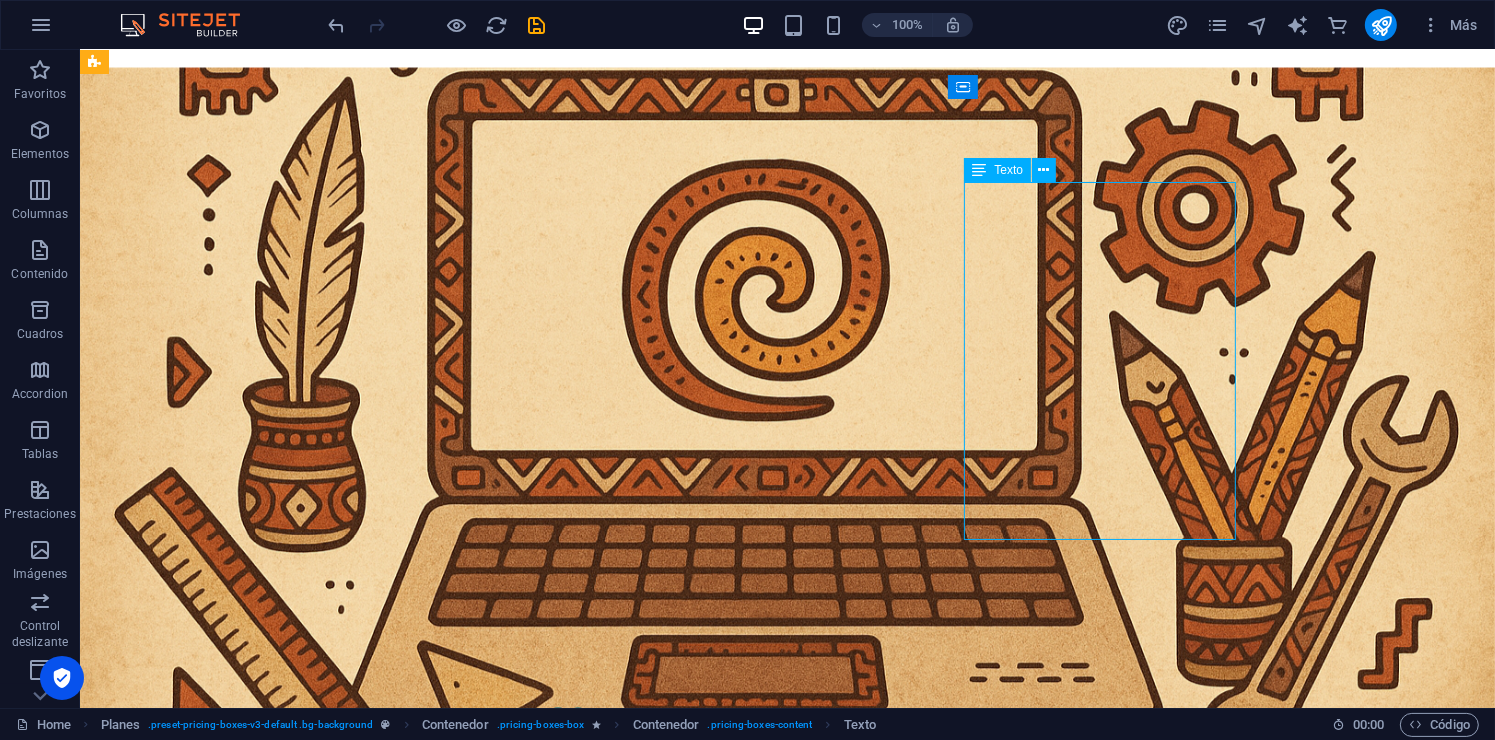 click on "✔️ Todo lo del plan básico e intermedio ✔️ Historial académico y de archivos sin caducidad ✔️ Biblioteca online completa y permanente ✔️ Capacitación inicial y acompañamiento ✔️ Soporte prioritario (respuesta en 2–6 h) 👑  Perfecto para universidades, tecnológicas o instituciones que quieren profesionalizar su gestión académica." at bounding box center [567, 4914] 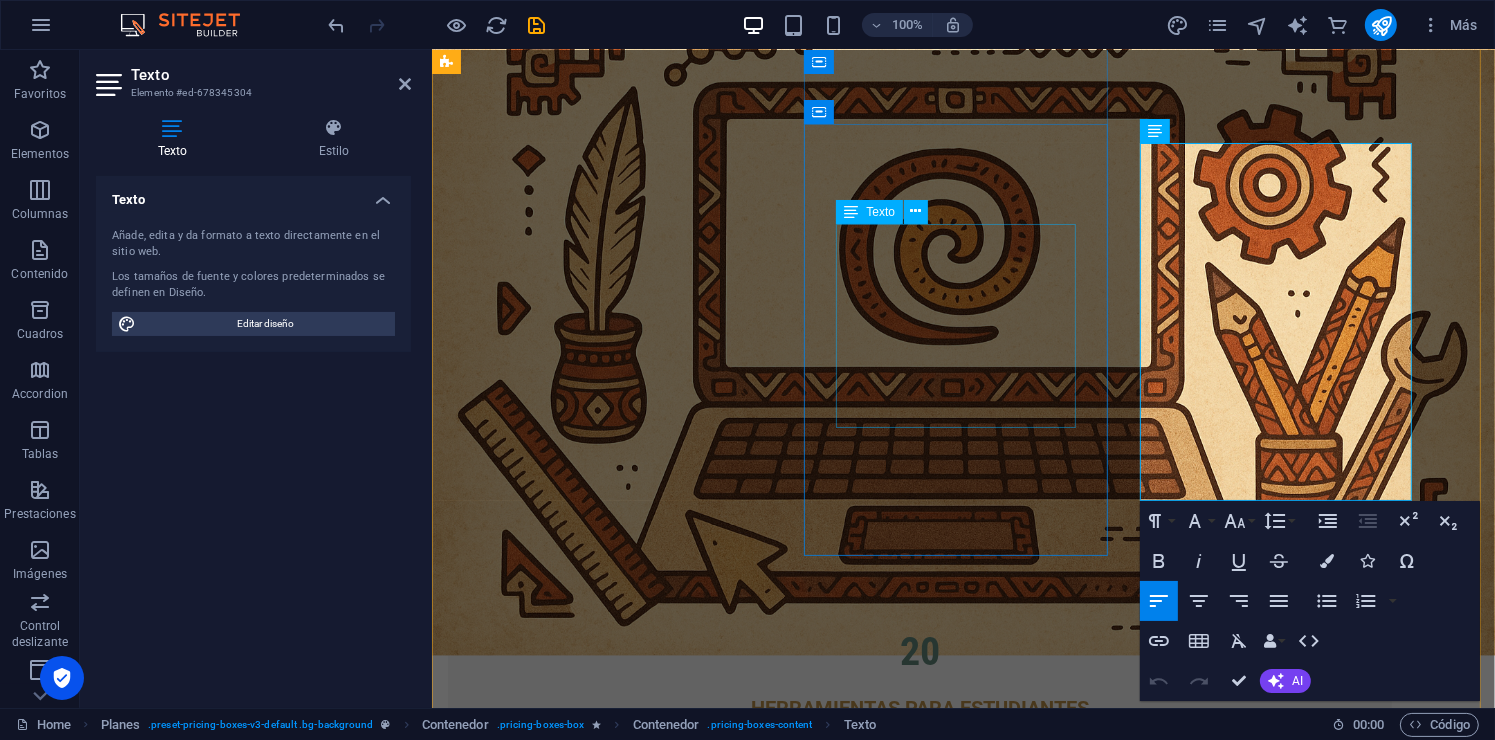 scroll, scrollTop: 3288, scrollLeft: 0, axis: vertical 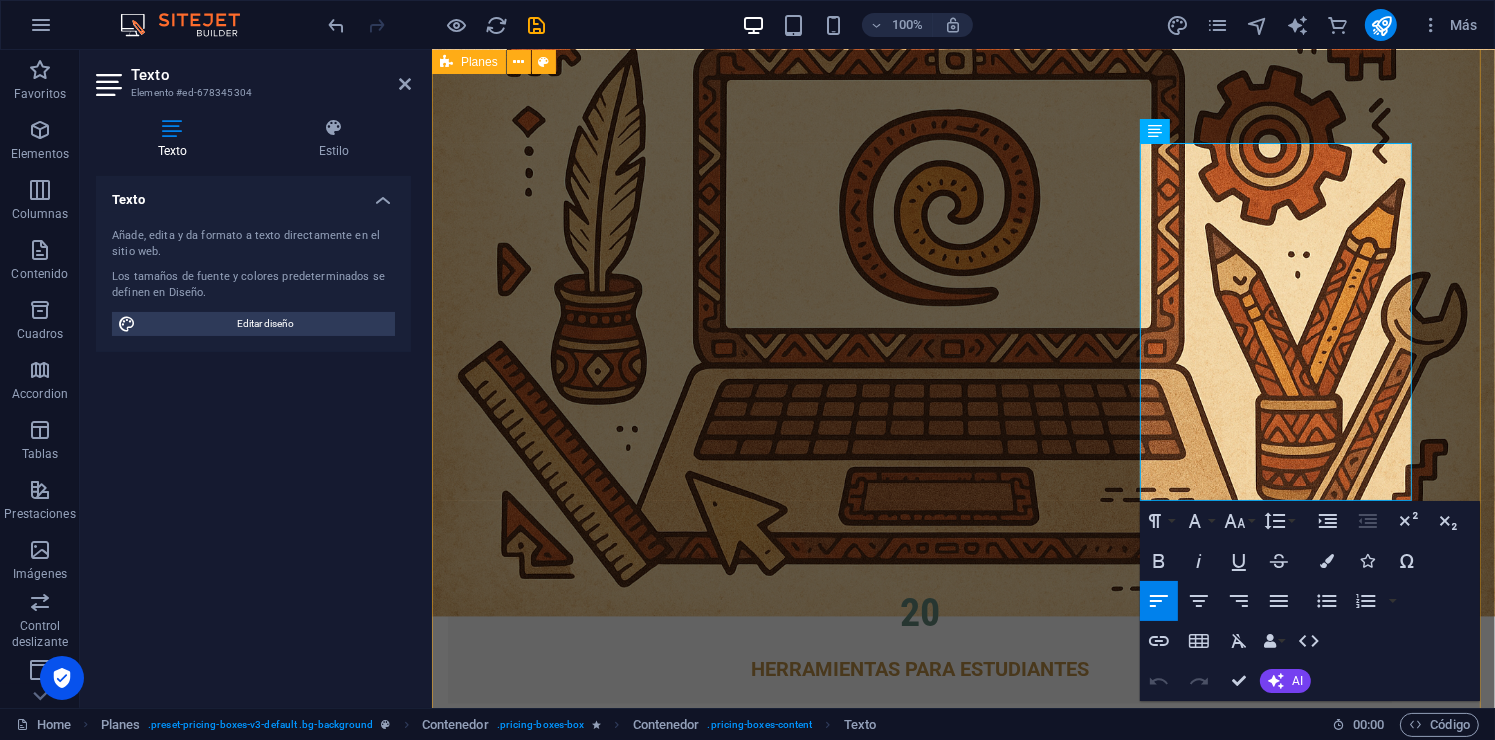 click on "PLAN BÁSICO $50  + IVA ✔️ Dominio personalizado:  tuescuela.edukalli.com ✔️ Personalización de colores y branding ✔️ Acceso al sistema de chat en tiempo real ✔️ Grupos y tareas básicas ✔️ Registro de asistencia y calificaciones ✔️ Panel administrativo completo (cargas, horarios, materias, etc.) ✔️ Notificaciones internas ✔️ Creación de ciclos escolares ✔️ Biblioteca en grupos  (temporal, se elimina cada semestre) ❌ Biblioteca escolar ❌ Historial permanente ❌ Soporte en tiempo real 🟡 Soporte por correo (respuesta en 48 h) 🧠  Perfecto para empezar, probar la plataforma y crecer después.   ¡Contactanos si te interesa! PLAN intermedio $75 + IVA ✔️ Todo lo del plan básico ✔️ Biblioteca escolar y de grupo  (con rotación semestral) ✔️ Soporte por correo (respuesta en 24 h) 💡  Ideal para escuelas en crecimiento que quieren orden y estructura sin perder el control. ¡Contactanos si te interesa! PLAN PREMIUM $90  + IVA 👑" at bounding box center [962, 4124] 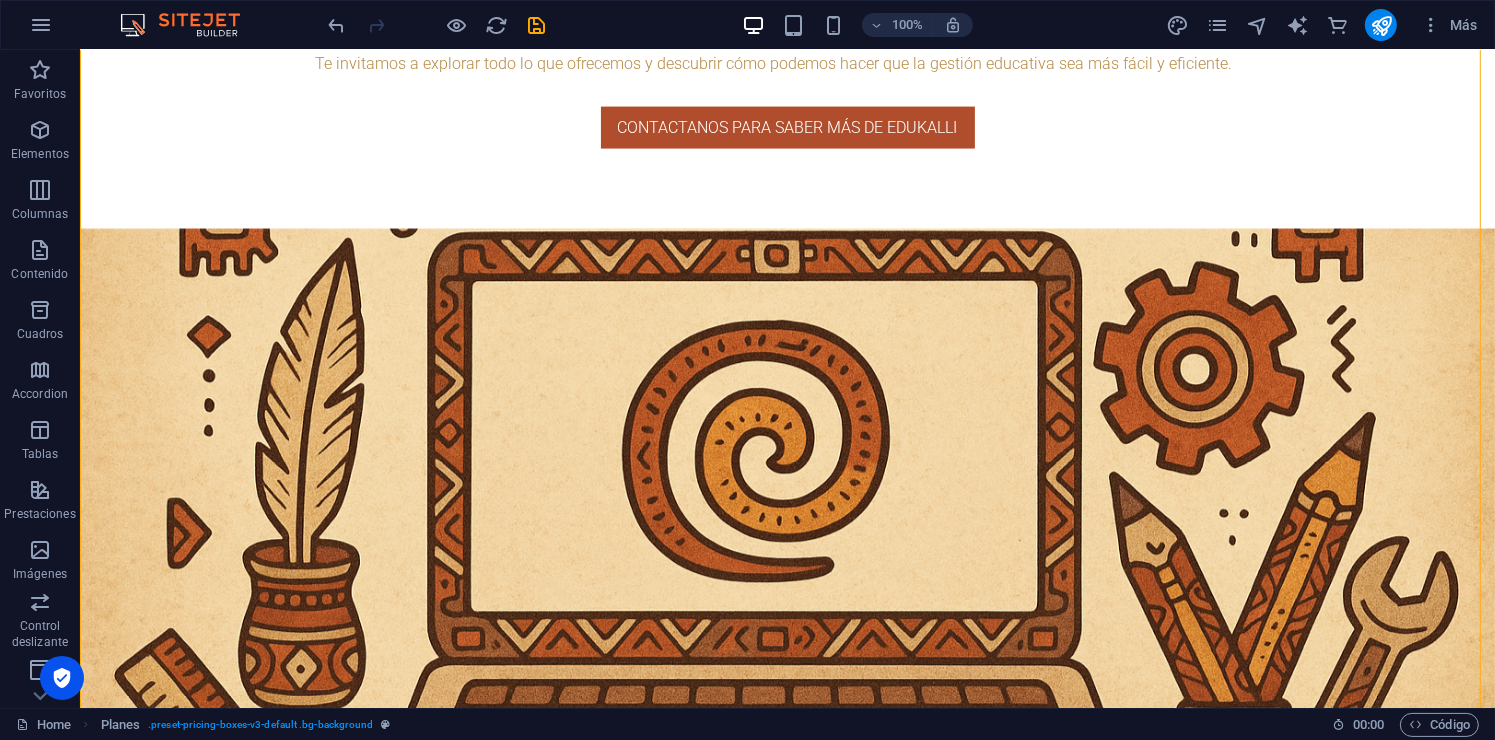 scroll, scrollTop: 3105, scrollLeft: 0, axis: vertical 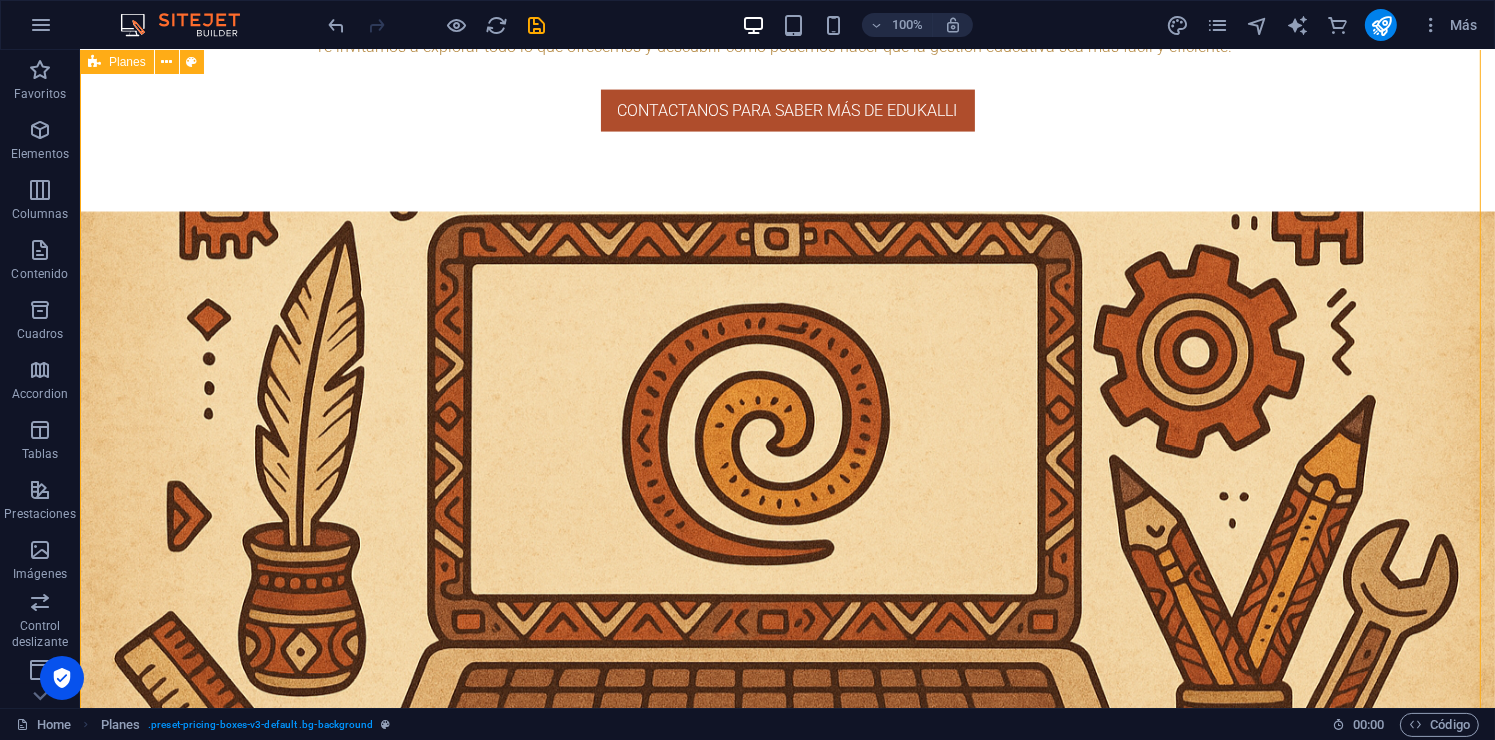 click on "PLAN BÁSICO $50  + IVA ✔️ Dominio personalizado:  tuescuela.edukalli.com ✔️ Personalización de colores y branding ✔️ Acceso al sistema de chat en tiempo real ✔️ Grupos y tareas básicas ✔️ Registro de asistencia y calificaciones ✔️ Panel administrativo completo (cargas, horarios, materias, etc.) ✔️ Notificaciones internas ✔️ Creación de ciclos escolares ✔️ Biblioteca en grupos  (temporal, se elimina cada semestre) ❌ Biblioteca escolar ❌ Historial permanente ❌ Soporte en tiempo real 🟡 Soporte por correo (respuesta en 48 h) 🧠  Perfecto para empezar, probar la plataforma y crecer después.   ¡Contactanos si te interesa! PLAN intermedio $75 + IVA ✔️ Todo lo del plan básico ✔️ Biblioteca escolar y de grupo  (con rotación semestral) ✔️ Soporte por correo (respuesta en 24 h) 💡  Ideal para escuelas en crecimiento que quieren orden y estructura sin perder el control. ¡Contactanos si te interesa! PLAN PREMIUM $90  + IVA 👑" at bounding box center (786, 4436) 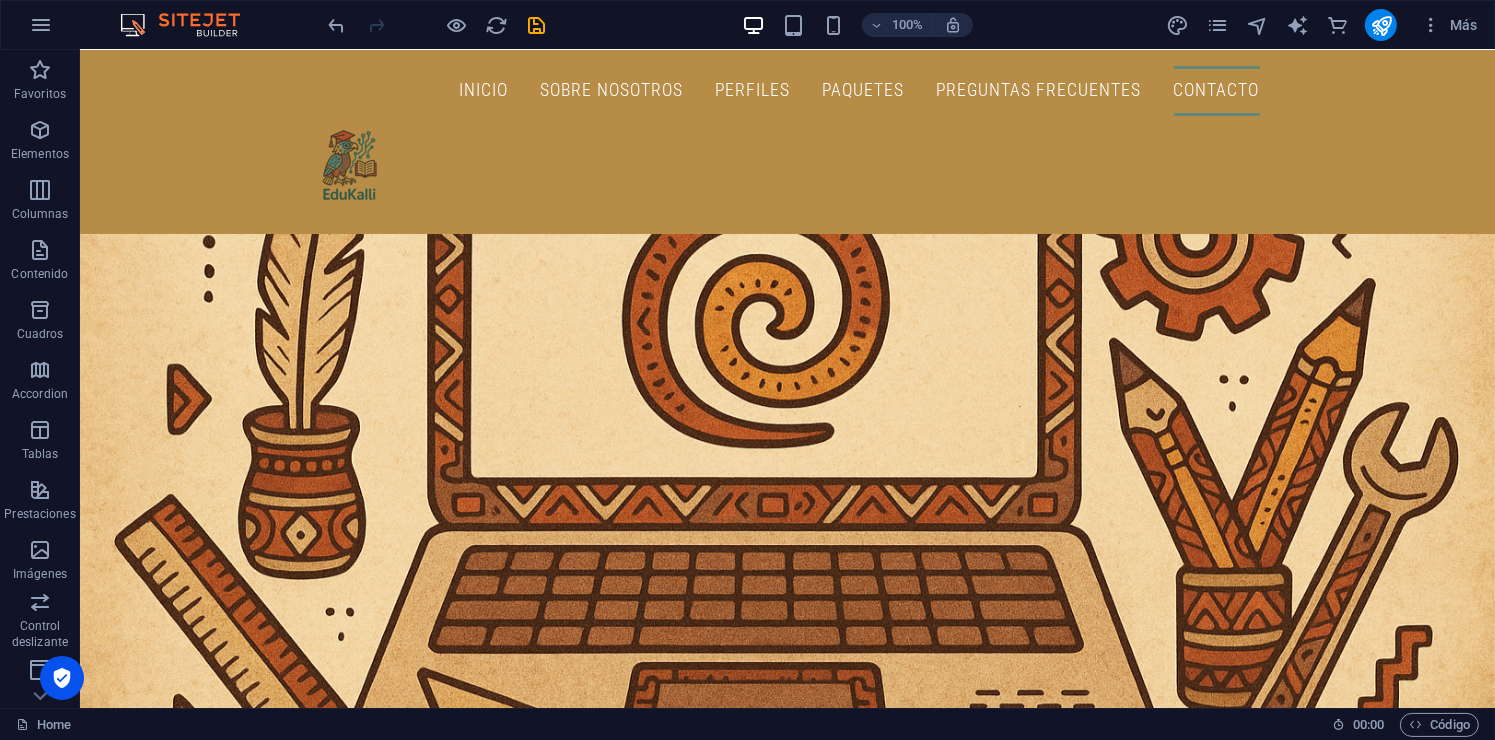 scroll, scrollTop: 3164, scrollLeft: 0, axis: vertical 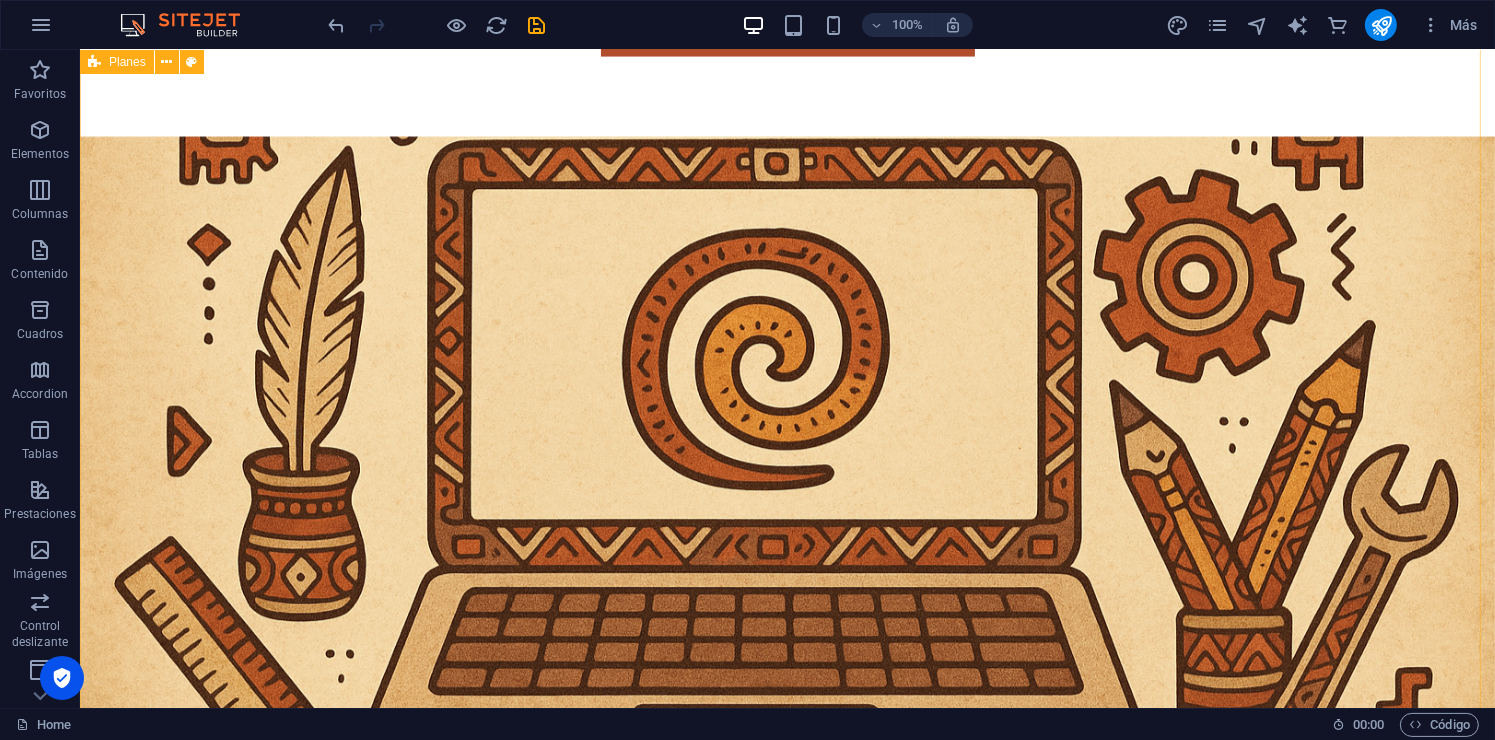 click on "PLAN BÁSICO $50  + IVA ✔️ Dominio personalizado:  tuescuela.edukalli.com ✔️ Personalización de colores y branding ✔️ Acceso al sistema de chat en tiempo real ✔️ Grupos y tareas básicas ✔️ Registro de asistencia y calificaciones ✔️ Panel administrativo completo (cargas, horarios, materias, etc.) ✔️ Notificaciones internas ✔️ Creación de ciclos escolares ✔️ Biblioteca en grupos  (temporal, se elimina cada semestre) ❌ Biblioteca escolar ❌ Historial permanente ❌ Soporte en tiempo real 🟡 Soporte por correo (respuesta en 48 h) 🧠  Perfecto para empezar, probar la plataforma y crecer después.   ¡Contactanos si te interesa! PLAN intermedio $75 + IVA ✔️ Todo lo del plan básico ✔️ Biblioteca escolar y de grupo  (con rotación semestral) ✔️ Soporte por correo (respuesta en 24 h) 💡  Ideal para escuelas en crecimiento que quieren orden y estructura sin perder el control. ¡Contactanos si te interesa! PLAN PREMIUM $90  + IVA 👑" at bounding box center [786, 4361] 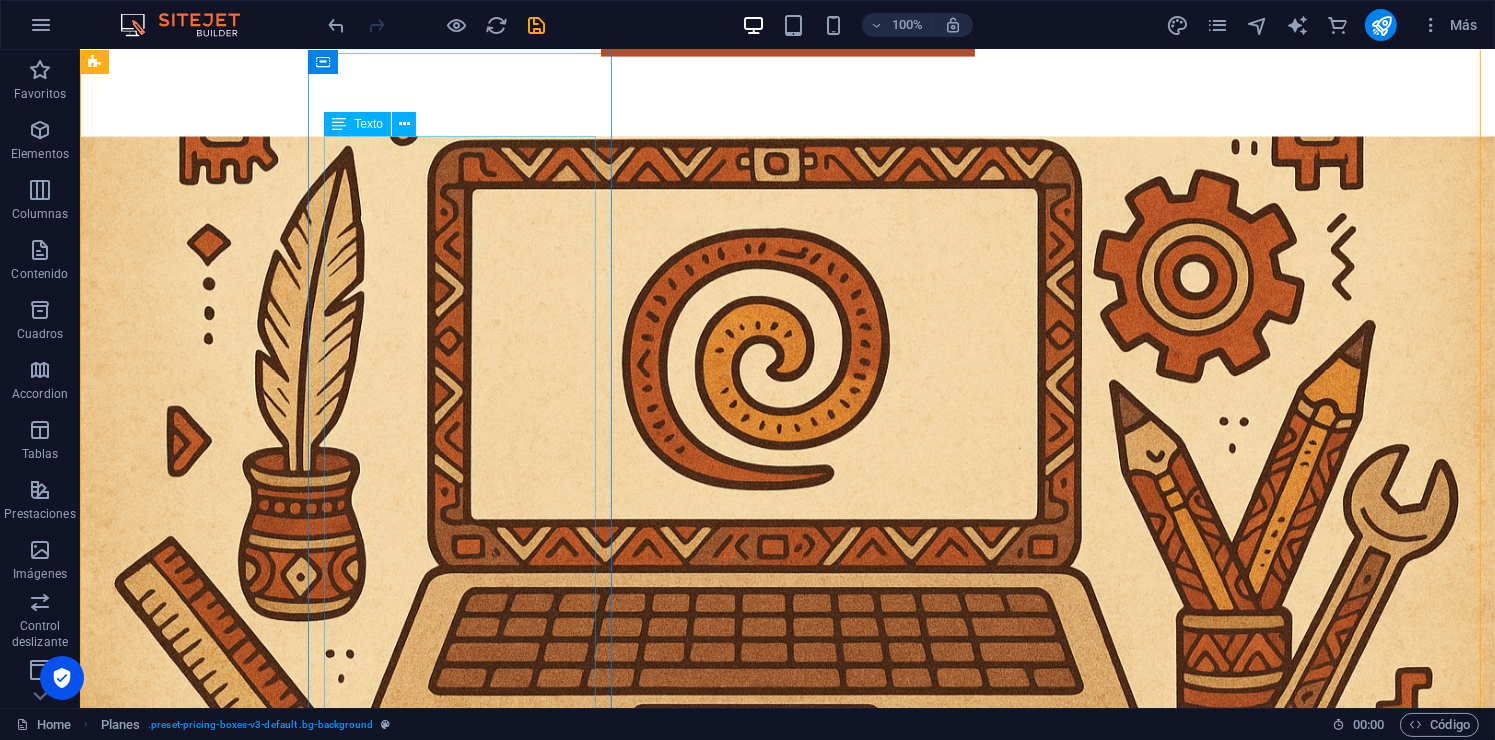 click on "✔️ Dominio personalizado:  tuescuela.edukalli.com ✔️ Personalización de colores y branding ✔️ Acceso al sistema de chat en tiempo real ✔️ Grupos y tareas básicas ✔️ Registro de asistencia y calificaciones ✔️ Panel administrativo completo (cargas, horarios, materias, etc.) ✔️ Notificaciones internas ✔️ Creación de ciclos escolares ✔️ Biblioteca en grupos  (temporal, se elimina cada semestre) ❌ Biblioteca escolar ❌ Historial permanente ❌ Soporte en tiempo real 🟡 Soporte por correo (respuesta en 48 h) 🧠  Perfecto para empezar, probar la plataforma y crecer después." at bounding box center [567, 4073] 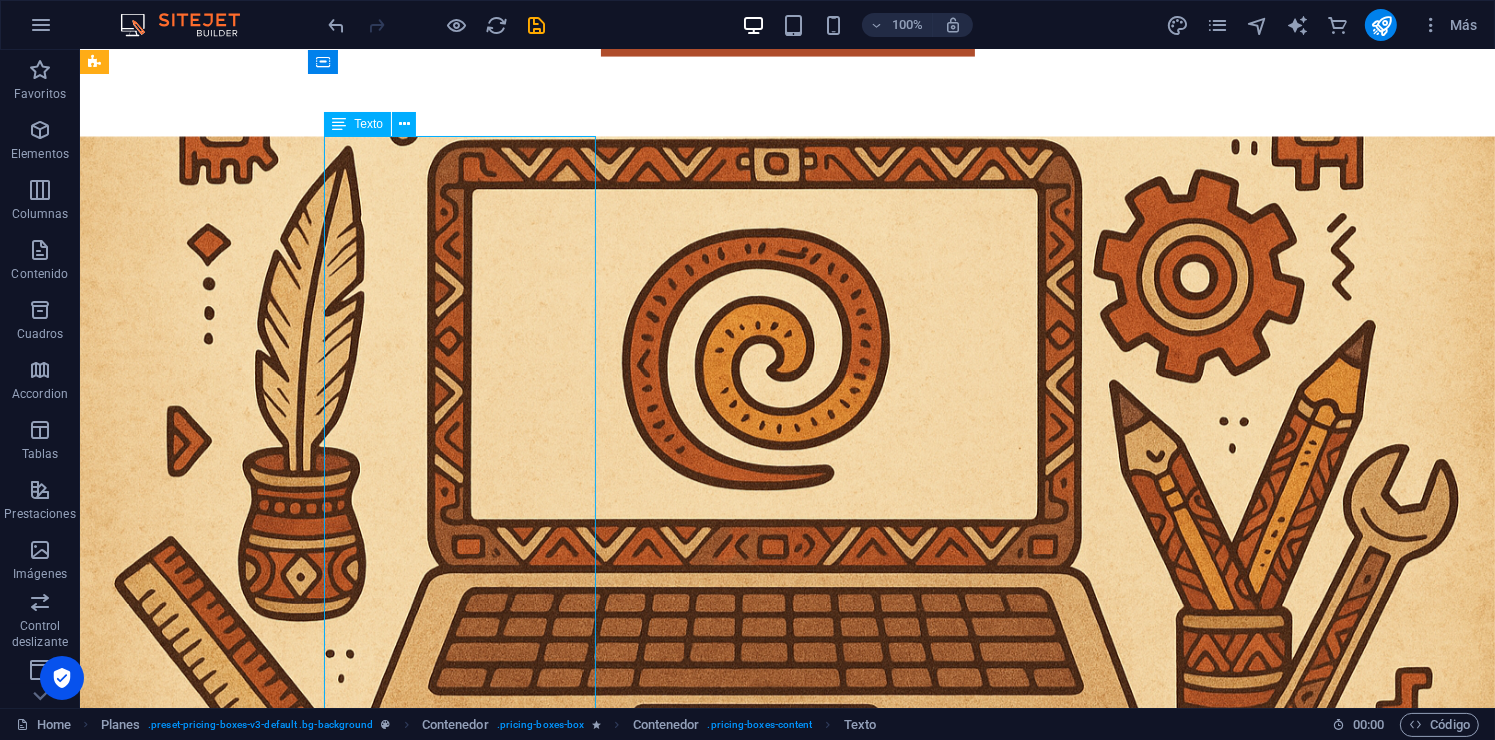 click on "✔️ Dominio personalizado:  tuescuela.edukalli.com ✔️ Personalización de colores y branding ✔️ Acceso al sistema de chat en tiempo real ✔️ Grupos y tareas básicas ✔️ Registro de asistencia y calificaciones ✔️ Panel administrativo completo (cargas, horarios, materias, etc.) ✔️ Notificaciones internas ✔️ Creación de ciclos escolares ✔️ Biblioteca en grupos  (temporal, se elimina cada semestre) ❌ Biblioteca escolar ❌ Historial permanente ❌ Soporte en tiempo real 🟡 Soporte por correo (respuesta en 48 h) 🧠  Perfecto para empezar, probar la plataforma y crecer después." at bounding box center [567, 4073] 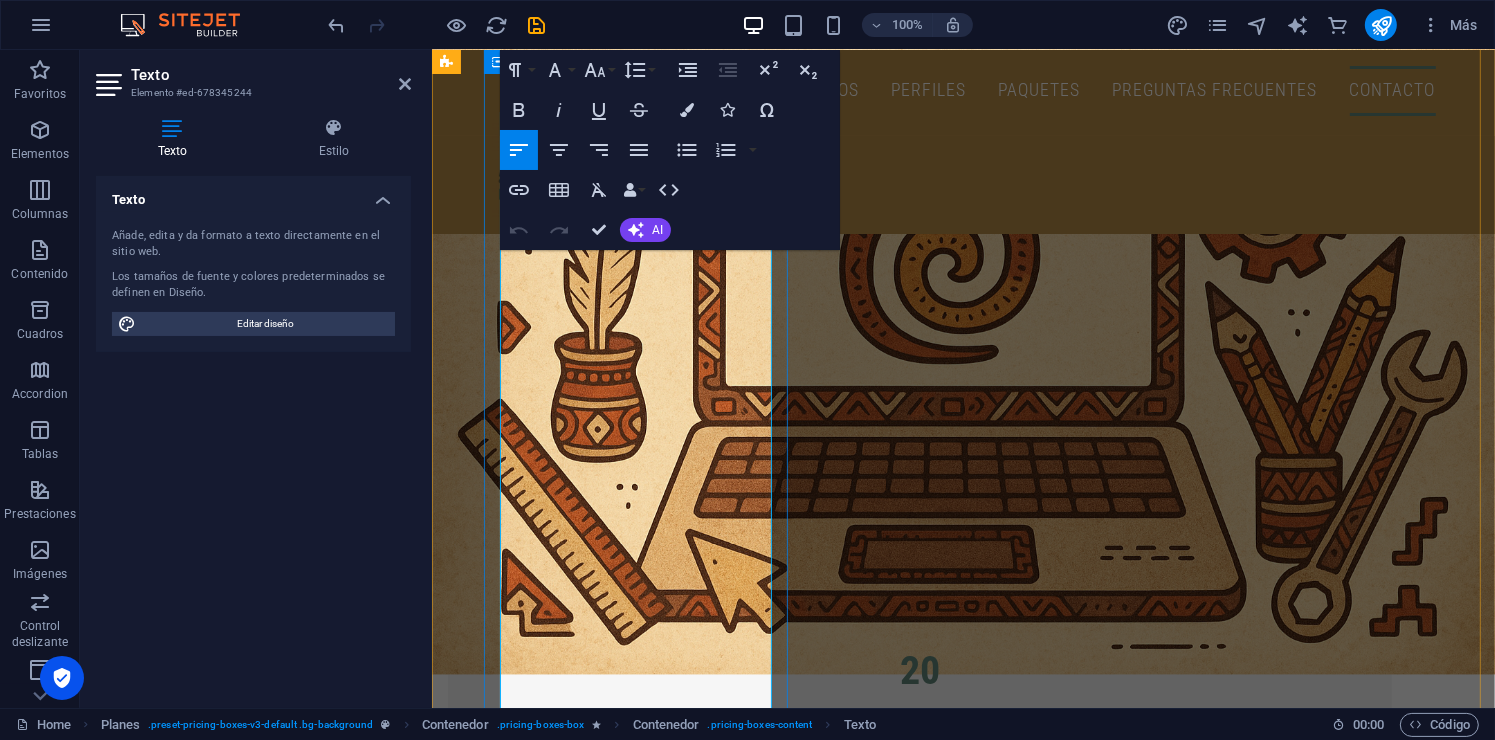 click on "✔️ Panel administrativo completo (cargas, horarios, materias, etc.) ✔️ Notificaciones internas ✔️ Creación de ciclos escolares ✔️ Biblioteca en grupos  (temporal, se elimina cada semestre) ❌ Biblioteca escolar ❌ Historial permanente ❌ Soporte en tiempo real 🟡 Soporte por correo (respuesta en 48 h)" at bounding box center [919, 3914] 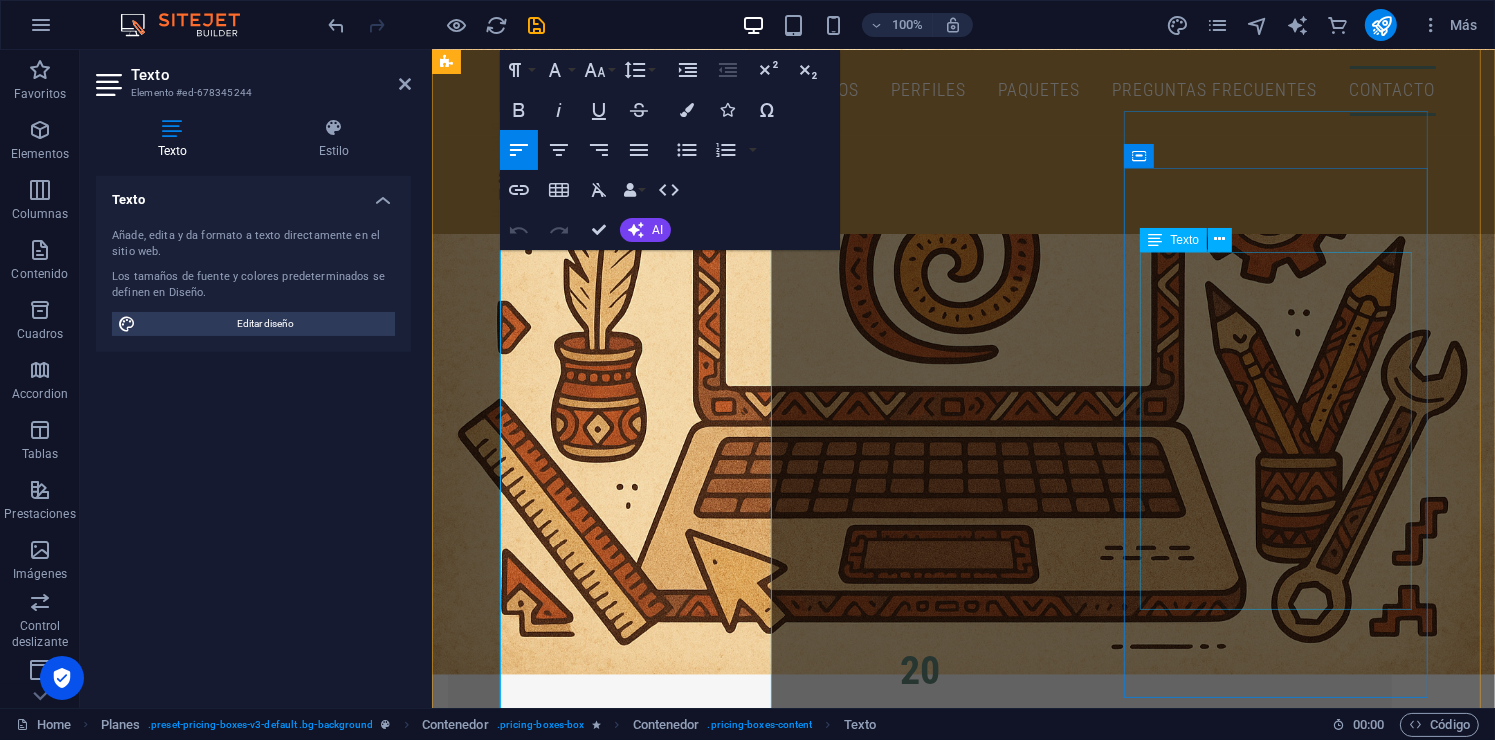 click on "✔️ Todo lo del plan básico e intermedio ✔️ Historial académico y de archivos sin caducidad ✔️ Biblioteca online completa y permanente ✔️ Capacitación inicial y acompañamiento ✔️ Soporte prioritario (respuesta en 2–6 h) 👑  Perfecto para universidades, tecnológicas o instituciones que quieren profesionalizar su gestión académica." at bounding box center (919, 4785) 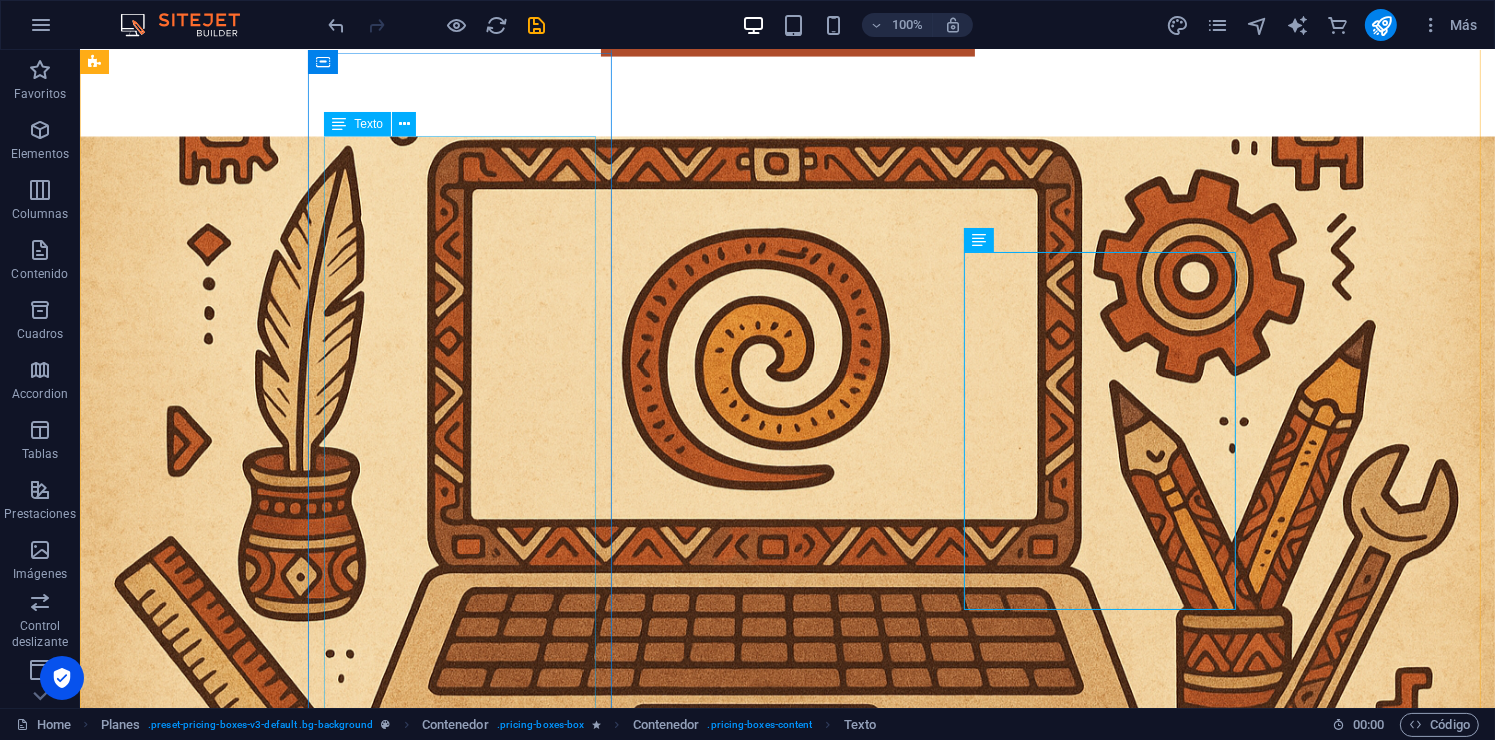 click on "✔️ Dominio personalizado:  tuescuela.edukalli.com ✔️ Personalización de colores y branding ✔️ Acceso al sistema de chat en tiempo real ✔️ Grupos y tareas básicas ✔️ Registro de asistencia y calificaciones ✔️ Panel administrativo completo (cargas, horarios, materias, etc.) ✔️ Notificaciones internas ✔️ Creación de ciclos escolares ✔️ Biblioteca en grupos  (temporal, se elimina cada semestre) ❌ Biblioteca escolar ❌ Historial permanente ❌ Soporte en tiempo real 🟡 Soporte por correo (respuesta en 48 h) 🧠  Perfecto para empezar, probar la plataforma y crecer después." at bounding box center [567, 4073] 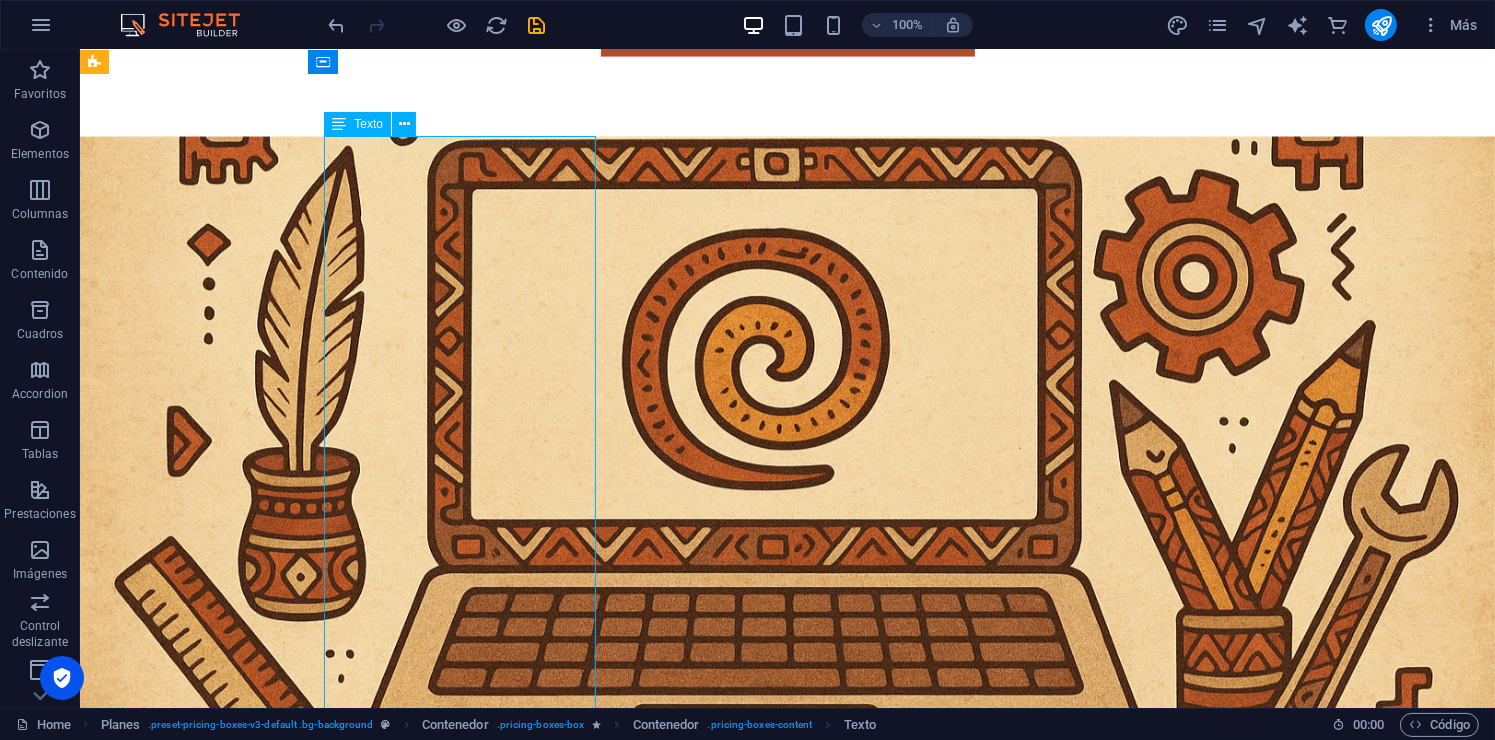 click on "✔️ Dominio personalizado:  tuescuela.edukalli.com ✔️ Personalización de colores y branding ✔️ Acceso al sistema de chat en tiempo real ✔️ Grupos y tareas básicas ✔️ Registro de asistencia y calificaciones ✔️ Panel administrativo completo (cargas, horarios, materias, etc.) ✔️ Notificaciones internas ✔️ Creación de ciclos escolares ✔️ Biblioteca en grupos  (temporal, se elimina cada semestre) ❌ Biblioteca escolar ❌ Historial permanente ❌ Soporte en tiempo real 🟡 Soporte por correo (respuesta en 48 h) 🧠  Perfecto para empezar, probar la plataforma y crecer después." at bounding box center (567, 4073) 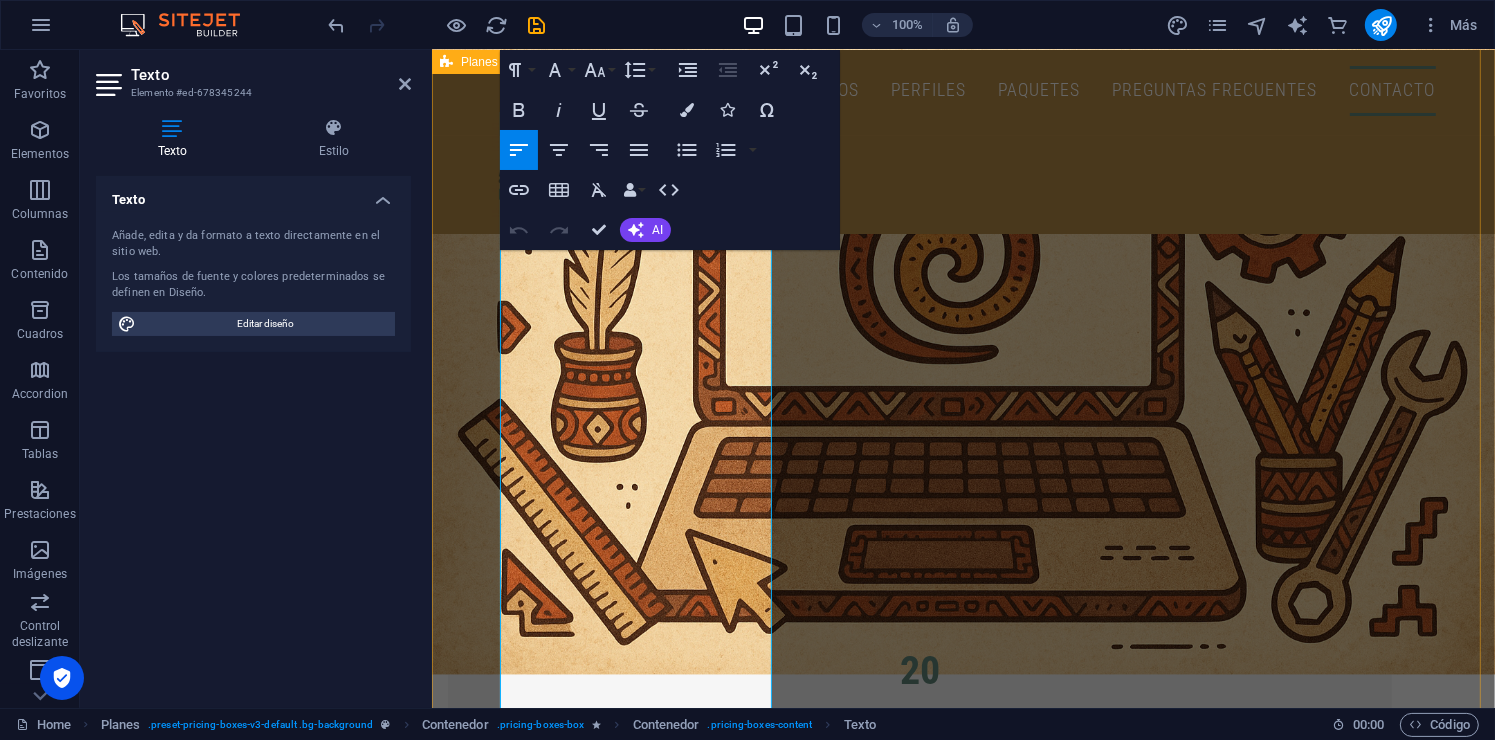click on "PLAN BÁSICO $50  + IVA ✔️ Dominio personalizado:  tuescuela.edukalli.com ✔️ Personalización de colores y branding ✔️ Acceso al sistema de chat en tiempo real ✔️ Grupos y tareas básicas ✔️ Registro de asistencia y calificaciones ✔️ Panel administrativo completo (cargas, horarios, materias, etc.) ✔️ Notificaciones internas ✔️ Creación de ciclos escolares ✔️ Biblioteca en grupos  (temporal, se elimina cada semestre) ❌ Biblioteca escolar ❌ Historial permanente ❌ Soporte en tiempo real 🟡 Soporte por correo (respuesta en 48 h) 🧠  Perfecto para empezar, probar la plataforma y crecer después.   ¡Contactanos si te interesa! PLAN intermedio $75 + IVA ✔️ Todo lo del plan básico ✔️ Biblioteca escolar y de grupo  (con rotación semestral) ✔️ Soporte por correo (respuesta en 24 h) 💡  Ideal para escuelas en crecimiento que quieren orden y estructura sin perder el control. ¡Contactanos si te interesa! PLAN PREMIUM $90  + IVA 👑" at bounding box center [962, 4182] 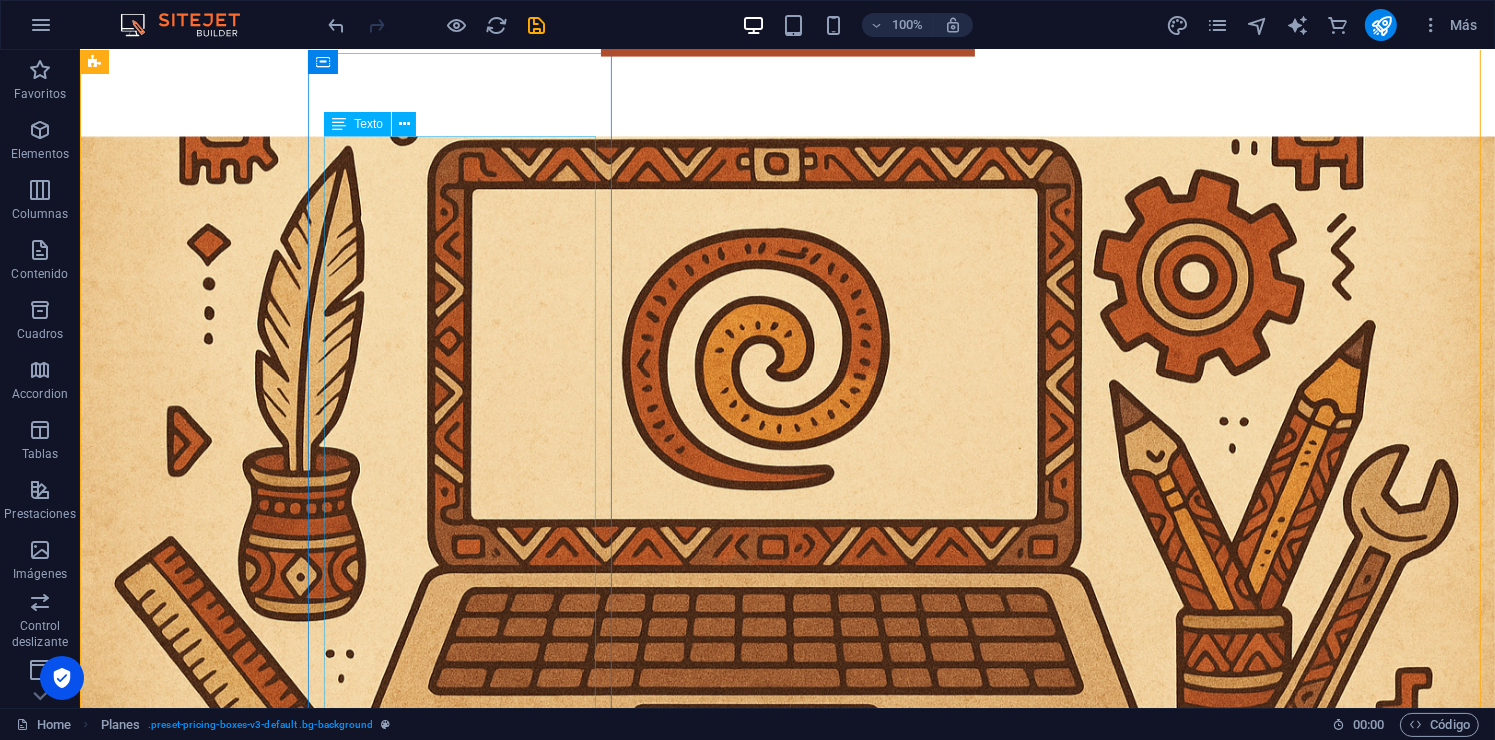 click on "✔️ Dominio personalizado:  tuescuela.edukalli.com ✔️ Personalización de colores y branding ✔️ Acceso al sistema de chat en tiempo real ✔️ Grupos y tareas básicas ✔️ Registro de asistencia y calificaciones ✔️ Panel administrativo completo (cargas, horarios, materias, etc.) ✔️ Notificaciones internas ✔️ Creación de ciclos escolares ✔️ Biblioteca en grupos  (temporal, se elimina cada semestre) ❌ Biblioteca escolar ❌ Historial permanente ❌ Soporte en tiempo real 🟡 Soporte por correo (respuesta en 48 h) 🧠  Perfecto para empezar, probar la plataforma y crecer después." at bounding box center [567, 4073] 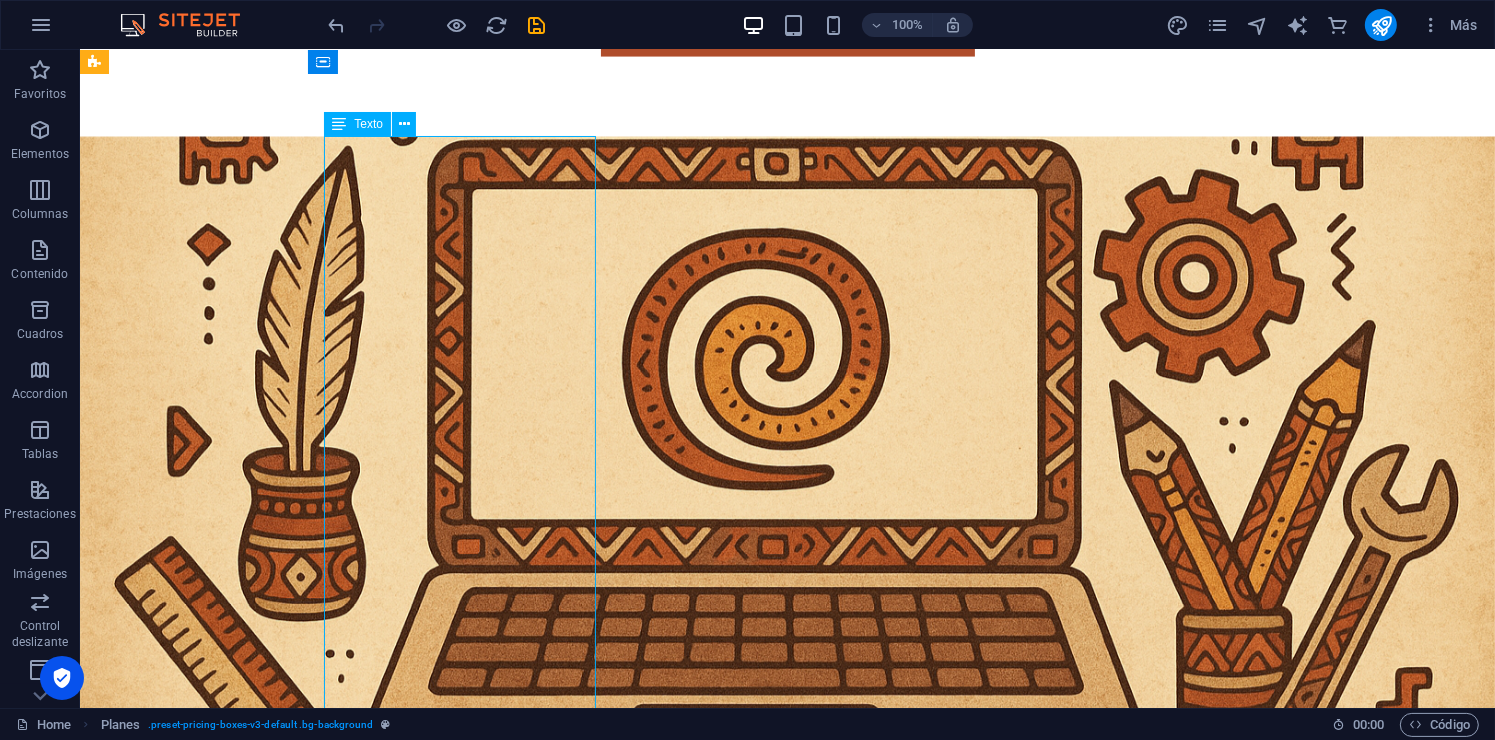 click on "✔️ Dominio personalizado:  tuescuela.edukalli.com ✔️ Personalización de colores y branding ✔️ Acceso al sistema de chat en tiempo real ✔️ Grupos y tareas básicas ✔️ Registro de asistencia y calificaciones ✔️ Panel administrativo completo (cargas, horarios, materias, etc.) ✔️ Notificaciones internas ✔️ Creación de ciclos escolares ✔️ Biblioteca en grupos  (temporal, se elimina cada semestre) ❌ Biblioteca escolar ❌ Historial permanente ❌ Soporte en tiempo real 🟡 Soporte por correo (respuesta en 48 h) 🧠  Perfecto para empezar, probar la plataforma y crecer después." at bounding box center [567, 4073] 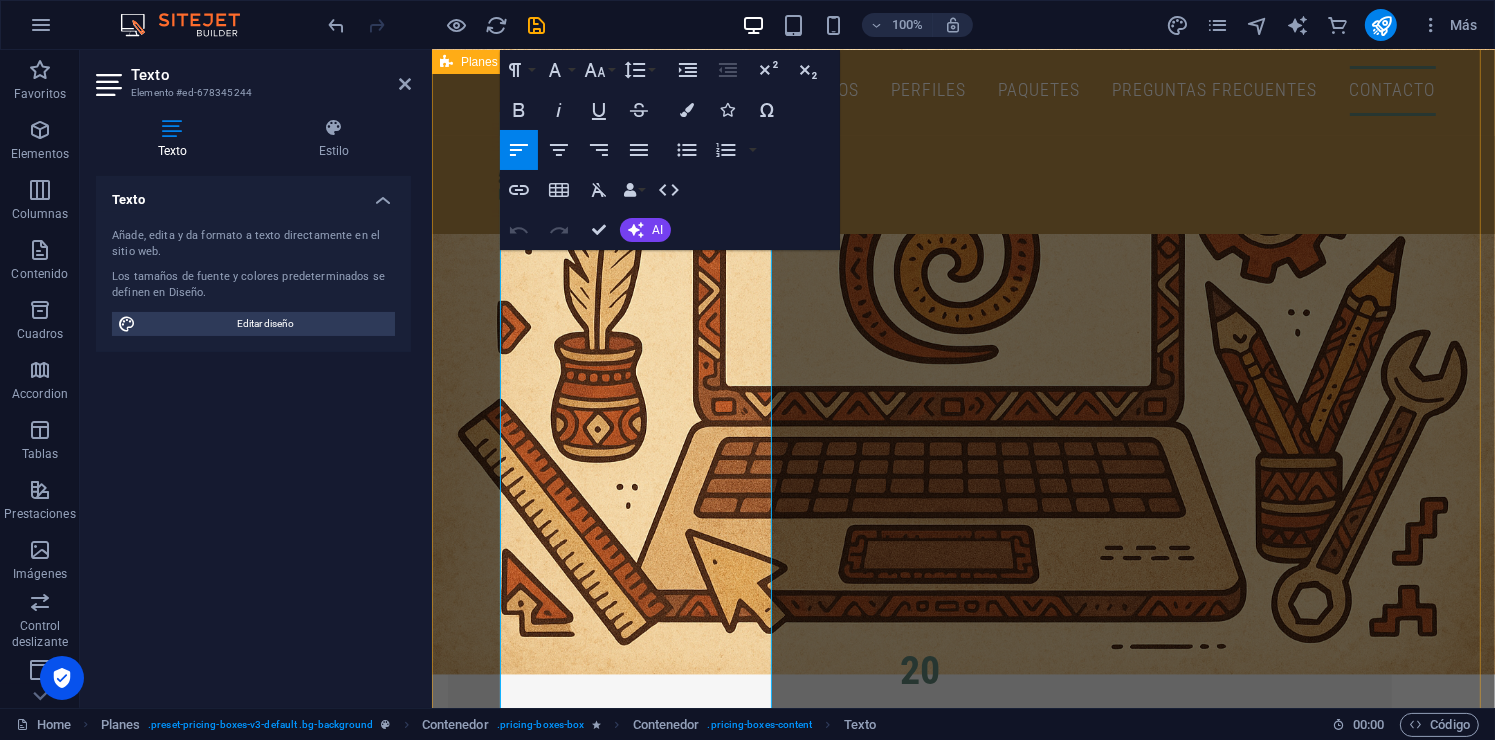 drag, startPoint x: 712, startPoint y: 680, endPoint x: 474, endPoint y: 208, distance: 528.6095 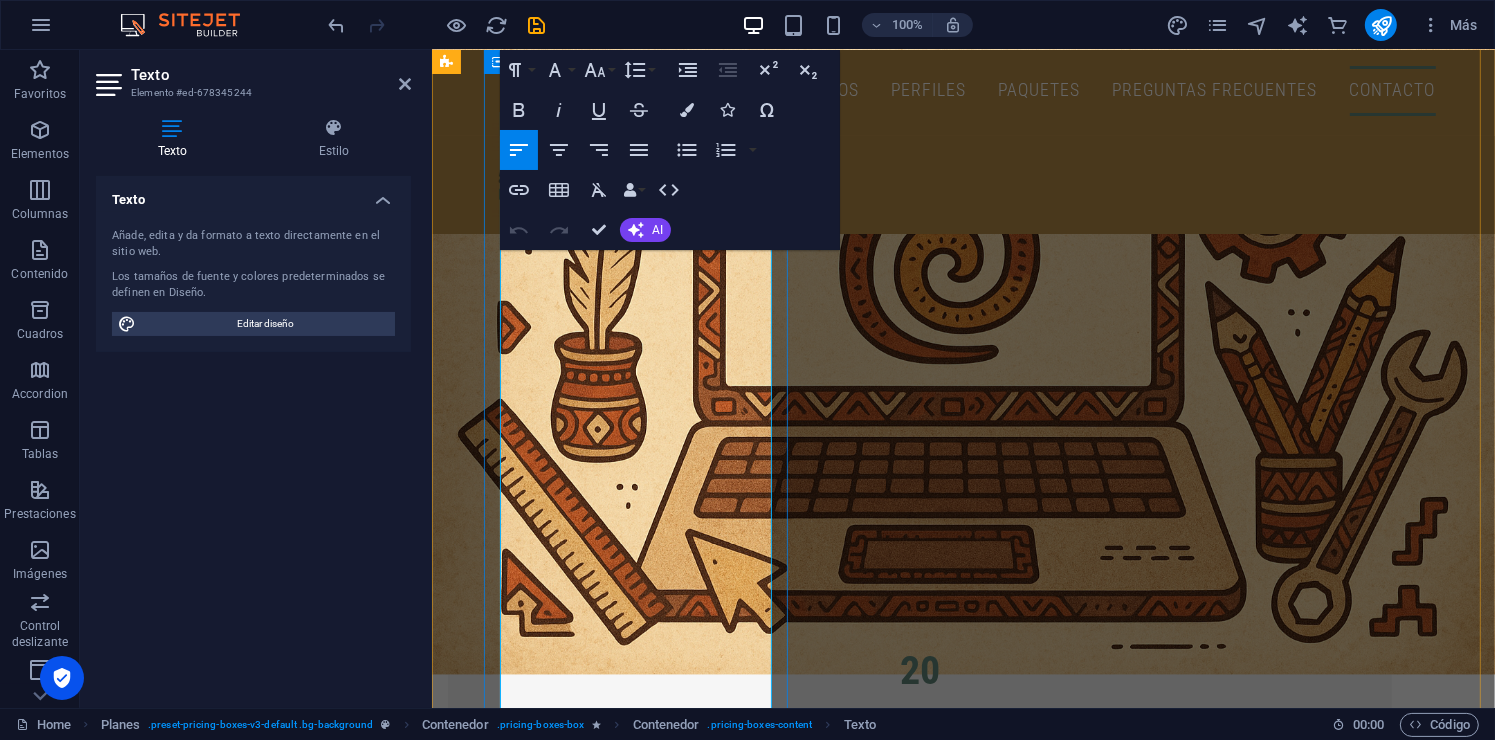 copy on "✔️ Personalización de colores y branding ✔️ Acceso al sistema de chat en tiempo real ✔️ Grupos y tareas básicas ✔️ Registro de asistencia y calificaciones ✔️ Panel administrativo completo (cargas, horarios, materias, etc.) ✔️ Notificaciones internas ✔️ Creación de ciclos escolares ✔️ Biblioteca en grupos  (temporal, se elimina cada semestre) ❌ Biblioteca escolar ❌ Historial permanente ❌ Soporte en tiempo real 🟡 Soporte por correo (respuesta en 48 h) 🧠  Perfecto para empezar, probar la plataforma y crecer después." 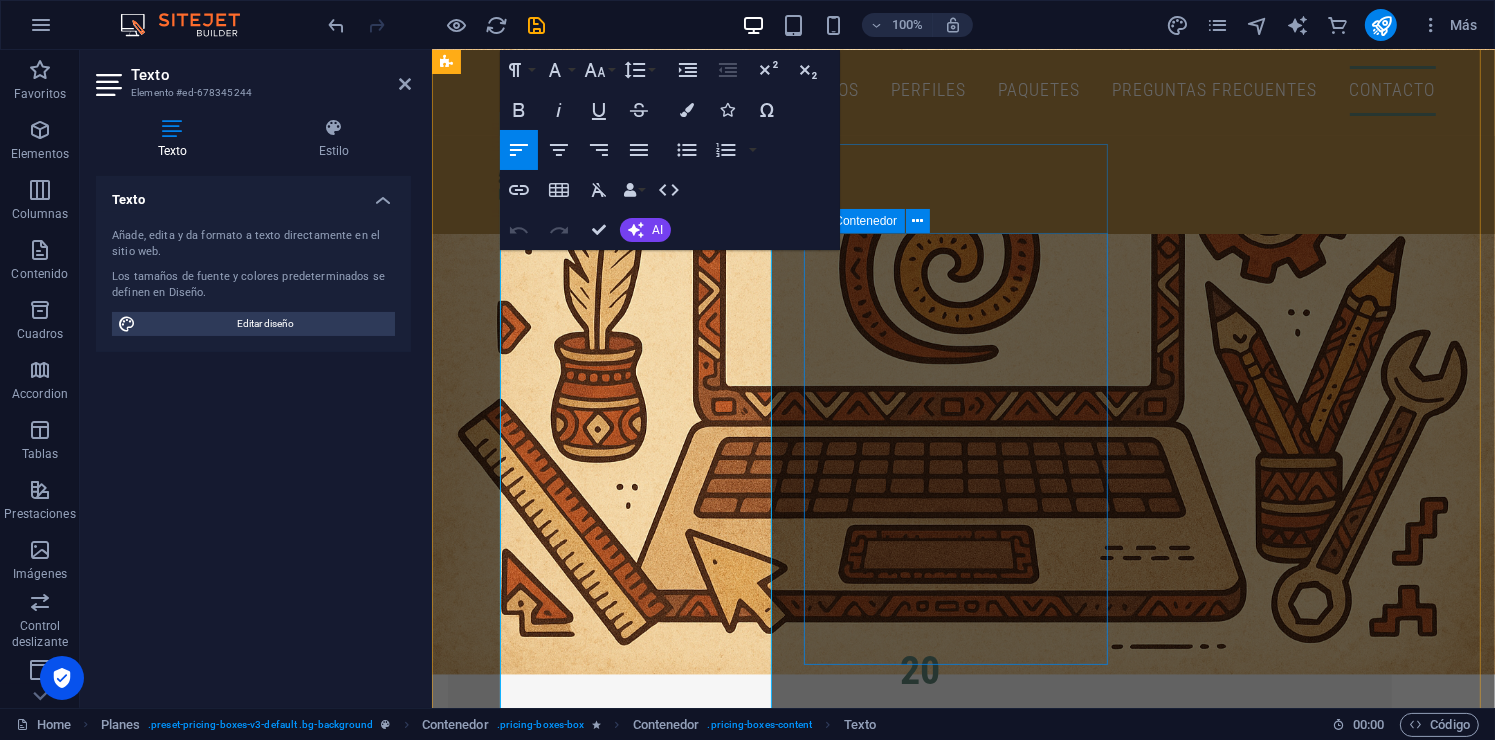 click on "$75 + IVA ✔️ Todo lo del plan básico ✔️ Biblioteca escolar y de grupo  (con rotación semestral) ✔️ Soporte por correo (respuesta en 24 h) 💡  Ideal para escuelas en crecimiento que quieren orden y estructura sin perder el control. ¡Contactanos si te interesa!" at bounding box center [919, 4407] 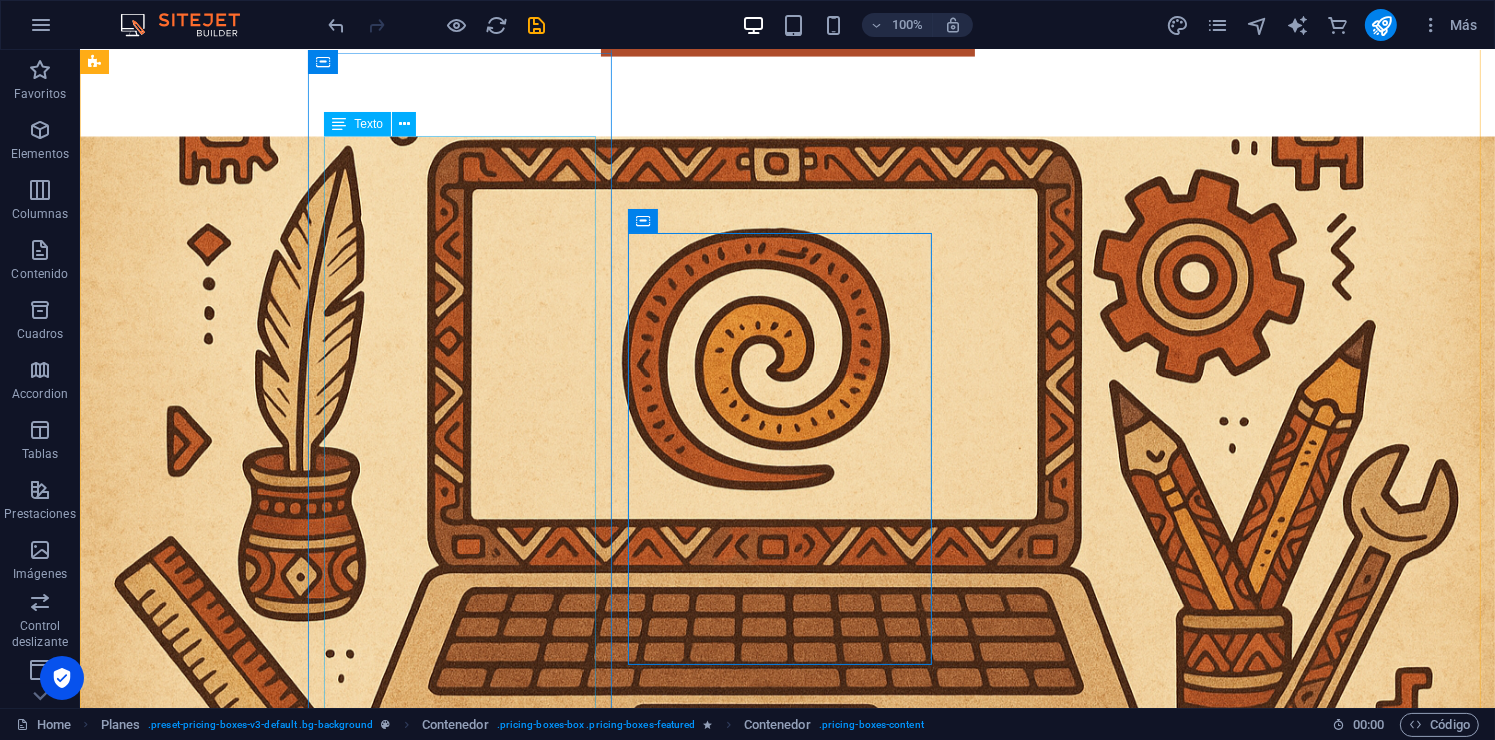 click on "✔️ Dominio personalizado:  tuescuela.edukalli.com ✔️ Personalización de colores y branding ✔️ Acceso al sistema de chat en tiempo real ✔️ Grupos y tareas básicas ✔️ Registro de asistencia y calificaciones ✔️ Panel administrativo completo (cargas, horarios, materias, etc.) ✔️ Notificaciones internas ✔️ Creación de ciclos escolares ✔️ Biblioteca en grupos  (temporal, se elimina cada semestre) ❌ Biblioteca escolar ❌ Historial permanente ❌ Soporte en tiempo real 🟡 Soporte por correo (respuesta en 48 h) 🧠  Perfecto para empezar, probar la plataforma y crecer después." at bounding box center (567, 4073) 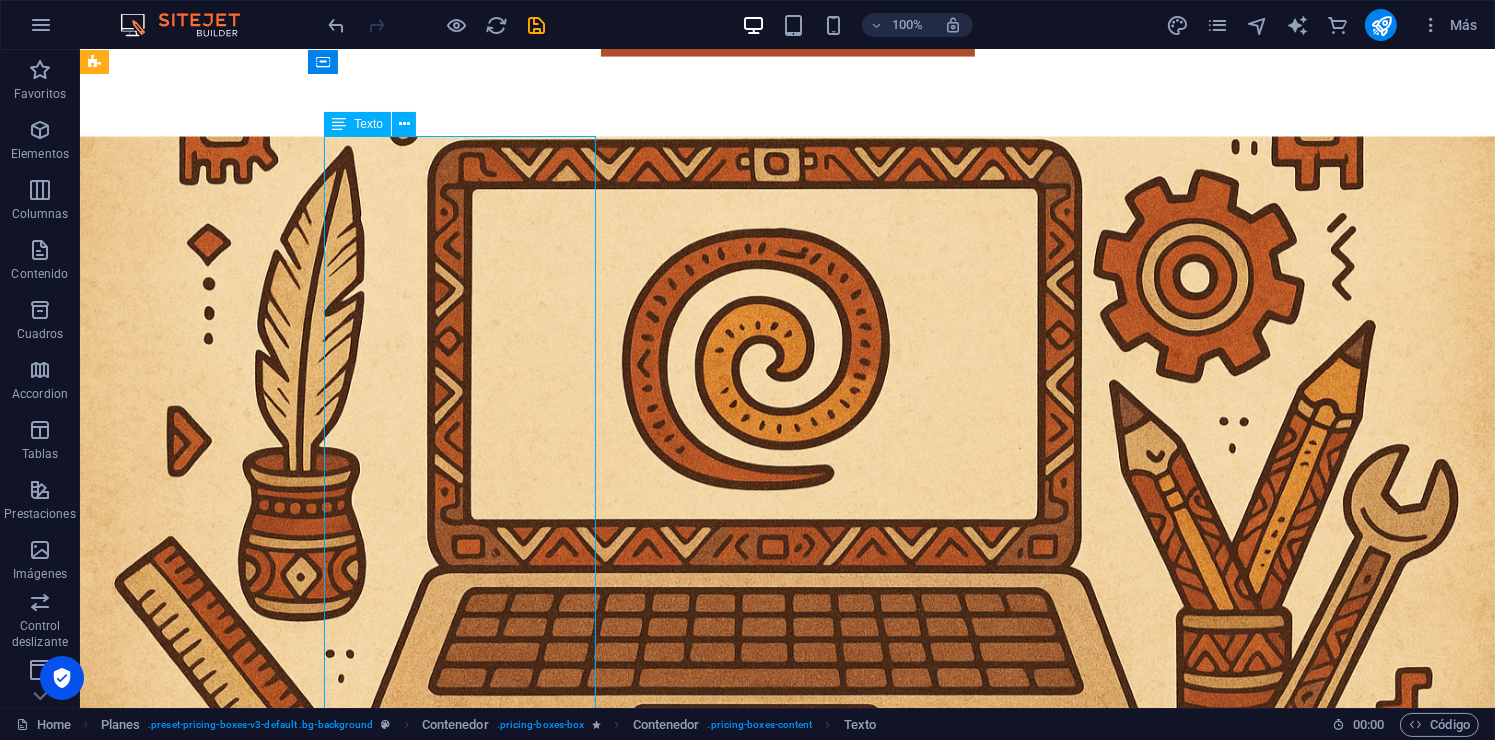 click on "✔️ Dominio personalizado:  tuescuela.edukalli.com ✔️ Personalización de colores y branding ✔️ Acceso al sistema de chat en tiempo real ✔️ Grupos y tareas básicas ✔️ Registro de asistencia y calificaciones ✔️ Panel administrativo completo (cargas, horarios, materias, etc.) ✔️ Notificaciones internas ✔️ Creación de ciclos escolares ✔️ Biblioteca en grupos  (temporal, se elimina cada semestre) ❌ Biblioteca escolar ❌ Historial permanente ❌ Soporte en tiempo real 🟡 Soporte por correo (respuesta en 48 h) 🧠  Perfecto para empezar, probar la plataforma y crecer después." at bounding box center [567, 4073] 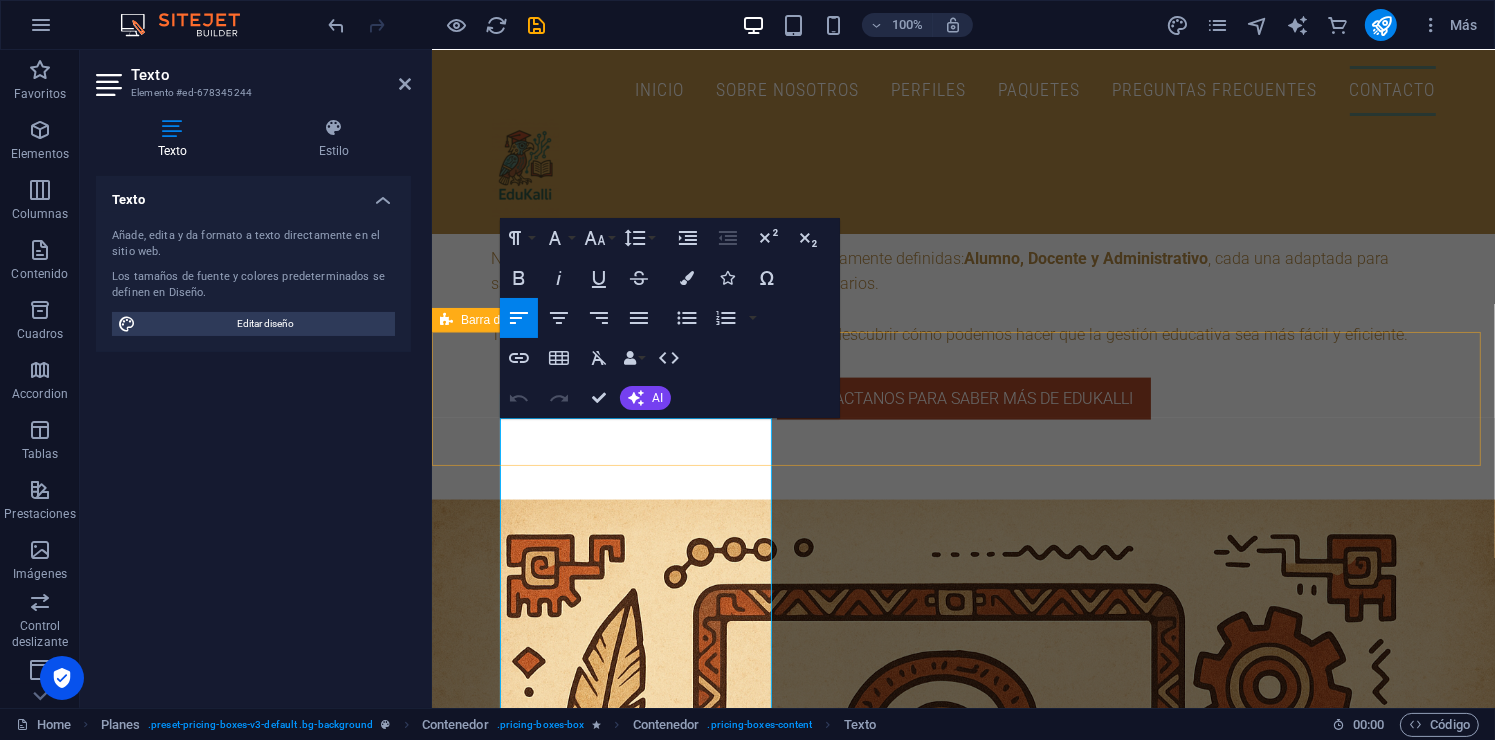 scroll, scrollTop: 2684, scrollLeft: 0, axis: vertical 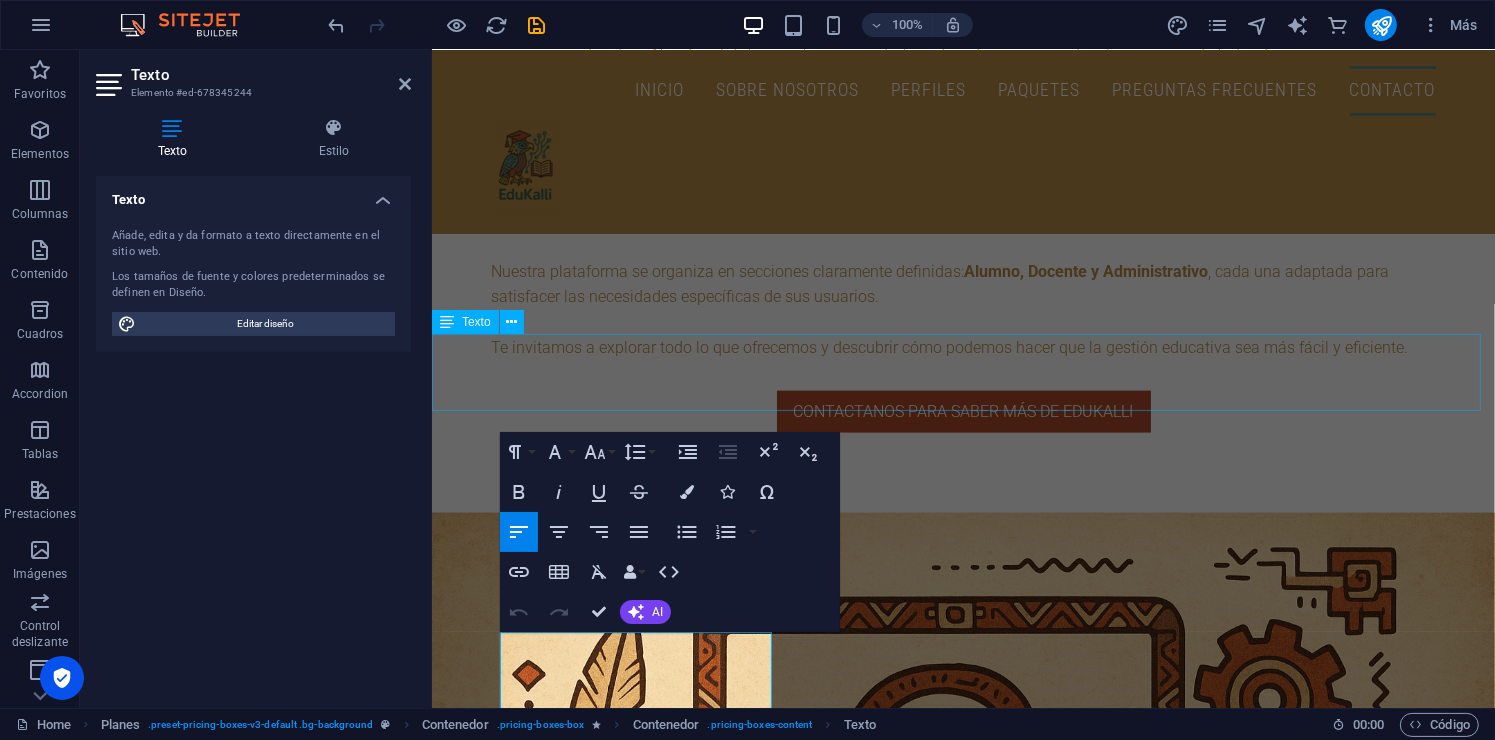 drag, startPoint x: 714, startPoint y: 691, endPoint x: 457, endPoint y: 343, distance: 432.61185 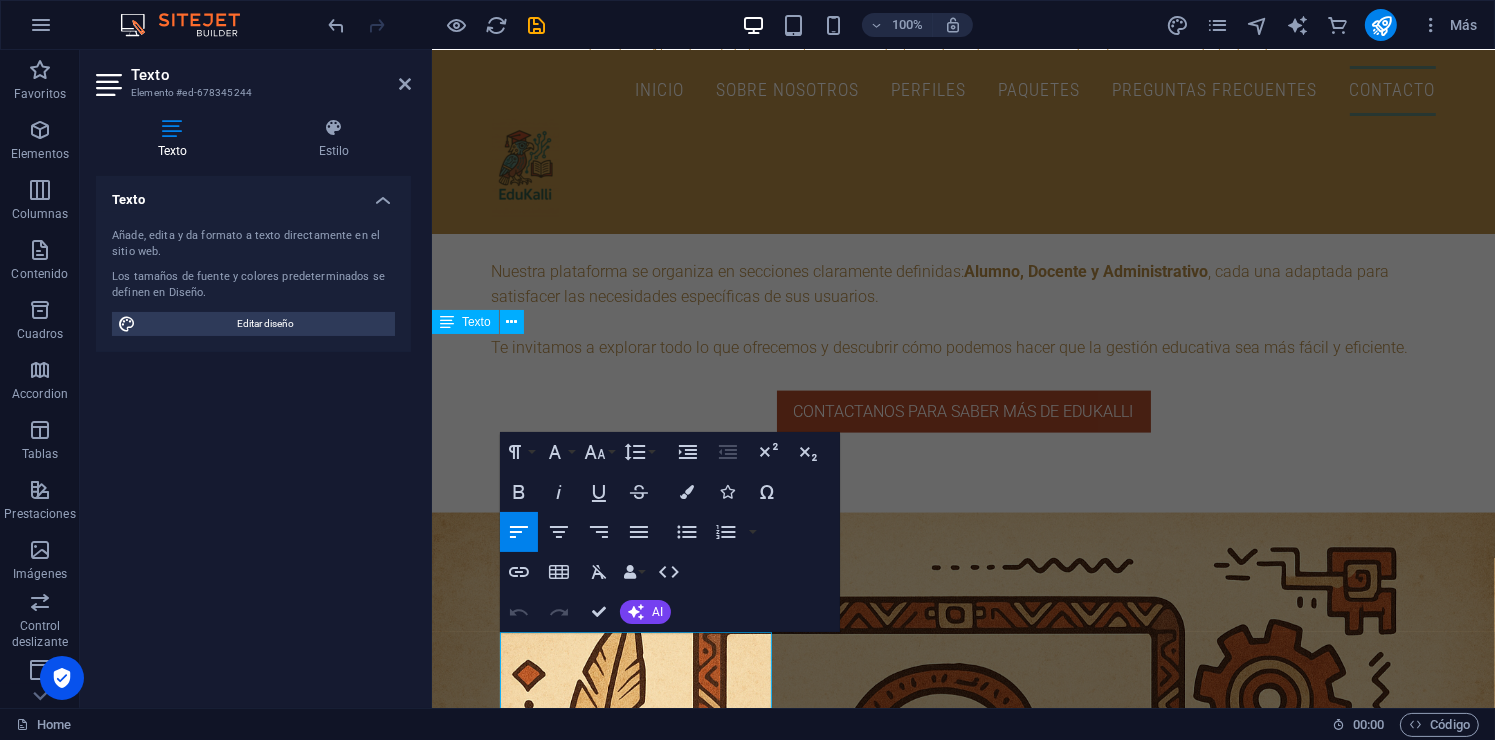 copy on "✔️ Dominio personalizado:  tuescuela.edukalli.com ✔️ Personalización de colores y branding ✔️ Acceso al sistema de chat en tiempo real ✔️ Grupos y tareas básicas ✔️ Registro de asistencia y calificaciones ✔️ Panel administrativo completo (cargas, horarios, materias, etc.) ✔️ Notificaciones internas ✔️ Creación de ciclos escolares ✔️ Biblioteca en grupos  (temporal, se elimina cada semestre) ❌ Biblioteca escolar ❌ Historial permanente ❌ Soporte en tiempo real 🟡 Soporte por correo (respuesta en 48 h) 🧠  Perfecto para empezar, probar la plataforma y crecer después." 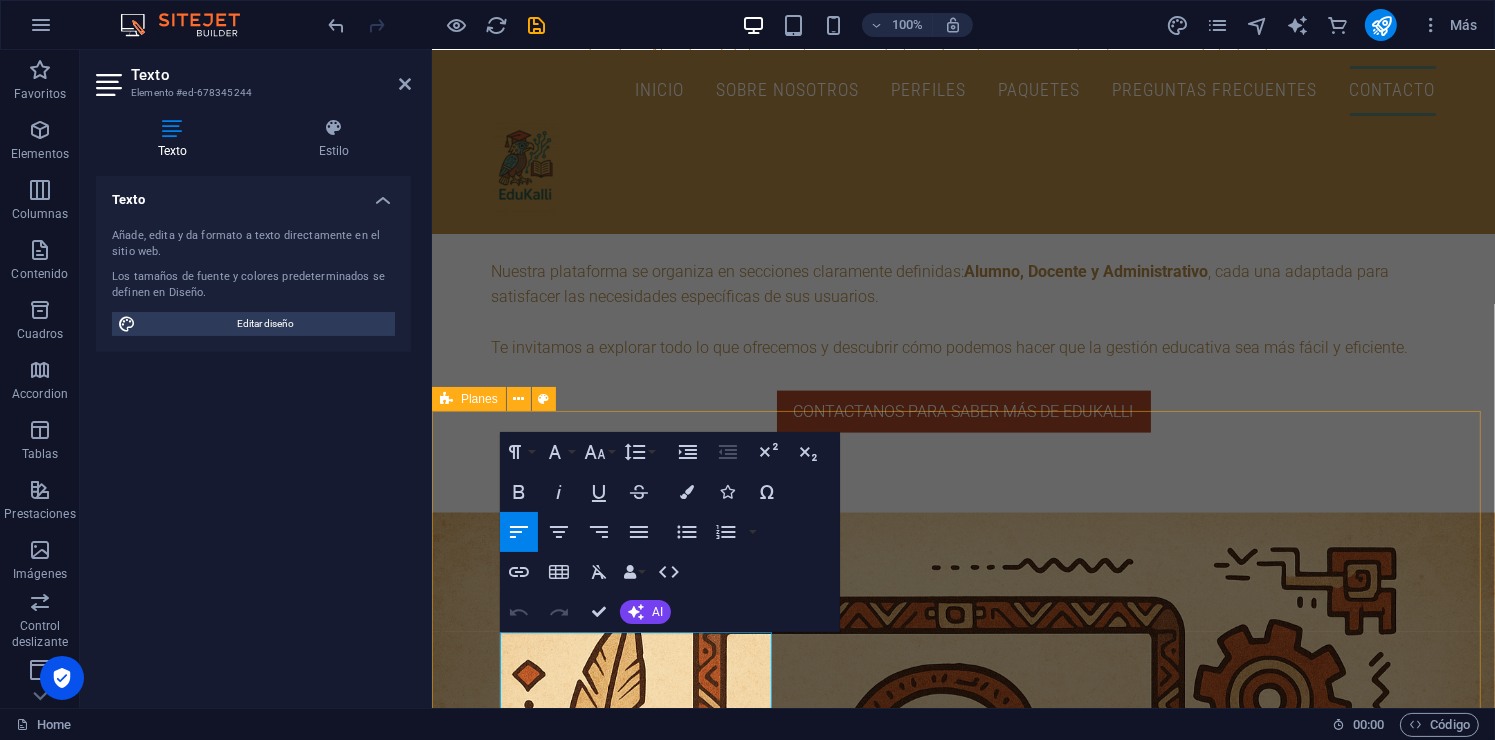 click on "PLAN BÁSICO $50  + IVA ✔️ Dominio personalizado:  tuescuela.edukalli.com ✔️ Personalización de colores y branding ✔️ Acceso al sistema de chat en tiempo real ✔️ Grupos y tareas básicas ✔️ Registro de asistencia y calificaciones ✔️ Panel administrativo completo (cargas, horarios, materias, etc.) ✔️ Notificaciones internas ✔️ Creación de ciclos escolares ✔️ Biblioteca en grupos  (temporal, se elimina cada semestre) ❌ Biblioteca escolar ❌ Historial permanente ❌ Soporte en tiempo real 🟡 Soporte por correo (respuesta en 48 h) 🧠  Perfecto para empezar, probar la plataforma y crecer después.   ¡Contactanos si te interesa! PLAN intermedio $75 + IVA ✔️ Todo lo del plan básico ✔️ Biblioteca escolar y de grupo  (con rotación semestral) ✔️ Soporte por correo (respuesta en 24 h) 💡  Ideal para escuelas en crecimiento que quieren orden y estructura sin perder el control. ¡Contactanos si te interesa! PLAN PREMIUM $90  + IVA 👑" at bounding box center [962, 4678] 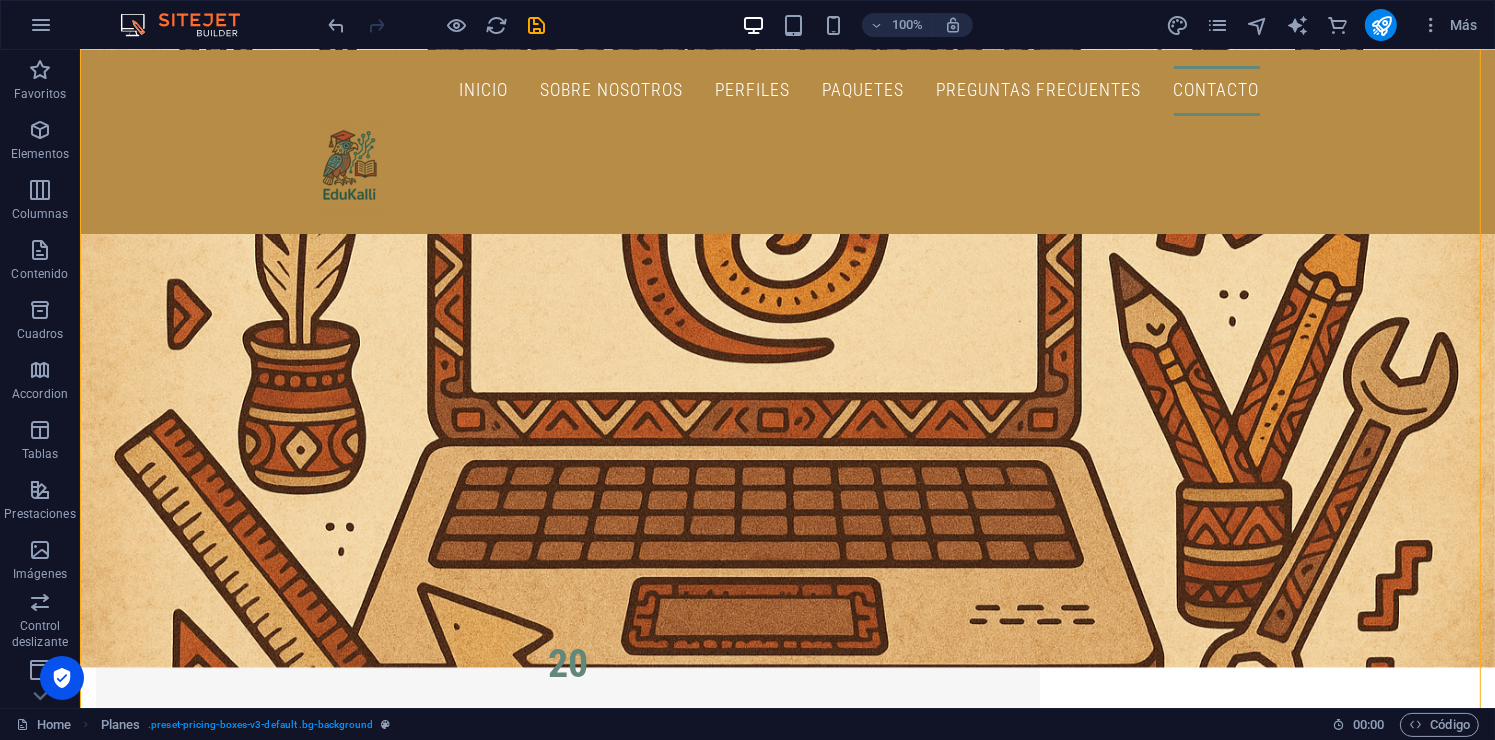 scroll, scrollTop: 3158, scrollLeft: 0, axis: vertical 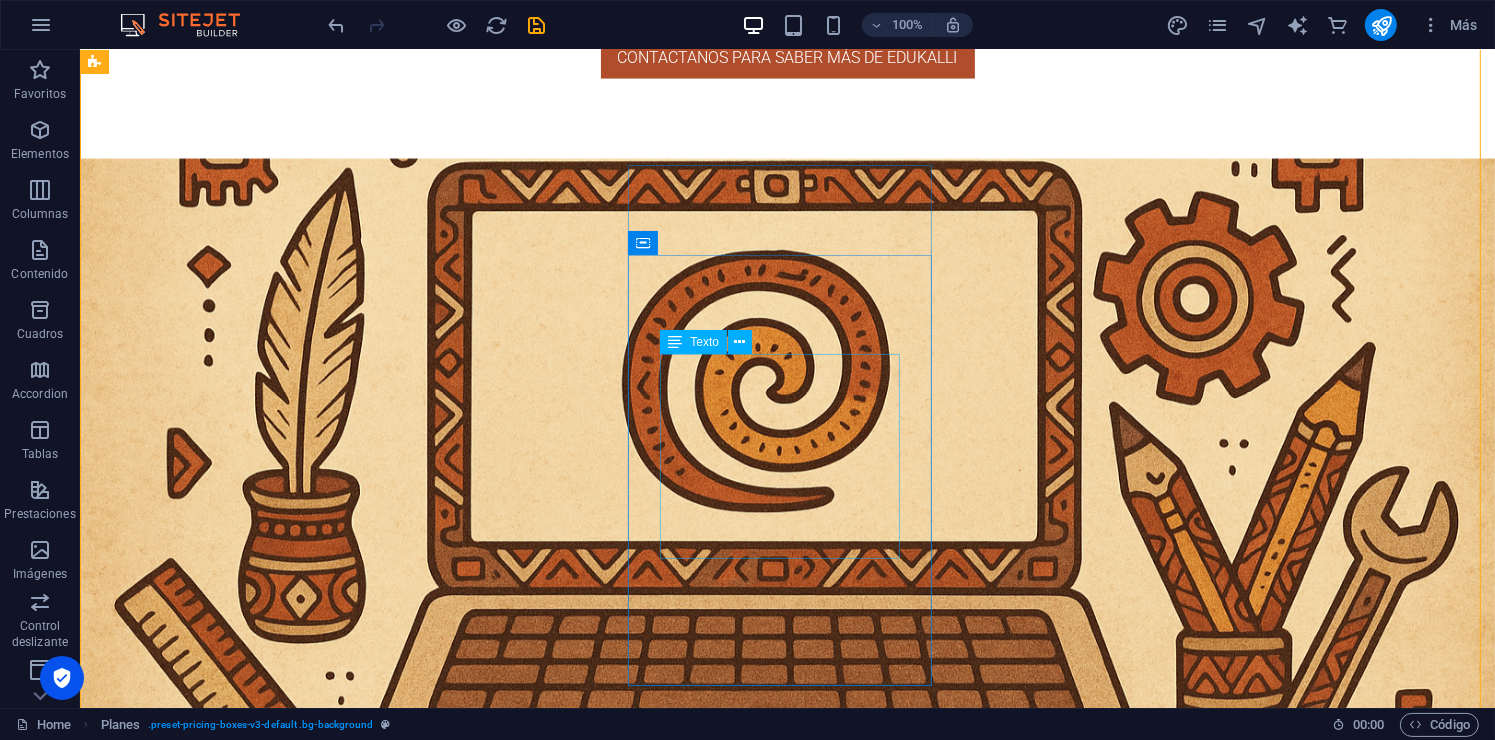 click on "✔️ Todo lo del plan básico ✔️ Biblioteca escolar y de grupo  (con rotación semestral) ✔️ Soporte por correo (respuesta en 24 h) 💡  Ideal para escuelas en crecimiento que quieren orden y estructura sin perder el control." at bounding box center (567, 4624) 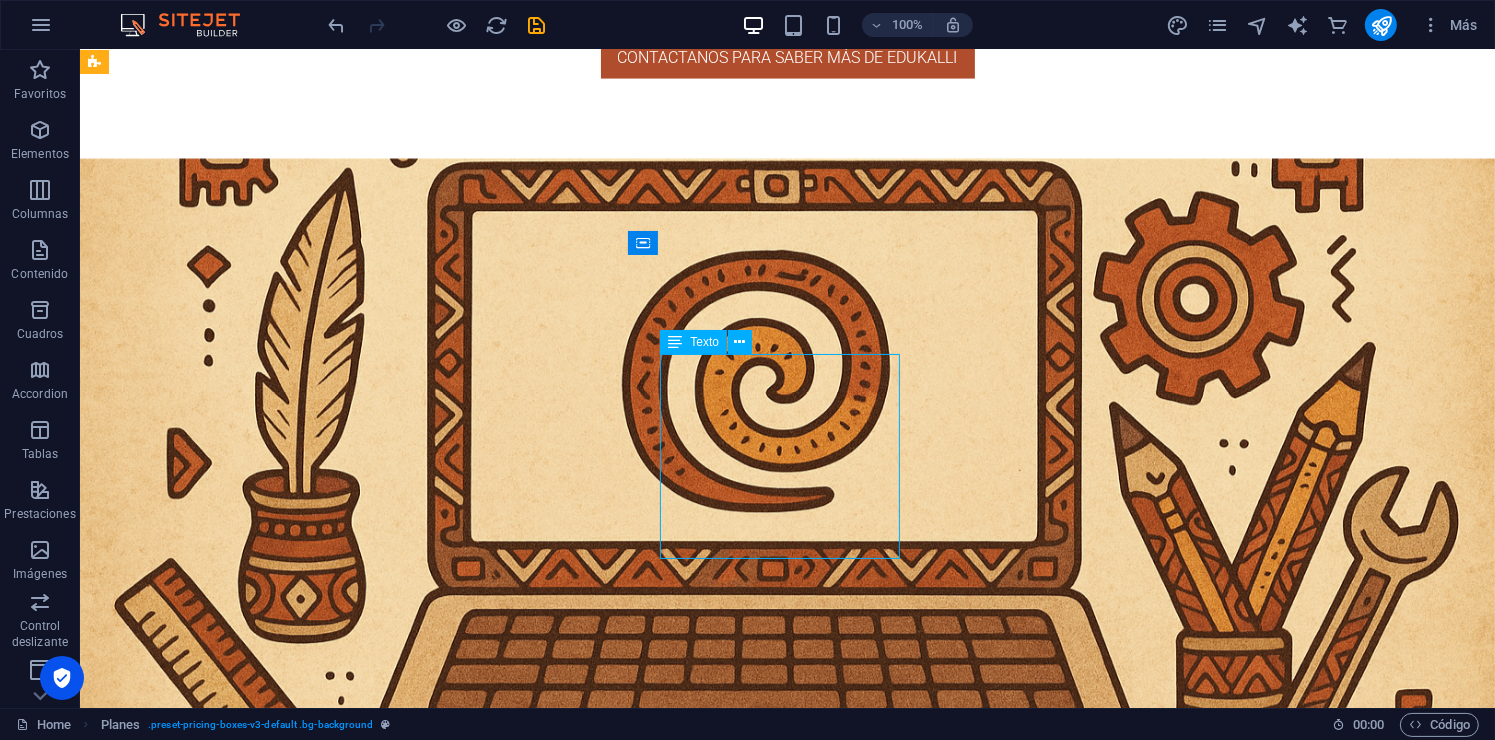 click on "✔️ Todo lo del plan básico ✔️ Biblioteca escolar y de grupo  (con rotación semestral) ✔️ Soporte por correo (respuesta en 24 h) 💡  Ideal para escuelas en crecimiento que quieren orden y estructura sin perder el control." at bounding box center (567, 4624) 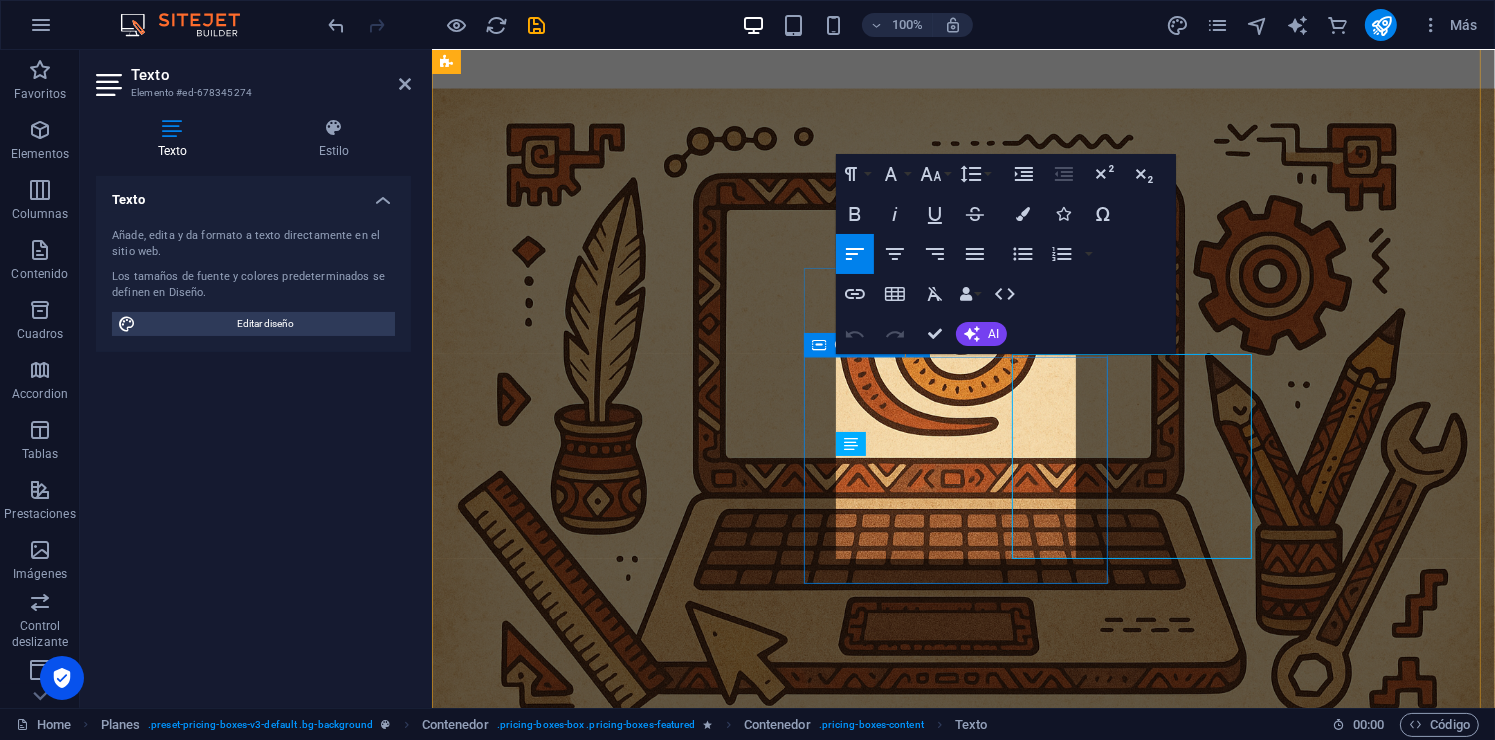 click on "$75 + IVA ✔️ Todo lo del plan básico ✔️ Biblioteca escolar y de grupo  (con rotación semestral) ✔️ Soporte por correo (respuesta en 24 h) 💡  Ideal para escuelas en crecimiento que quieren orden y estructura sin perder el control. ¡Contactanos si te interesa!" at bounding box center [919, 4478] 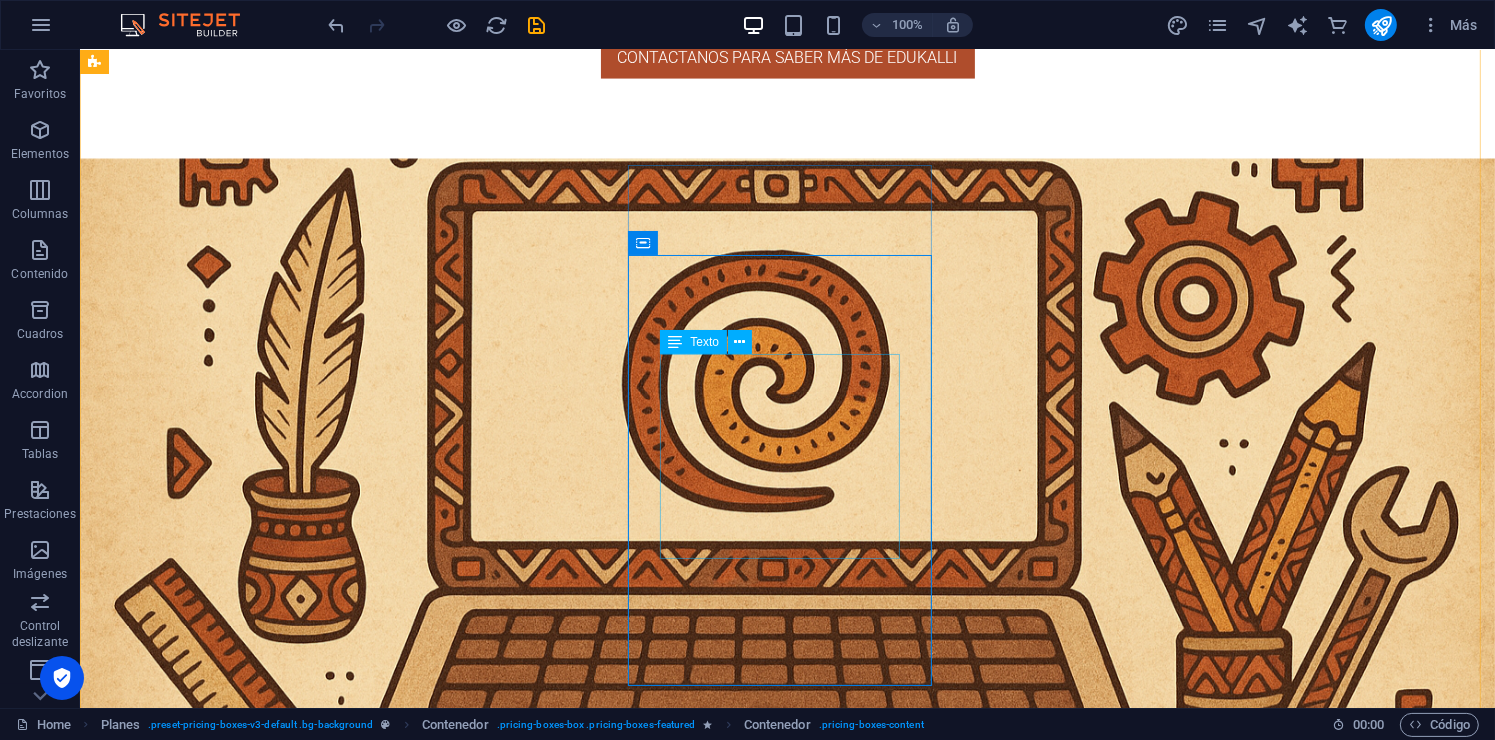 click on "✔️ Todo lo del plan básico ✔️ Biblioteca escolar y de grupo  (con rotación semestral) ✔️ Soporte por correo (respuesta en 24 h) 💡  Ideal para escuelas en crecimiento que quieren orden y estructura sin perder el control." at bounding box center [567, 4624] 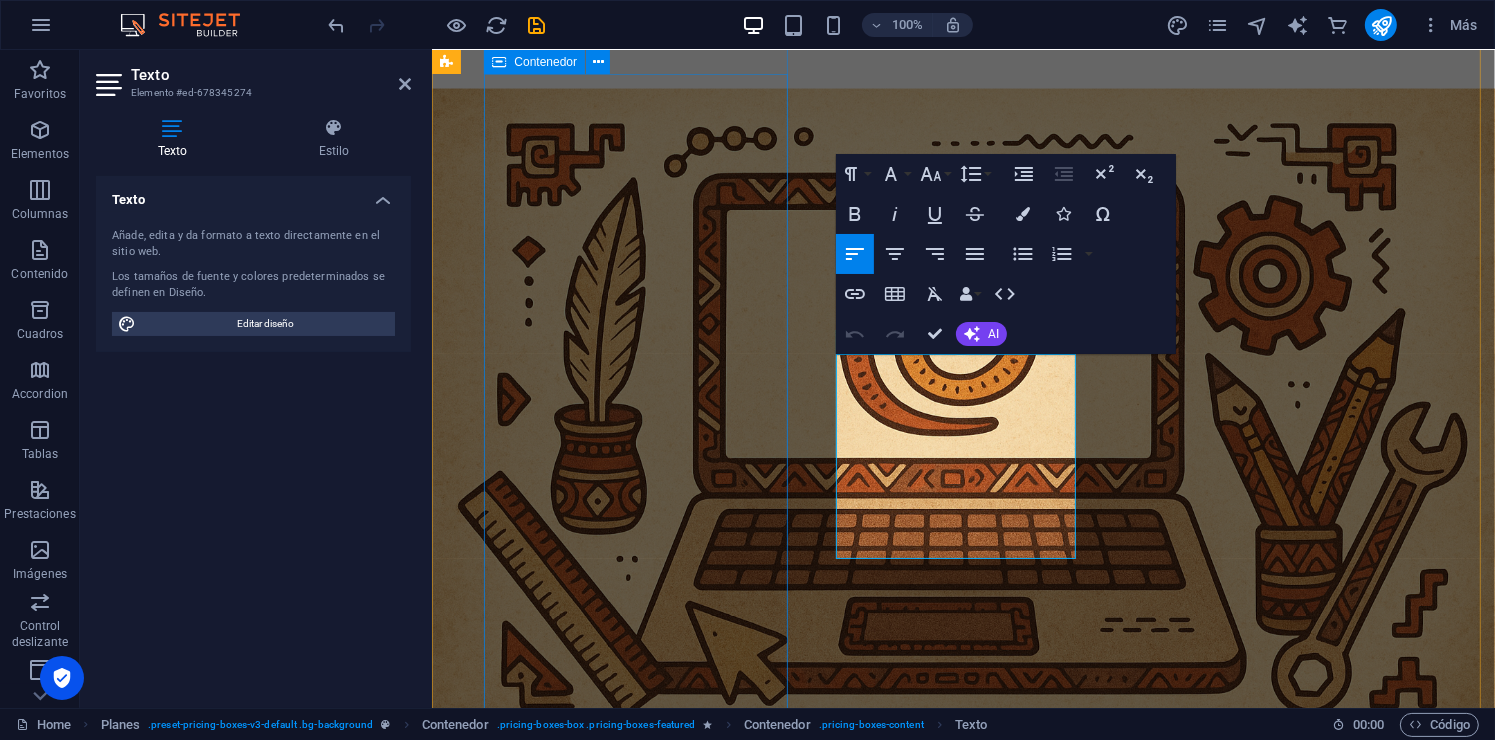 drag, startPoint x: 1061, startPoint y: 548, endPoint x: 786, endPoint y: 297, distance: 372.32513 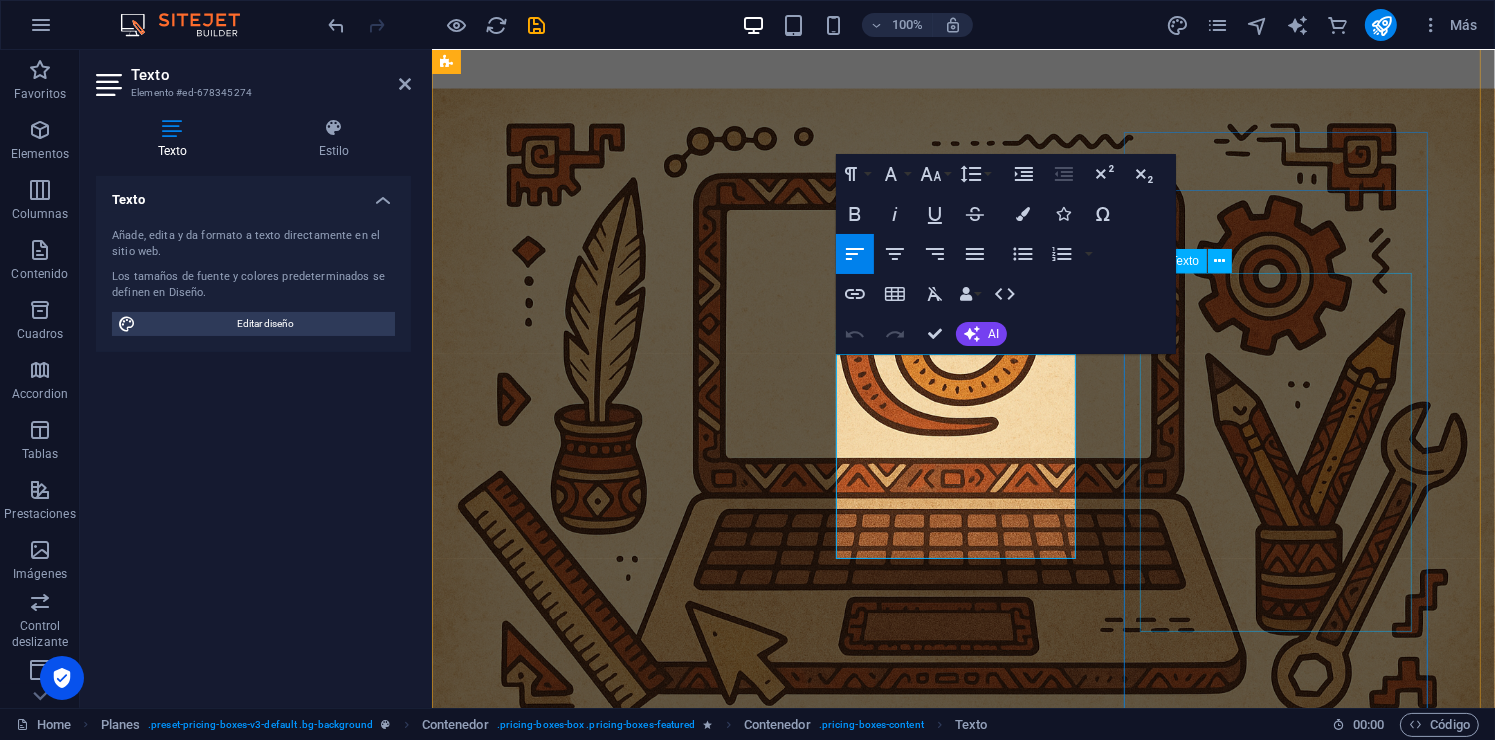 click on "✔️ Todo lo del plan básico e intermedio ✔️ Historial académico y de archivos sin caducidad ✔️ Biblioteca online completa y permanente ✔️ Capacitación inicial y acompañamiento ✔️ Soporte prioritario (respuesta en 2–6 h) 👑  Perfecto para universidades, tecnológicas o instituciones que quieren profesionalizar su gestión académica." at bounding box center [919, 4857] 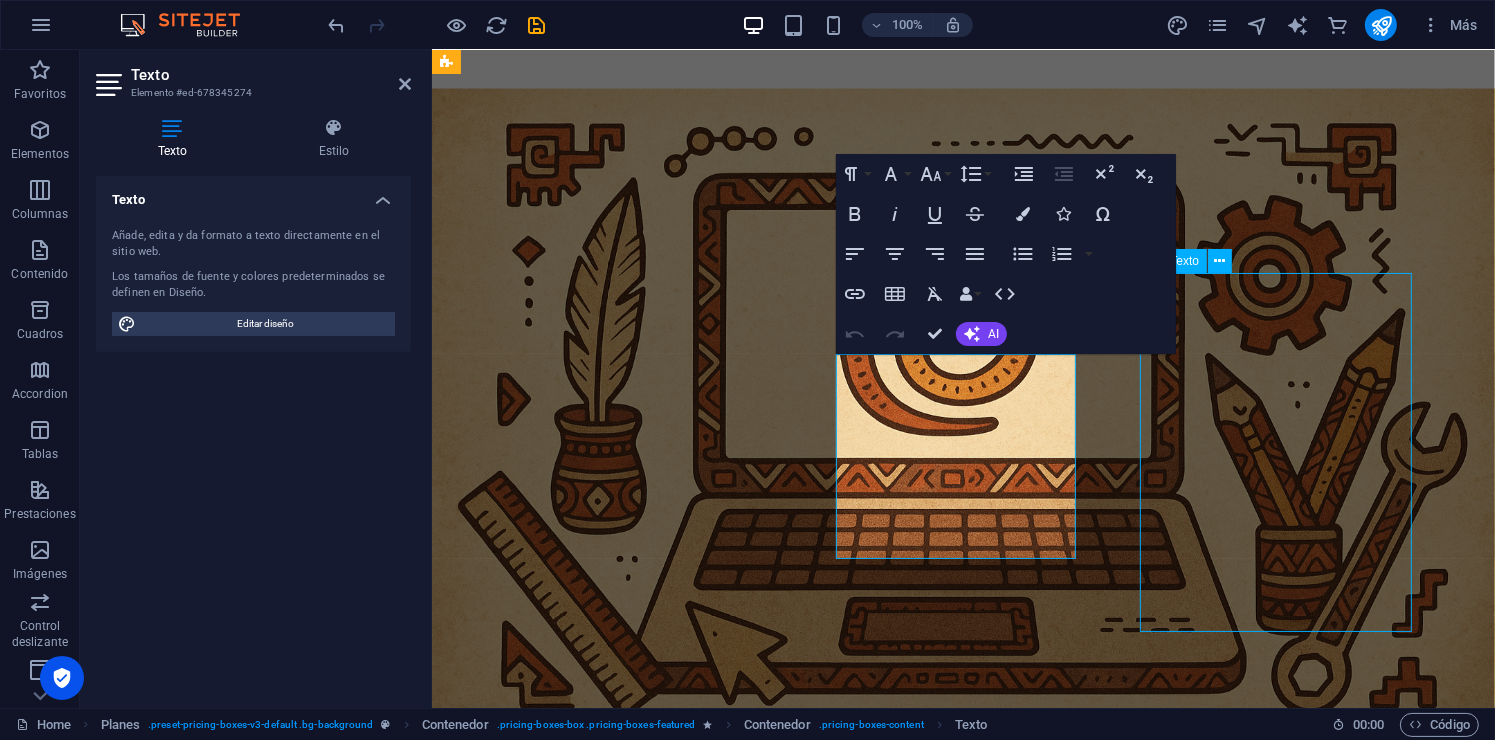 click on "✔️ Todo lo del plan básico e intermedio ✔️ Historial académico y de archivos sin caducidad ✔️ Biblioteca online completa y permanente ✔️ Capacitación inicial y acompañamiento ✔️ Soporte prioritario (respuesta en 2–6 h) 👑  Perfecto para universidades, tecnológicas o instituciones que quieren profesionalizar su gestión académica." at bounding box center [919, 4857] 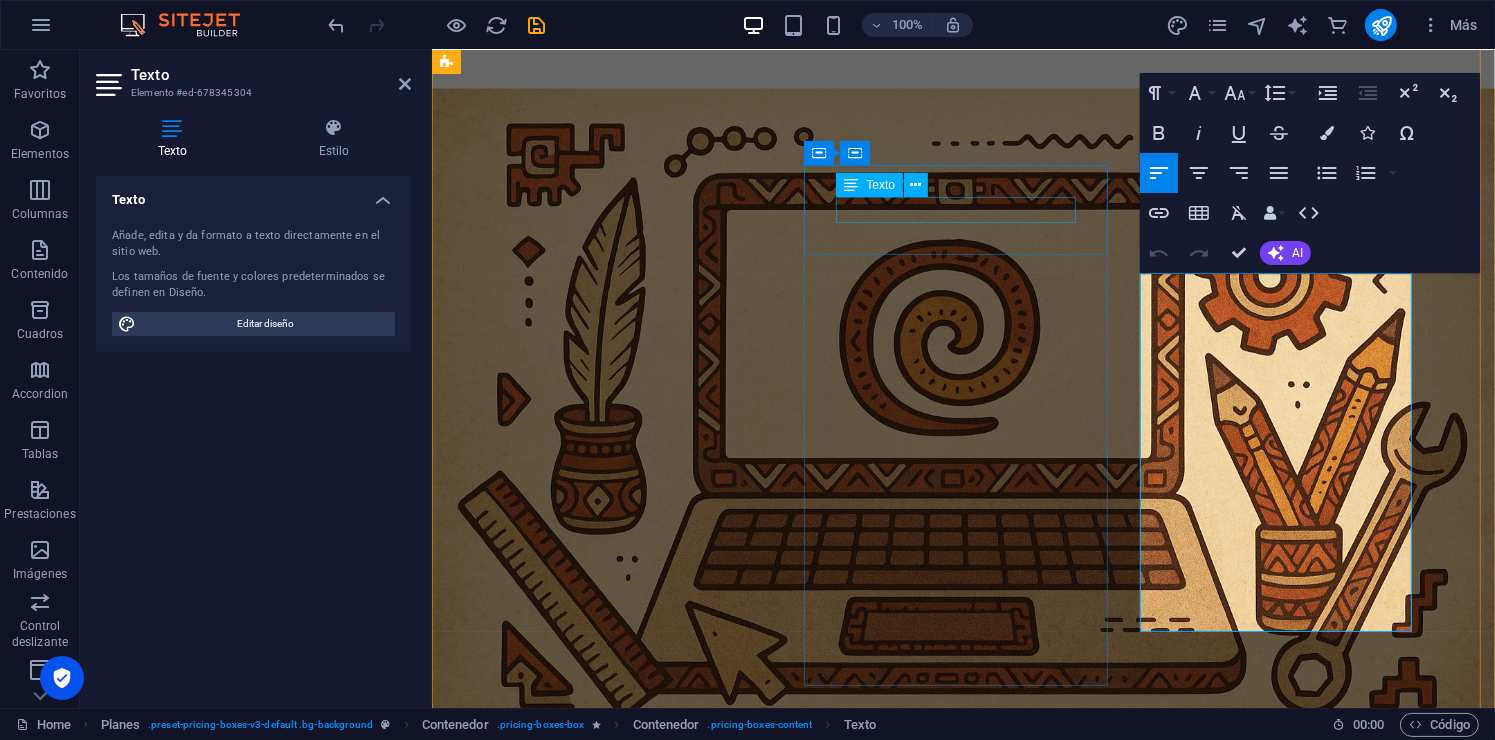 drag, startPoint x: 1290, startPoint y: 609, endPoint x: 1059, endPoint y: 200, distance: 469.72546 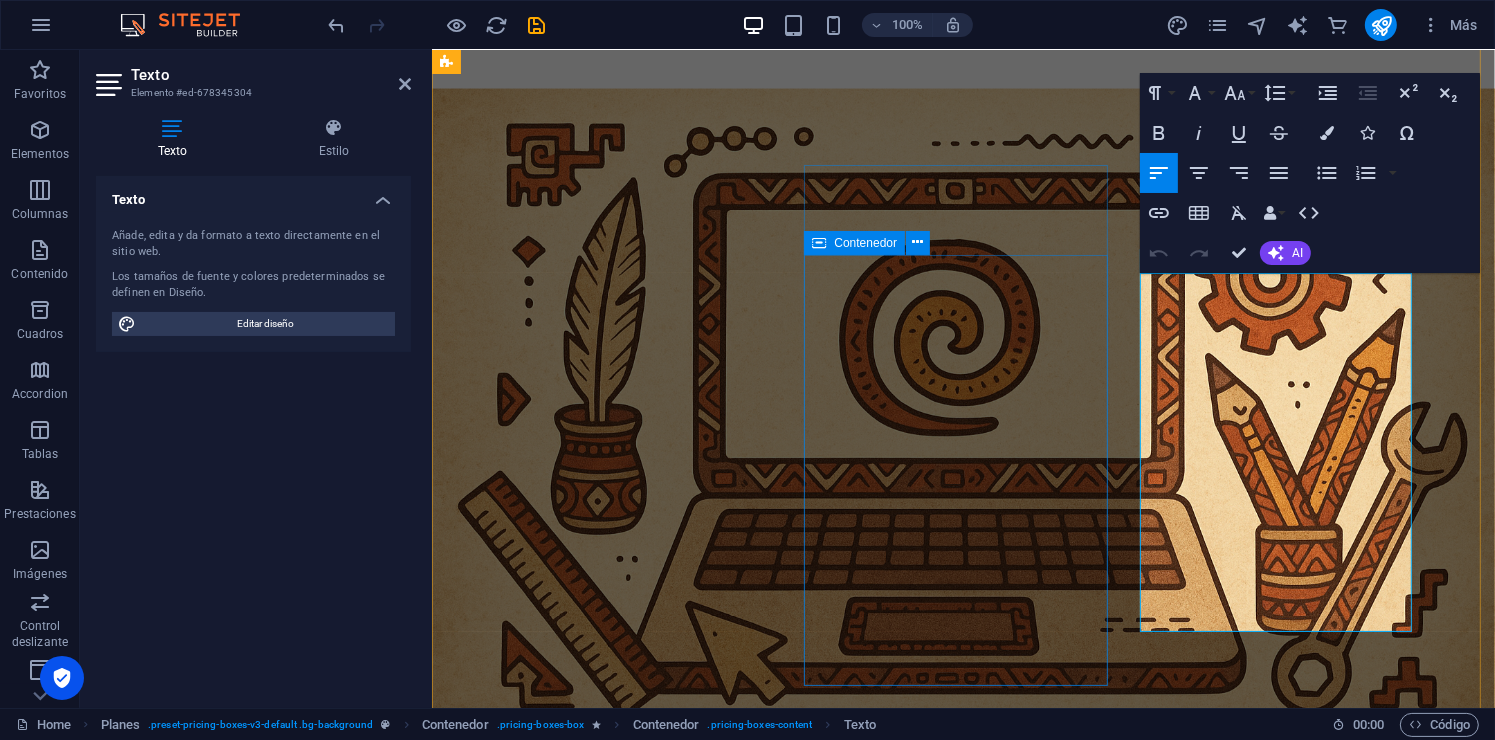 click on "$75 + IVA ✔️ Todo lo del plan básico ✔️ Biblioteca escolar y de grupo  (con rotación semestral) ✔️ Soporte por correo (respuesta en 24 h) 💡  Ideal para escuelas en crecimiento que quieren orden y estructura sin perder el control. ¡Contactanos si te interesa!" at bounding box center [919, 4478] 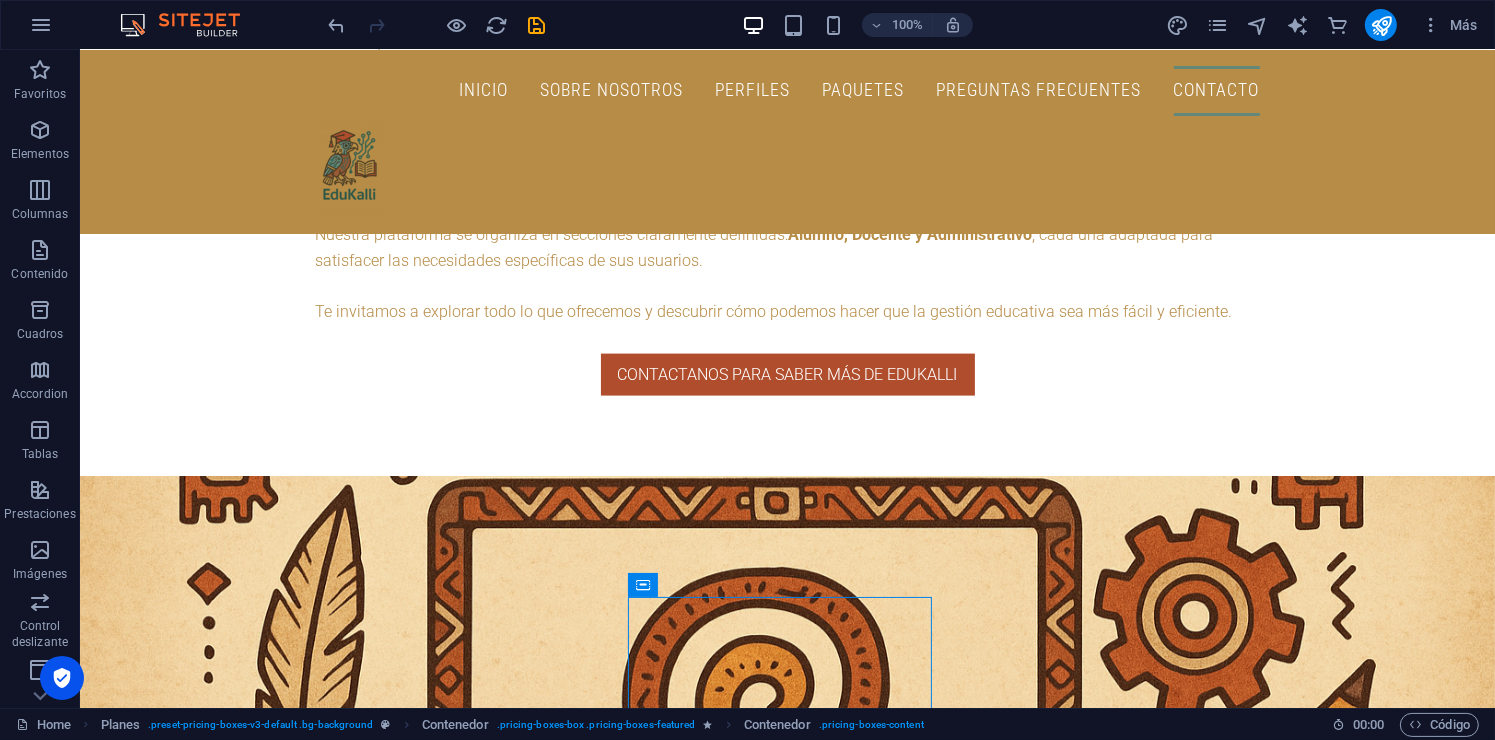 scroll, scrollTop: 2774, scrollLeft: 0, axis: vertical 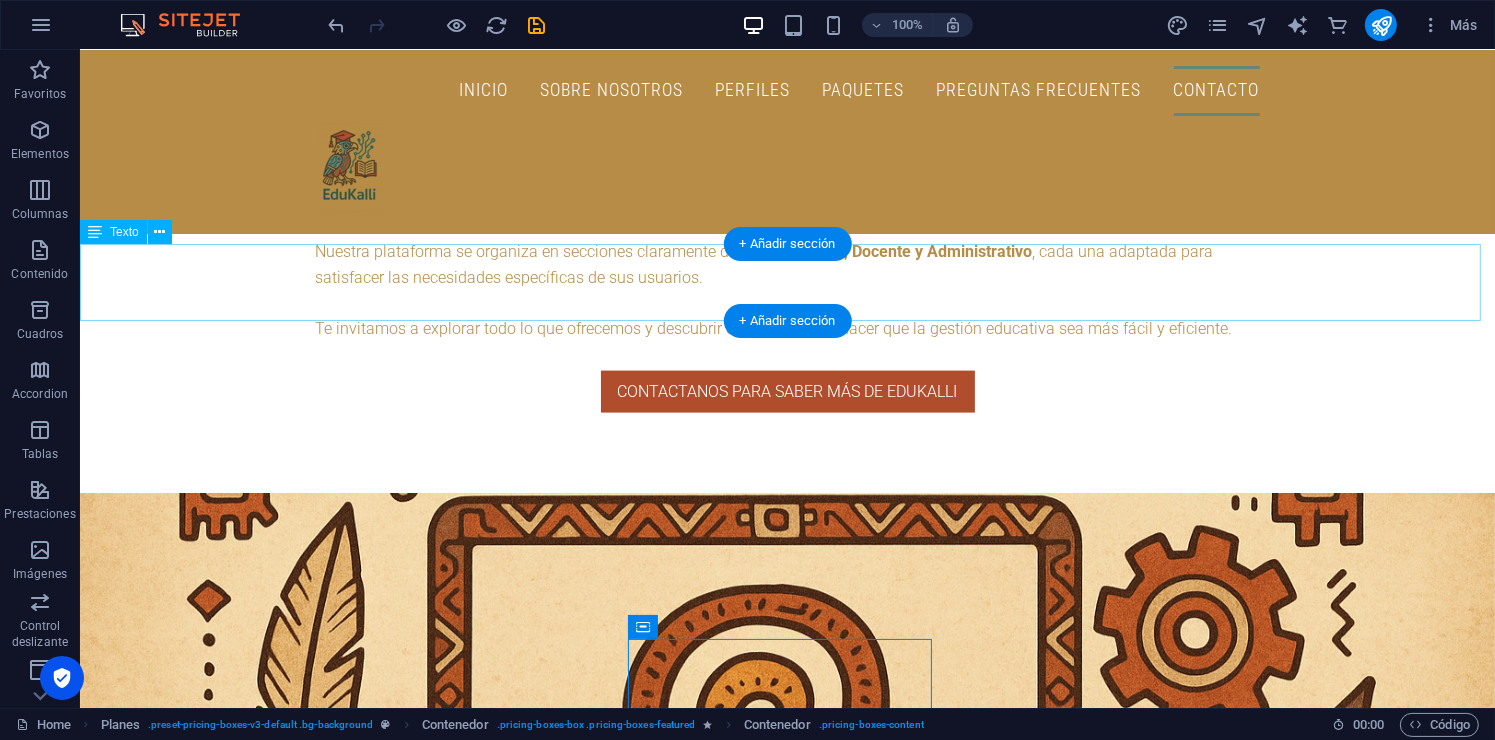 click on "Estos paquetes que te ofrecemos son por usuario, diseñados para tu comodidad y facilidad de pagos.  Cabe destacar que estos precios son negociables y, si requieres otras herramientas,  los costos aumentarán según la herramienta mencionada." at bounding box center (786, 3812) 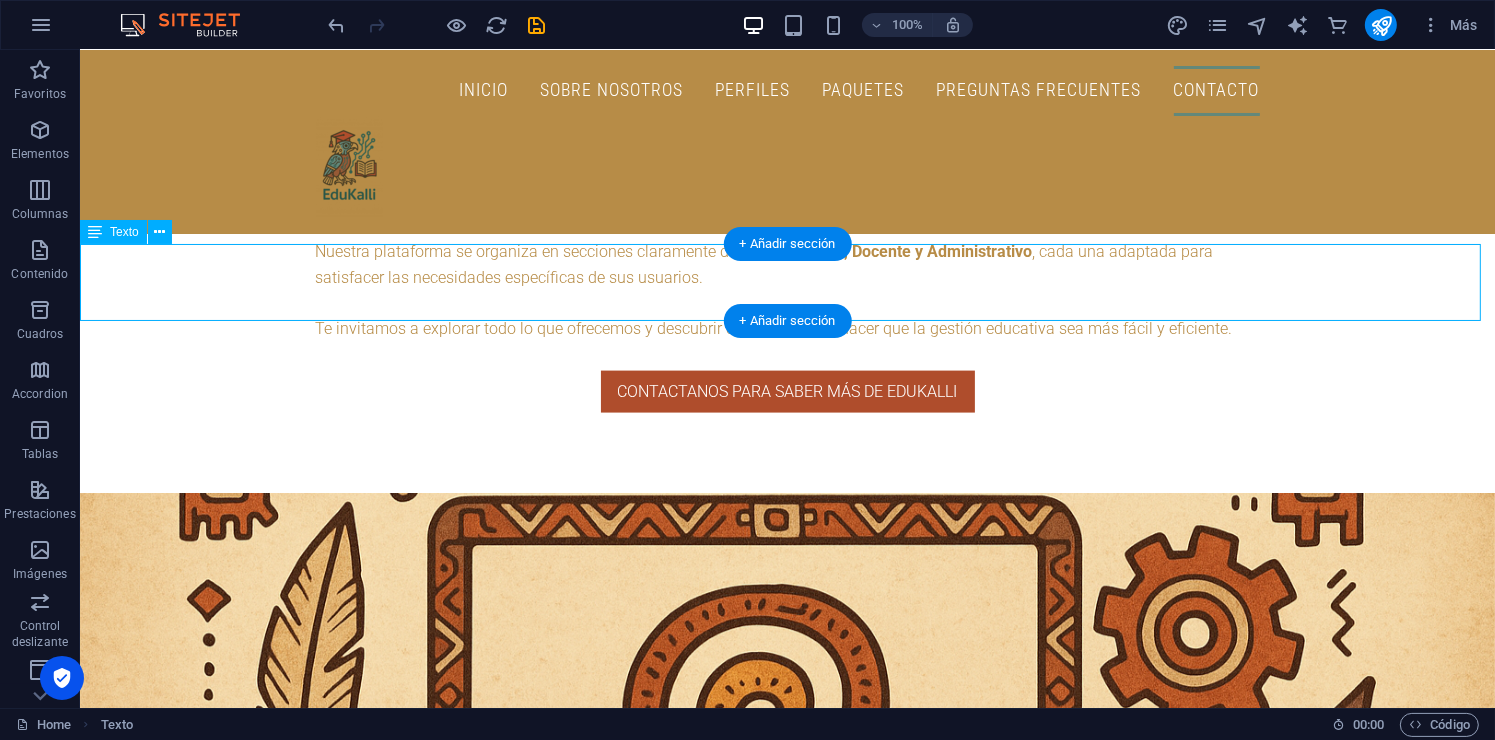 click on "Estos paquetes que te ofrecemos son por usuario, diseñados para tu comodidad y facilidad de pagos.  Cabe destacar que estos precios son negociables y, si requieres otras herramientas,  los costos aumentarán según la herramienta mencionada." at bounding box center [786, 3812] 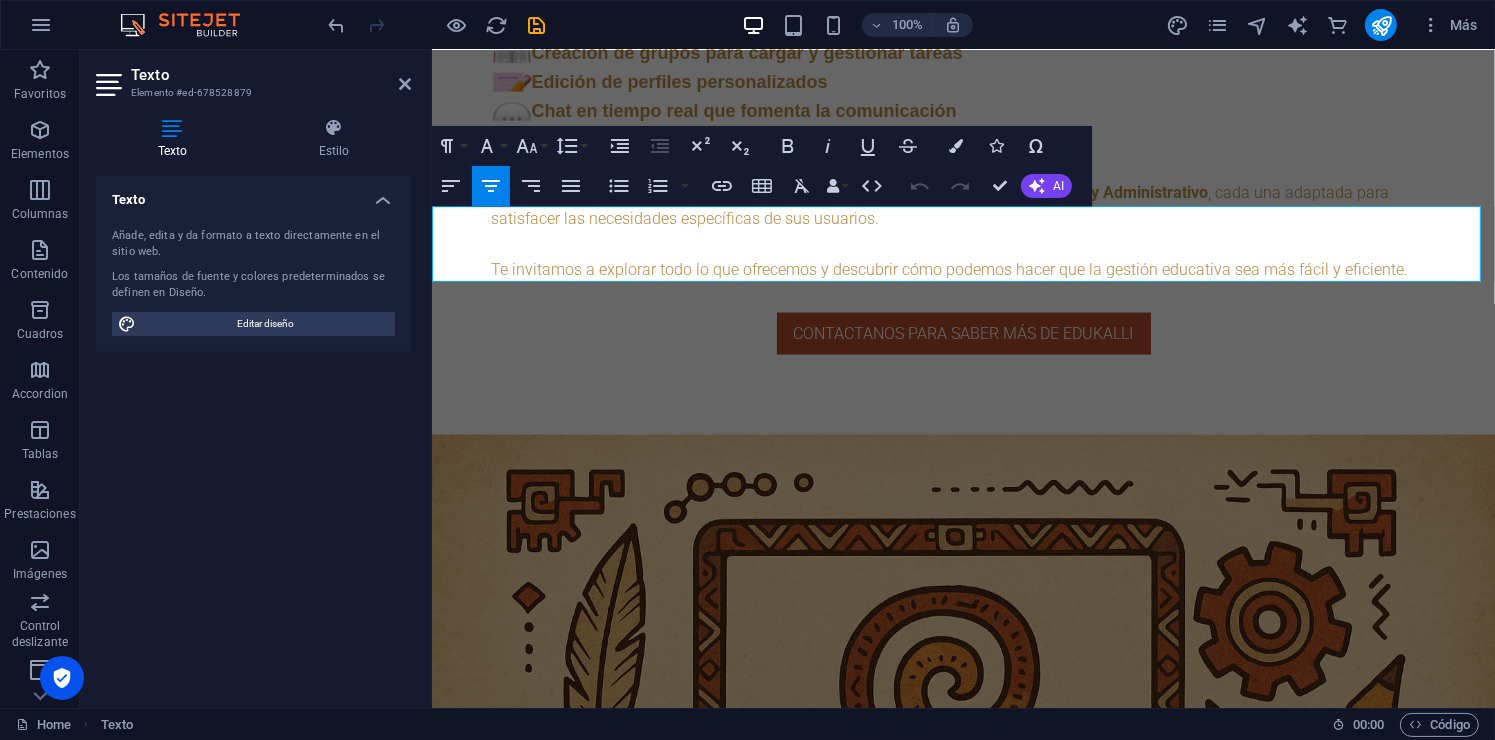 click on "los costos aumentarán según la herramienta mencionada." at bounding box center [962, 3741] 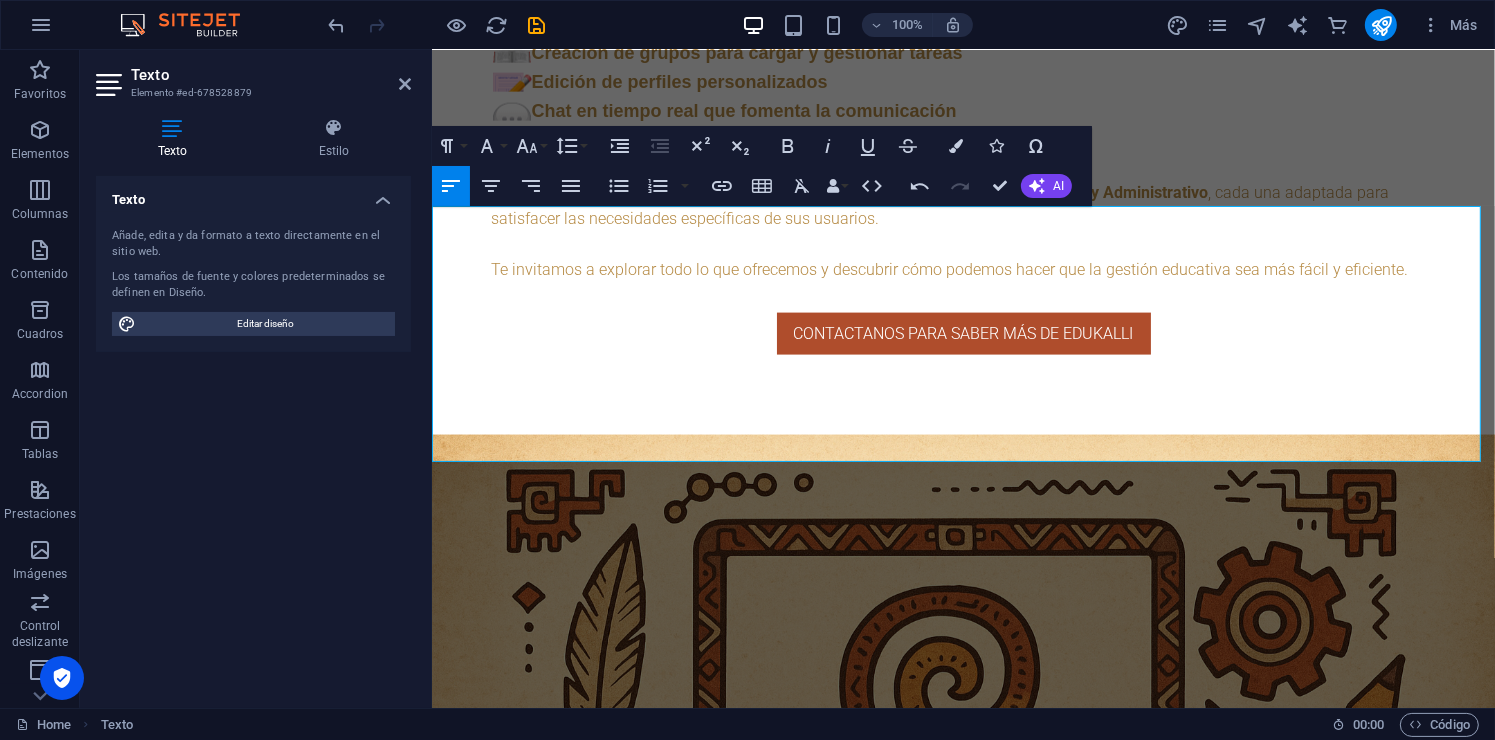 scroll, scrollTop: 3596, scrollLeft: 2, axis: both 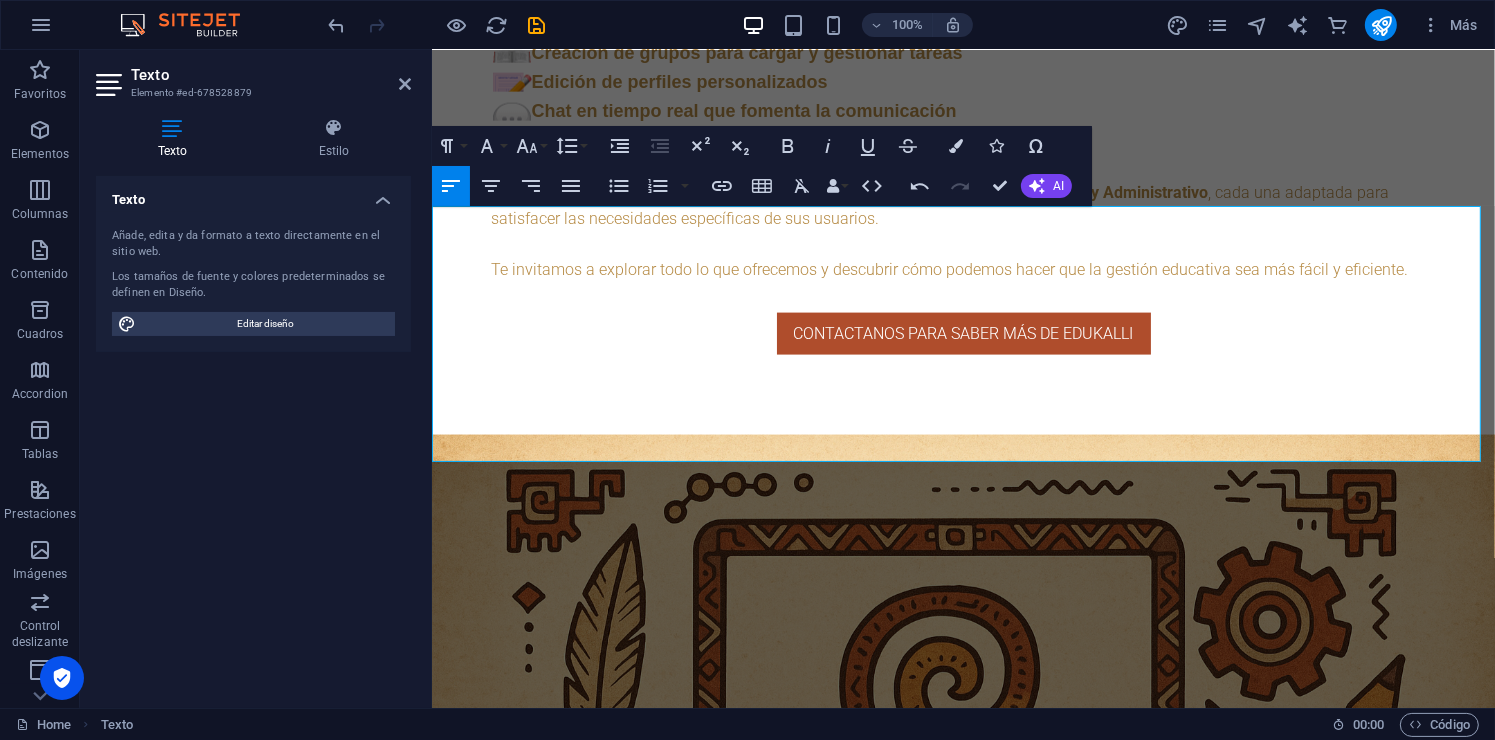 drag, startPoint x: 633, startPoint y: 428, endPoint x: 461, endPoint y: 382, distance: 178.04494 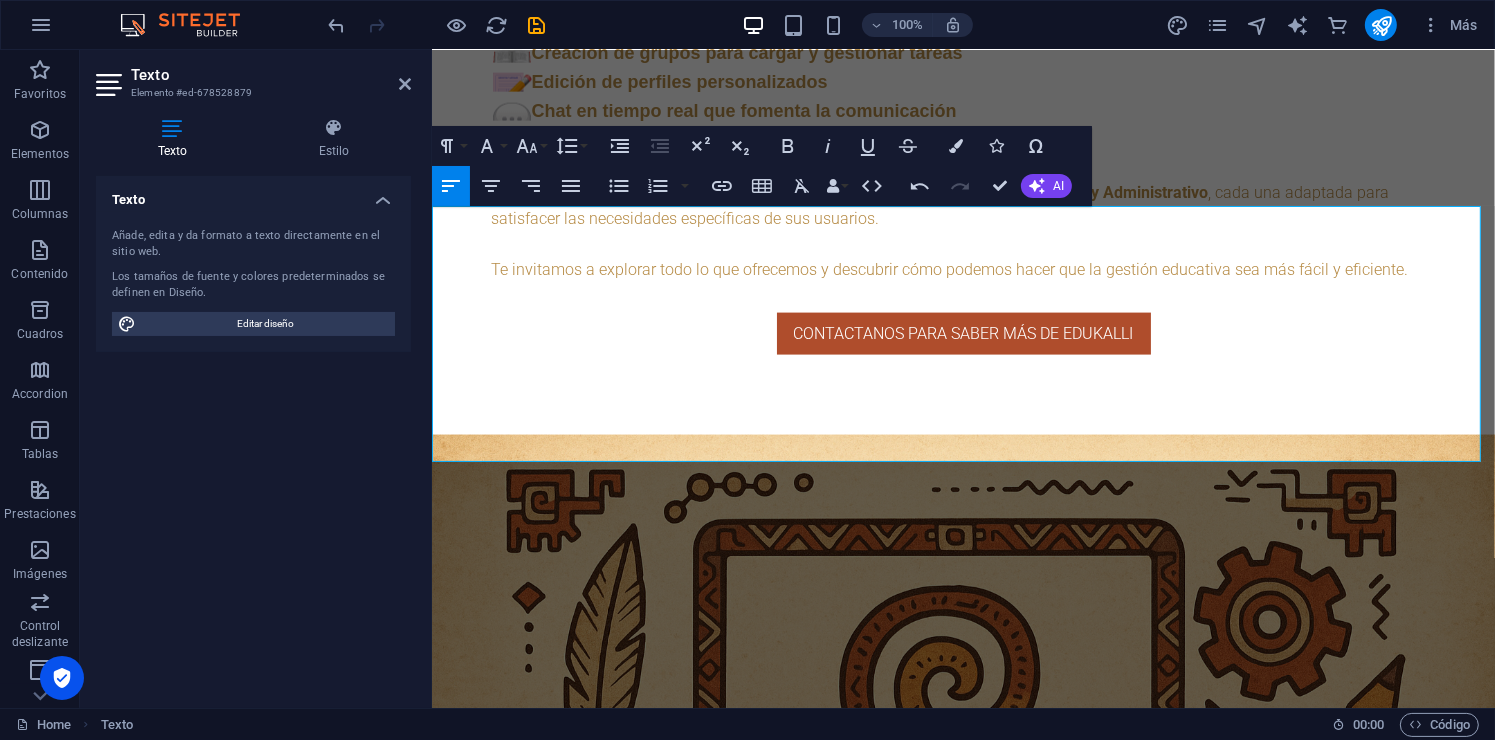 drag, startPoint x: 669, startPoint y: 454, endPoint x: 418, endPoint y: 296, distance: 296.58893 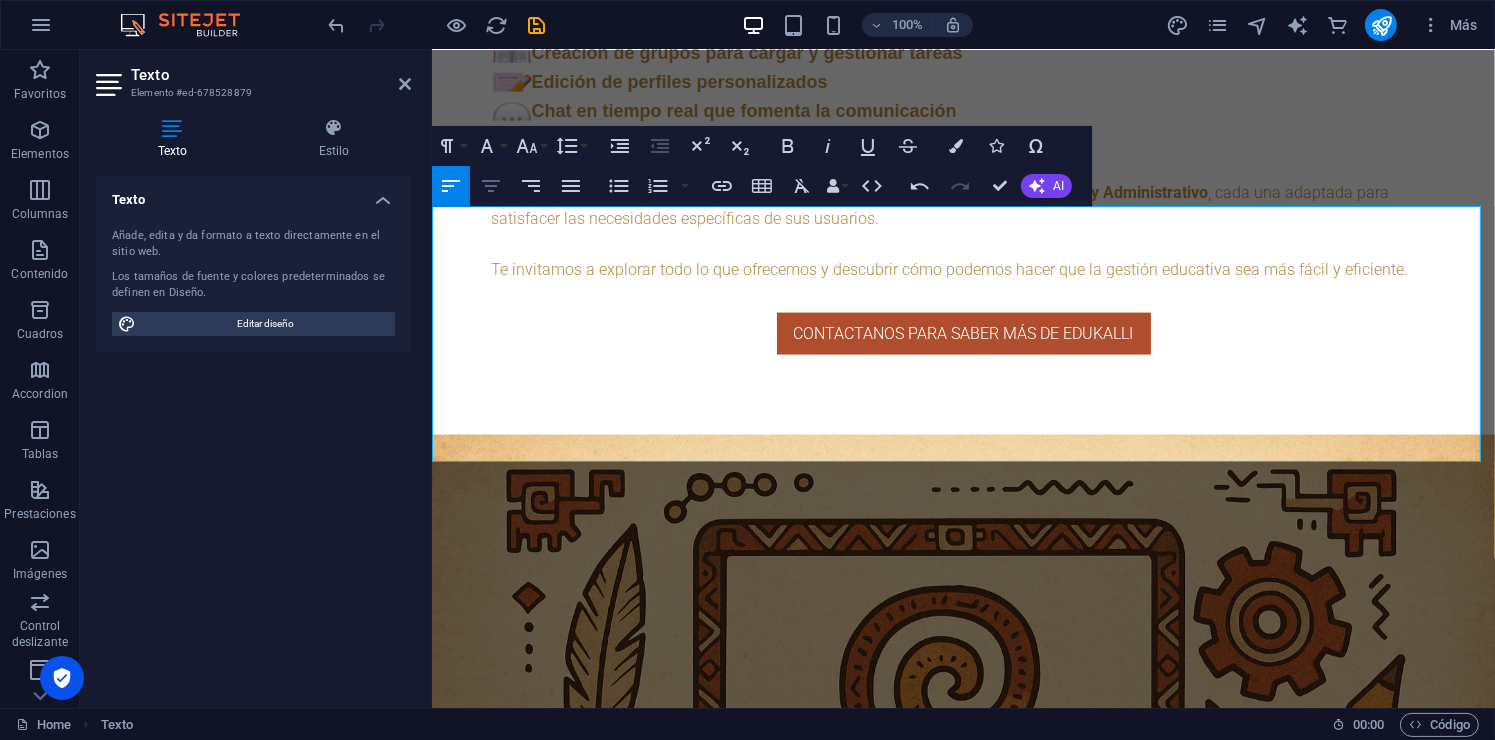 click 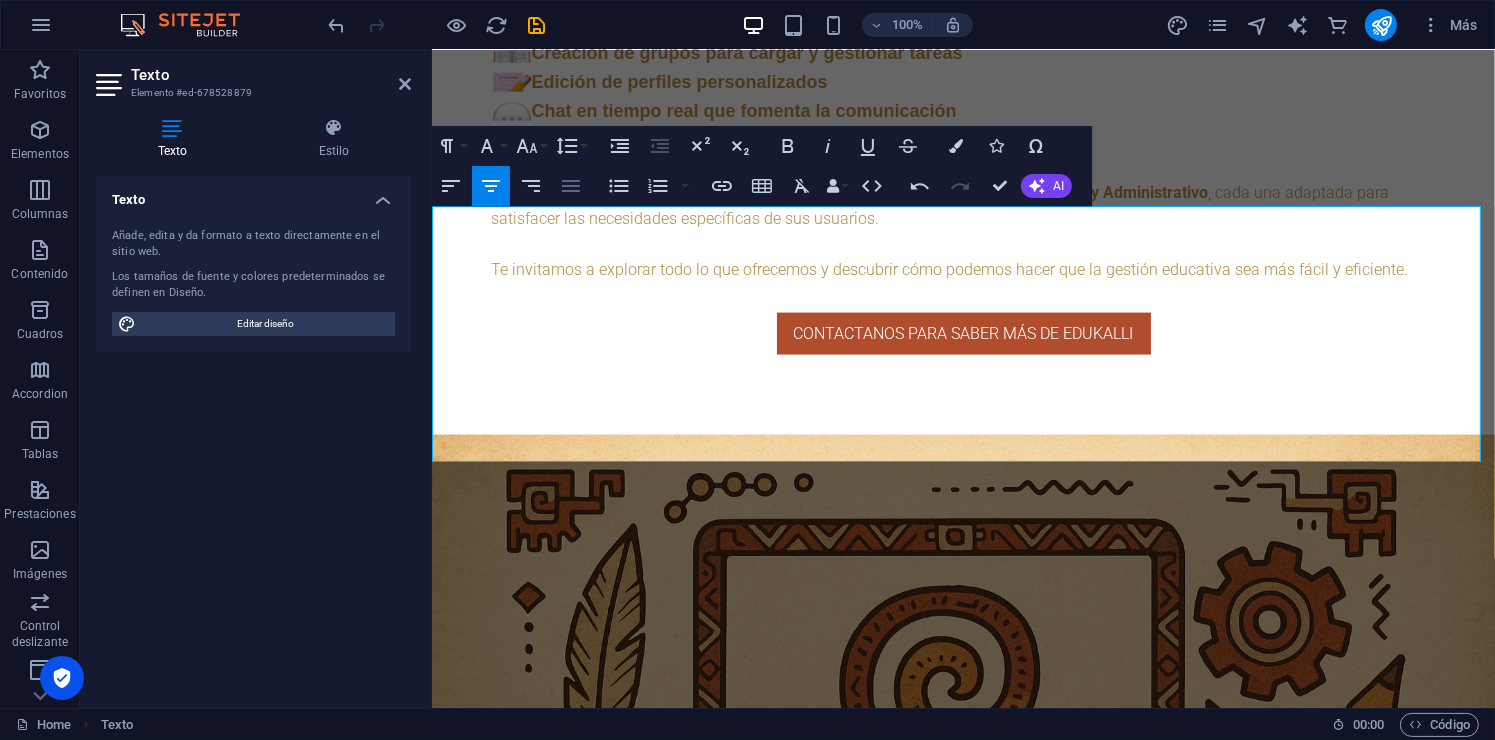 click 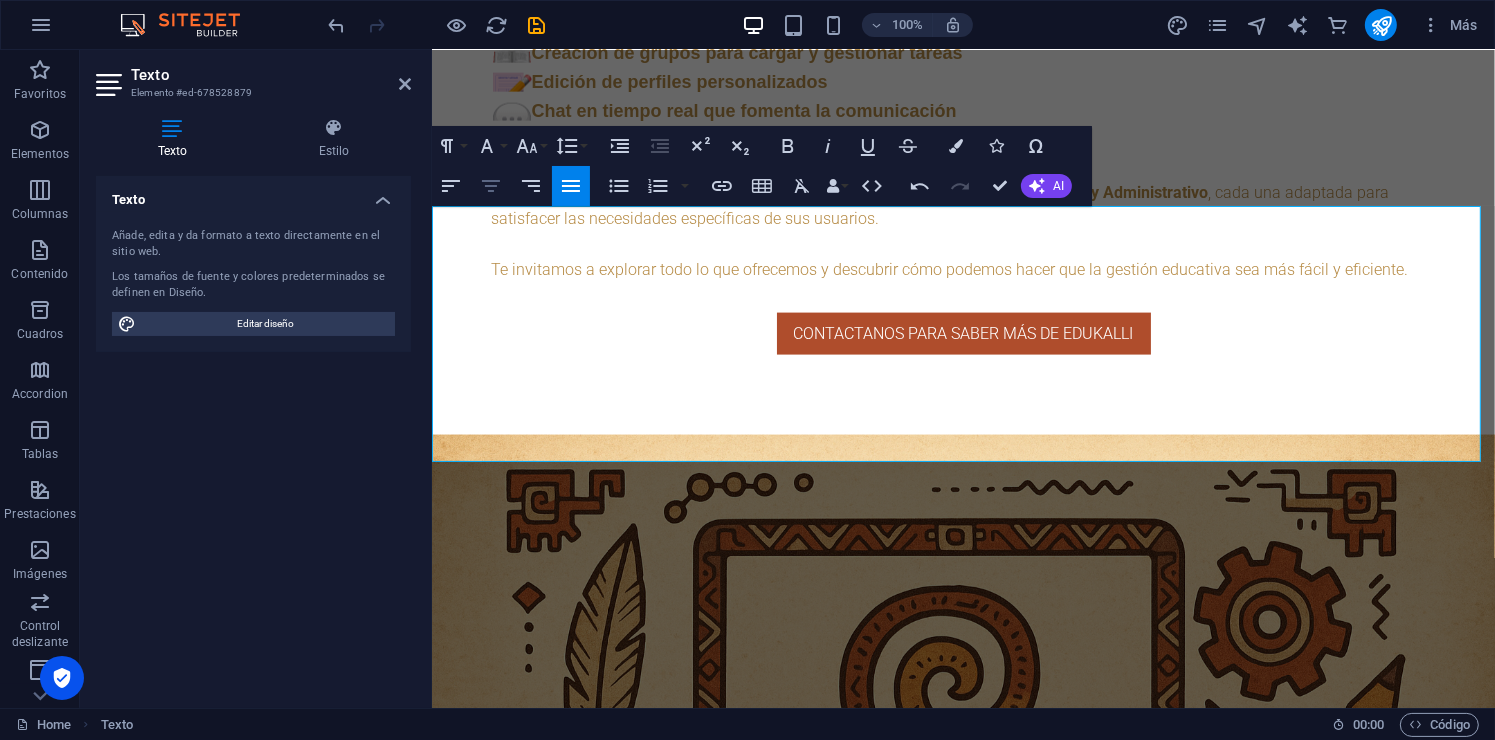 click 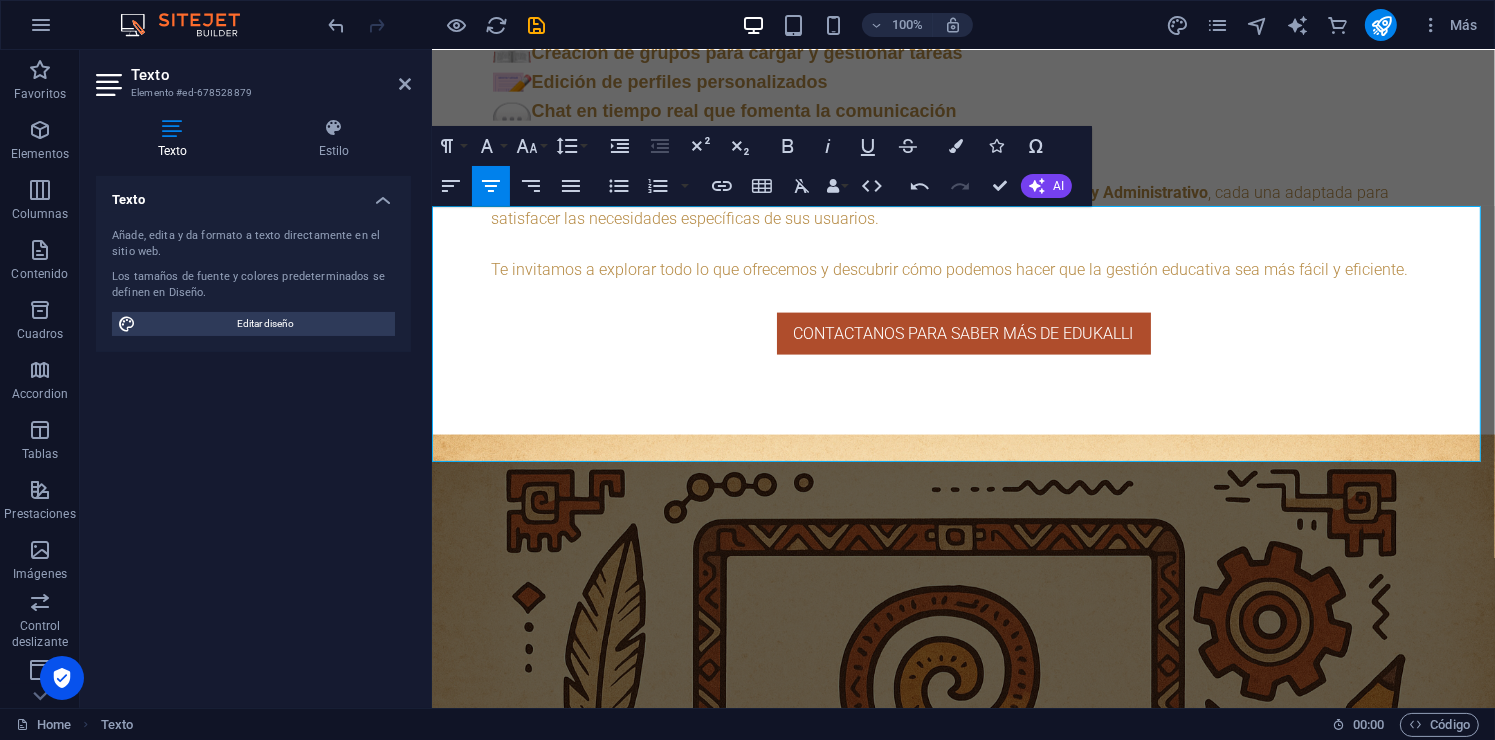 click on "✔️ Grupos y tareas" at bounding box center (962, 3895) 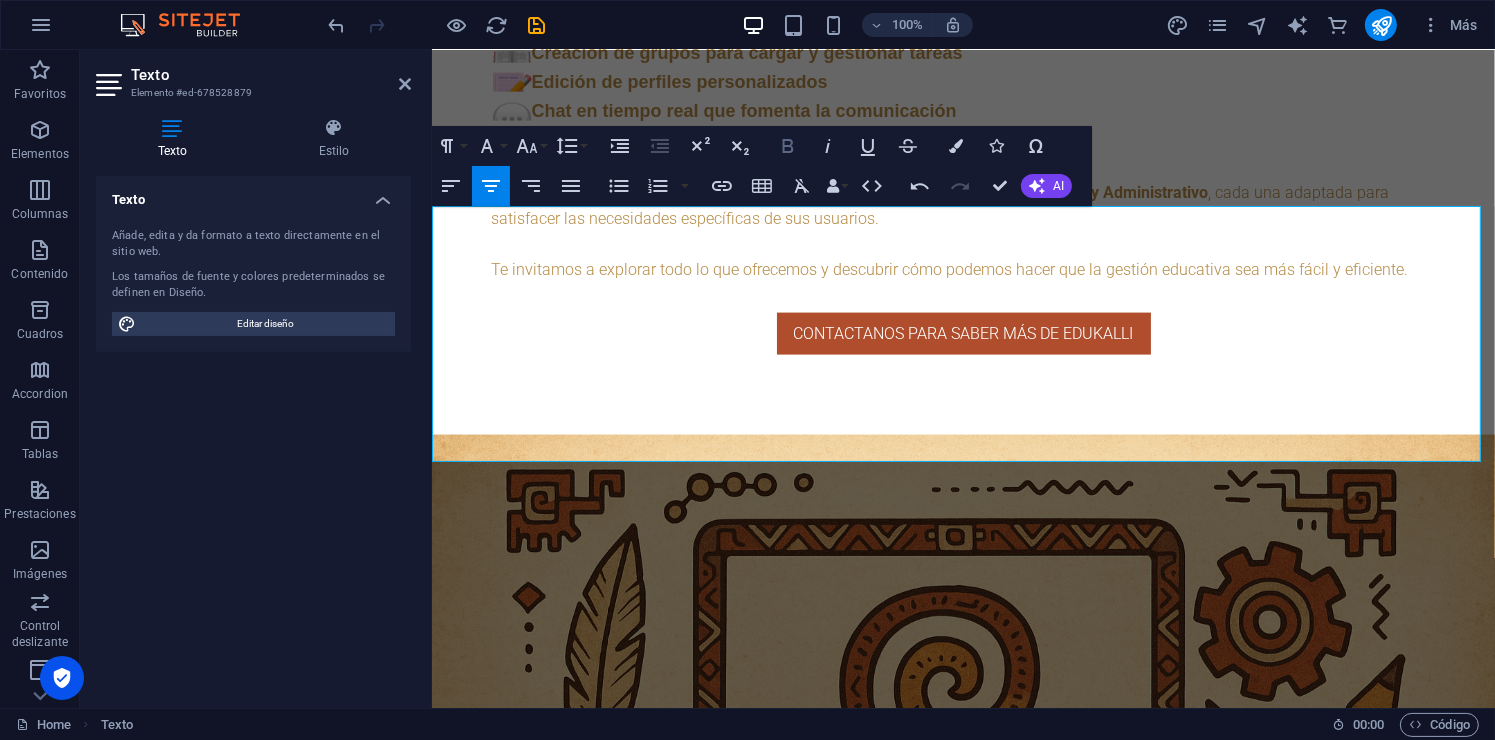 click on "Bold" at bounding box center (788, 146) 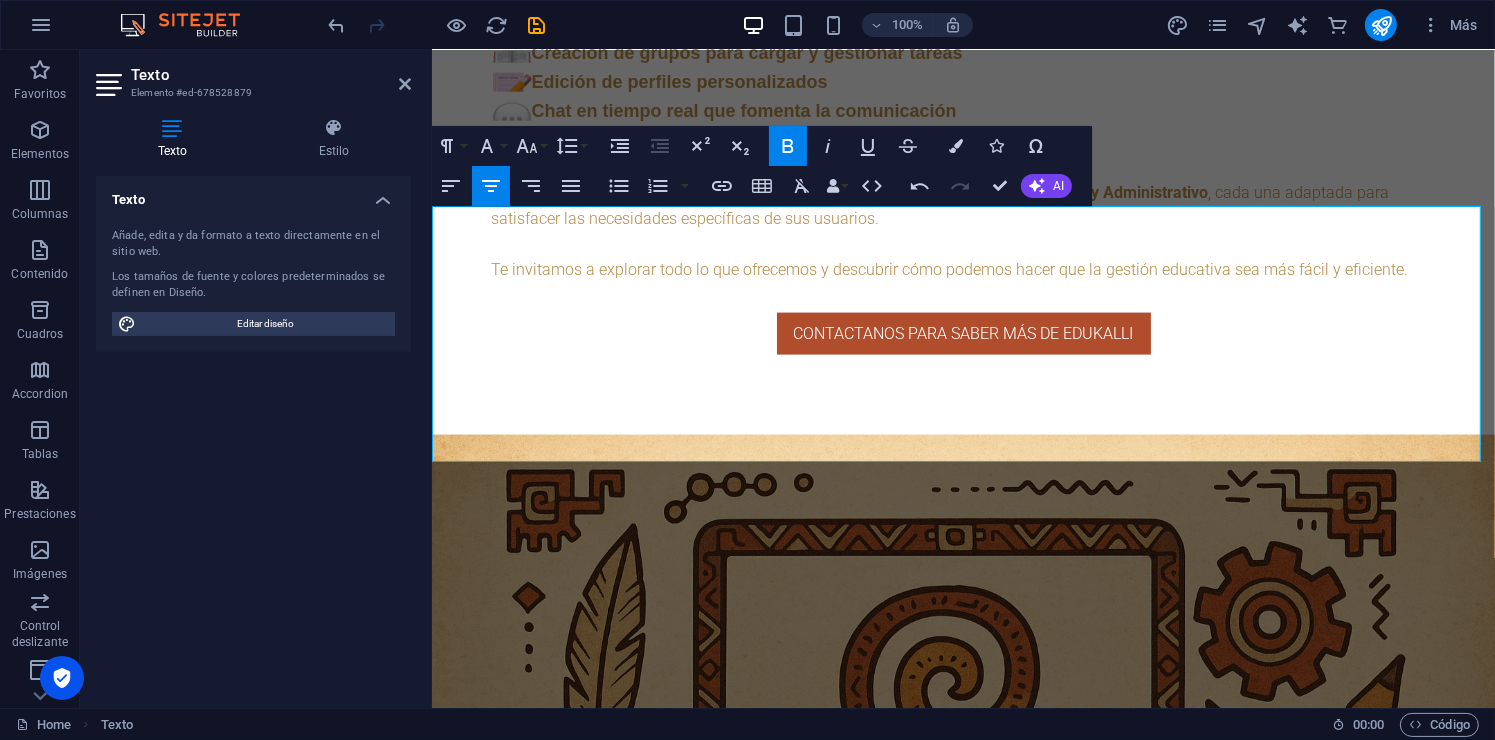 click on "✔️ Panel administrativo completo" at bounding box center [962, 3869] 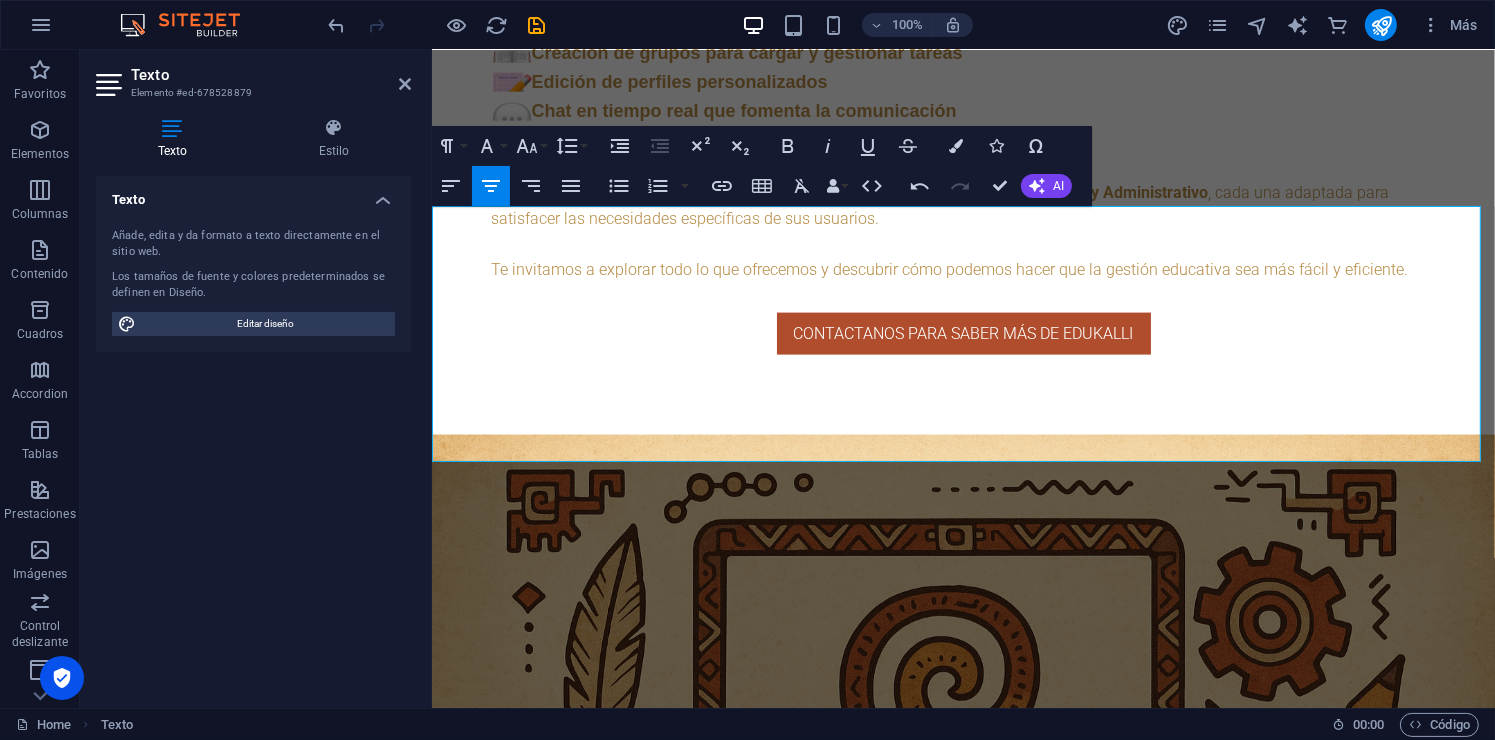 click on "🔁 Incluido en todos los planes:" at bounding box center [962, 3766] 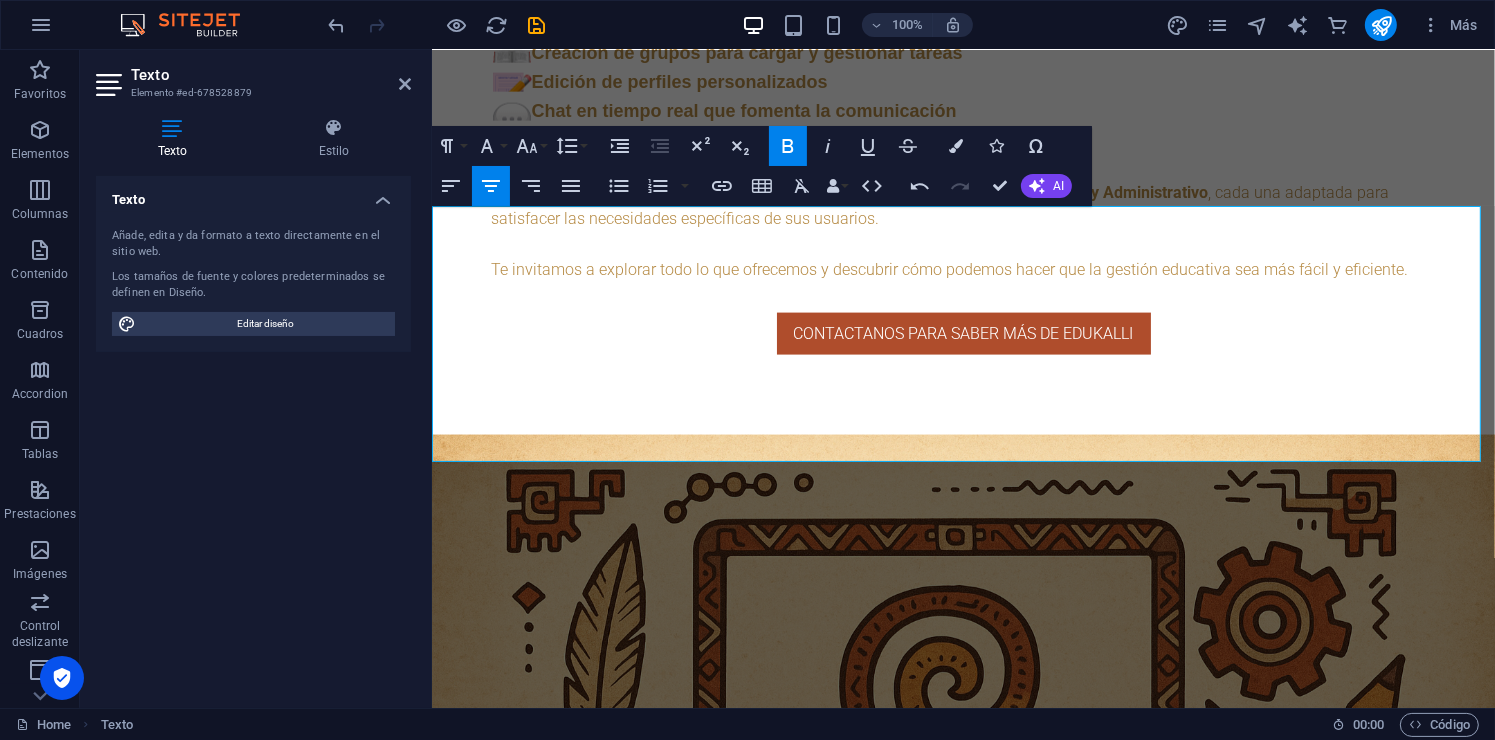 click on "🔁 Incluido en todos los planes:" at bounding box center [962, 3766] 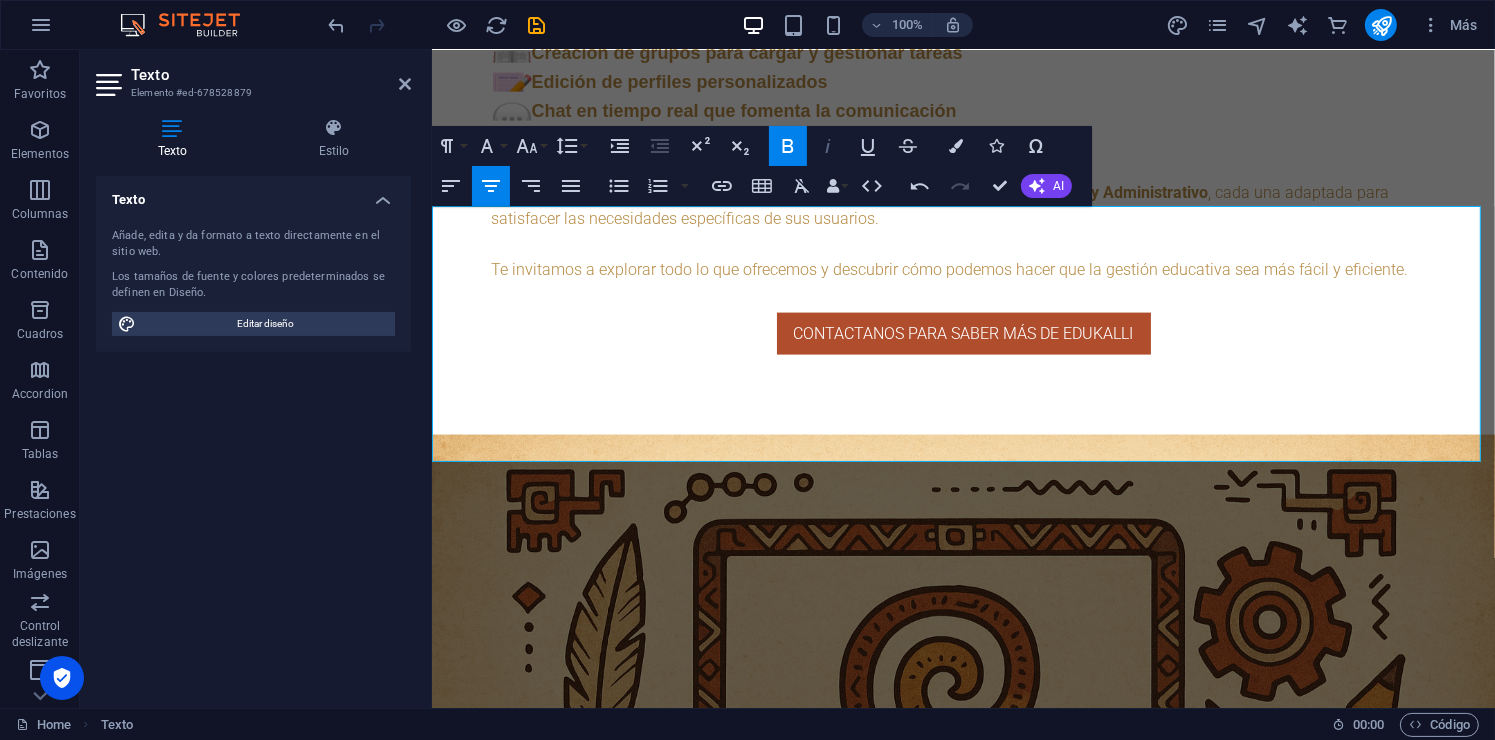 click 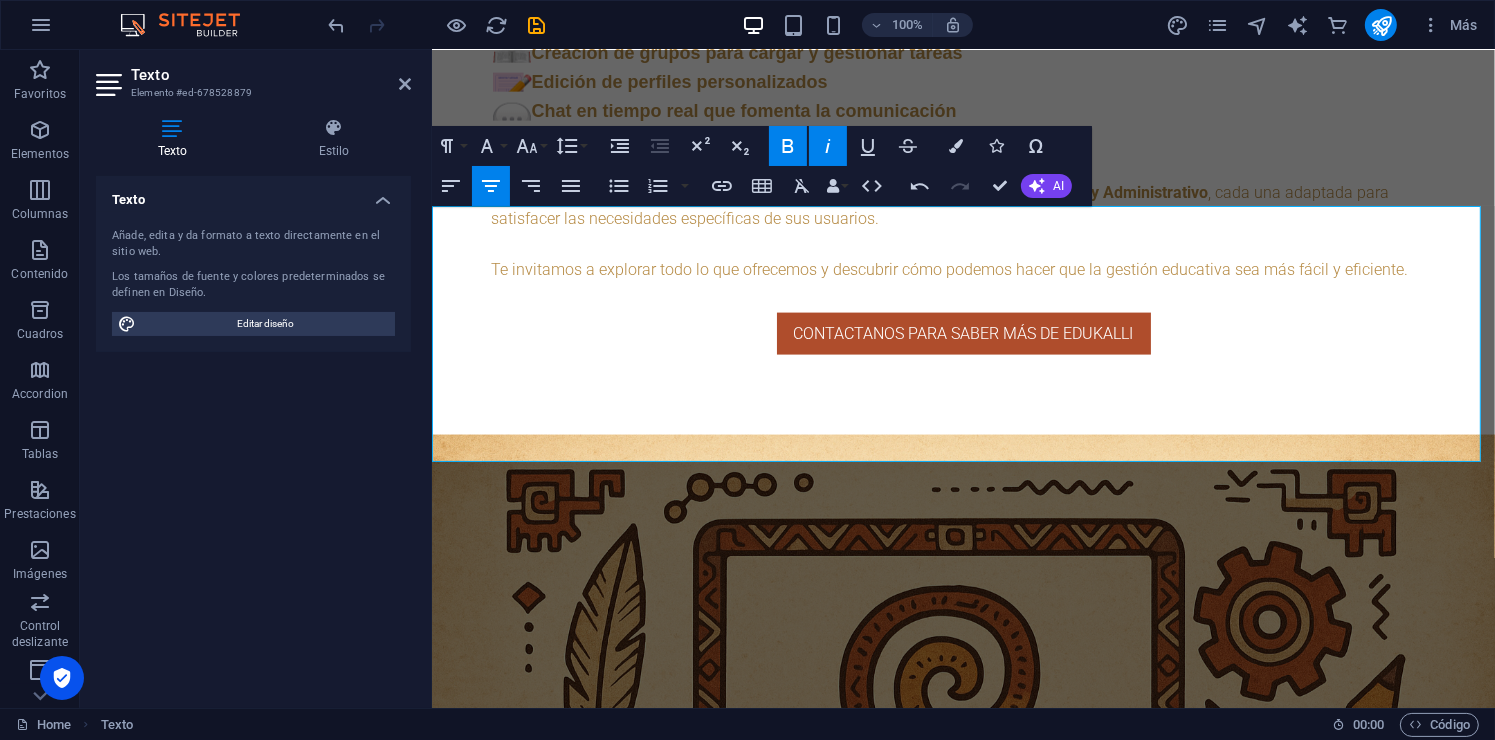 click 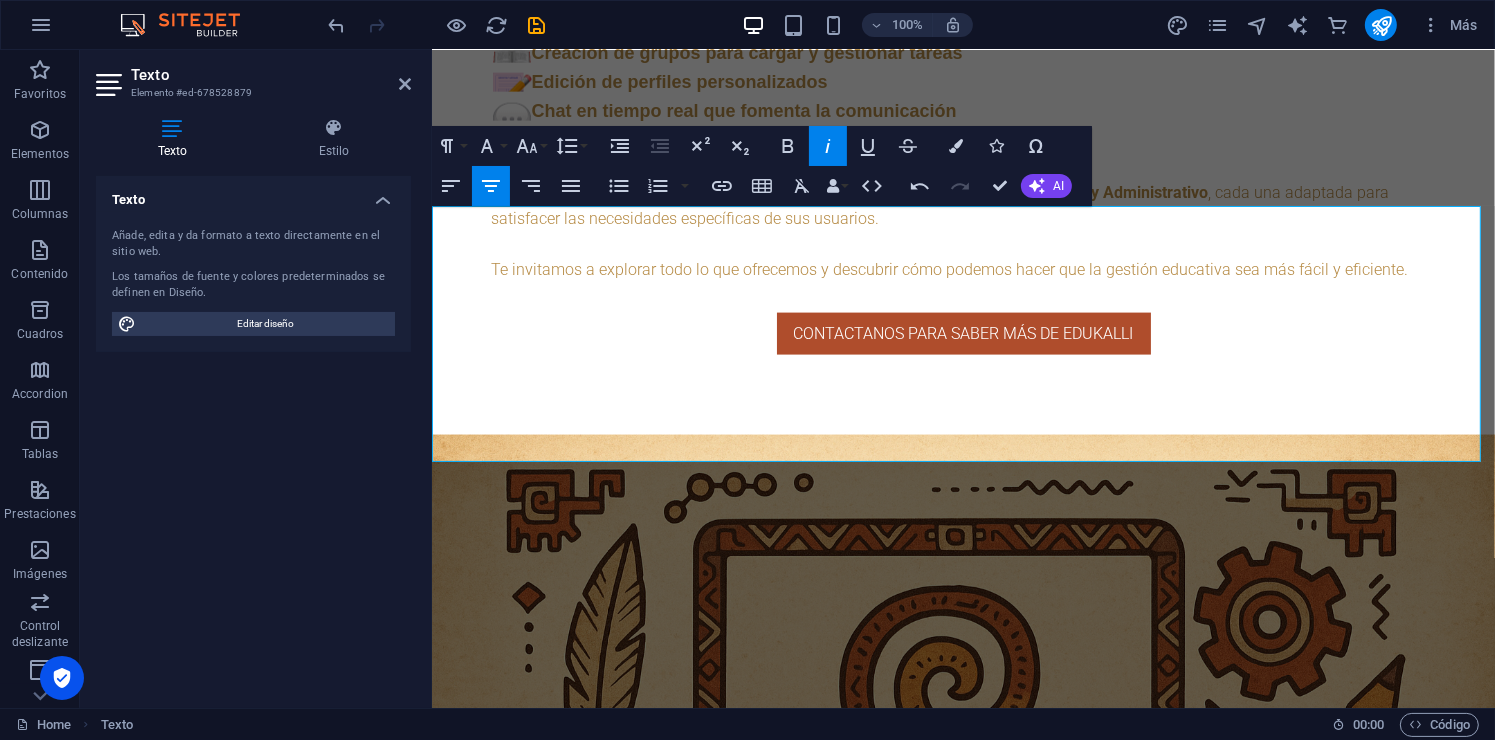 click on "✔️ Grupos y tareas" at bounding box center (962, 3895) 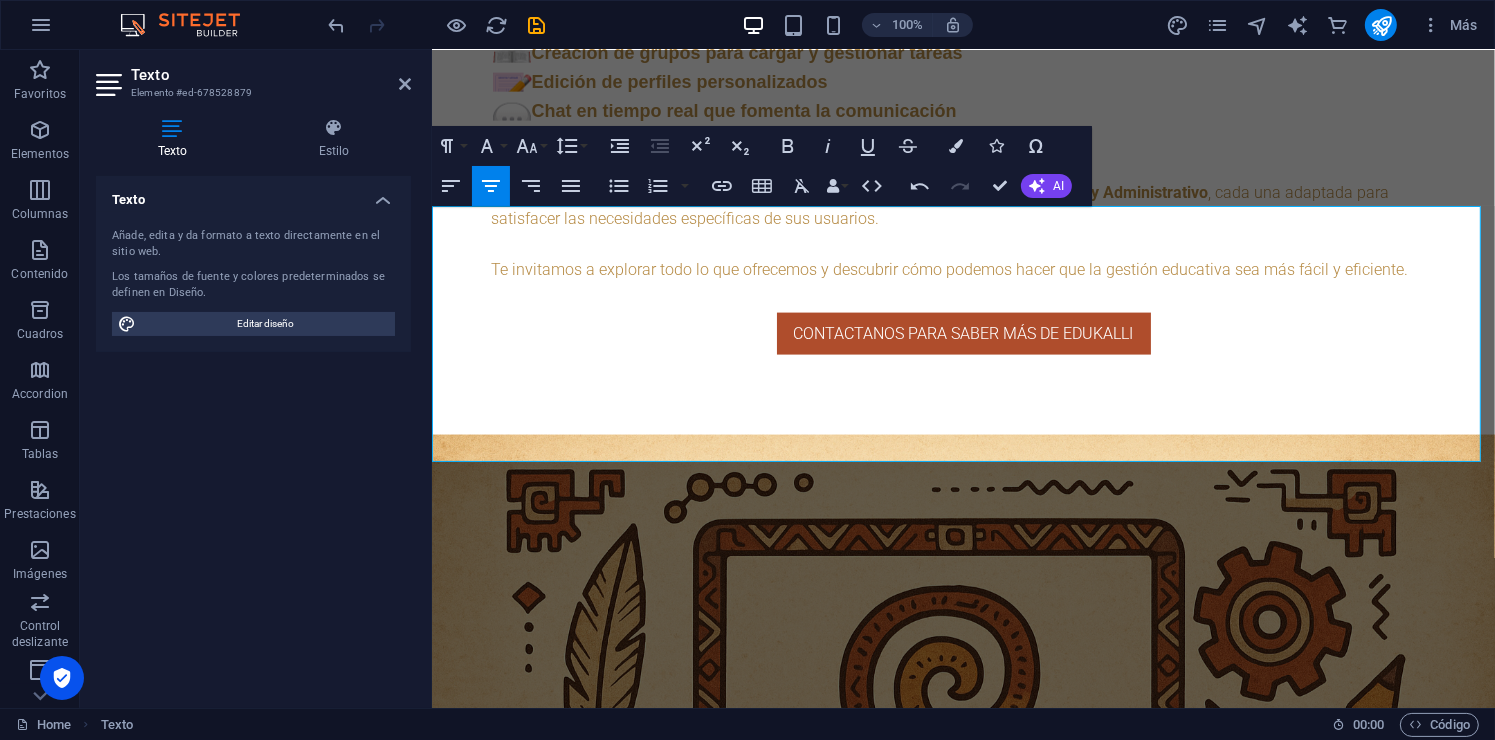 drag, startPoint x: 810, startPoint y: 323, endPoint x: 1058, endPoint y: 436, distance: 272.53073 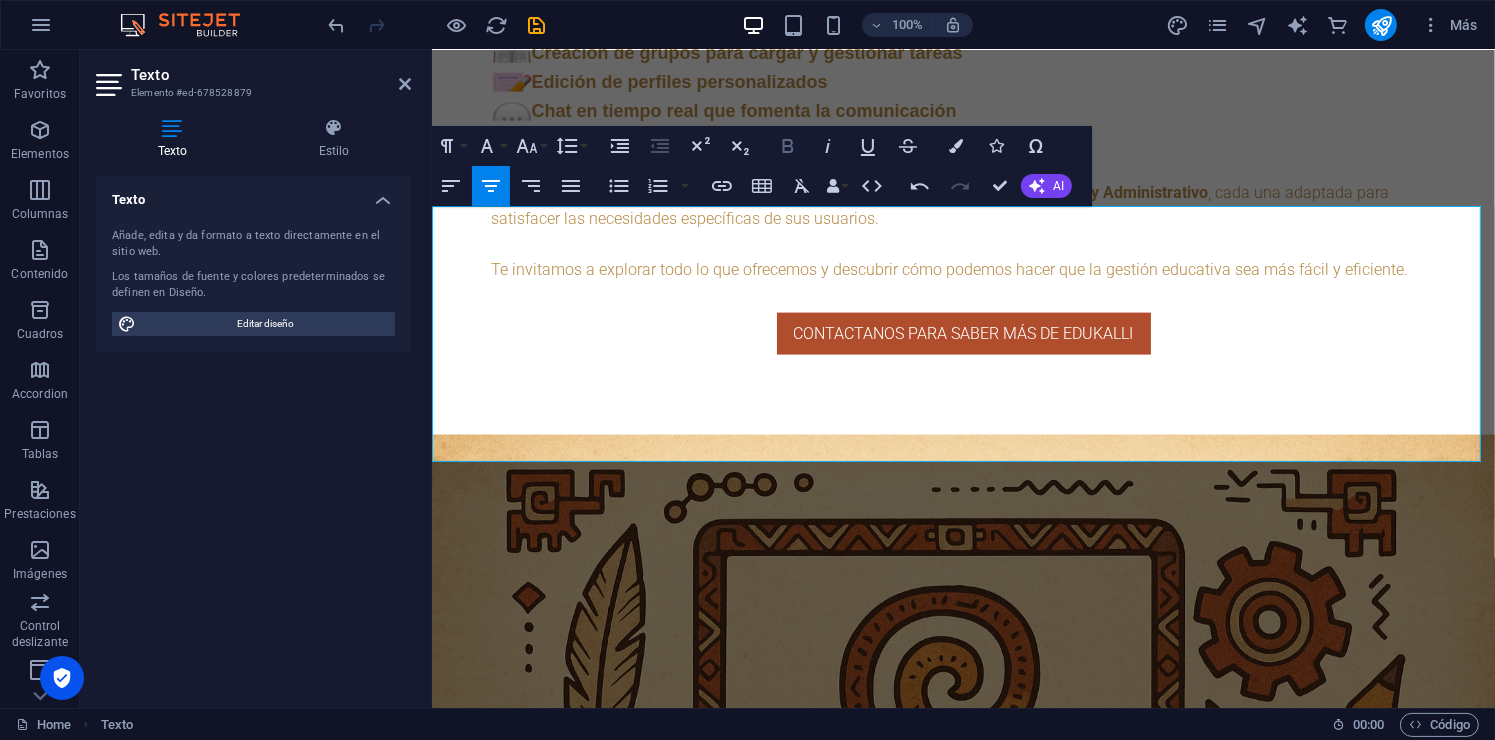 click 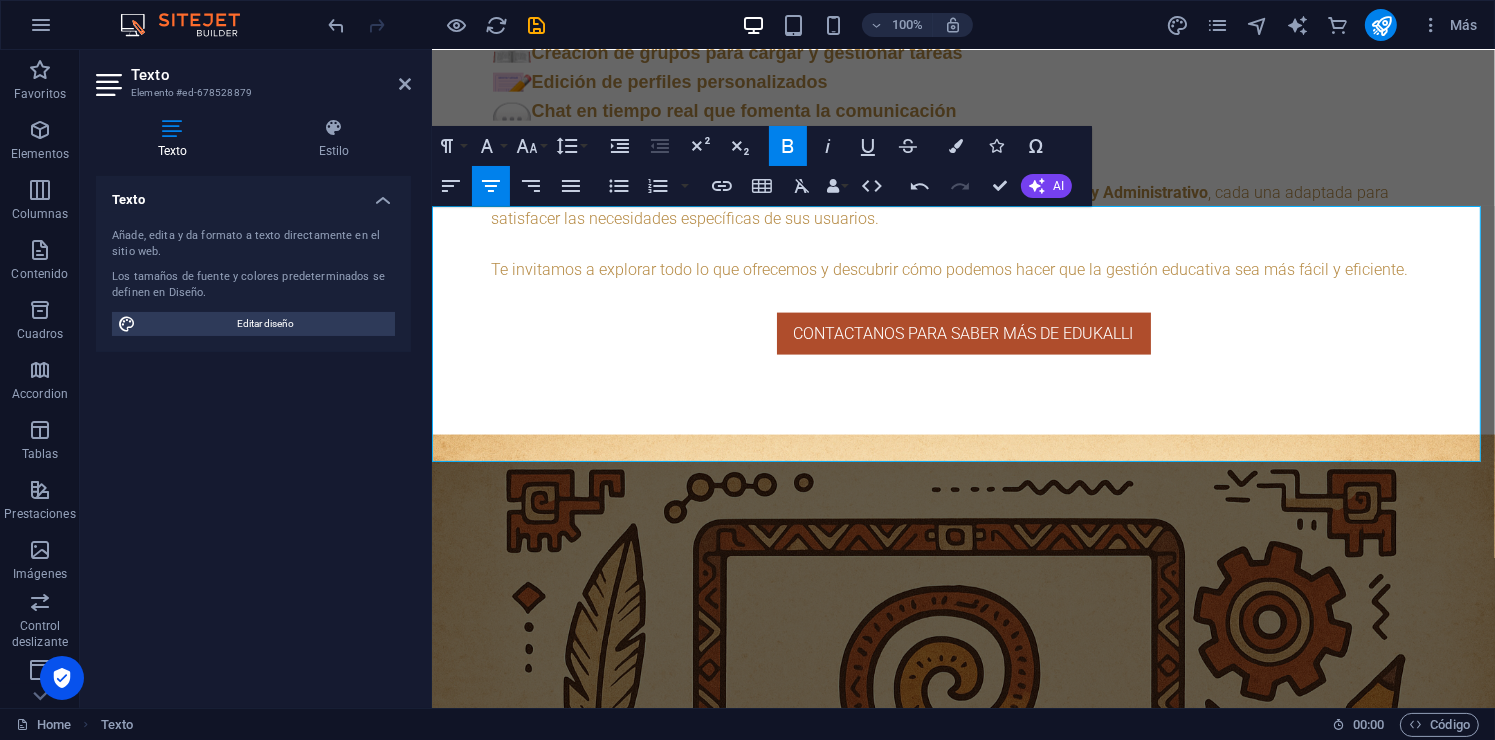 click on "✔️ Registro de asistencia y calificaciones" at bounding box center (962, 3844) 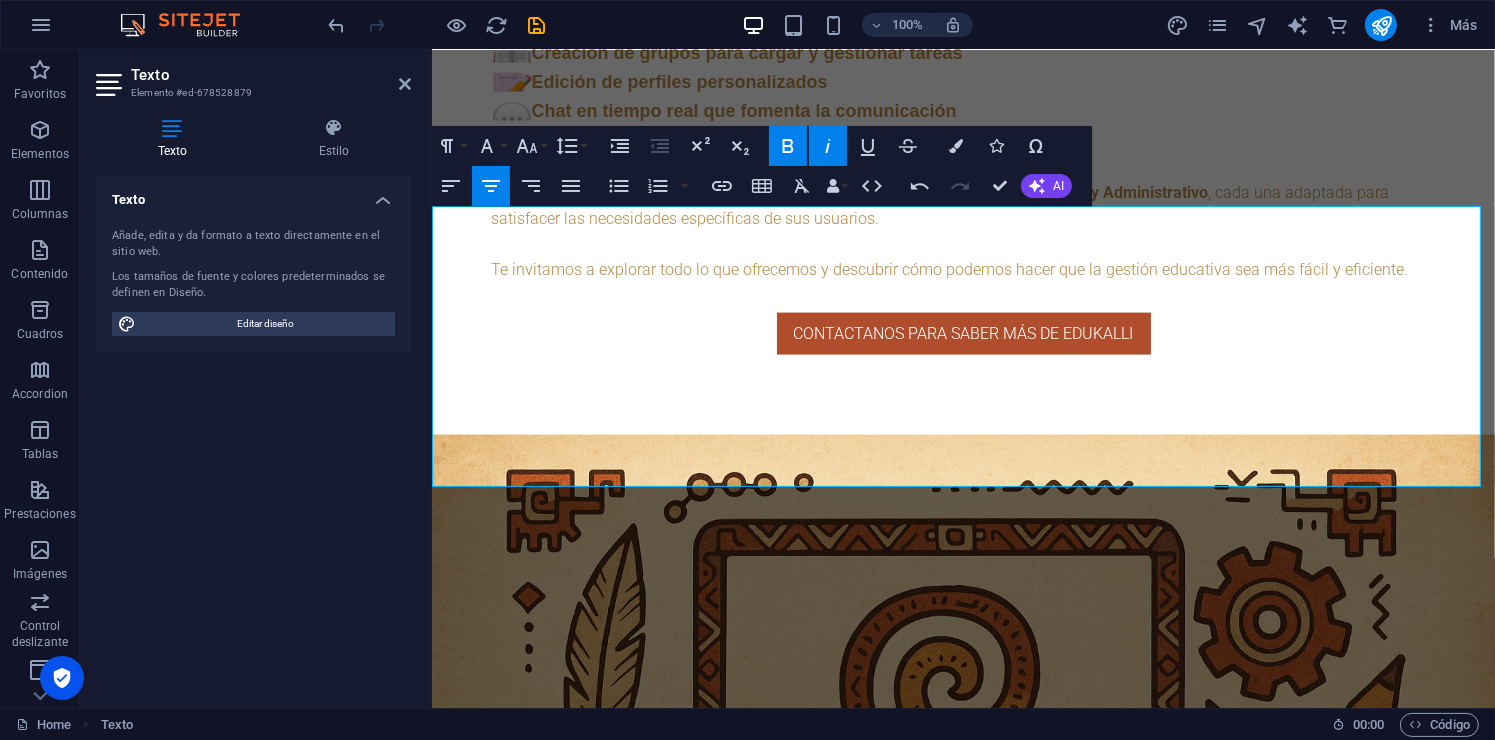 click on "los costos aumentarán según la herramienta mencionada." at bounding box center (963, 3740) 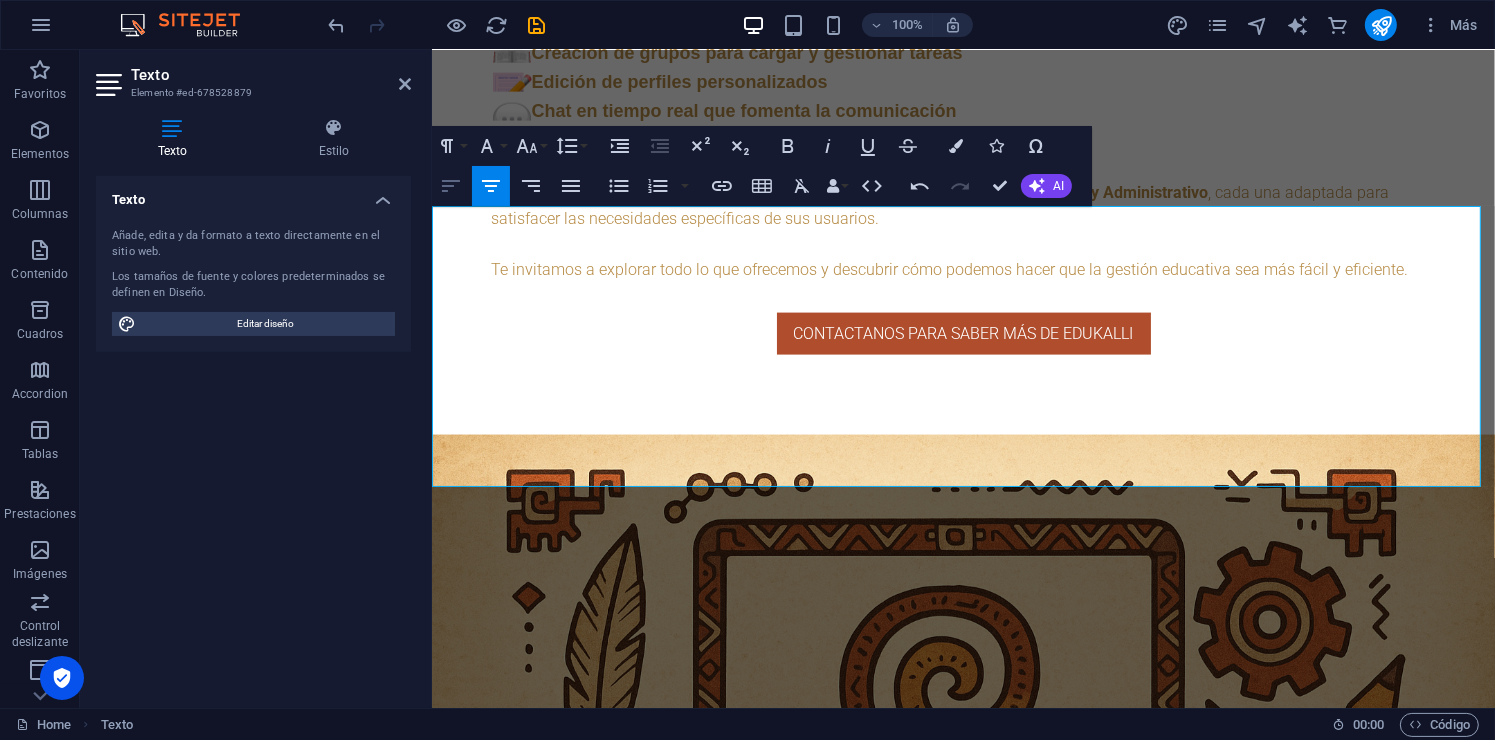 click 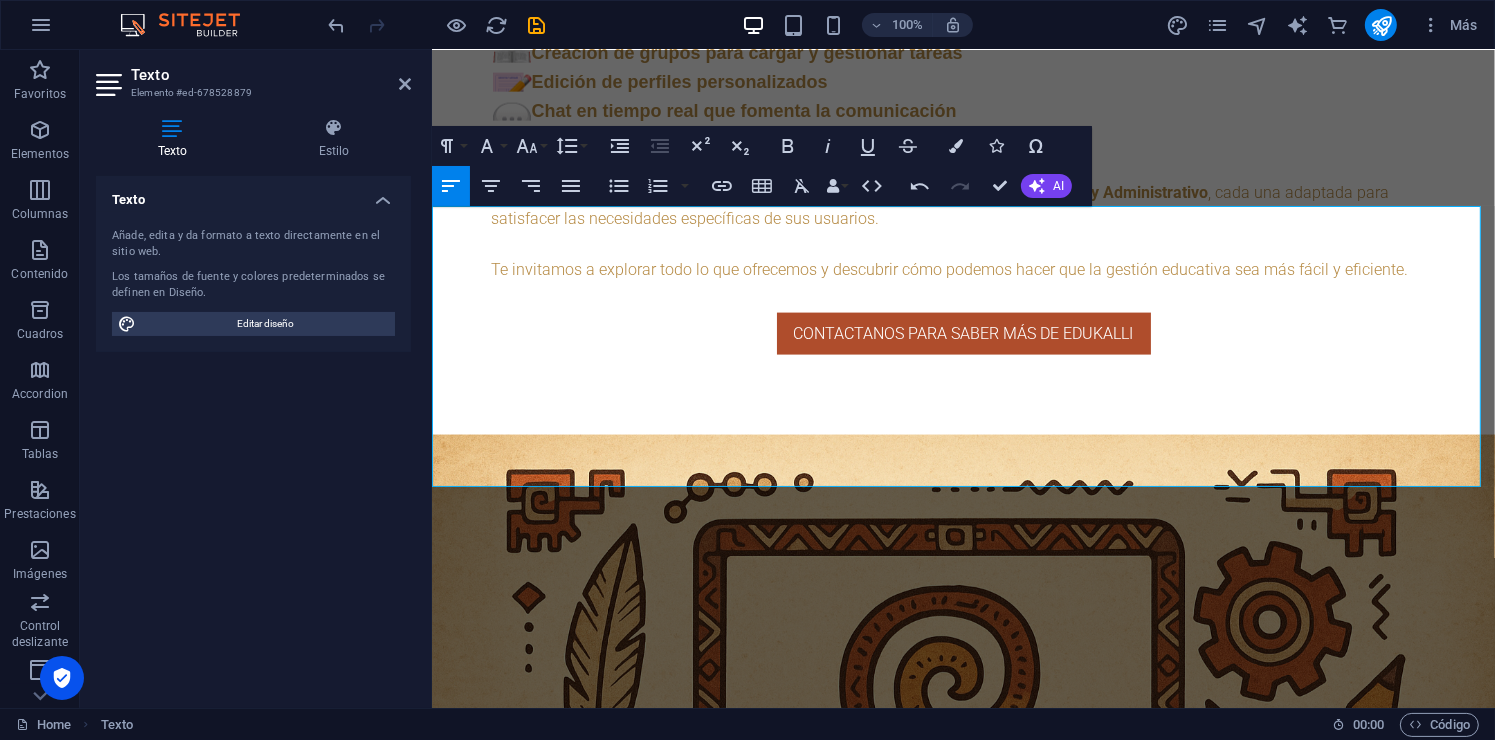 click on "​" at bounding box center (962, 3767) 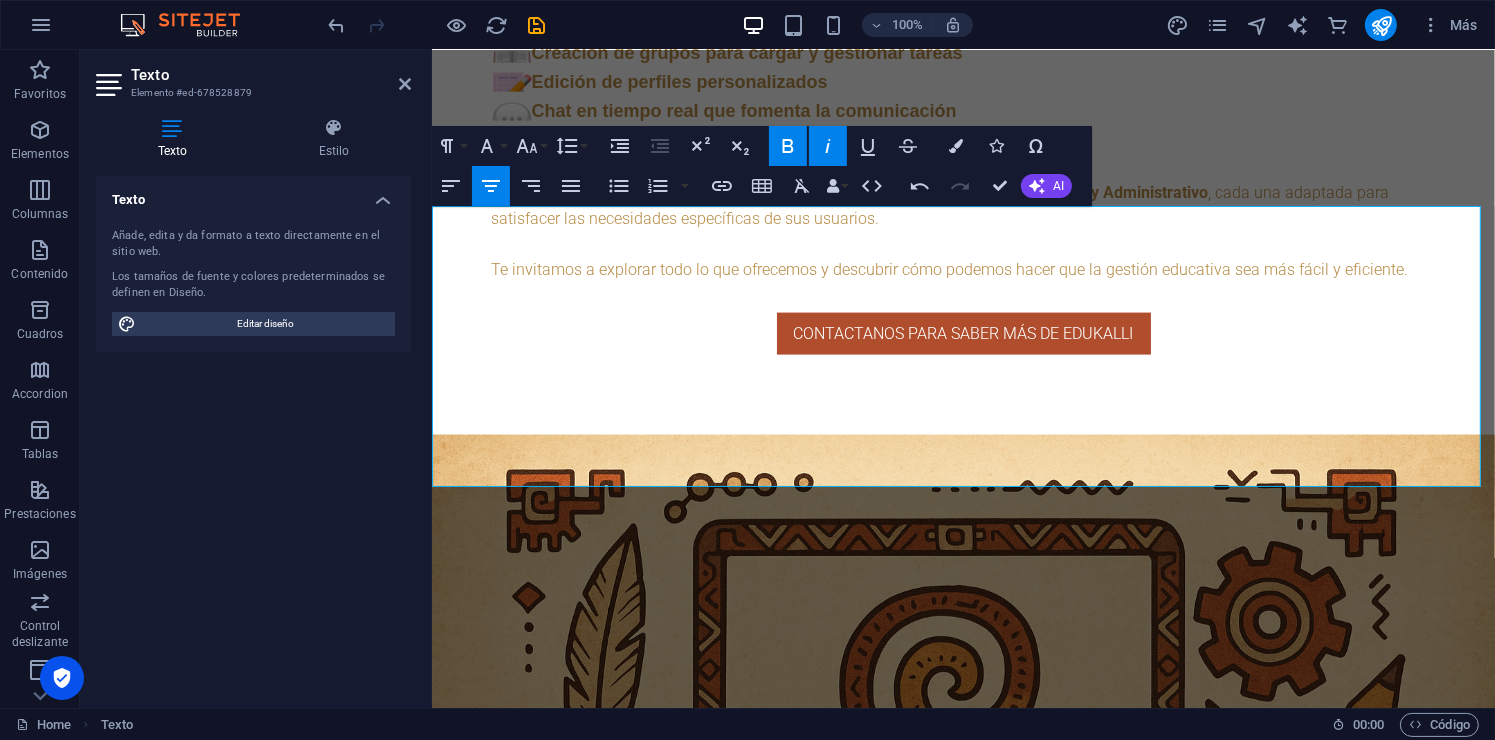 click on "Cabe destacar que estos precios son negociables y, si requieres otras herramientas," at bounding box center (734, 3715) 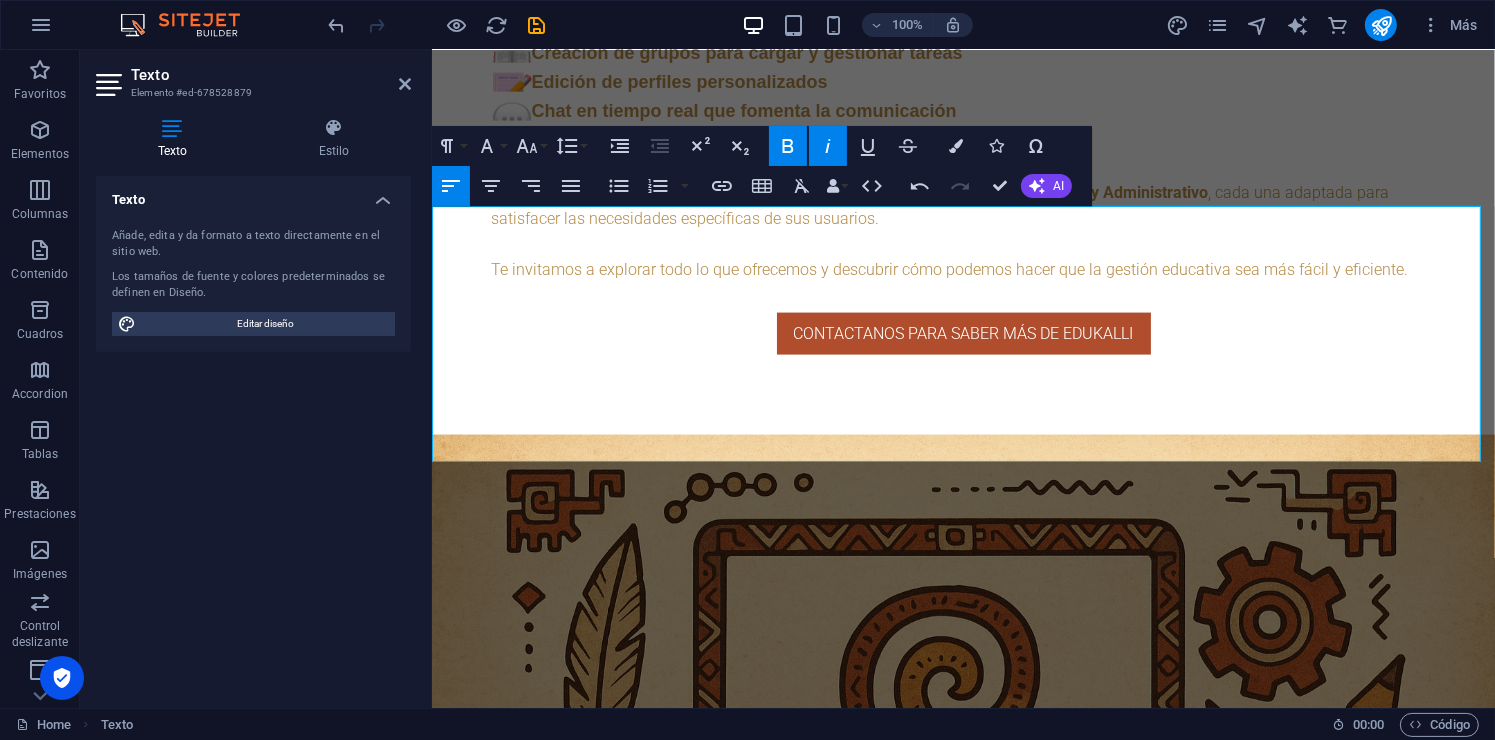 click on "​" at bounding box center [962, 3741] 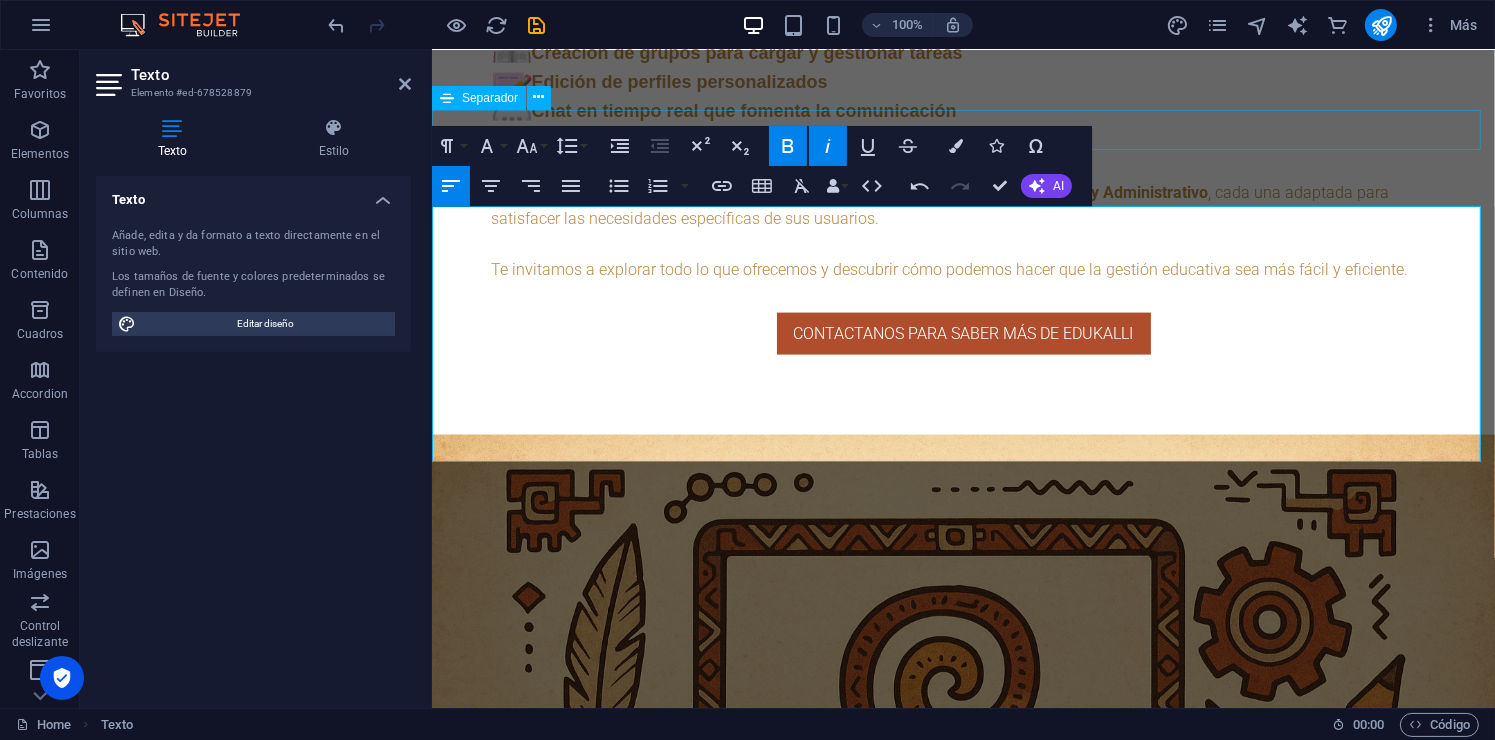 click at bounding box center [962, 3601] 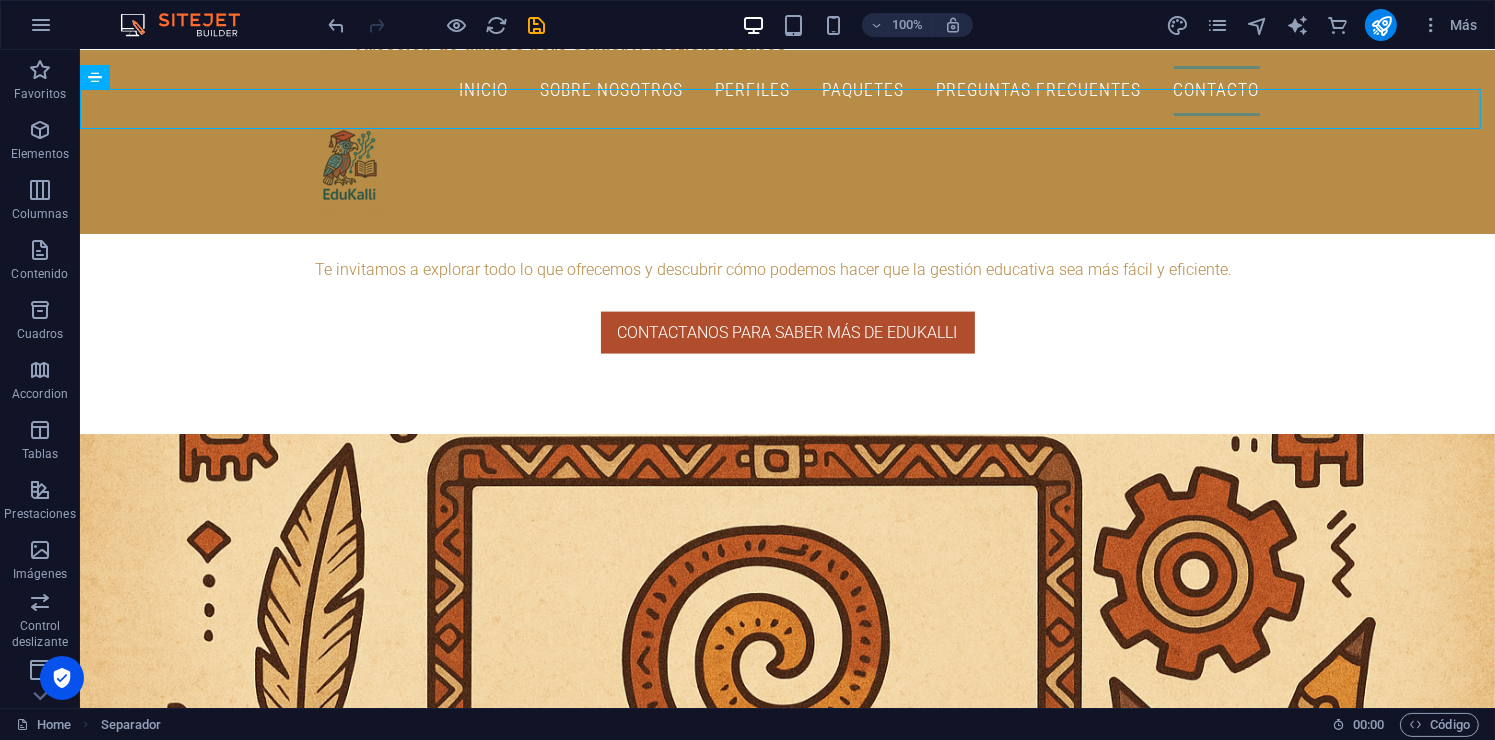 scroll, scrollTop: 2782, scrollLeft: 0, axis: vertical 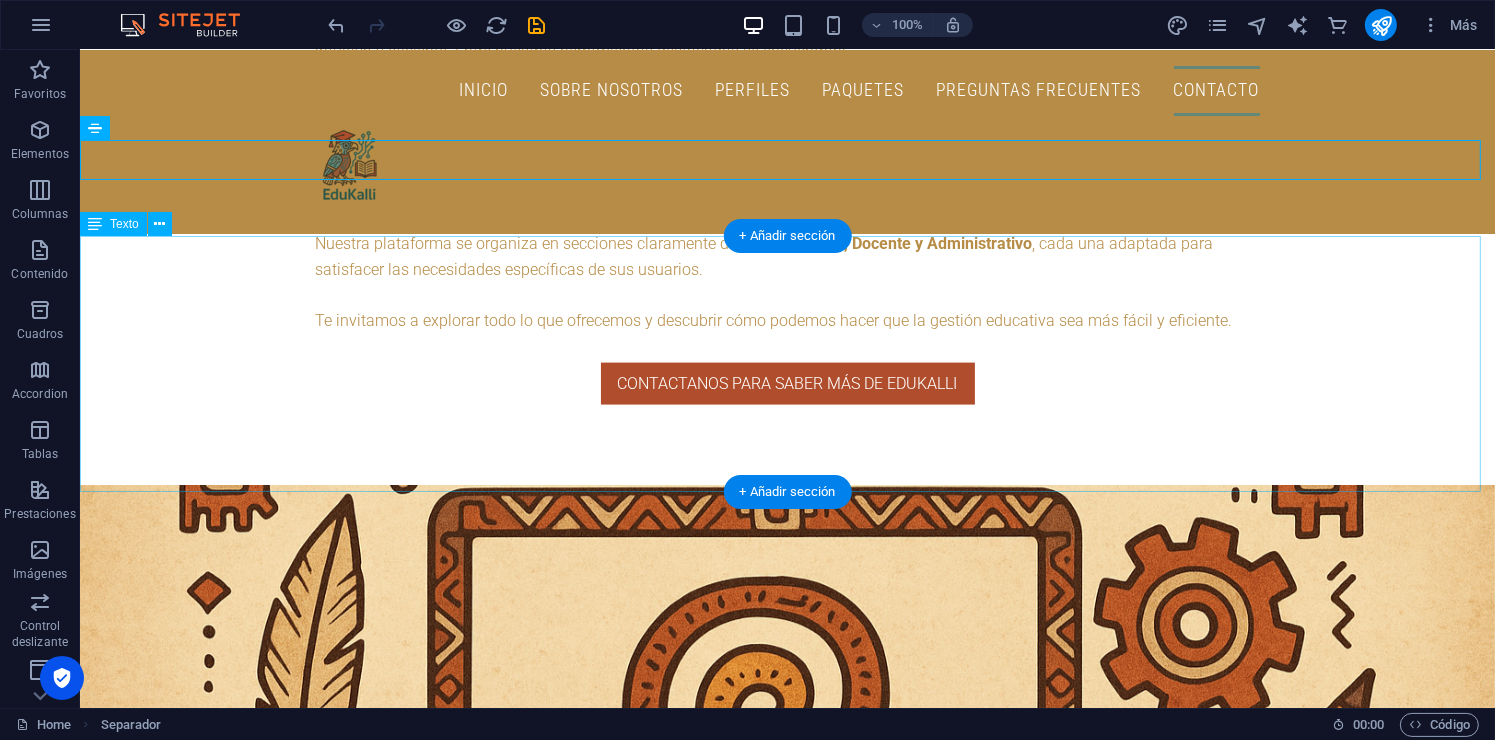 click on "Estos paquetes que te ofrecemos son por usuario, diseñados para tu comodidad y facilidad de pagos.  Cabe destacar que estos precios son negociables y, si requieres otras herramientas,  los costos aumentarán según la herramienta mencionada. 🔁 Incluido en todos los planes: ✔️ Personalización de colores y branding   ✔️ Chat en tiempo real   ✔️ Registro de asistencia y calificaciones   ✔️ Panel administrativo completo   ✔️ Grupos y tareas   ✔️ Notificaciones internas" at bounding box center [786, 3894] 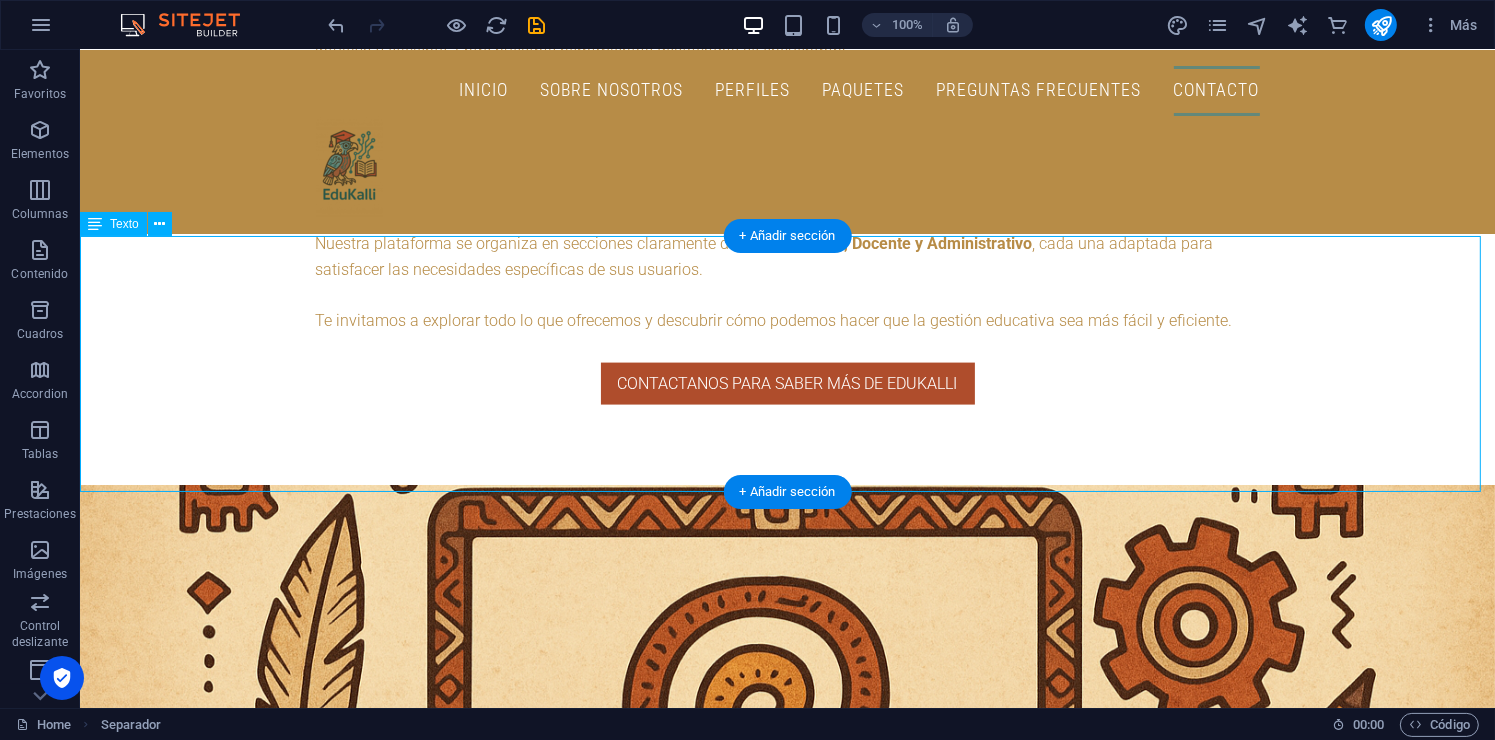 click on "Estos paquetes que te ofrecemos son por usuario, diseñados para tu comodidad y facilidad de pagos.  Cabe destacar que estos precios son negociables y, si requieres otras herramientas,  los costos aumentarán según la herramienta mencionada. 🔁 Incluido en todos los planes: ✔️ Personalización de colores y branding   ✔️ Chat en tiempo real   ✔️ Registro de asistencia y calificaciones   ✔️ Panel administrativo completo   ✔️ Grupos y tareas   ✔️ Notificaciones internas" at bounding box center [786, 3894] 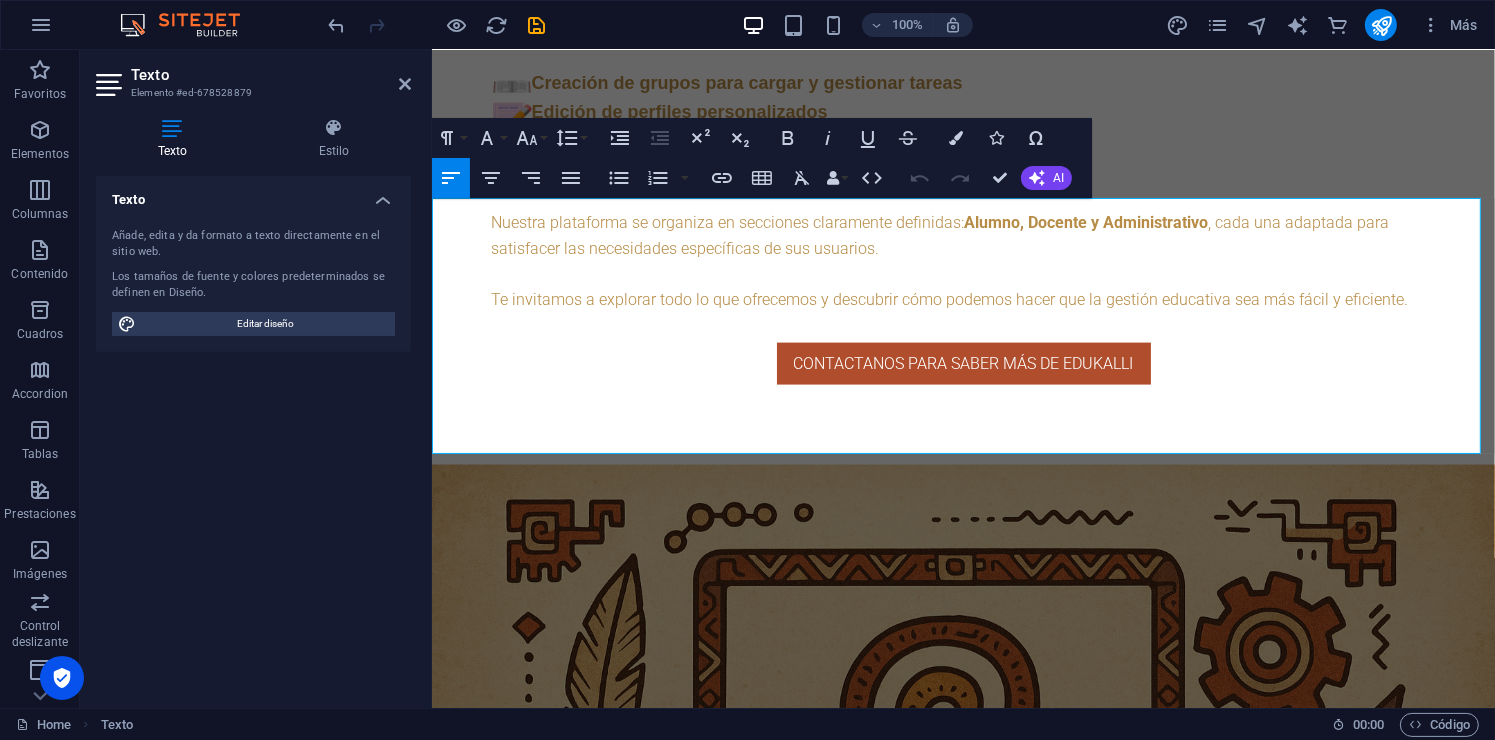 scroll, scrollTop: 2820, scrollLeft: 0, axis: vertical 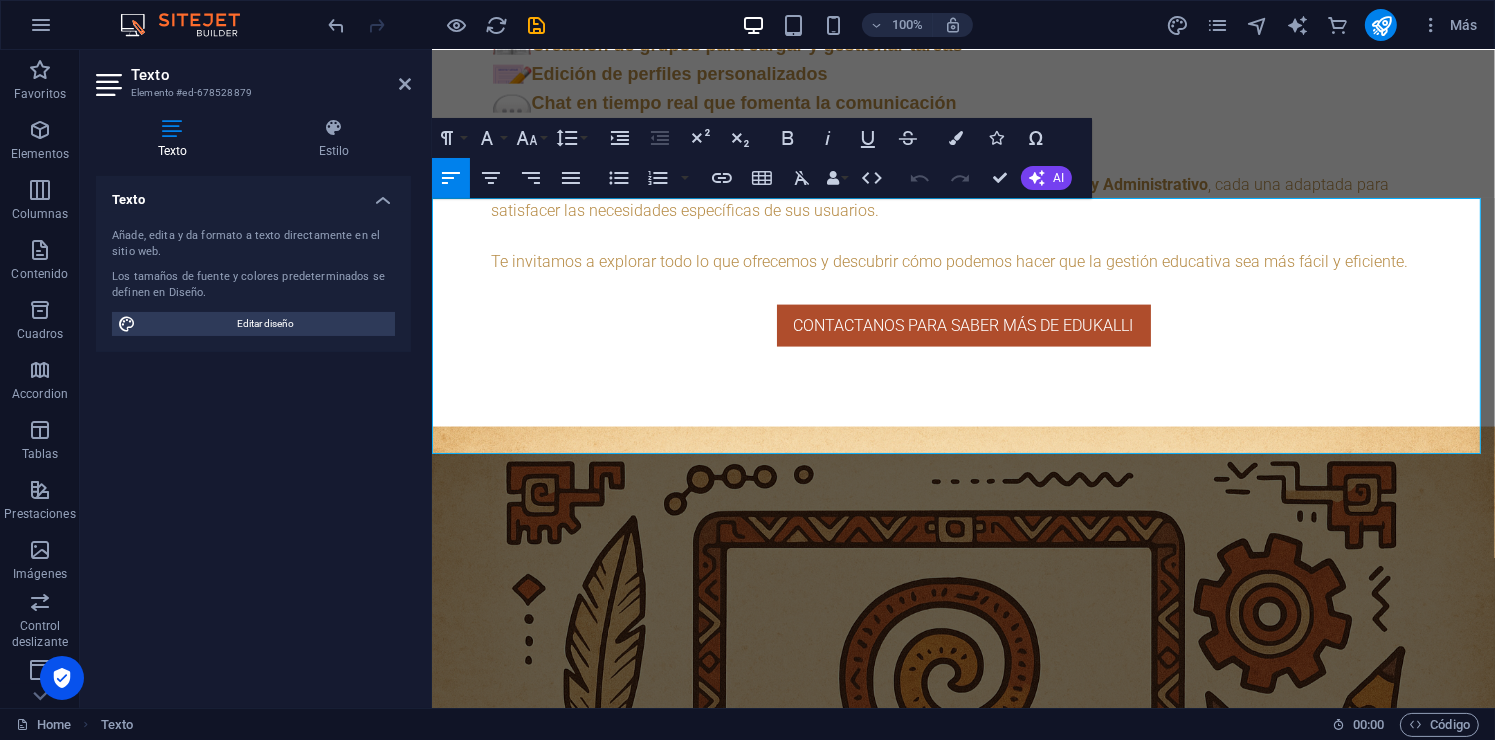 click on "Estos paquetes que te ofrecemos son por usuario, diseñados para tu comodidad y facilidad de pagos.  Cabe destacar que estos precios son negociables y, si requieres otras herramientas,  los costos aumentarán según la herramienta mencionada." at bounding box center (962, 3694) 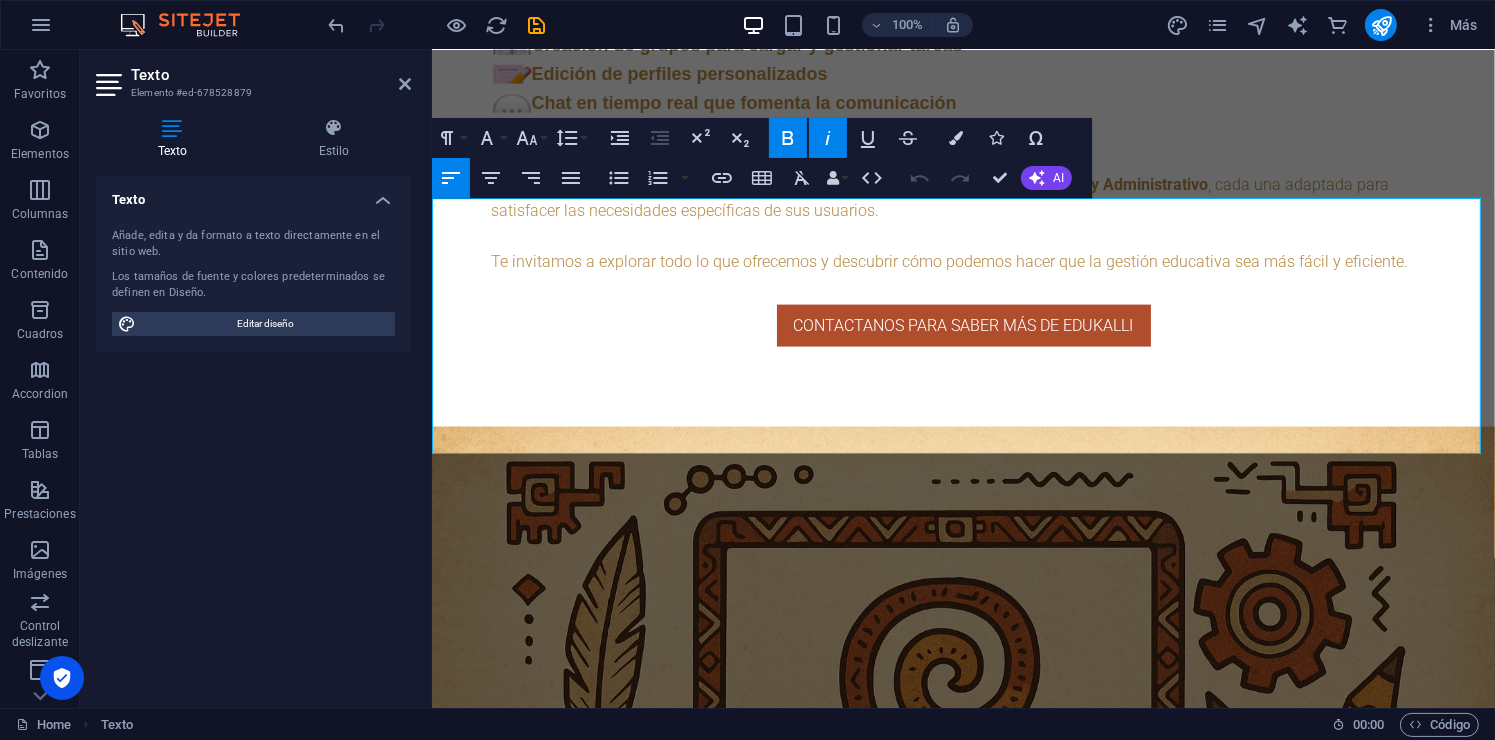 click on "los costos aumentarán según la herramienta mencionada." at bounding box center (978, 3707) 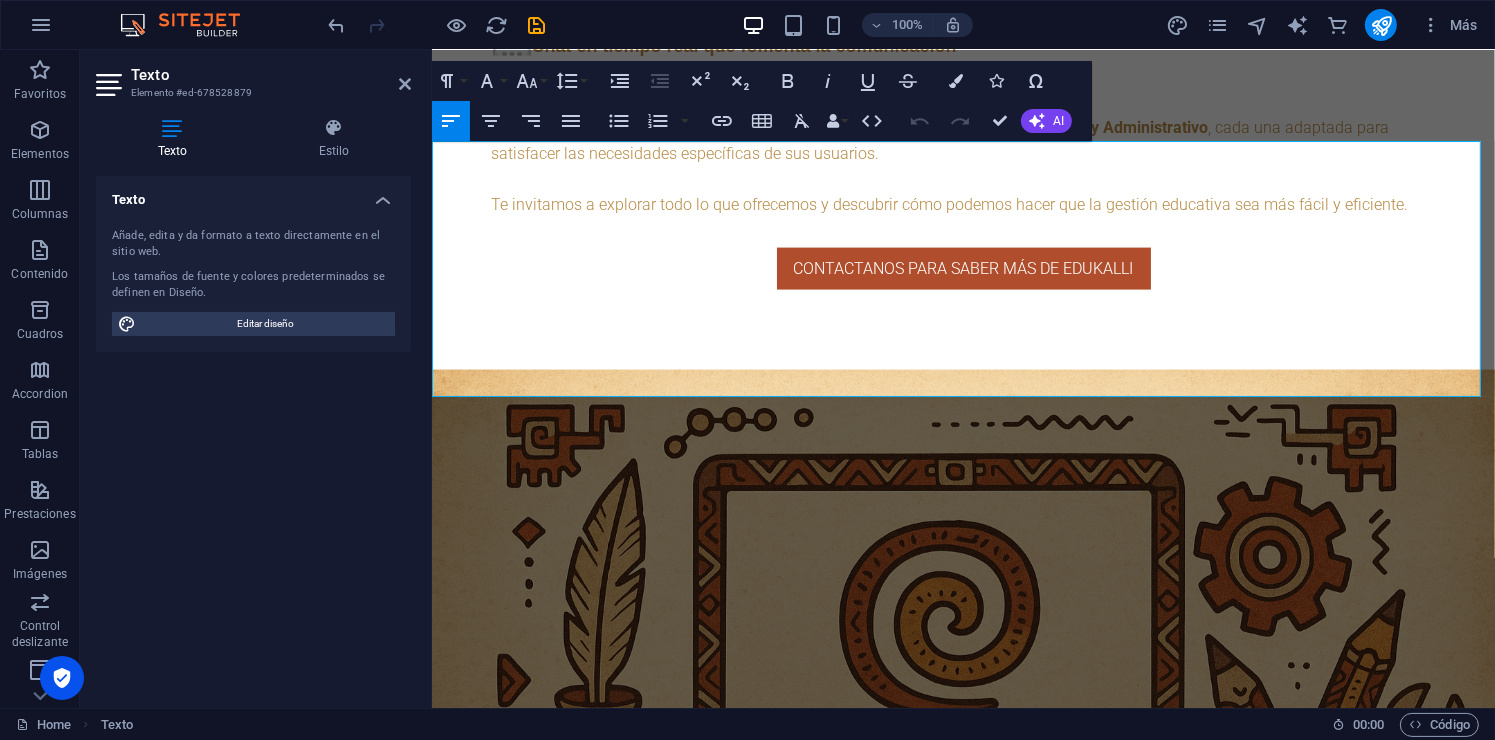 scroll, scrollTop: 2876, scrollLeft: 0, axis: vertical 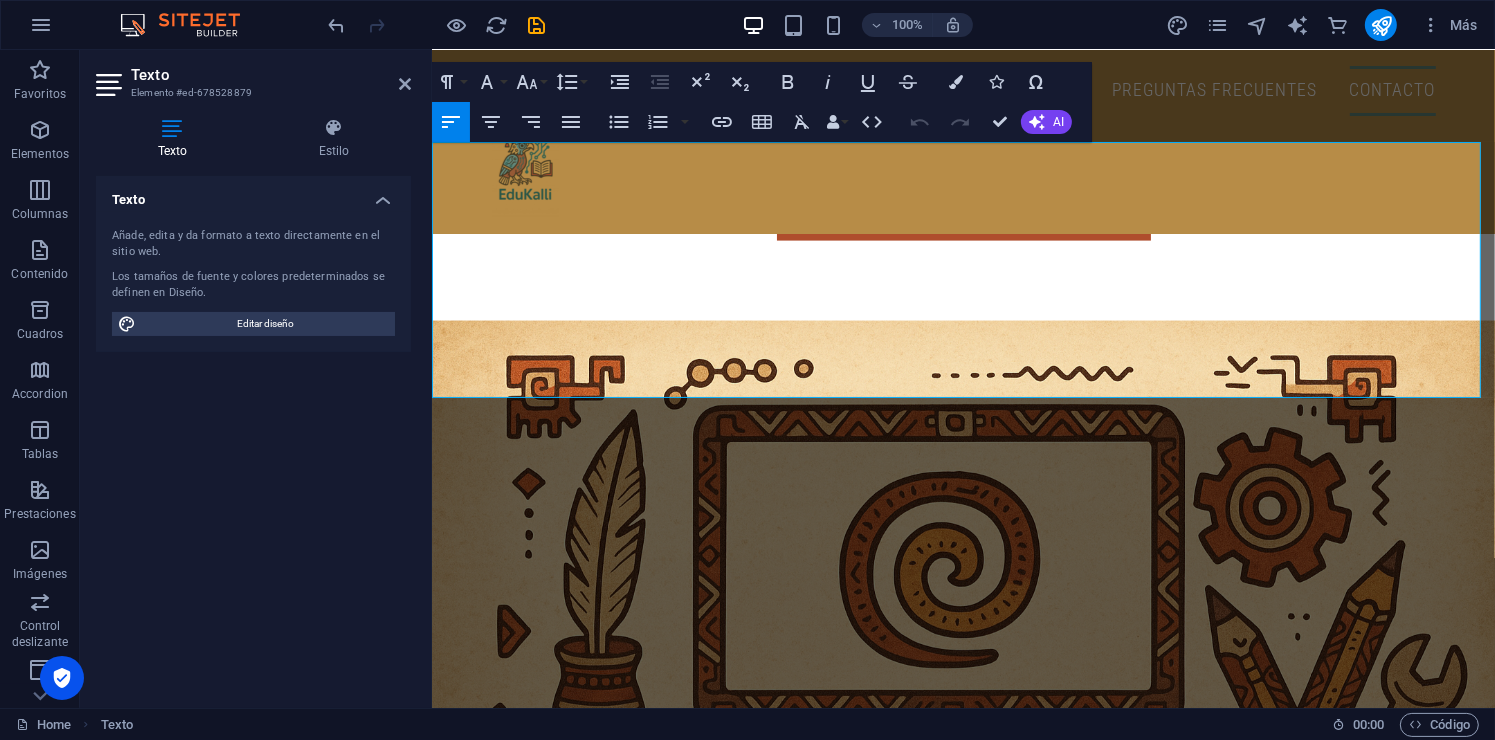 click on "✔️ Personalización de colores y branding" at bounding box center (962, 3679) 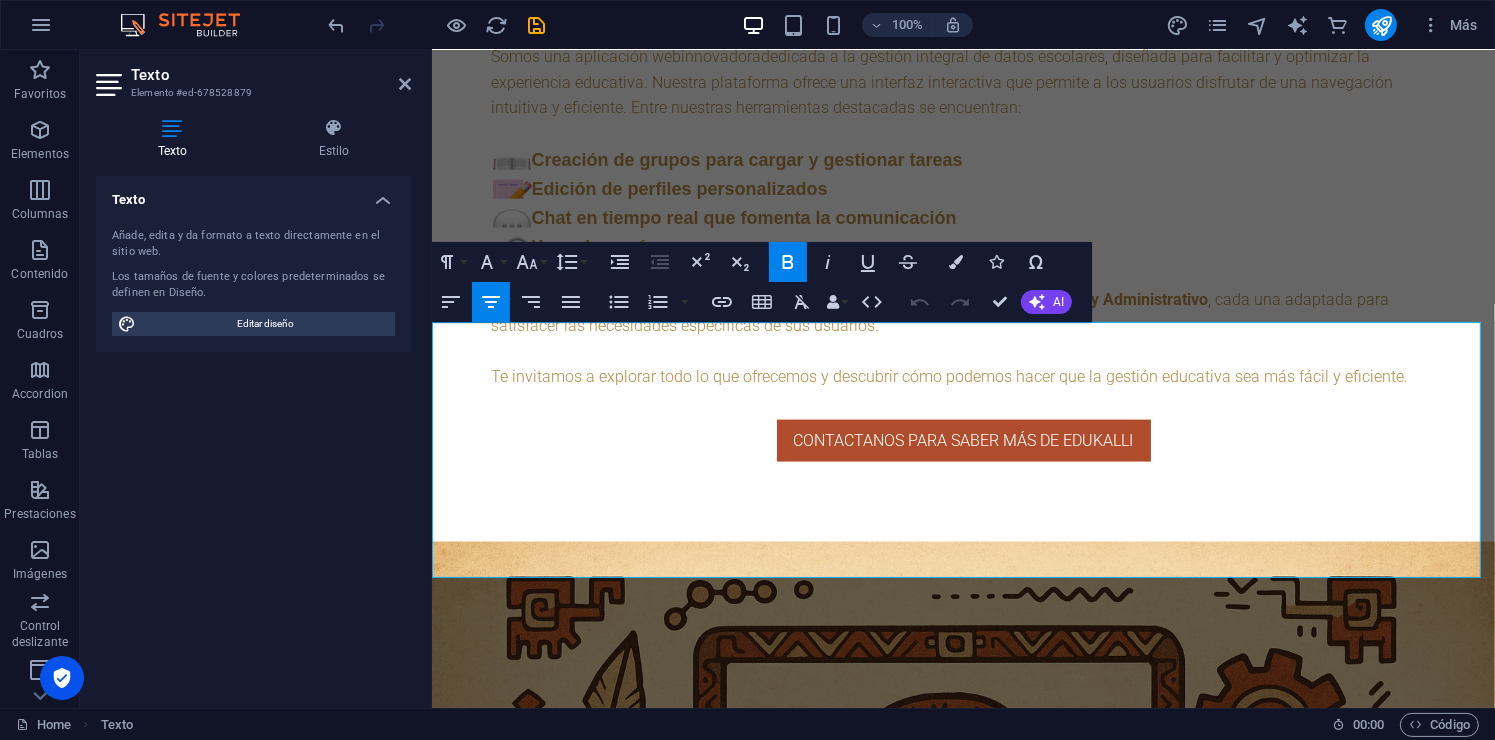 scroll, scrollTop: 2688, scrollLeft: 0, axis: vertical 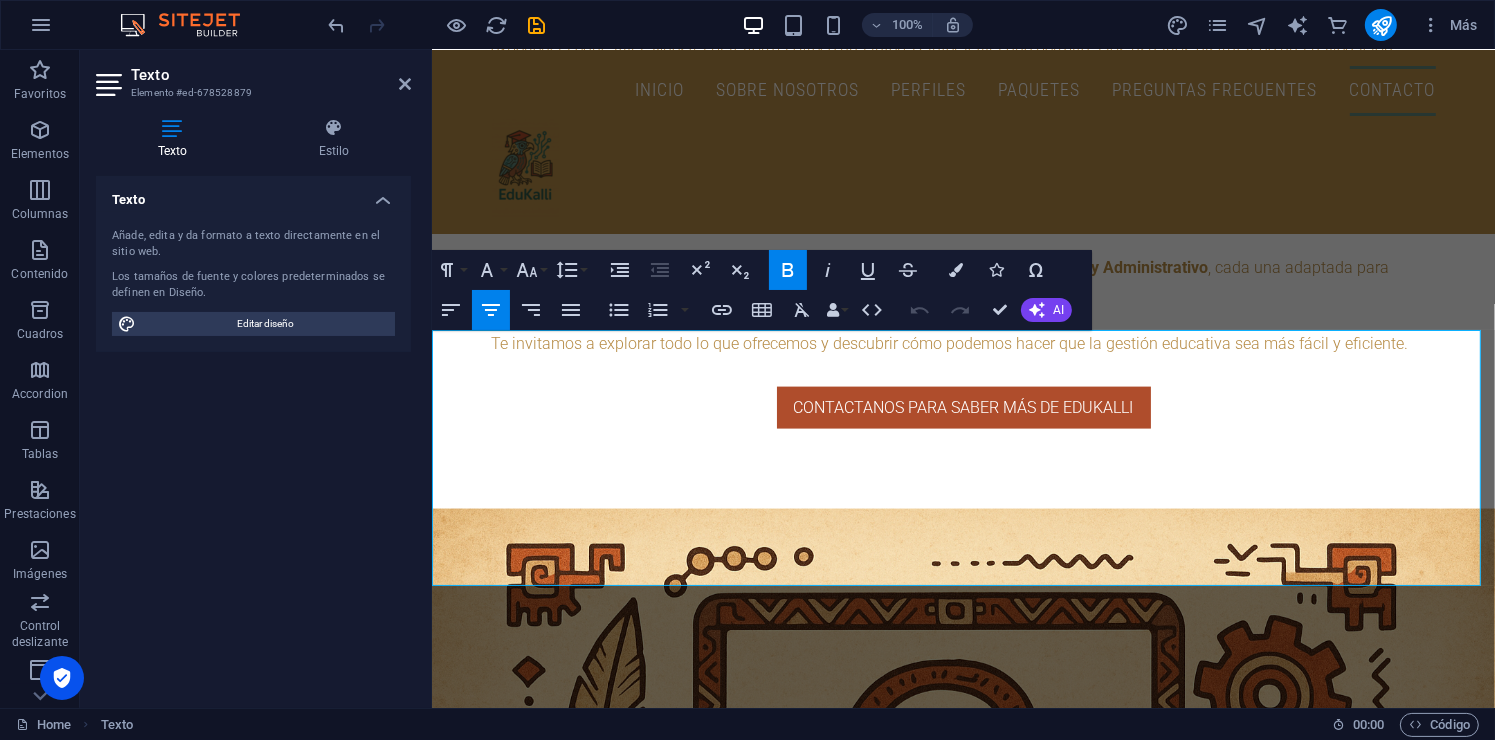 click on "Cabe destacar que estos precios son negociables y, si requieres otras herramientas," at bounding box center (921, 3777) 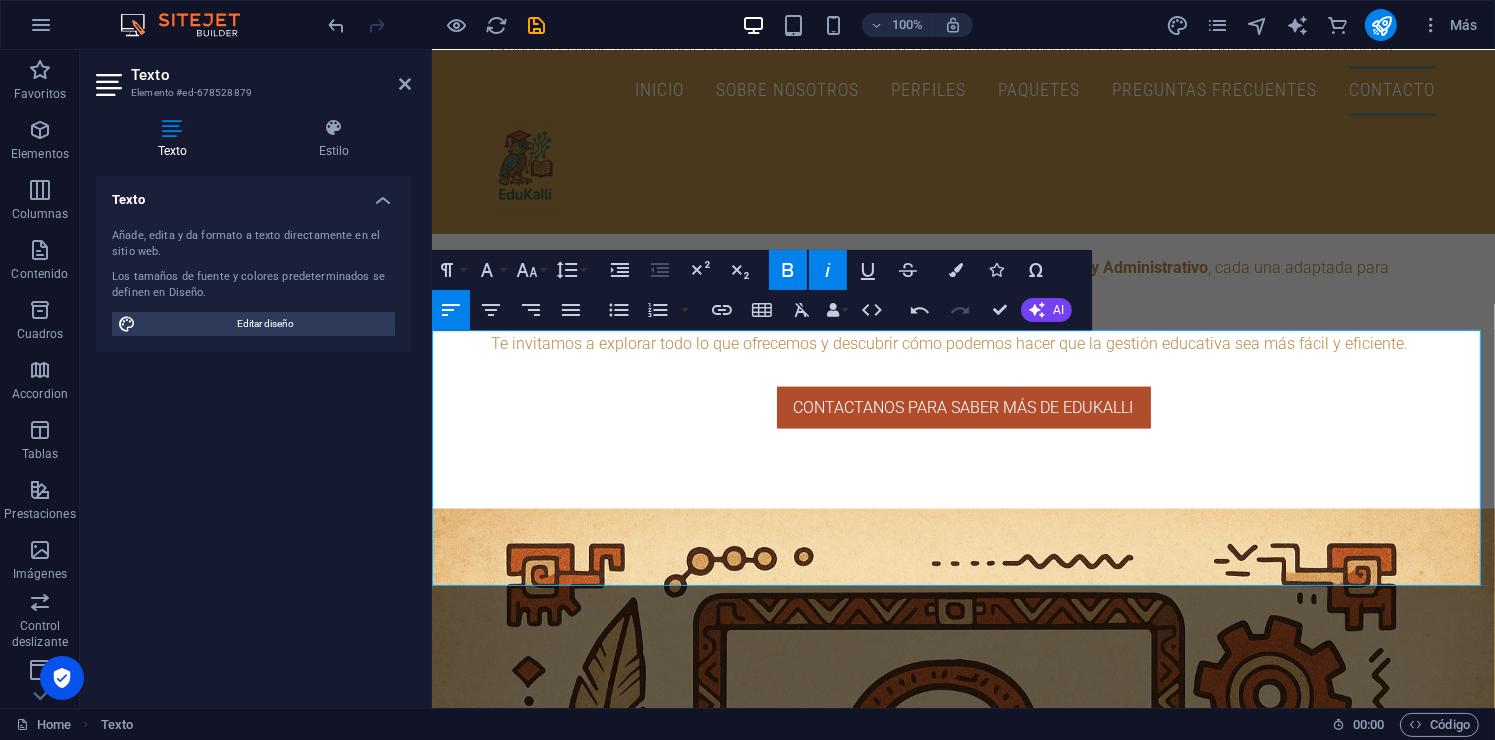 click on "los costos aumentarán según la herramienta mencionada." at bounding box center [1247, 3789] 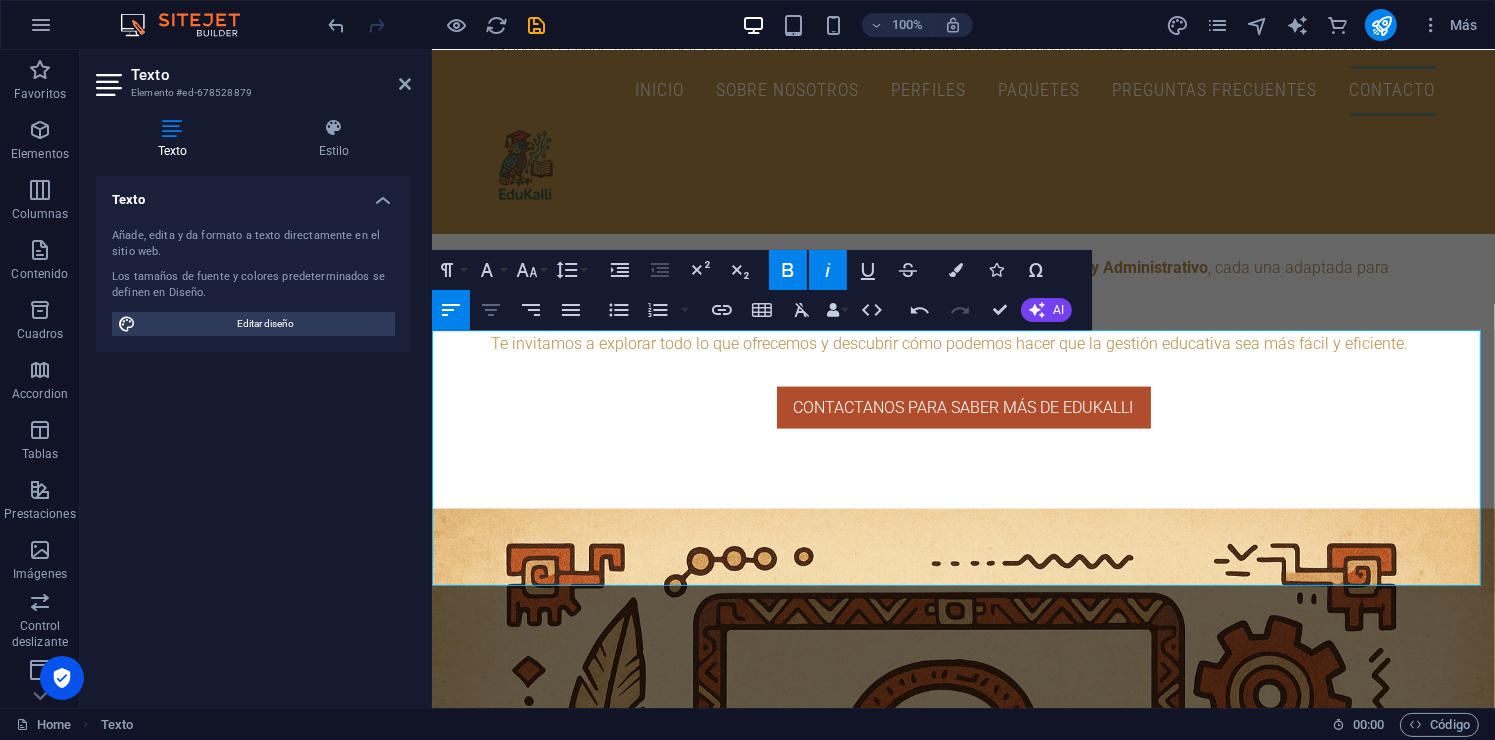 click 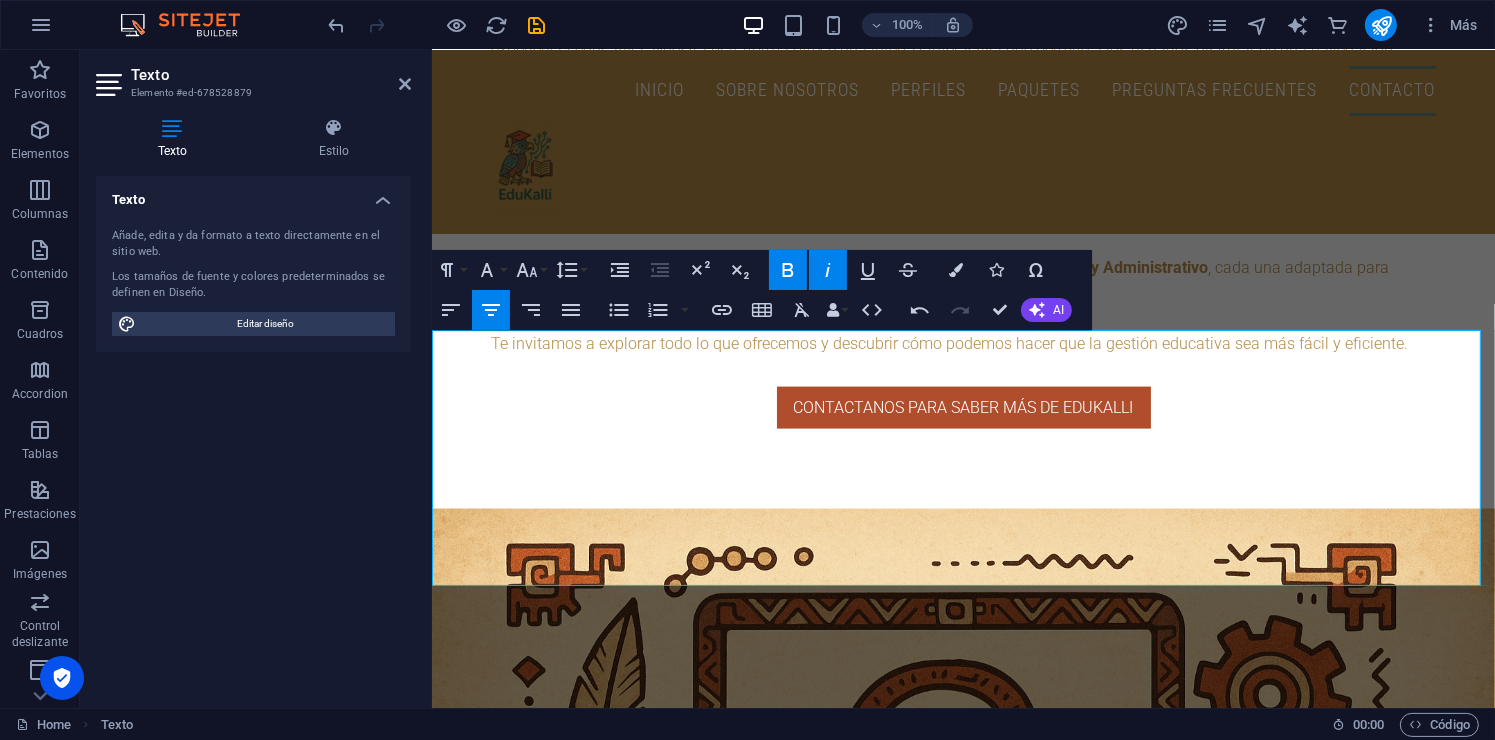 click on "Estos paquetes que te ofrecemos son por usuario, diseñados para tu comodidad y facilidad de pagos." at bounding box center (962, 3765) 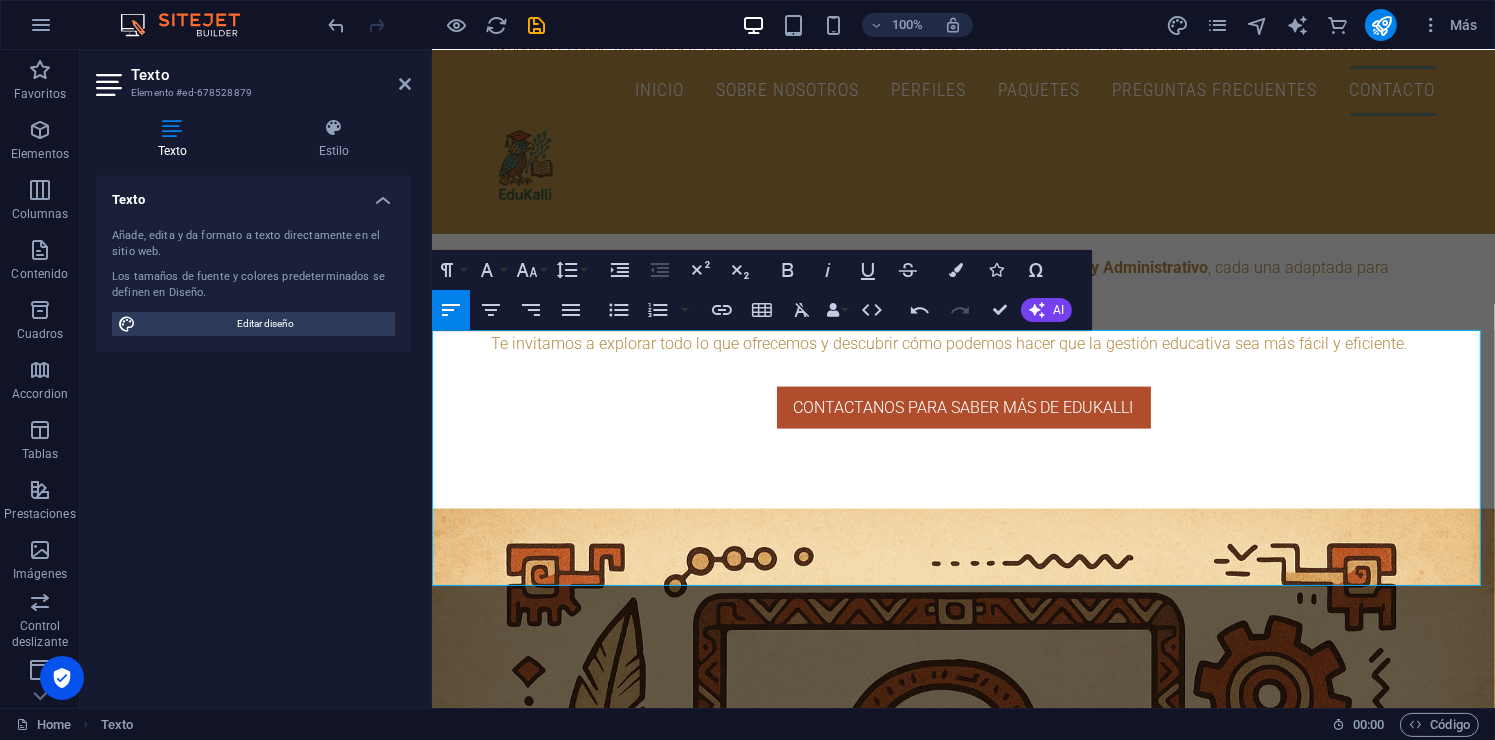 click on "Estos paquetes que te ofrecemos son por usuario, diseñados para tu comodidad y facilidad de pagos." at bounding box center (962, 3765) 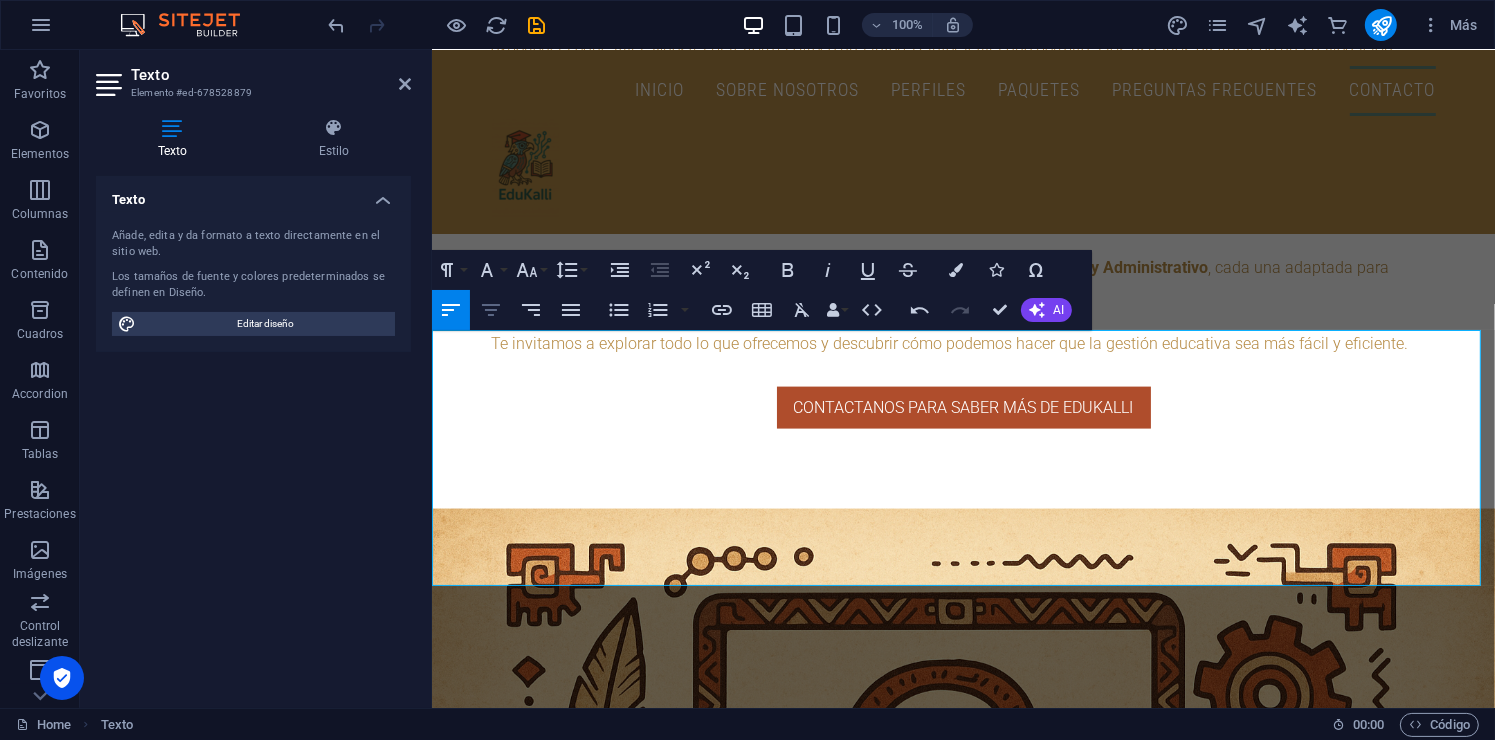 click 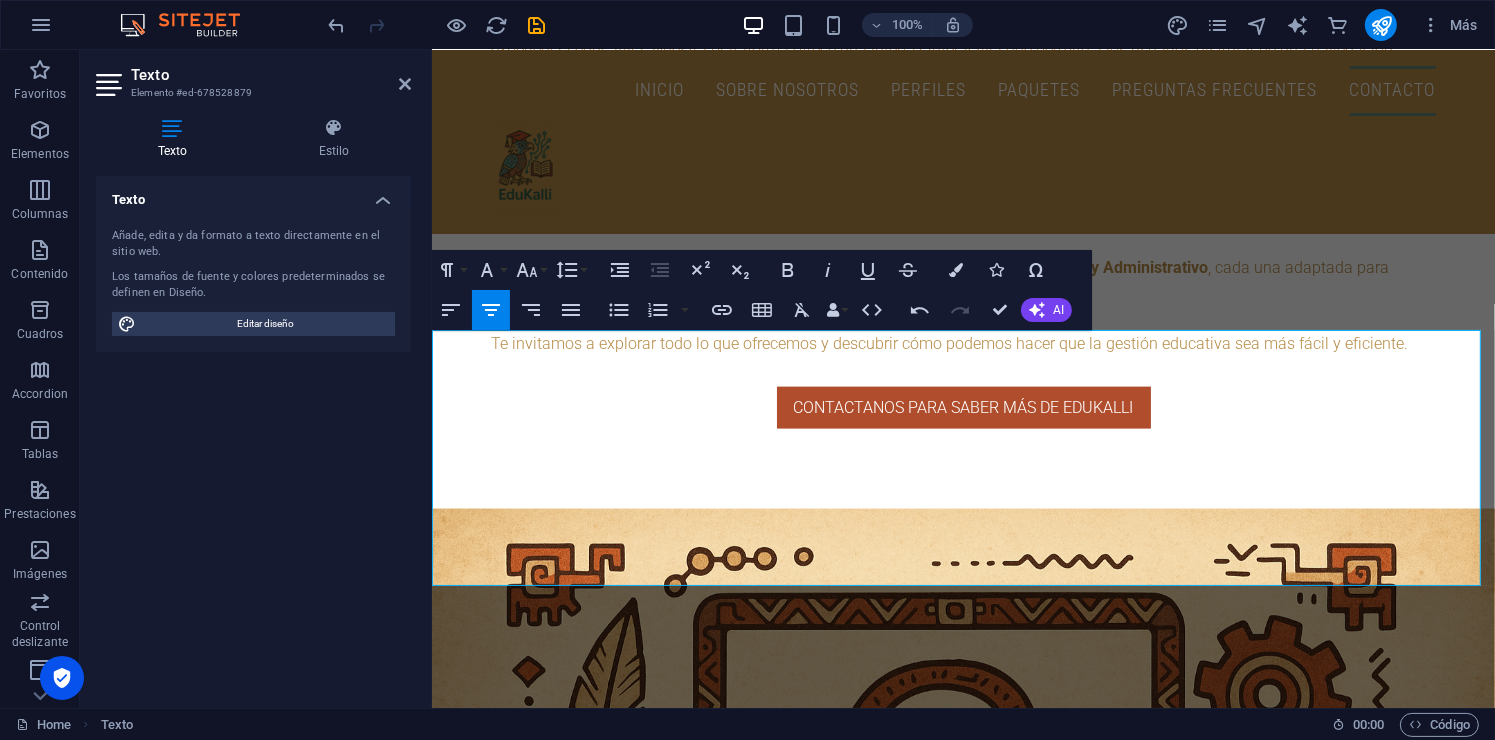 click on "los costos aumentarán según la herramienta mencionada." at bounding box center [1266, 3789] 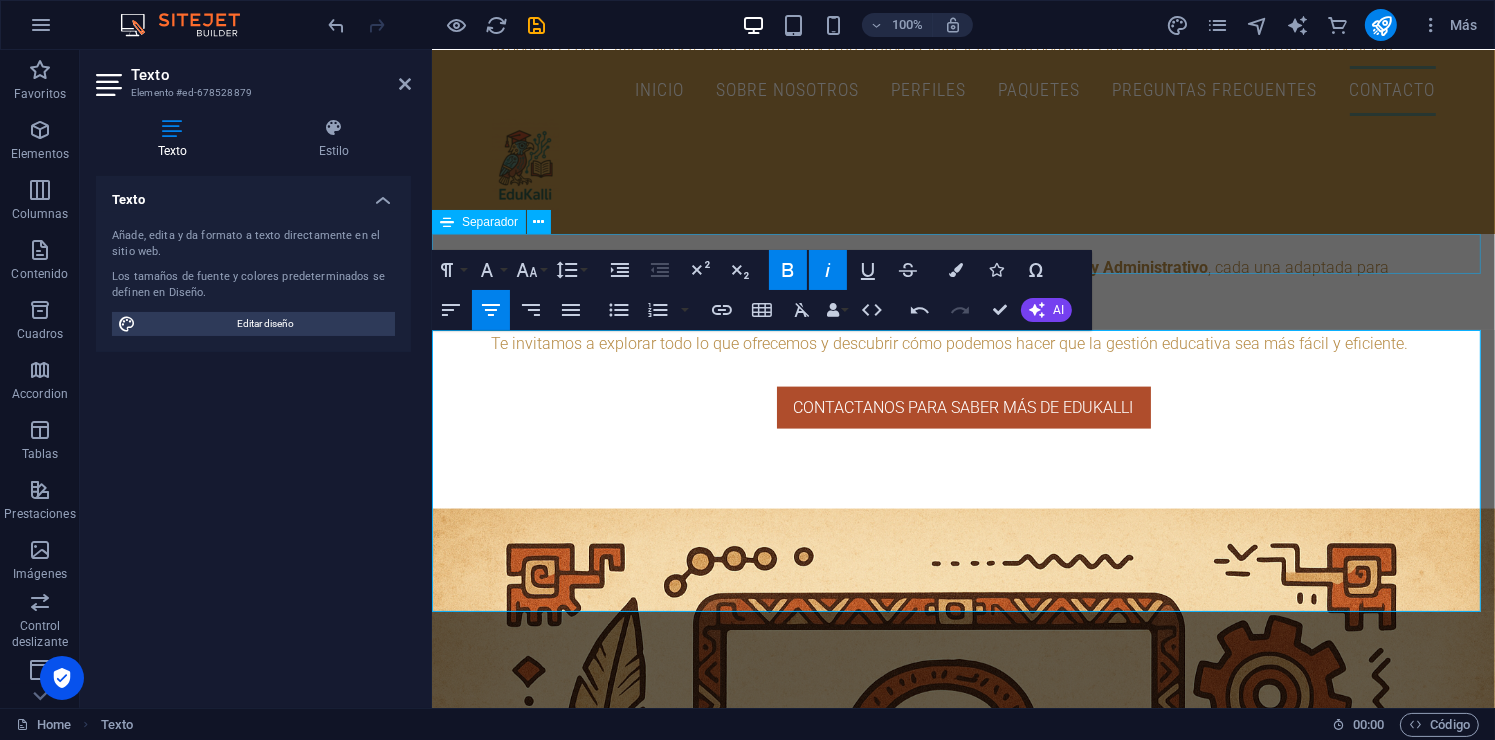 click at bounding box center (962, 3676) 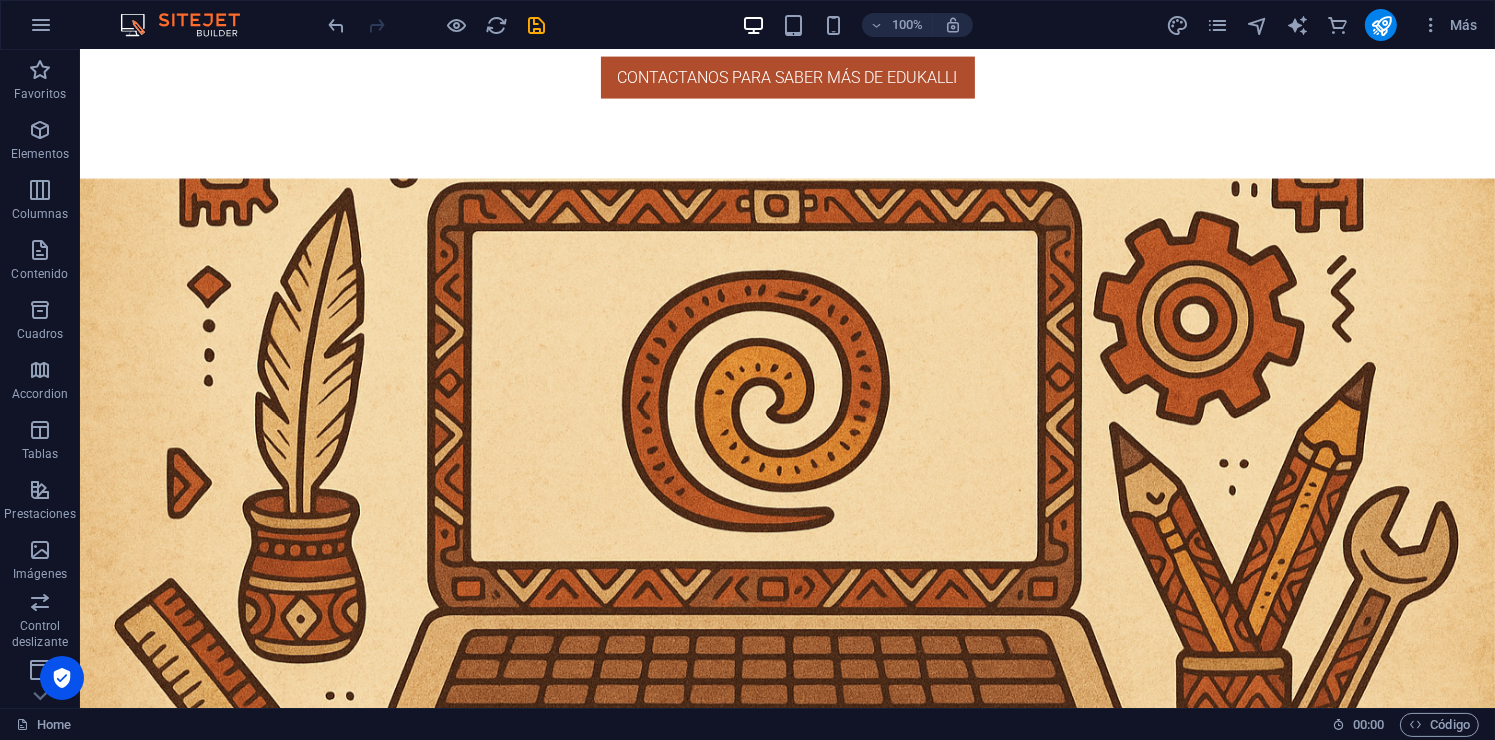 scroll, scrollTop: 3189, scrollLeft: 0, axis: vertical 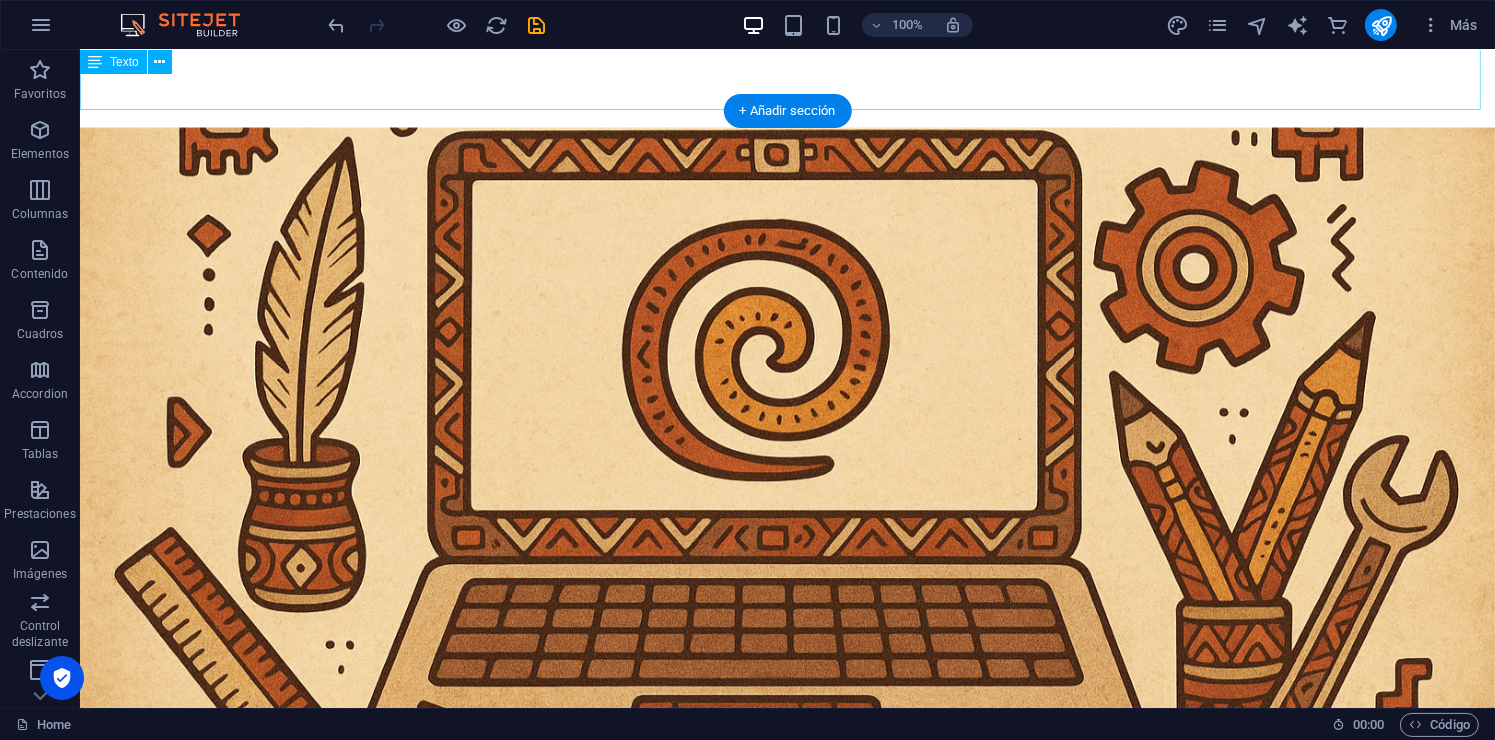 click on "Estos paquetes que te ofrecemos son por usuario, diseñados para tu comodidad y facilidad de pagos.  Cabe destacar que estos precios son negociables y, si requieres otras herramientas,  los costos aumentarán según la herramienta mencionada. 🔁 Incluido en todos los planes: ✔️ Personalización de colores y branding   ✔️ Chat en tiempo real   ✔️ Registro de asistencia y calificaciones   ✔️ Panel administrativo completo   ✔️ Grupos y tareas   ✔️ Notificaciones internas" at bounding box center [786, 3550] 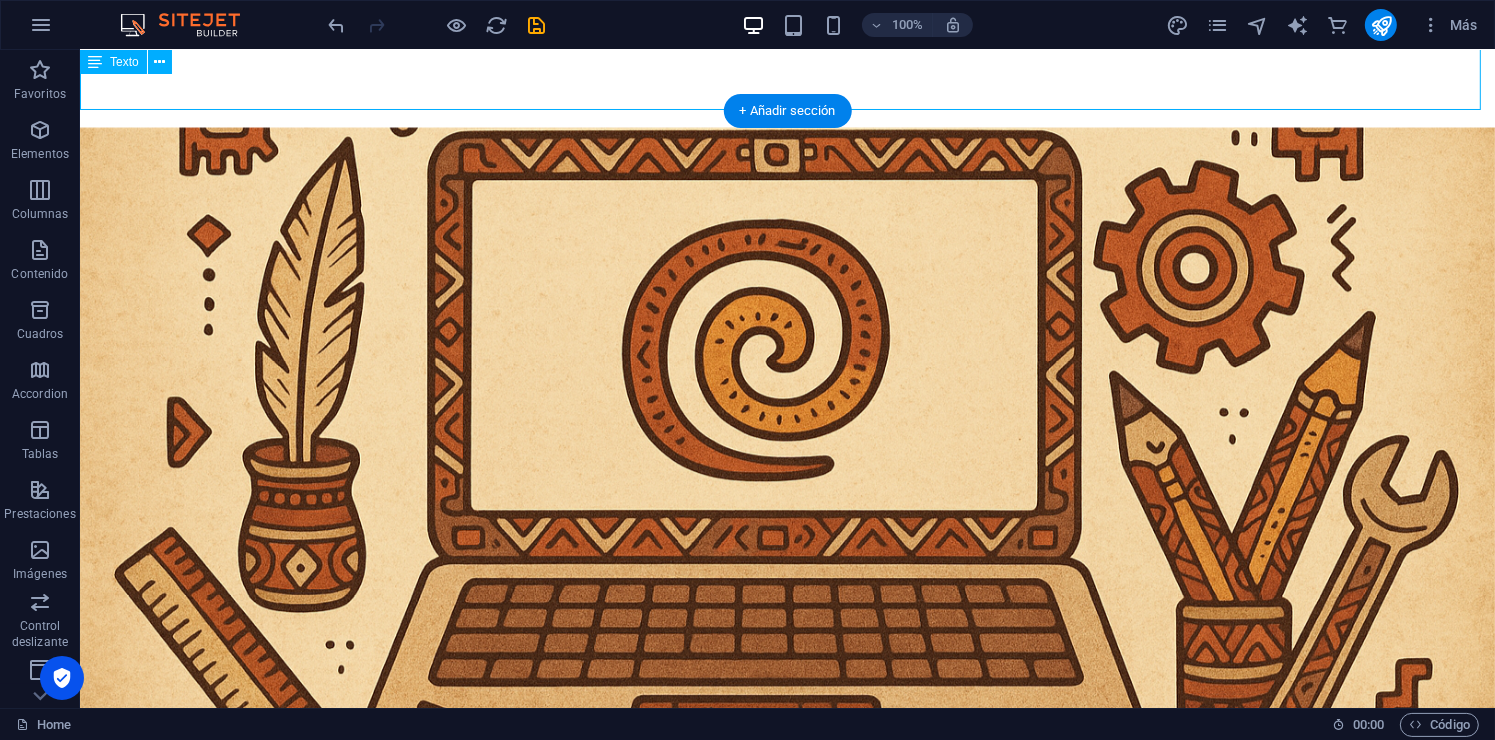 click on "Estos paquetes que te ofrecemos son por usuario, diseñados para tu comodidad y facilidad de pagos.  Cabe destacar que estos precios son negociables y, si requieres otras herramientas,  los costos aumentarán según la herramienta mencionada. 🔁 Incluido en todos los planes: ✔️ Personalización de colores y branding   ✔️ Chat en tiempo real   ✔️ Registro de asistencia y calificaciones   ✔️ Panel administrativo completo   ✔️ Grupos y tareas   ✔️ Notificaciones internas" at bounding box center (786, 3550) 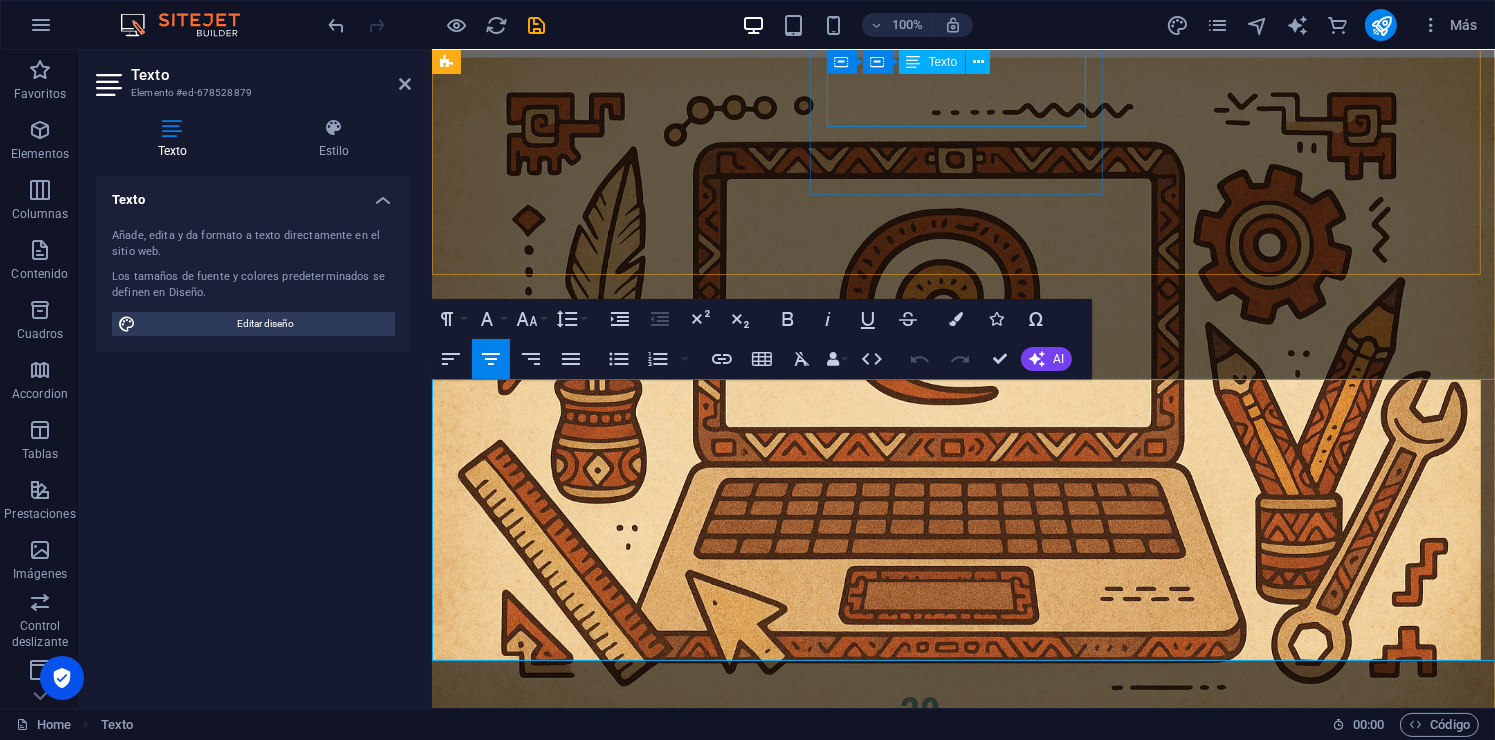 scroll, scrollTop: 2639, scrollLeft: 0, axis: vertical 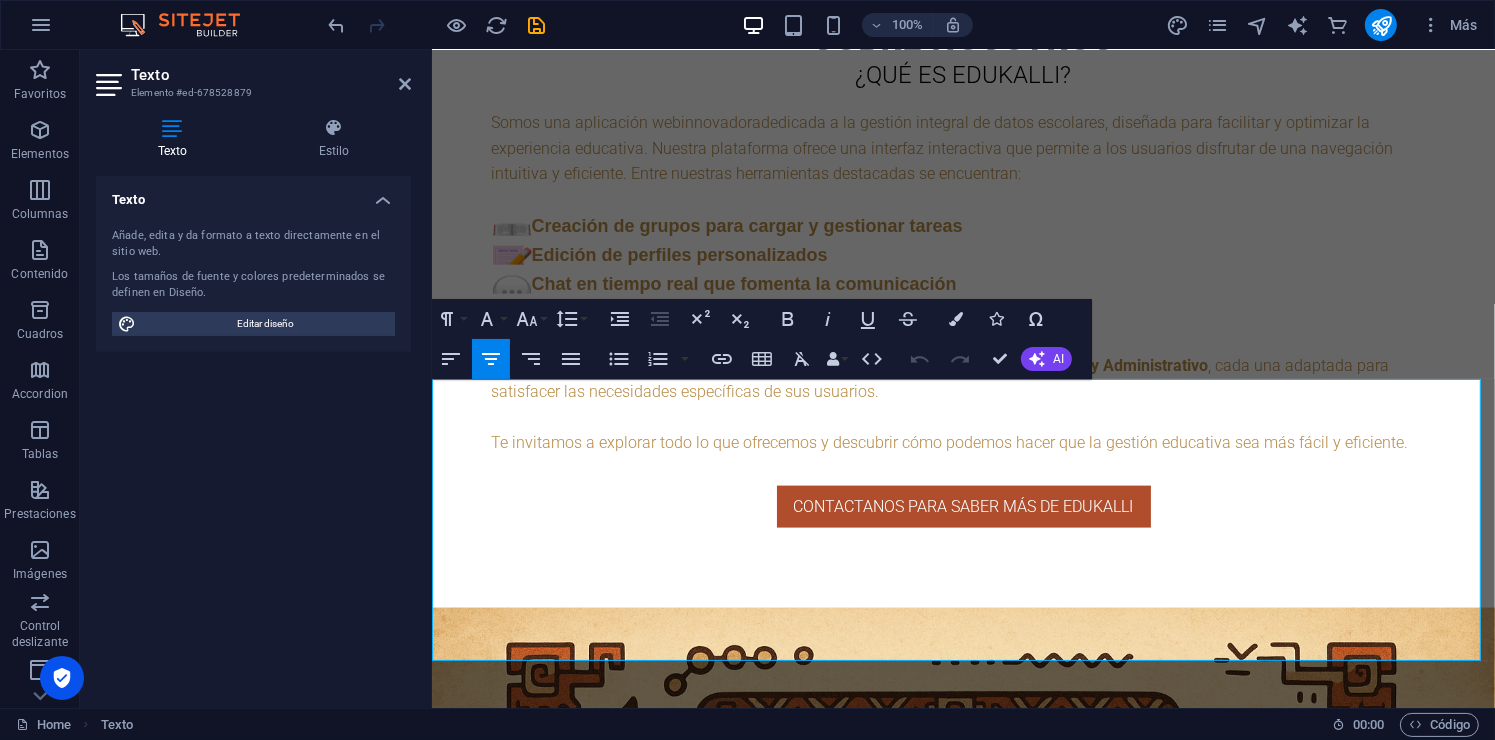 click on "✔️ Notificaciones internas" at bounding box center [963, 4118] 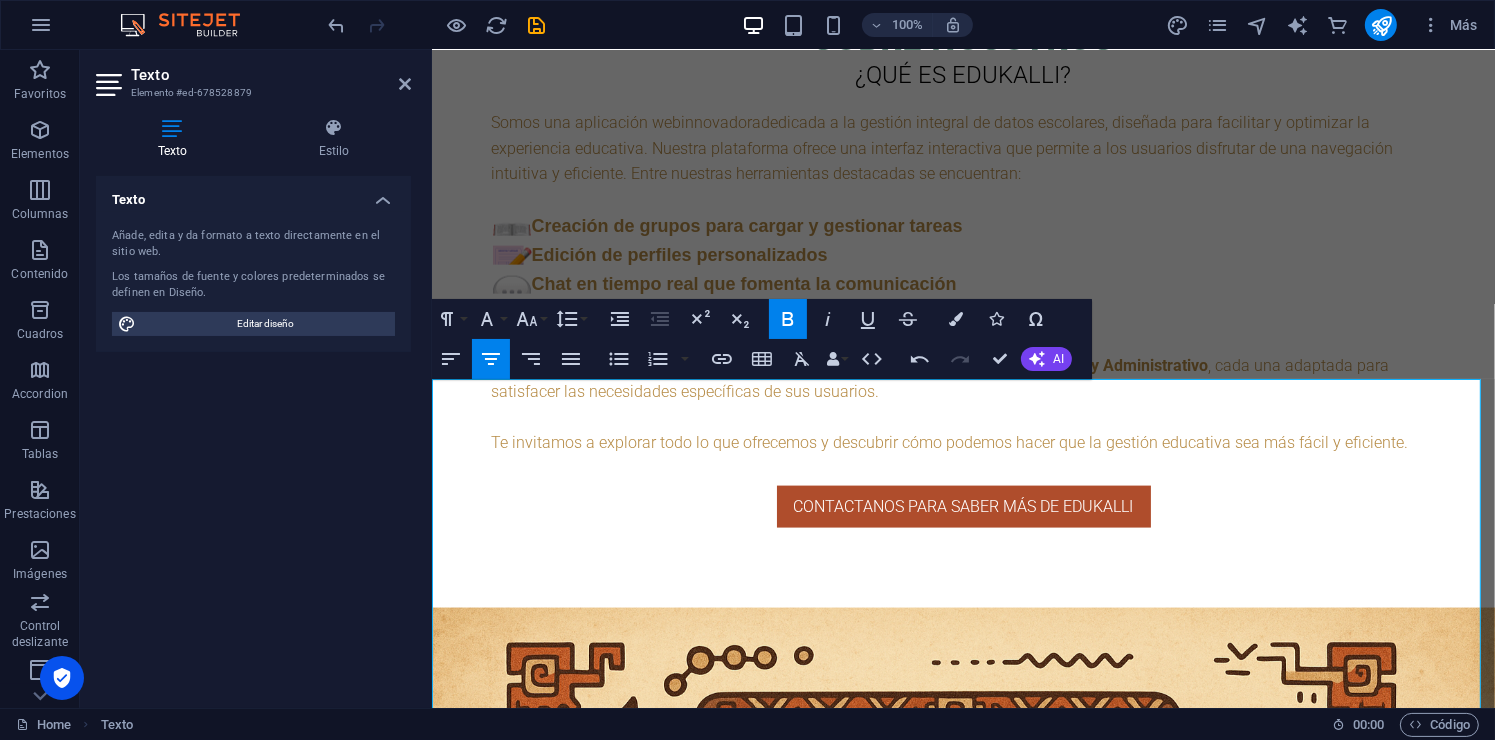 scroll, scrollTop: 2659, scrollLeft: 0, axis: vertical 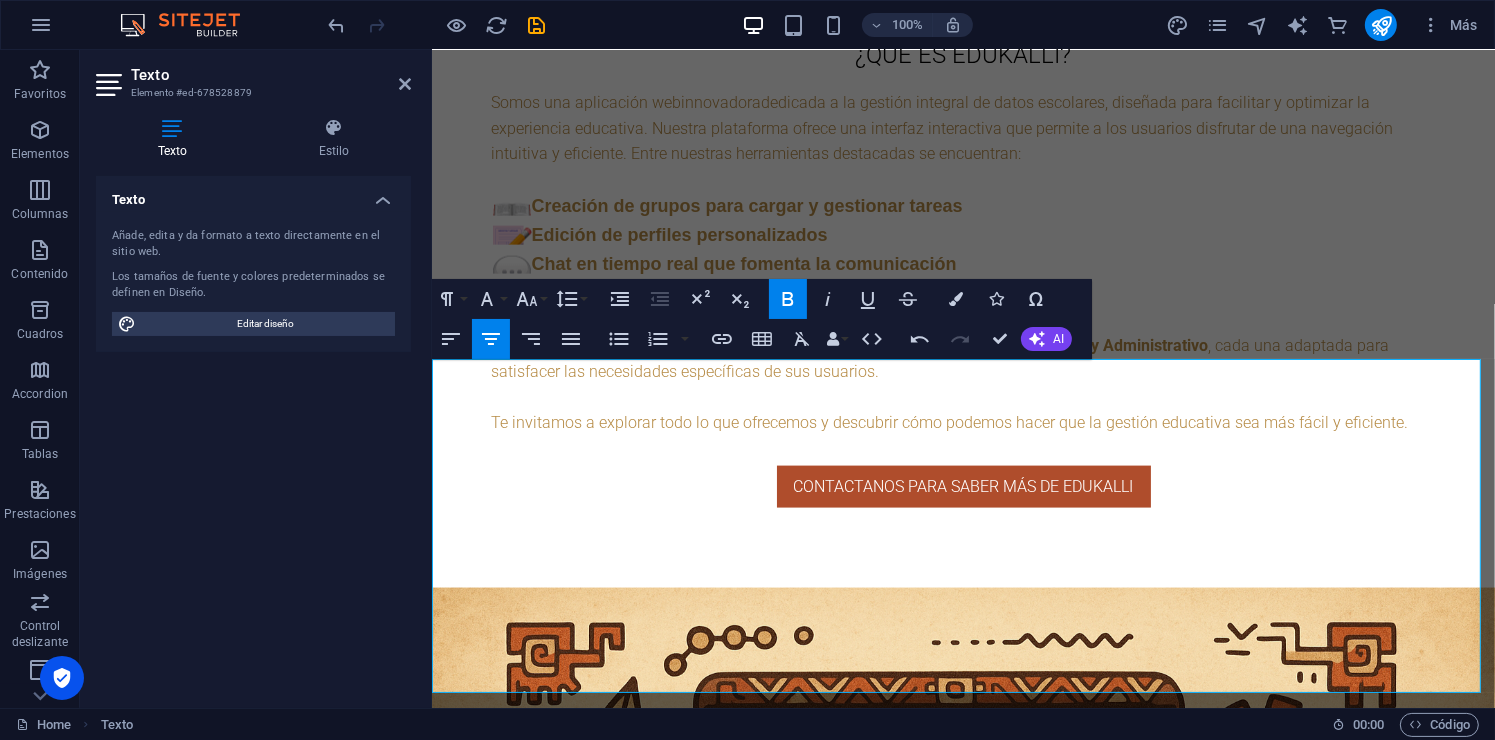 drag, startPoint x: 1072, startPoint y: 705, endPoint x: 841, endPoint y: 486, distance: 318.31116 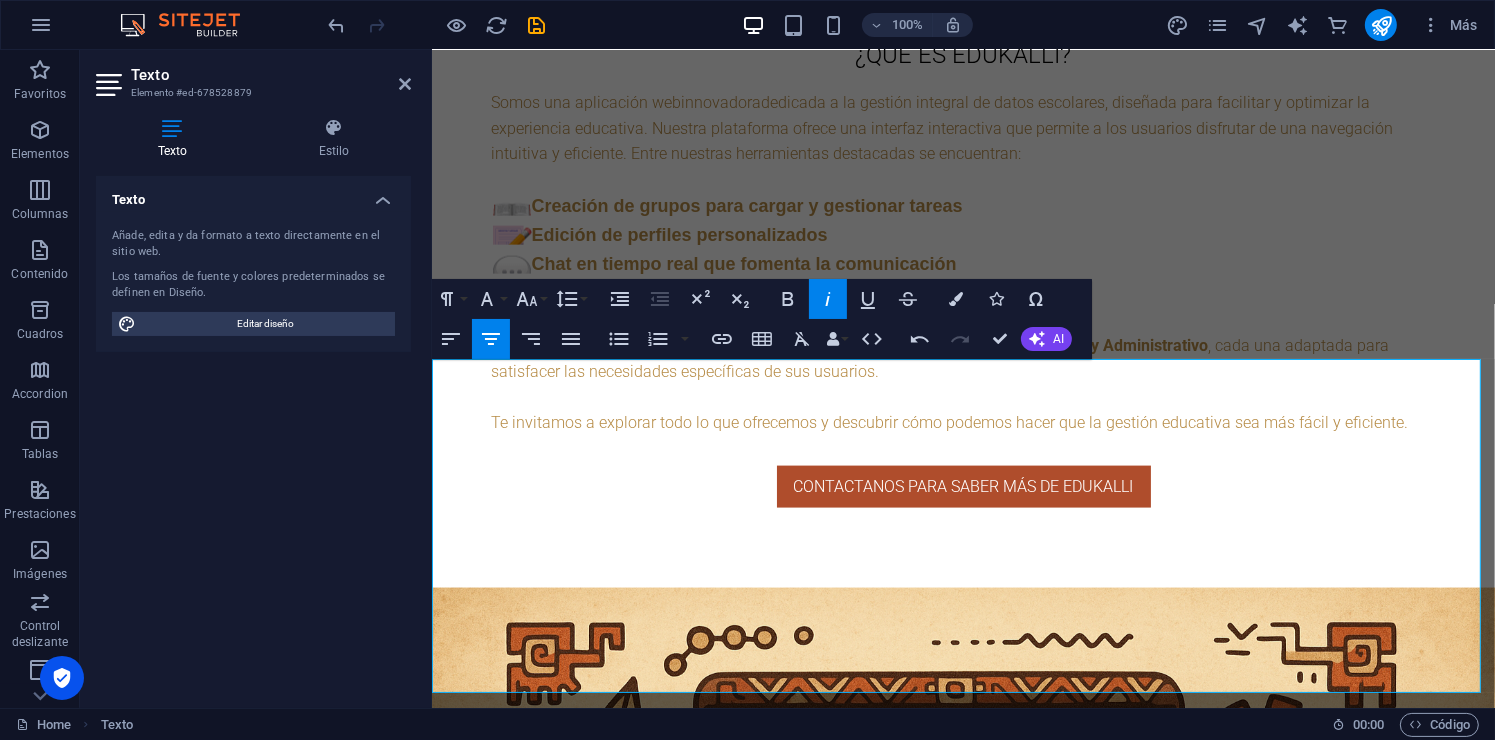 copy on "🔁 Incluido en todos los planes: ✔️ Personalización de colores y branding   ✔️ Chat en tiempo real   ✔️ Registro de asistencia y calificaciones   ✔️ Panel administrativo completo   ✔️ Grupos y tareas   ✔️ Notificaciones internas  ✔️ Dominio personalizado:  tuescuela.edukalli.com ✔️ Creación de ciclos escolares" 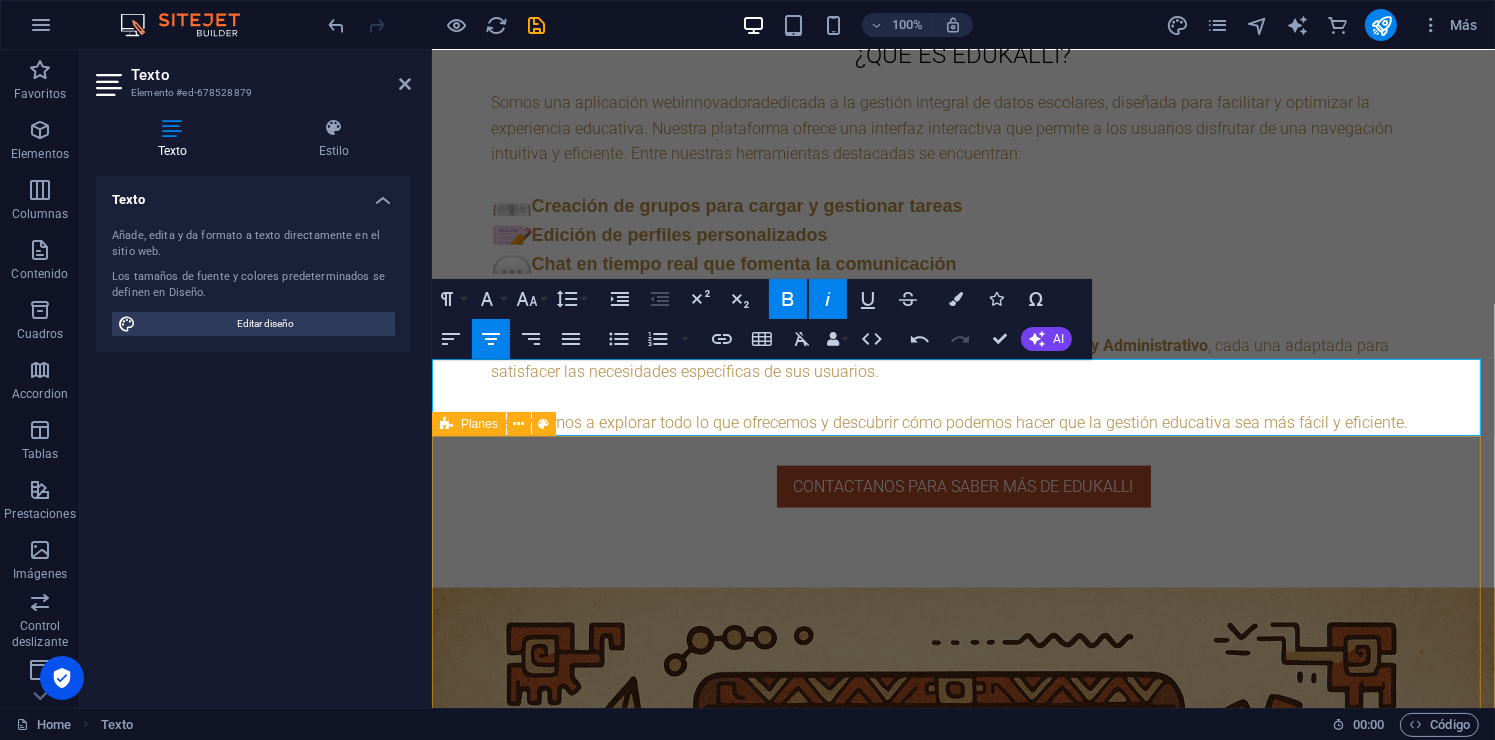 click on "PLAN BÁSICO $50  + IVA ✔️ Dominio personalizado:  tuescuela.edukalli.com ✔️ Personalización de colores y branding ✔️ Acceso al sistema de chat en tiempo real ✔️ Grupos y tareas básicas ✔️ Registro de asistencia y calificaciones ✔️ Panel administrativo completo (cargas, horarios, materias, etc.) ✔️ Notificaciones internas ✔️ Creación de ciclos escolares ✔️ Biblioteca en grupos  (temporal, se elimina cada semestre) ❌ Biblioteca escolar ❌ Historial permanente ❌ Soporte en tiempo real 🟡 Soporte por correo (respuesta en 48 h) 🧠  Perfecto para empezar, probar la plataforma y crecer después.   ¡Contactanos si te interesa! PLAN intermedio $75 + IVA ✔️ Todo lo del plan básico ✔️ Biblioteca escolar y de grupo  (con rotación semestral) ✔️ Soporte por correo (respuesta en 24 h) 💡  Ideal para escuelas en crecimiento que quieren orden y estructura sin perder el control. ¡Contactanos si te interesa! PLAN PREMIUM $90  + IVA 👑" at bounding box center (962, 4753) 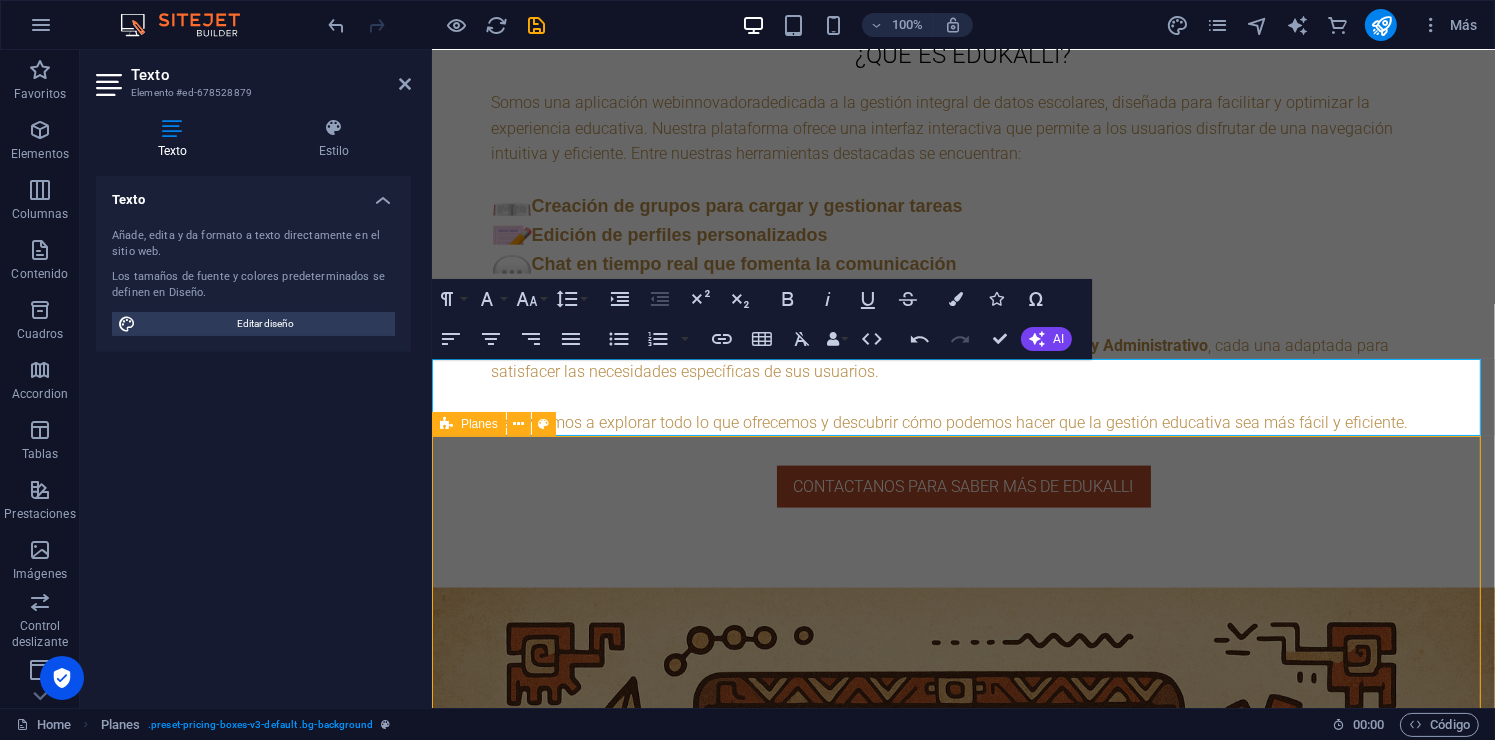 scroll, scrollTop: 2620, scrollLeft: 0, axis: vertical 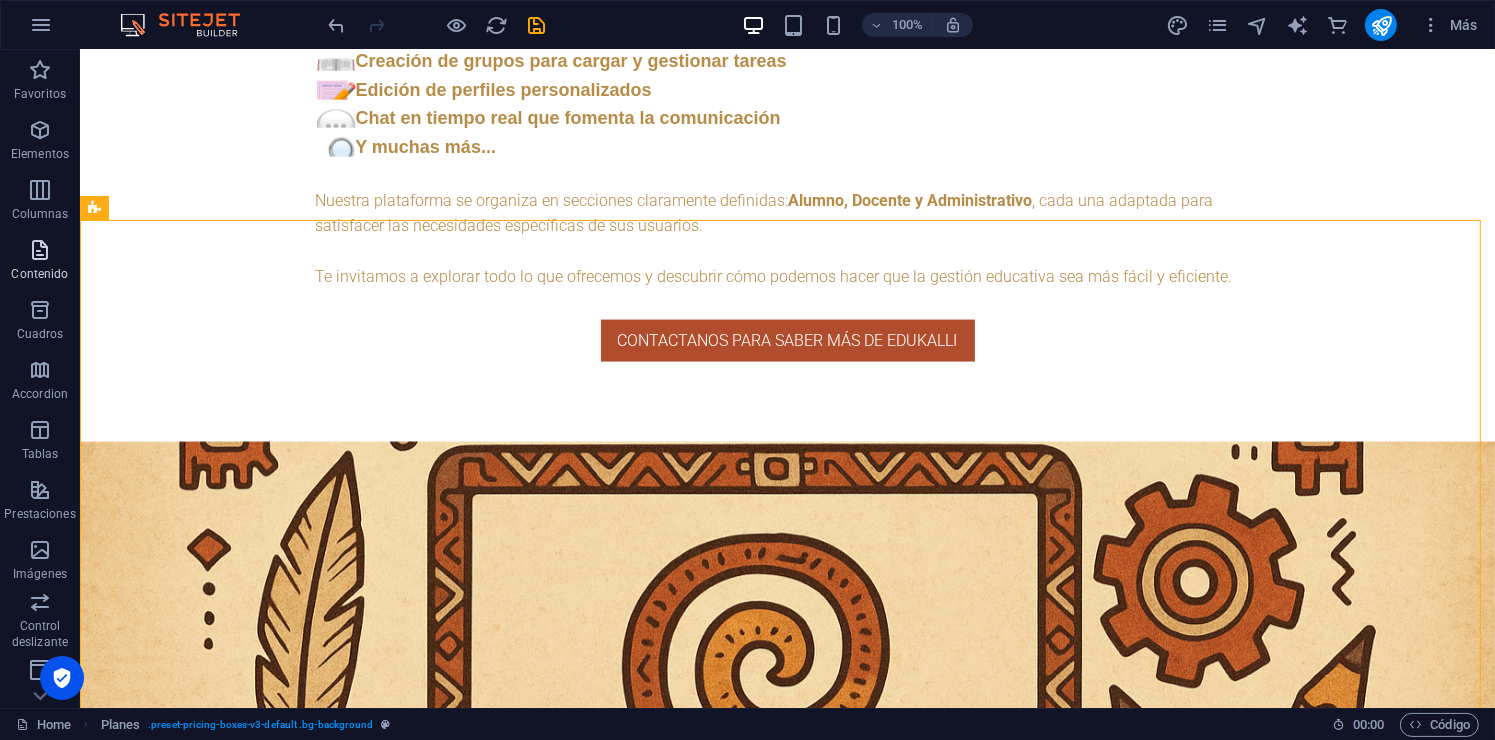 click at bounding box center [40, 250] 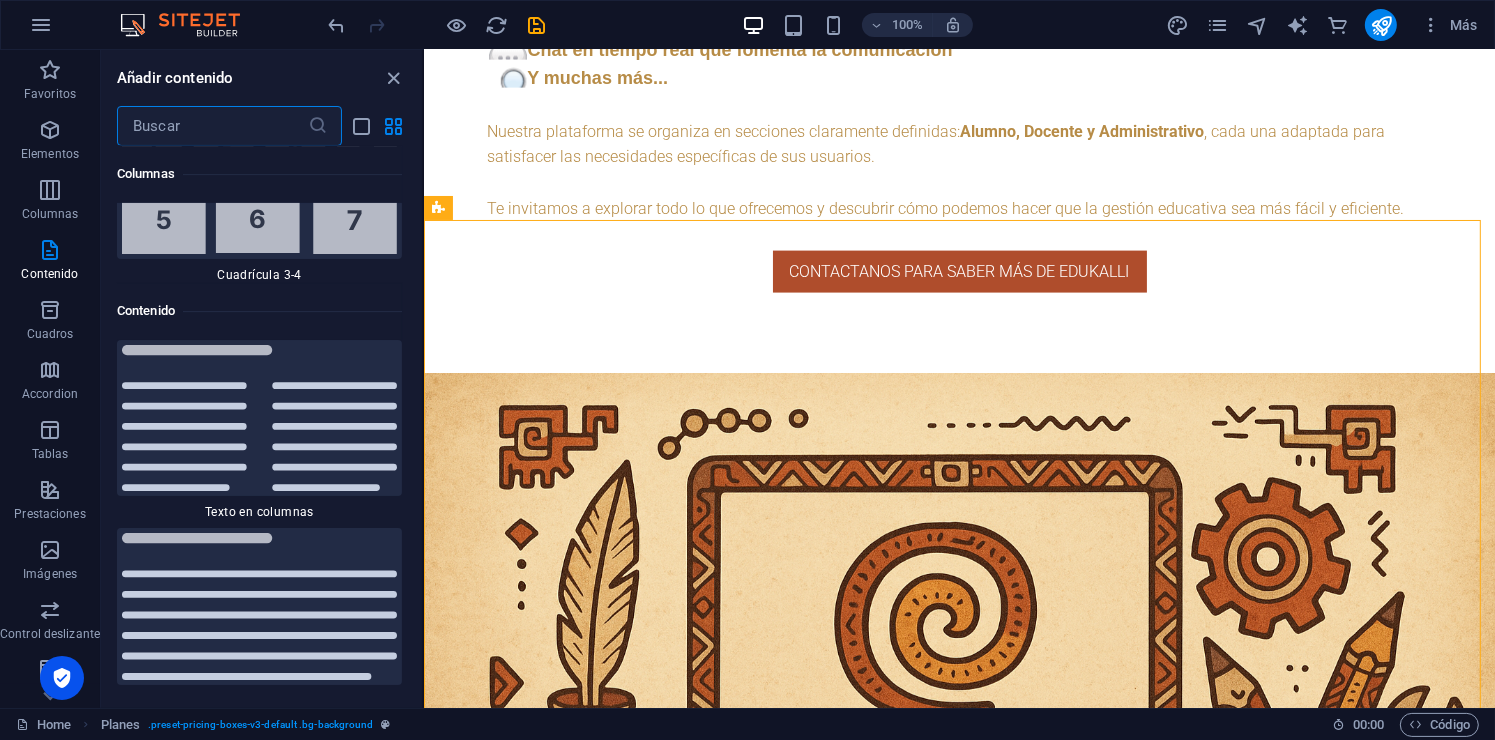 scroll, scrollTop: 6750, scrollLeft: 0, axis: vertical 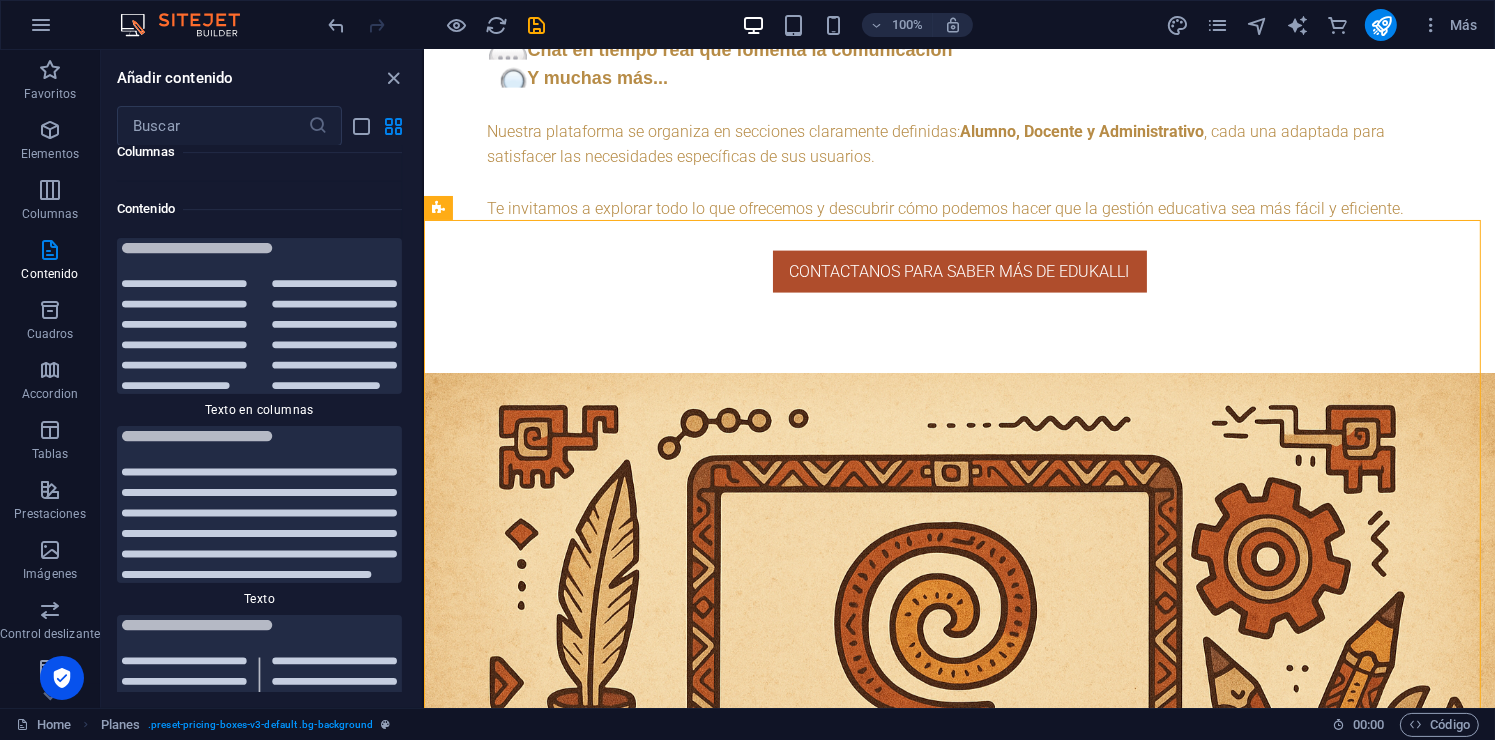 click at bounding box center [423, 379] 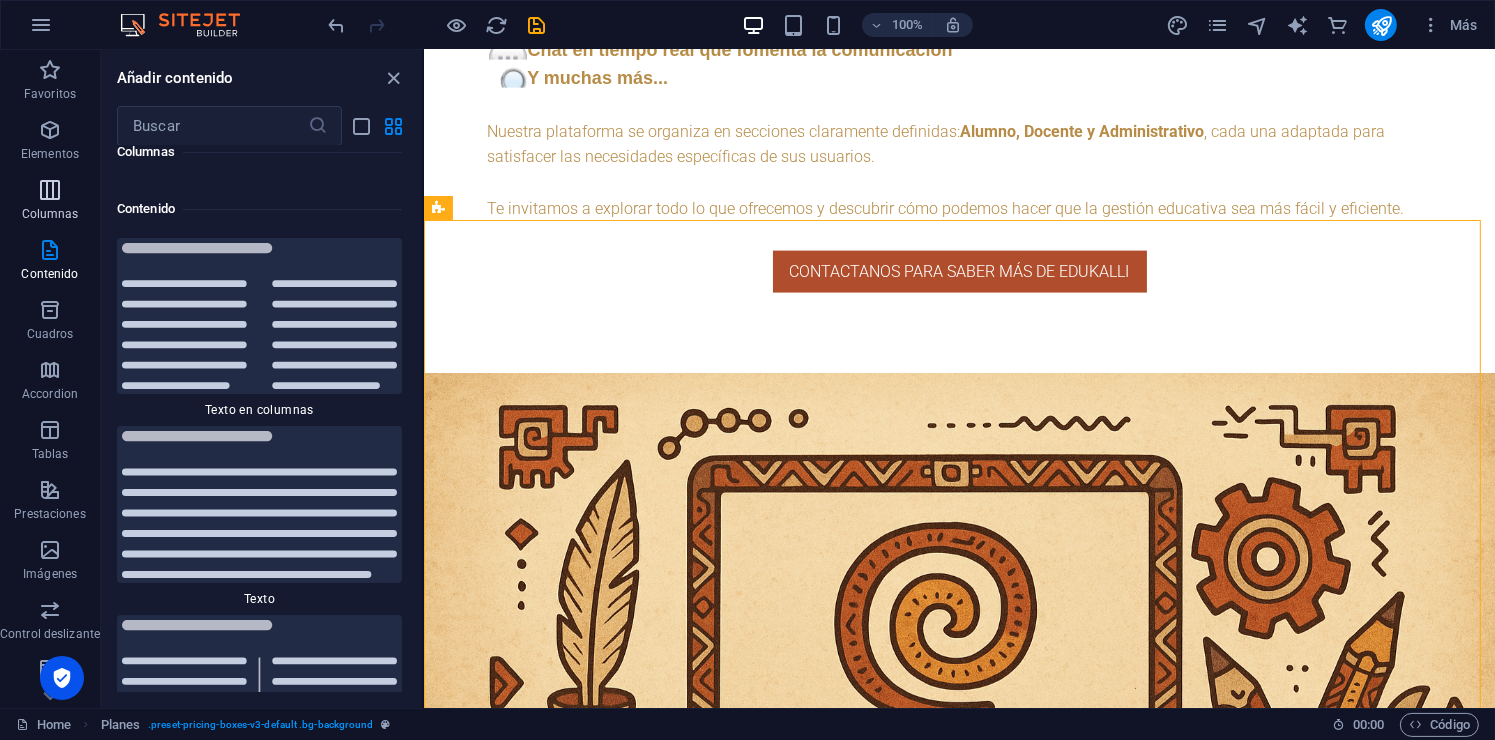 click at bounding box center (50, 190) 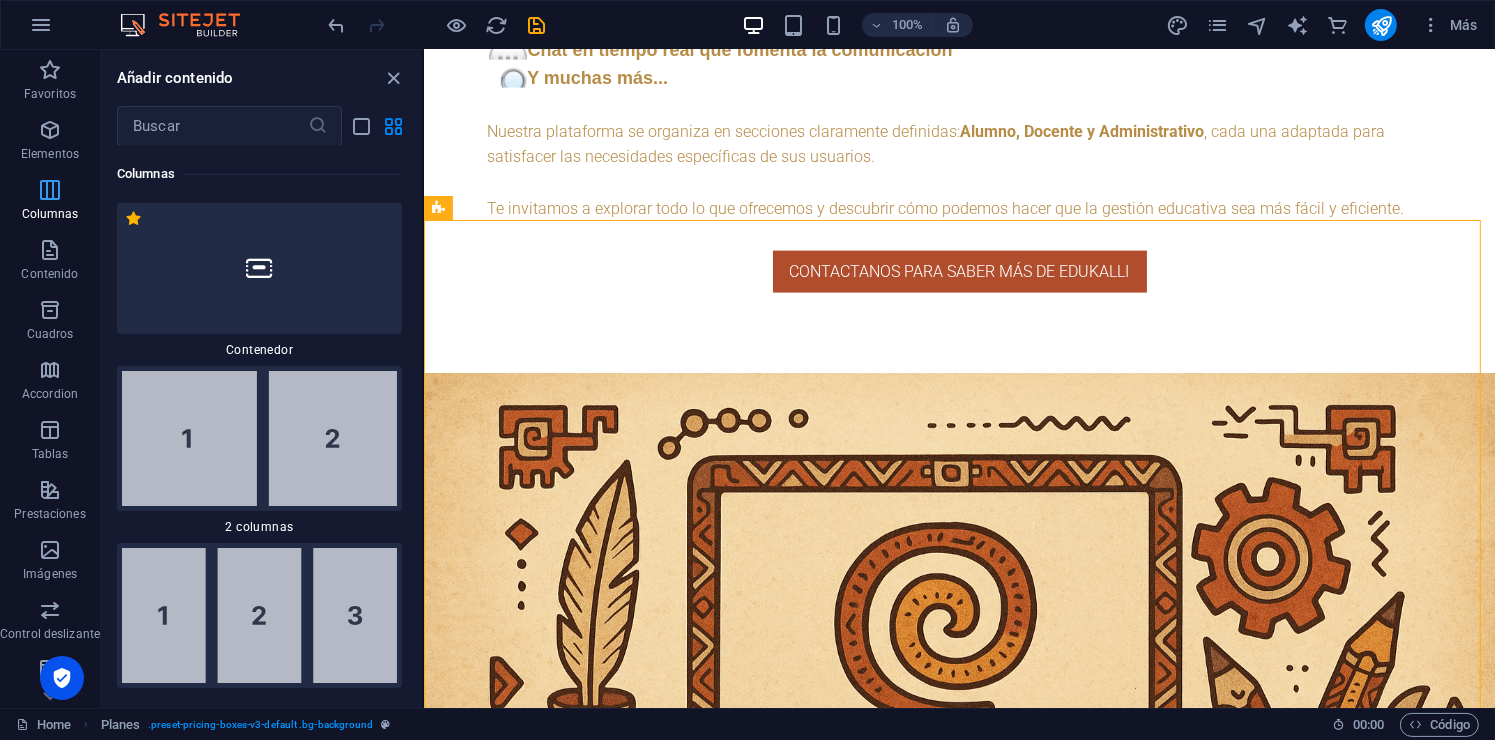 scroll, scrollTop: 1153, scrollLeft: 0, axis: vertical 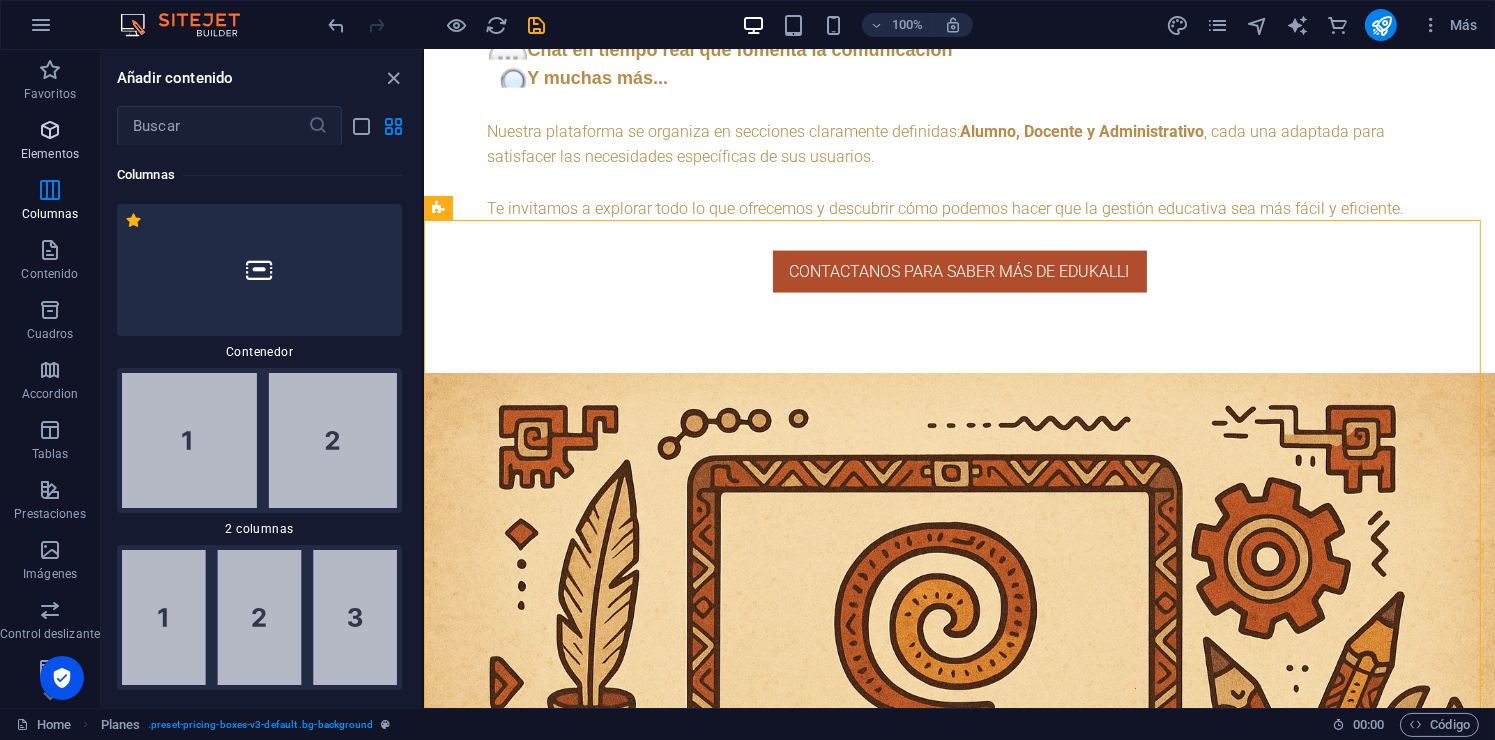 click on "Elementos" at bounding box center [50, 154] 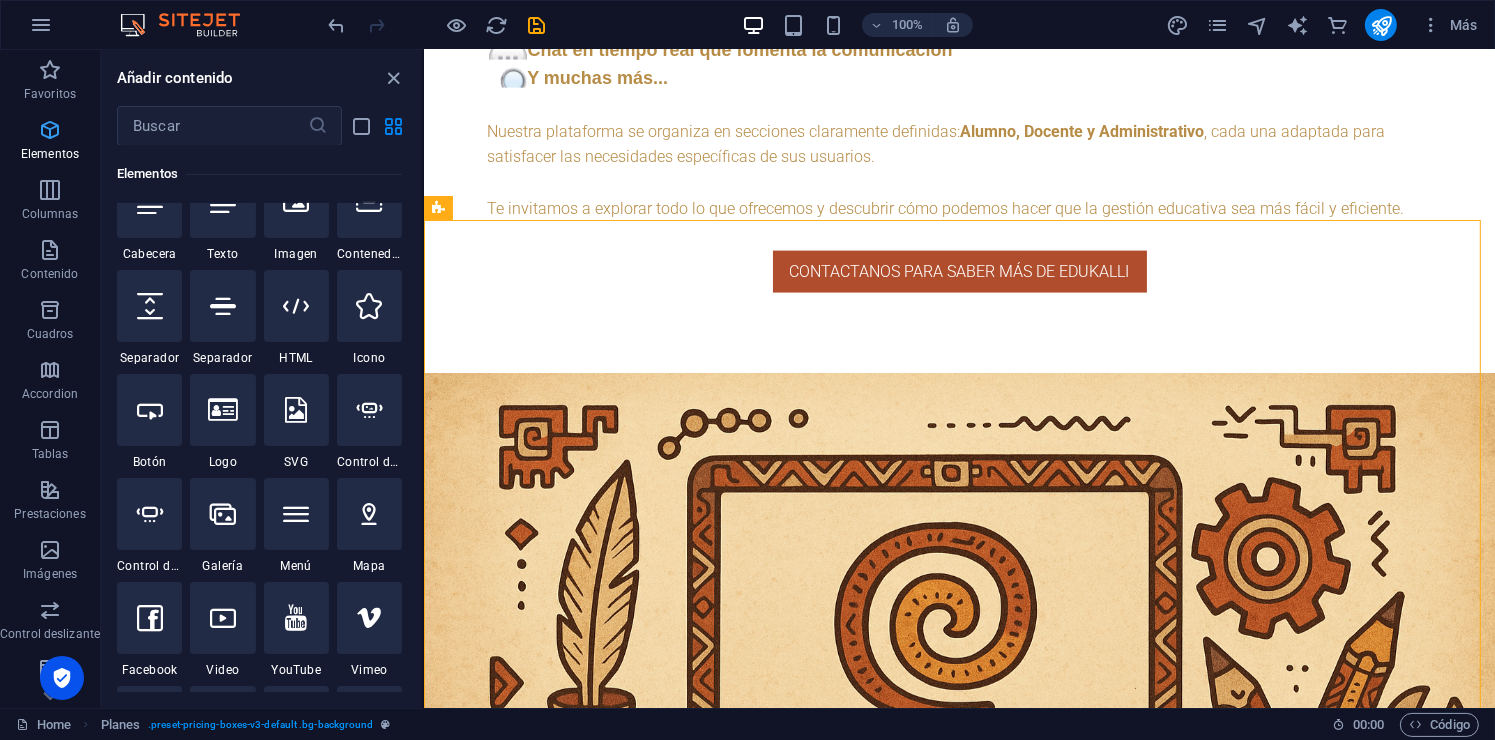 scroll, scrollTop: 376, scrollLeft: 0, axis: vertical 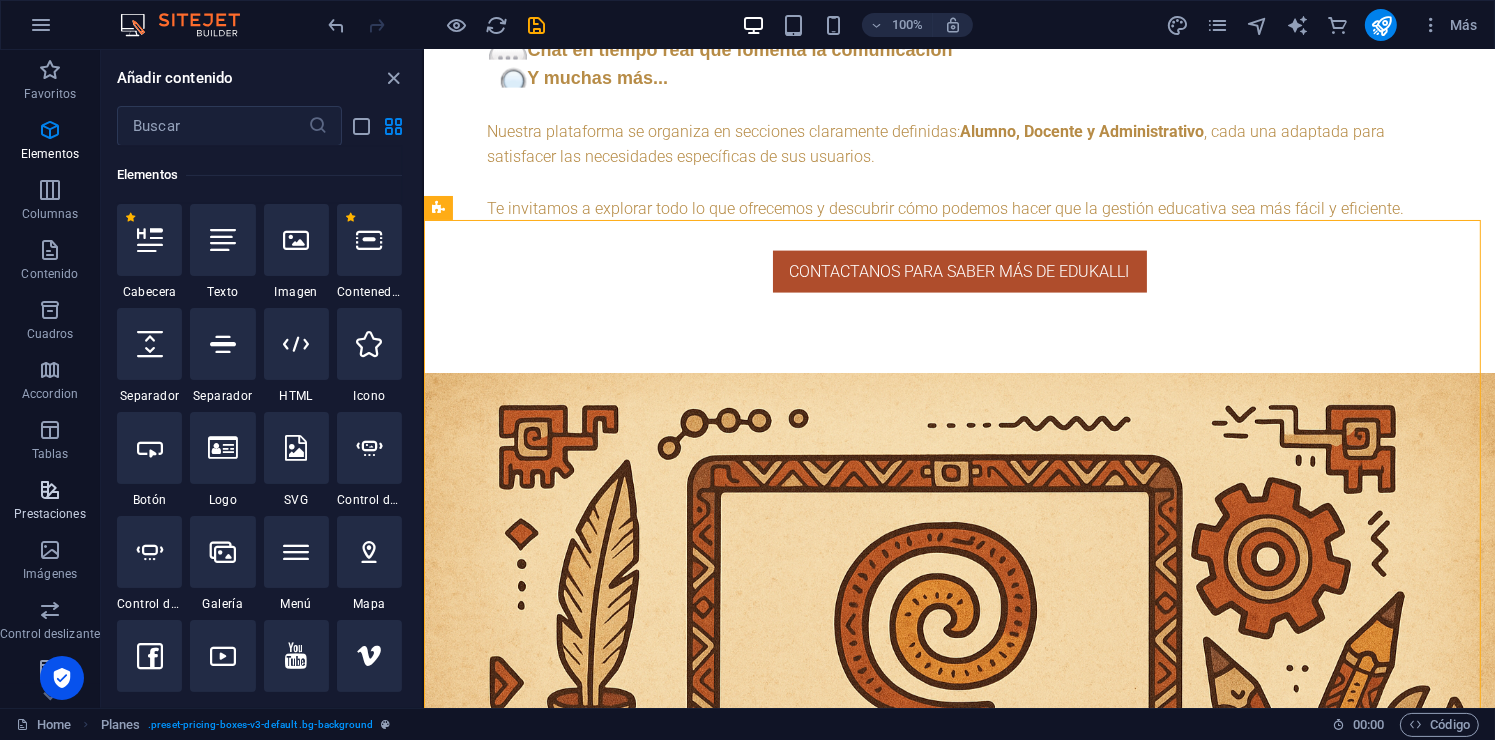 click at bounding box center (50, 490) 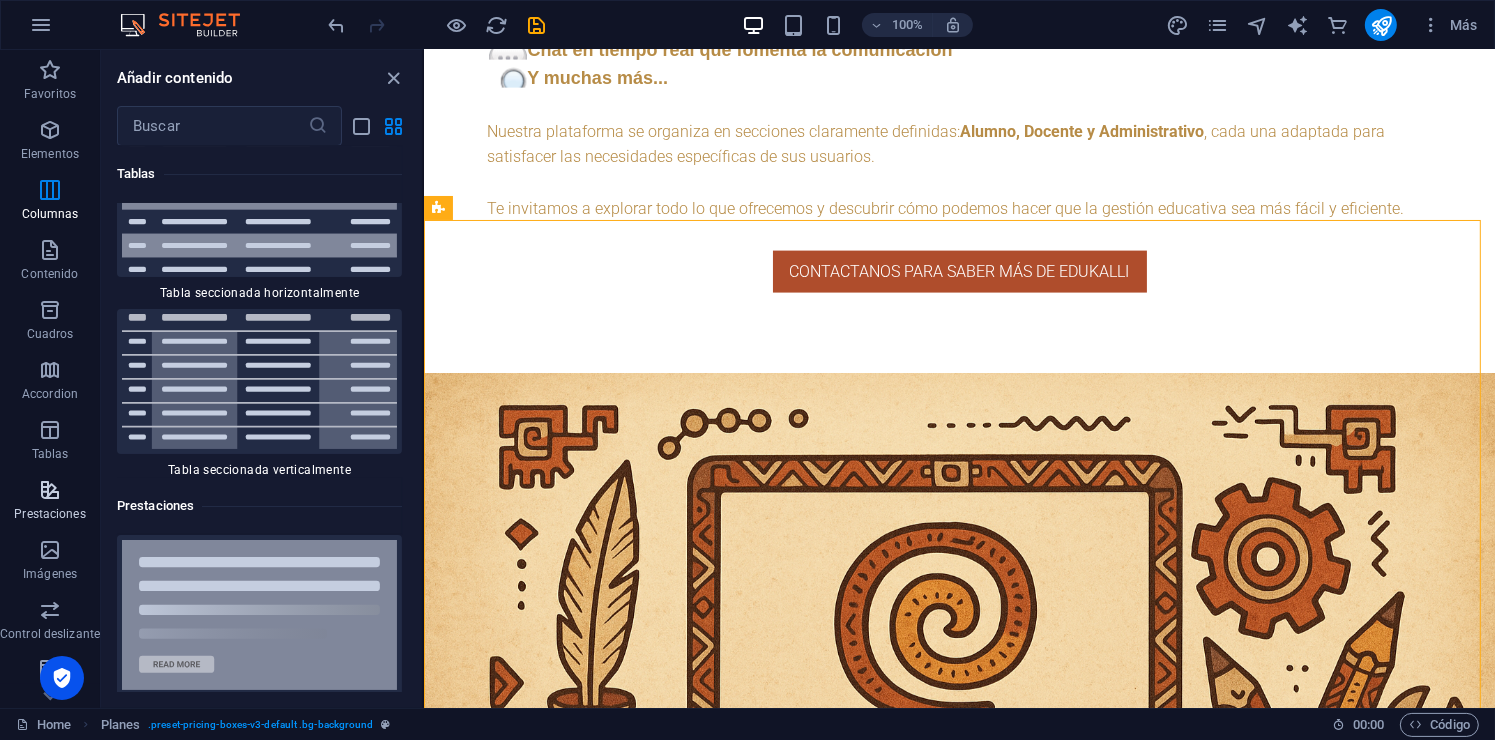 scroll, scrollTop: 15070, scrollLeft: 0, axis: vertical 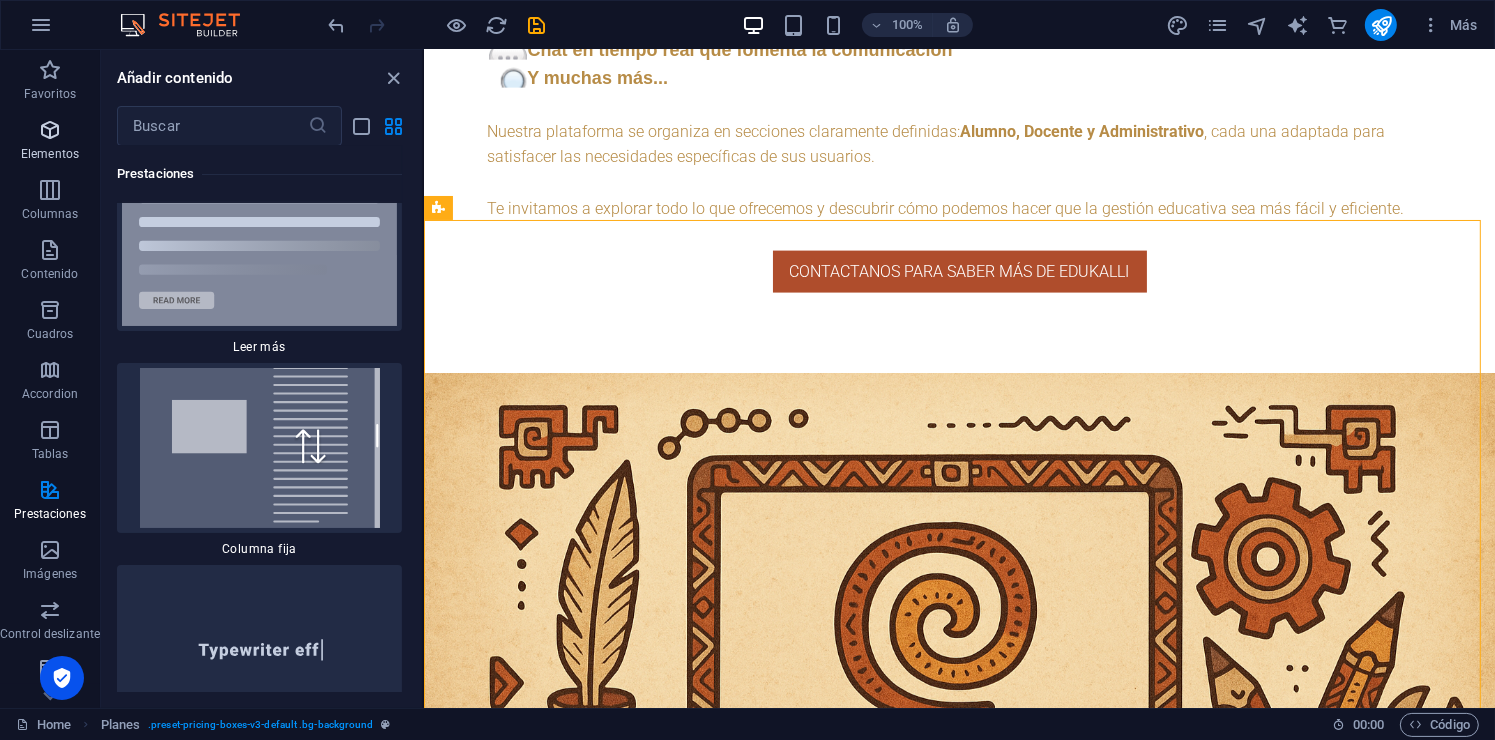 click at bounding box center (50, 130) 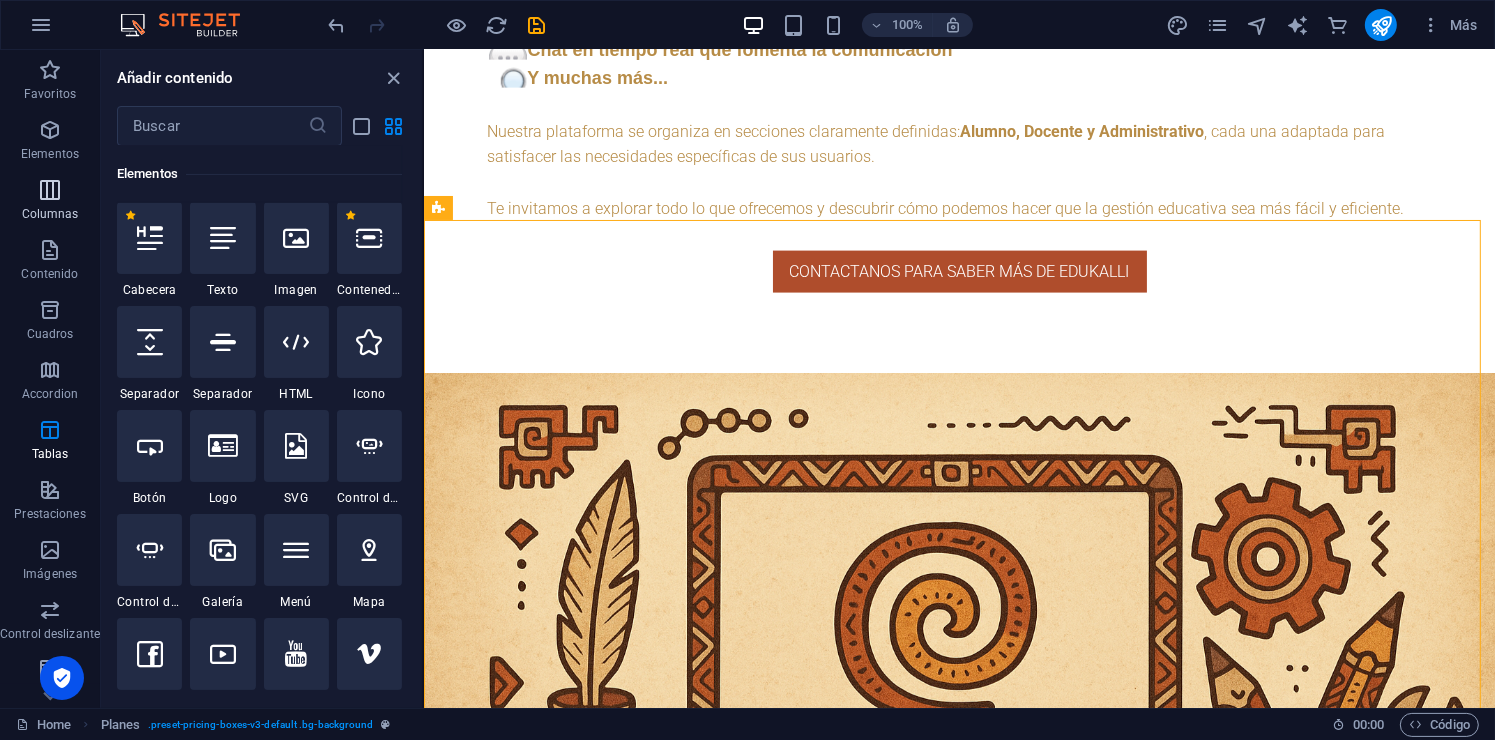 scroll, scrollTop: 376, scrollLeft: 0, axis: vertical 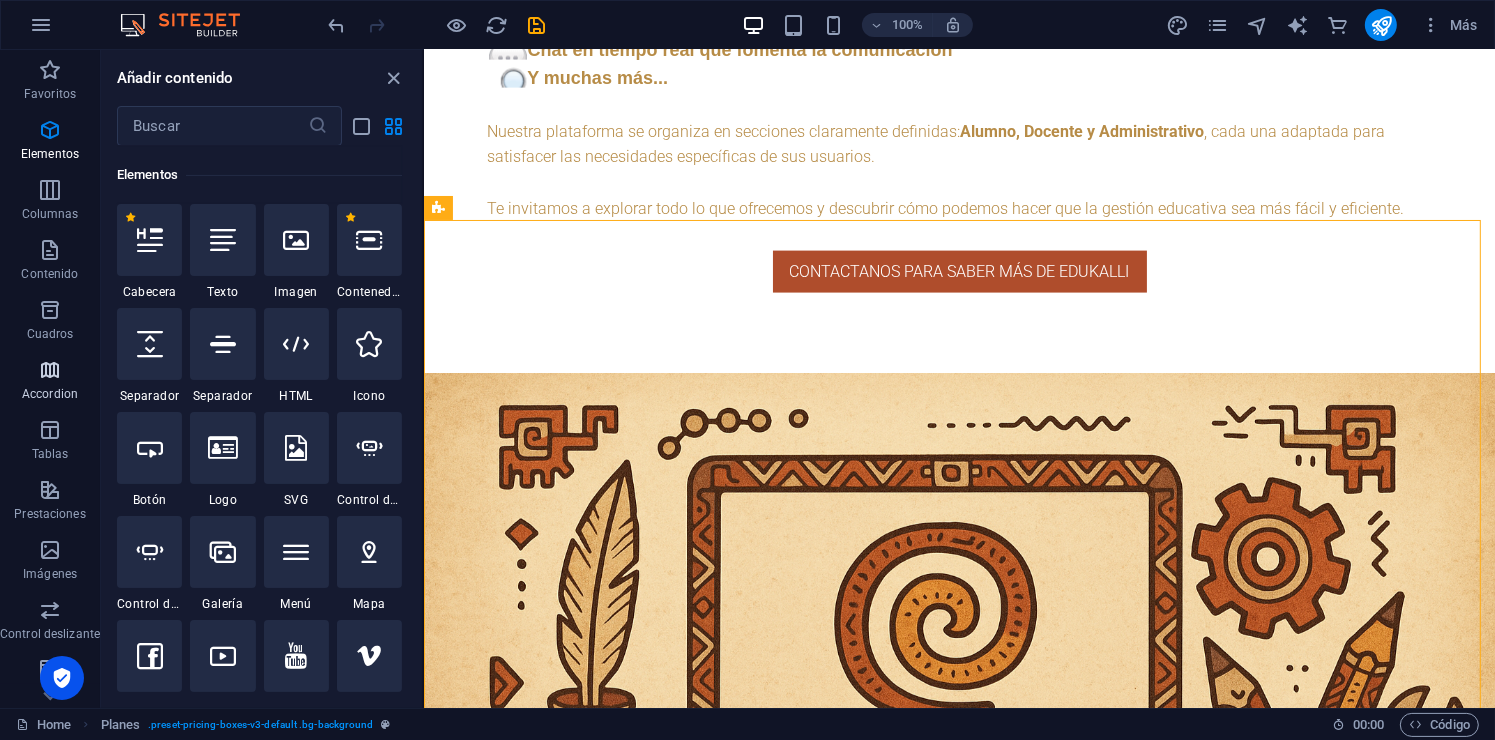 click on "Accordion" at bounding box center [50, 394] 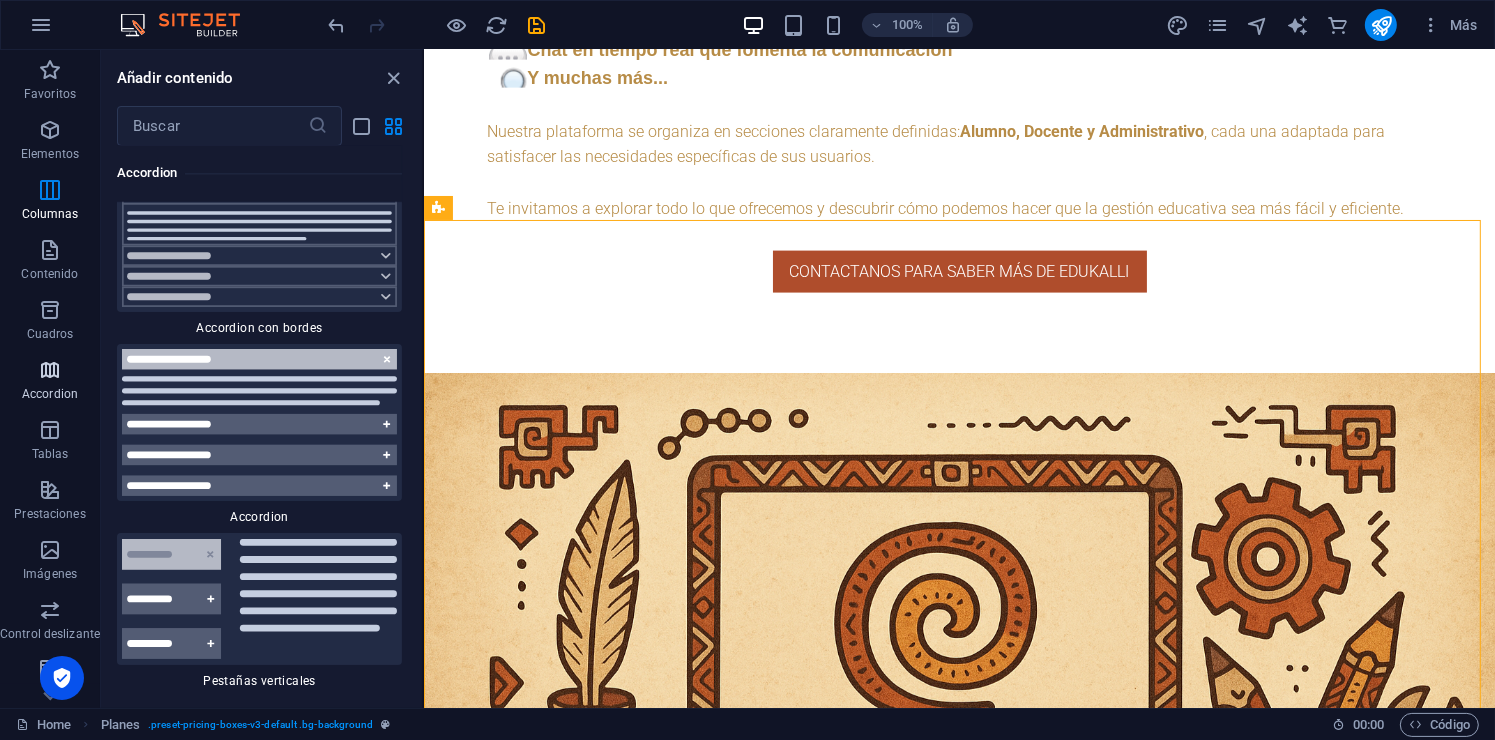 scroll, scrollTop: 12252, scrollLeft: 0, axis: vertical 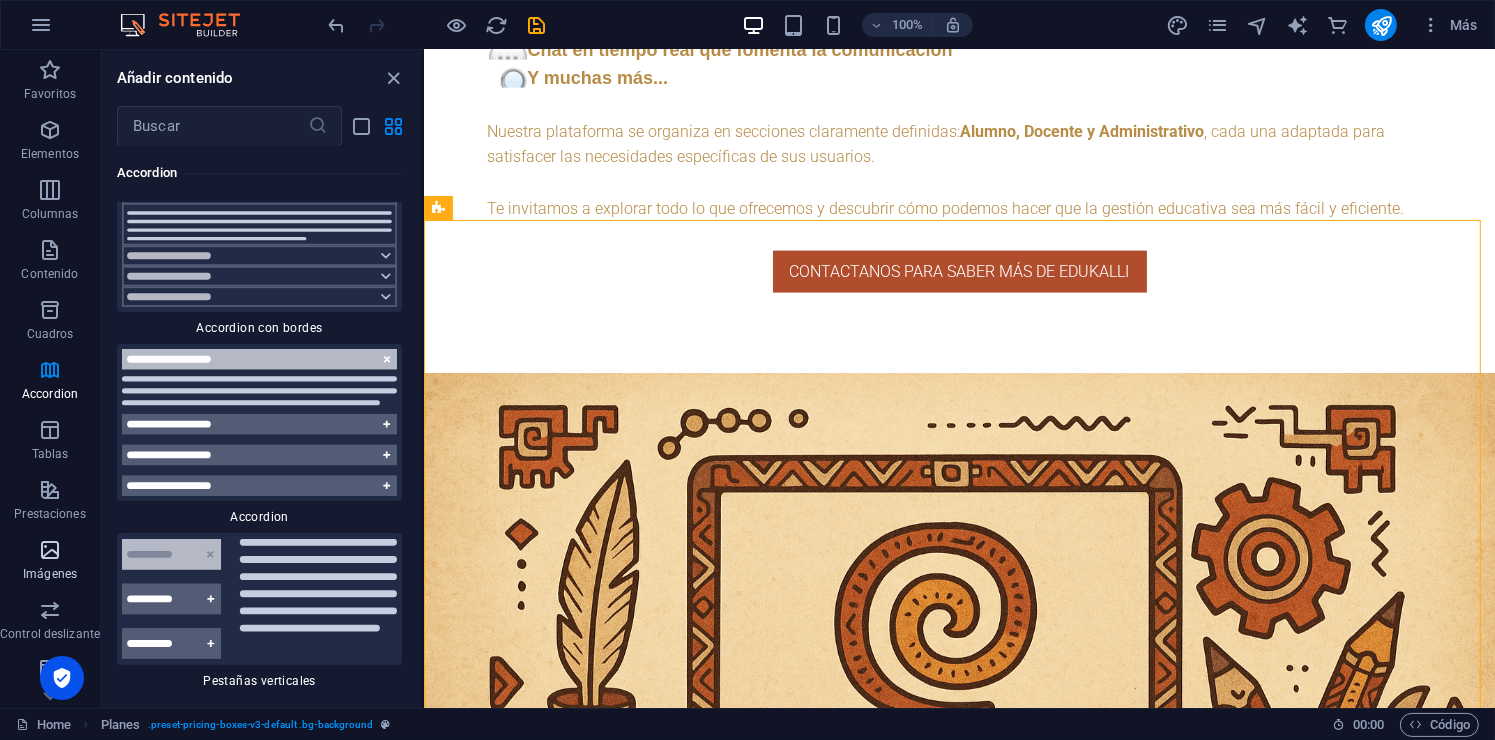 click at bounding box center (50, 550) 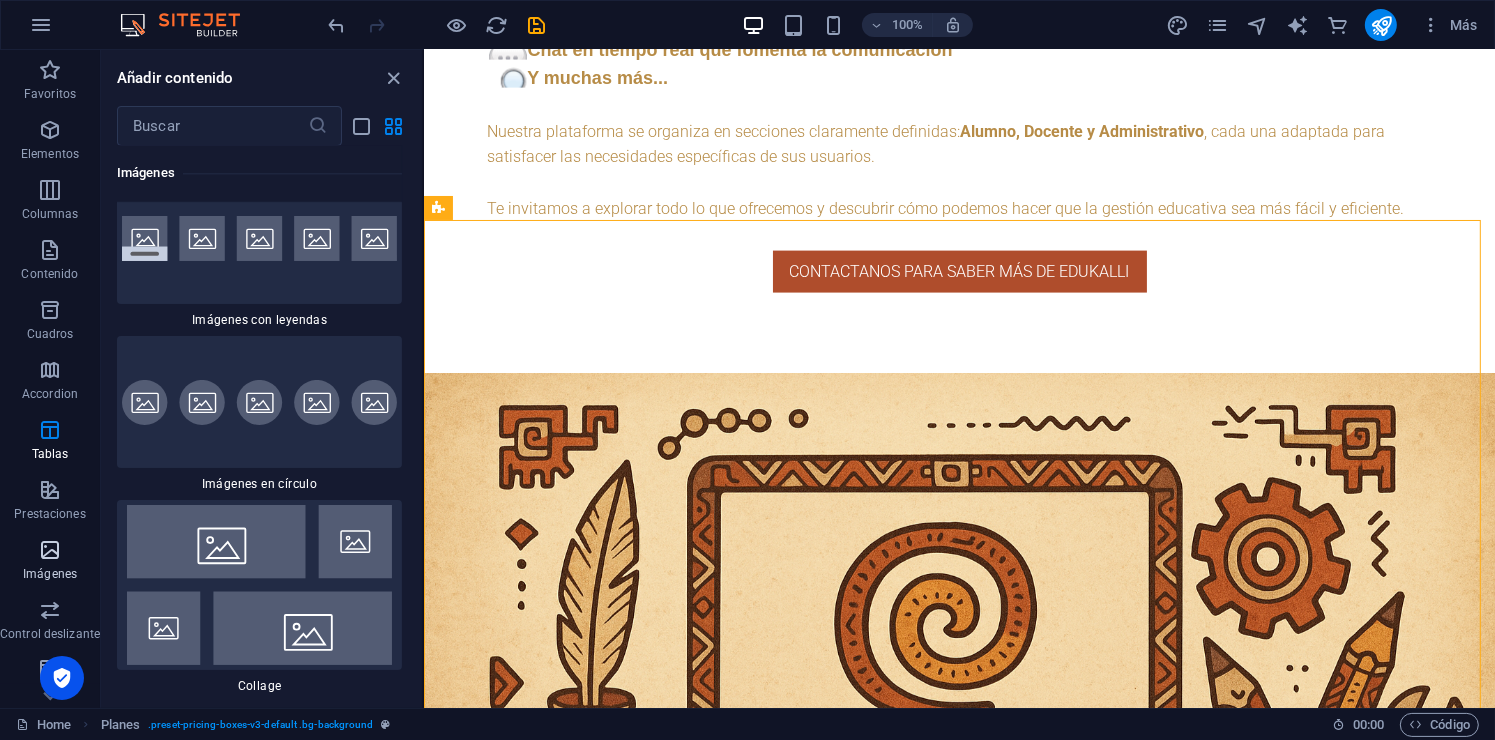 scroll, scrollTop: 19919, scrollLeft: 0, axis: vertical 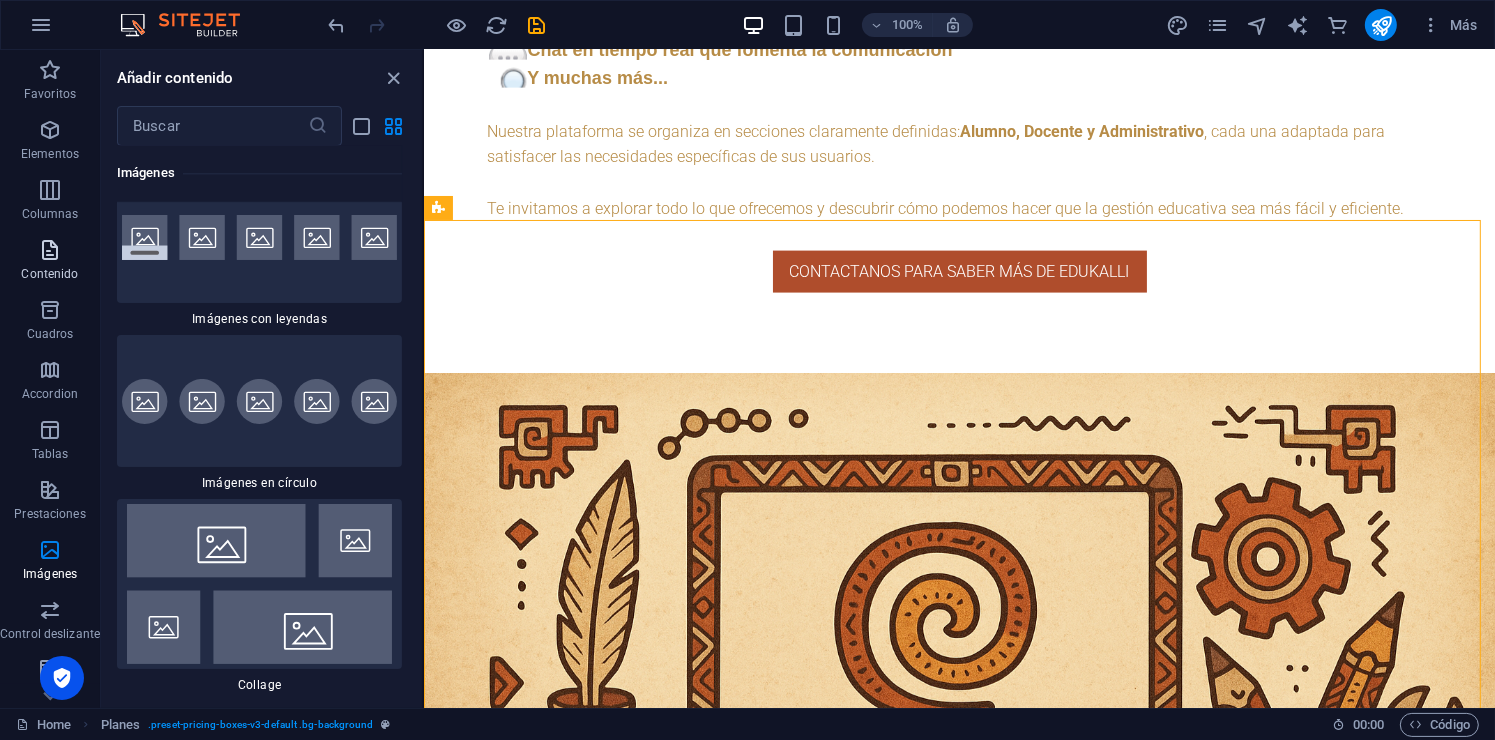 click at bounding box center (50, 250) 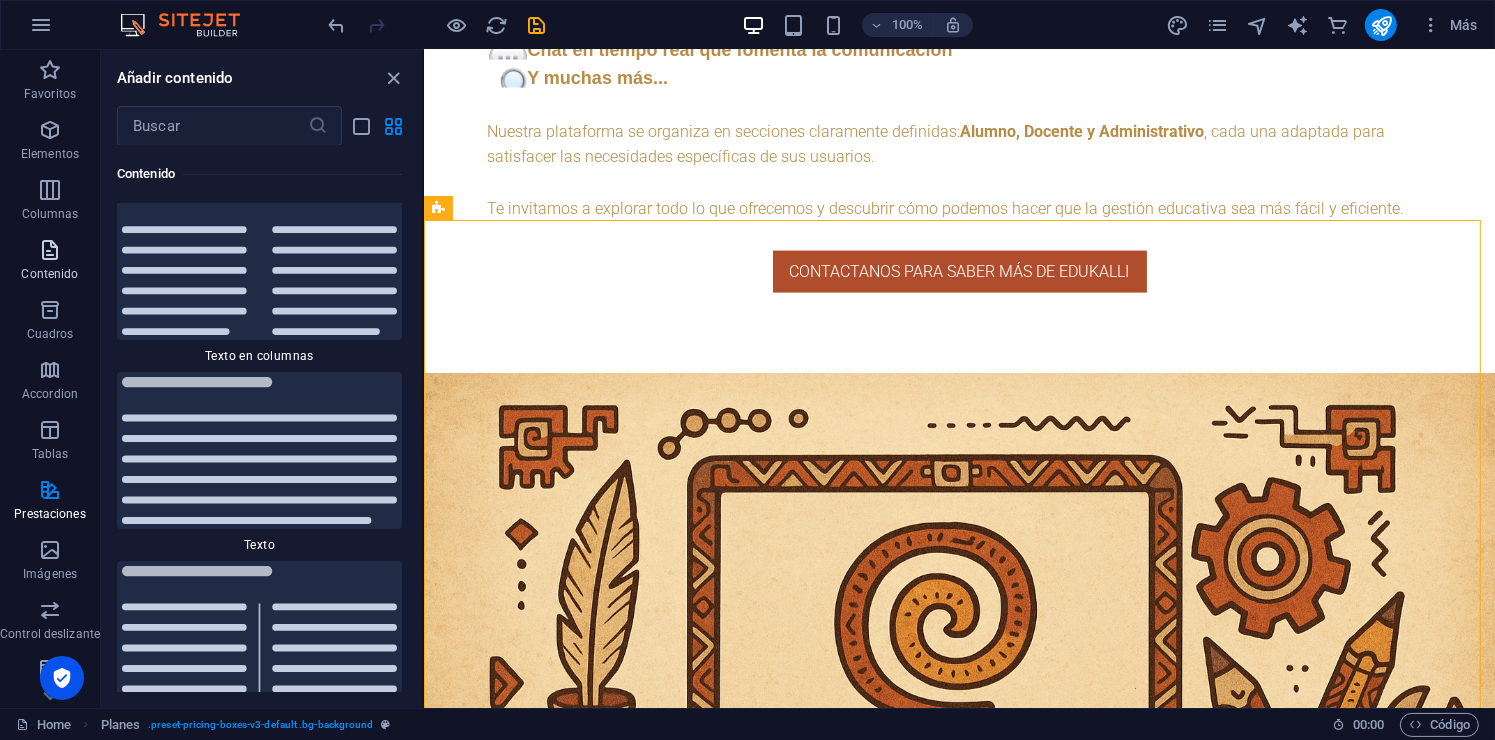 scroll, scrollTop: 6802, scrollLeft: 0, axis: vertical 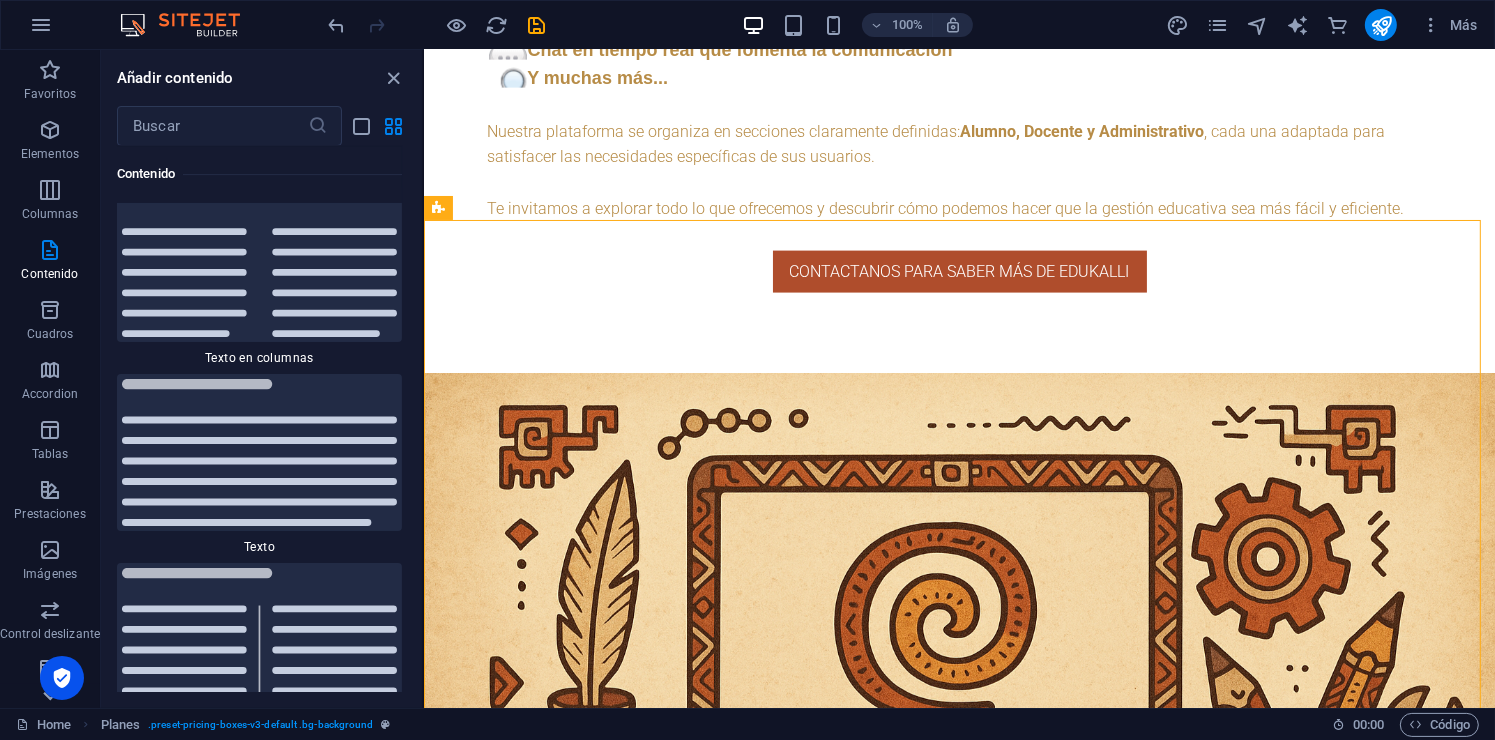 click 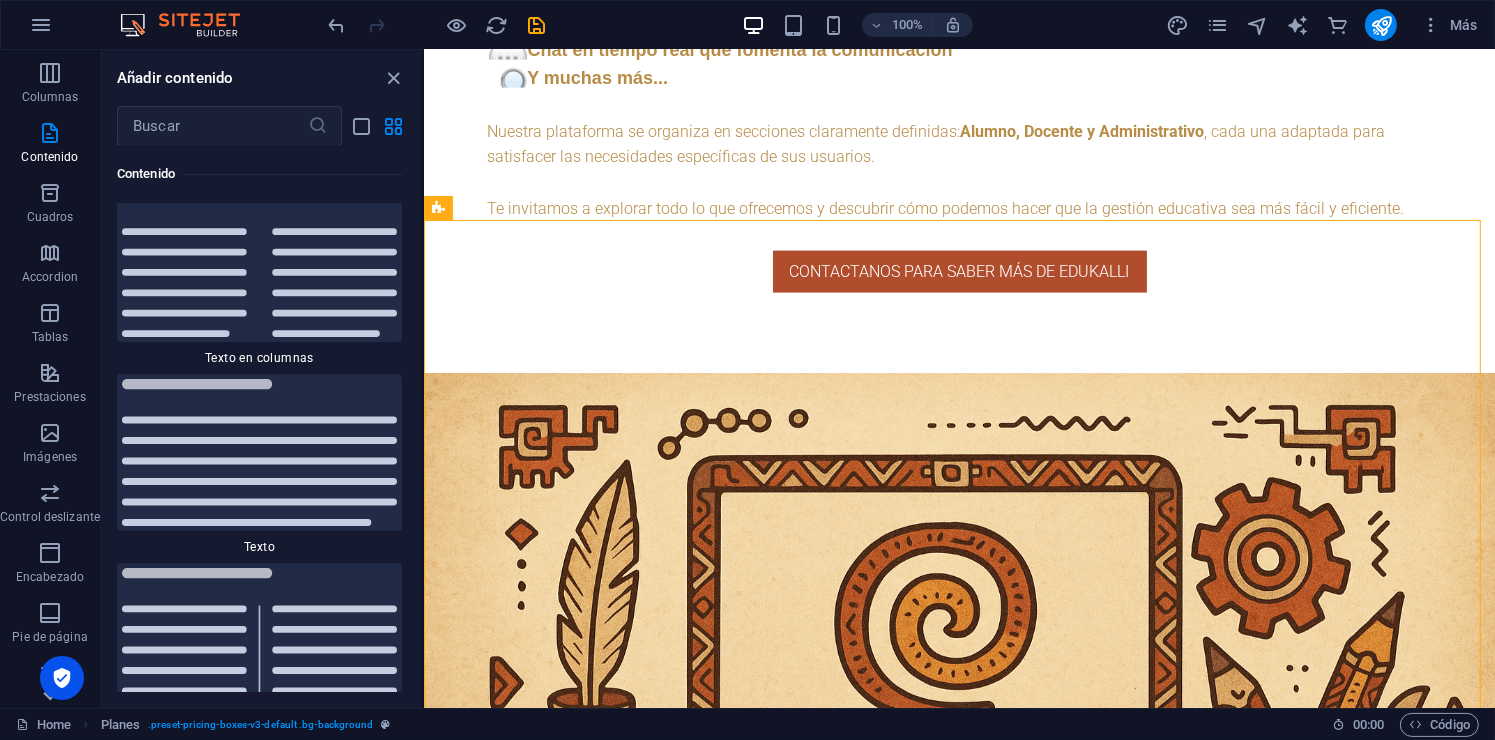 scroll, scrollTop: 301, scrollLeft: 0, axis: vertical 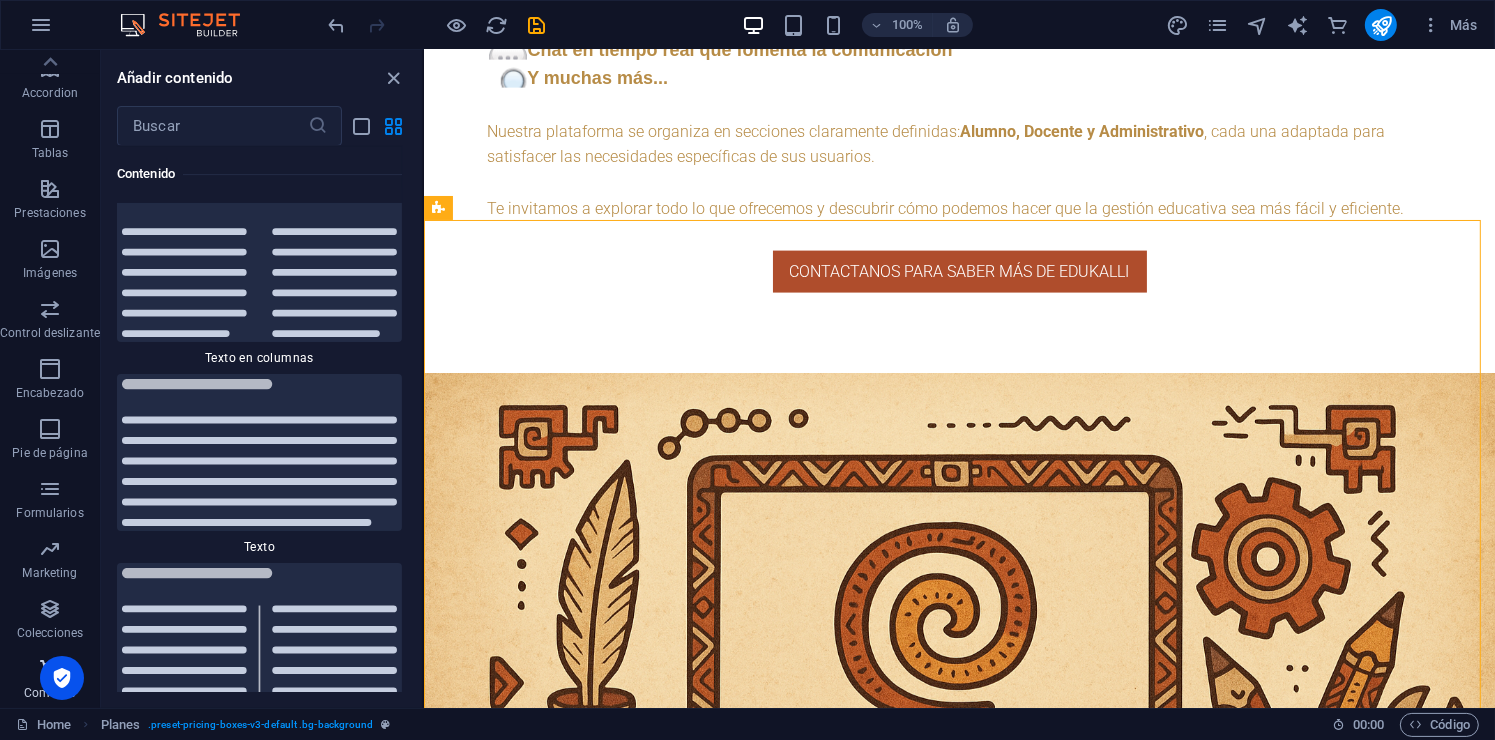 click on "Comercio" at bounding box center (50, 693) 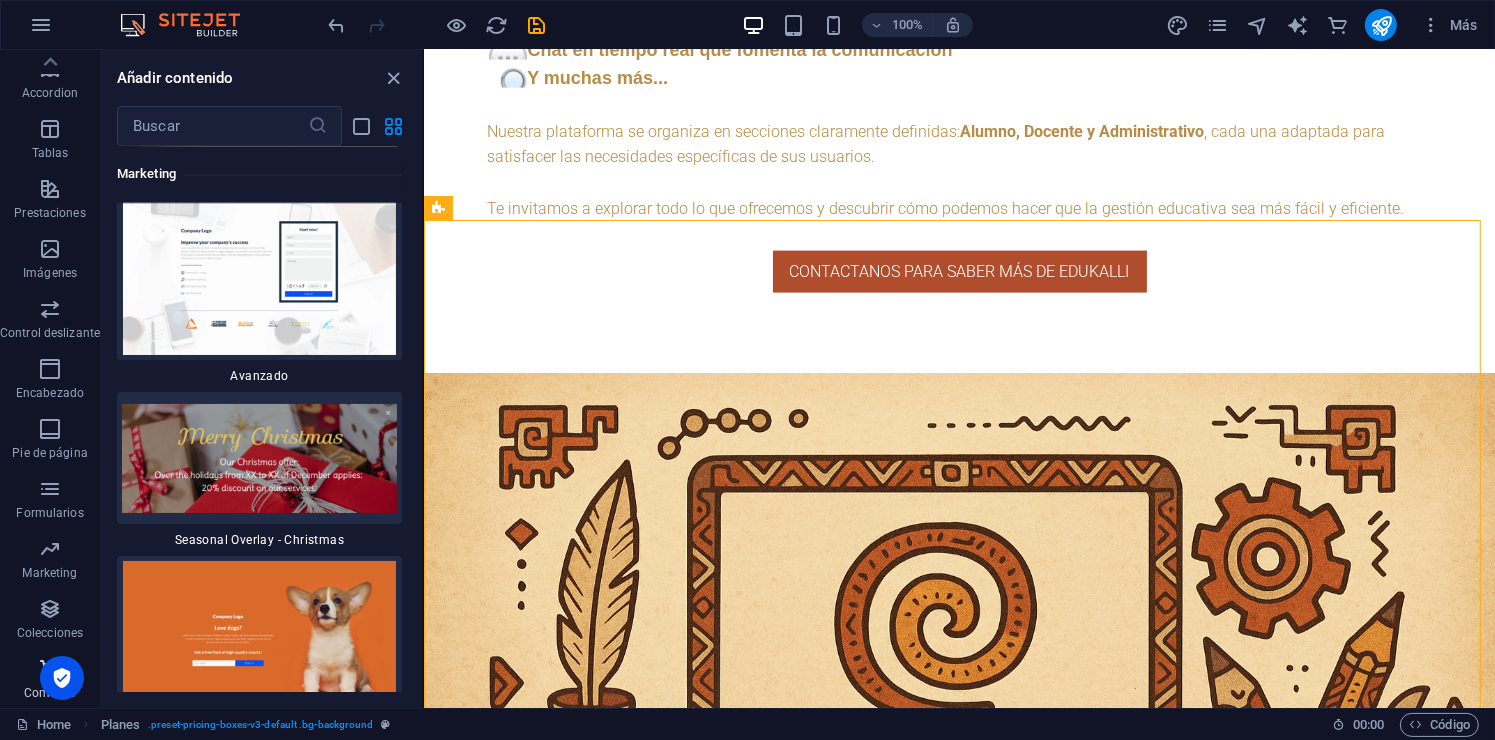 scroll, scrollTop: 38720, scrollLeft: 0, axis: vertical 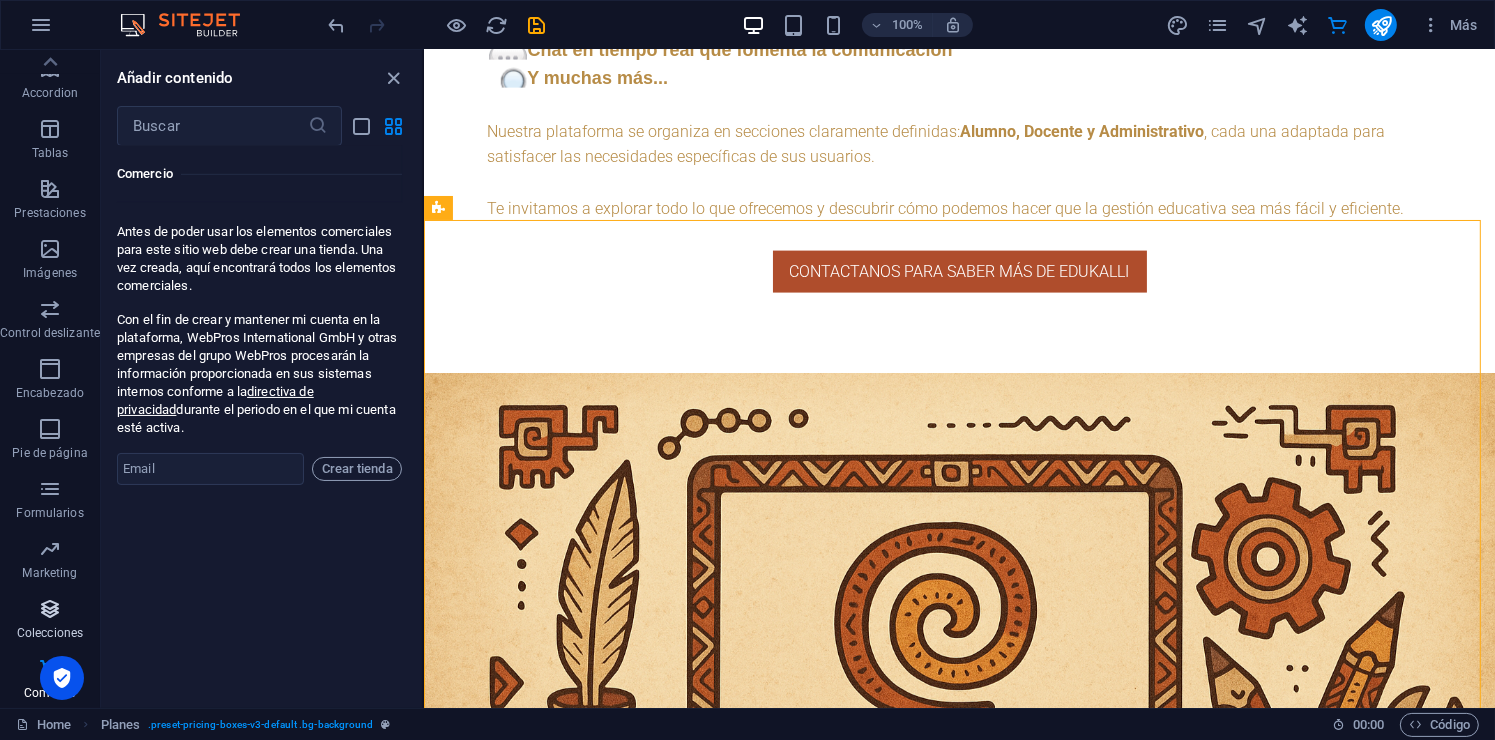 click on "Colecciones" at bounding box center [50, 633] 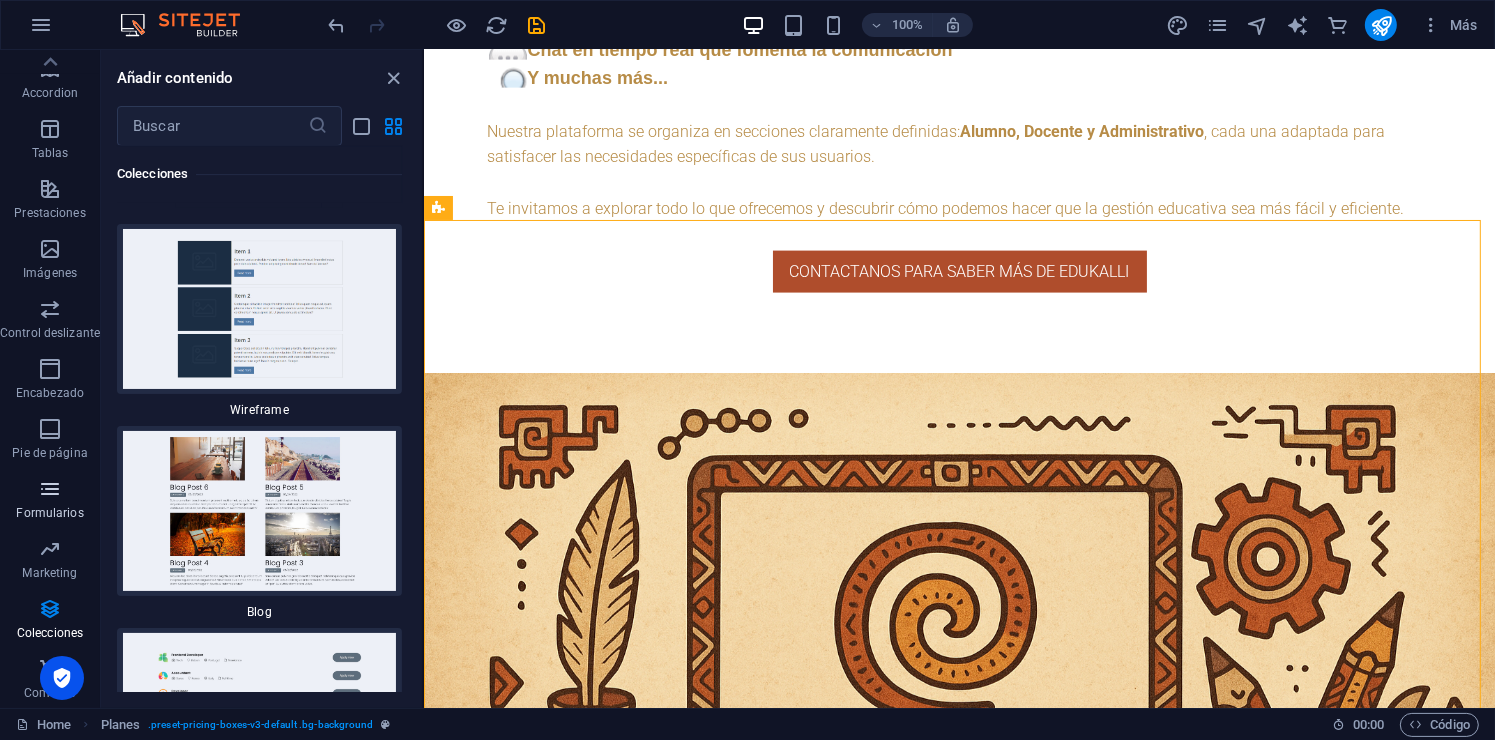 click on "Formularios" at bounding box center (49, 513) 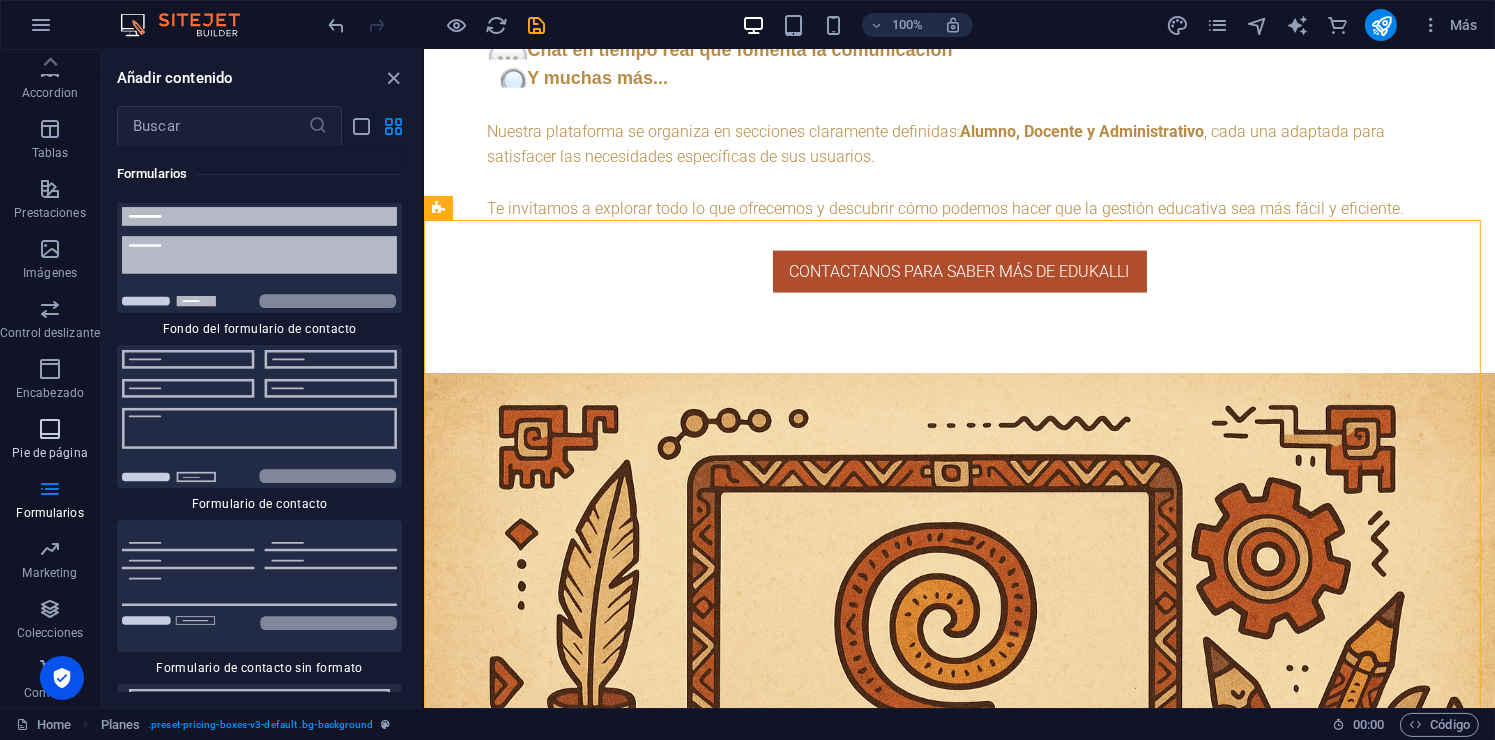 click on "Pie de página" at bounding box center [50, 441] 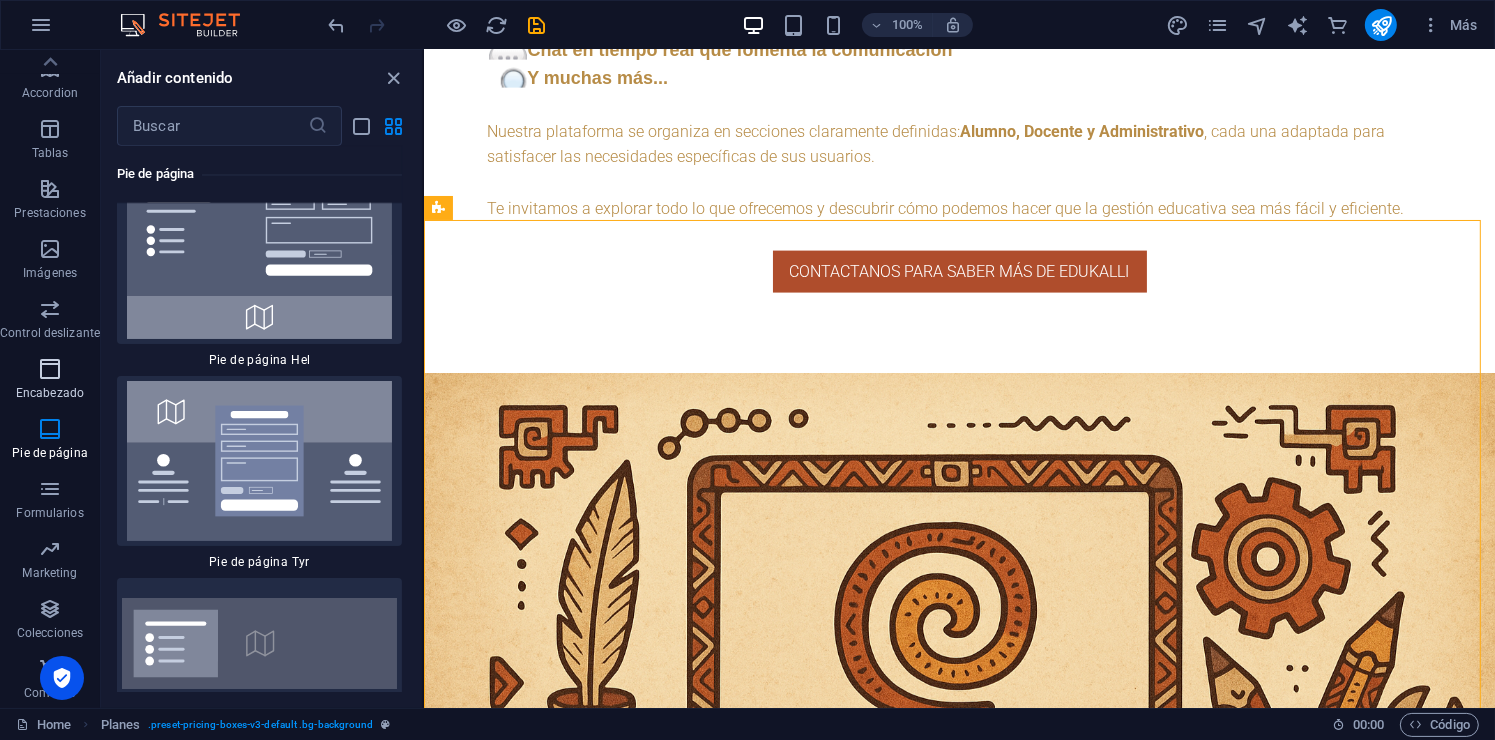 scroll, scrollTop: 26368, scrollLeft: 0, axis: vertical 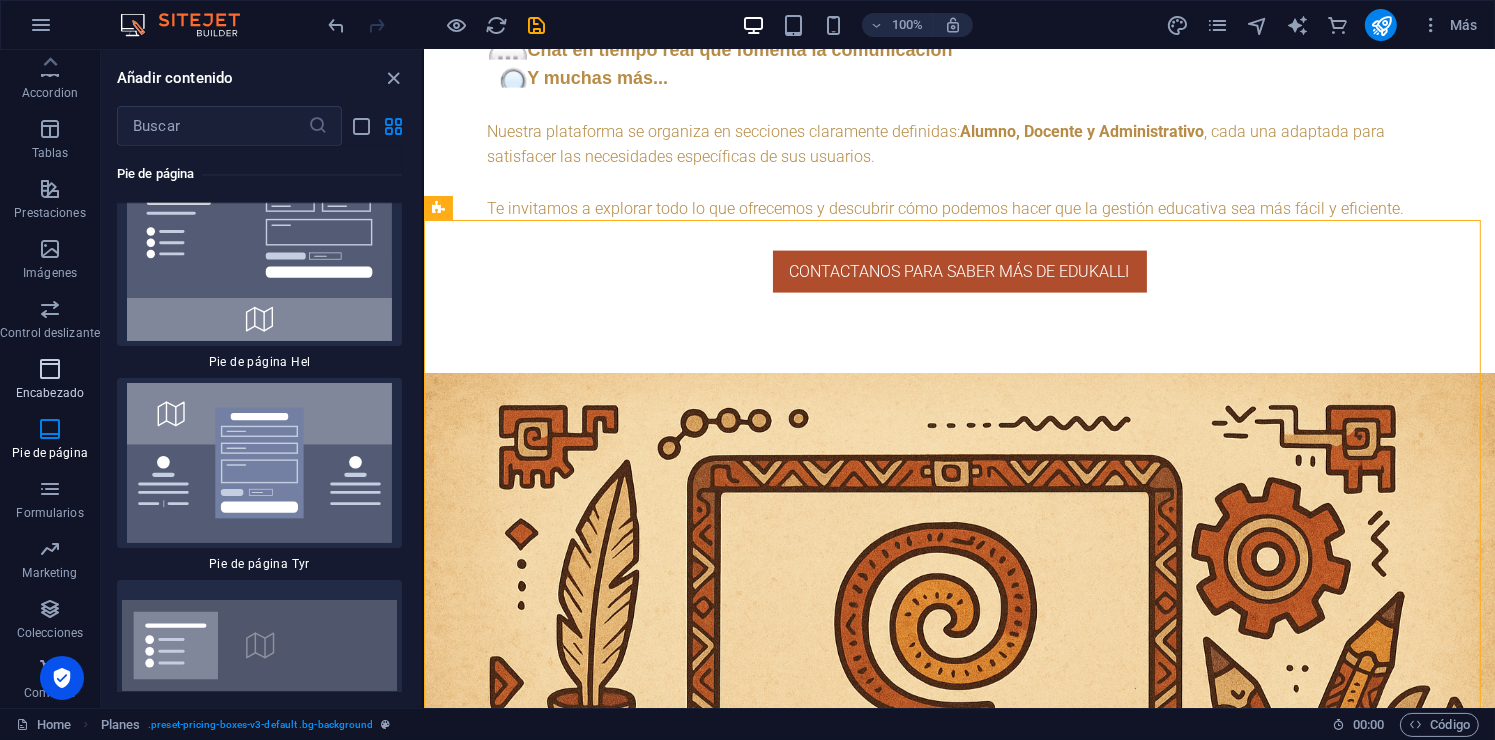 click on "Encabezado" at bounding box center [50, 393] 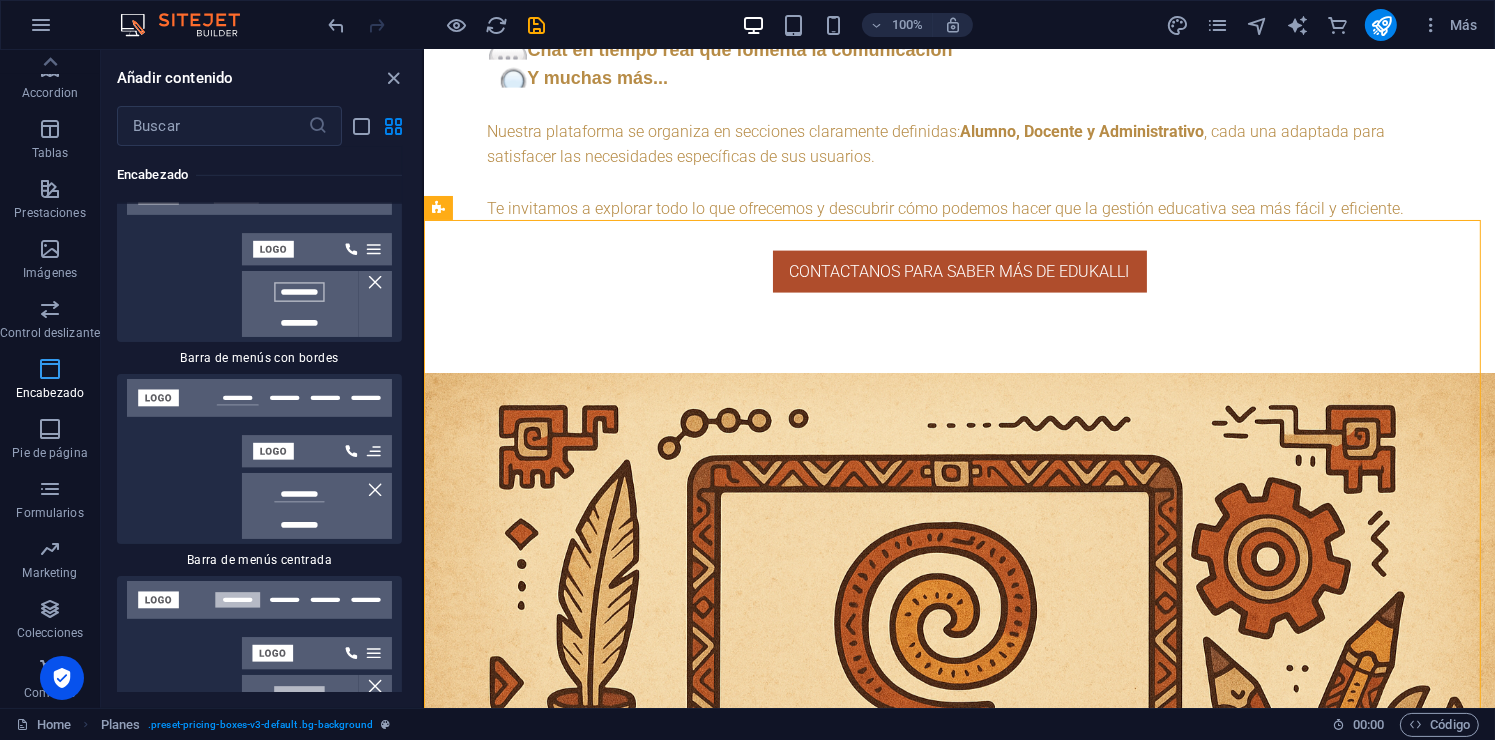 scroll, scrollTop: 23609, scrollLeft: 0, axis: vertical 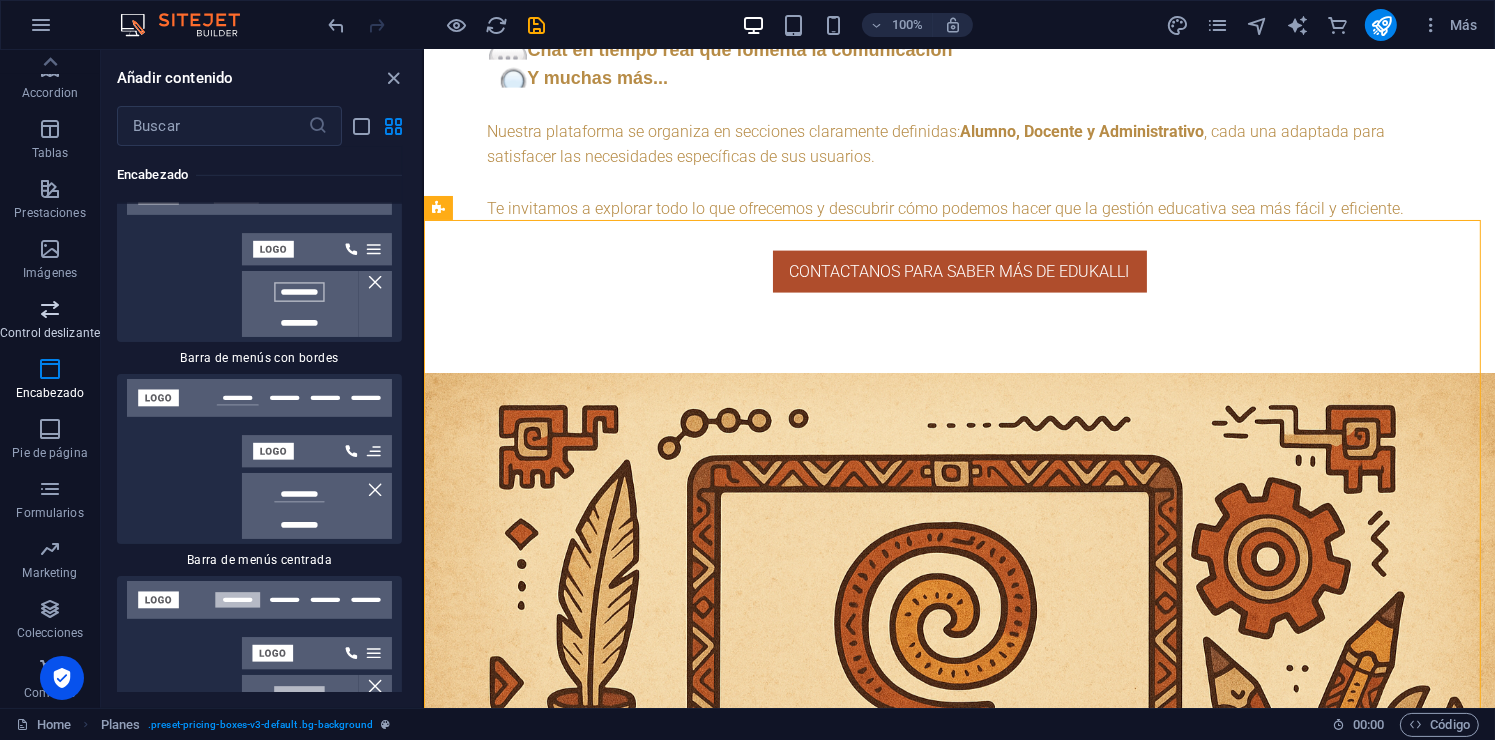 click at bounding box center [50, 309] 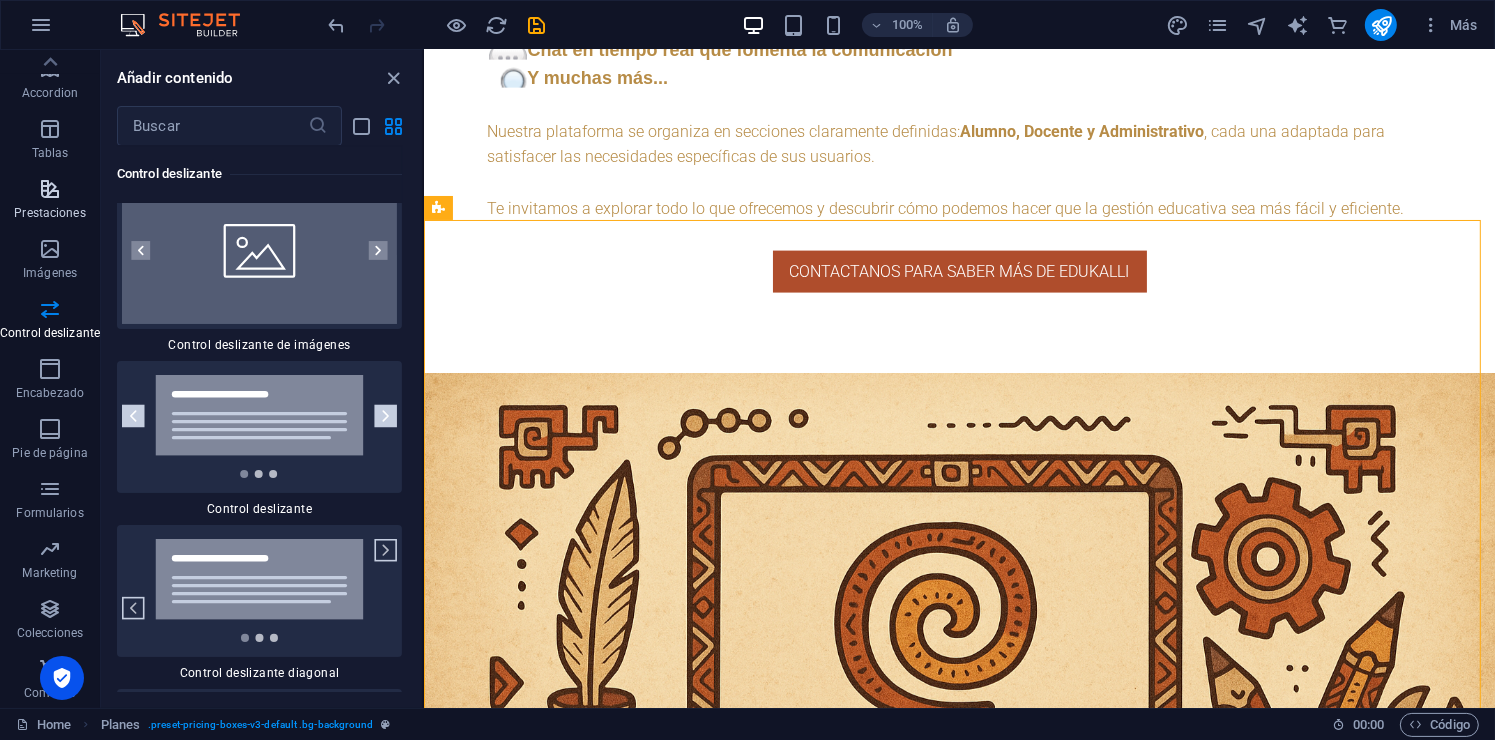 click on "Prestaciones" at bounding box center [50, 199] 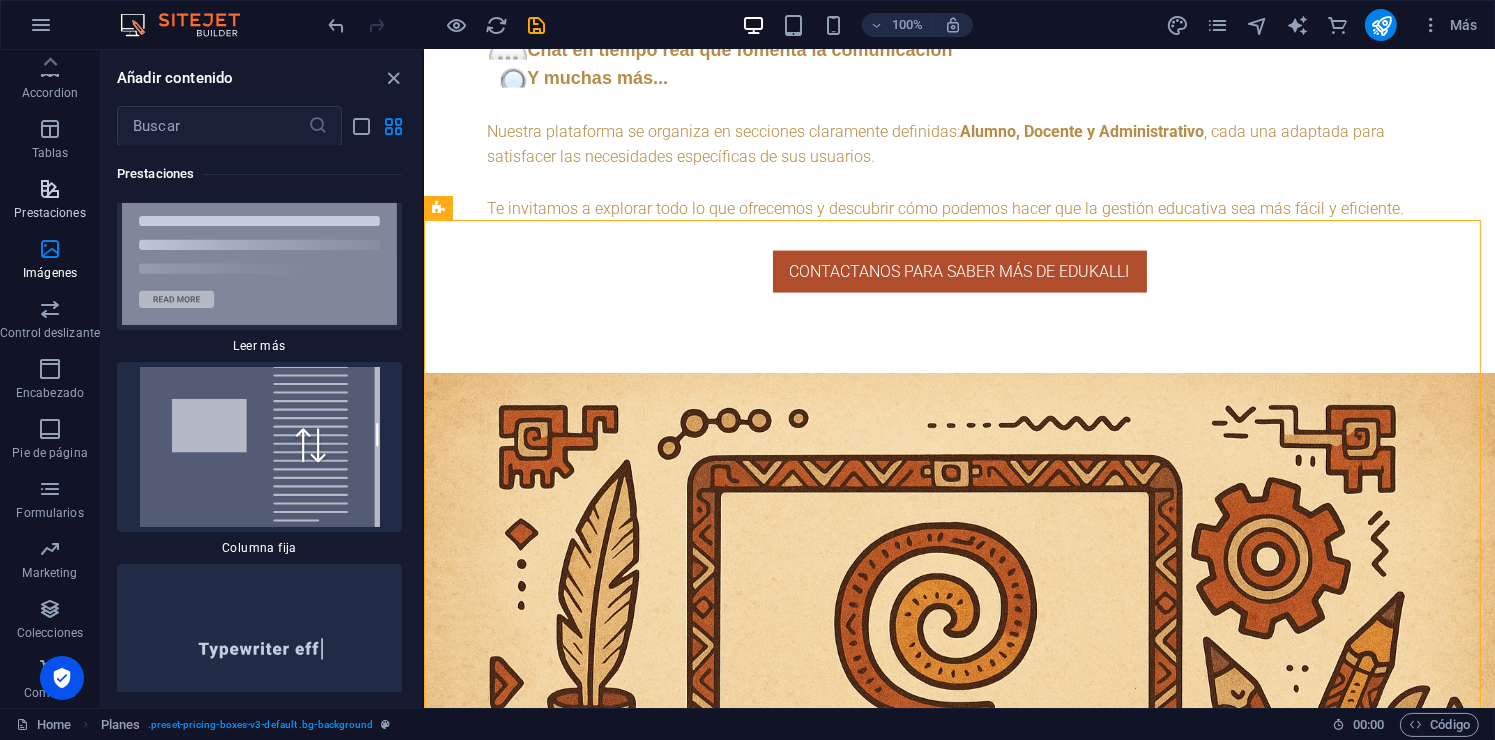 scroll, scrollTop: 15070, scrollLeft: 0, axis: vertical 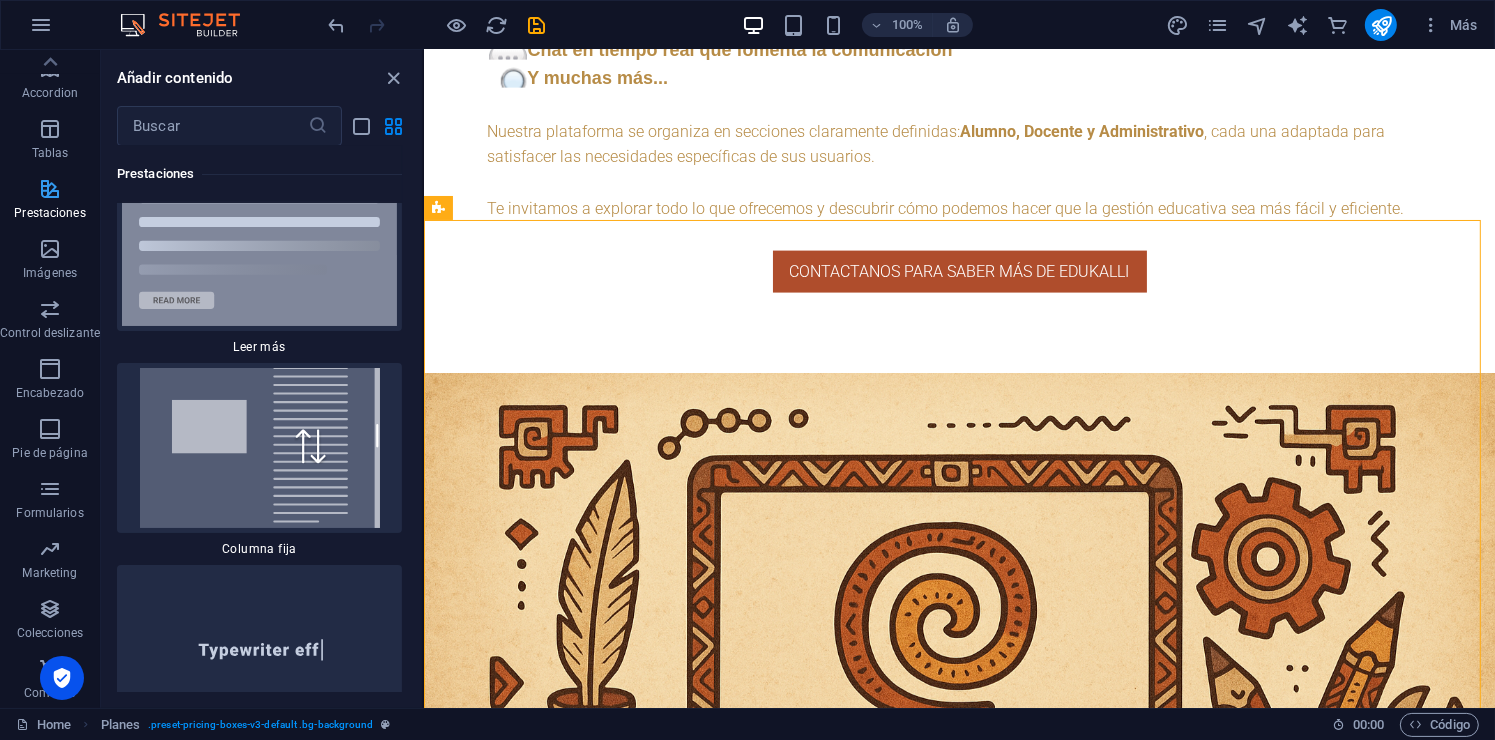 click on "Prestaciones" at bounding box center (50, 199) 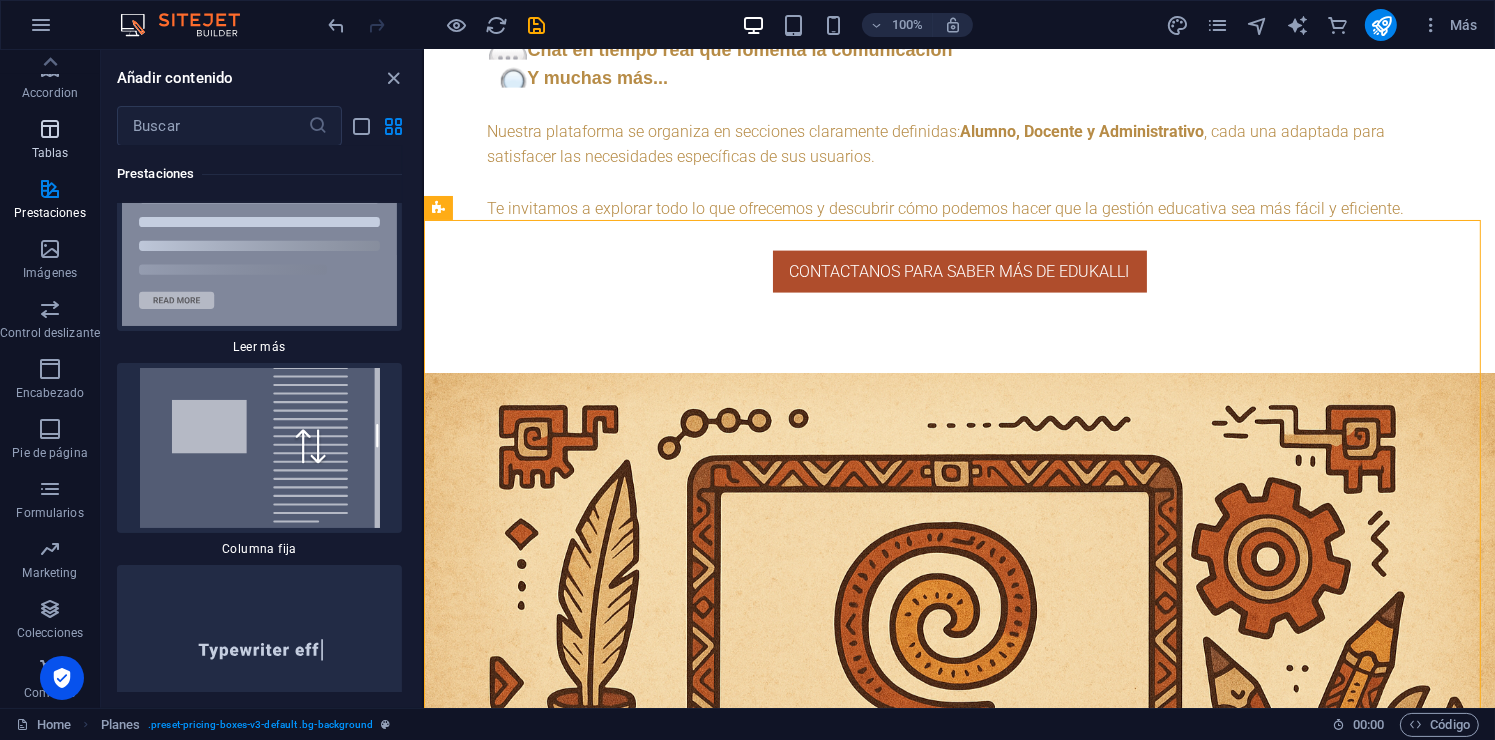 click at bounding box center [50, 129] 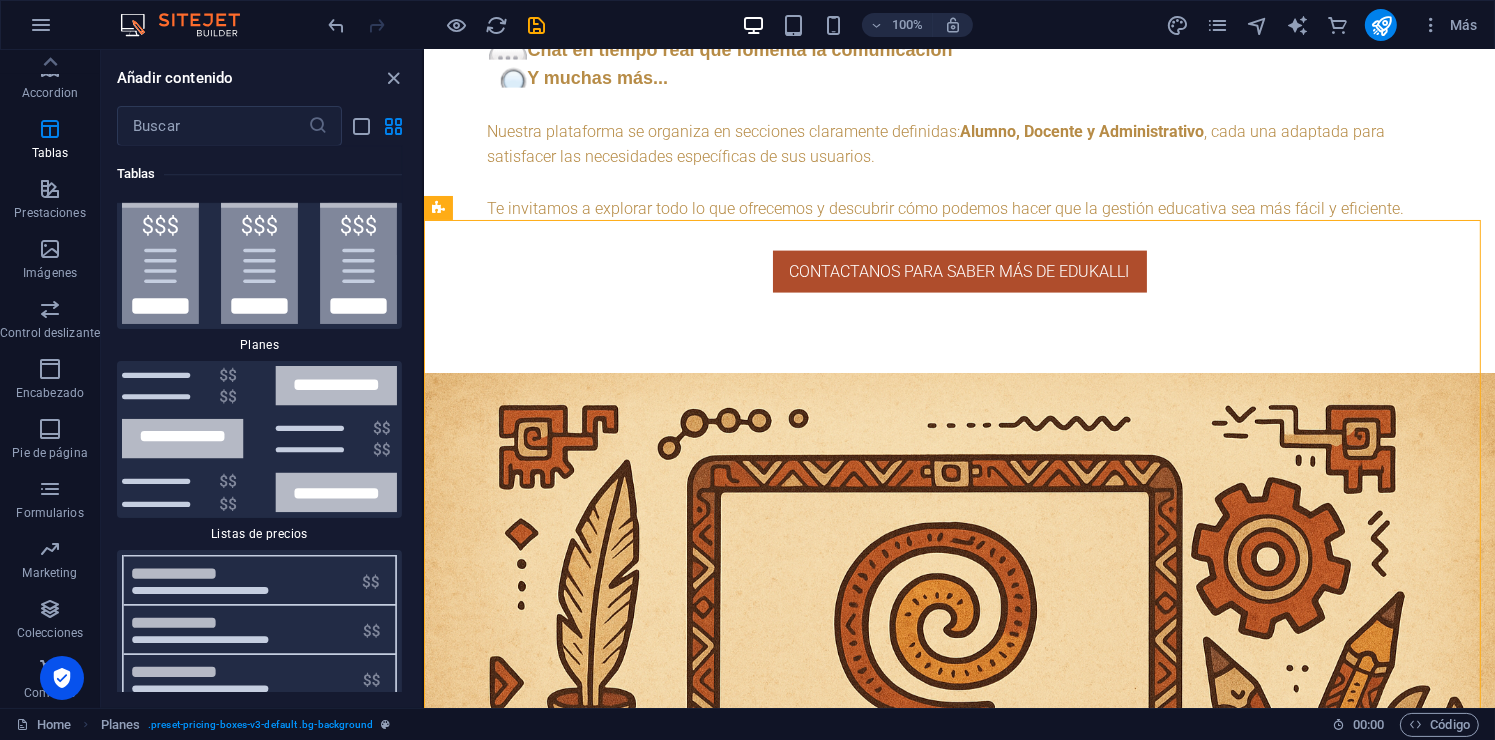 scroll, scrollTop: 13364, scrollLeft: 0, axis: vertical 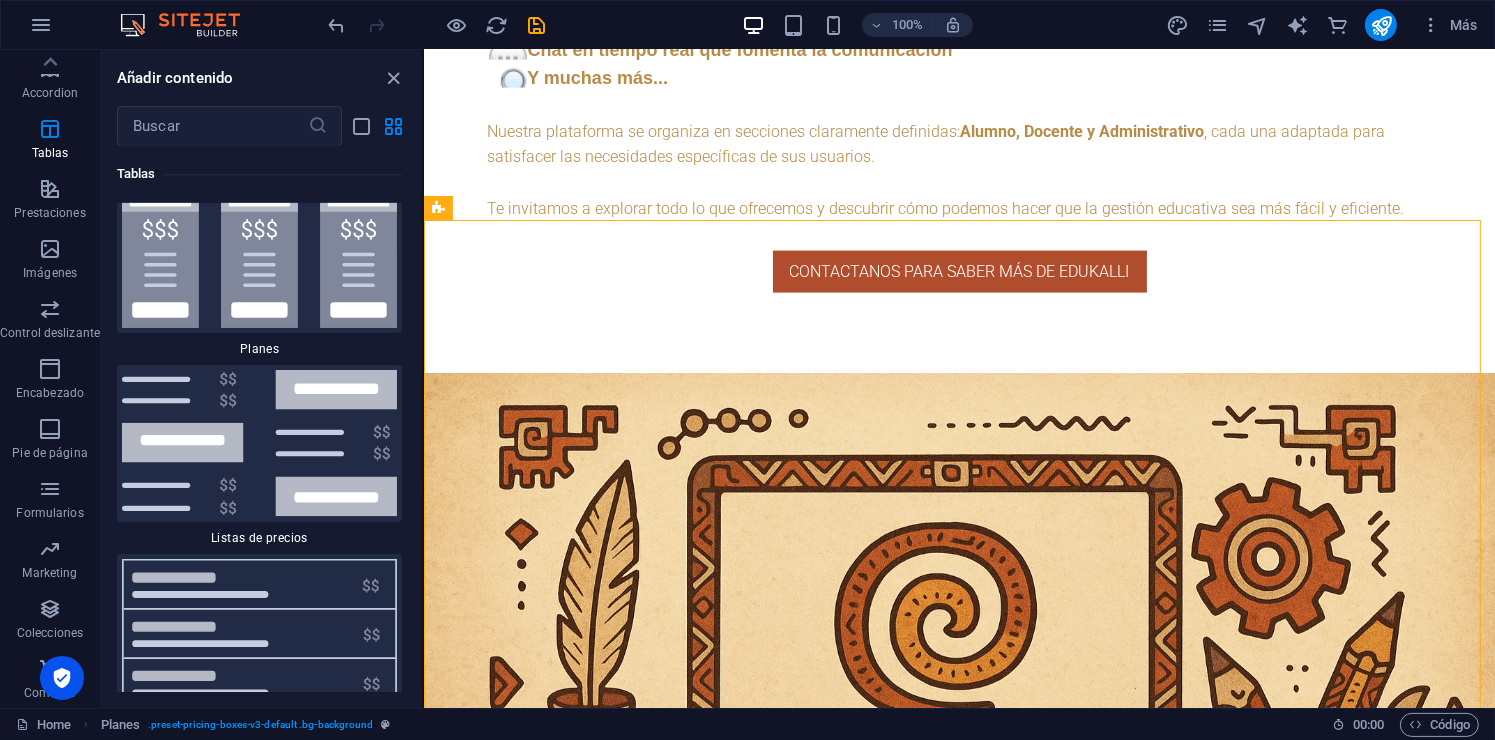 drag, startPoint x: 418, startPoint y: 336, endPoint x: 419, endPoint y: 347, distance: 11.045361 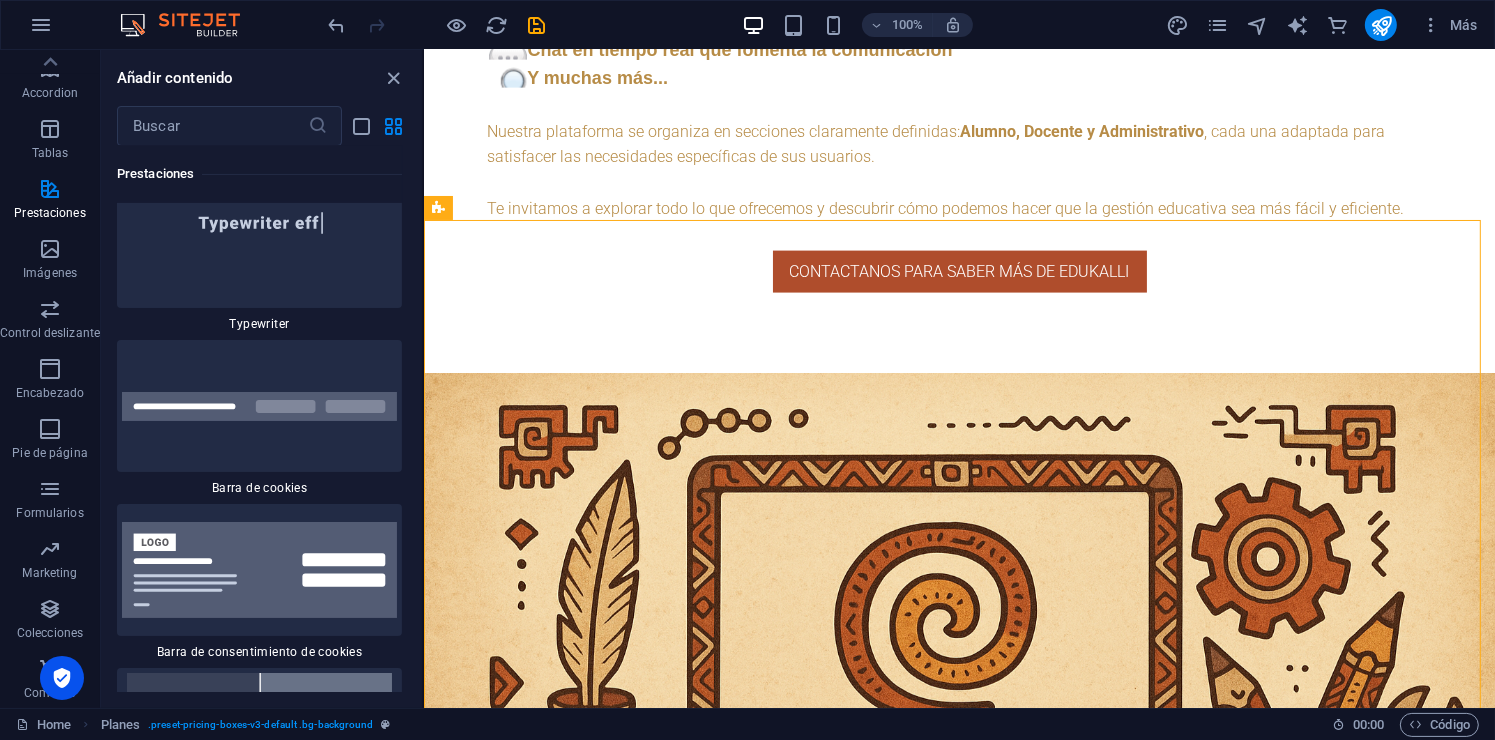 scroll, scrollTop: 15556, scrollLeft: 0, axis: vertical 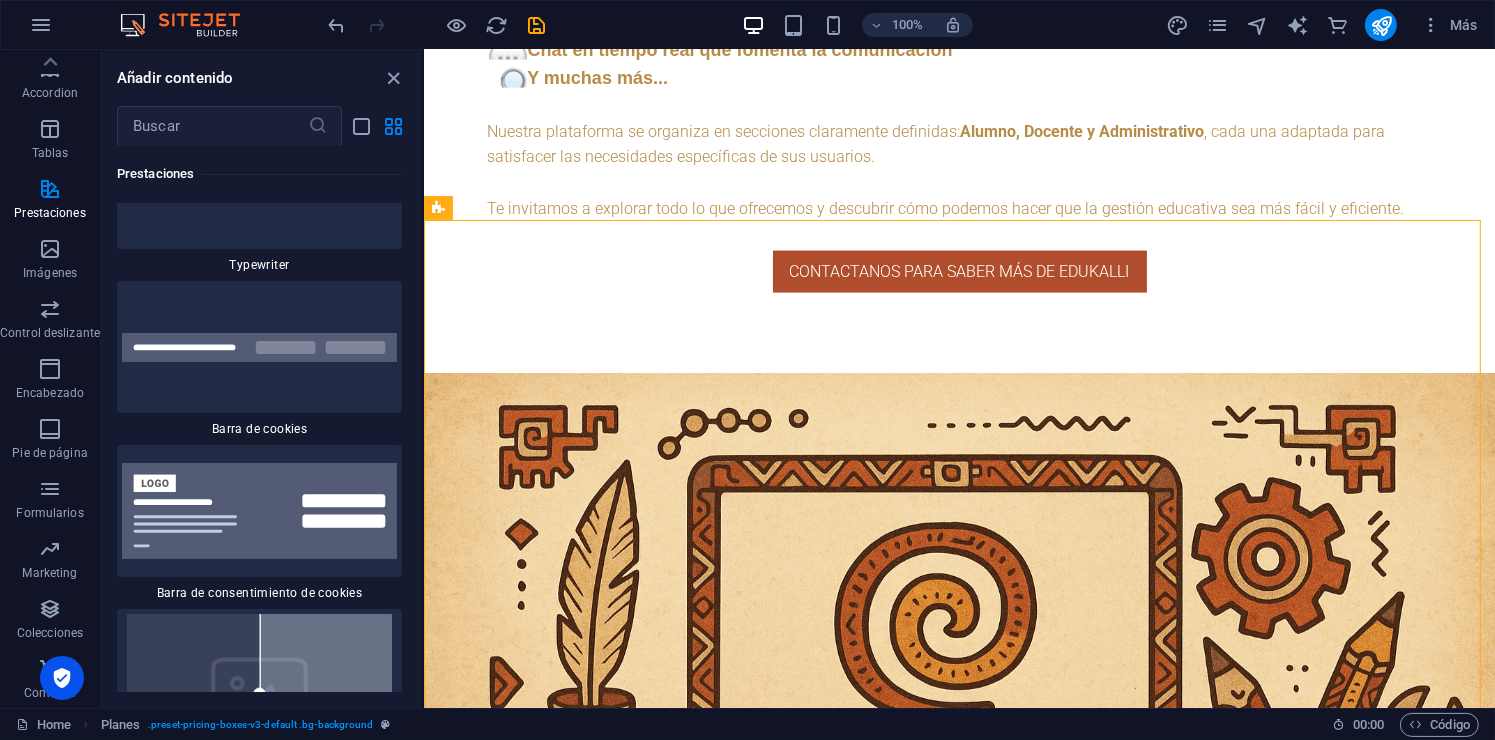 click on "Favoritos 1 Star Cabecera 1 Star Contenedor Elementos 1 Star Cabecera 1 Star Texto 1 Star Imagen 1 Star Contenedor 1 Star Separador 1 Star Separador 1 Star HTML 1 Star Icono 1 Star Botón 1 Star Logo 1 Star SVG 1 Star Control deslizante de imágenes 1 Star Control deslizante 1 Star Galería 1 Star Menú 1 Star Mapa 1 Star Facebook 1 Star Video 1 Star YouTube 1 Star Vimeo 1 Star Documento 1 Star Audio 1 Star Iframe 1 Star Privacidad 1 Star Idiomas Columnas 1 Star Contenedor 1 Star 2 columnas 1 Star 3 columnas 1 Star 4 columnas 1 Star 5 columnas 1 Star 6 columnas 1 Star 40-60 1 Star 20-80 1 Star 80-20 1 Star 30-70 1 Star 70-30 1 Star Columnas desiguales 1 Star 25-25-50 1 Star 25-50-25 1 Star 50-25-25 1 Star 20-60-20 1 Star 50-16-16-16 1 Star 16-16-16-50 1 Star Cuadrícula 2-1 1 Star Cuadrícula 1-2 1 Star Cuadrícula 3-1 1 Star Cuadrícula 1-3 1 Star Grid 4-1 1 Star Cuadrícula 1-4 1 Star Cuadrícula 1-2-1 1 Star Cuadrícula 1-1-2 1 Star Cuadrícula 2h-2v 1 Star Cuadrícula 2v-2h 1 Star Cuadrícula 2-1-2 1 Star" at bounding box center [261, 419] 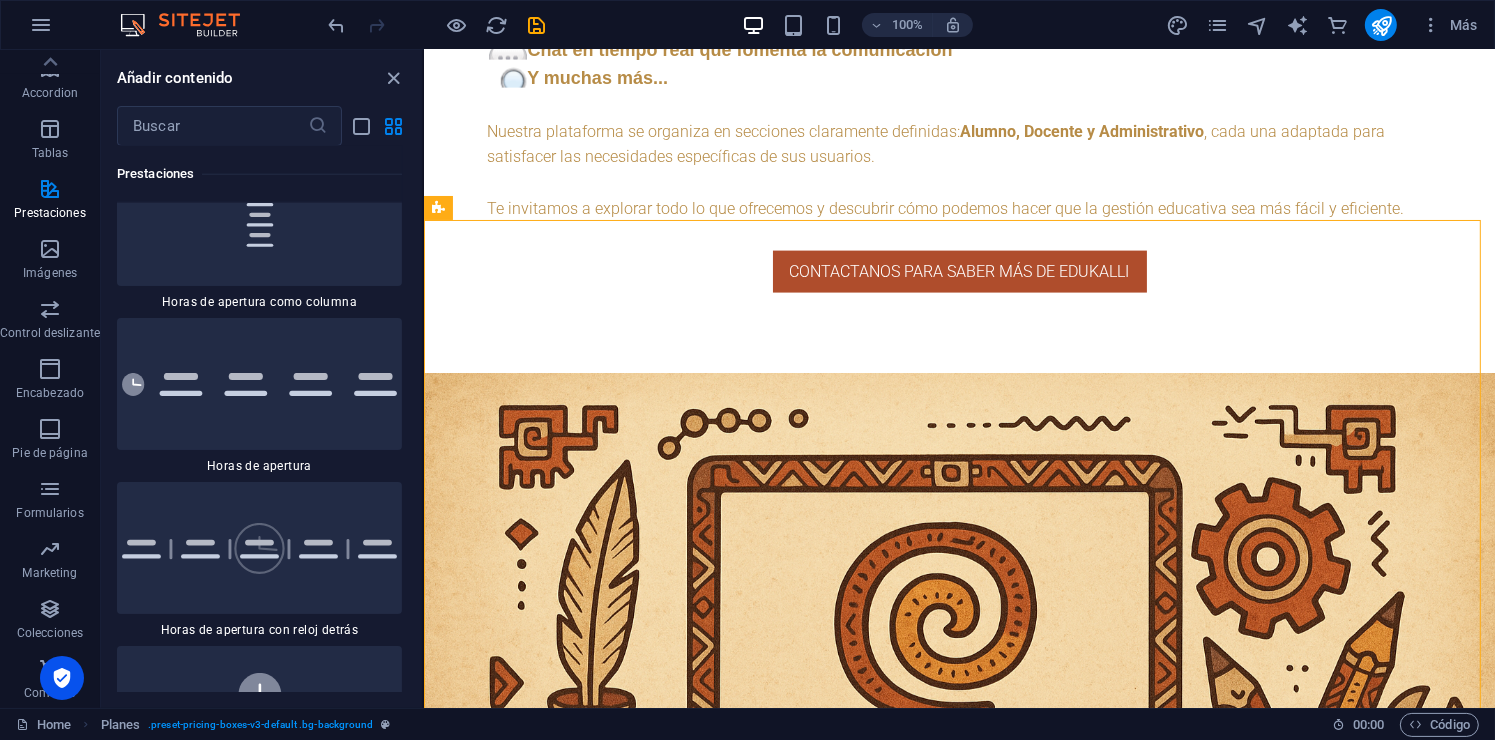 scroll, scrollTop: 15908, scrollLeft: 0, axis: vertical 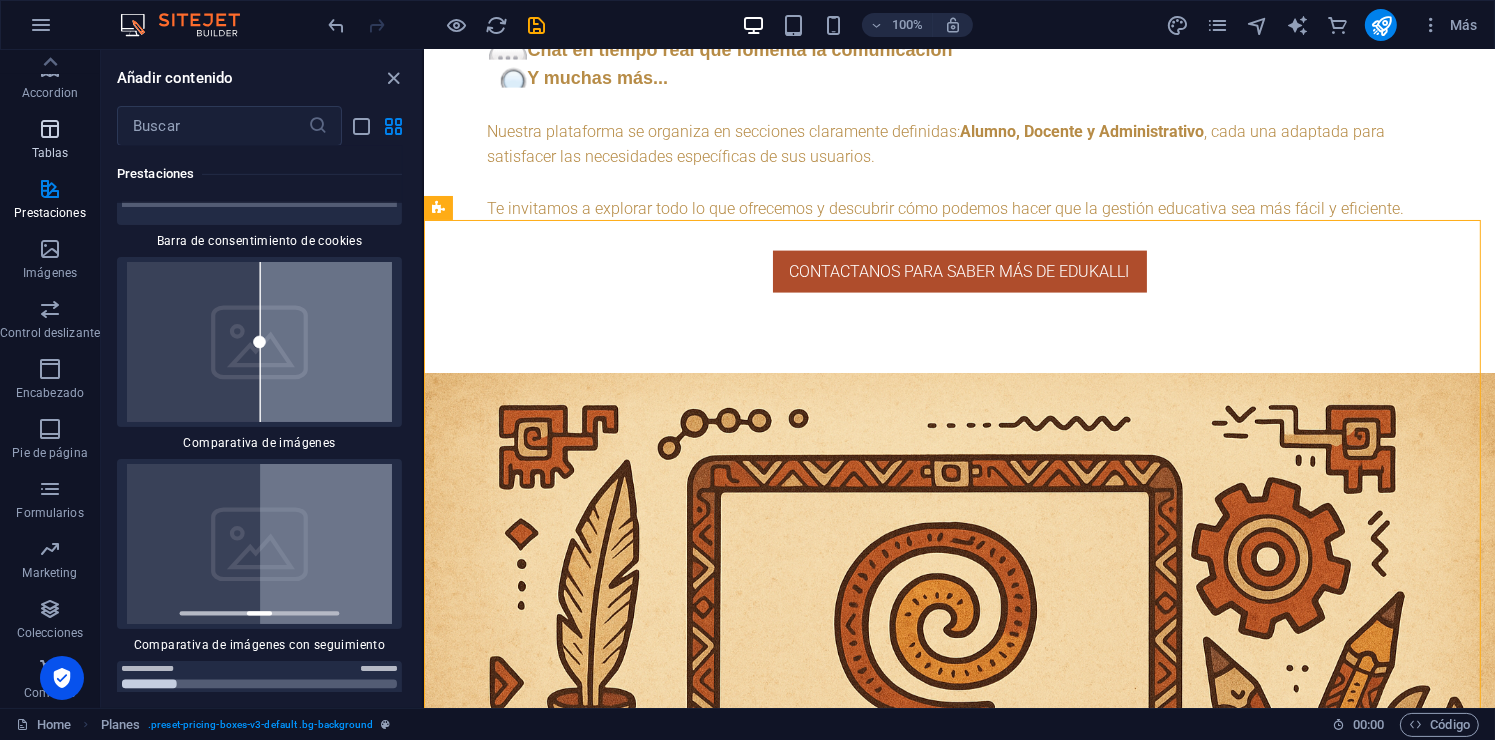 click at bounding box center (50, 129) 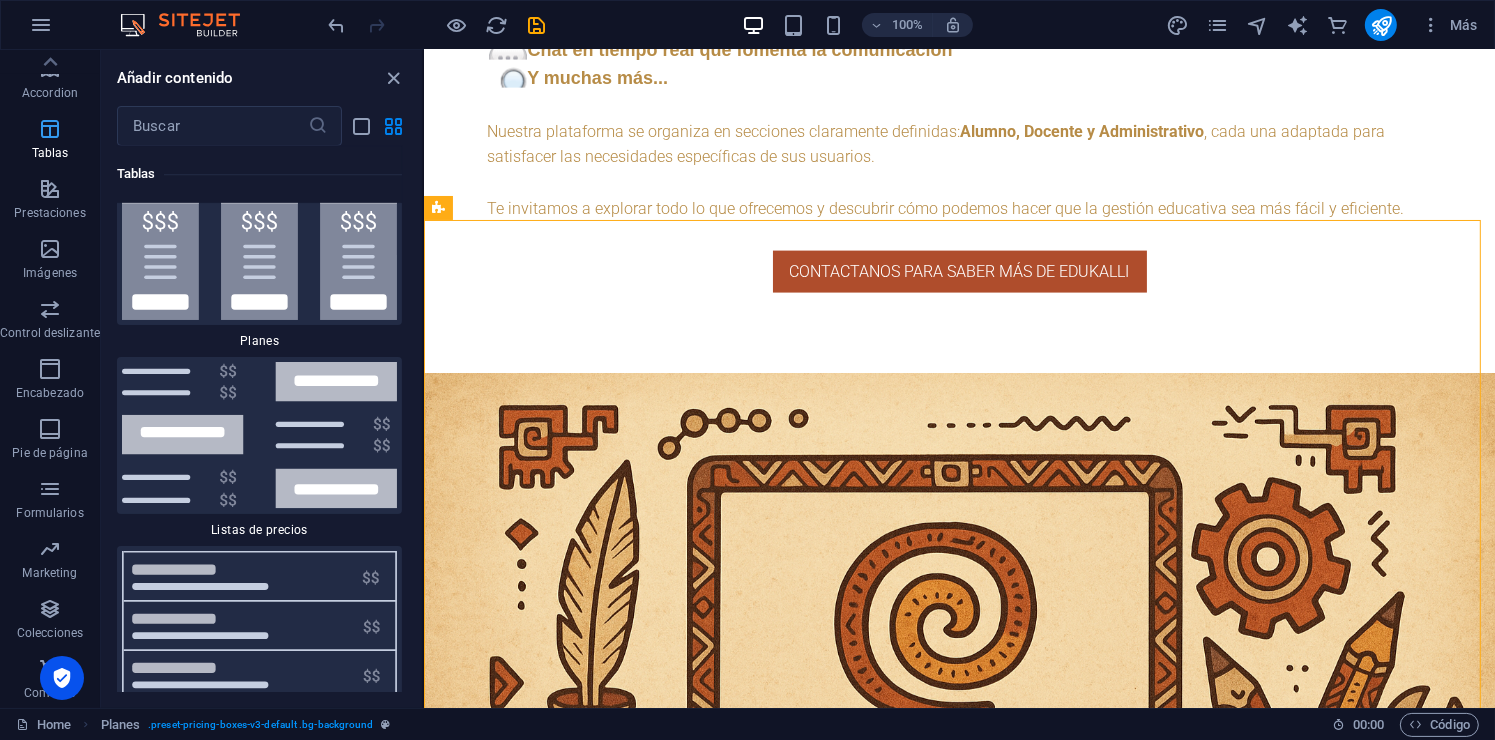 scroll, scrollTop: 13364, scrollLeft: 0, axis: vertical 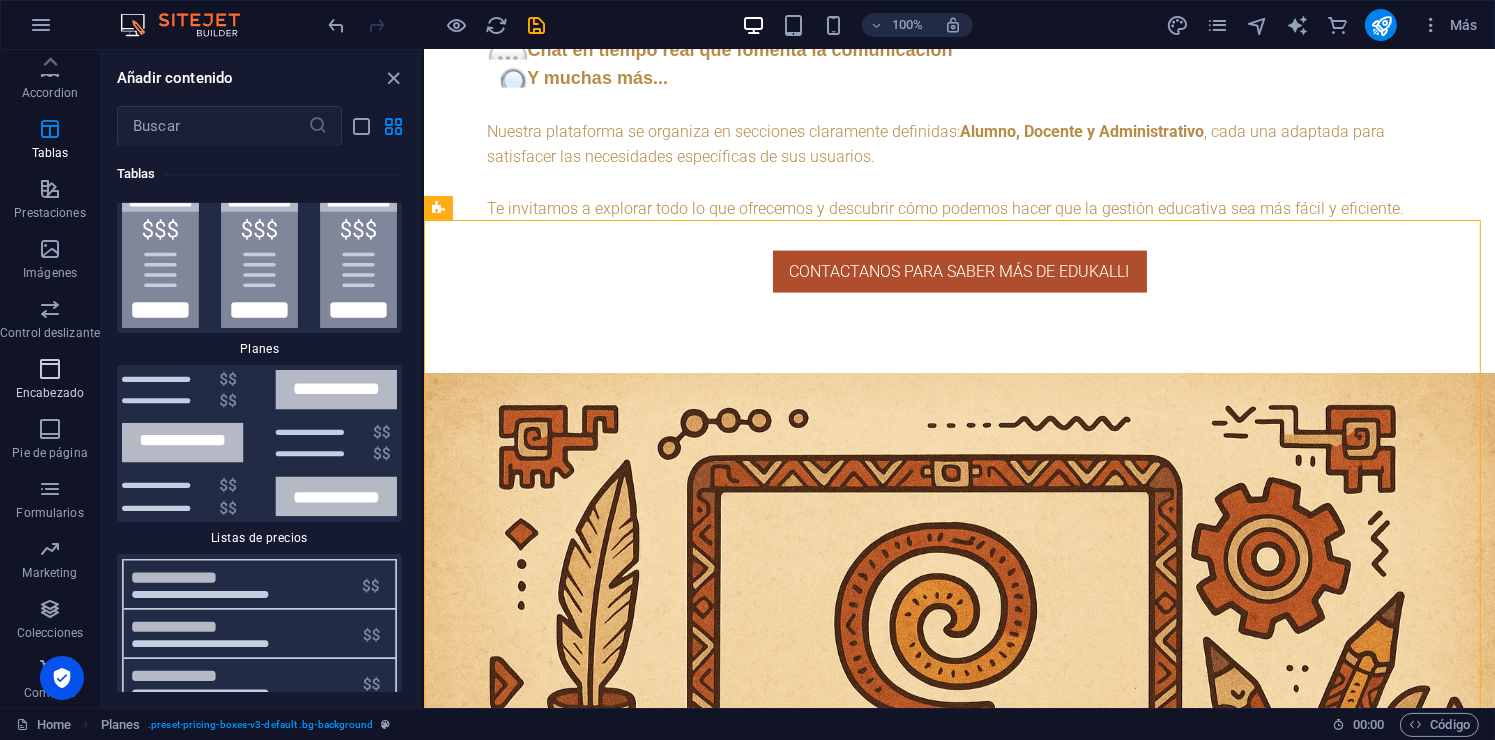 click on "Encabezado" at bounding box center (50, 393) 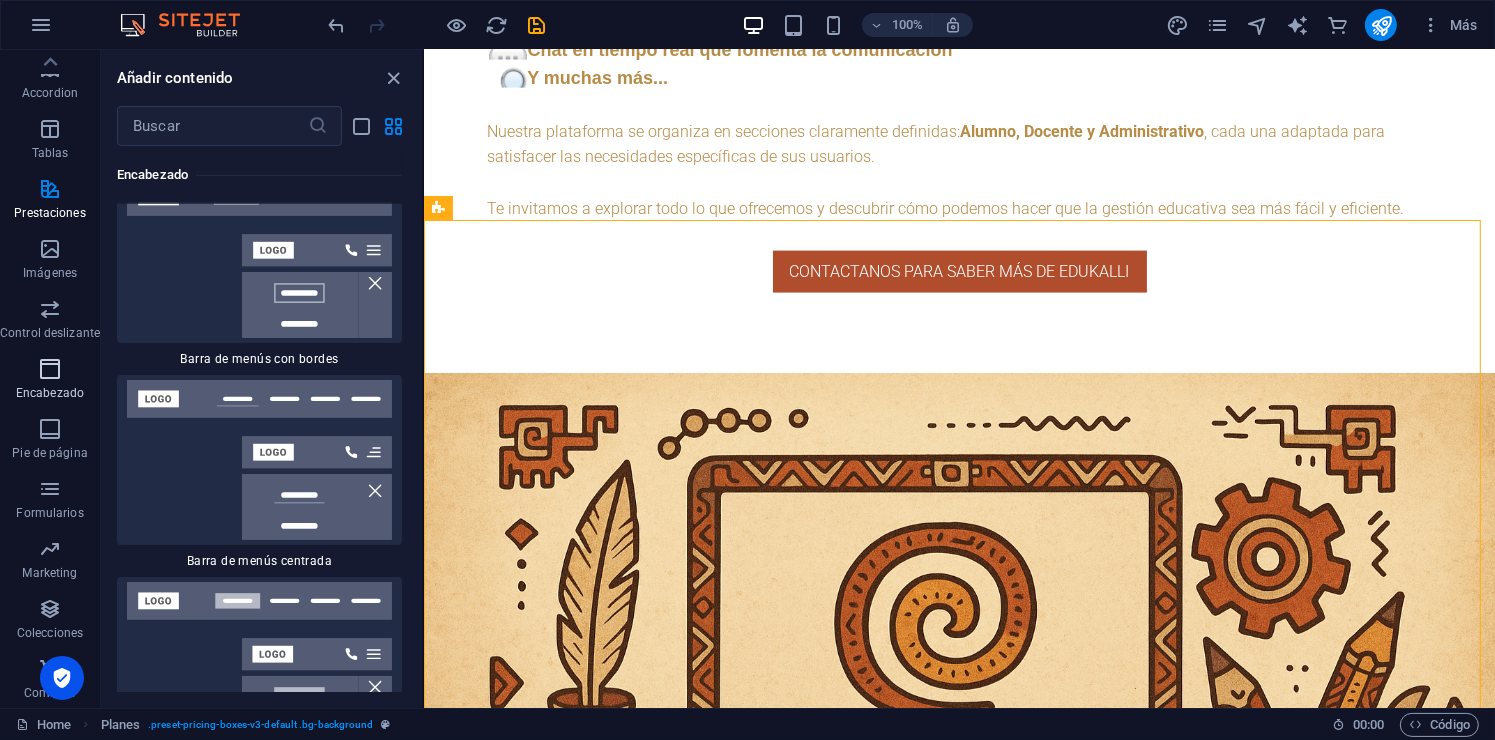 scroll, scrollTop: 23609, scrollLeft: 0, axis: vertical 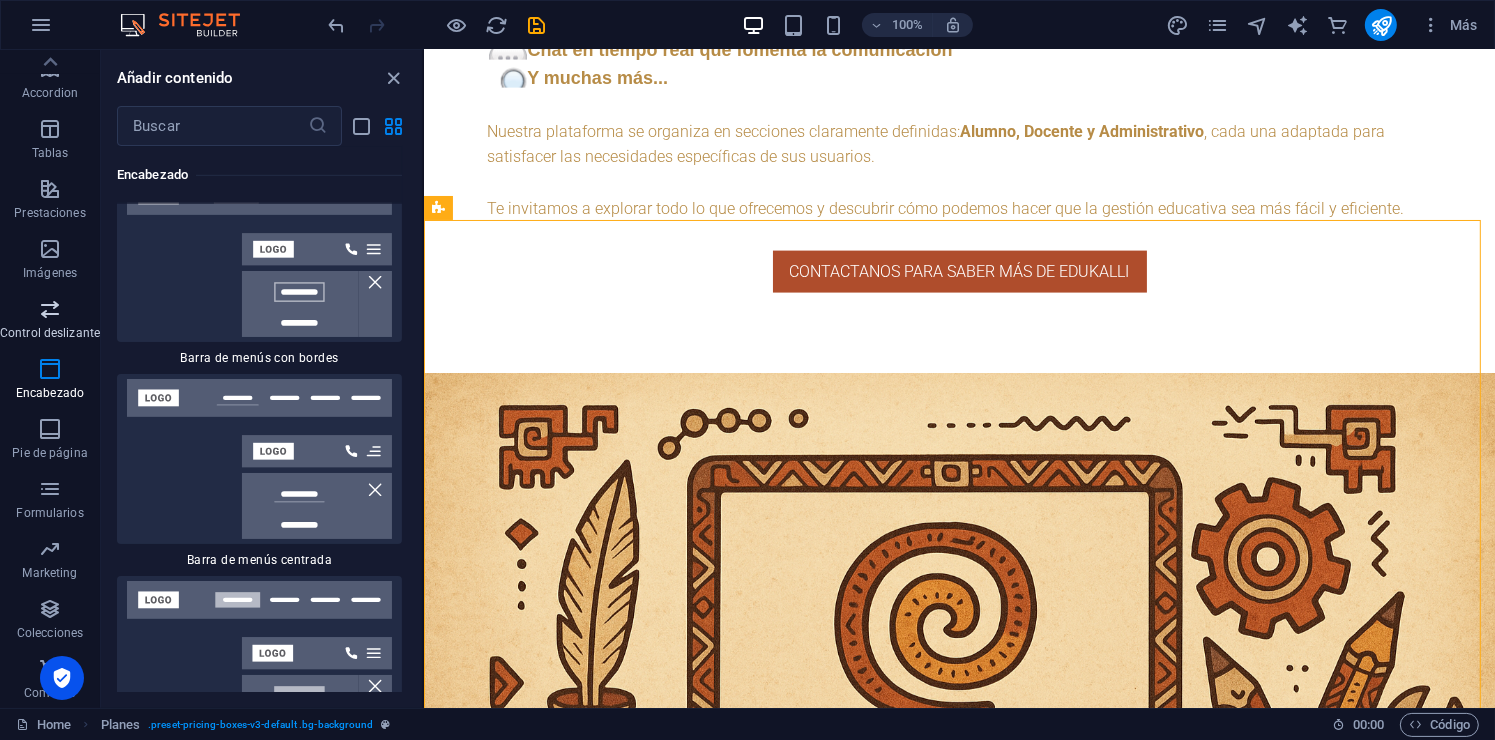 click at bounding box center (50, 309) 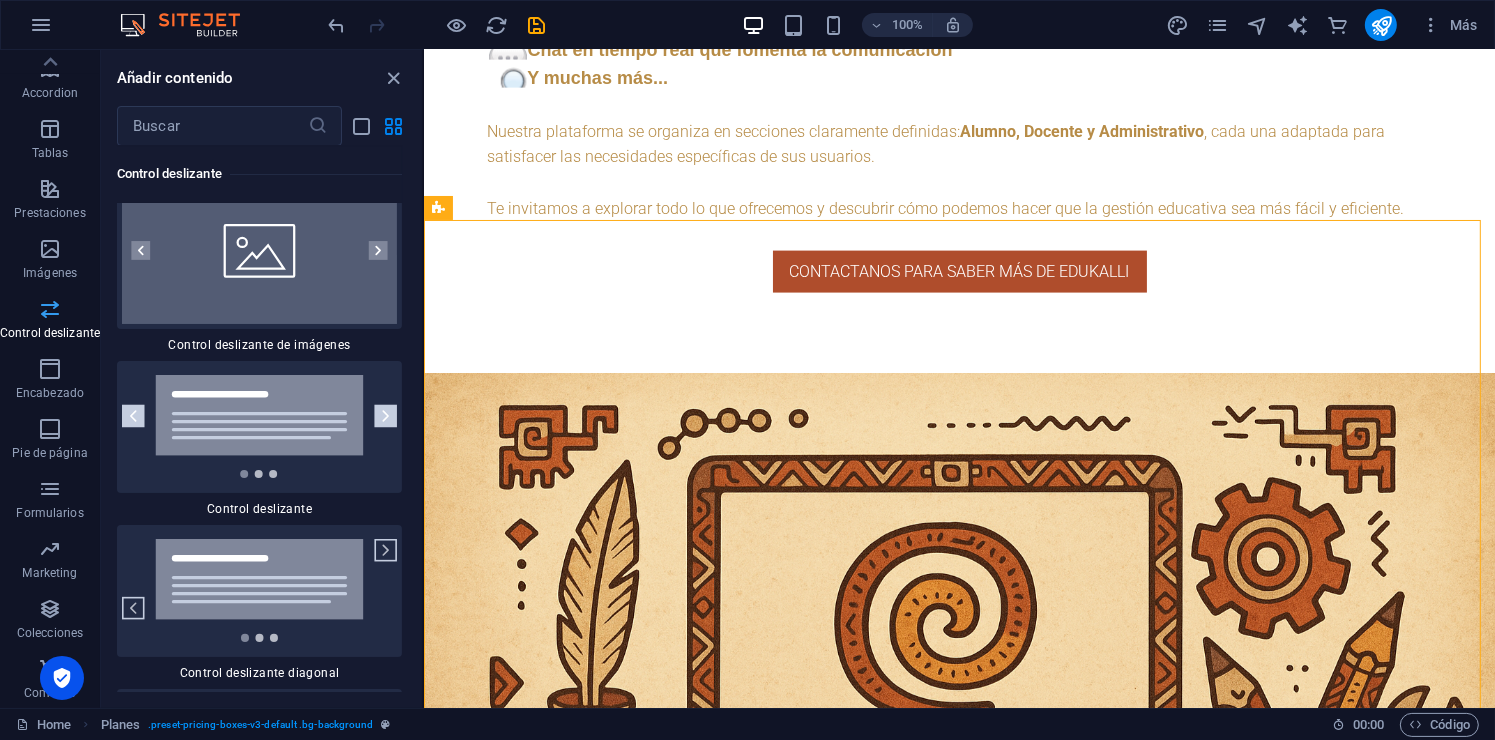 scroll, scrollTop: 22349, scrollLeft: 0, axis: vertical 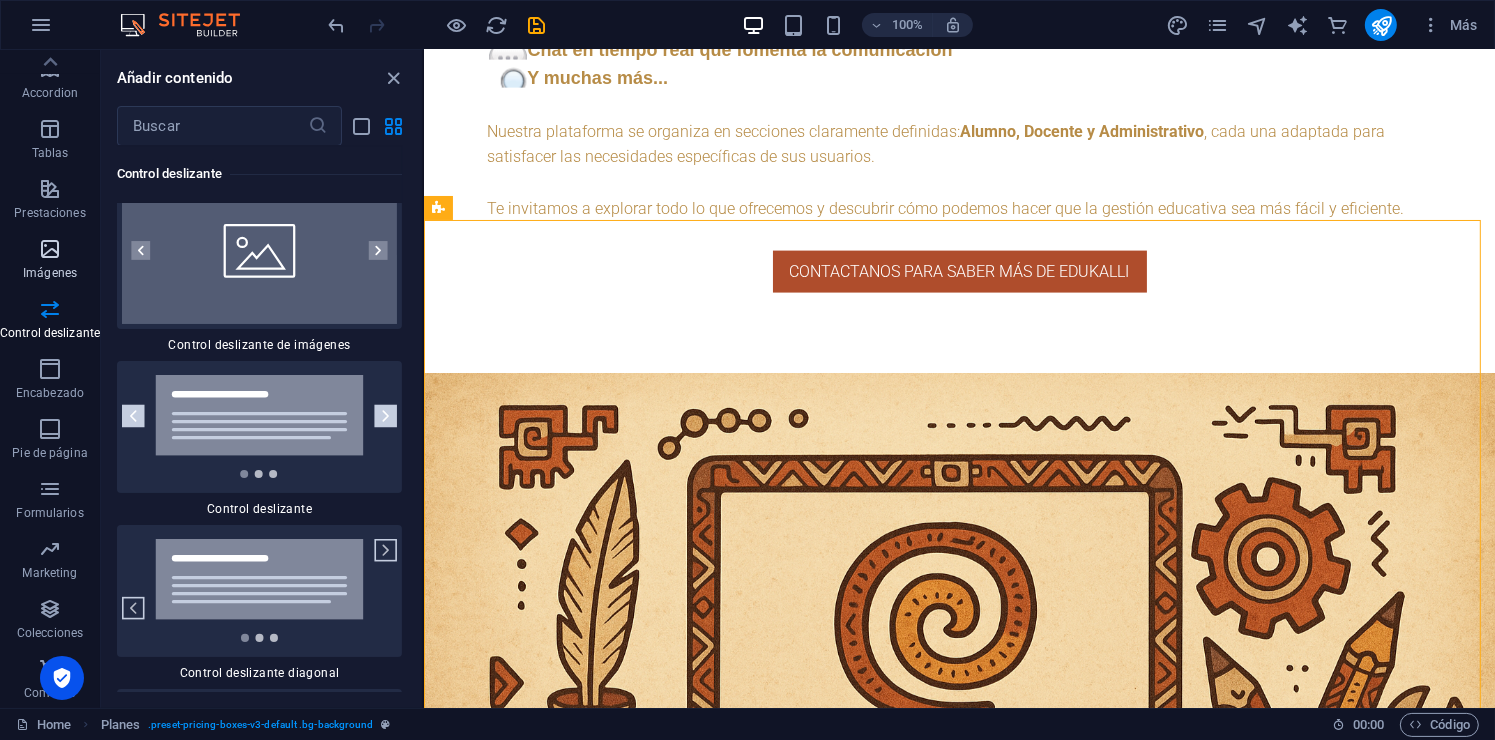 click at bounding box center [50, 249] 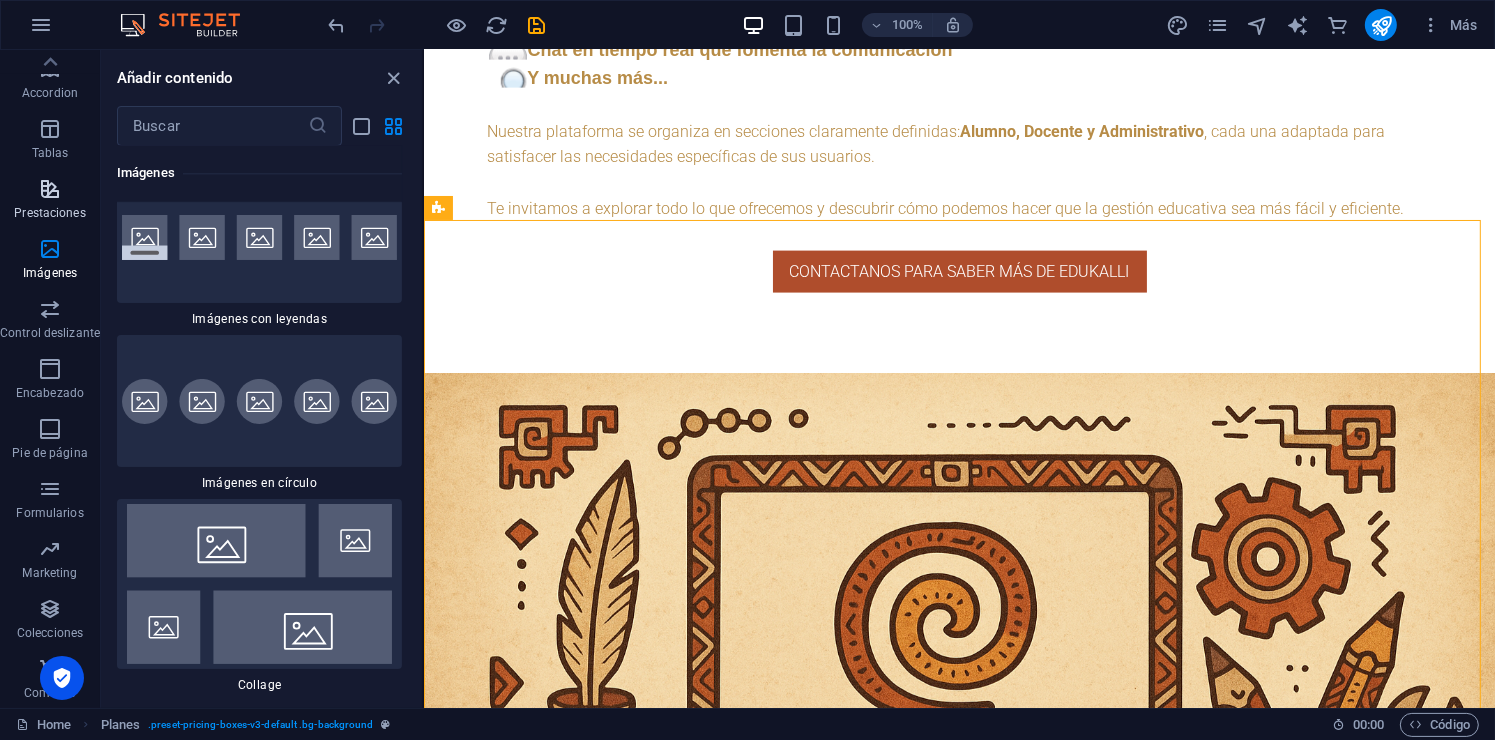 click on "Prestaciones" at bounding box center (50, 201) 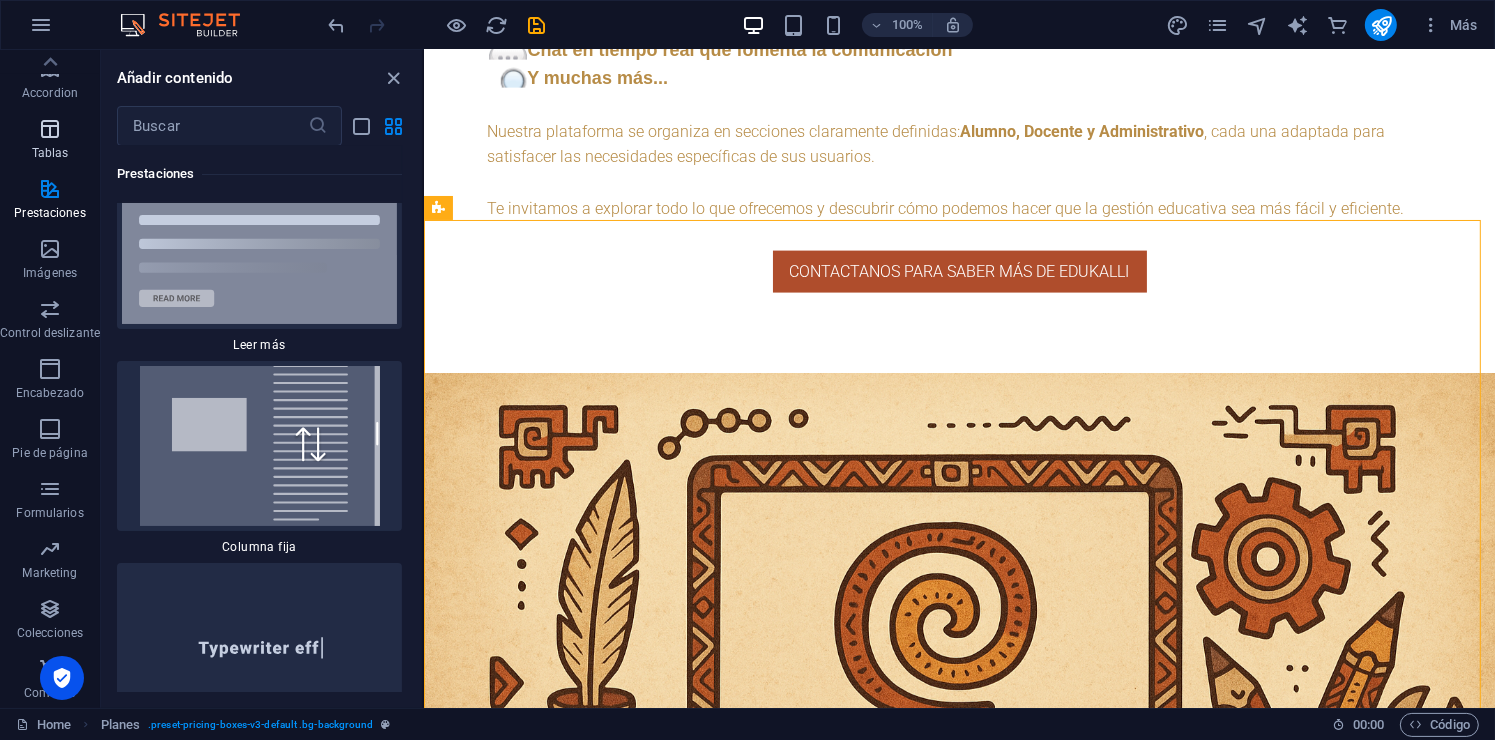 scroll, scrollTop: 15071, scrollLeft: 0, axis: vertical 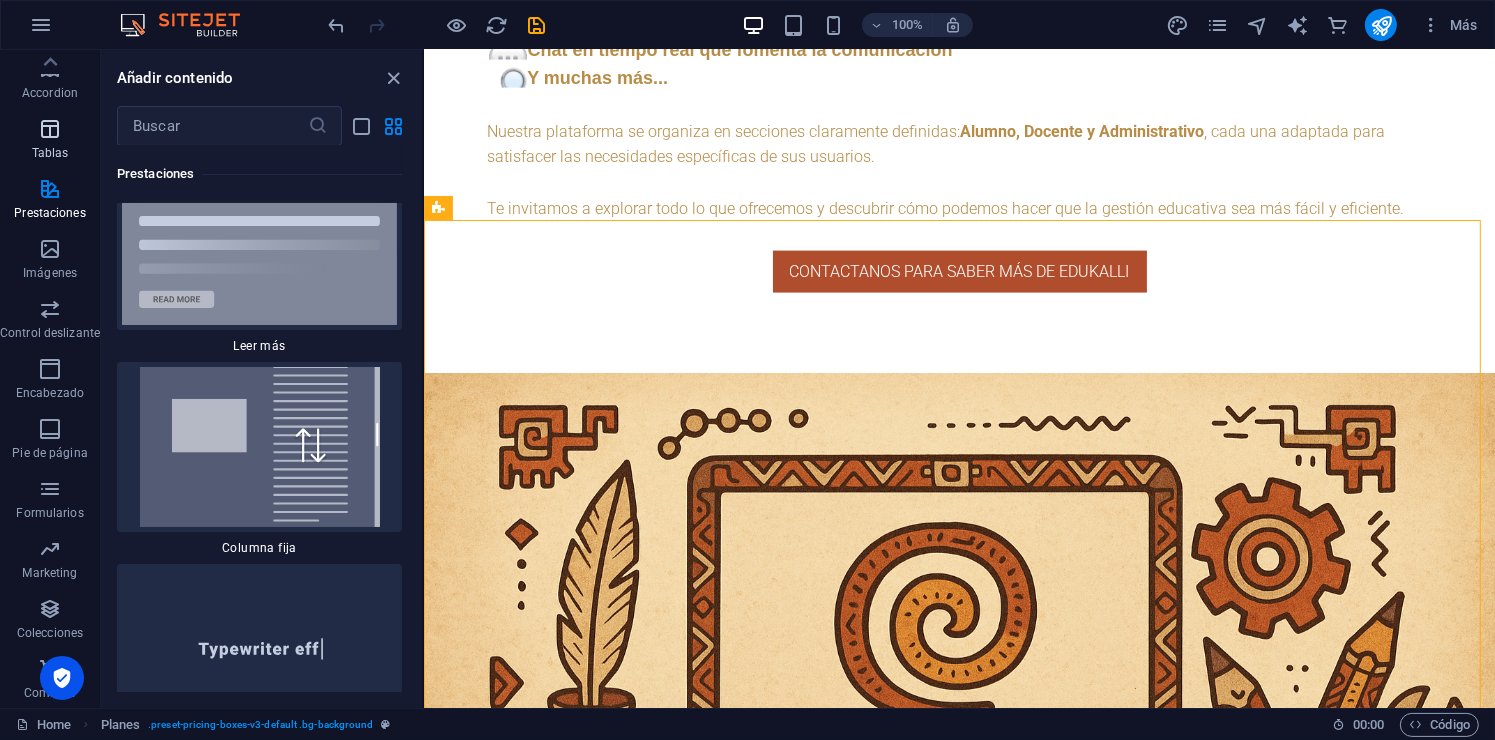 click on "Tablas" at bounding box center (50, 153) 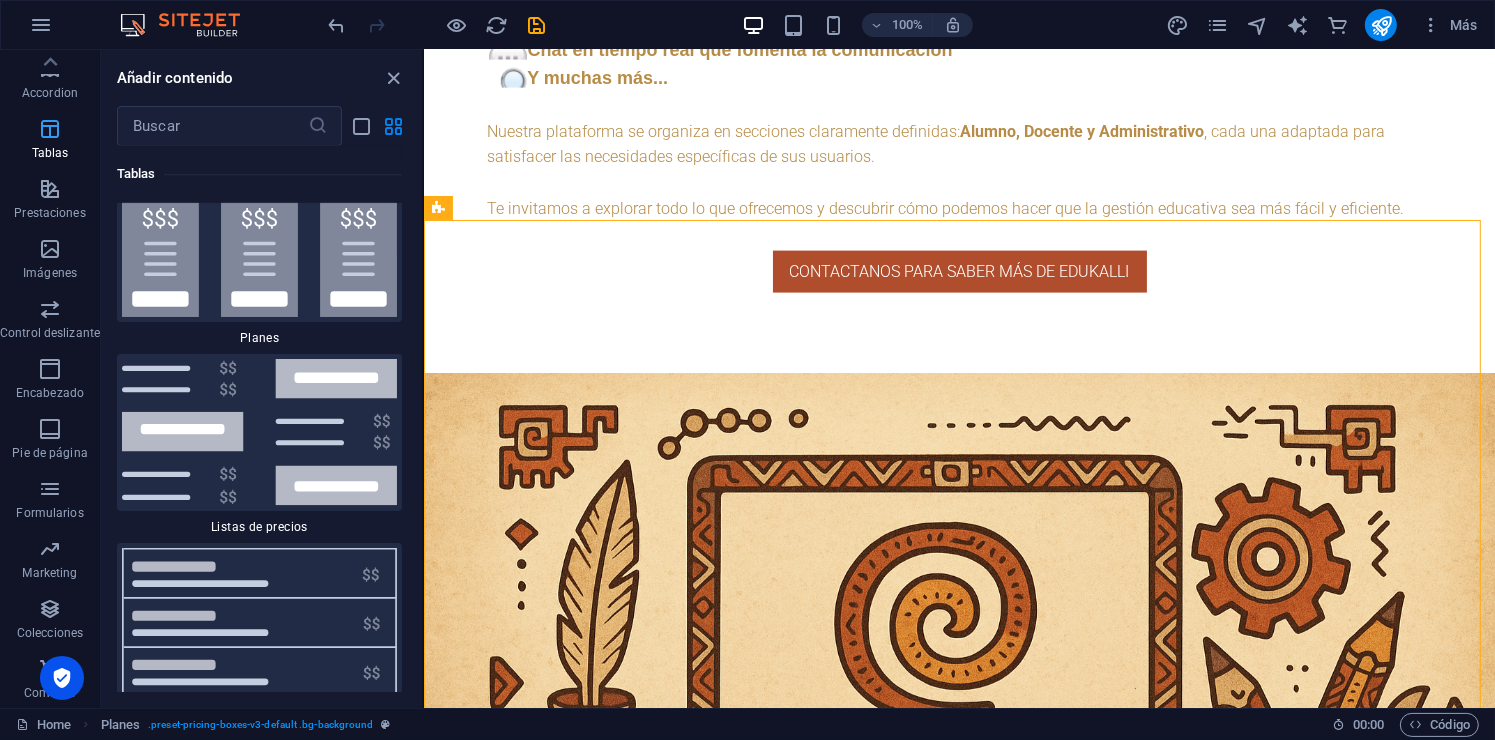 scroll, scrollTop: 13364, scrollLeft: 0, axis: vertical 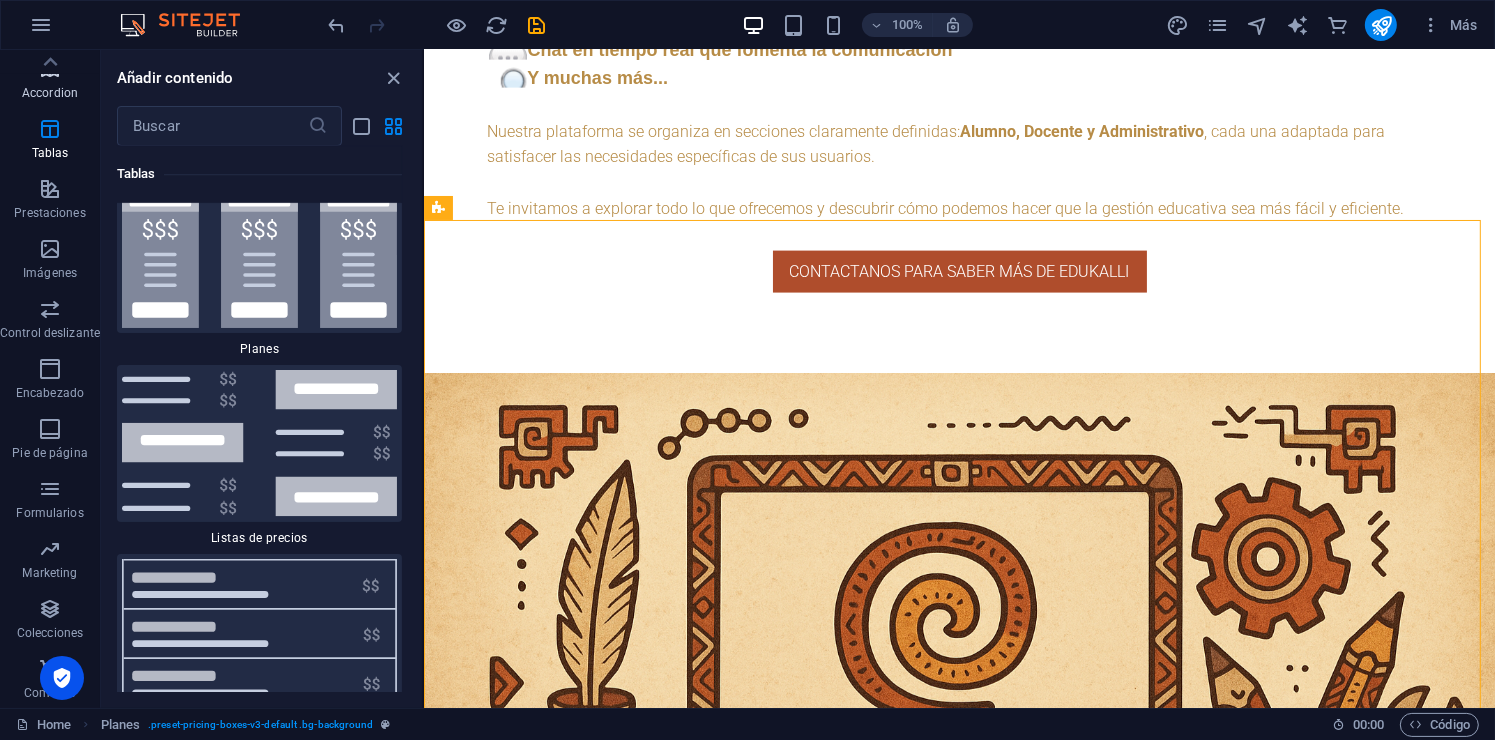 click on "Accordion" at bounding box center [50, 93] 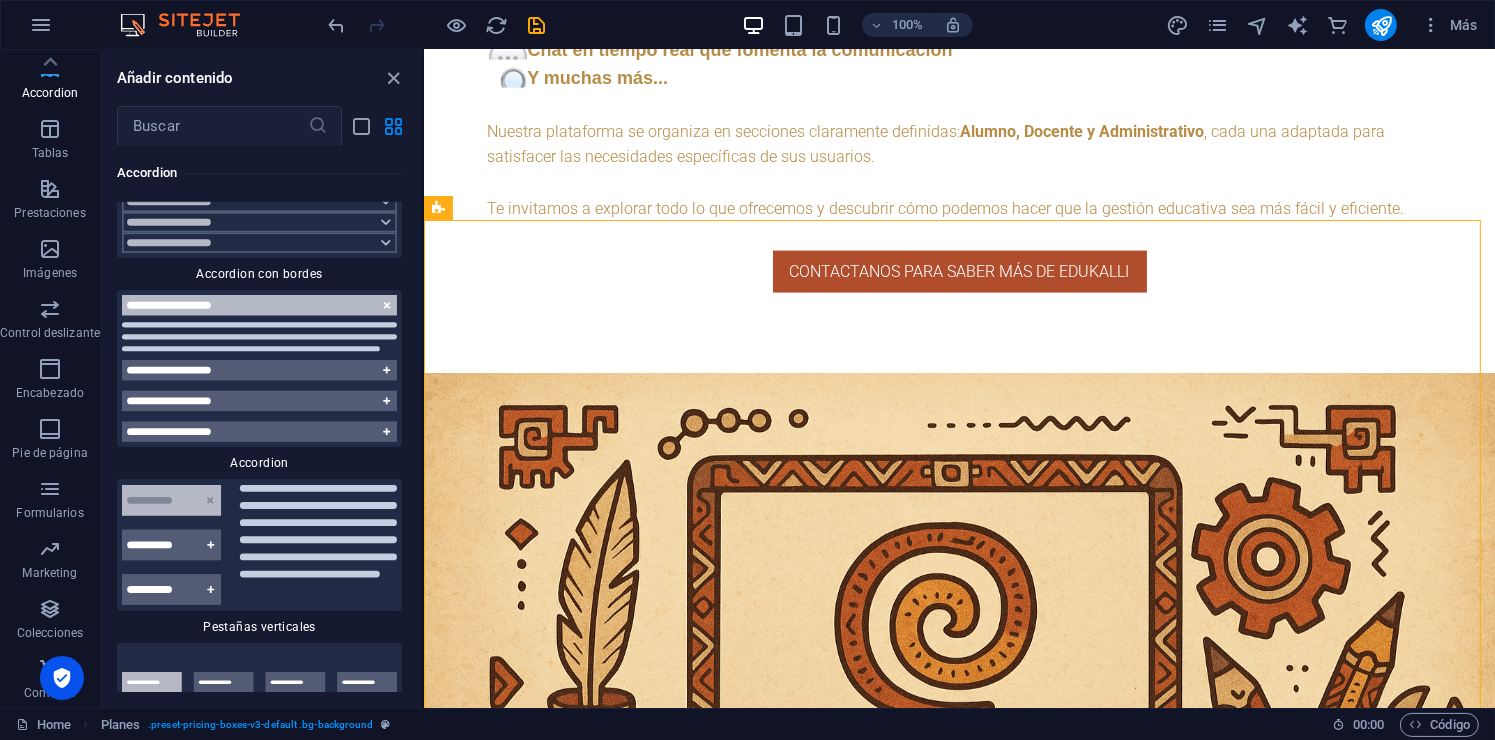 scroll, scrollTop: 12252, scrollLeft: 0, axis: vertical 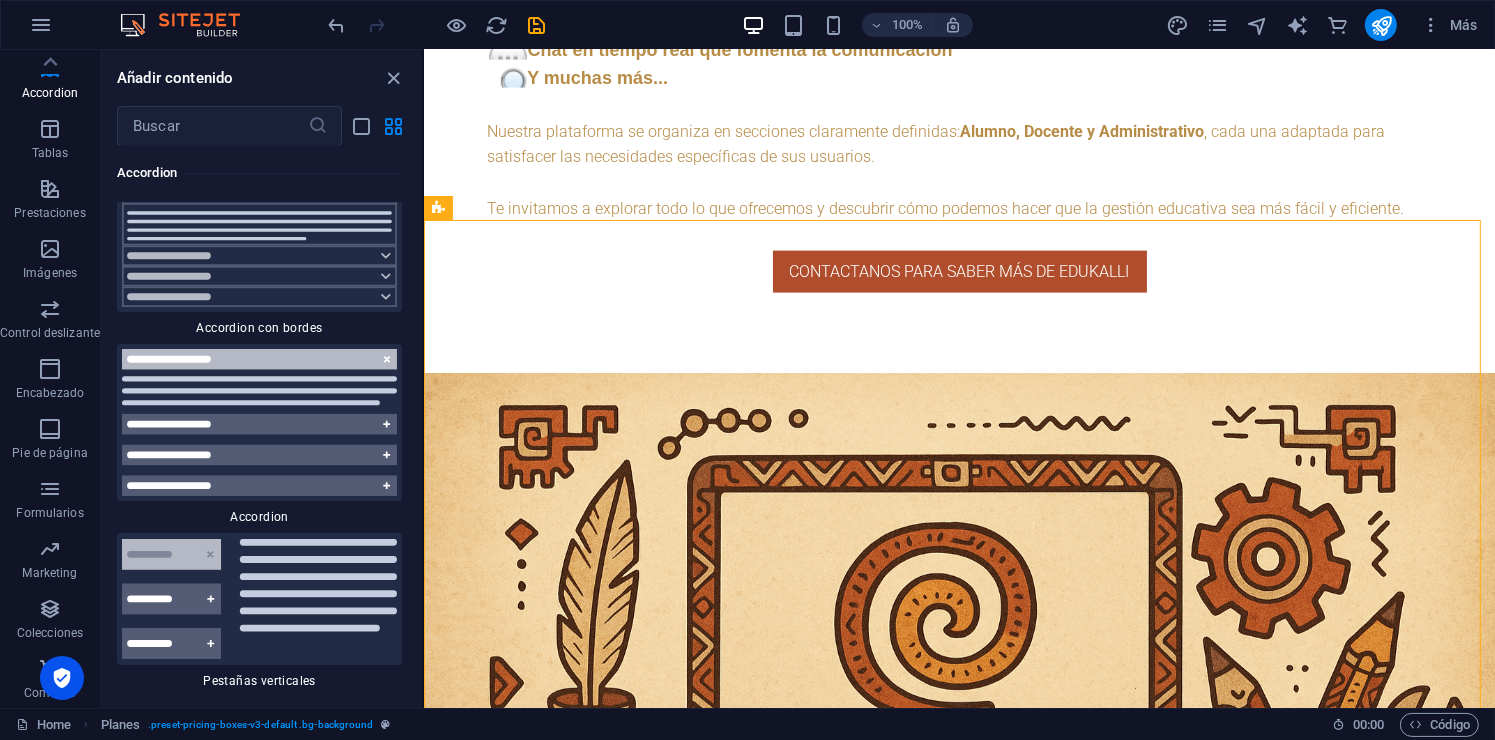 click on "Favoritos 1 Star Cabecera 1 Star Contenedor Elementos 1 Star Cabecera 1 Star Texto 1 Star Imagen 1 Star Contenedor 1 Star Separador 1 Star Separador 1 Star HTML 1 Star Icono 1 Star Botón 1 Star Logo 1 Star SVG 1 Star Control deslizante de imágenes 1 Star Control deslizante 1 Star Galería 1 Star Menú 1 Star Mapa 1 Star Facebook 1 Star Video 1 Star YouTube 1 Star Vimeo 1 Star Documento 1 Star Audio 1 Star Iframe 1 Star Privacidad 1 Star Idiomas Columnas 1 Star Contenedor 1 Star 2 columnas 1 Star 3 columnas 1 Star 4 columnas 1 Star 5 columnas 1 Star 6 columnas 1 Star 40-60 1 Star 20-80 1 Star 80-20 1 Star 30-70 1 Star 70-30 1 Star Columnas desiguales 1 Star 25-25-50 1 Star 25-50-25 1 Star 50-25-25 1 Star 20-60-20 1 Star 50-16-16-16 1 Star 16-16-16-50 1 Star Cuadrícula 2-1 1 Star Cuadrícula 1-2 1 Star Cuadrícula 3-1 1 Star Cuadrícula 1-3 1 Star Grid 4-1 1 Star Cuadrícula 1-4 1 Star Cuadrícula 1-2-1 1 Star Cuadrícula 1-1-2 1 Star Cuadrícula 2h-2v 1 Star Cuadrícula 2v-2h 1 Star Cuadrícula 2-1-2 1 Star" at bounding box center [261, 419] 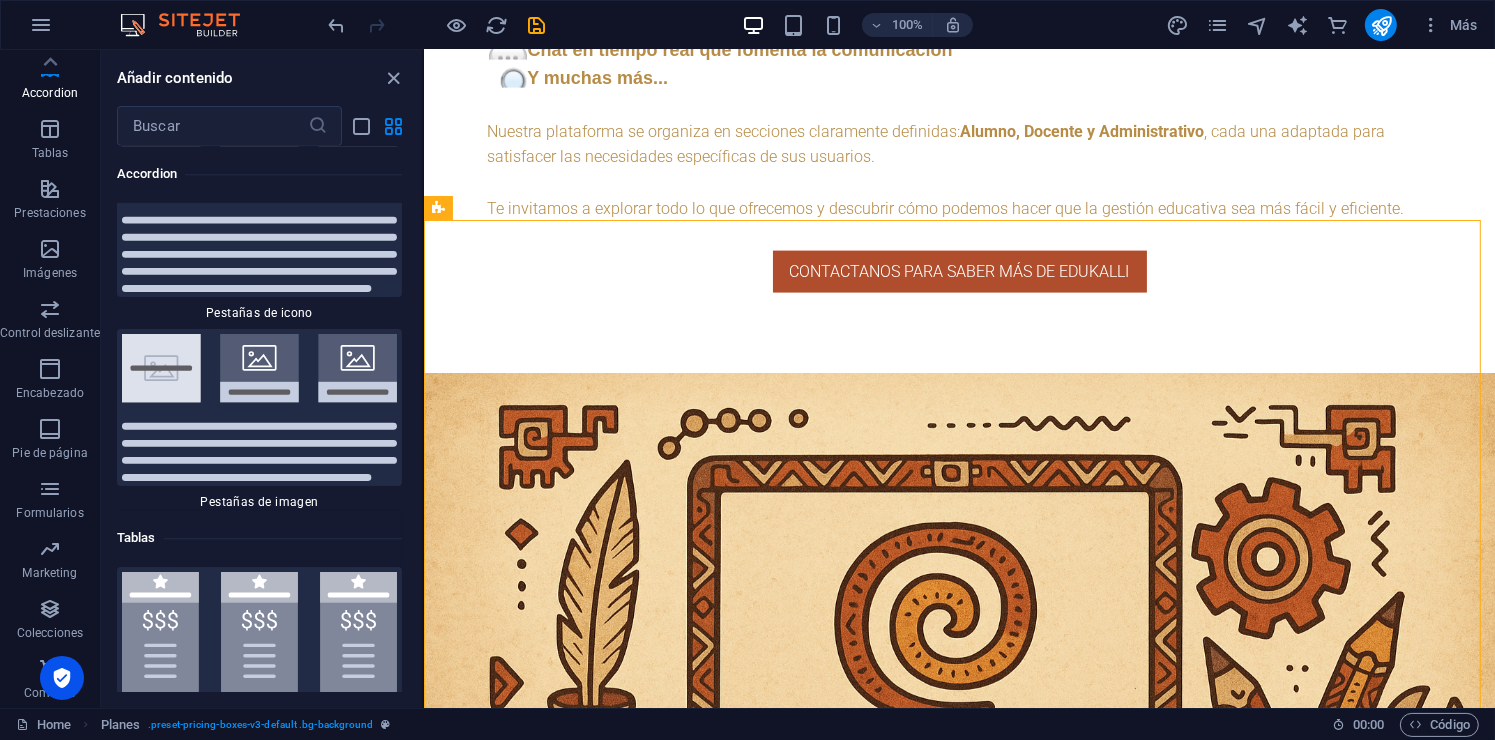 scroll, scrollTop: 13207, scrollLeft: 0, axis: vertical 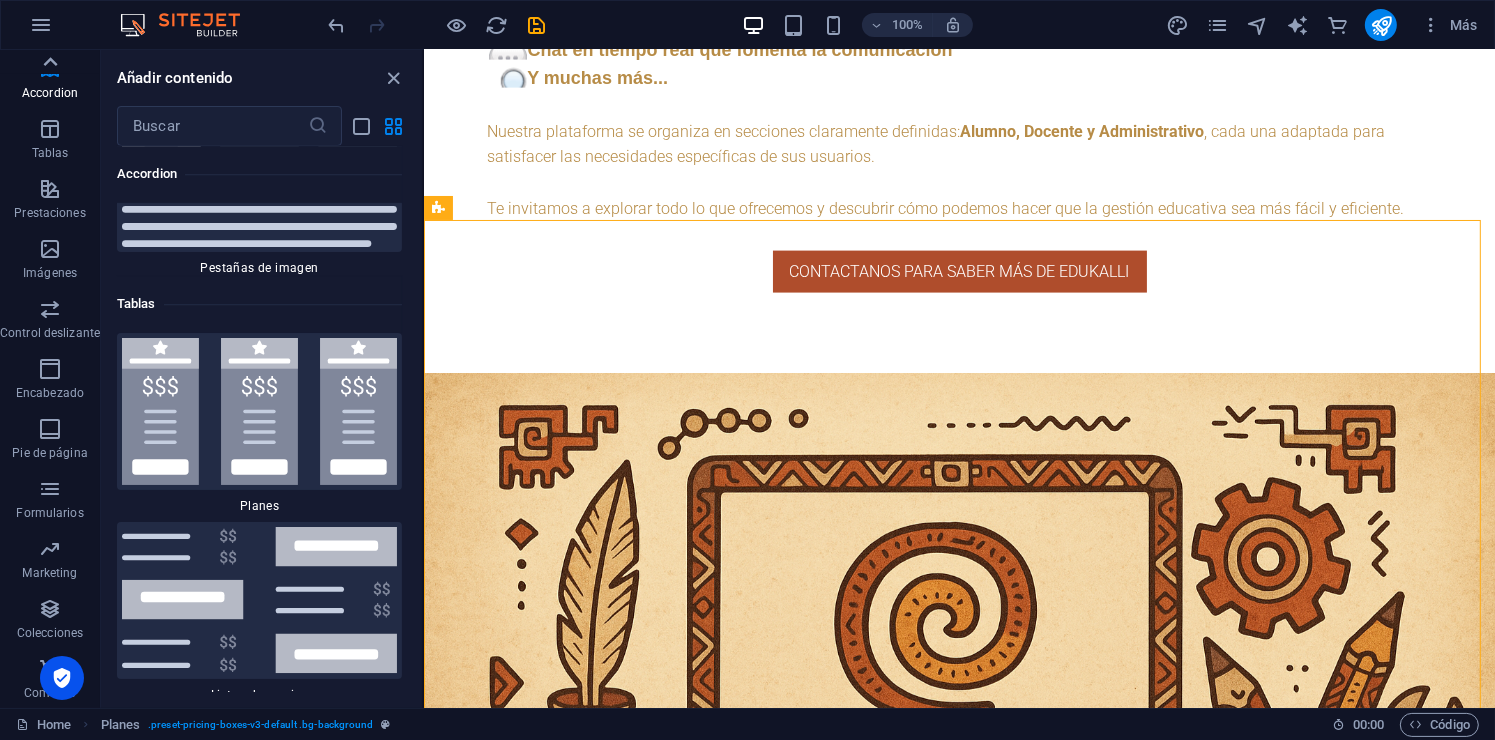 click at bounding box center (50, 62) 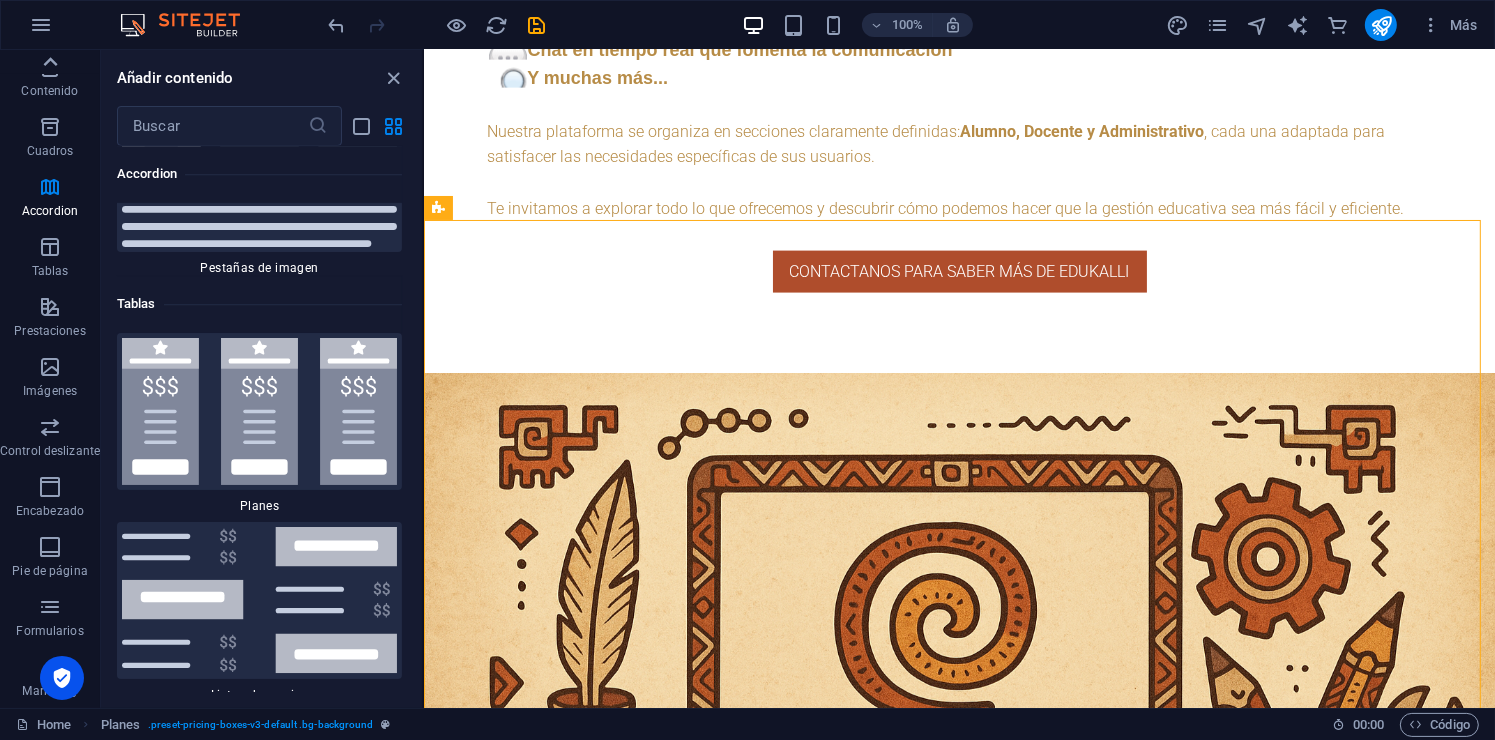scroll, scrollTop: 0, scrollLeft: 0, axis: both 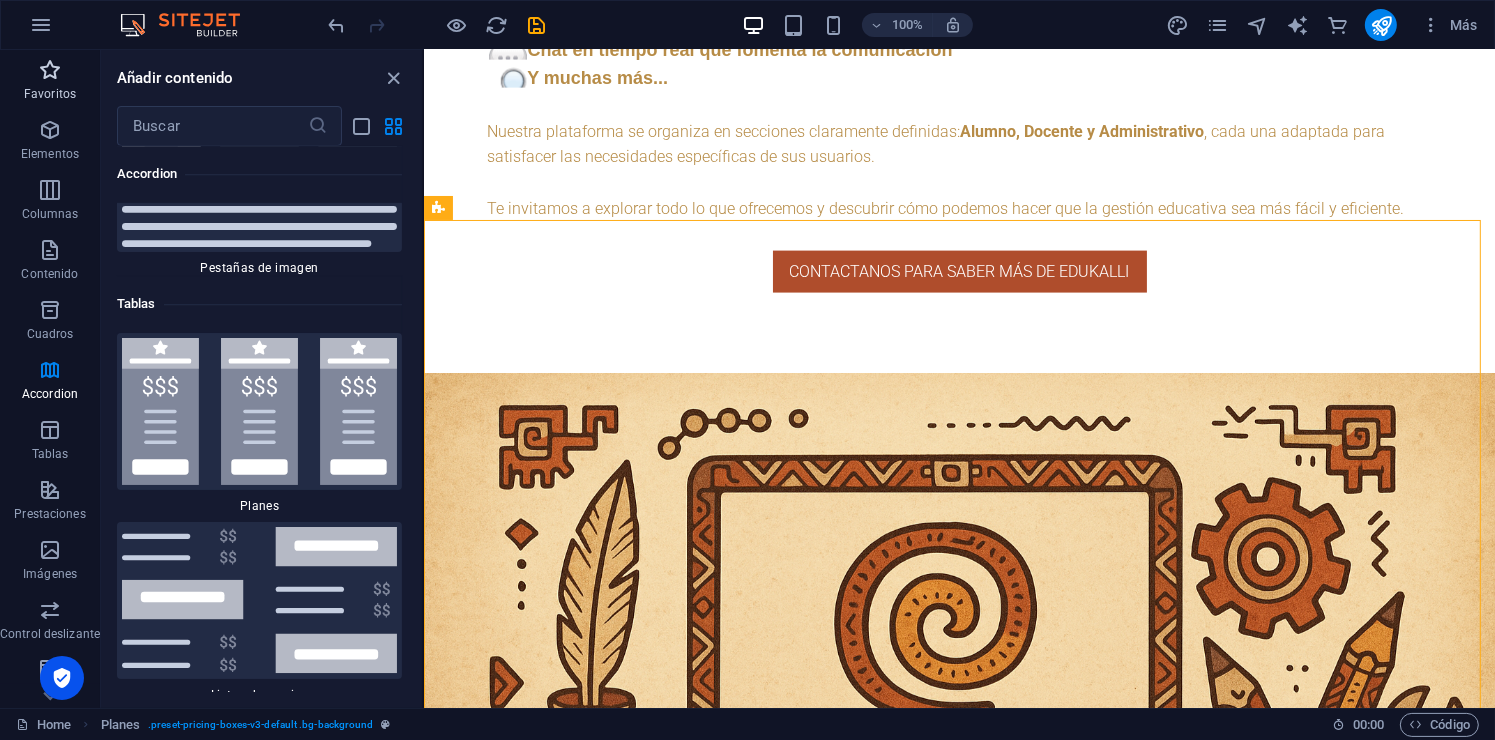 click at bounding box center [50, 70] 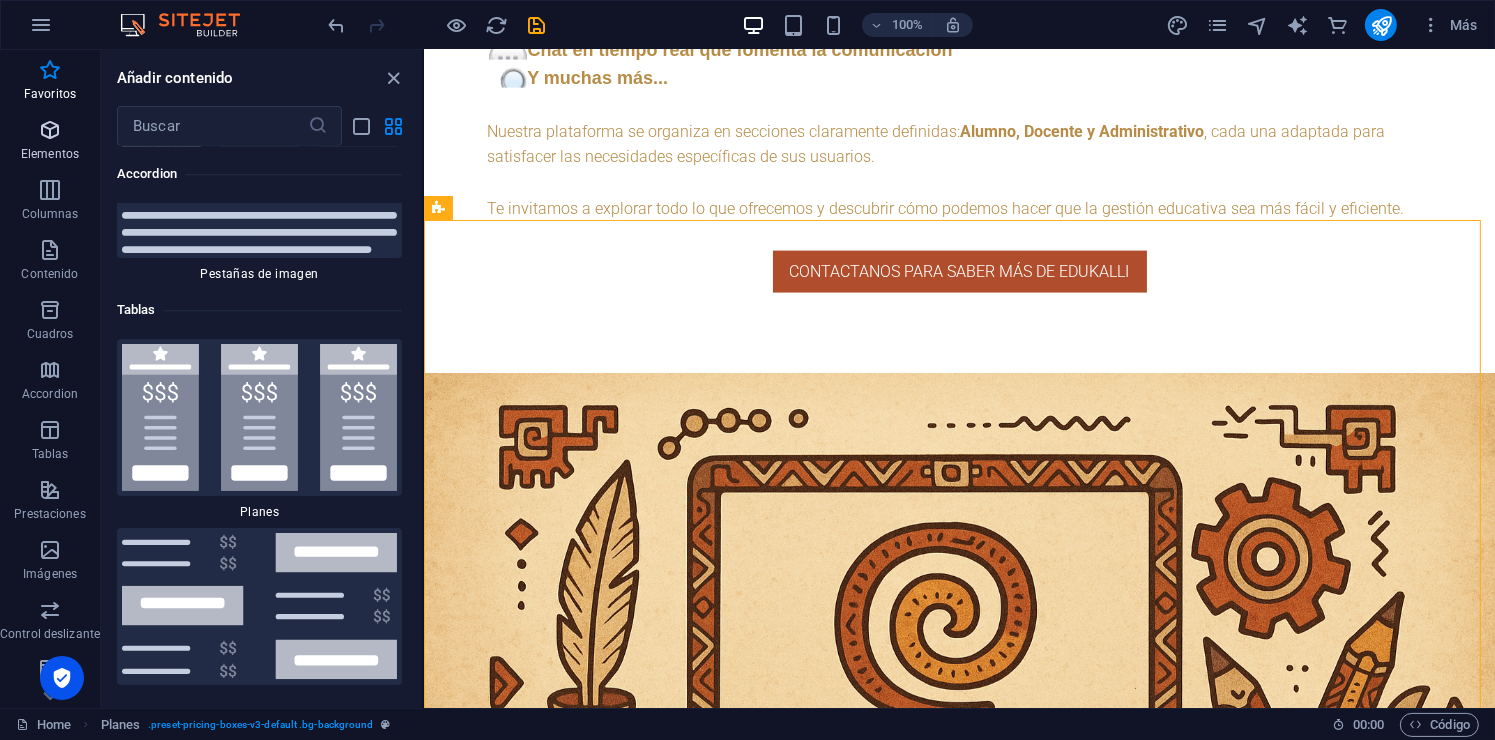 drag, startPoint x: 60, startPoint y: 65, endPoint x: 43, endPoint y: 130, distance: 67.18631 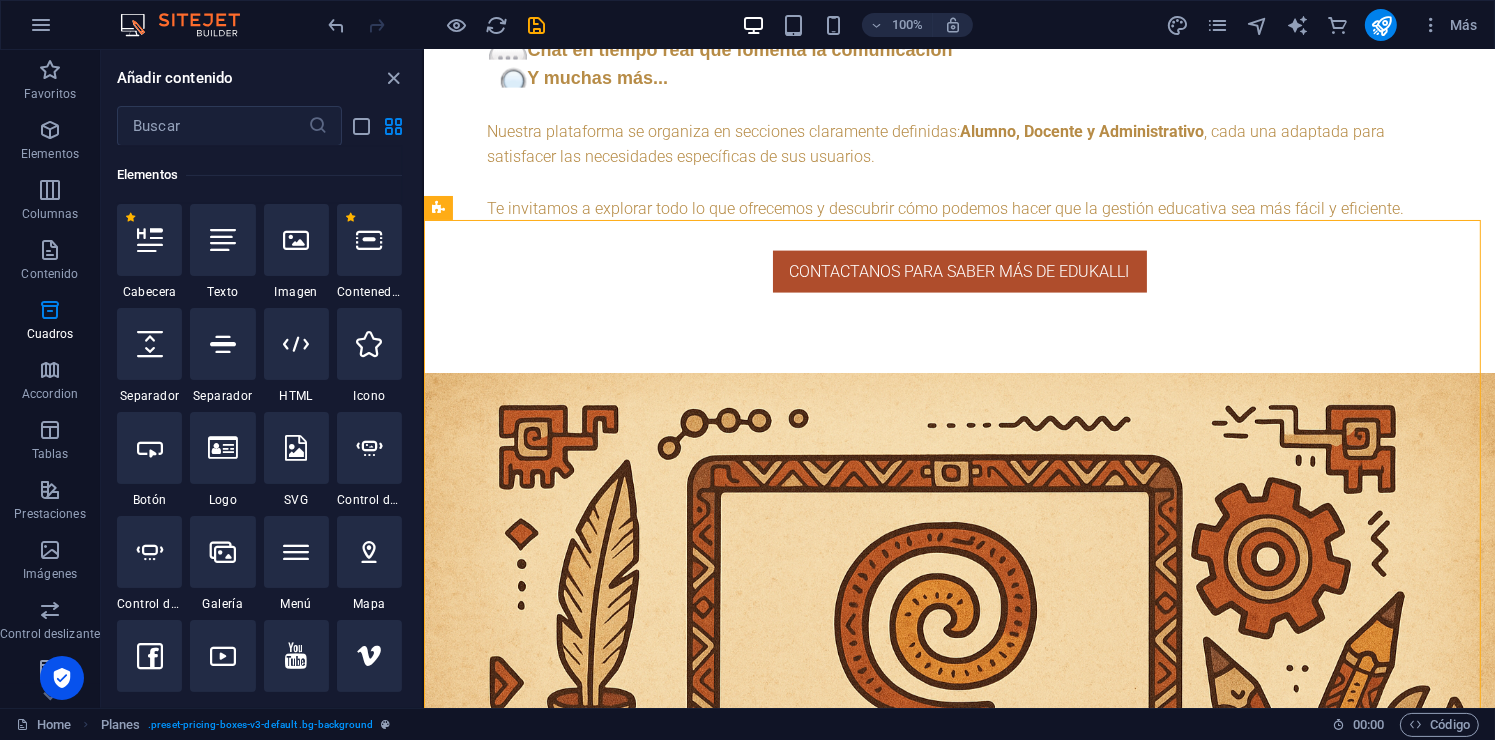 scroll, scrollTop: 376, scrollLeft: 0, axis: vertical 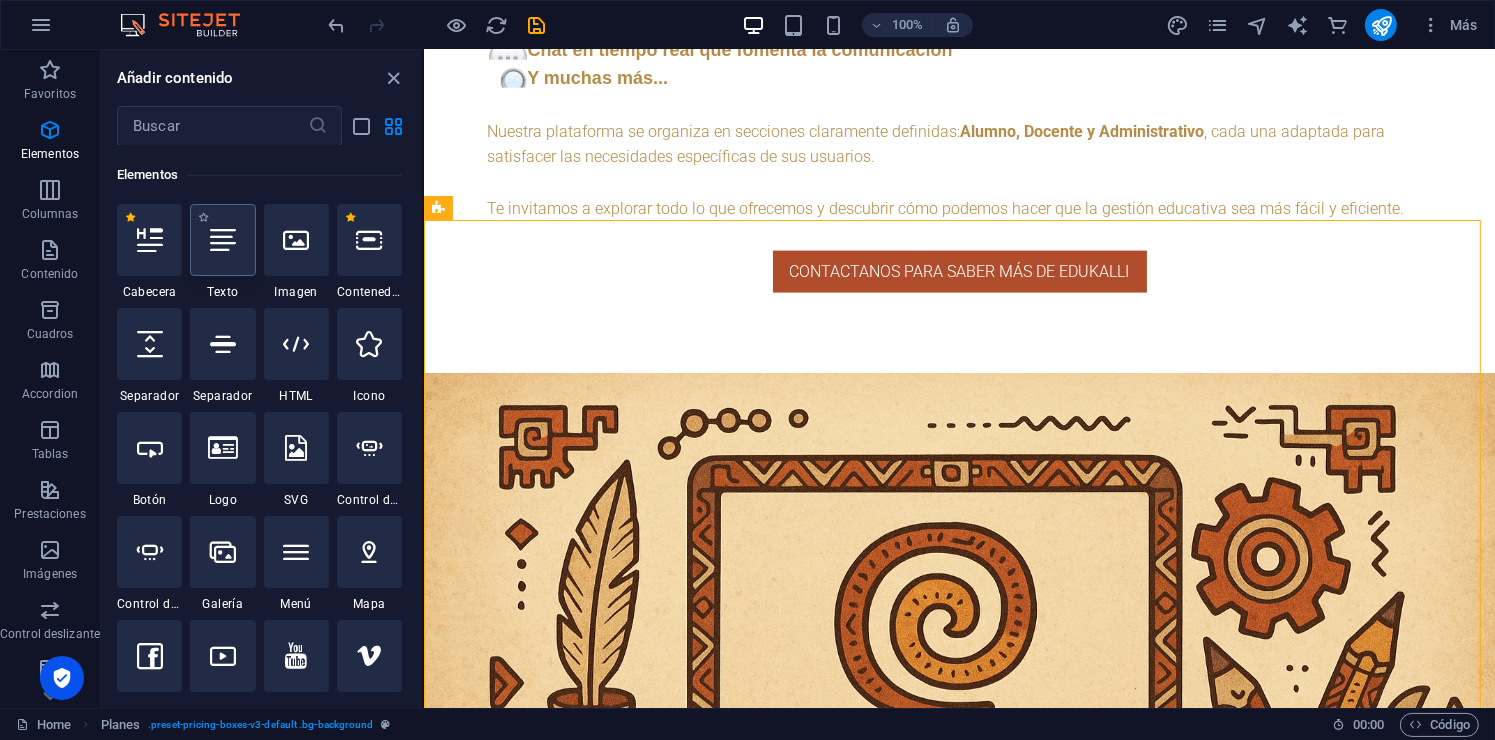 click at bounding box center (223, 240) 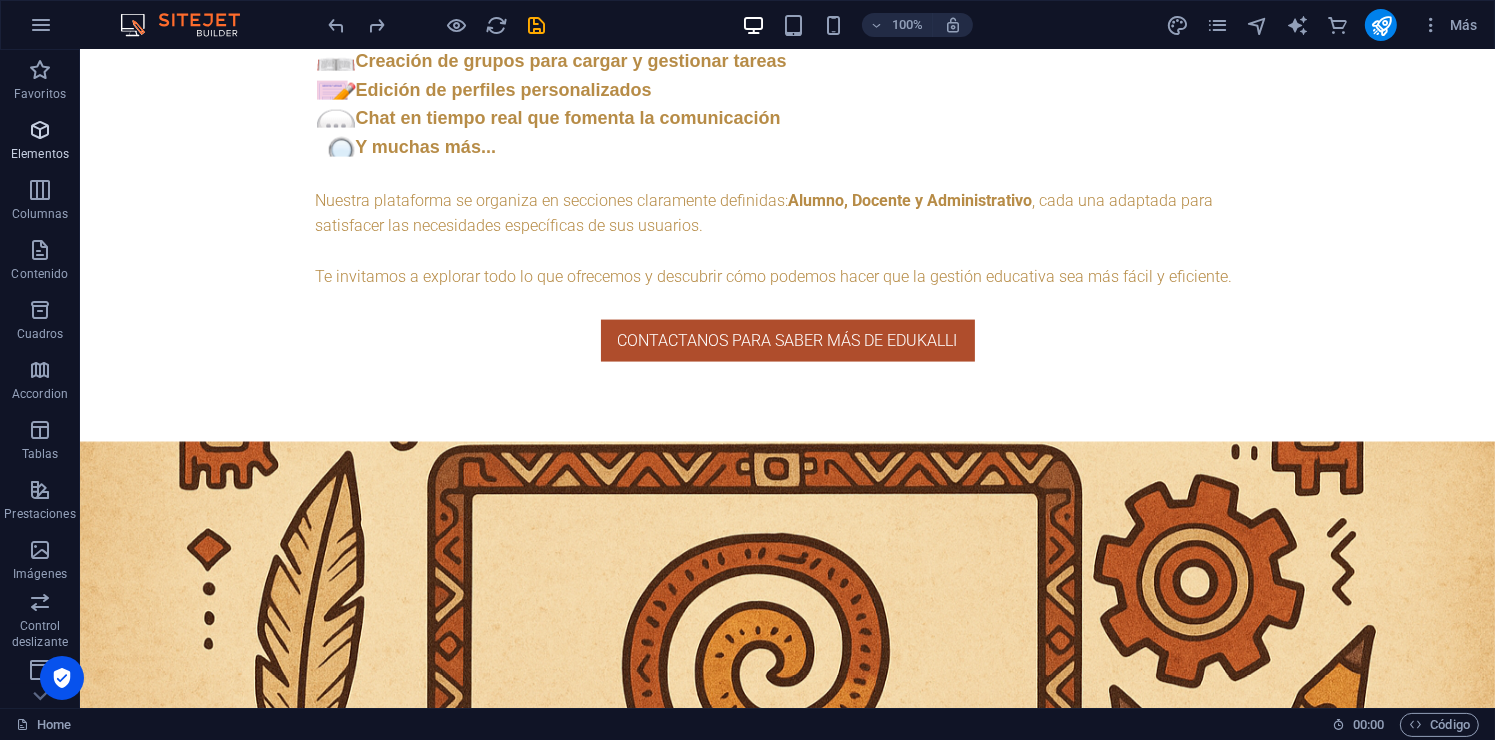 click on "Elementos" at bounding box center (40, 154) 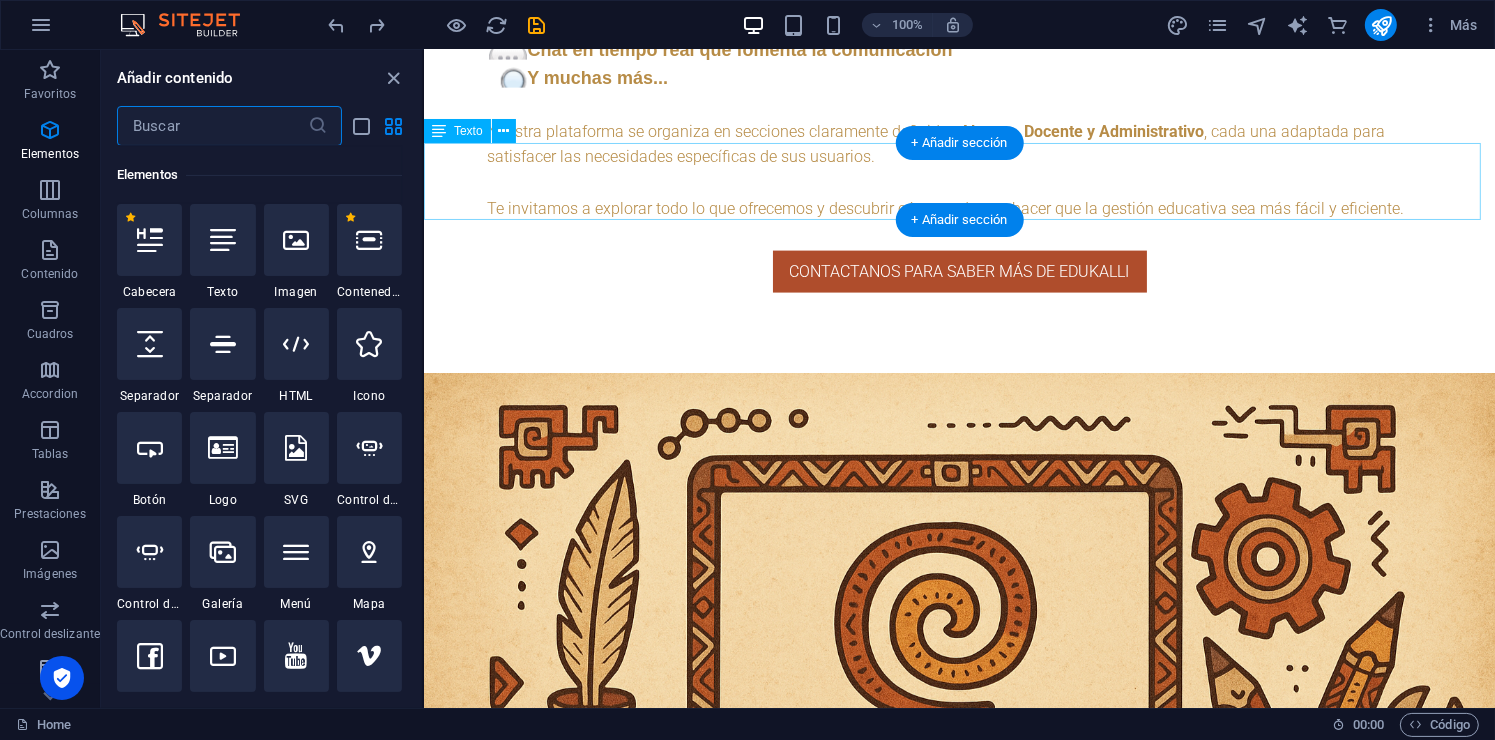 scroll, scrollTop: 376, scrollLeft: 0, axis: vertical 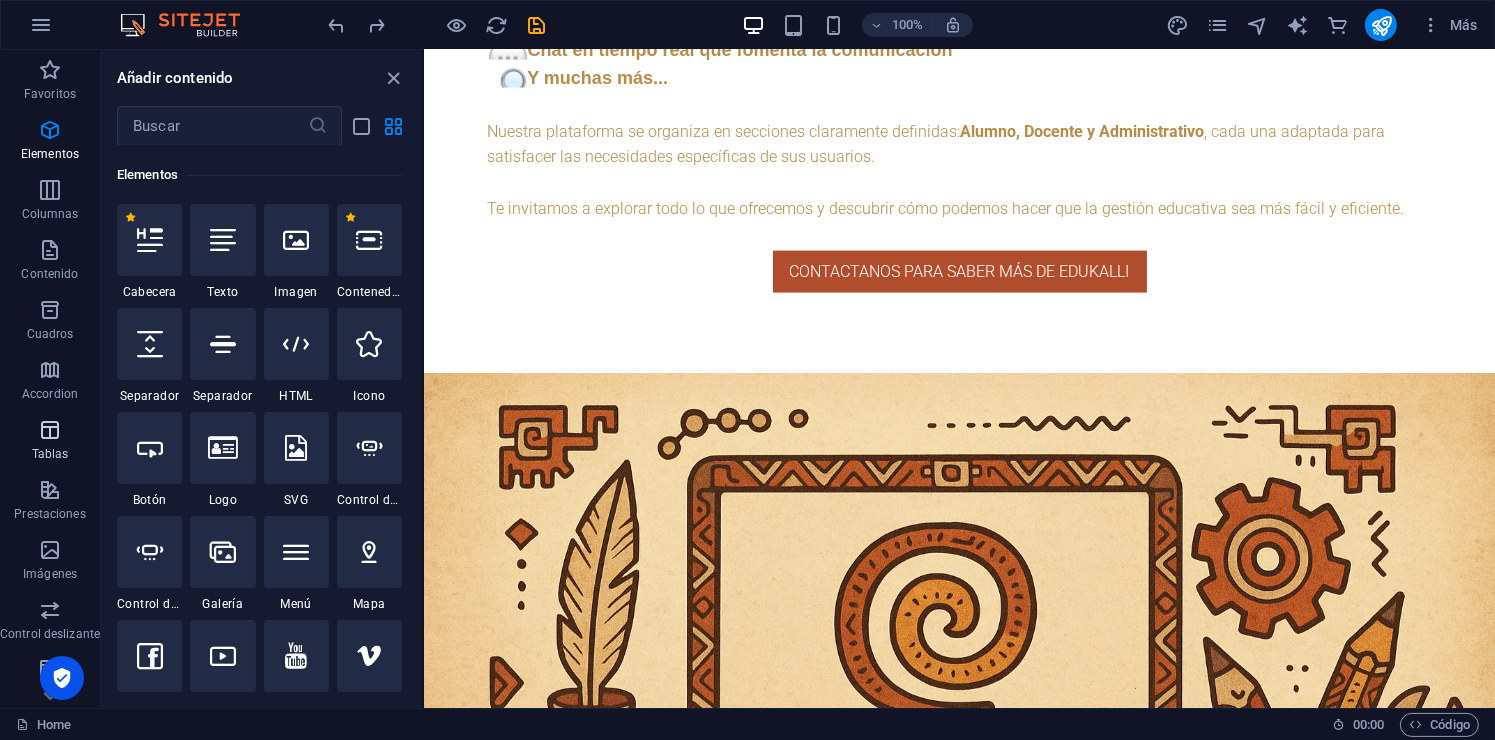 click on "Tablas" at bounding box center [50, 454] 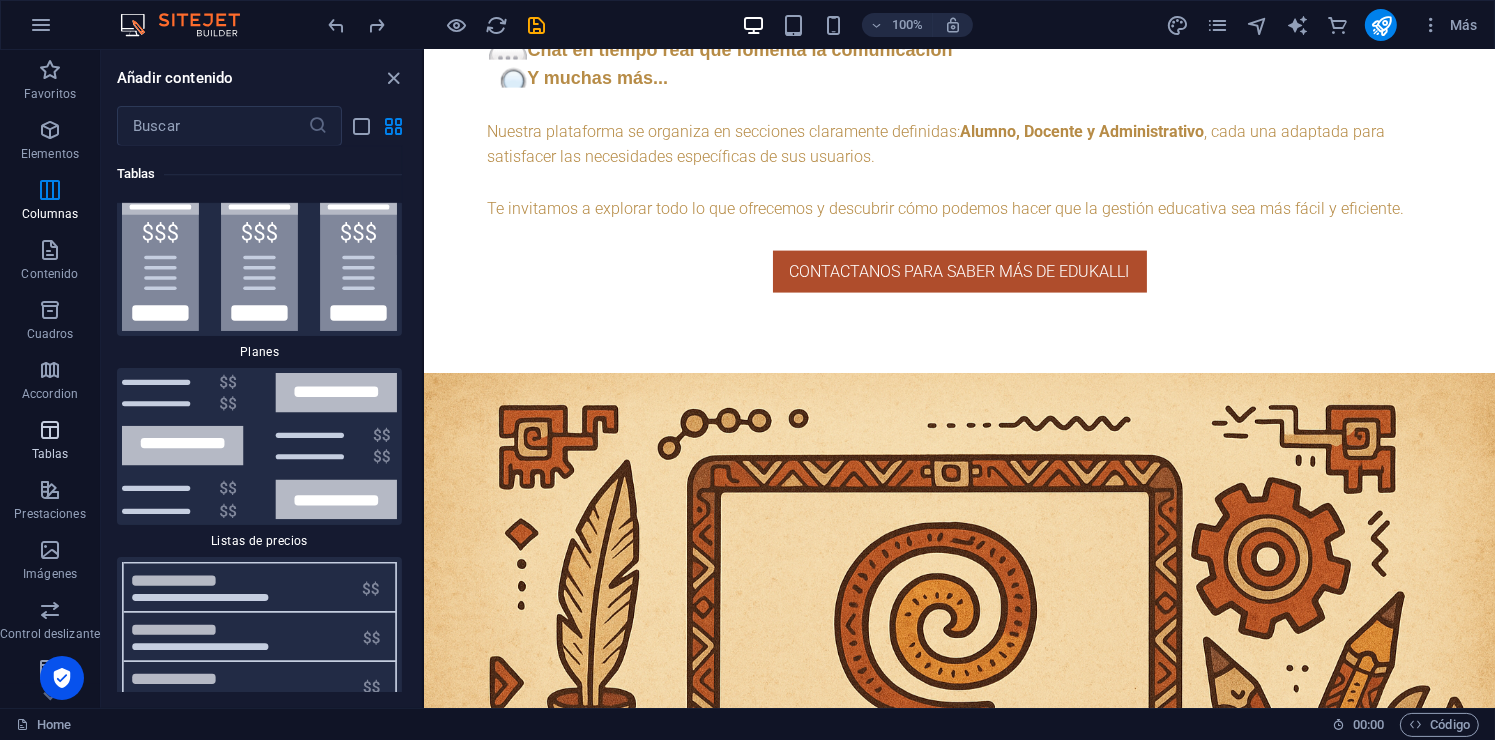scroll, scrollTop: 13363, scrollLeft: 0, axis: vertical 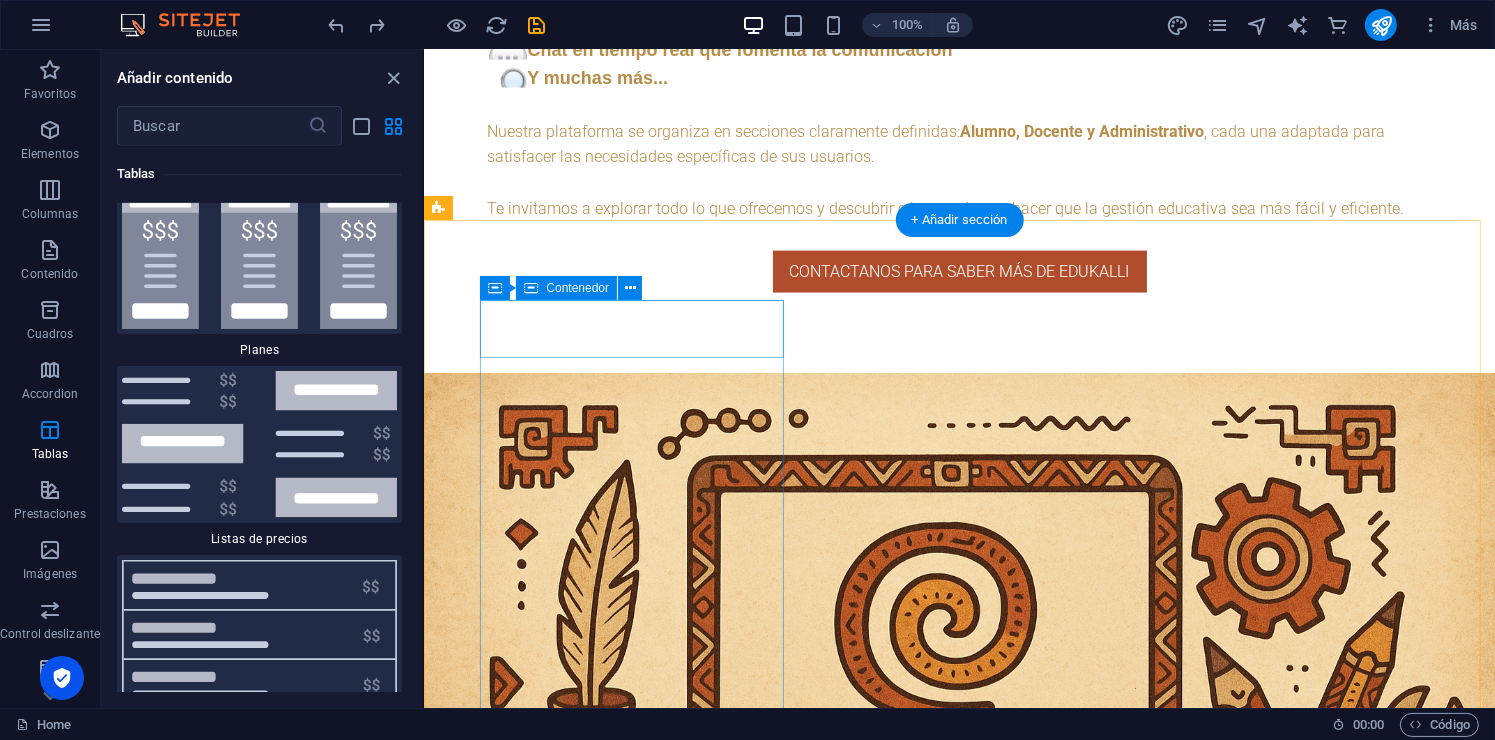 click on "PLAN BÁSICO" at bounding box center (911, 3929) 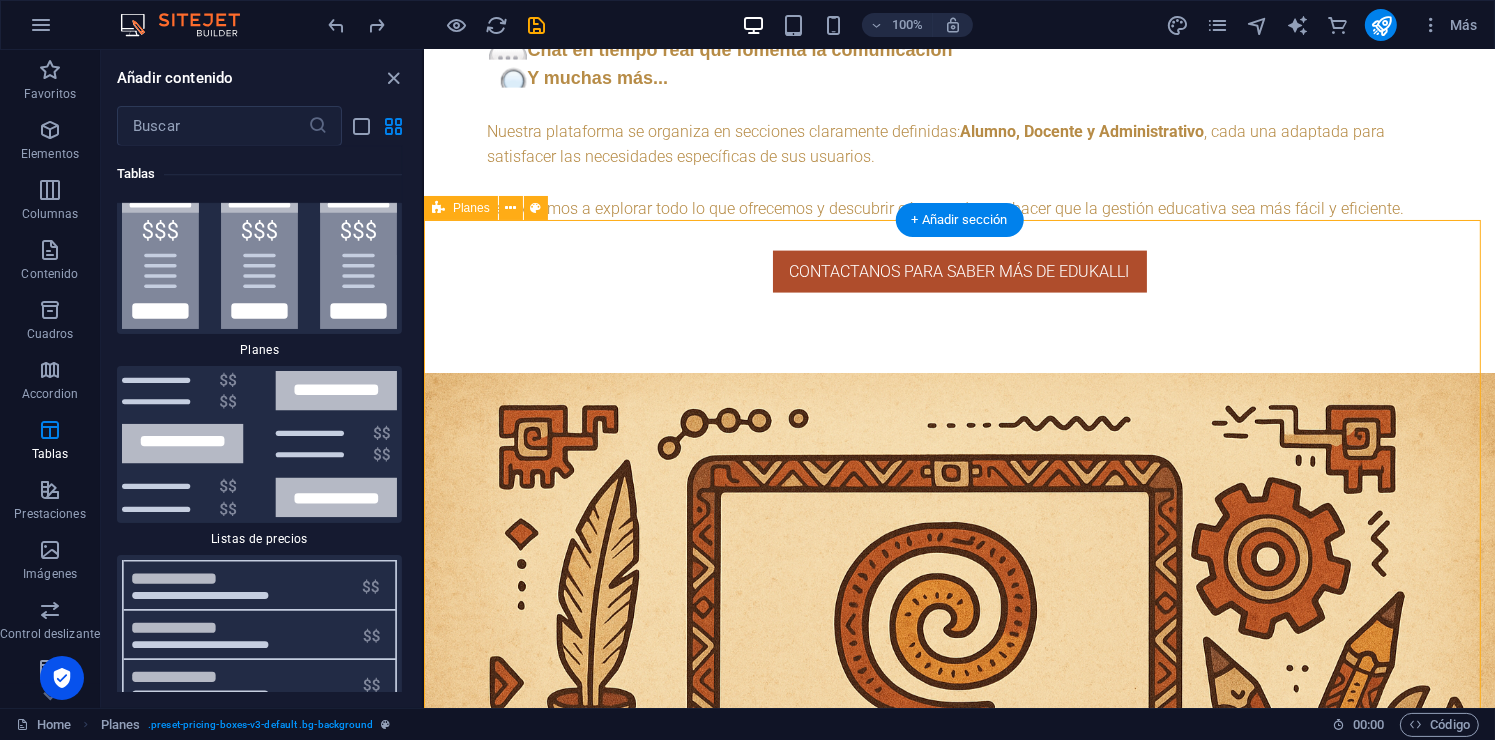 drag, startPoint x: 818, startPoint y: 338, endPoint x: 745, endPoint y: 356, distance: 75.18643 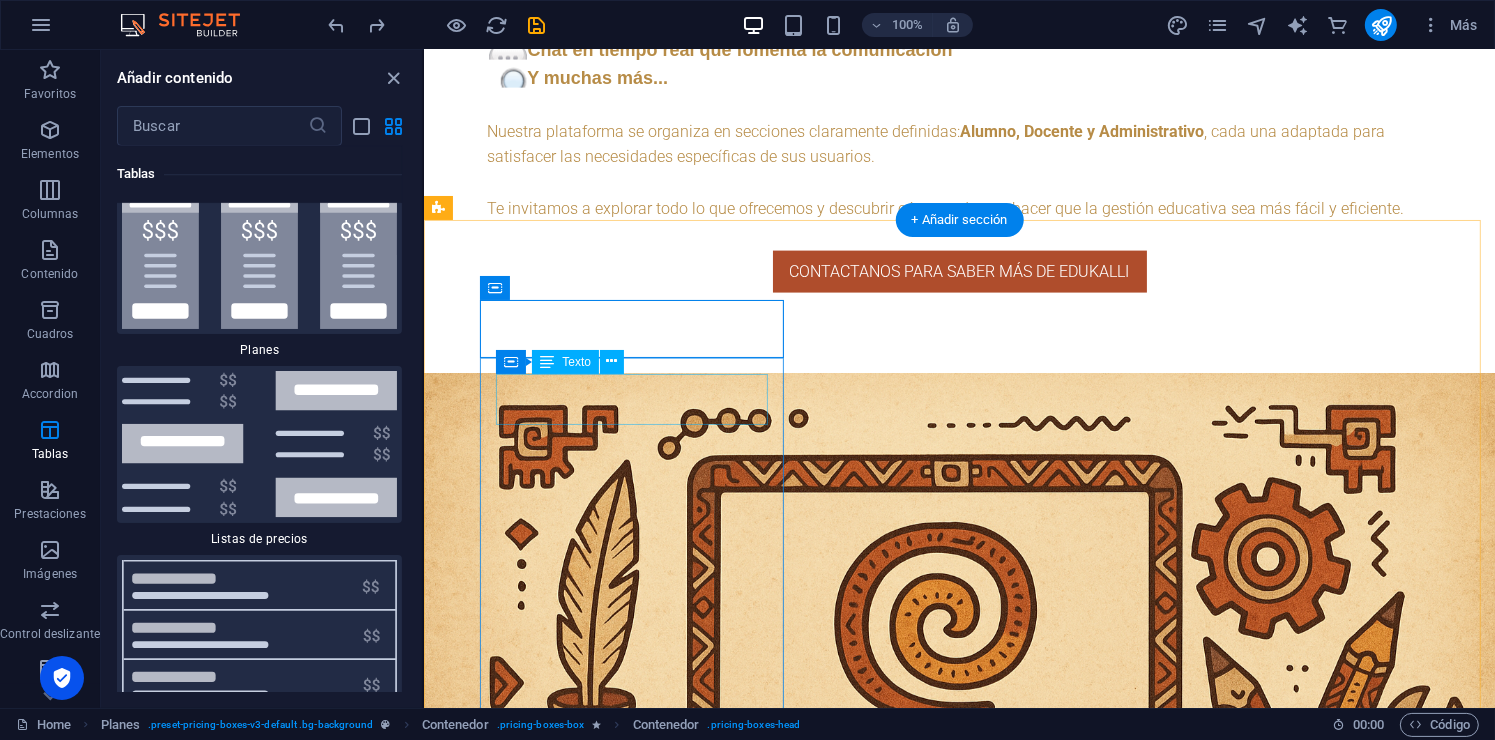 click on "$50  + IVA" at bounding box center [911, 3999] 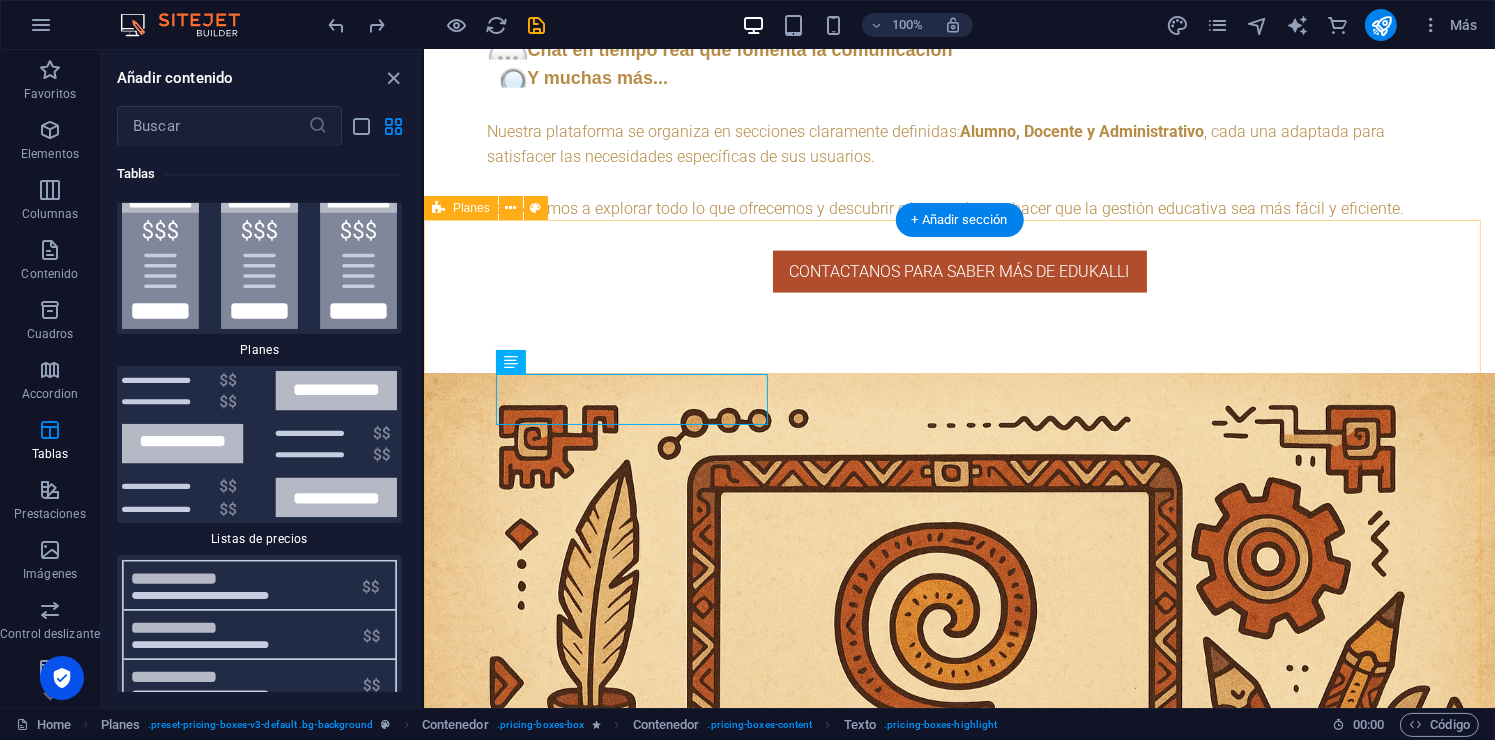 click on "PLAN BÁSICO $50  + IVA ✔️ Dominio personalizado:  tuescuela.edukalli.com ✔️ Personalización de colores y branding ✔️ Acceso al sistema de chat en tiempo real ✔️ Grupos y tareas básicas ✔️ Registro de asistencia y calificaciones ✔️ Panel administrativo completo (cargas, horarios, materias, etc.) ✔️ Notificaciones internas ✔️ Creación de ciclos escolares ✔️ Biblioteca en grupos  (temporal, se elimina cada semestre) ❌ Biblioteca escolar ❌ Historial permanente ❌ Soporte en tiempo real 🟡 Soporte por correo (respuesta en 48 h) 🧠  Perfecto para empezar, probar la plataforma y crecer después.   ¡Contactanos si te interesa! PLAN intermedio $75 + IVA ✔️ Todo lo del plan básico ✔️ Biblioteca escolar y de grupo  (con rotación semestral) ✔️ Soporte por correo (respuesta en 24 h) 💡  Ideal para escuelas en crecimiento que quieren orden y estructura sin perder el control. ¡Contactanos si te interesa! PLAN PREMIUM $90  + IVA 👑" at bounding box center [958, 4540] 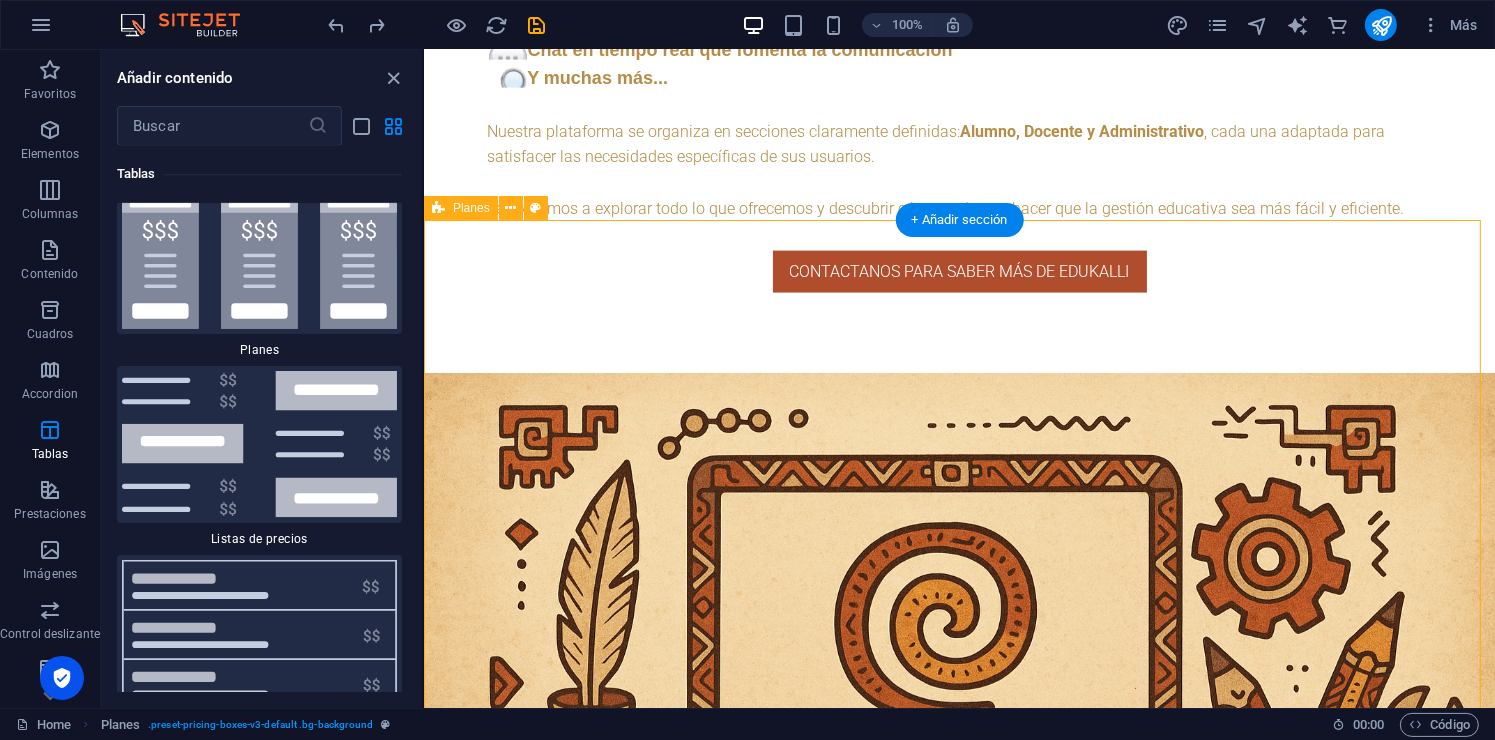 click on "PLAN BÁSICO $50  + IVA ✔️ Dominio personalizado:  tuescuela.edukalli.com ✔️ Personalización de colores y branding ✔️ Acceso al sistema de chat en tiempo real ✔️ Grupos y tareas básicas ✔️ Registro de asistencia y calificaciones ✔️ Panel administrativo completo (cargas, horarios, materias, etc.) ✔️ Notificaciones internas ✔️ Creación de ciclos escolares ✔️ Biblioteca en grupos  (temporal, se elimina cada semestre) ❌ Biblioteca escolar ❌ Historial permanente ❌ Soporte en tiempo real 🟡 Soporte por correo (respuesta en 48 h) 🧠  Perfecto para empezar, probar la plataforma y crecer después.   ¡Contactanos si te interesa! PLAN intermedio $75 + IVA ✔️ Todo lo del plan básico ✔️ Biblioteca escolar y de grupo  (con rotación semestral) ✔️ Soporte por correo (respuesta en 24 h) 💡  Ideal para escuelas en crecimiento que quieren orden y estructura sin perder el control. ¡Contactanos si te interesa! PLAN PREMIUM $90  + IVA 👑" at bounding box center [958, 4540] 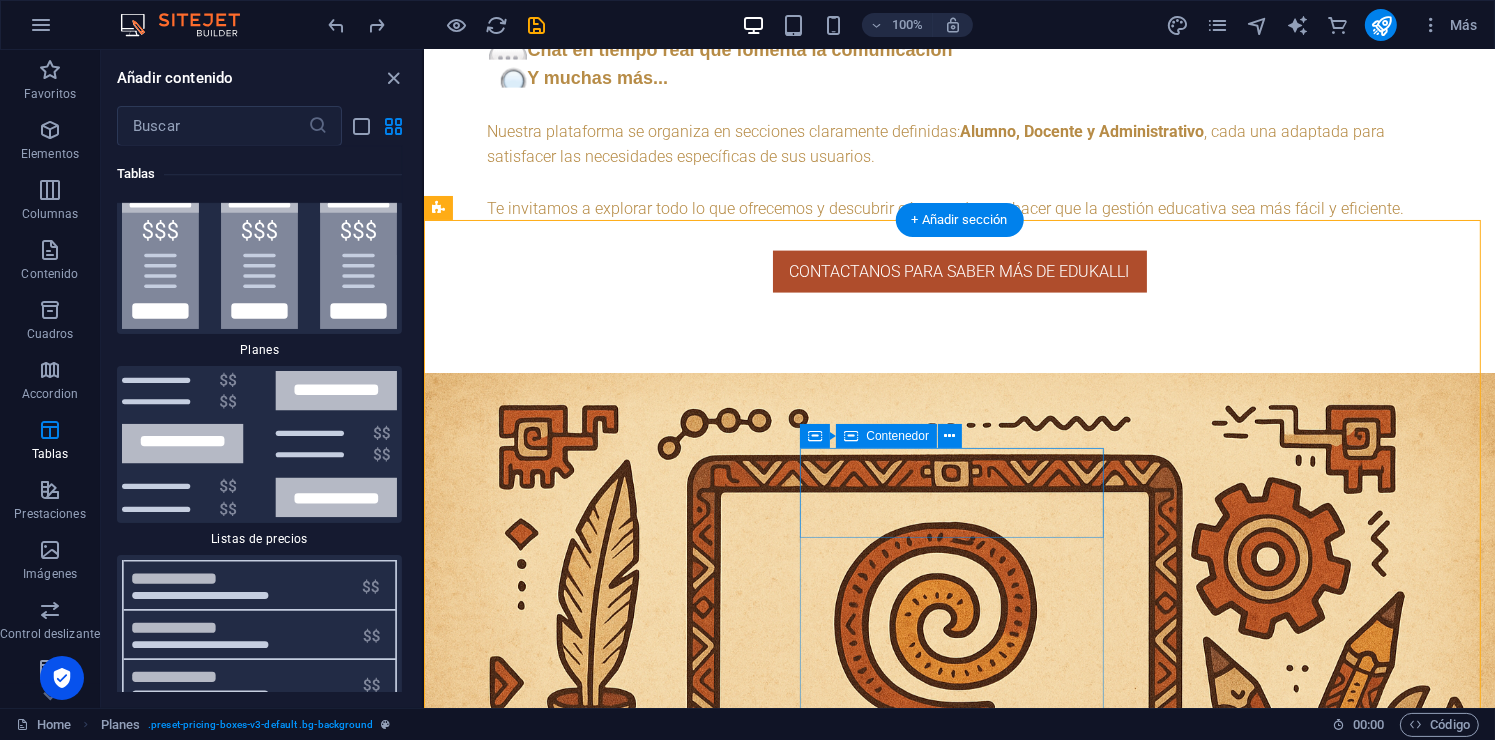 click on "PLAN intermedio" at bounding box center [911, 4567] 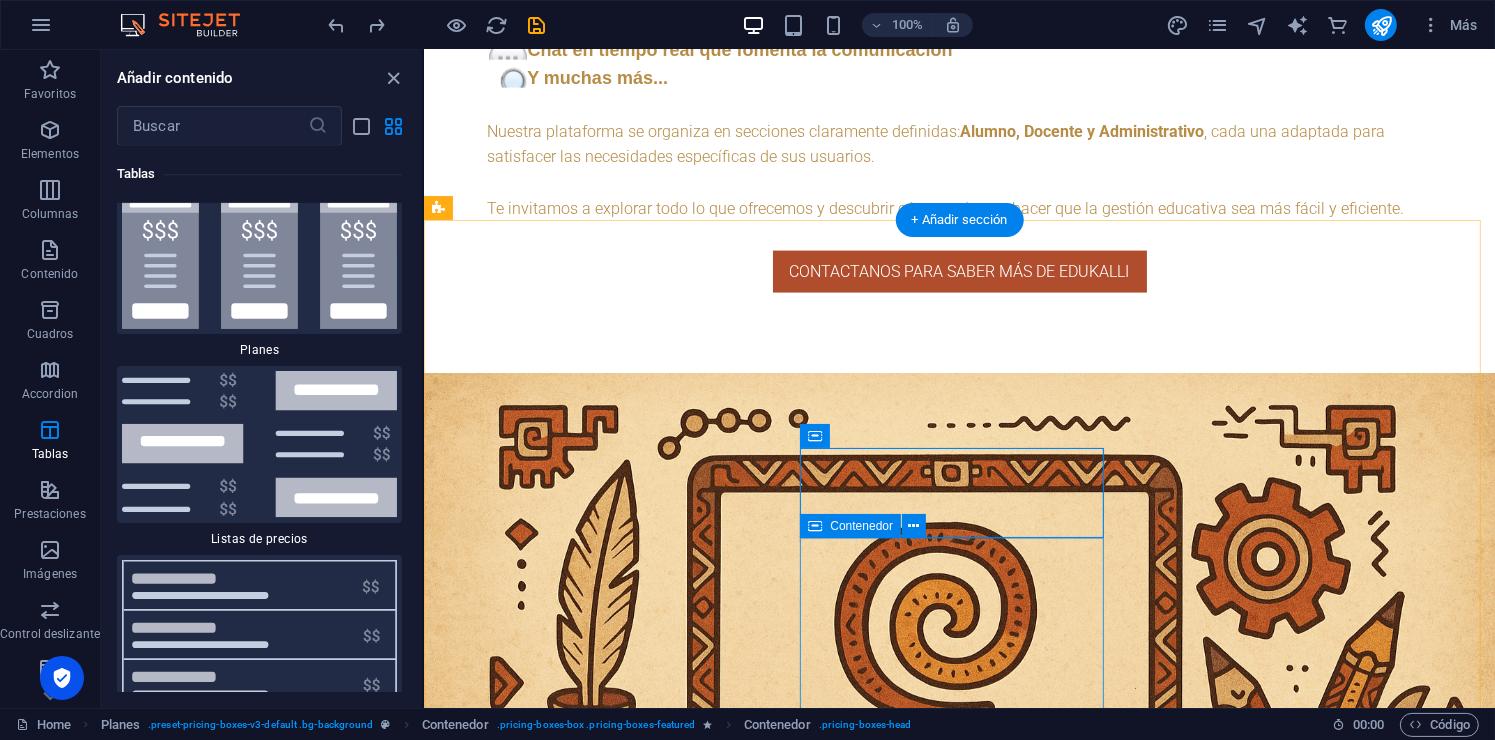 click on "$75 + IVA ✔️ Todo lo del plan básico ✔️ Biblioteca escolar y de grupo  (con rotación semestral) ✔️ Soporte por correo (respuesta en 24 h) 💡  Ideal para escuelas en crecimiento que quieren orden y estructura sin perder el control. ¡Contactanos si te interesa!" at bounding box center (911, 4765) 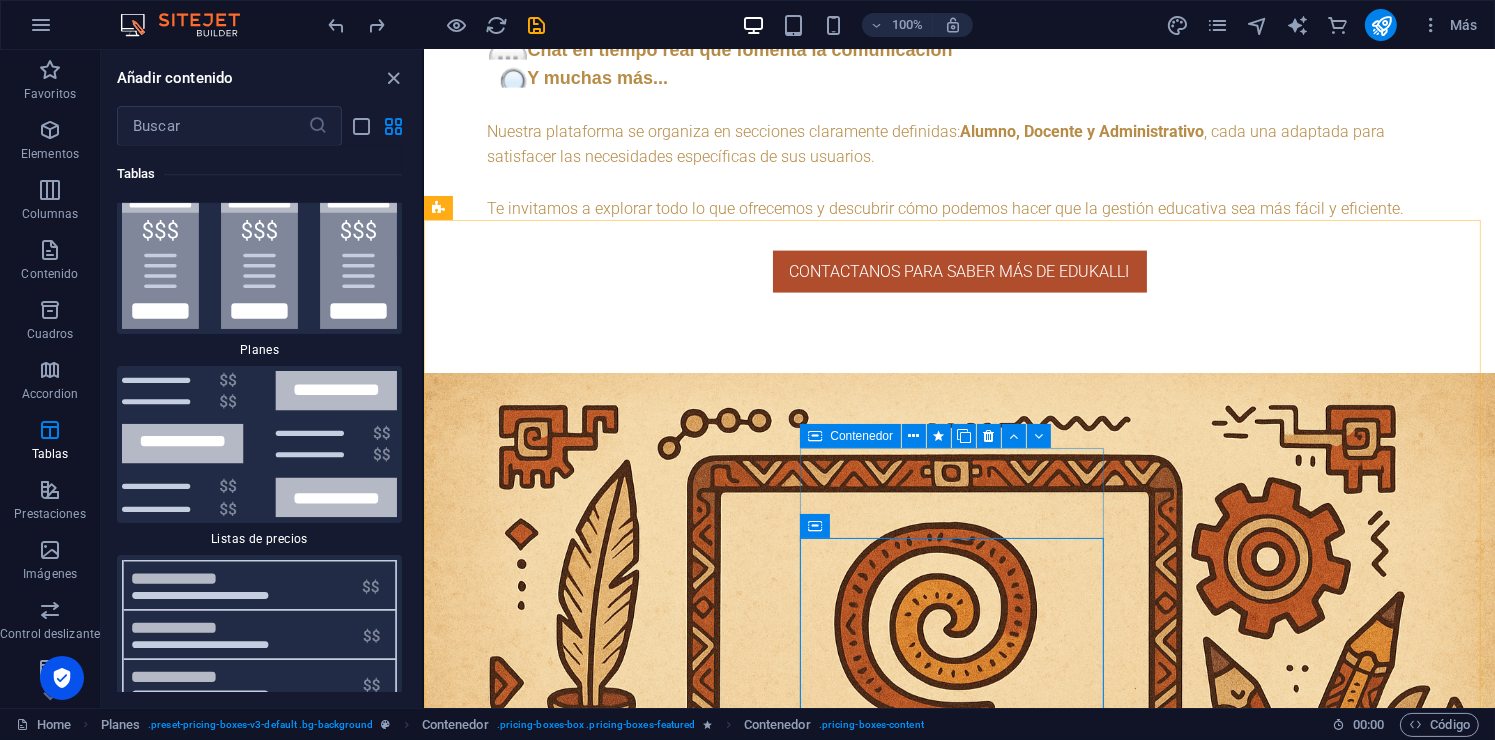 click at bounding box center (815, 436) 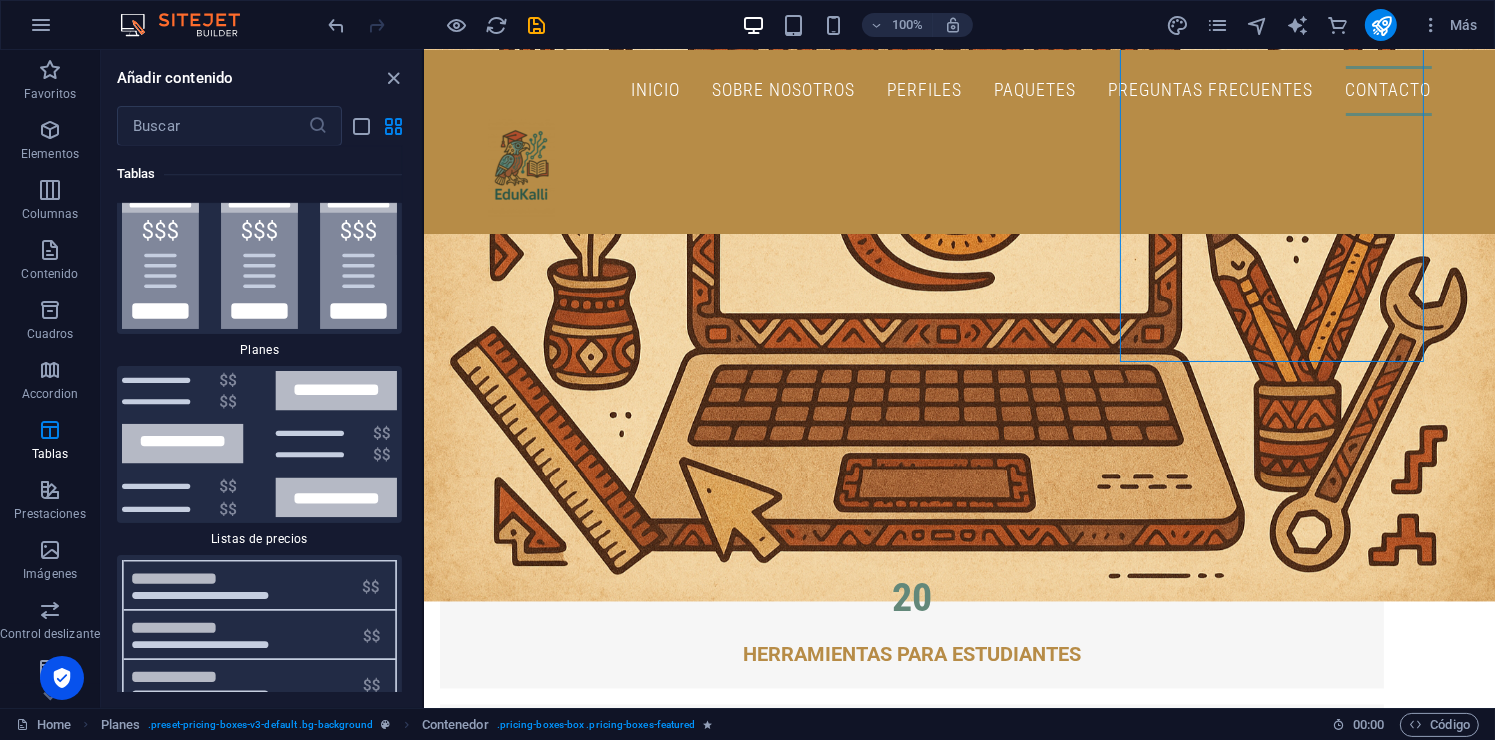 scroll, scrollTop: 2900, scrollLeft: 0, axis: vertical 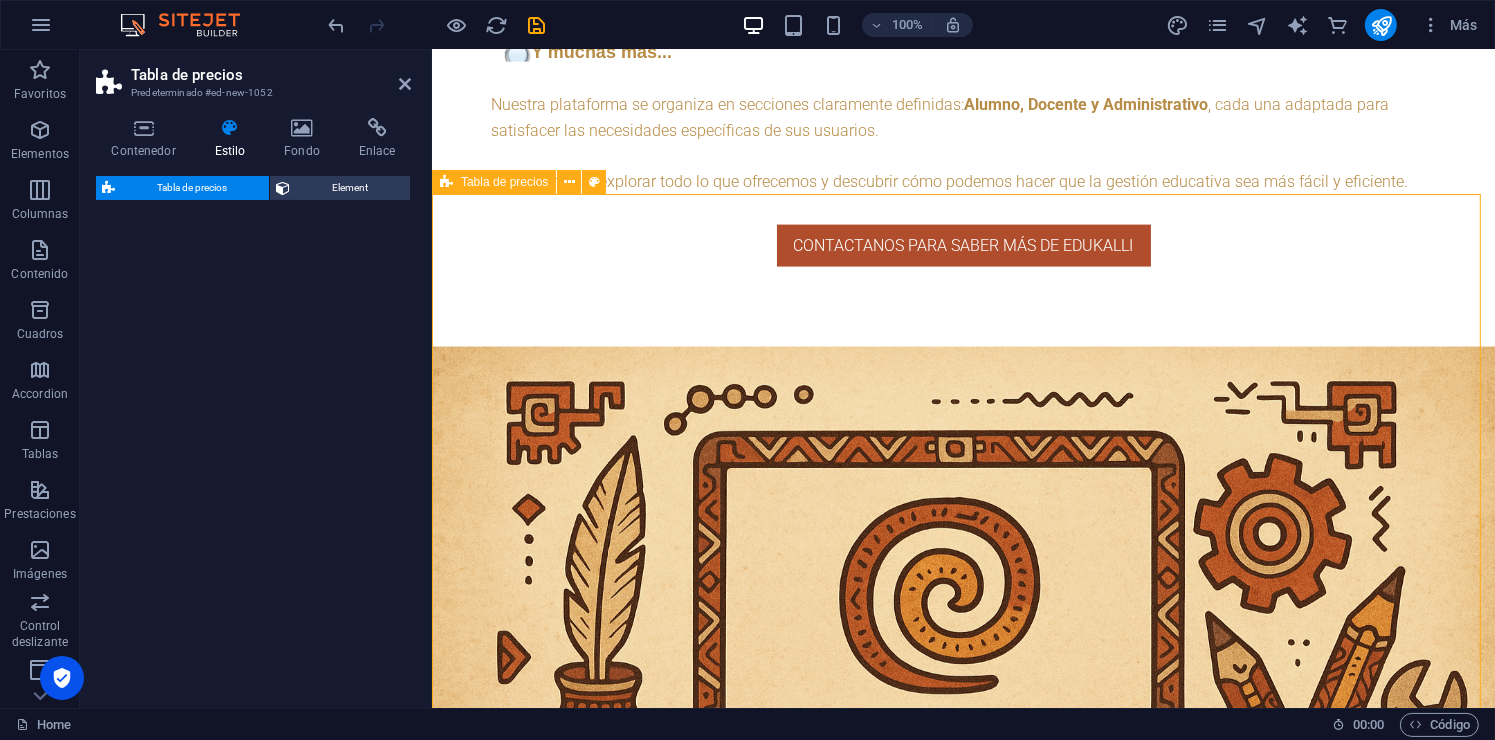 select on "rem" 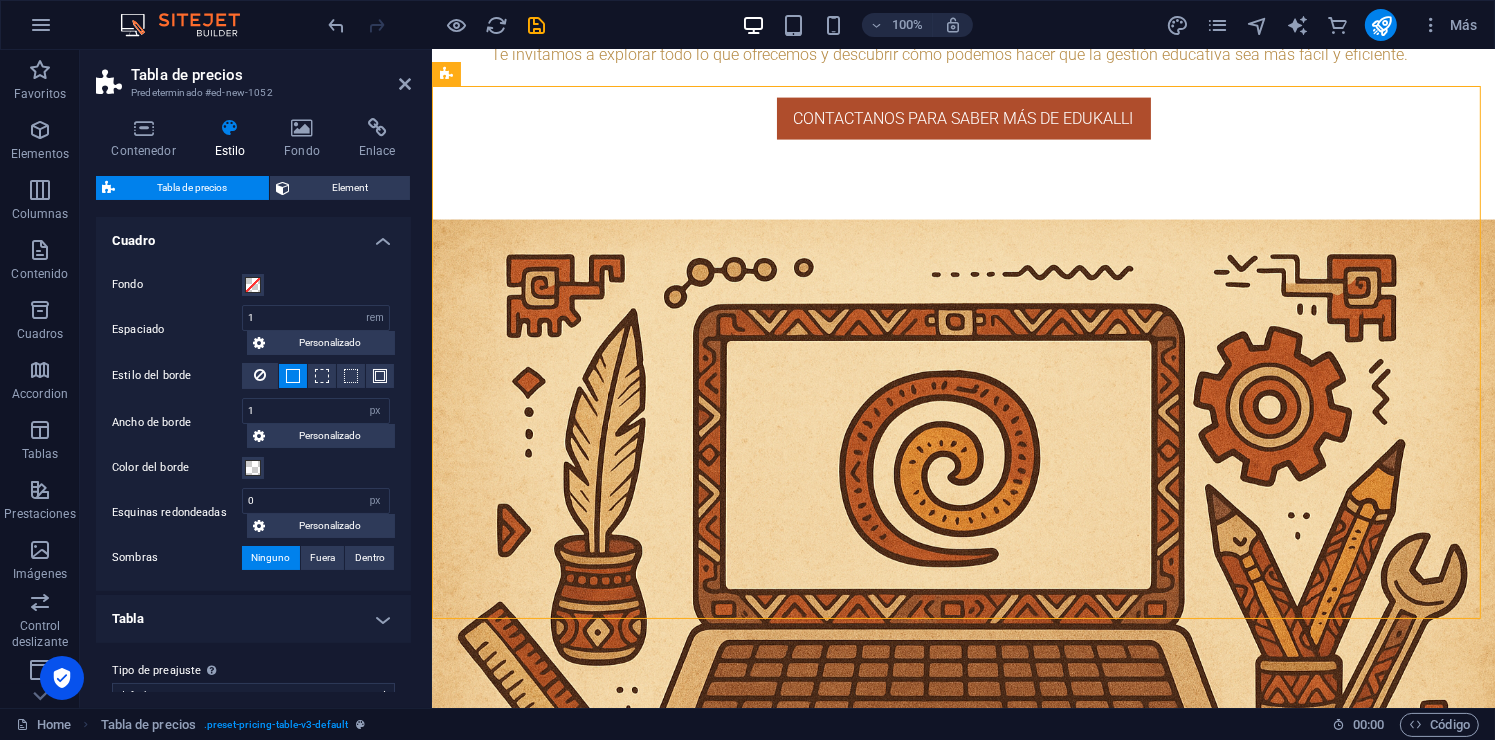 scroll, scrollTop: 3054, scrollLeft: 0, axis: vertical 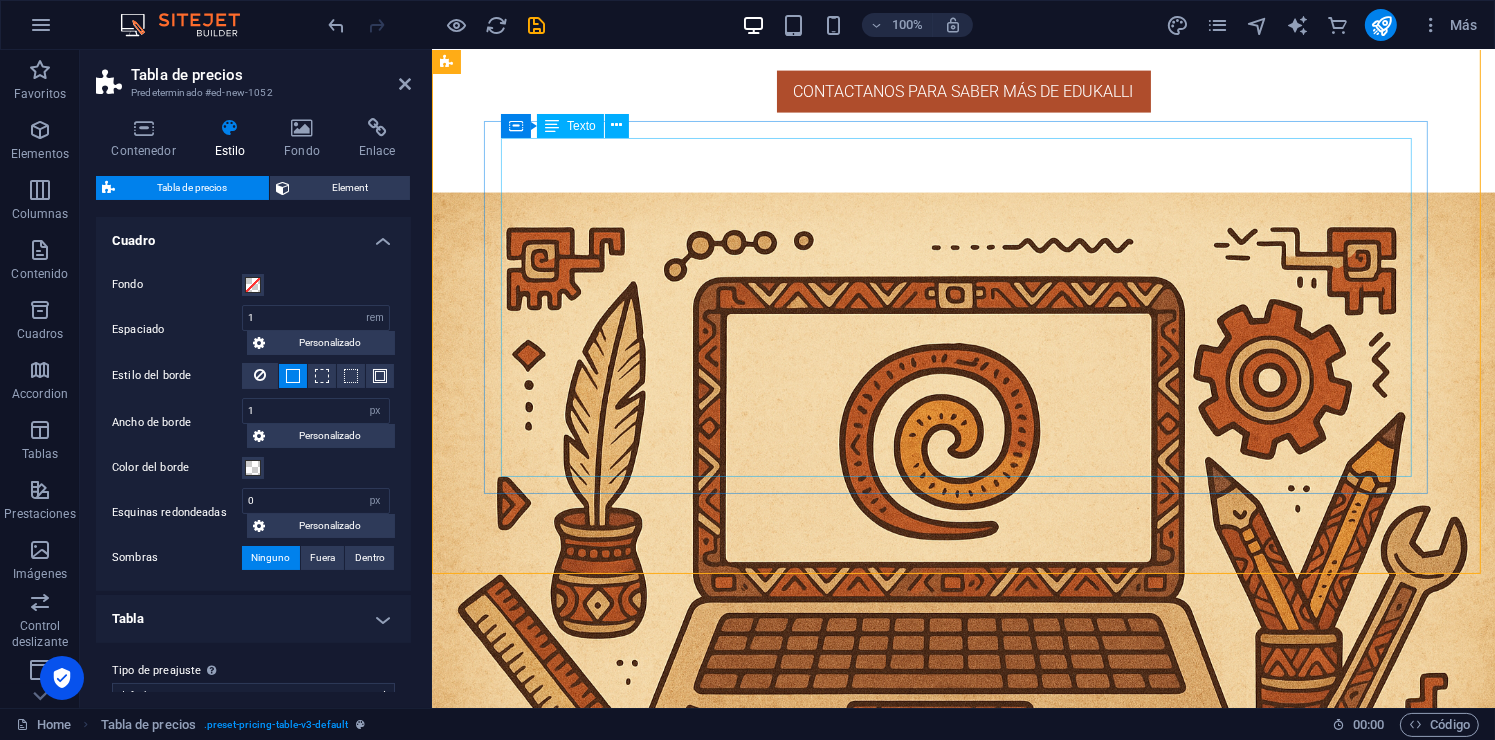 click on "Item 1 Lorem ipsum dolor sit amet, consectetur. $ 10 Item 2 Lorem ipsum dolor sit amet, consectetur. $ 10 Item 3 Lorem ipsum dolor sit amet, consectetur. $ 10 Item 4 Lorem ipsum dolor sit amet, consectetur. $ 10 Item 5 Lorem ipsum dolor sit amet, consectetur. $ 10" at bounding box center (963, 3779) 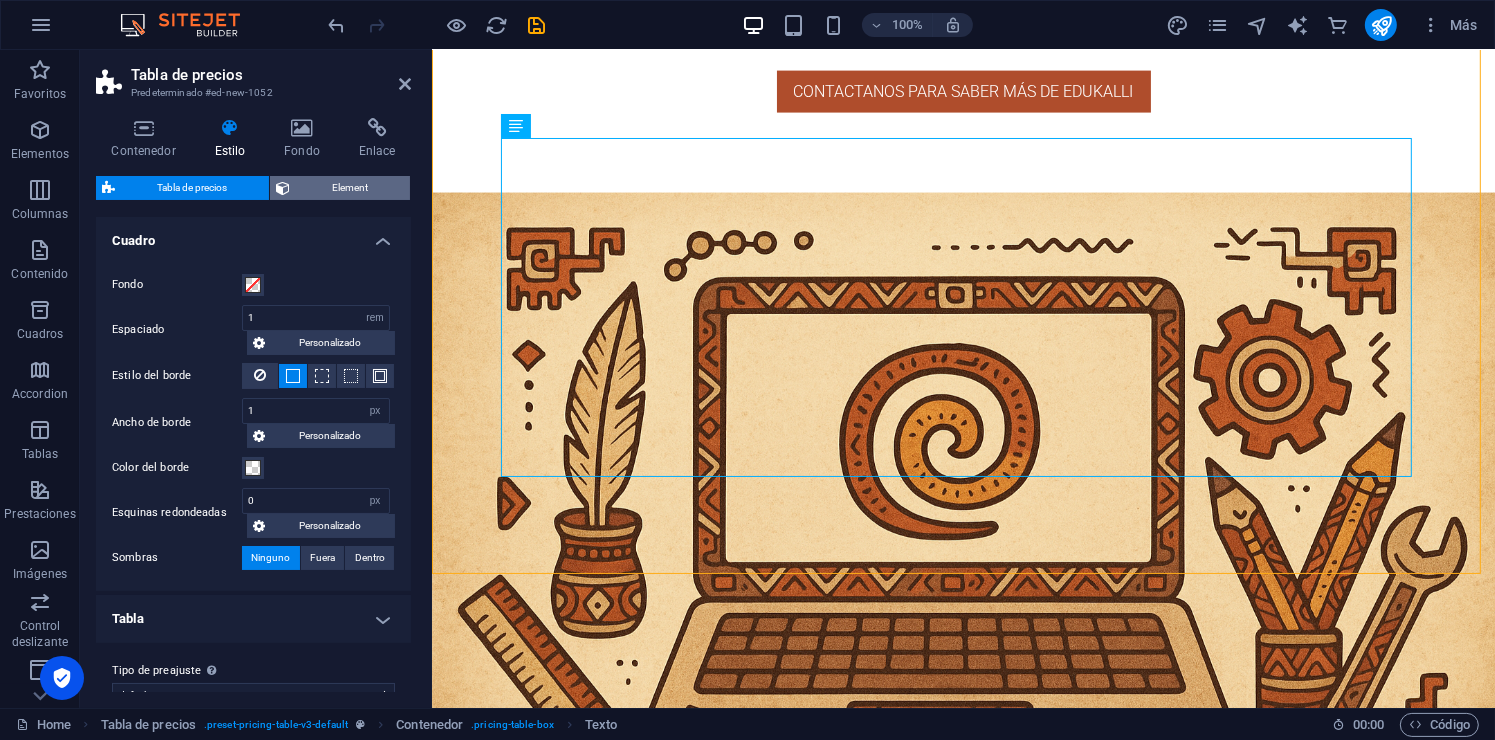 click on "Element" at bounding box center [350, 188] 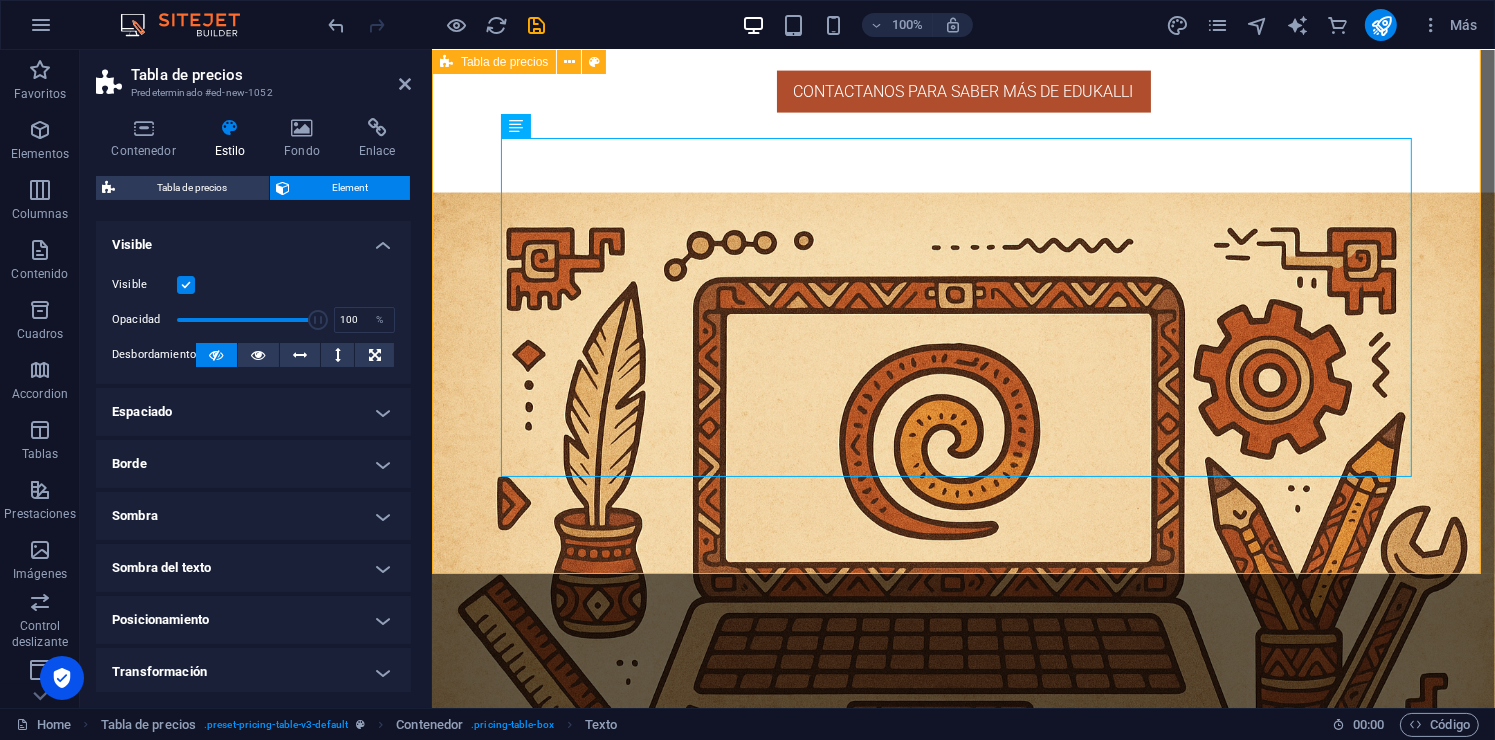 type 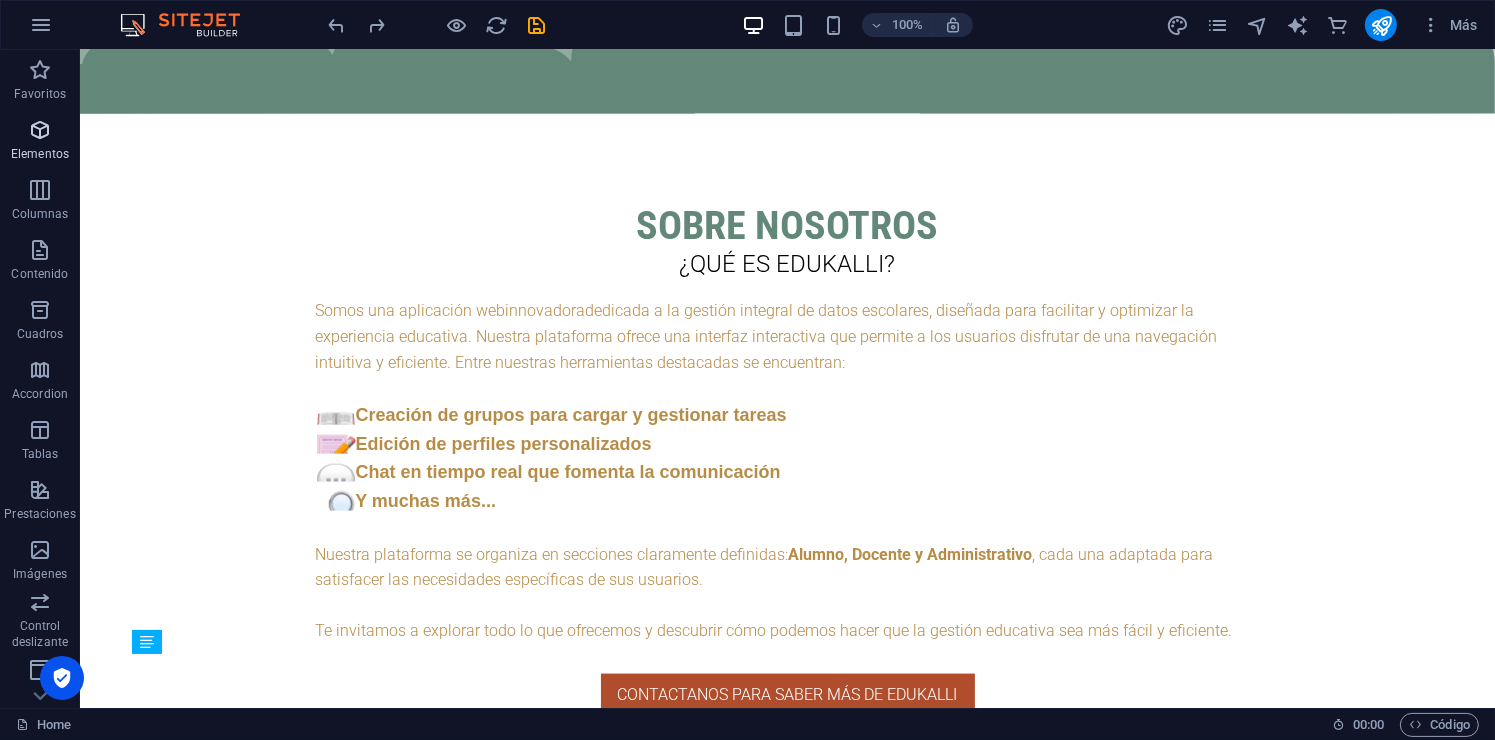 click on "Elementos" at bounding box center (40, 154) 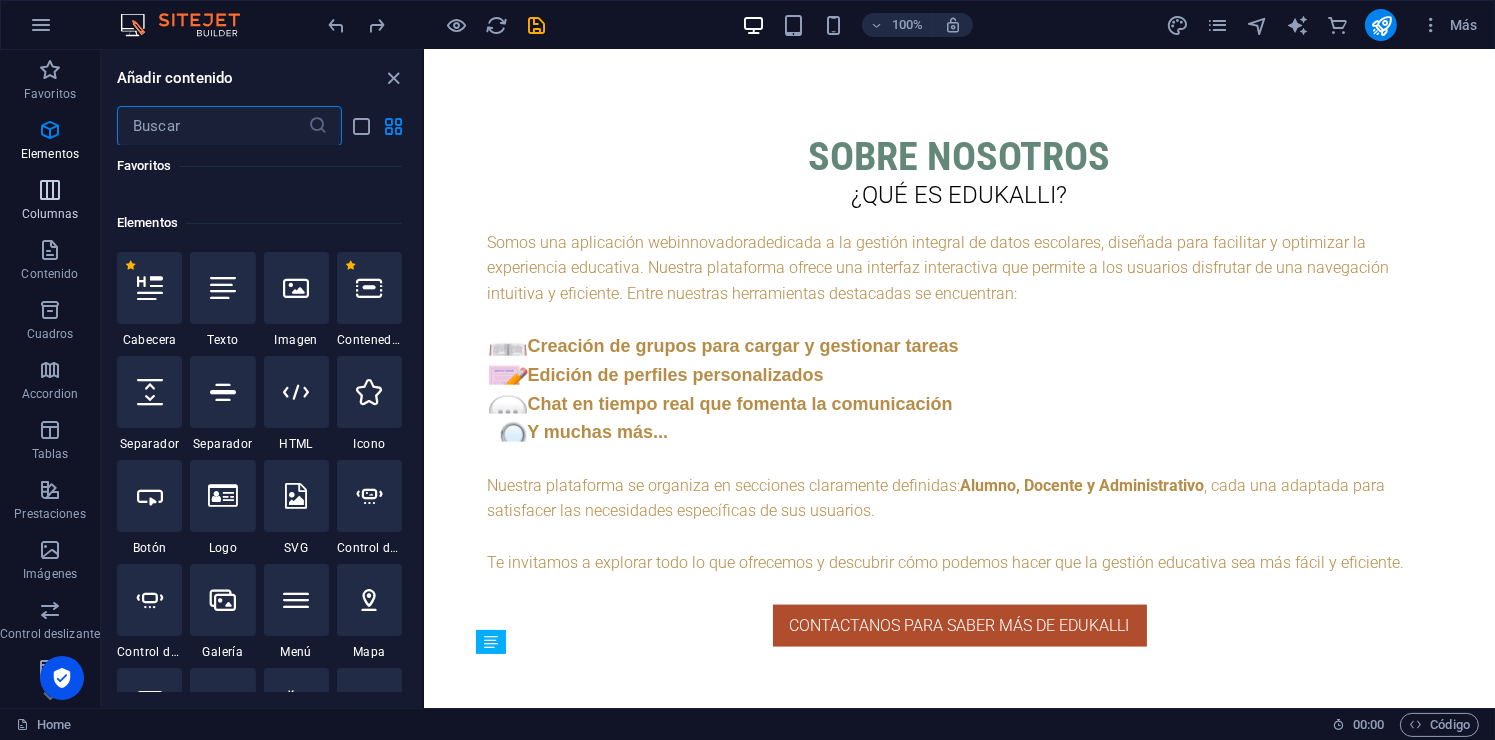 scroll, scrollTop: 376, scrollLeft: 0, axis: vertical 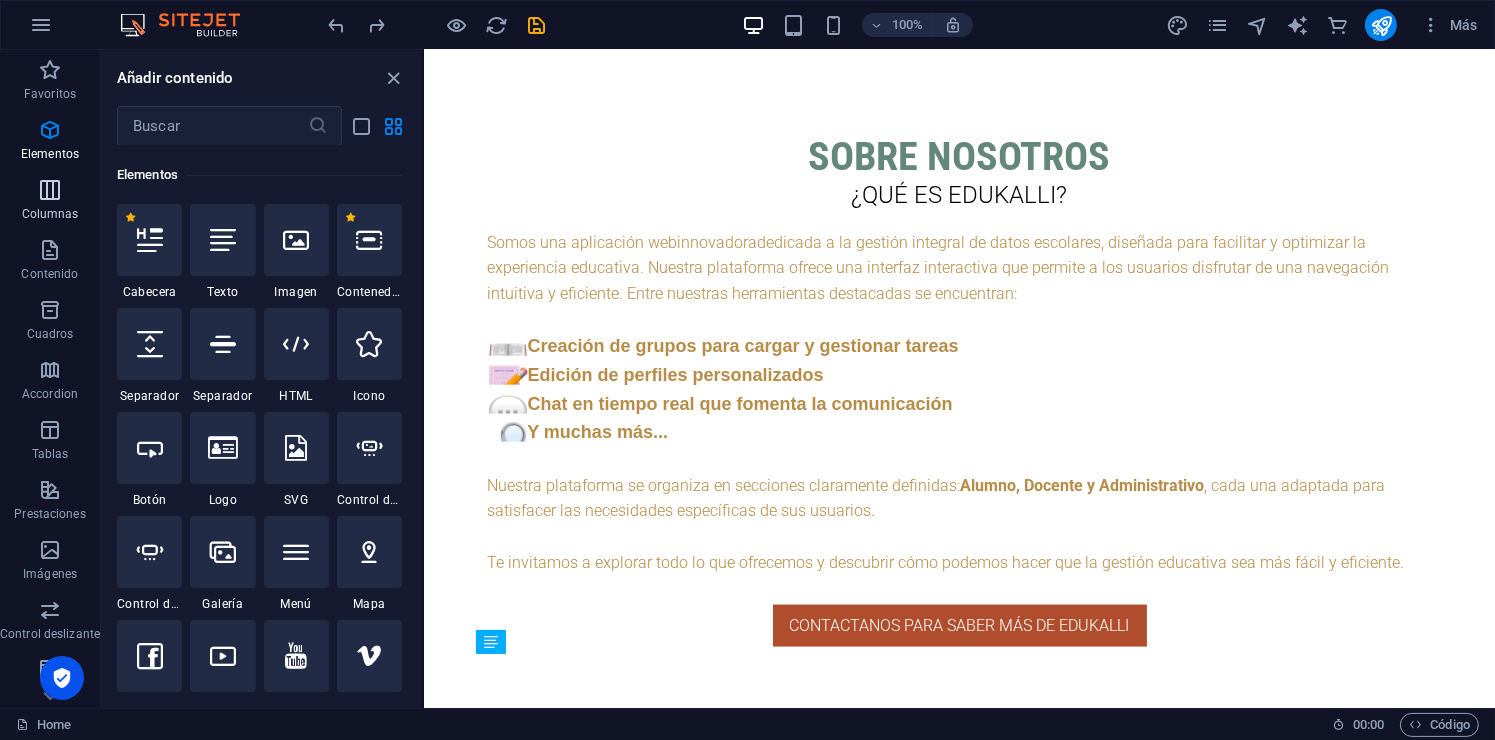 click on "Columnas" at bounding box center (50, 202) 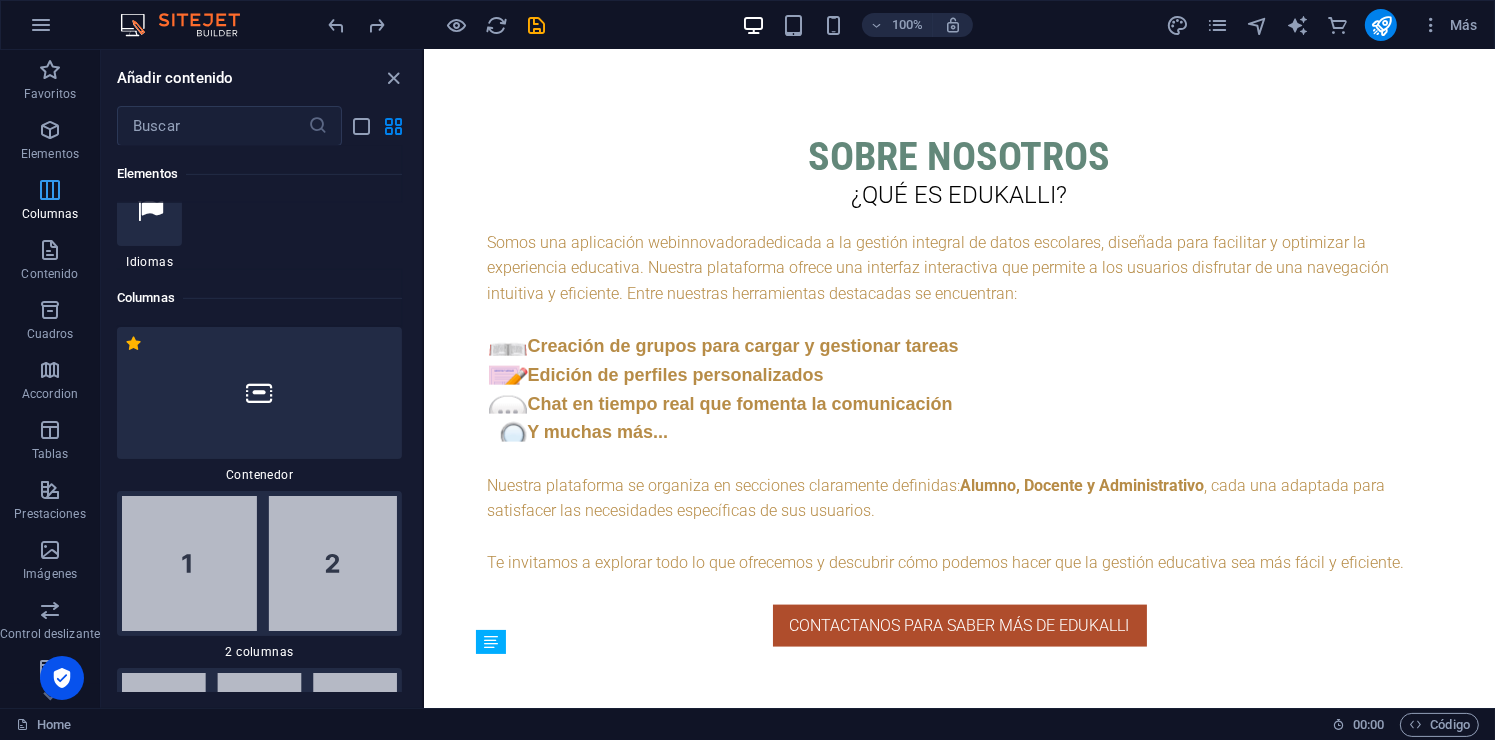scroll, scrollTop: 1153, scrollLeft: 0, axis: vertical 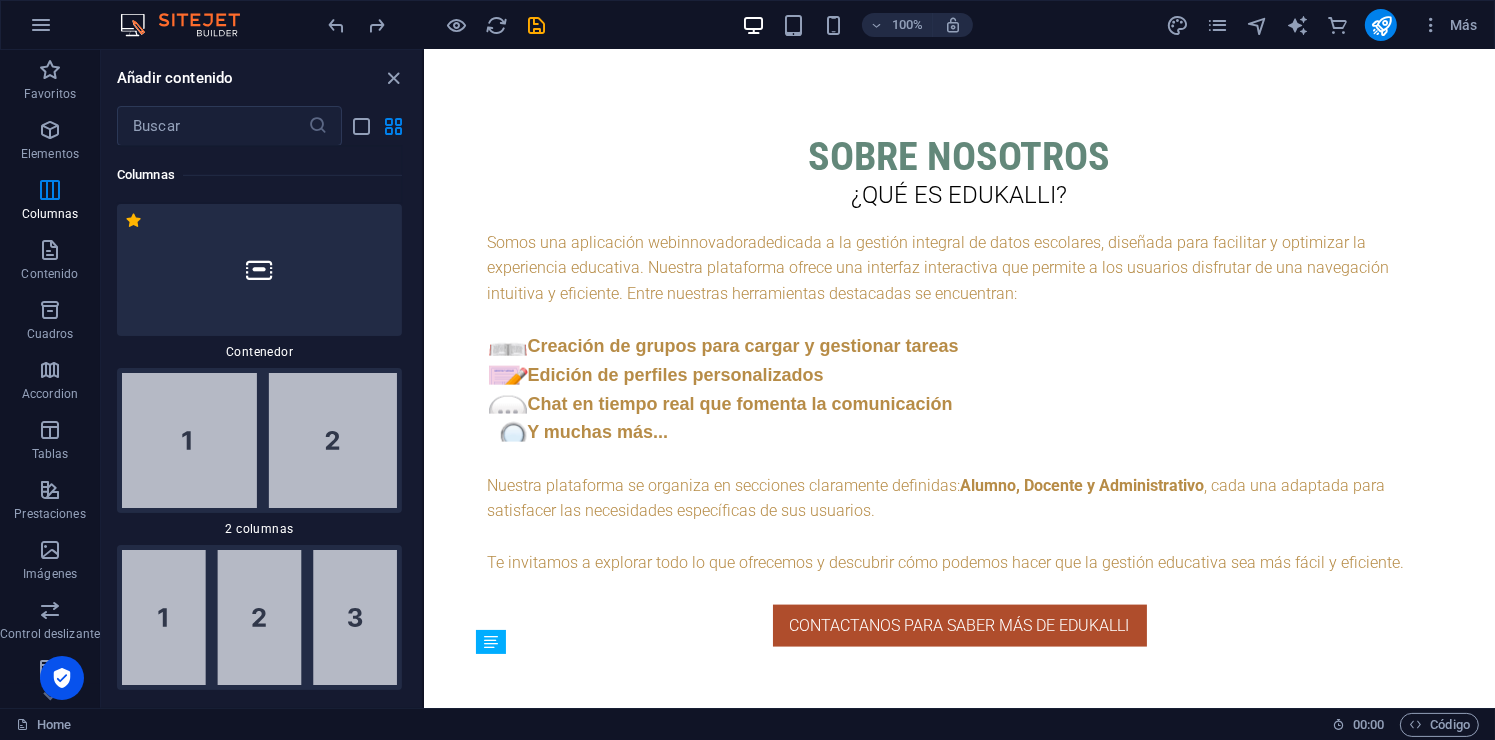 click on "Favoritos Elementos Columnas Contenido Cuadros Accordion Tablas Prestaciones Imágenes Control deslizante Encabezado Pie de página Formularios Marketing Colecciones Comercio Añadir contenido ​ Favoritos 1 Star Cabecera 1 Star Contenedor Elementos 1 Star Cabecera 1 Star Texto 1 Star Imagen 1 Star Contenedor 1 Star Separador 1 Star Separador 1 Star HTML 1 Star Icono 1 Star Botón 1 Star Logo 1 Star SVG 1 Star Control deslizante de imágenes 1 Star Control deslizante 1 Star Galería 1 Star Menú 1 Star Mapa 1 Star Facebook 1 Star Video 1 Star YouTube 1 Star Vimeo 1 Star Documento 1 Star Audio 1 Star Iframe 1 Star Privacidad 1 Star Idiomas Columnas 1 Star Contenedor 1 Star 2 columnas 1 Star 3 columnas 1 Star 4 columnas 1 Star 5 columnas 1 Star 6 columnas 1 Star 40-60 1 Star 20-80 1 Star 80-20 1 Star 30-70 1 Star 70-30 1 Star Columnas desiguales 1 Star 25-25-50 1 Star 25-50-25 1 Star 50-25-25 1 Star 20-60-20 1 Star 50-16-16-16 1 Star 16-16-16-50 1 Star Cuadrícula 2-1 1 Star Cuadrícula 1-2 1 Star 1 Star Texto" at bounding box center [747, 379] 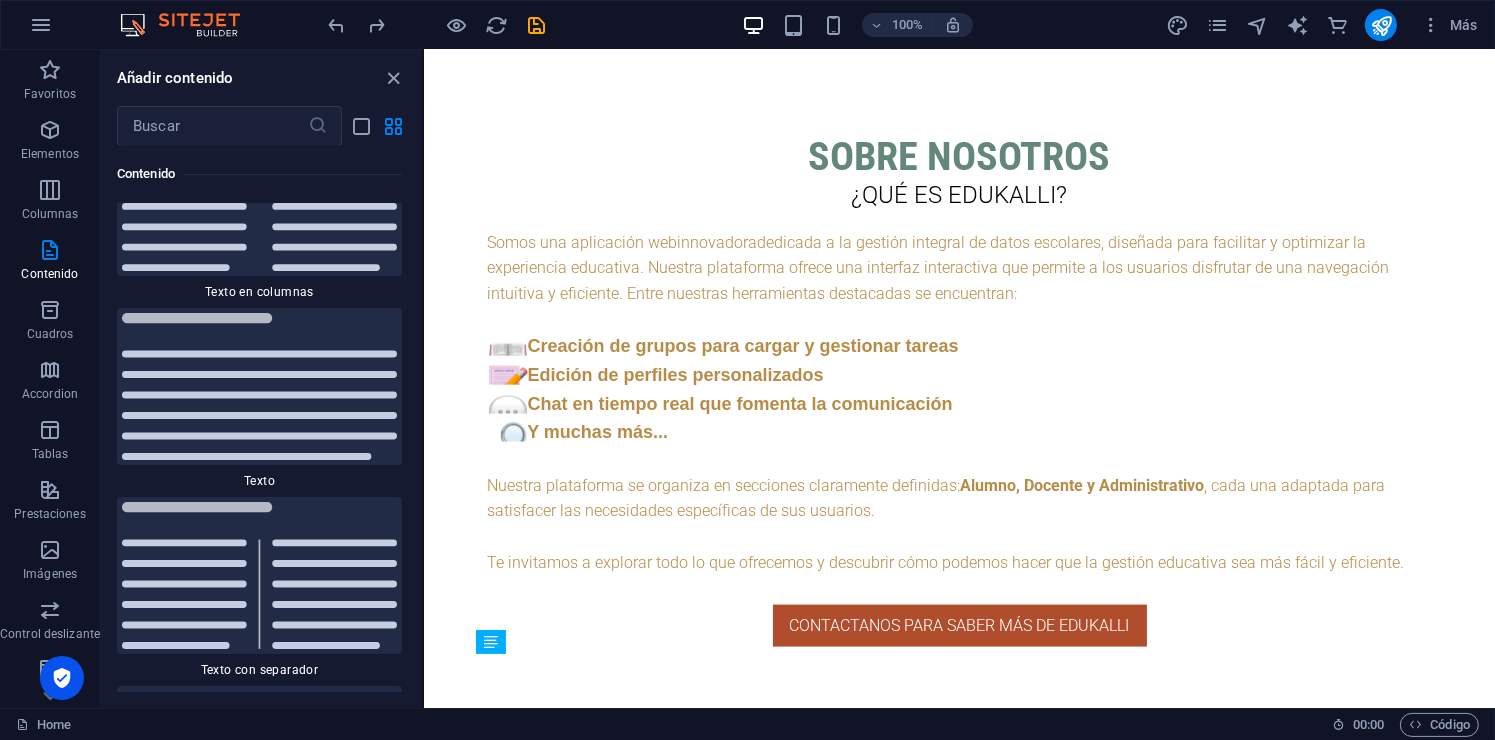 scroll, scrollTop: 6985, scrollLeft: 0, axis: vertical 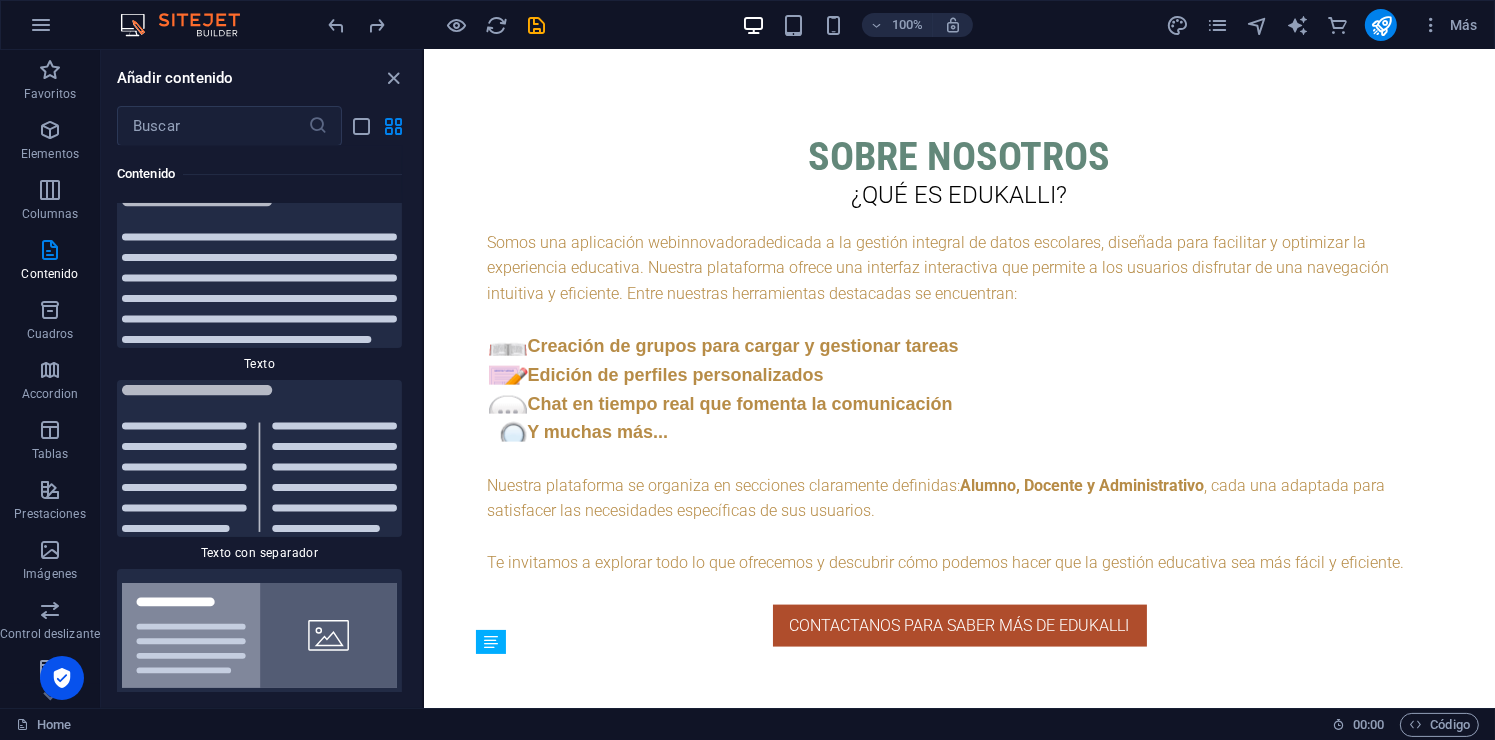 drag, startPoint x: 419, startPoint y: 169, endPoint x: 20, endPoint y: 199, distance: 400.12622 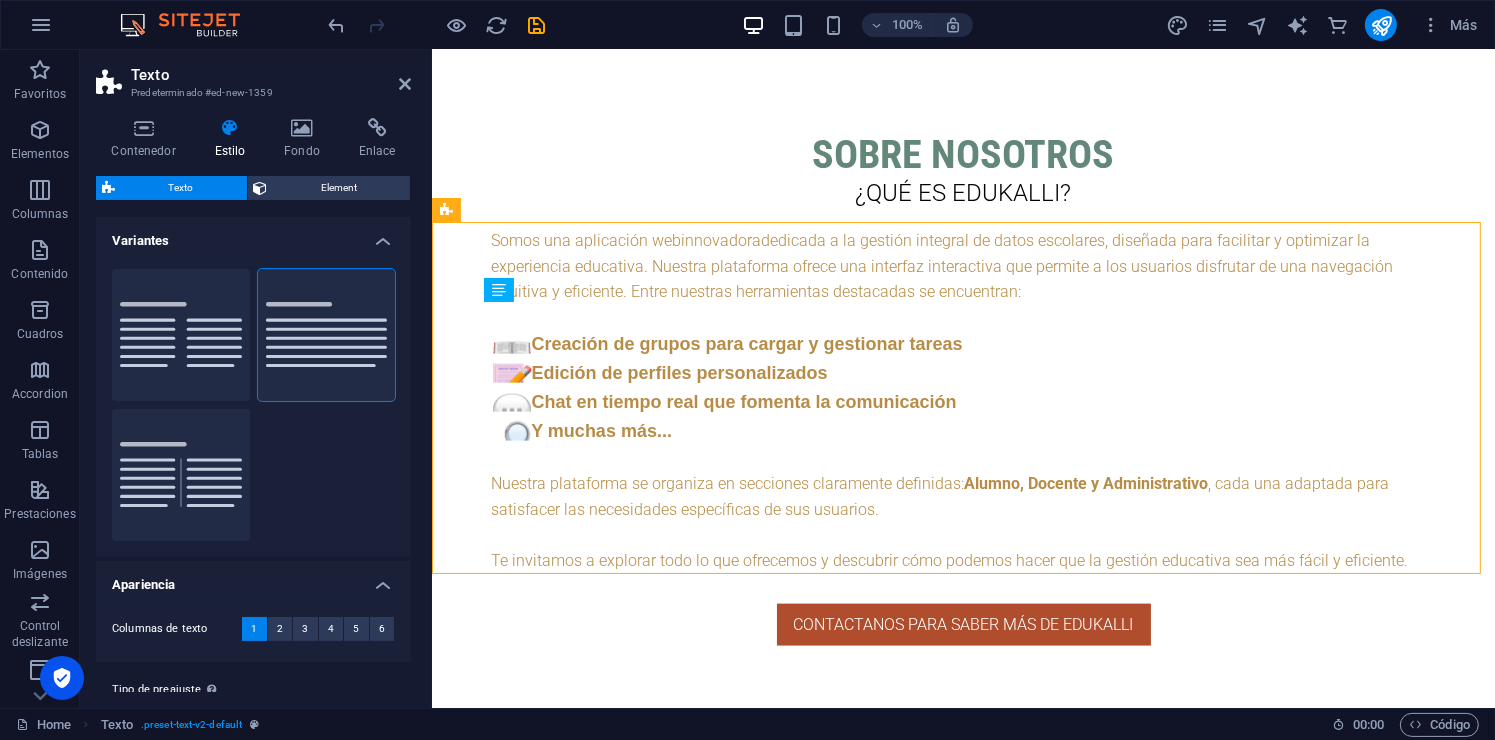 scroll, scrollTop: 2873, scrollLeft: 0, axis: vertical 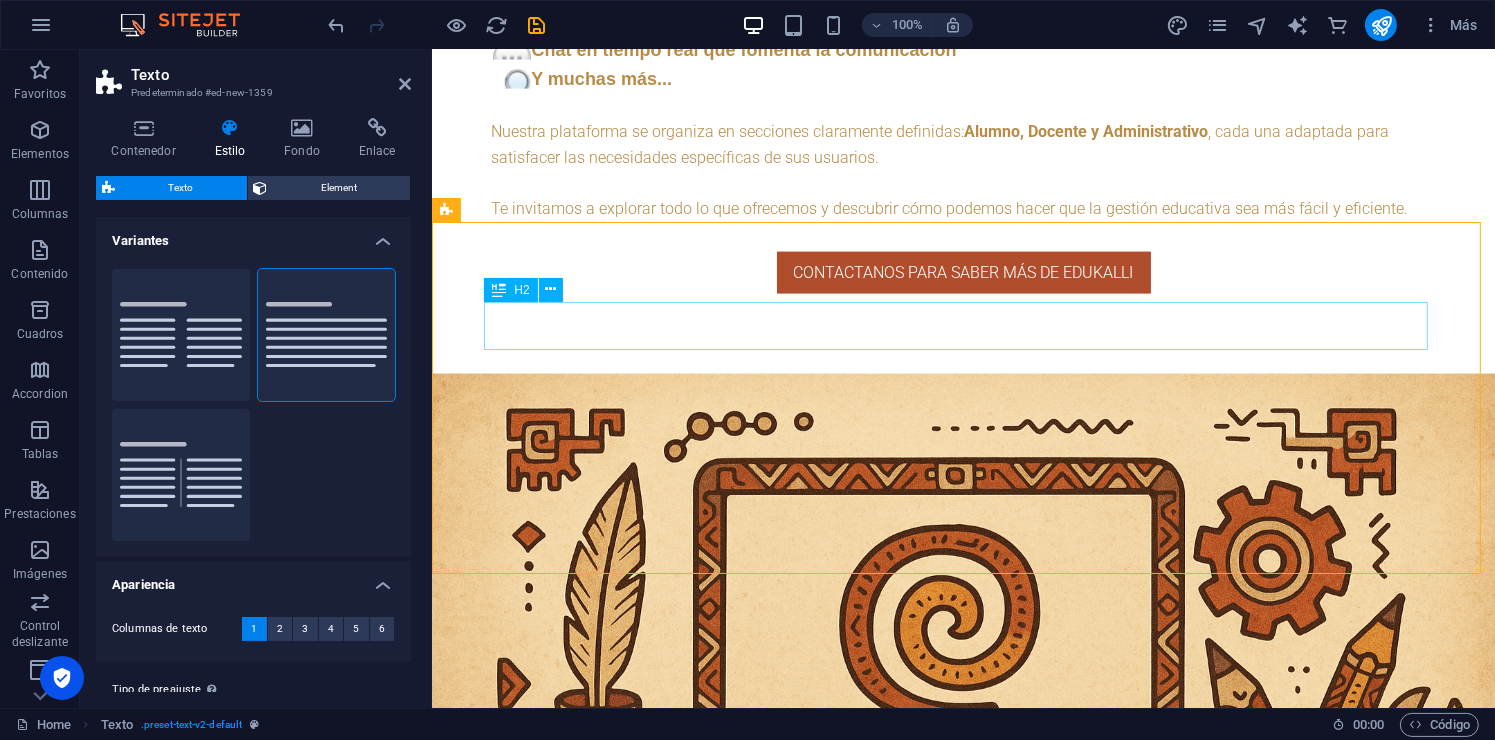 click on "Headline" at bounding box center (963, 3797) 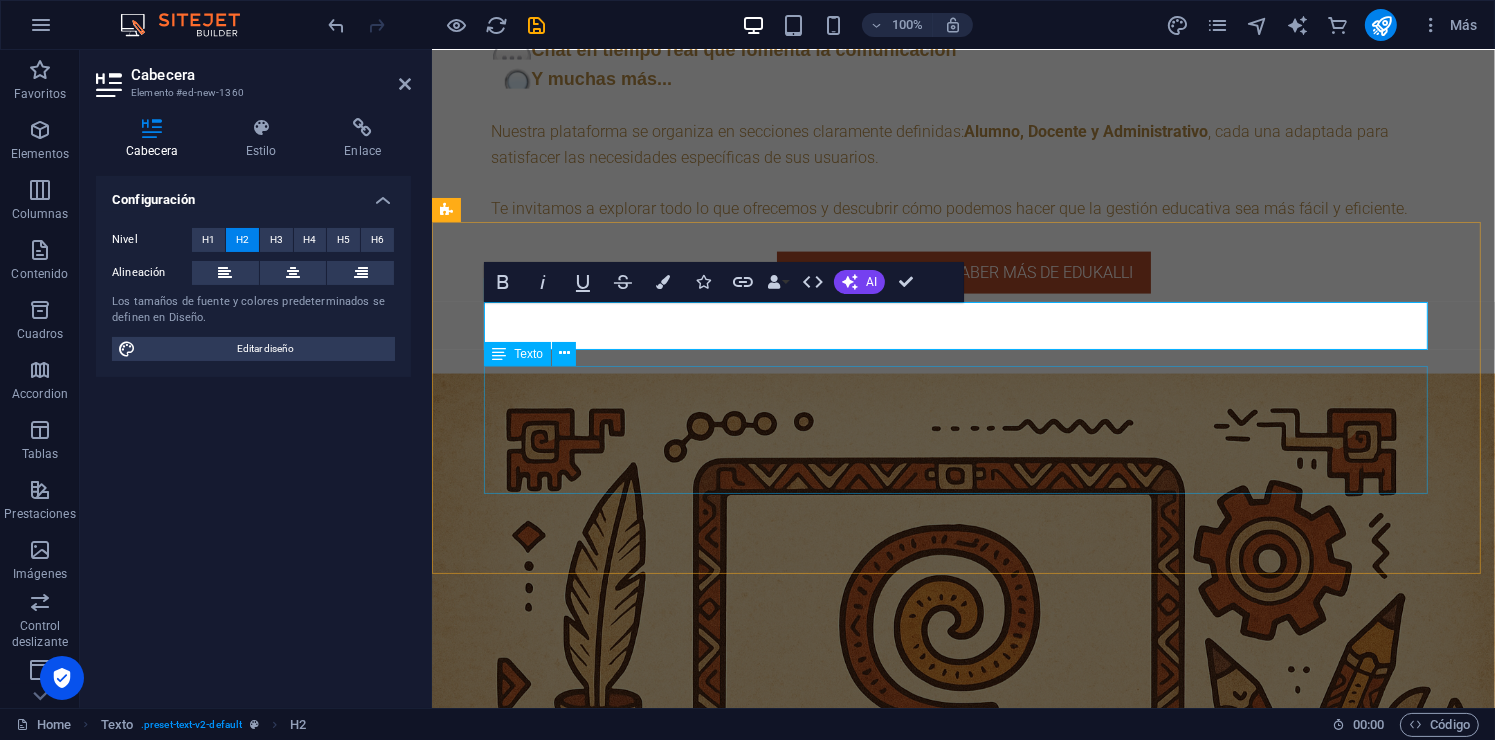 click on "Lorem ipsum dolor sitope amet, consectetur adipisicing elitip. Massumenda, dolore, cum vel modi asperiores consequatur suscipit quidem ducimus eveniet iure expedita consecteture odiogil voluptatum similique fugit voluptates atem accusamus quae quas dolorem tenetur facere tempora maiores adipisci reiciendis accusantium voluptatibus id voluptate tempore dolor harum nisi amet! Nobis, eaque. Aenean commodo ligula eget dolor. Lorem ipsum dolor sit amet, consectetuer adipiscing elit leget odiogil voluptatum similique fugit voluptates dolor. Libero assumenda, dolore, cum vel modi asperiores consequatur." at bounding box center [963, 3901] 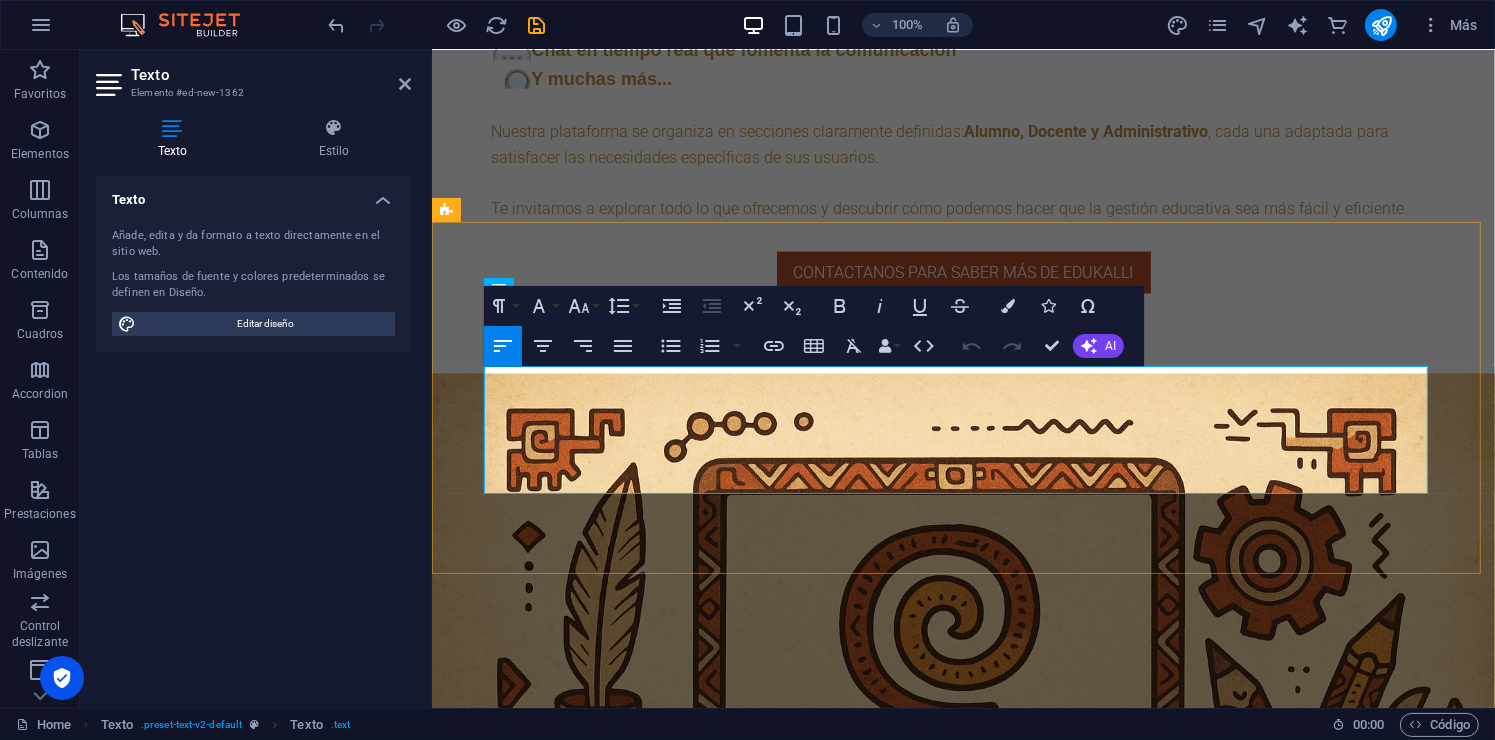 click on "Lorem ipsum dolor sitope amet, consectetur adipisicing elitip. Massumenda, dolore, cum vel modi asperiores consequatur suscipit quidem ducimus eveniet iure expedita consecteture odiogil voluptatum similique fugit voluptates atem accusamus quae quas dolorem tenetur facere tempora maiores adipisci reiciendis accusantium voluptatibus id voluptate tempore dolor harum nisi amet! Nobis, eaque. Aenean commodo ligula eget dolor. Lorem ipsum dolor sit amet, consectetuer adipiscing elit leget odiogil voluptatum similique fugit voluptates dolor. Libero assumenda, dolore, cum vel modi asperiores consequatur." at bounding box center (963, 3901) 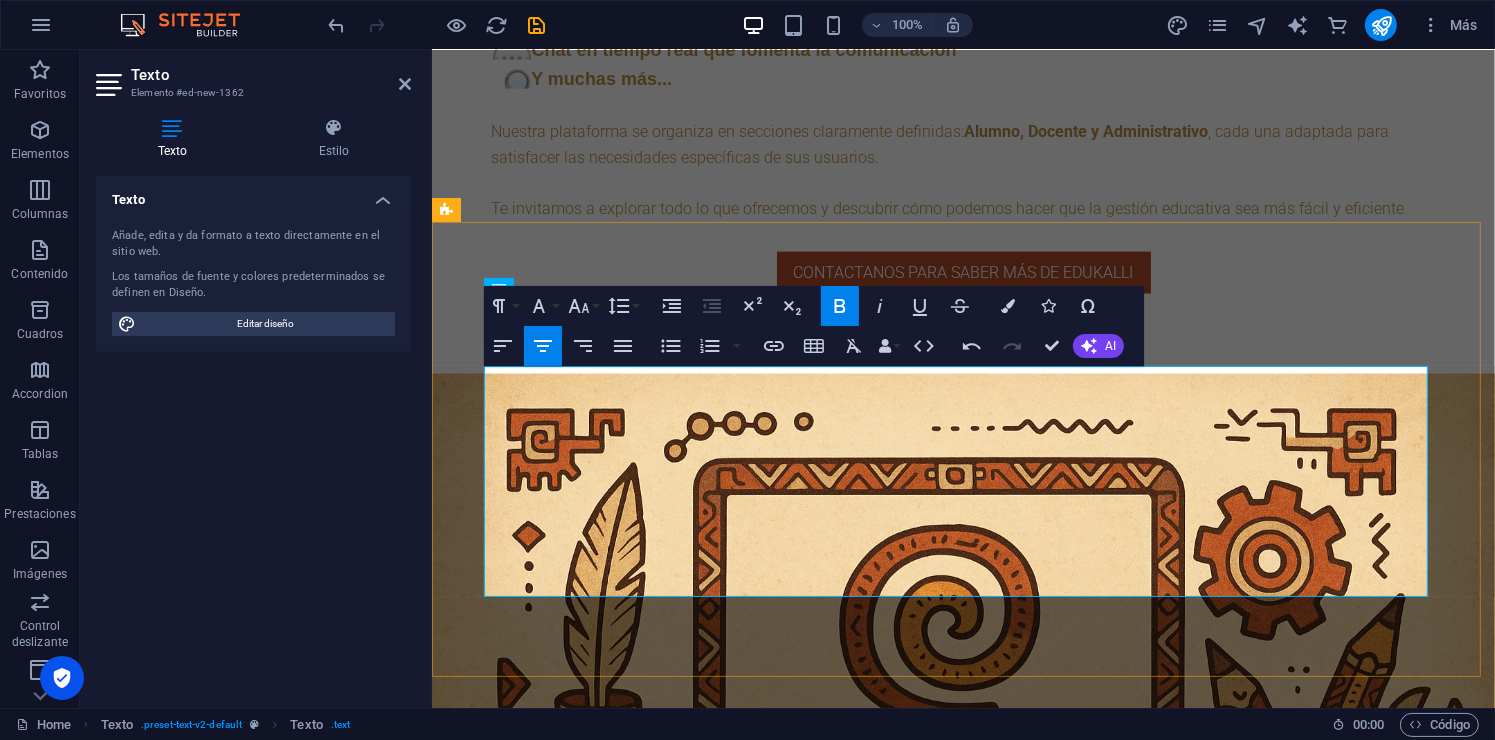 click on "✔️ Registro de asistencia y calificaciones" at bounding box center (963, 3927) 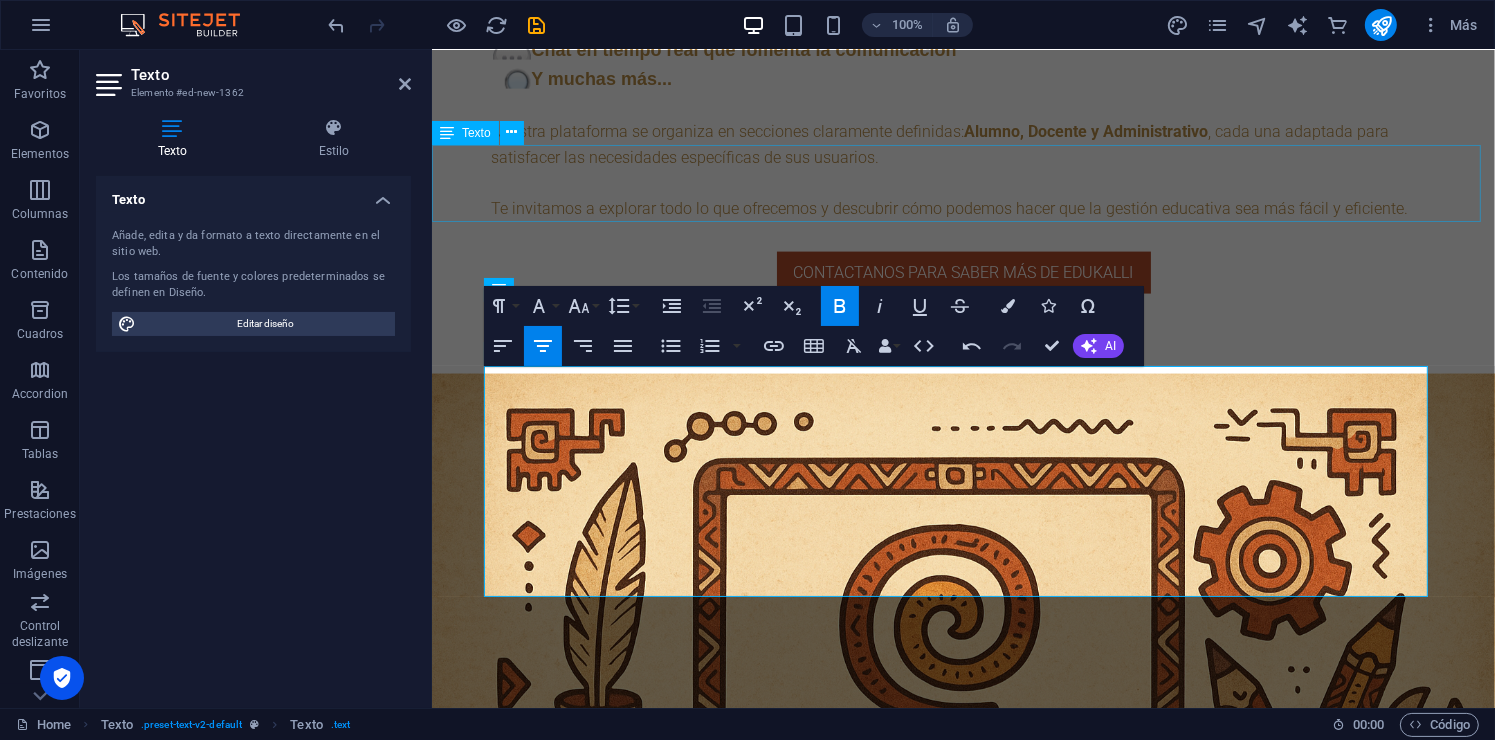 click on "Estos paquetes que te ofrecemos son por usuario, diseñados para tu comodidad y facilidad de pagos.  Cabe destacar que estos precios son negociables y, si requieres otras herramientas,  los costos aumentarán según la herramienta mencionada." at bounding box center [962, 3654] 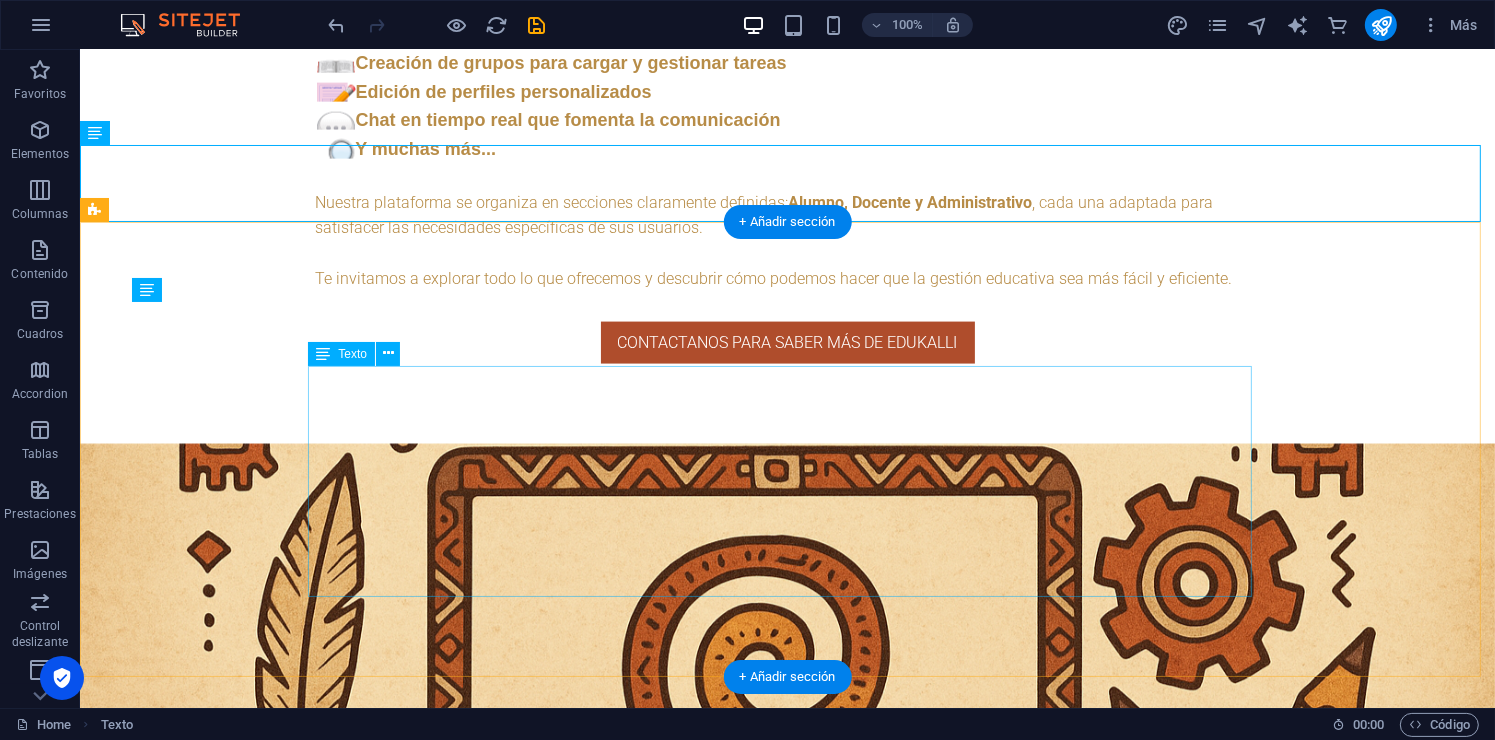 click on "🔁 Incluido en todos los planes: ✔️ Personalización de colores y branding   ✔️ Chat en tiempo real   ✔️ Registro de asistencia y calificaciones   ✔️ Panel administrativo completo   ✔️ Grupos y tareas   ✔️ Notificaciones internas  ✔️ Dominio personalizado:  tuescuela.edukalli.com ✔️ Creación de ciclos escolares" at bounding box center (787, 4061) 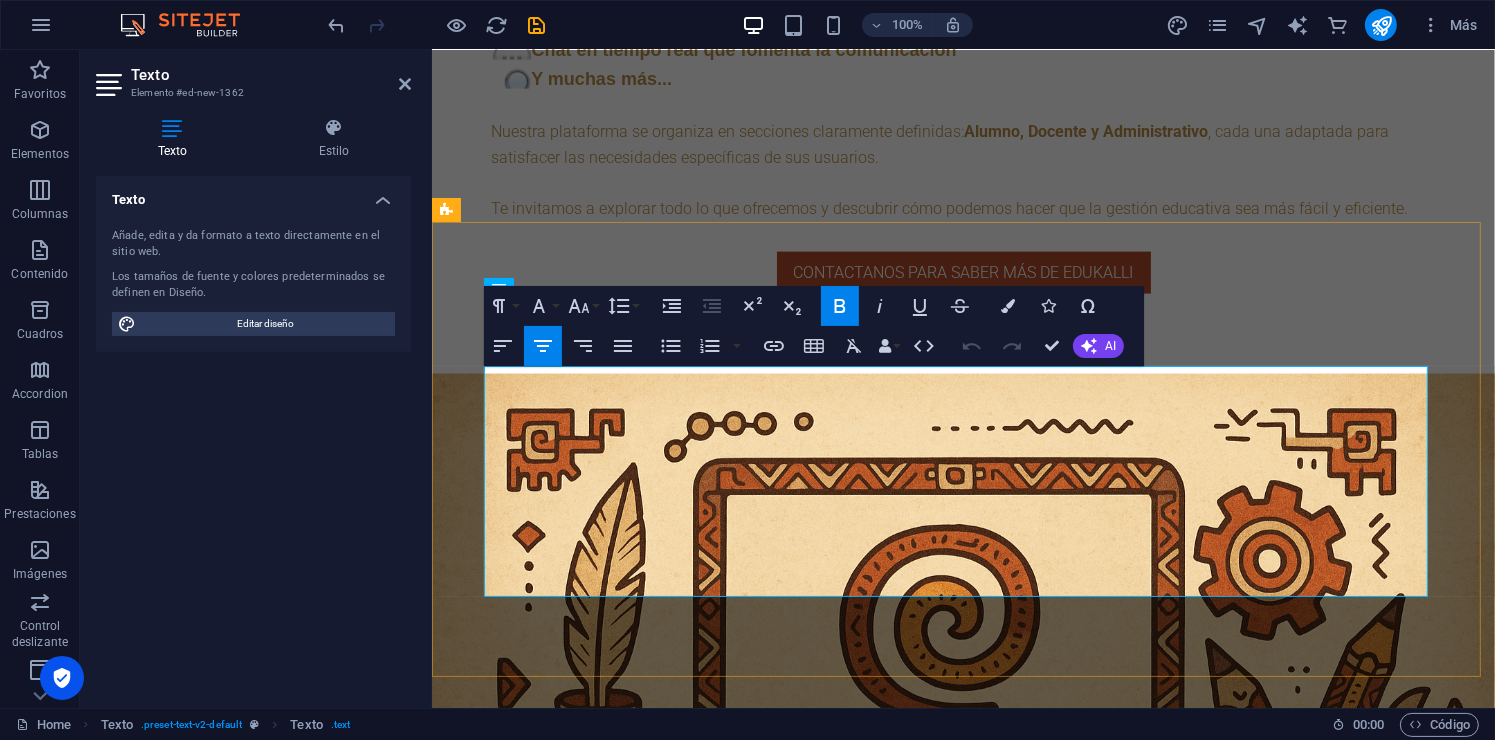 click on "✔️ Registro de asistencia y calificaciones" at bounding box center (963, 3926) 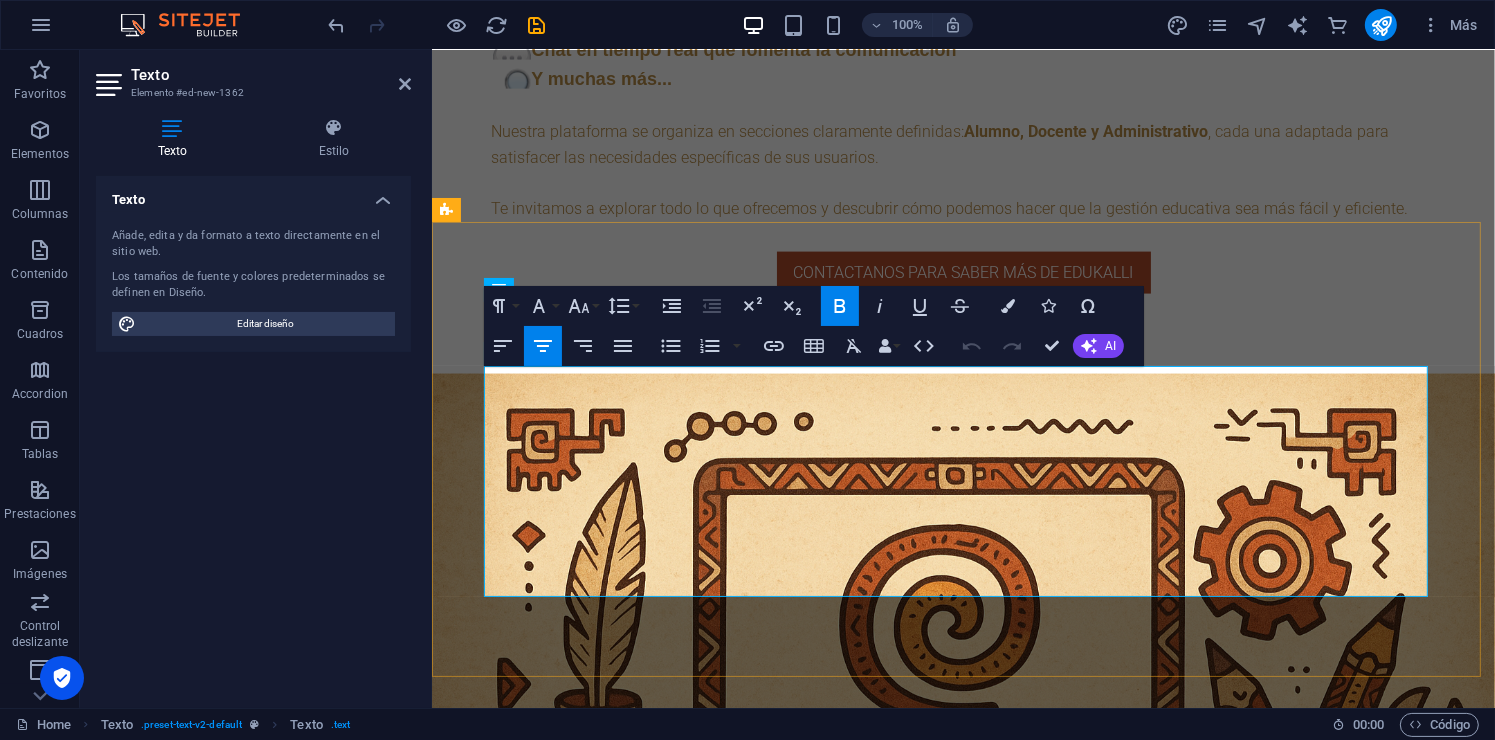 drag, startPoint x: 1093, startPoint y: 588, endPoint x: 780, endPoint y: 372, distance: 380.29593 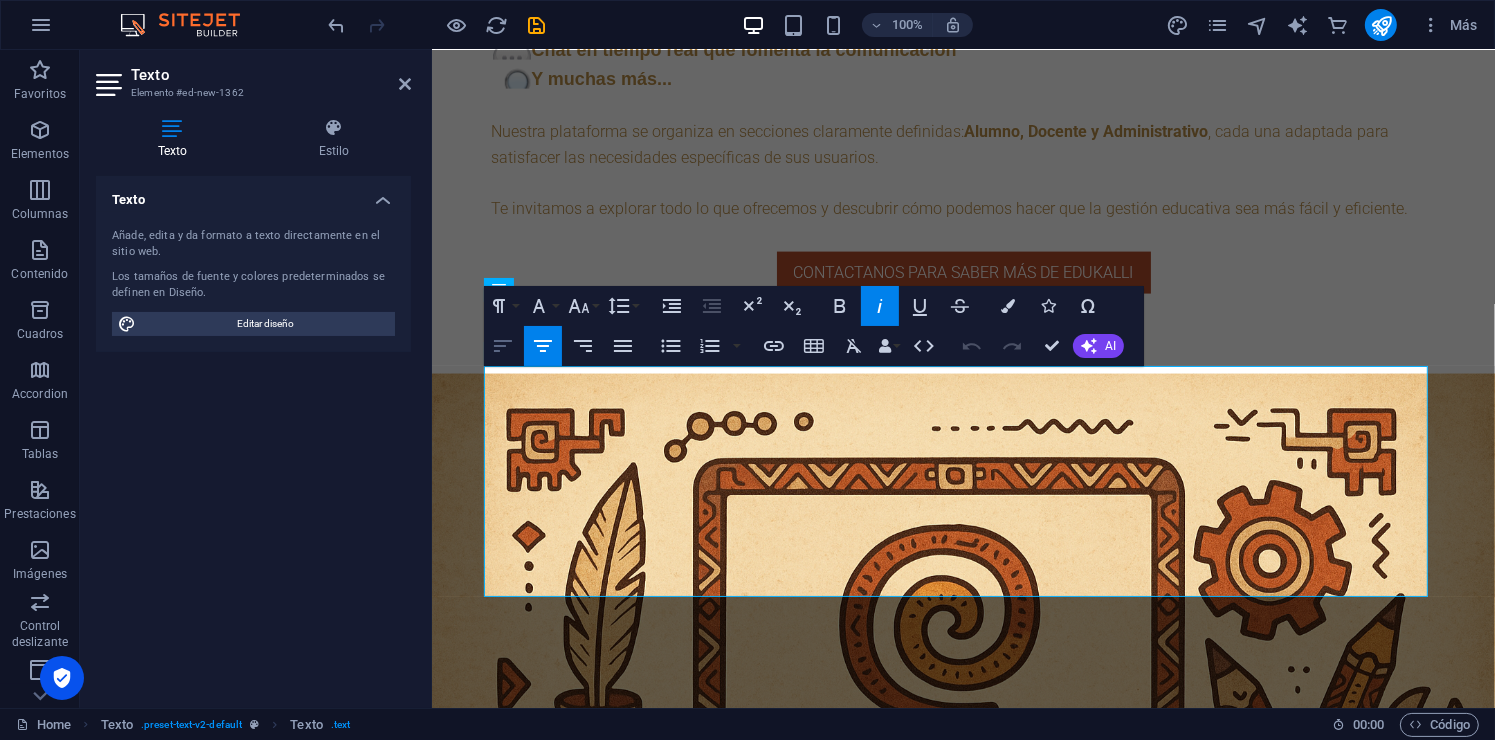 click 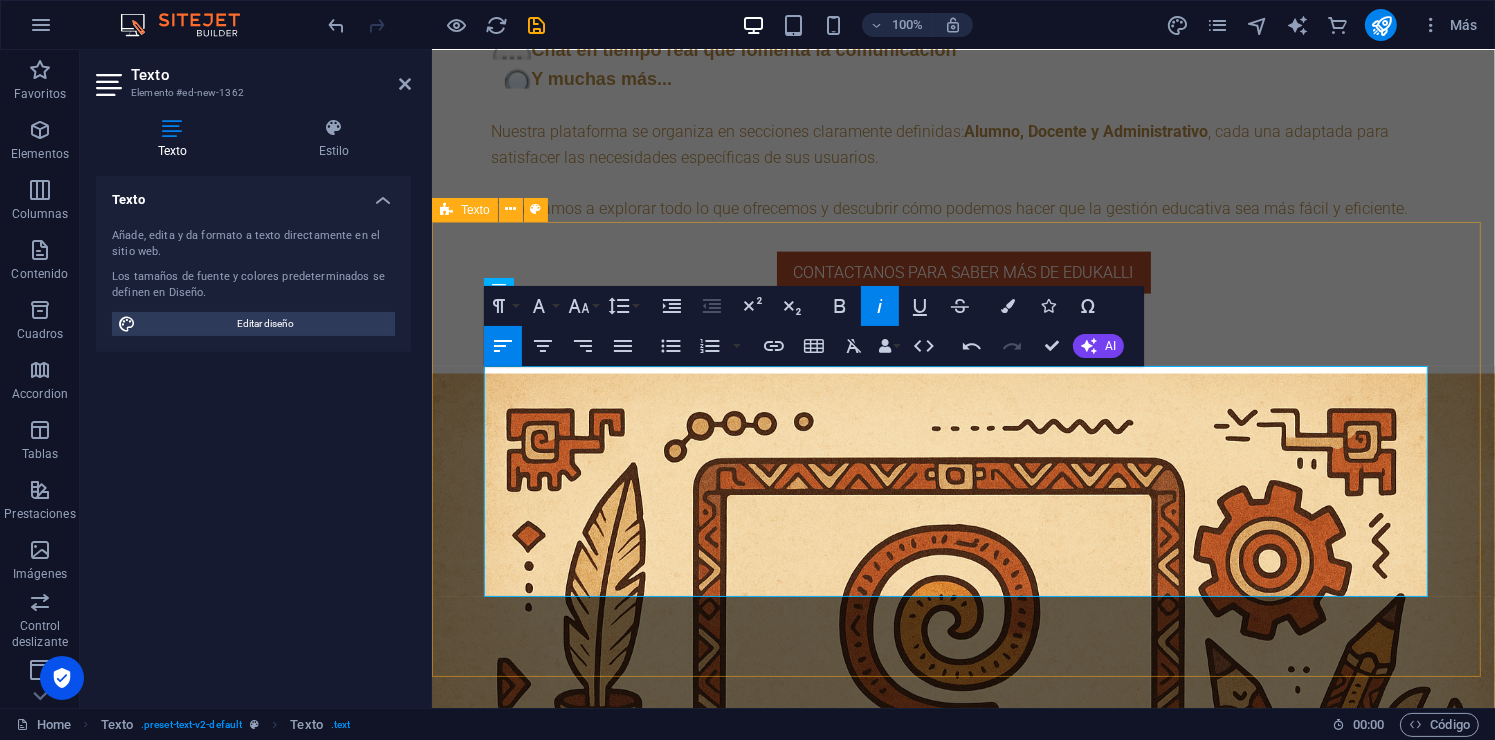 click on "Headline 🔁 Incluido en todos los planes: ✔️ Personalización de colores y branding   ✔️ Chat en tiempo real   ✔️ Registro de asistencia y calificaciones   ✔️ Panel administrativo completo   ✔️ Grupos y tareas   ✔️ Notificaciones internas  ✔️ Dominio personalizado:  tuescuela.edukalli.com ✔️ Creación de ciclos escolares" at bounding box center (962, 3920) 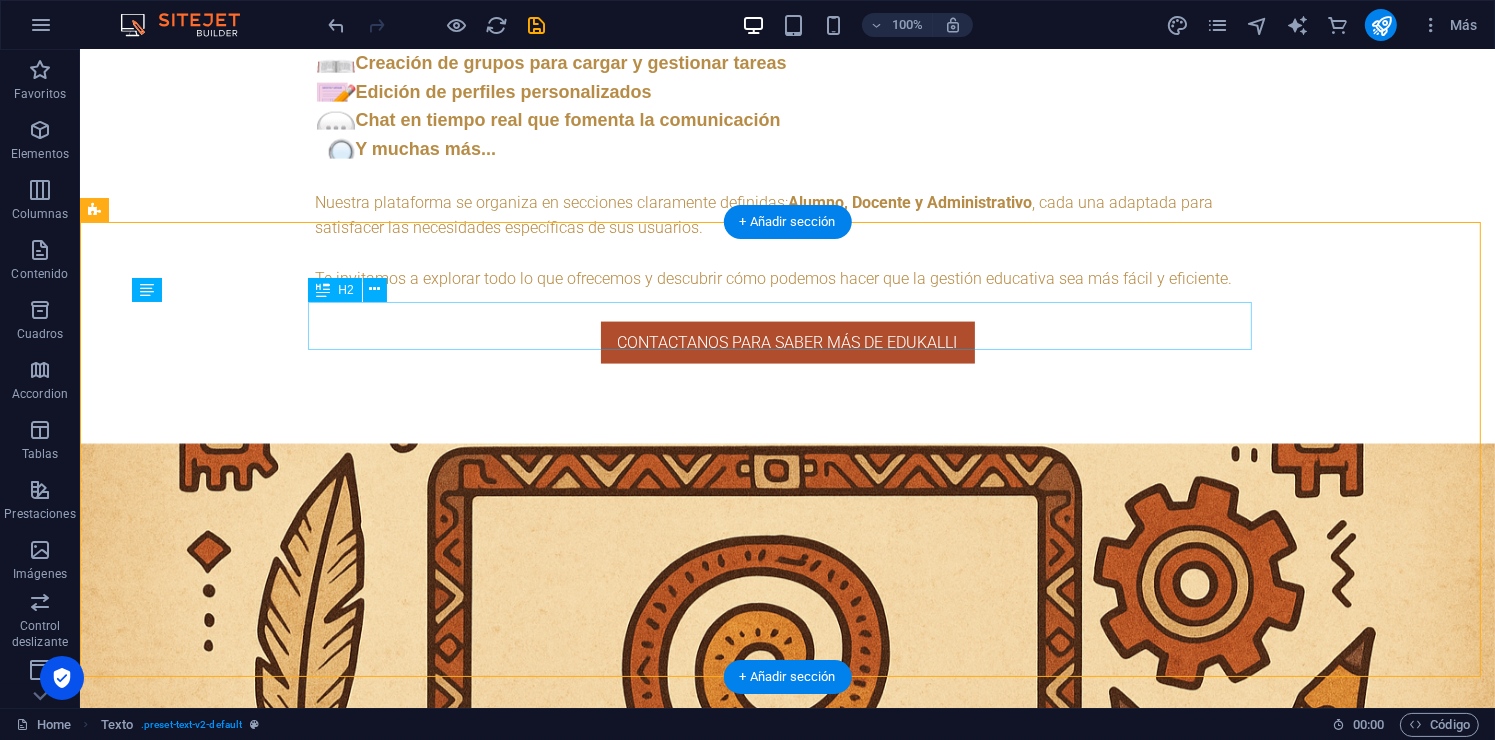 click on "Headline" at bounding box center (787, 3906) 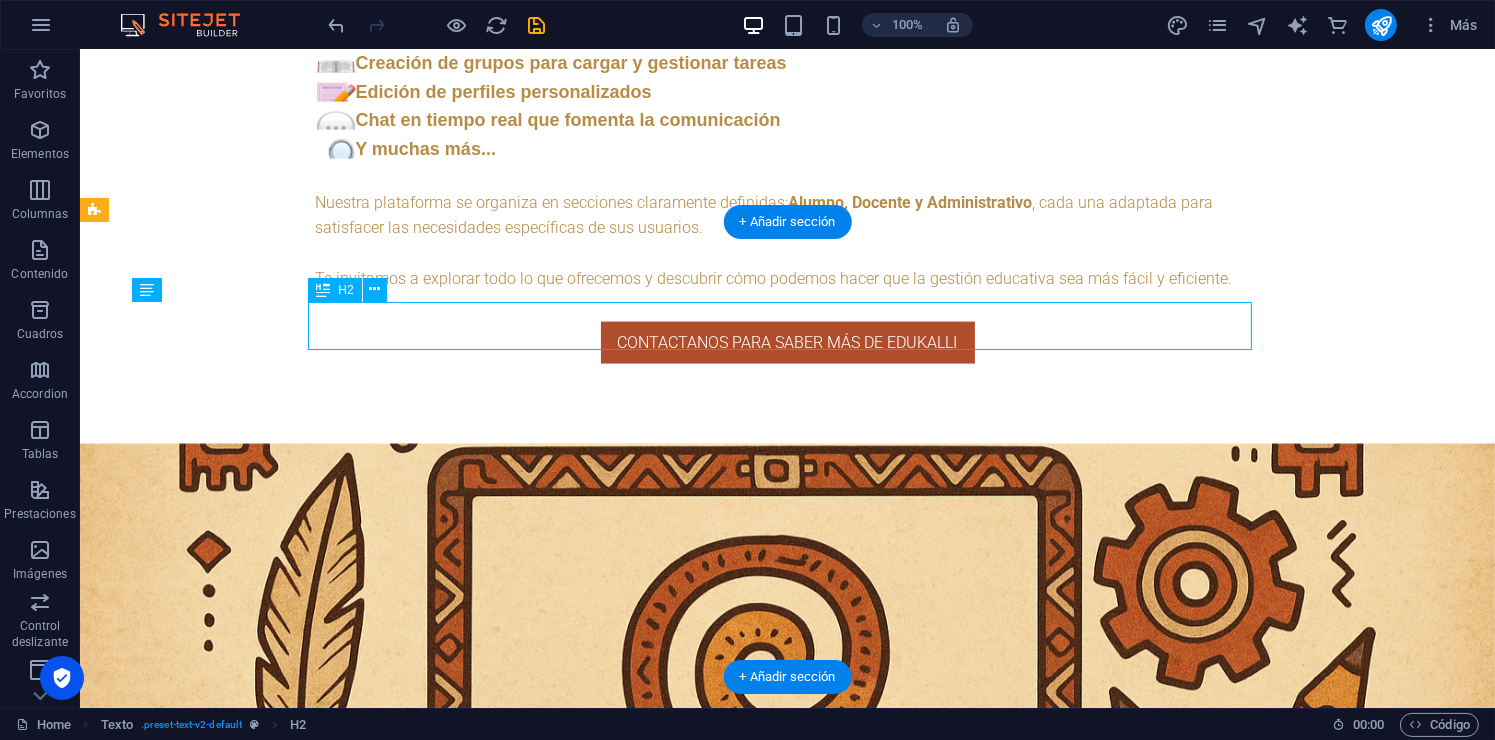 click on "Headline" at bounding box center [787, 3906] 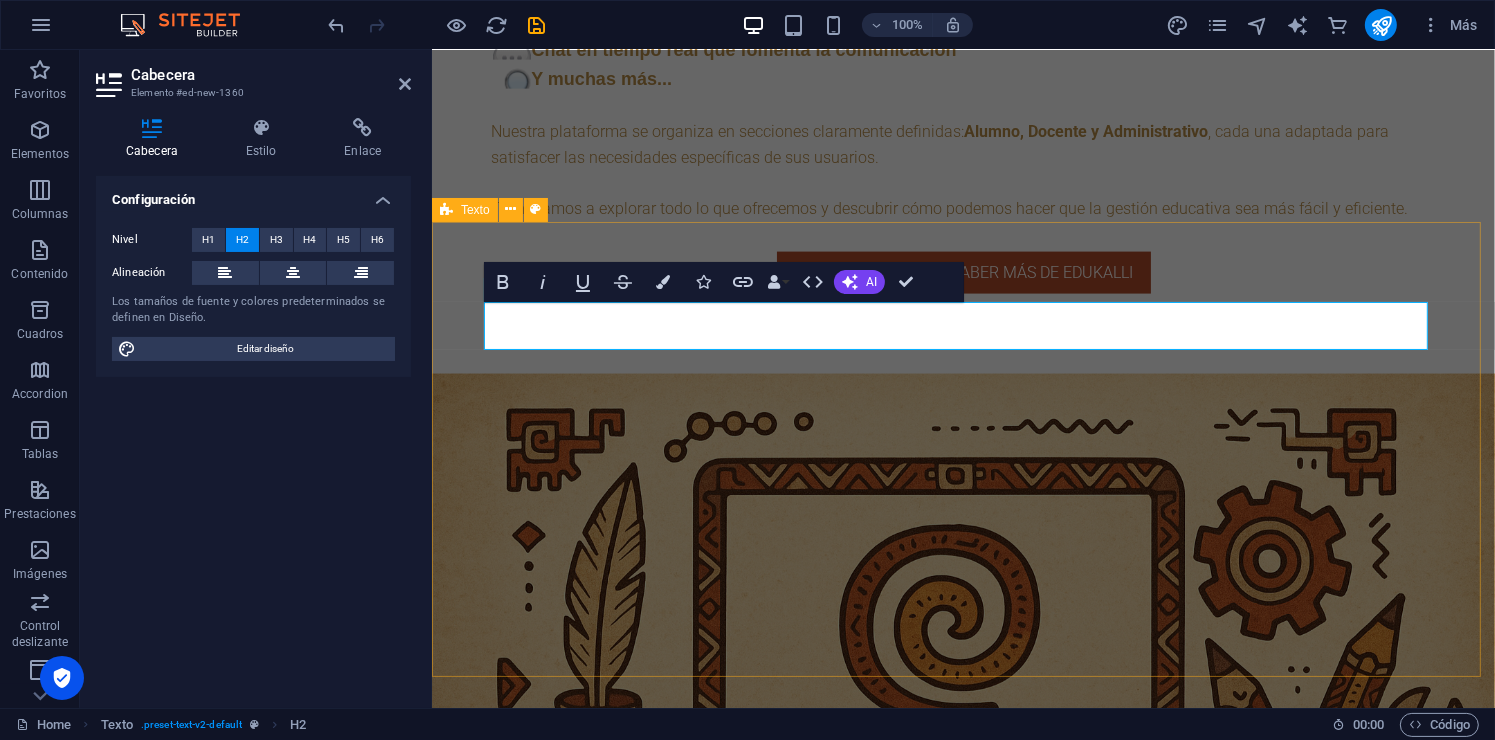 click on "Headline 🔁 Incluido en todos los planes: ✔️ Personalización de colores y branding   ✔️ Chat en tiempo real   ✔️ Registro de asistencia y calificaciones   ✔️ Panel administrativo completo   ✔️ Grupos y tareas   ✔️ Notificaciones internas  ✔️ Dominio personalizado:  tuescuela.edukalli.com ✔️ Creación de ciclos escolares" at bounding box center [962, 3920] 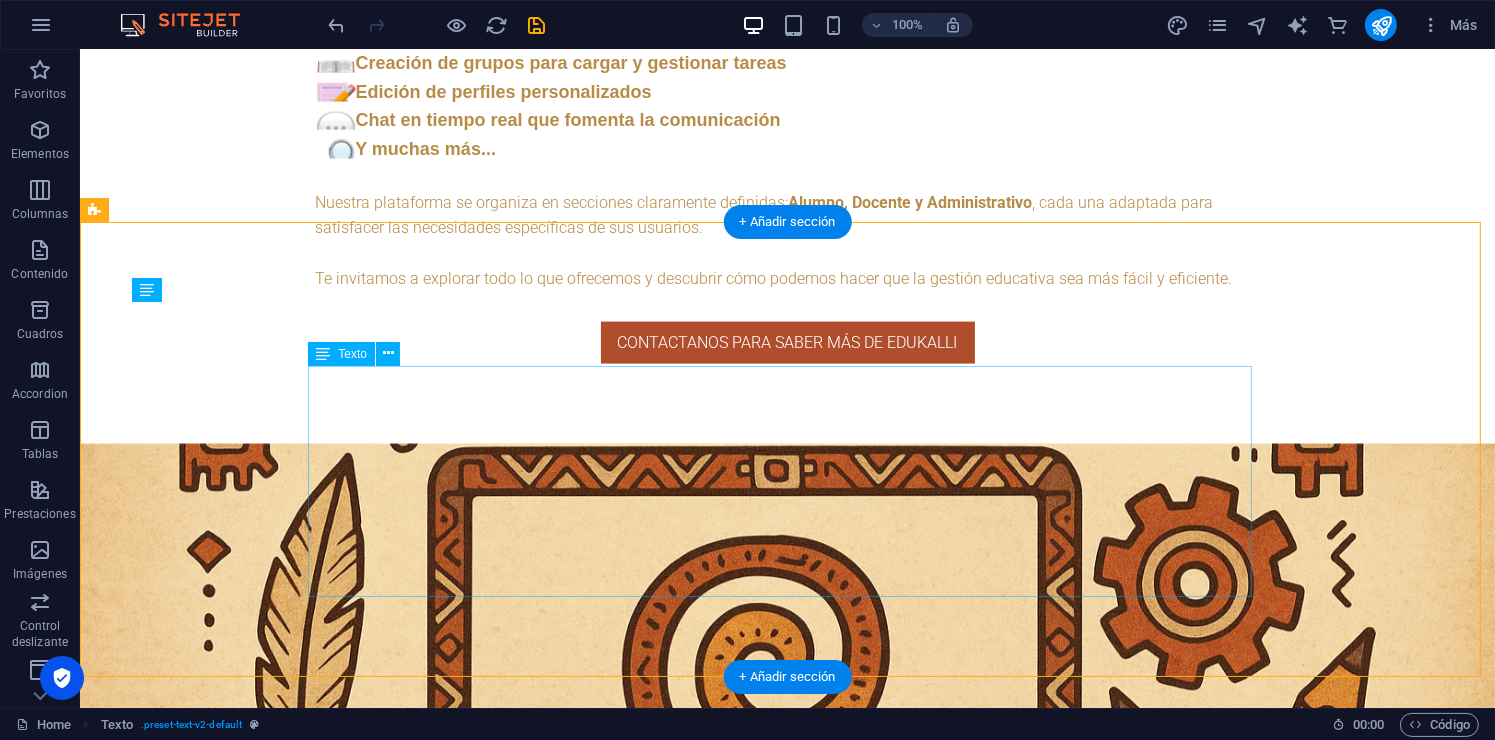 click on "🔁 Incluido en todos los planes: ✔️ Personalización de colores y branding   ✔️ Chat en tiempo real   ✔️ Registro de asistencia y calificaciones   ✔️ Panel administrativo completo   ✔️ Grupos y tareas   ✔️ Notificaciones internas  ✔️ Dominio personalizado:  tuescuela.edukalli.com ✔️ Creación de ciclos escolares" at bounding box center [787, 4061] 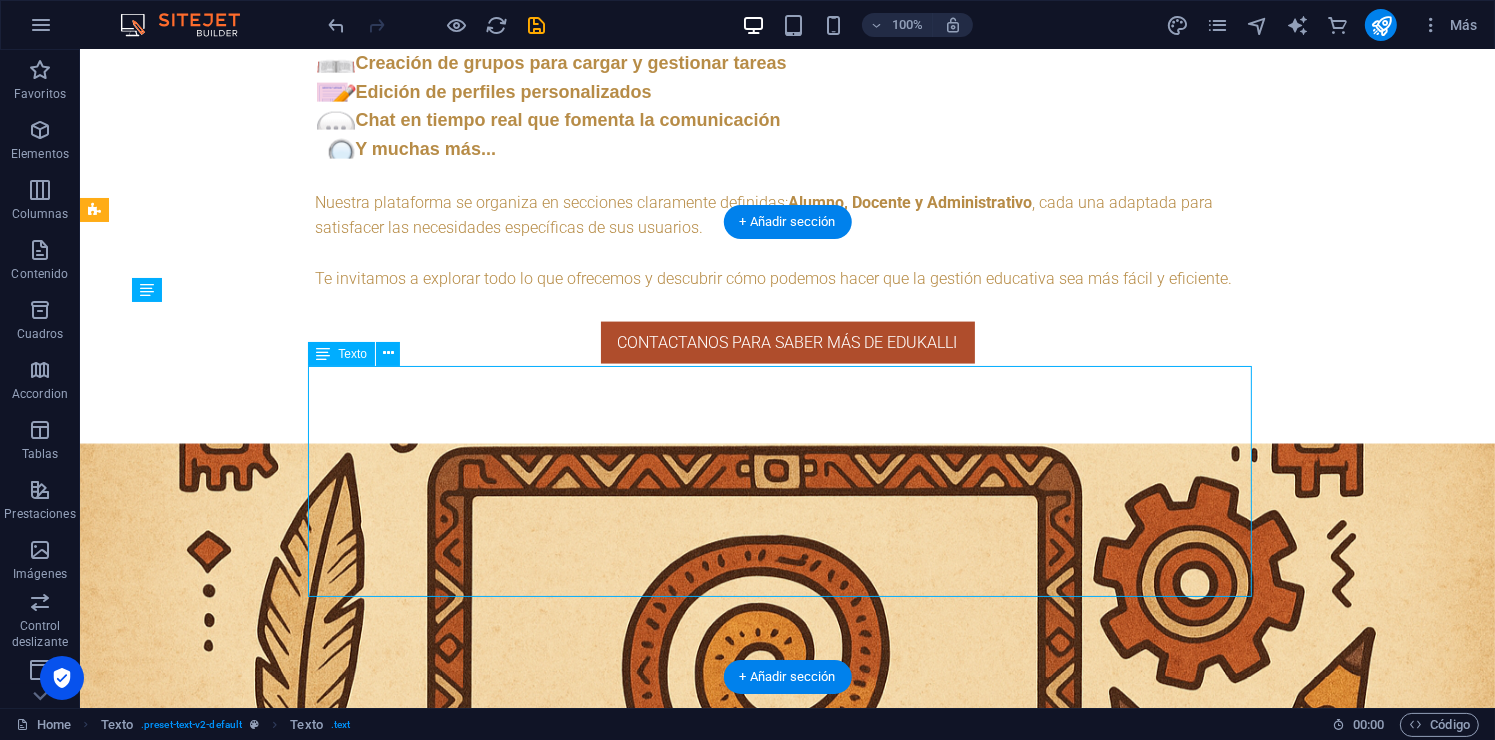 click on "🔁 Incluido en todos los planes: ✔️ Personalización de colores y branding   ✔️ Chat en tiempo real   ✔️ Registro de asistencia y calificaciones   ✔️ Panel administrativo completo   ✔️ Grupos y tareas   ✔️ Notificaciones internas  ✔️ Dominio personalizado:  tuescuela.edukalli.com ✔️ Creación de ciclos escolares" at bounding box center (787, 4061) 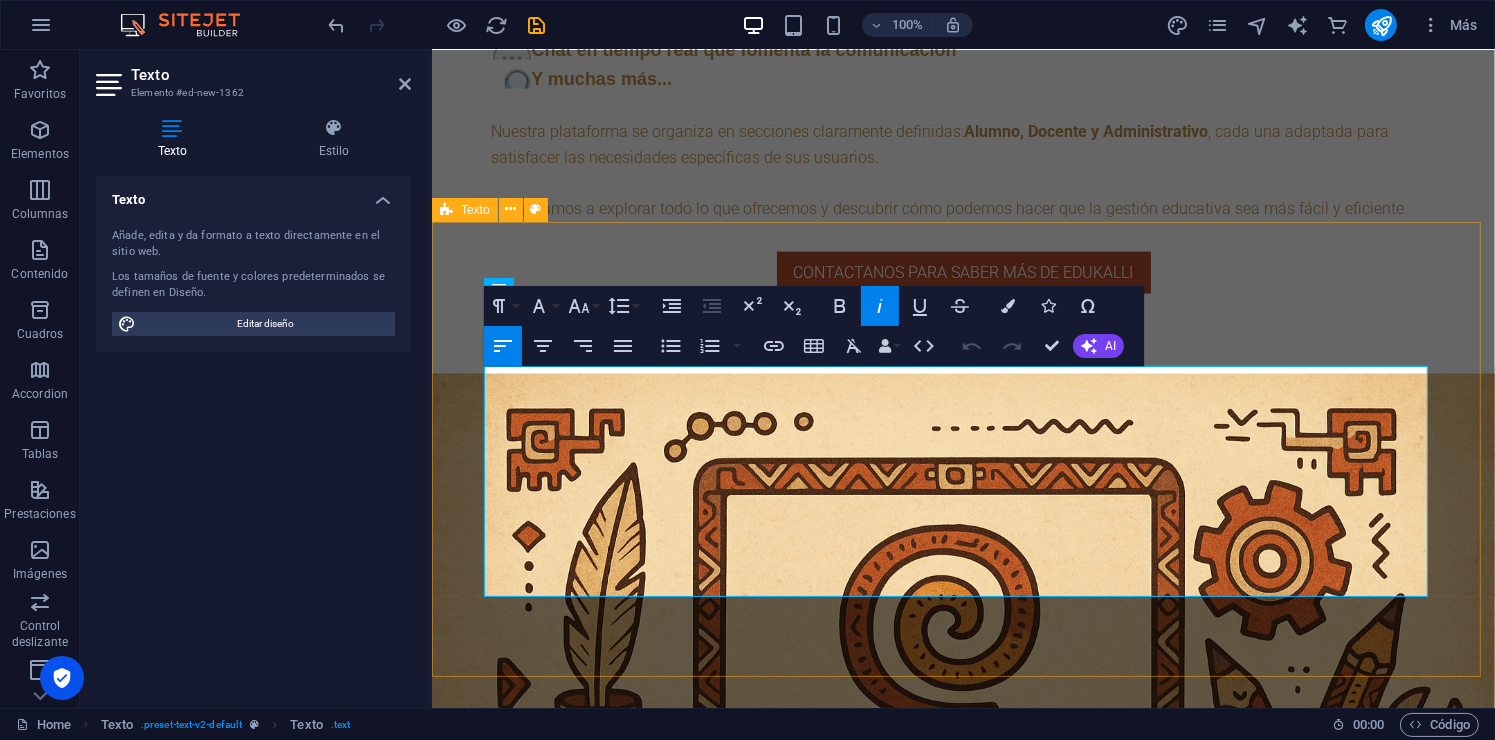 click on "Headline 🔁 Incluido en todos los planes: ✔️ Personalización de colores y branding   ✔️ Chat en tiempo real   ✔️ Registro de asistencia y calificaciones   ✔️ Panel administrativo completo   ✔️ Grupos y tareas   ✔️ Notificaciones internas  ✔️ Dominio personalizado:  tuescuela.edukalli.com ✔️ Creación de ciclos escolares" at bounding box center [962, 3920] 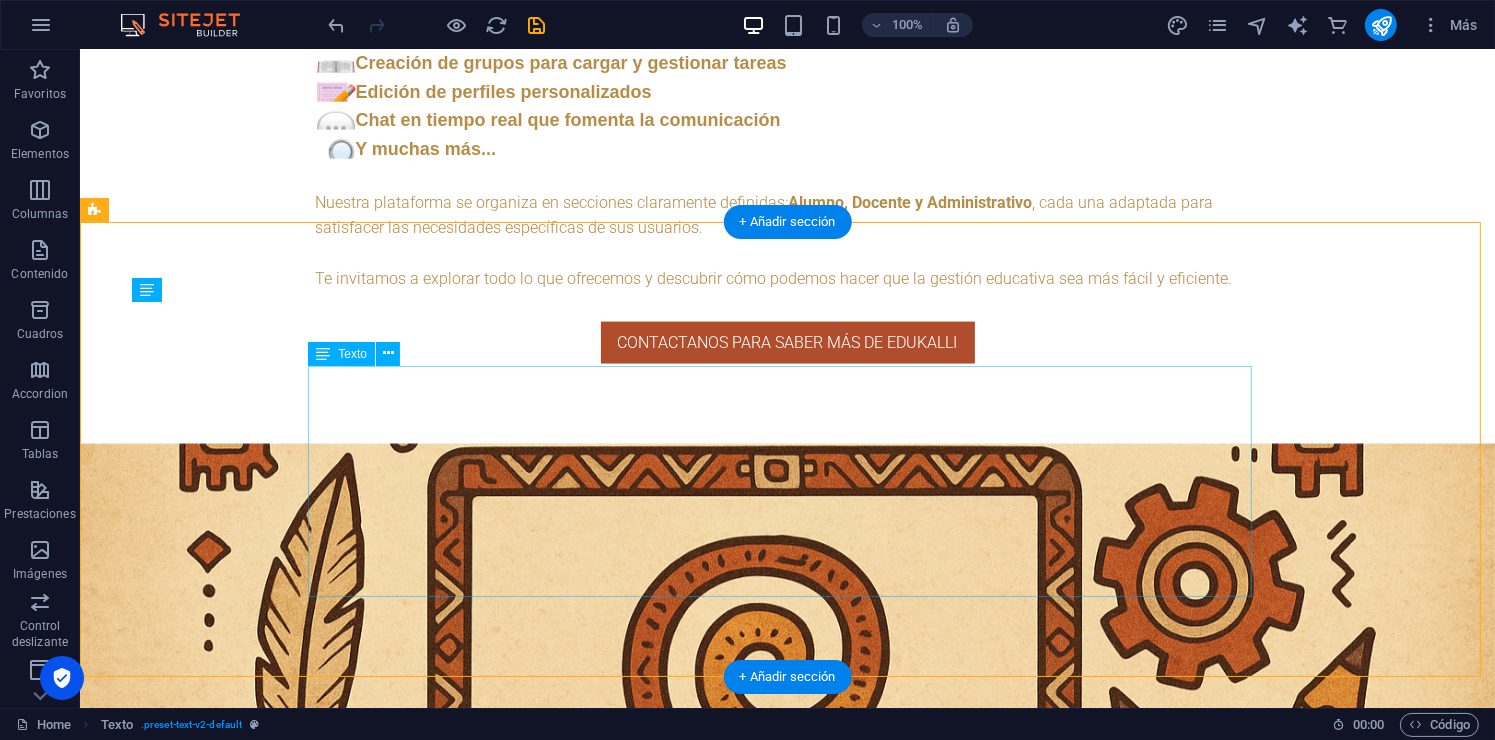 click on "🔁 Incluido en todos los planes: ✔️ Personalización de colores y branding   ✔️ Chat en tiempo real   ✔️ Registro de asistencia y calificaciones   ✔️ Panel administrativo completo   ✔️ Grupos y tareas   ✔️ Notificaciones internas  ✔️ Dominio personalizado:  tuescuela.edukalli.com ✔️ Creación de ciclos escolares" at bounding box center (787, 4061) 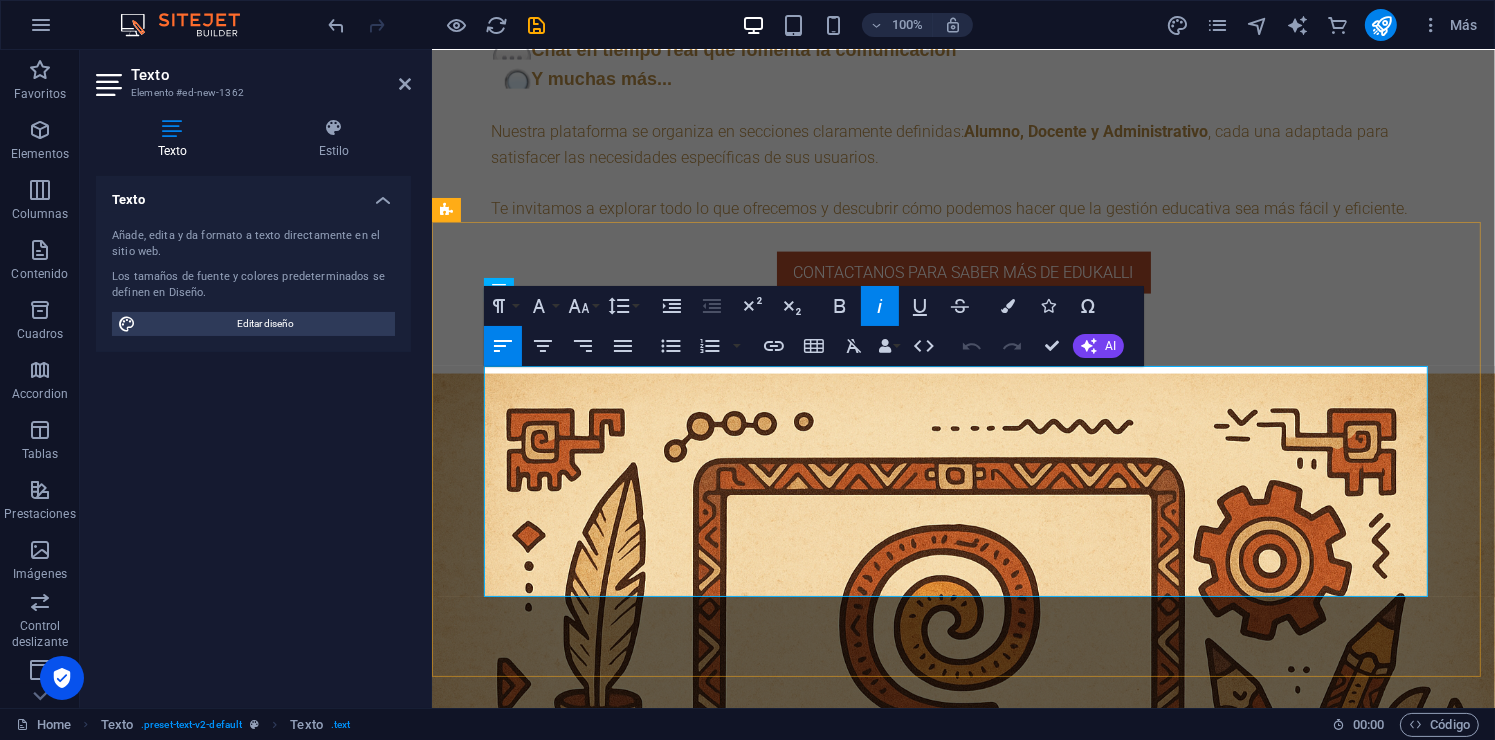 drag, startPoint x: 714, startPoint y: 379, endPoint x: 484, endPoint y: 386, distance: 230.10649 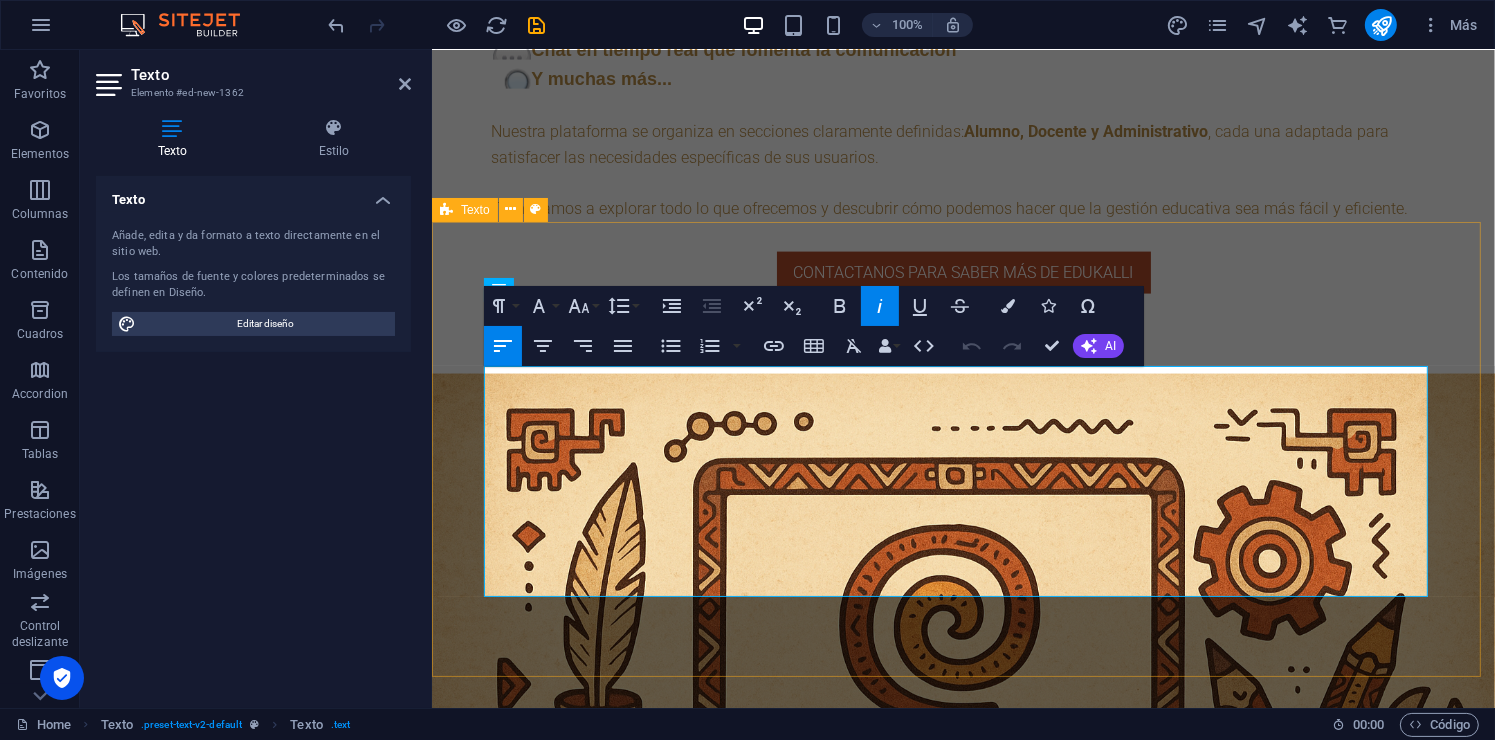 click on "Headline 🔁 Incluido en todos los planes: ✔️ Personalización de colores y branding   ✔️ Chat en tiempo real   ✔️ Registro de asistencia y calificaciones   ✔️ Panel administrativo completo   ✔️ Grupos y tareas   ✔️ Notificaciones internas  ✔️ Dominio personalizado:  tuescuela.edukalli.com ✔️ Creación de ciclos escolares" at bounding box center (962, 3920) 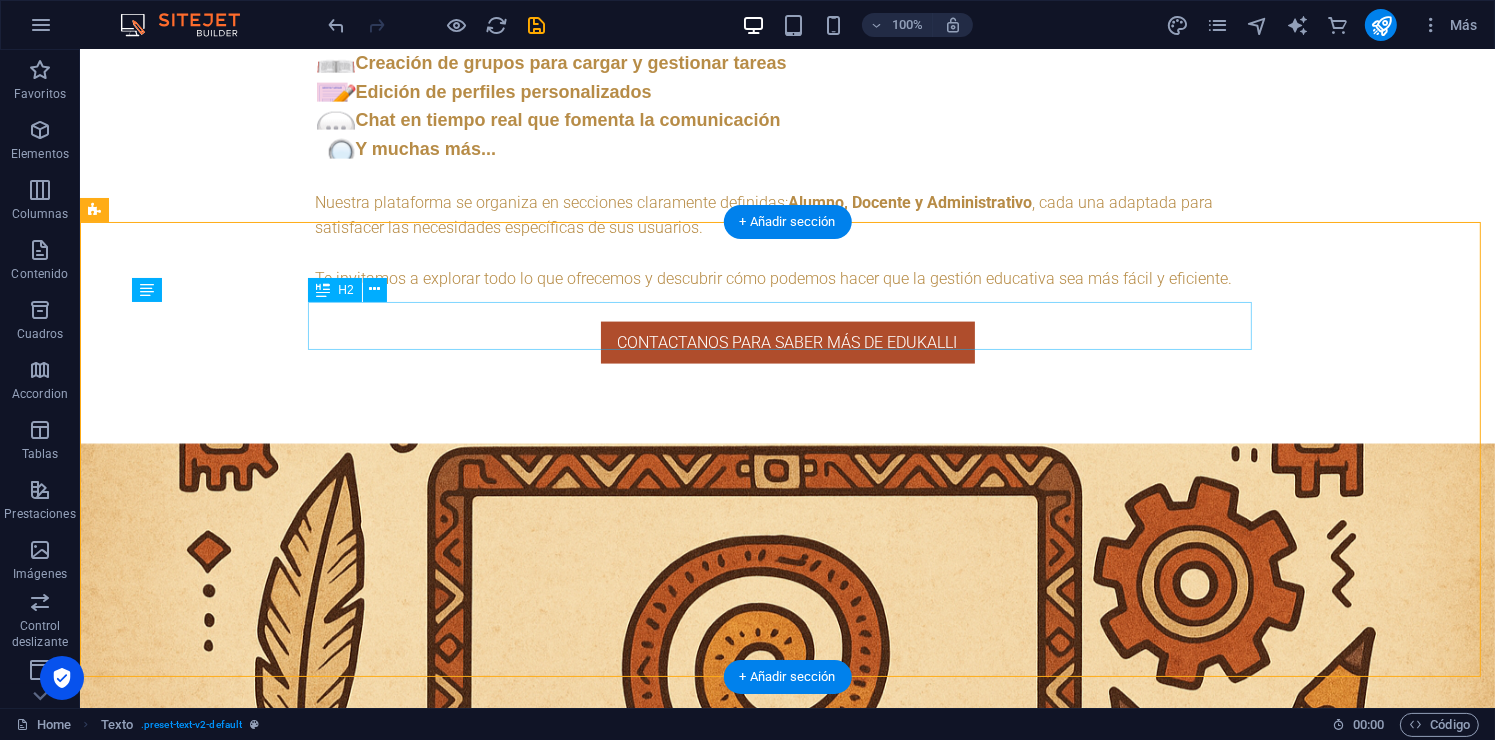 click on "Headline" at bounding box center [787, 3906] 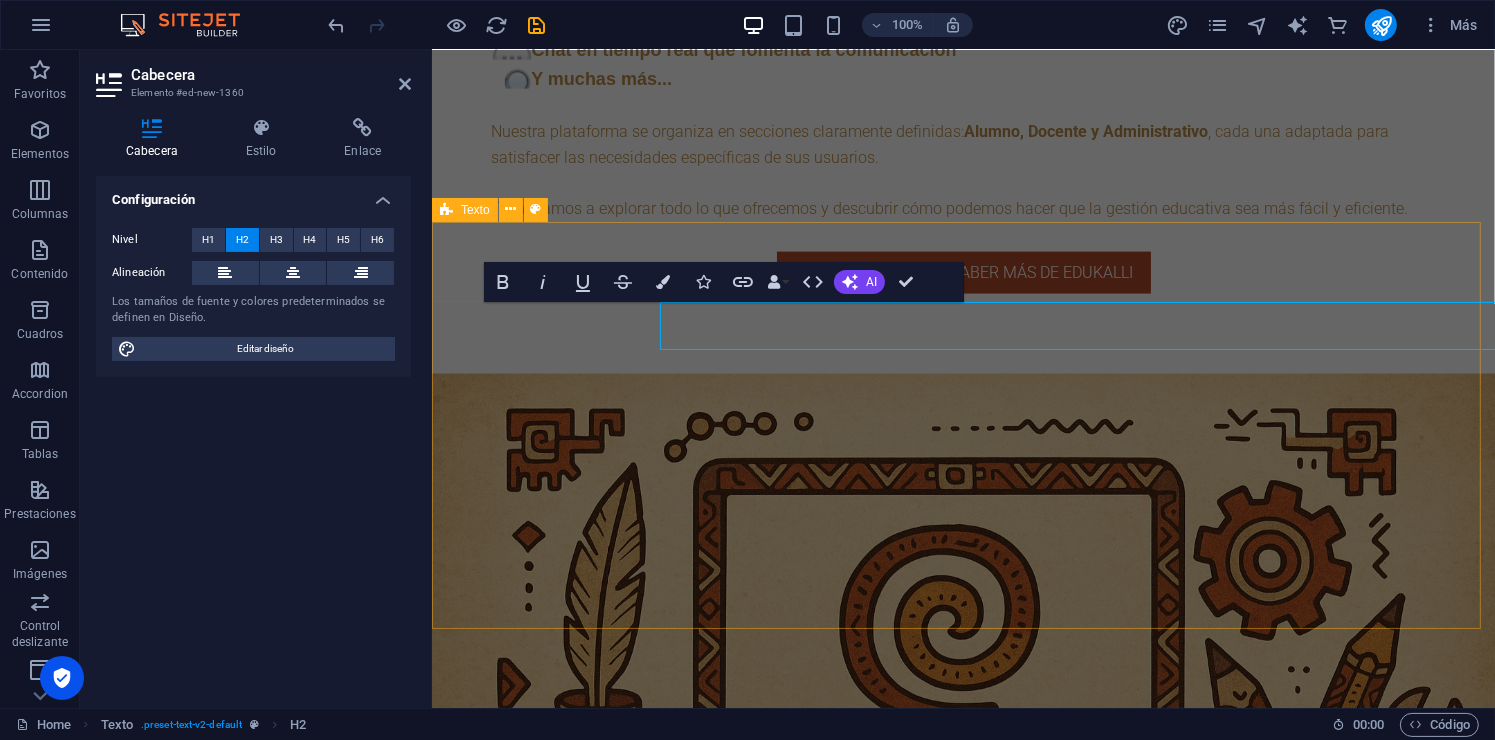 click on "Headline 🔁 Incluido en todos los planes: ✔️ Personalización de colores y branding   ✔️ Chat en tiempo real   ✔️ Registro de asistencia y calificaciones   ✔️ Panel administrativo completo   ✔️ Grupos y tareas   ✔️ Notificaciones internas  ✔️ Dominio personalizado:  tuescuela.edukalli.com ✔️ Creación de ciclos escolares" at bounding box center [962, 3920] 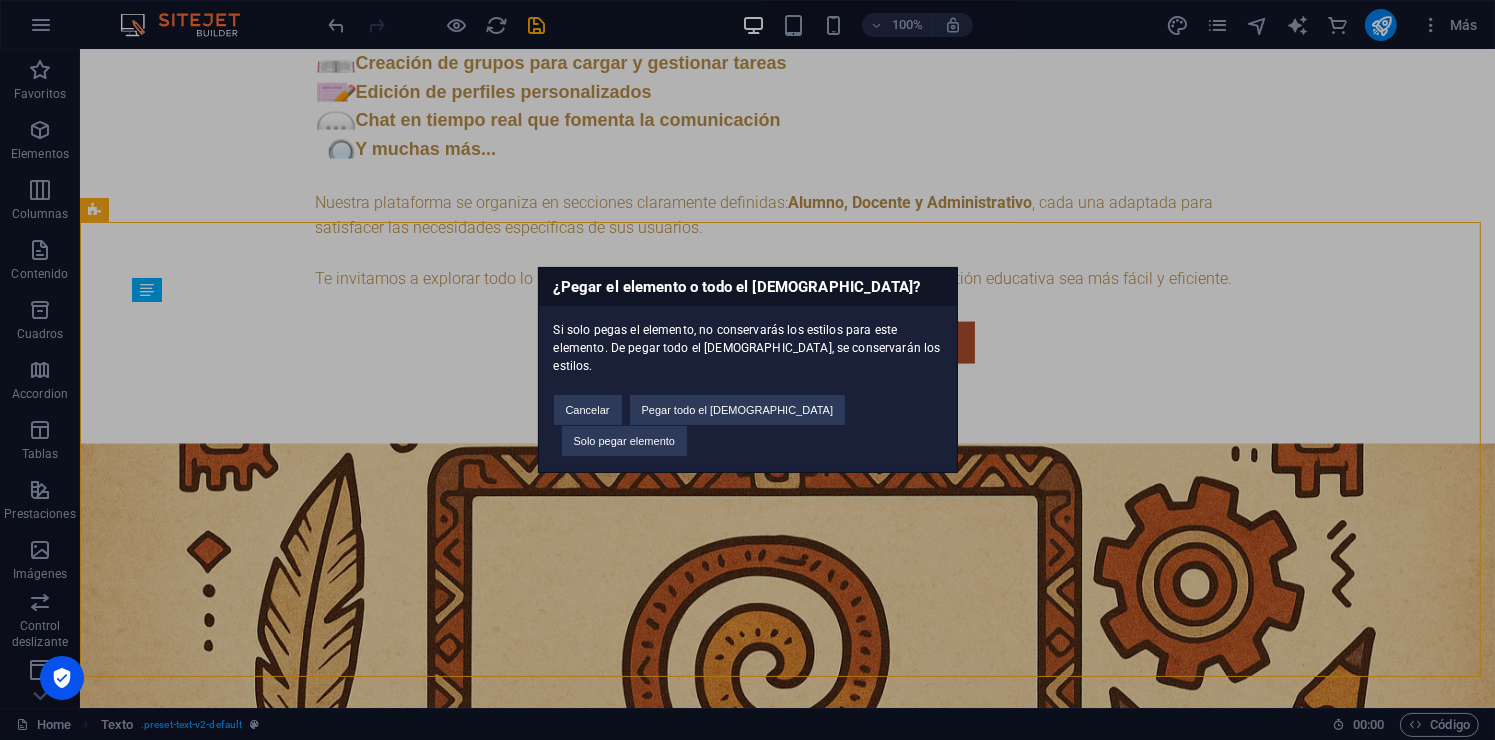 type 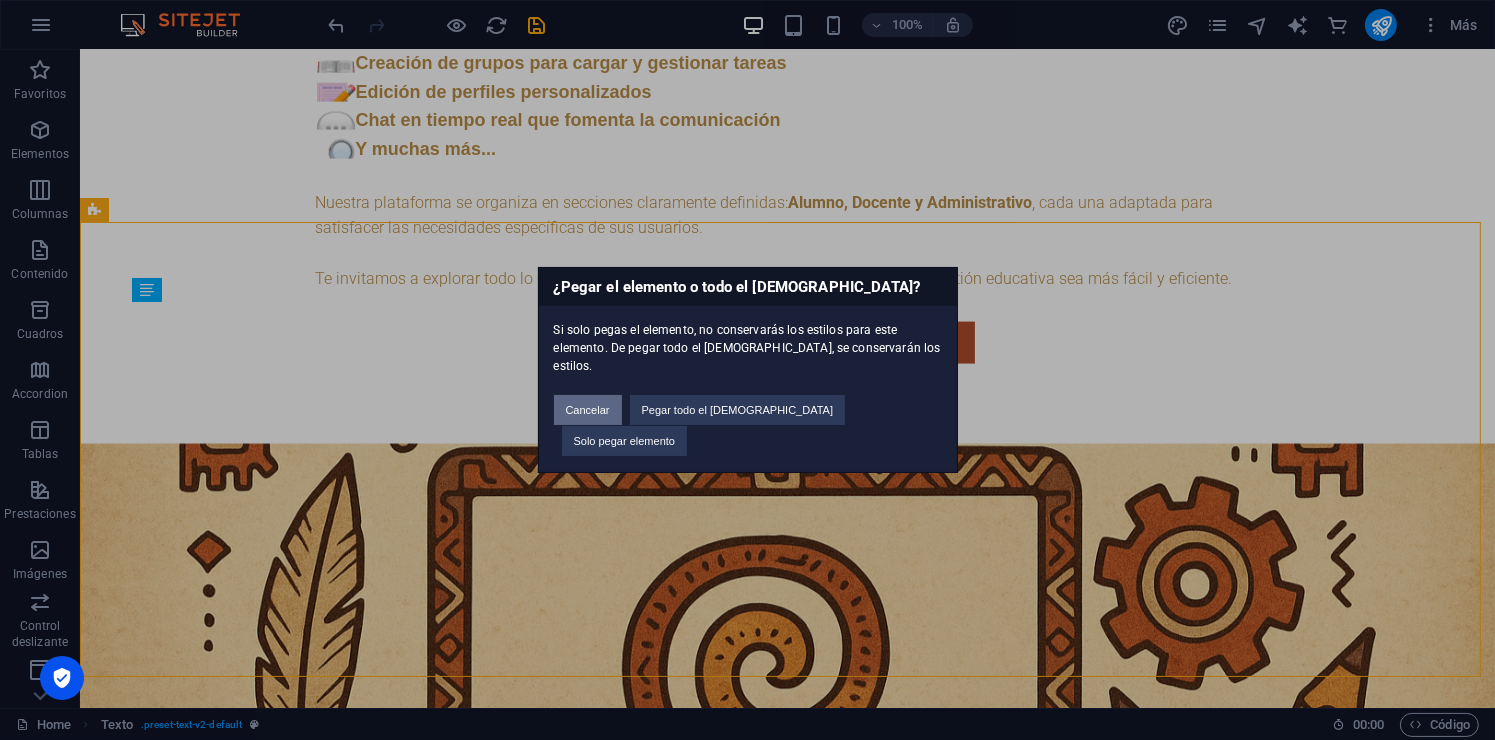 click on "Cancelar" at bounding box center [588, 410] 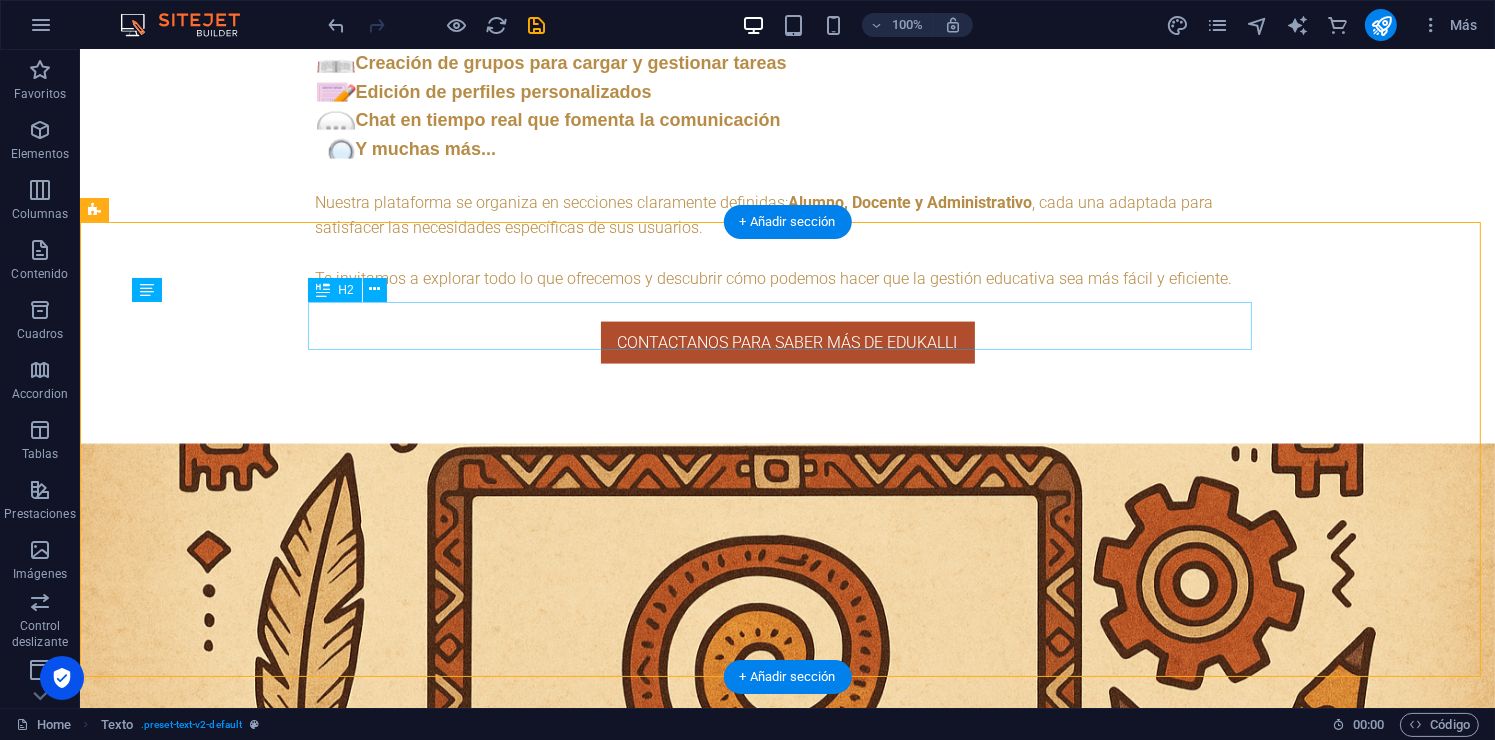 click on "Headline" at bounding box center [787, 3906] 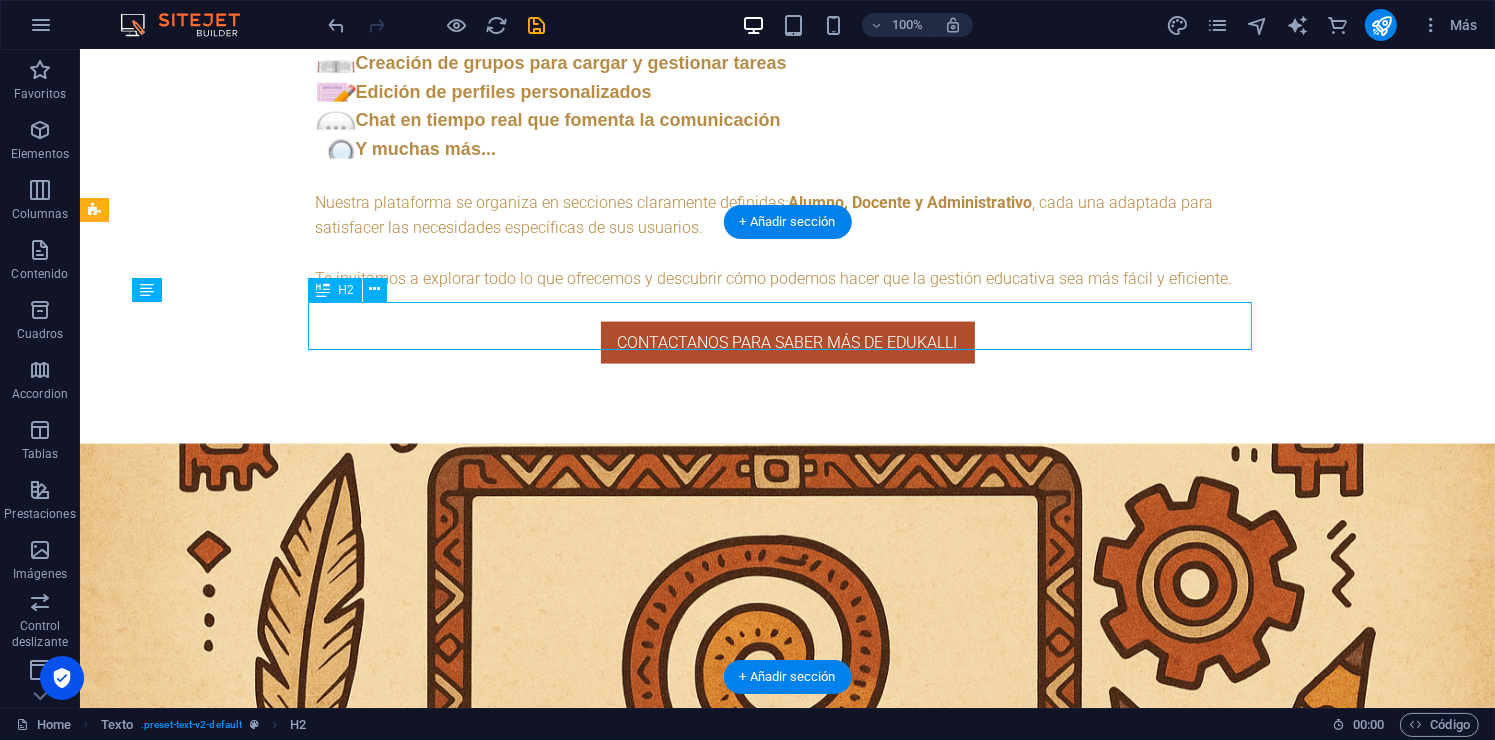 click on "Headline" at bounding box center (787, 3906) 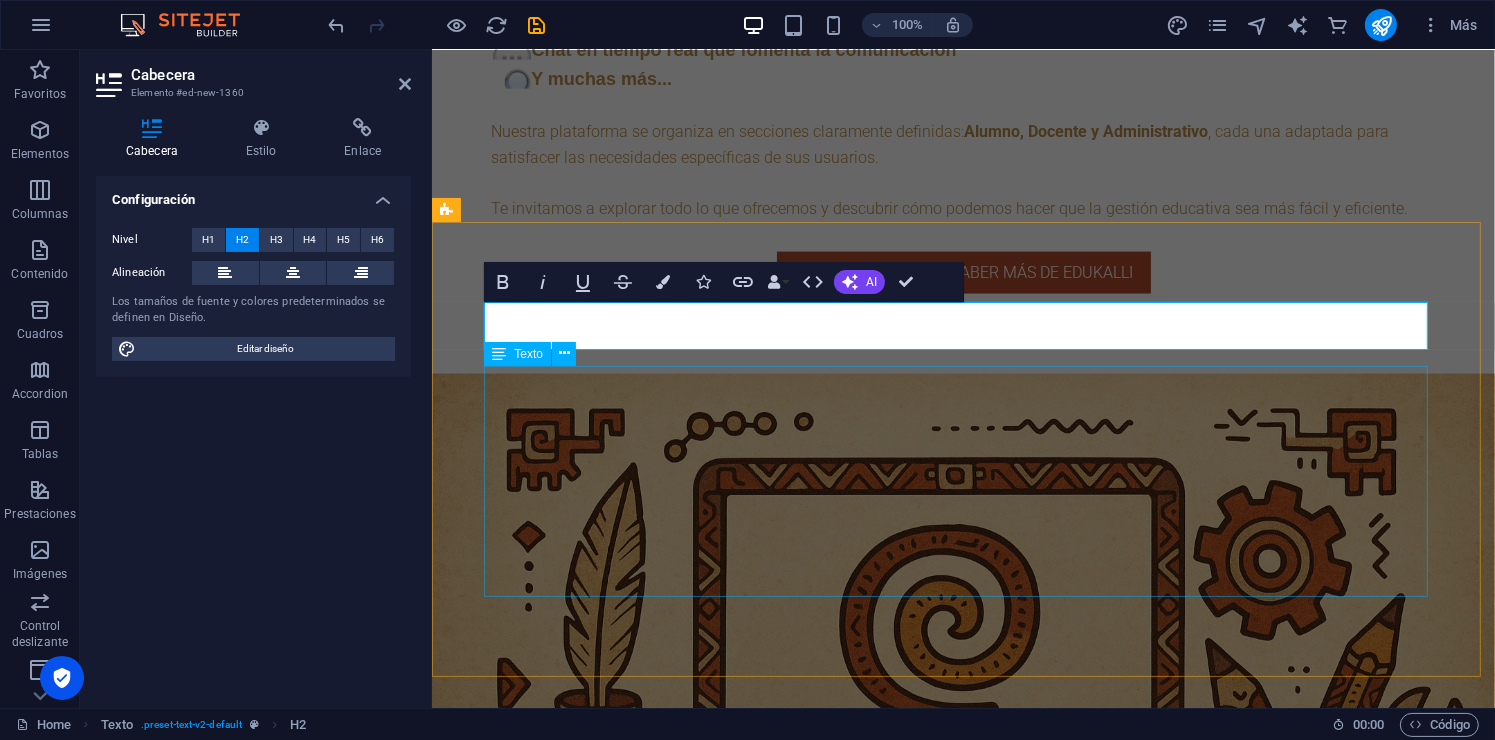 click on "🔁 Incluido en todos los planes: ✔️ Personalización de colores y branding   ✔️ Chat en tiempo real   ✔️ Registro de asistencia y calificaciones   ✔️ Panel administrativo completo   ✔️ Grupos y tareas   ✔️ Notificaciones internas  ✔️ Dominio personalizado:  tuescuela.edukalli.com ✔️ Creación de ciclos escolares" at bounding box center (963, 3952) 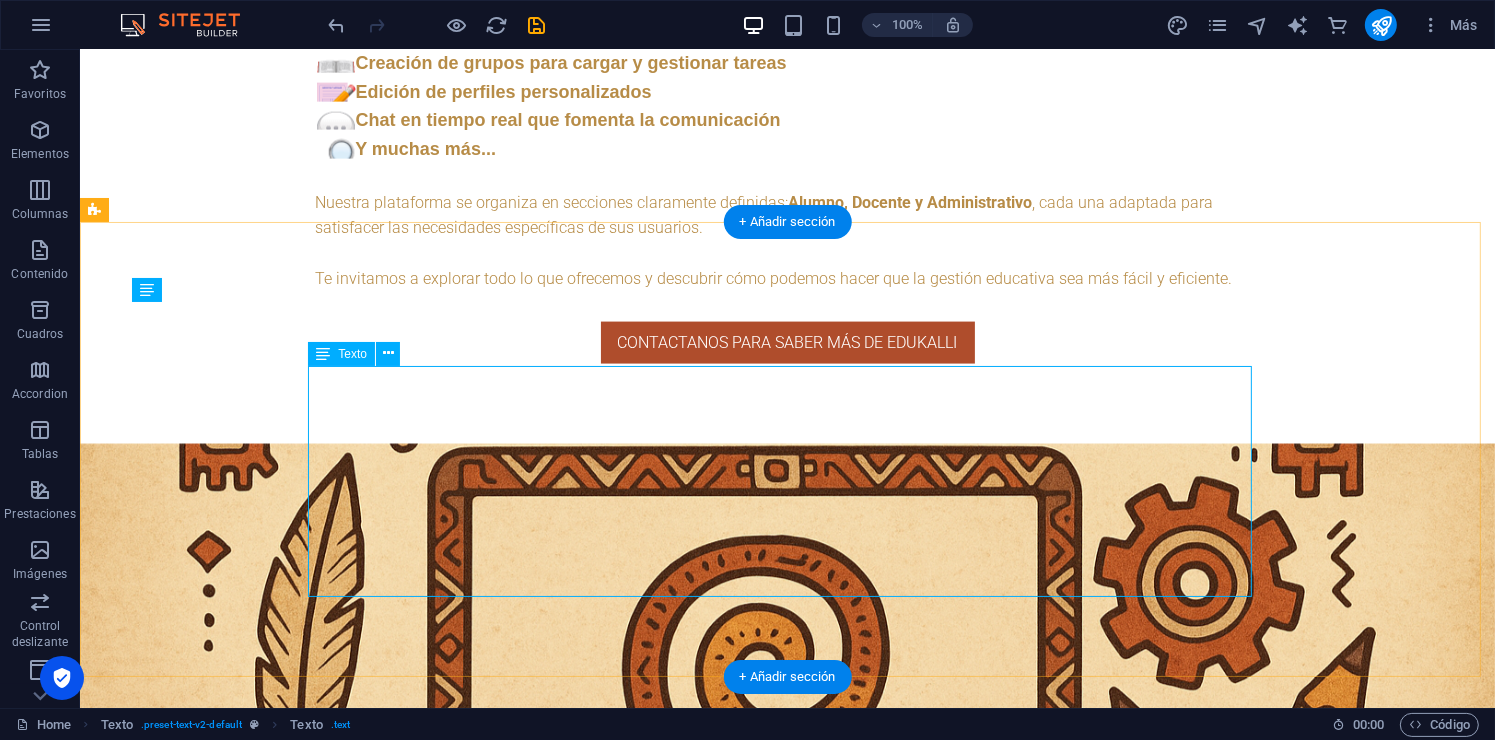 click on "🔁 Incluido en todos los planes: ✔️ Personalización de colores y branding   ✔️ Chat en tiempo real   ✔️ Registro de asistencia y calificaciones   ✔️ Panel administrativo completo   ✔️ Grupos y tareas   ✔️ Notificaciones internas  ✔️ Dominio personalizado:  tuescuela.edukalli.com ✔️ Creación de ciclos escolares" at bounding box center [787, 4061] 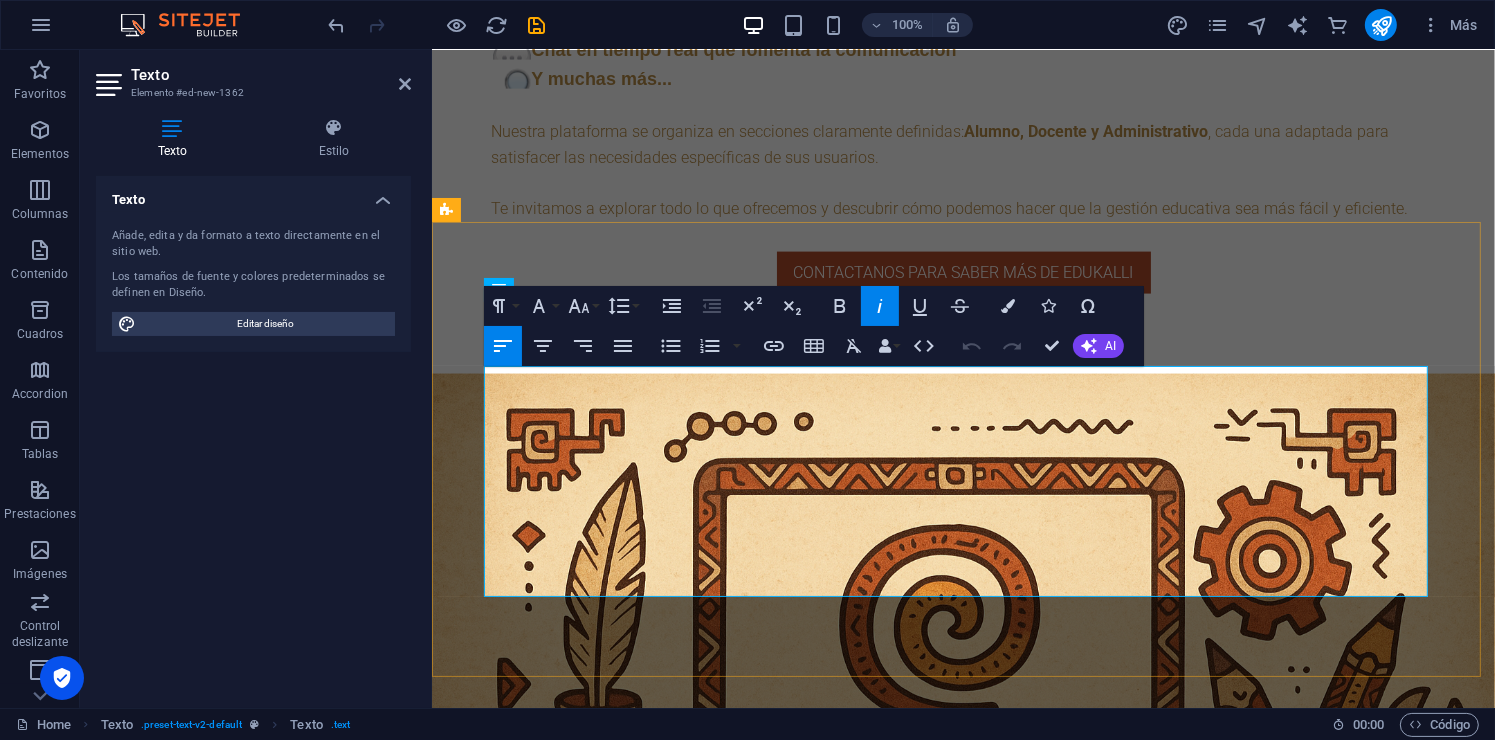 click on "🔁 Incluido en todos los planes:" at bounding box center (963, 3850) 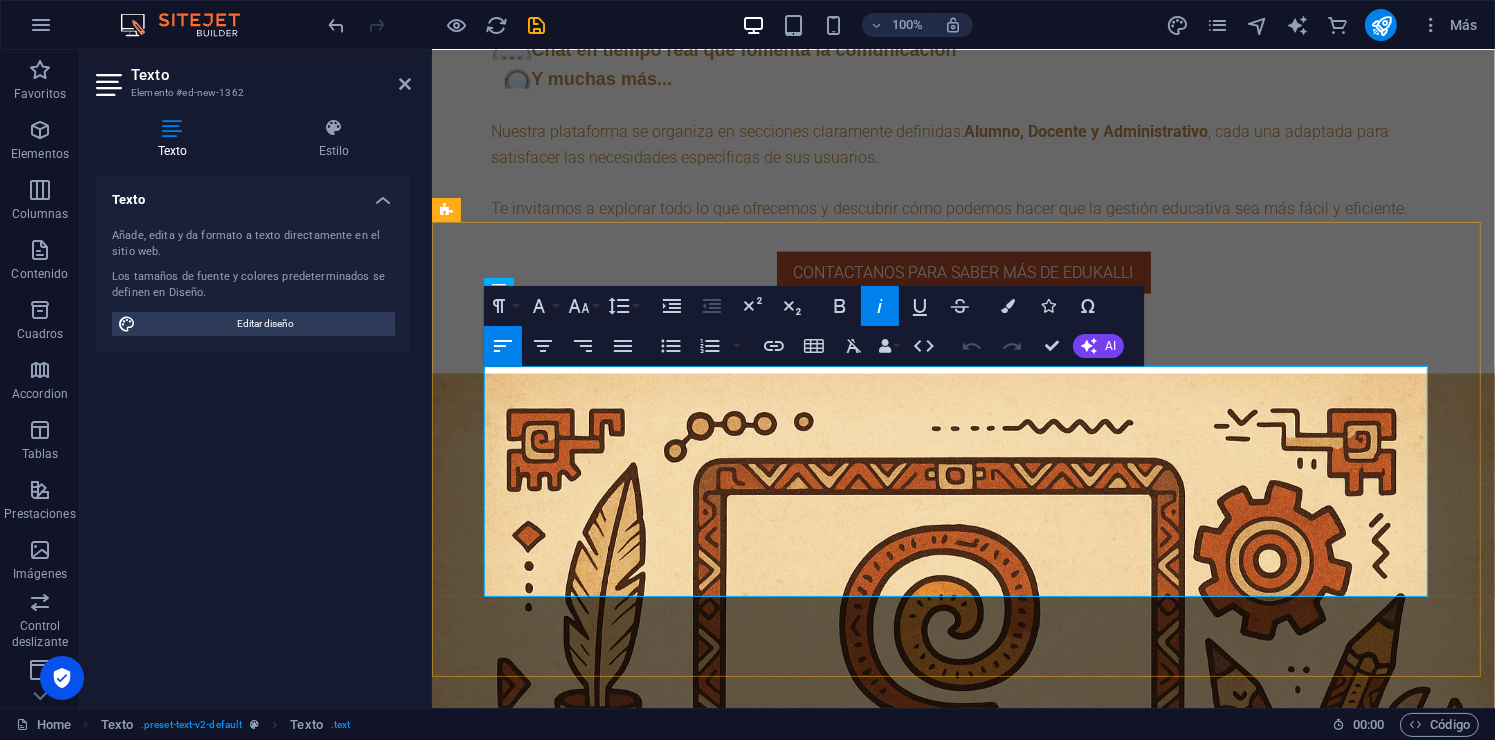 click on "🔁 Incluido en todos los planes:" at bounding box center [963, 3850] 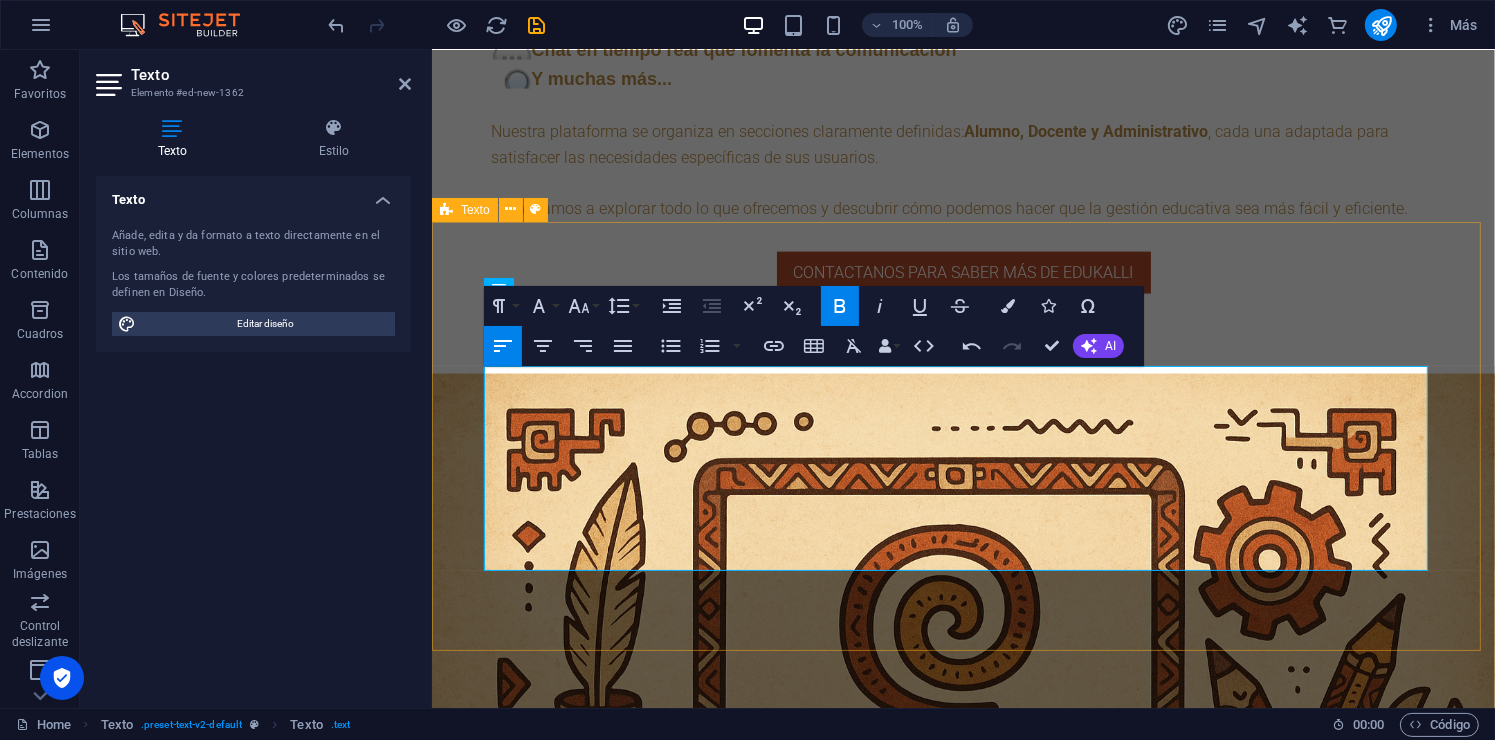 click on "🔁 Incluido en todos los planes: ✔️ Personalización de colores y branding   ✔️ Chat en tiempo real   ✔️ Registro de asistencia y calificaciones   ✔️ Panel administrativo completo   ✔️ Grupos y tareas   ✔️ Notificaciones internas  ✔️ Dominio personalizado:  tuescuela.edukalli.com ✔️ Creación de ciclos escolares" at bounding box center (962, 3908) 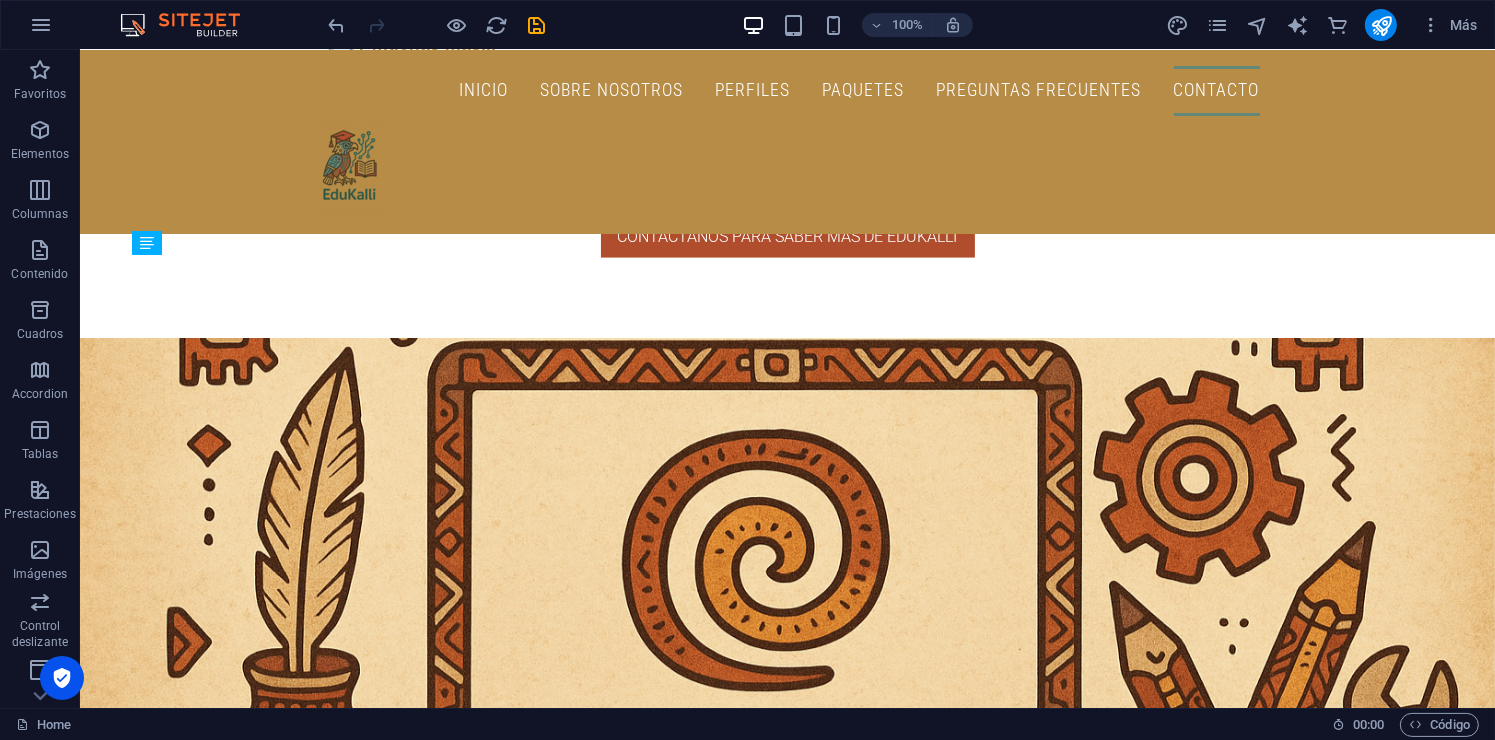 scroll, scrollTop: 2902, scrollLeft: 0, axis: vertical 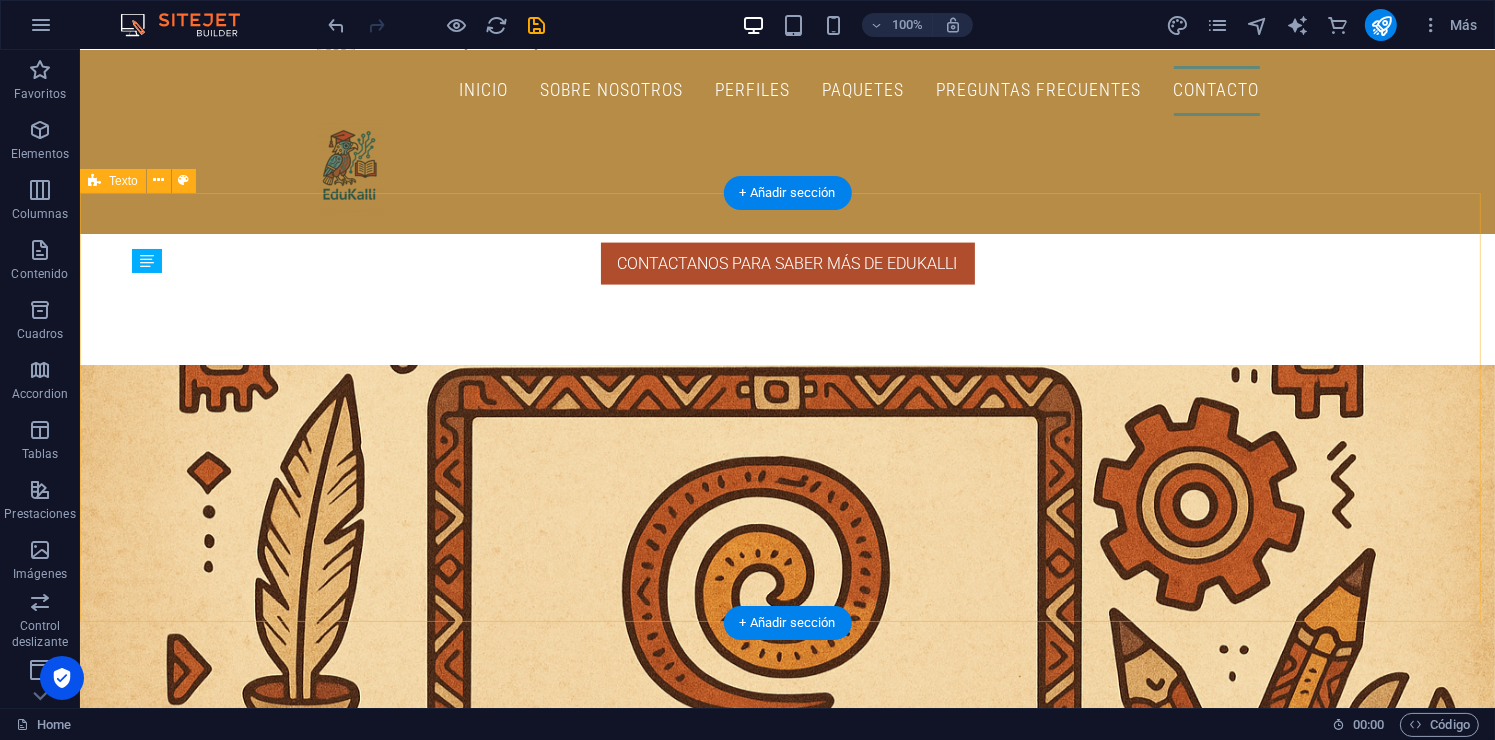 click on "🔁 Incluido en todos los planes: ✔️ Personalización de colores y branding   ✔️ Chat en tiempo real   ✔️ Registro de asistencia y calificaciones   ✔️ Panel administrativo completo   ✔️ Grupos y tareas   ✔️ Notificaciones internas  ✔️ Dominio personalizado:  tuescuela.edukalli.com ✔️ Creación de ciclos escolares" at bounding box center (786, 3938) 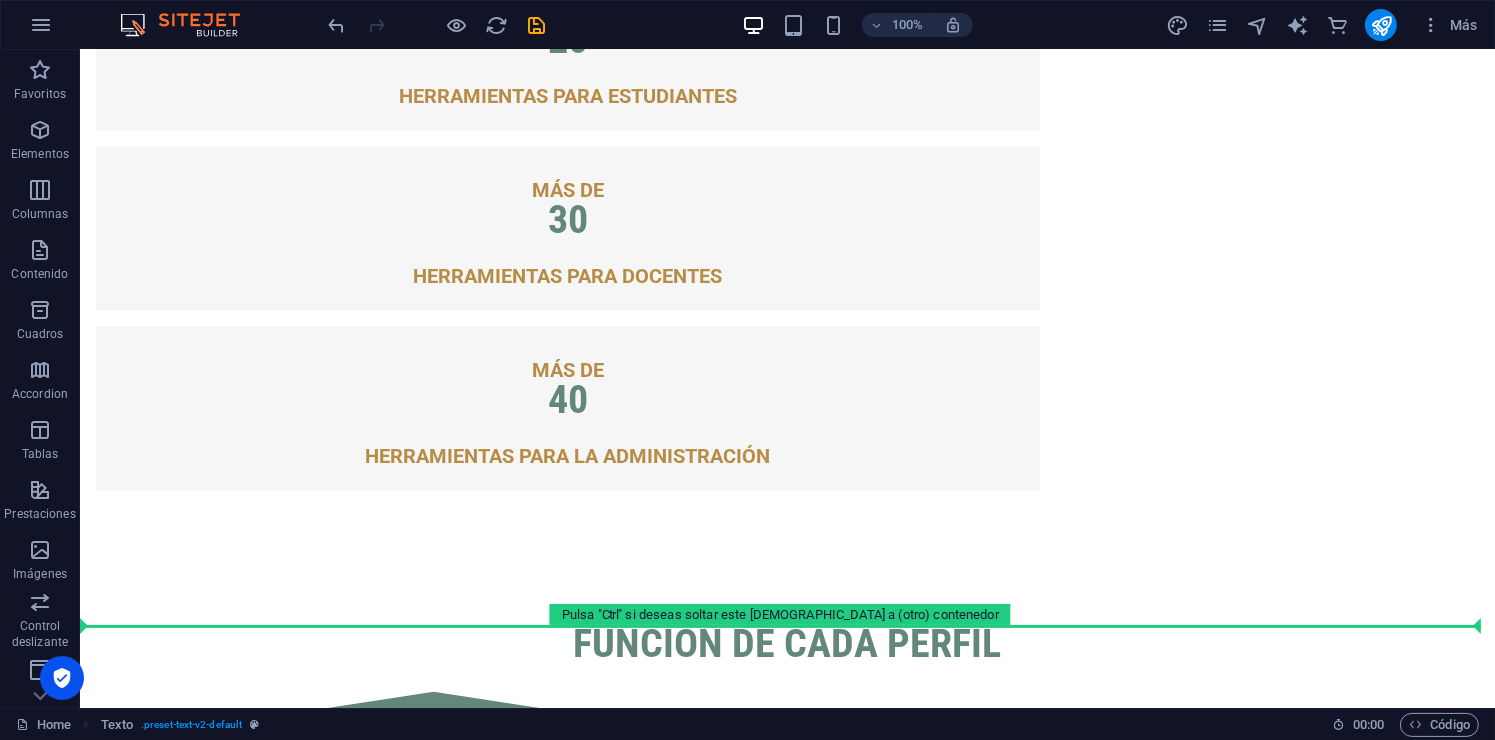 scroll, scrollTop: 3980, scrollLeft: 0, axis: vertical 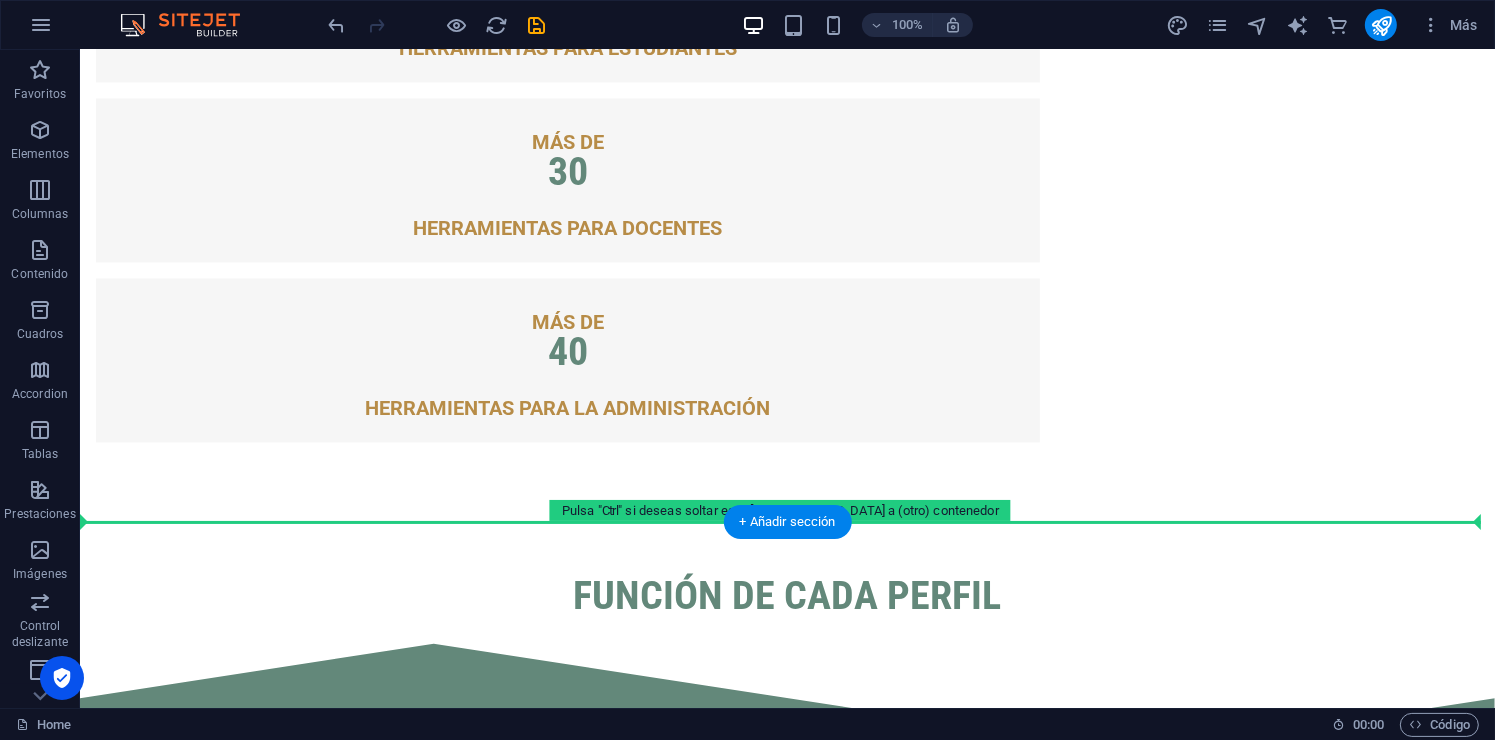drag, startPoint x: 1295, startPoint y: 210, endPoint x: 1206, endPoint y: 472, distance: 276.70383 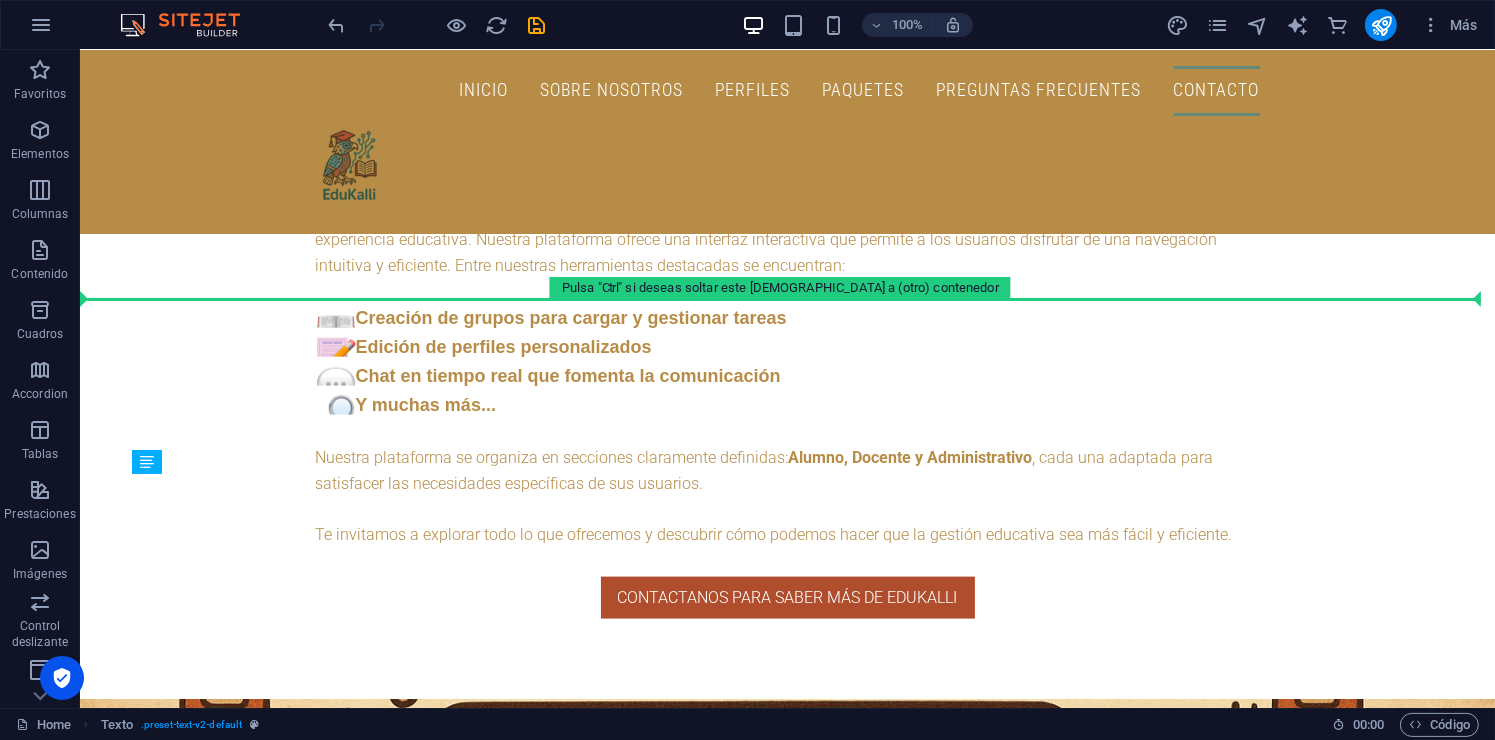 scroll, scrollTop: 2560, scrollLeft: 0, axis: vertical 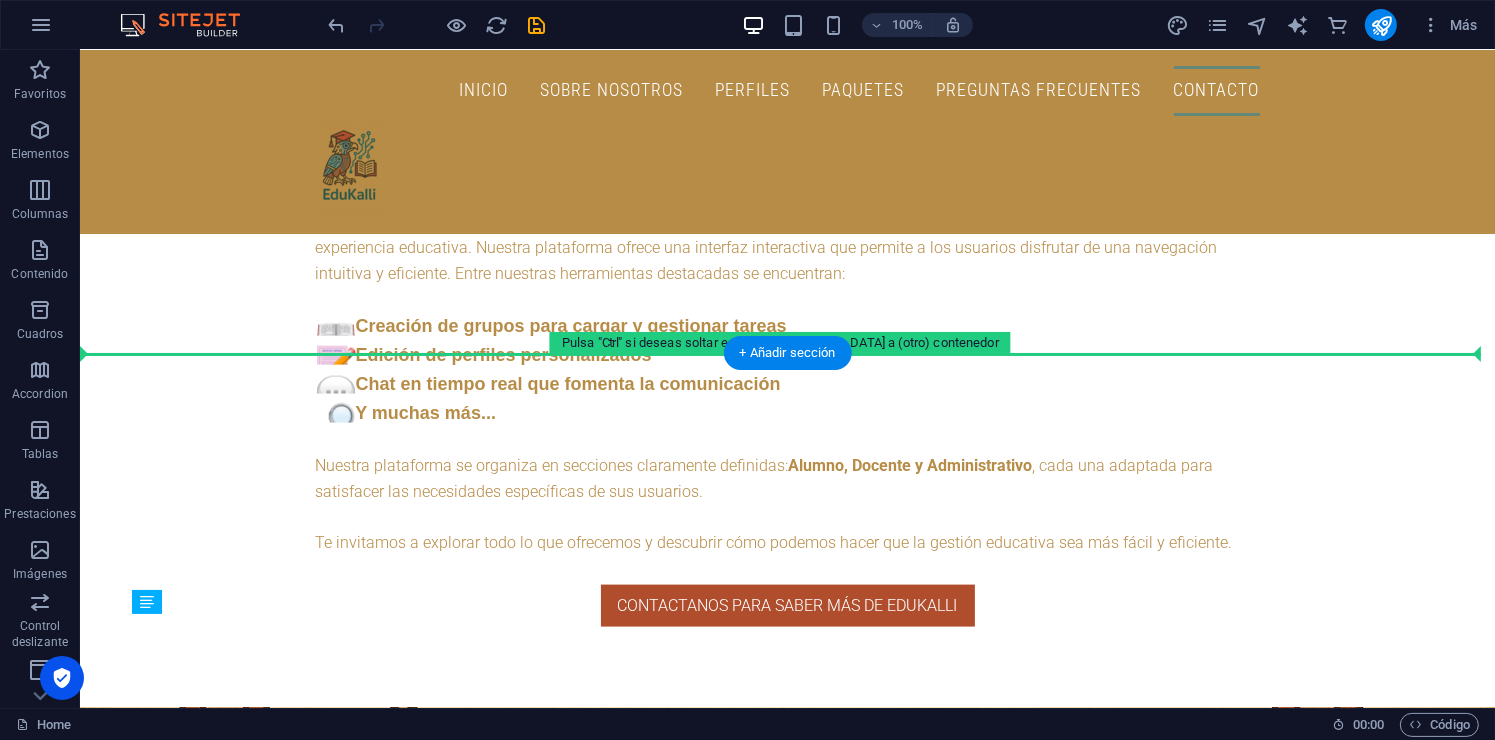 drag, startPoint x: 1255, startPoint y: 420, endPoint x: 1242, endPoint y: 348, distance: 73.1642 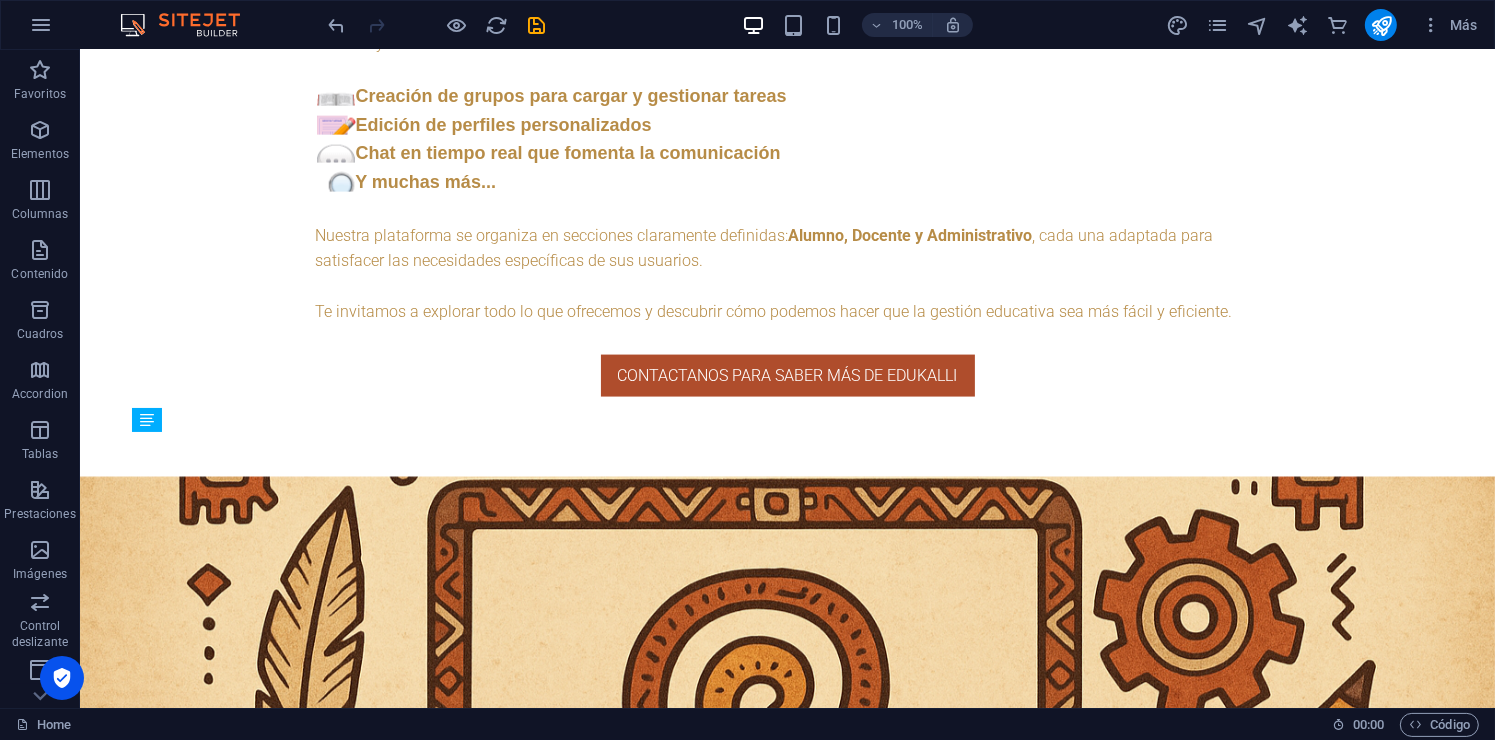 scroll, scrollTop: 2938, scrollLeft: 0, axis: vertical 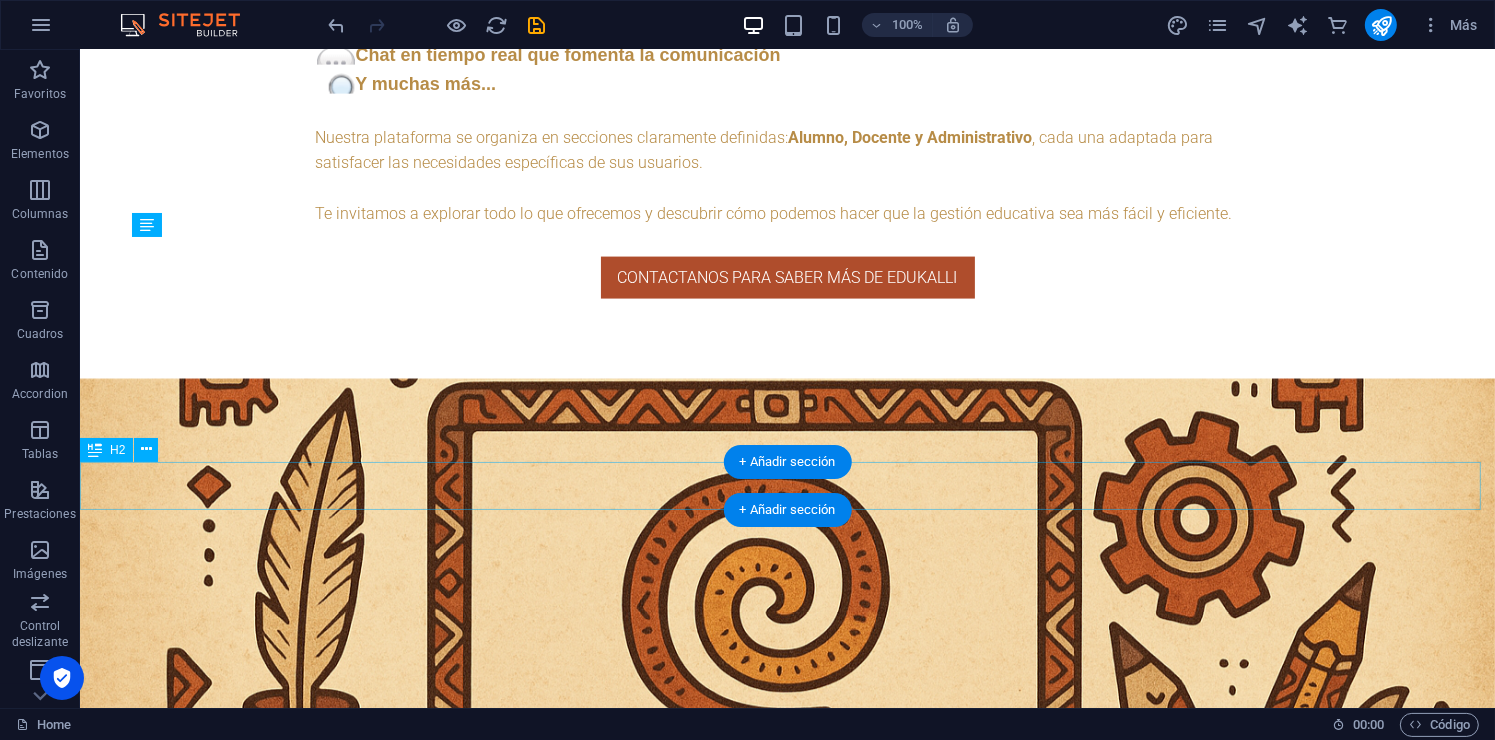 click on "Paquetes de pago" at bounding box center (786, 4066) 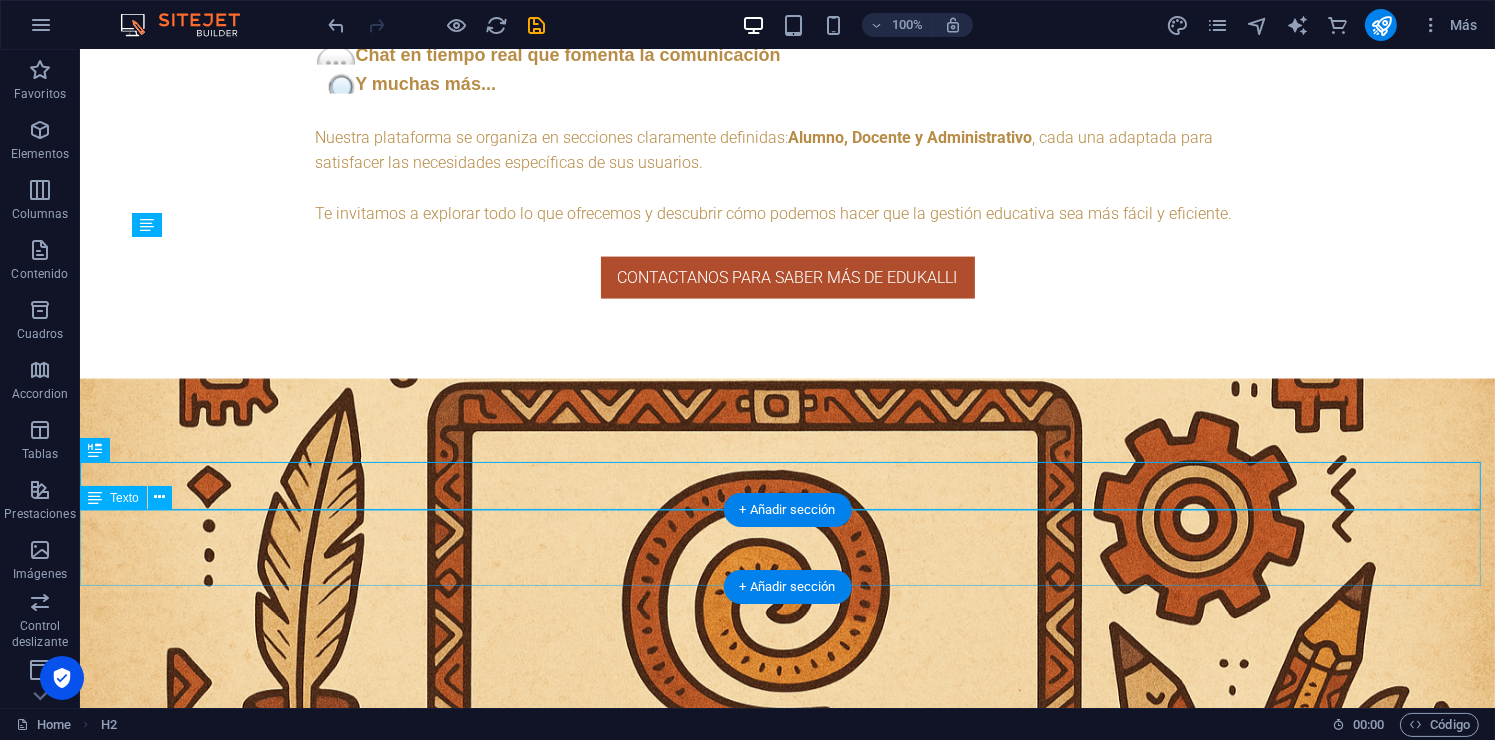 click on "Estos paquetes que te ofrecemos son por usuario, diseñados para tu comodidad y facilidad de pagos.  Cabe destacar que estos precios son negociables y, si requieres otras herramientas,  los costos aumentarán según la herramienta mencionada." at bounding box center [786, 4128] 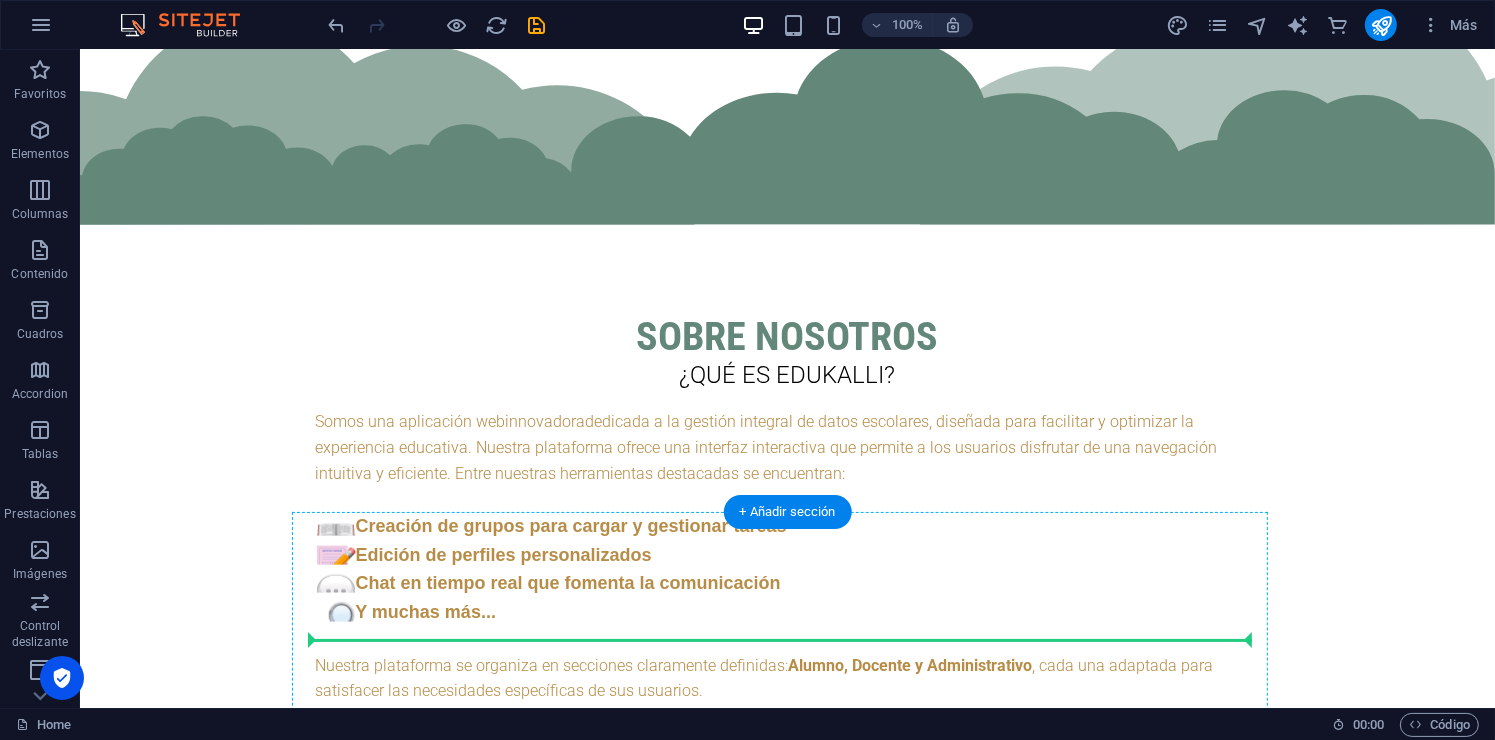 scroll, scrollTop: 2418, scrollLeft: 0, axis: vertical 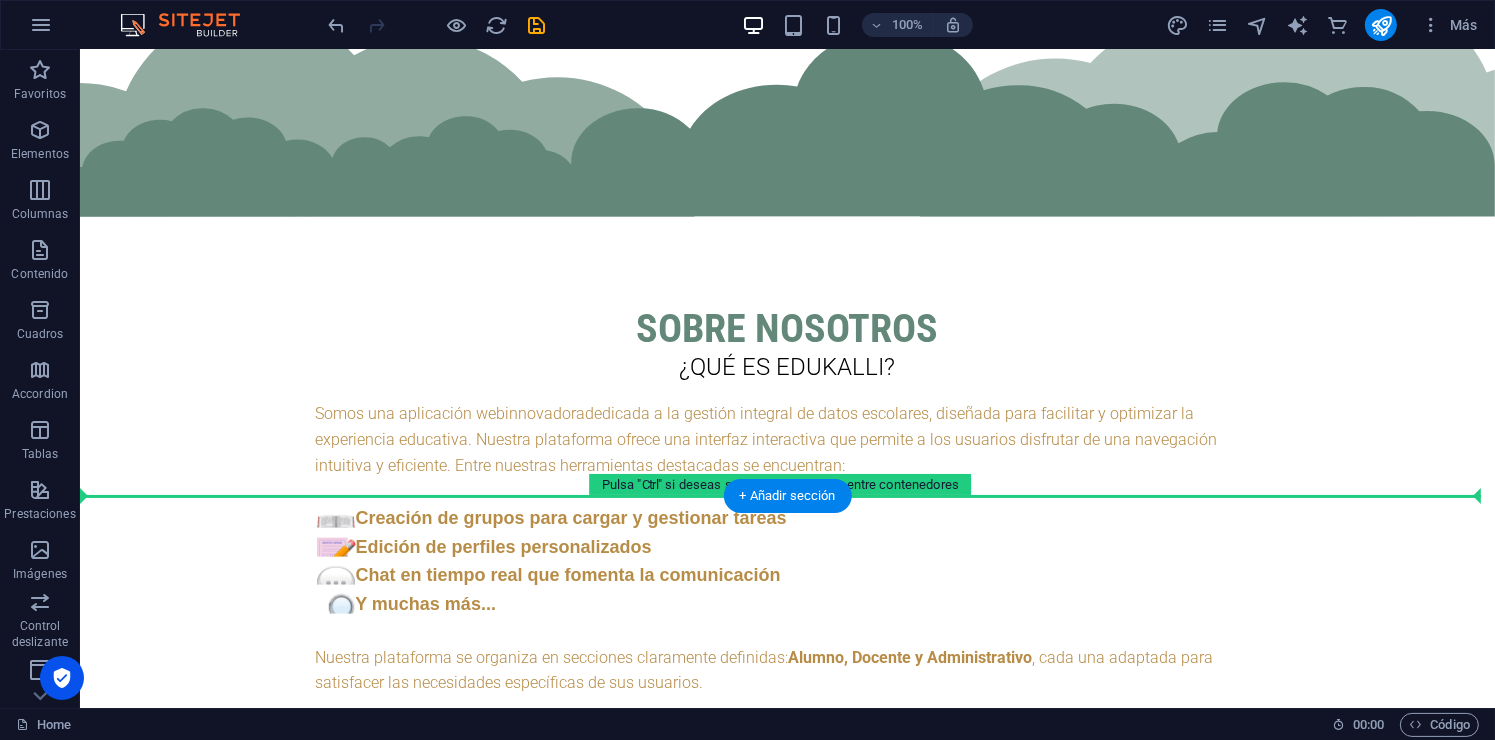 drag, startPoint x: 1263, startPoint y: 482, endPoint x: 1230, endPoint y: 498, distance: 36.67424 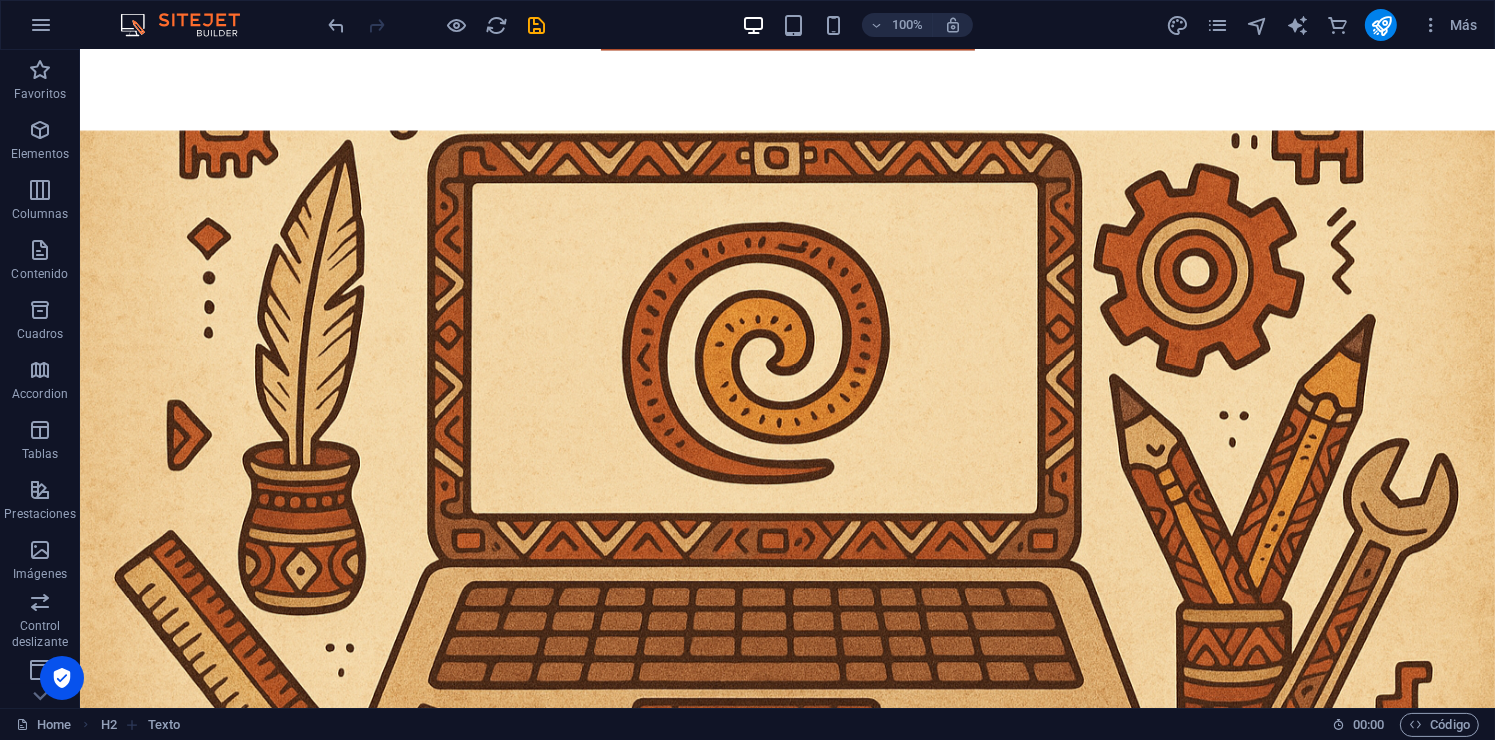 scroll, scrollTop: 3000, scrollLeft: 0, axis: vertical 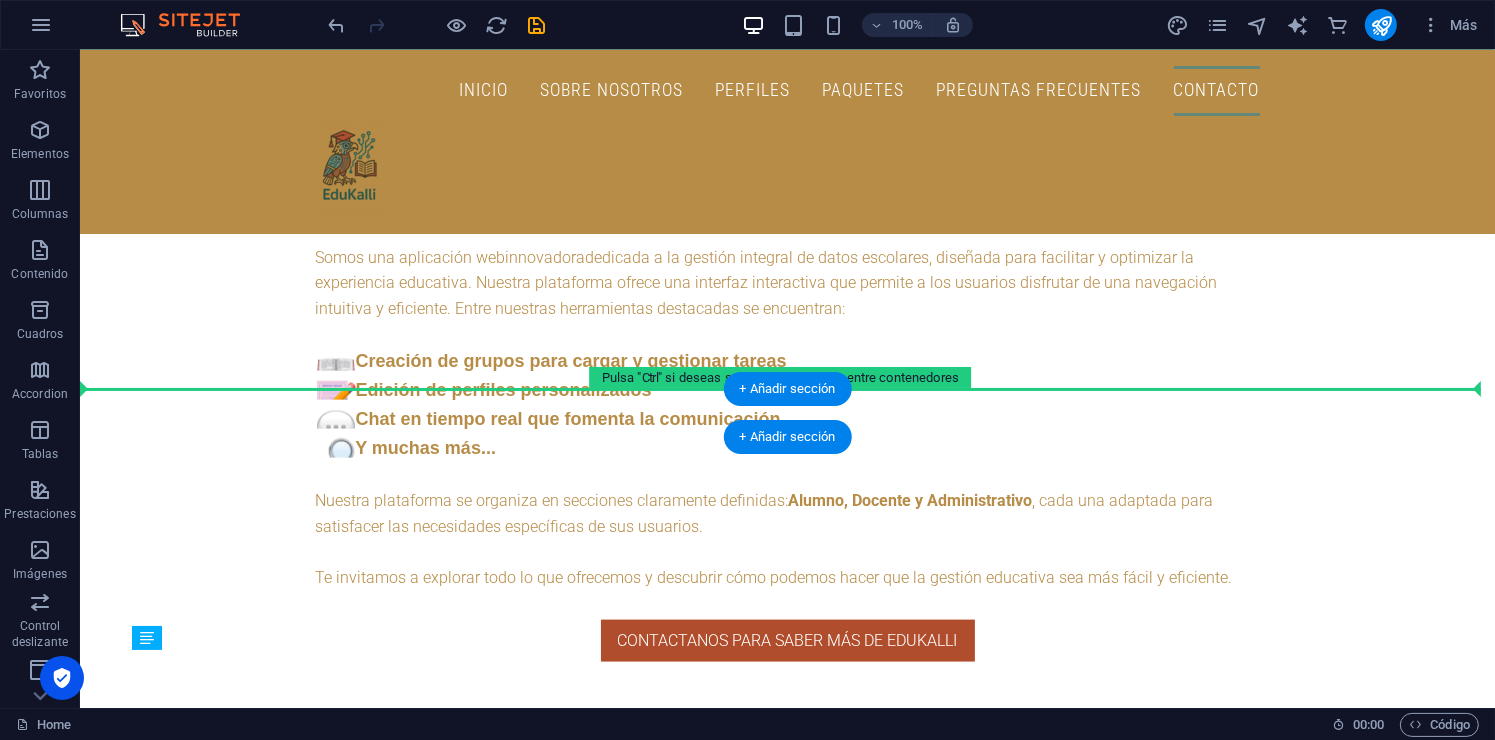 drag, startPoint x: 1015, startPoint y: 499, endPoint x: 1034, endPoint y: 398, distance: 102.77159 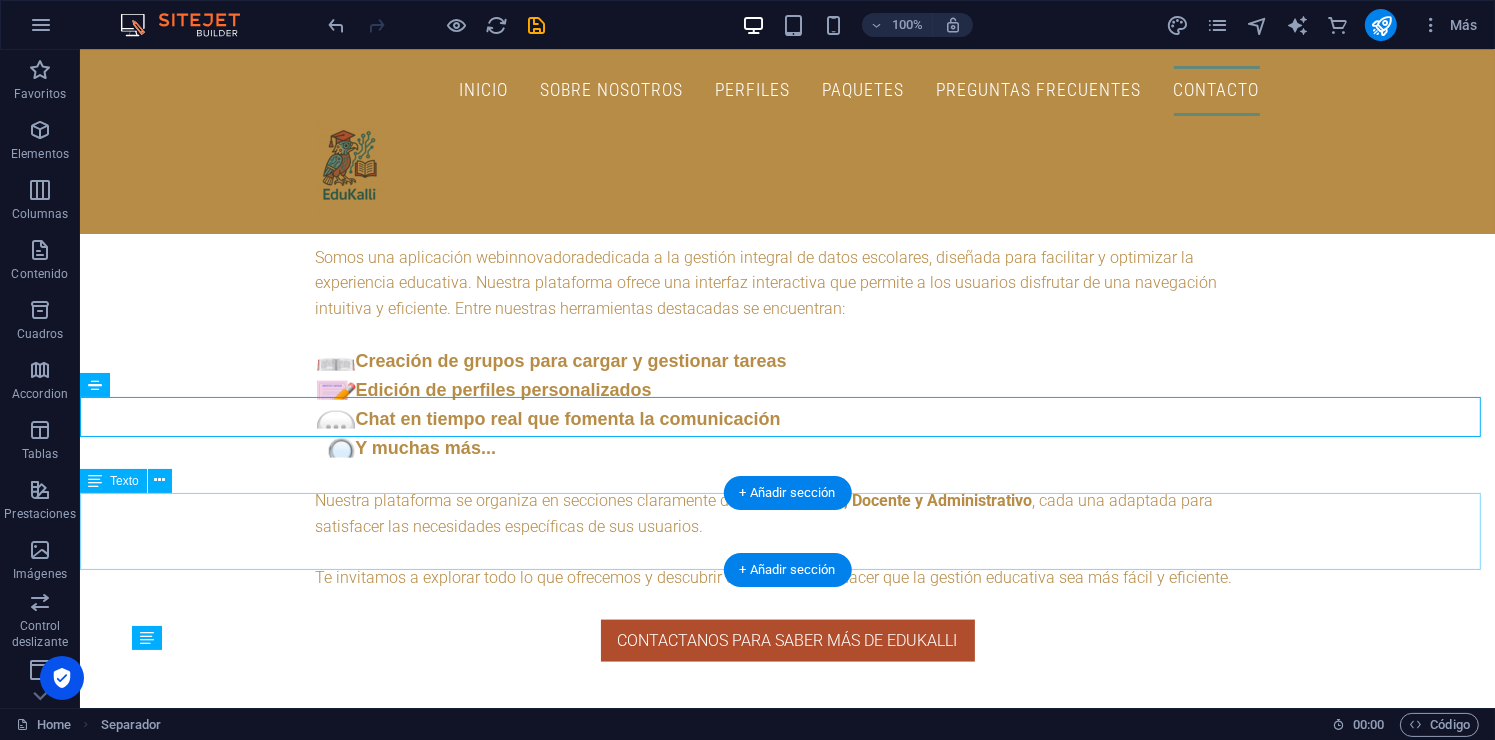 click on "Estos paquetes que te ofrecemos son por usuario, diseñados para tu comodidad y facilidad de pagos.  Cabe destacar que estos precios son negociables y, si requieres otras herramientas,  los costos aumentarán según la herramienta mencionada." at bounding box center (786, 4061) 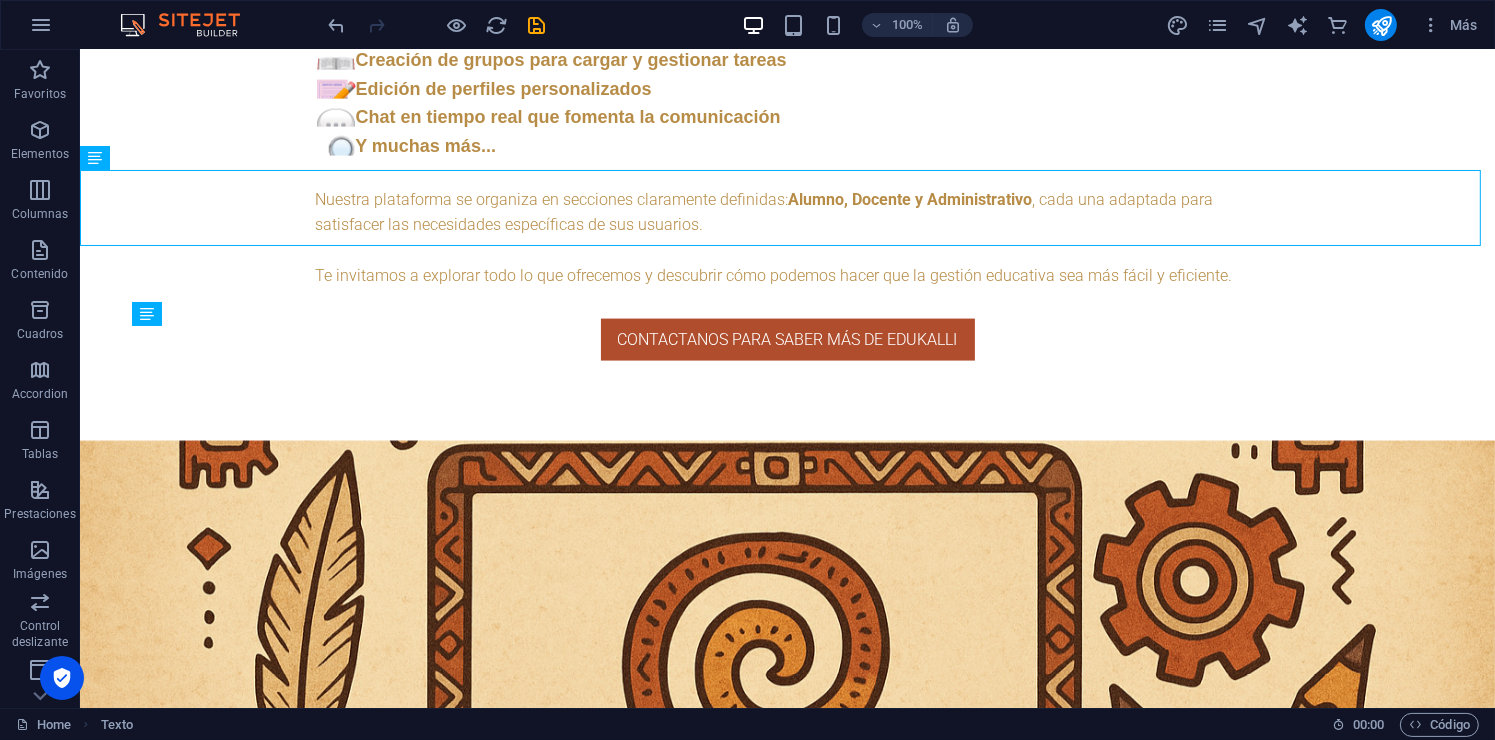 scroll, scrollTop: 3036, scrollLeft: 0, axis: vertical 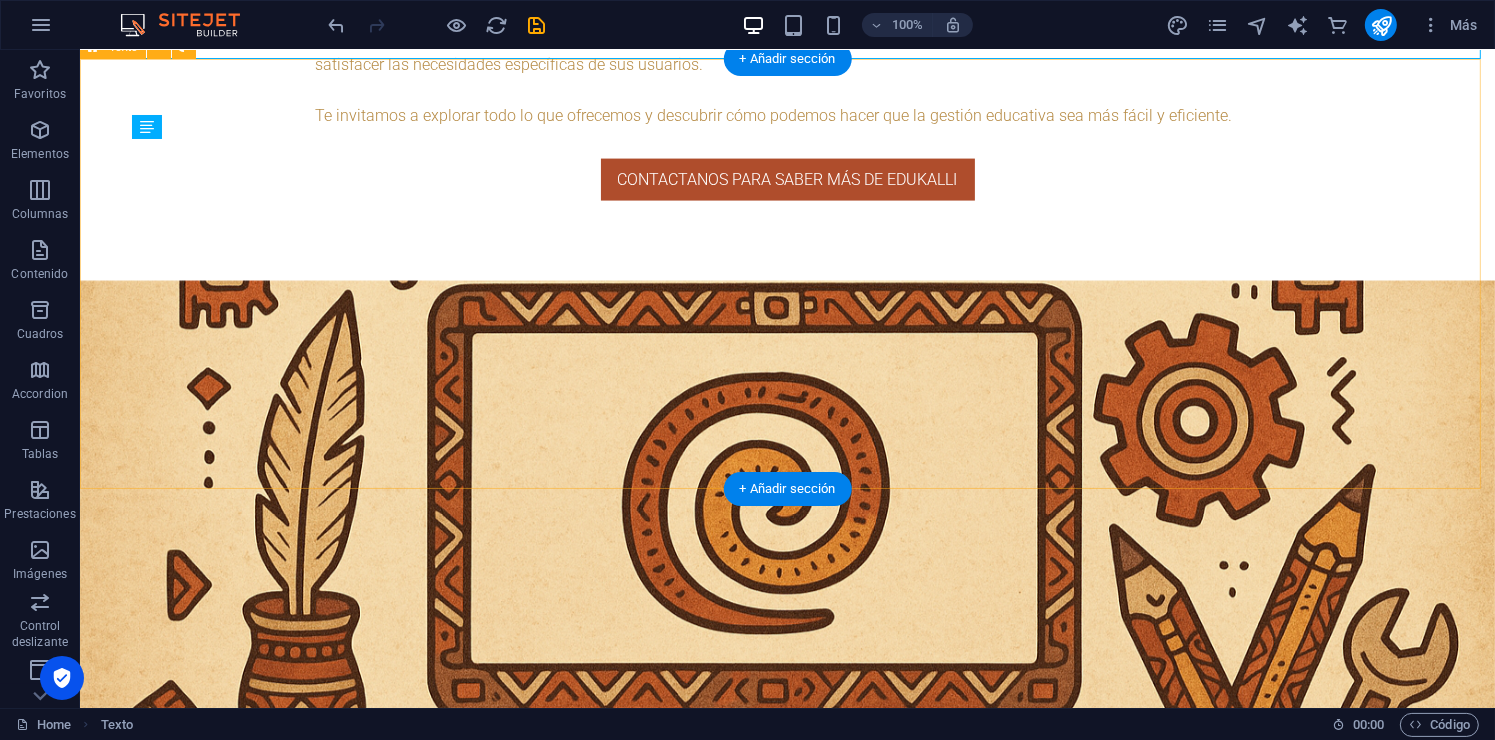 click on "🔁 Incluido en todos los planes: ✔️ Personalización de colores y branding   ✔️ Chat en tiempo real   ✔️ Registro de asistencia y calificaciones   ✔️ Panel administrativo completo   ✔️ Grupos y tareas   ✔️ Notificaciones internas  ✔️ Dominio personalizado:  tuescuela.edukalli.com ✔️ Creación de ciclos escolares" at bounding box center [786, 3854] 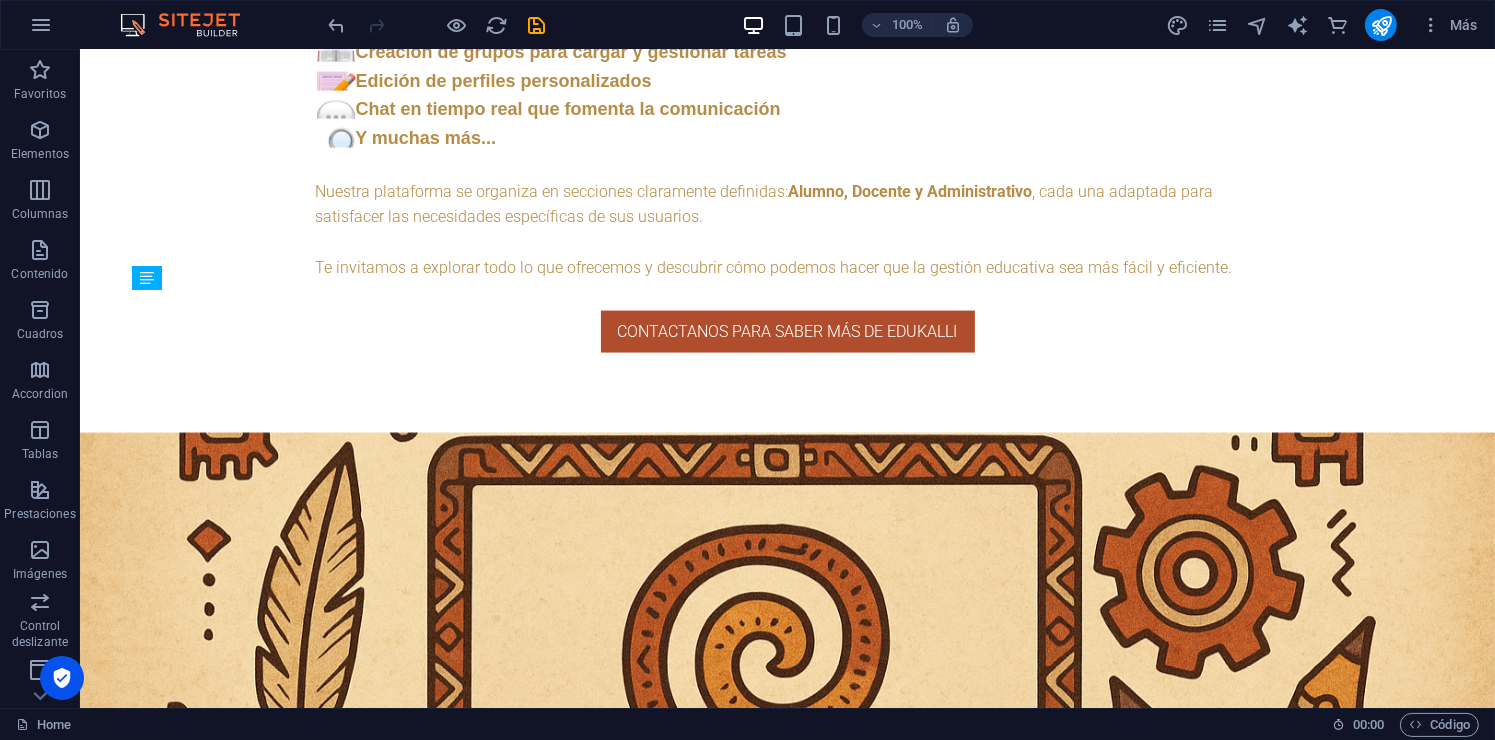 scroll, scrollTop: 2956, scrollLeft: 0, axis: vertical 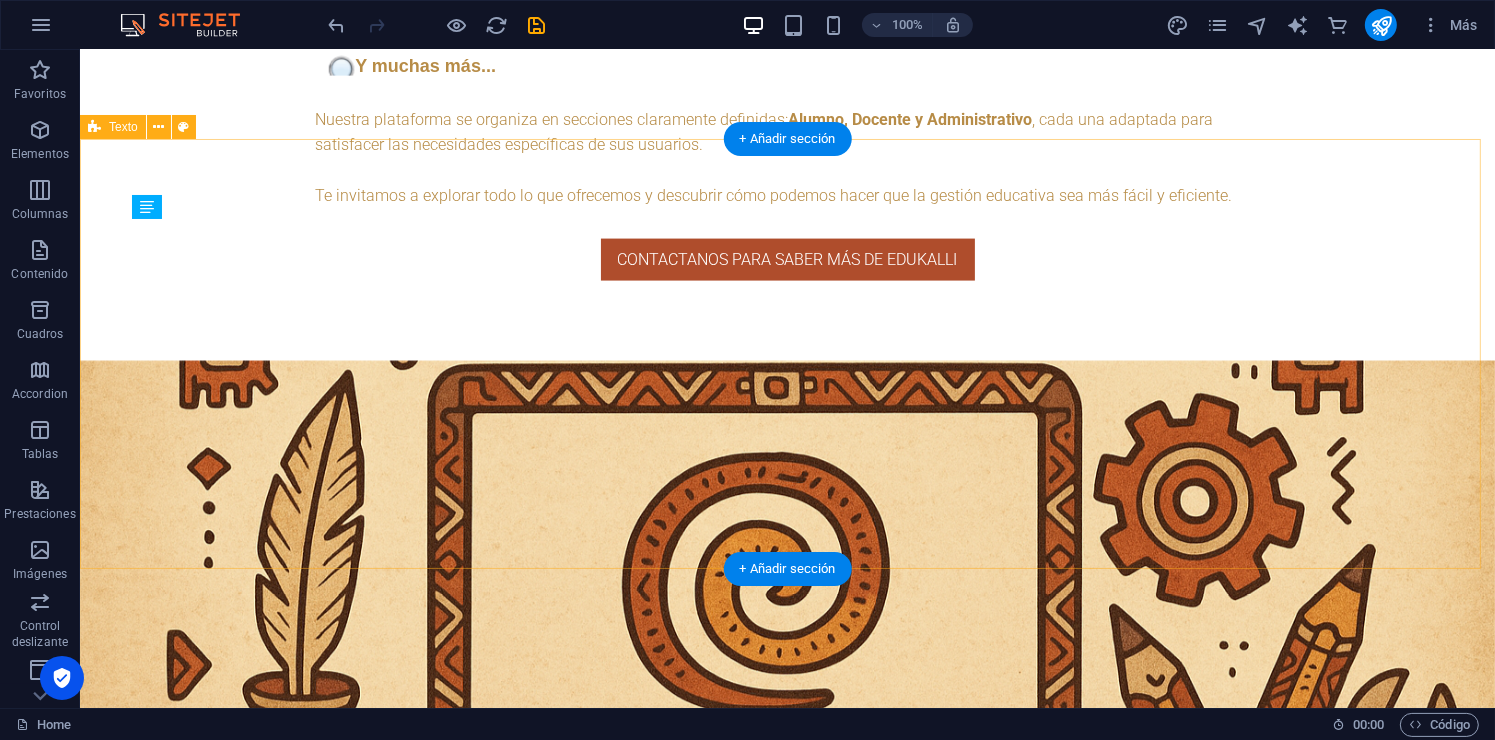 click on "🔁 Incluido en todos los planes: ✔️ Personalización de colores y branding   ✔️ Chat en tiempo real   ✔️ Registro de asistencia y calificaciones   ✔️ Panel administrativo completo   ✔️ Grupos y tareas   ✔️ Notificaciones internas  ✔️ Dominio personalizado:  tuescuela.edukalli.com ✔️ Creación de ciclos escolares" at bounding box center (786, 3934) 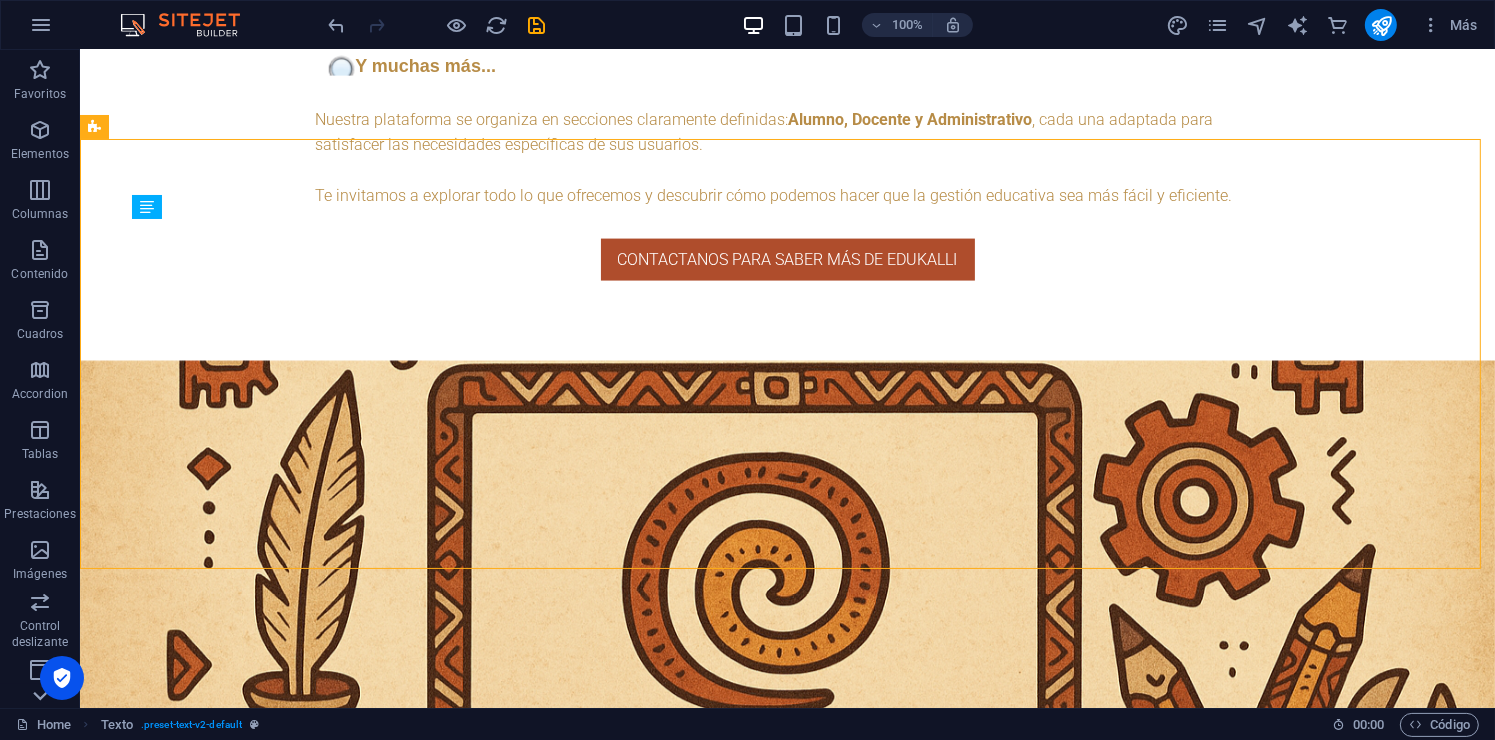 click 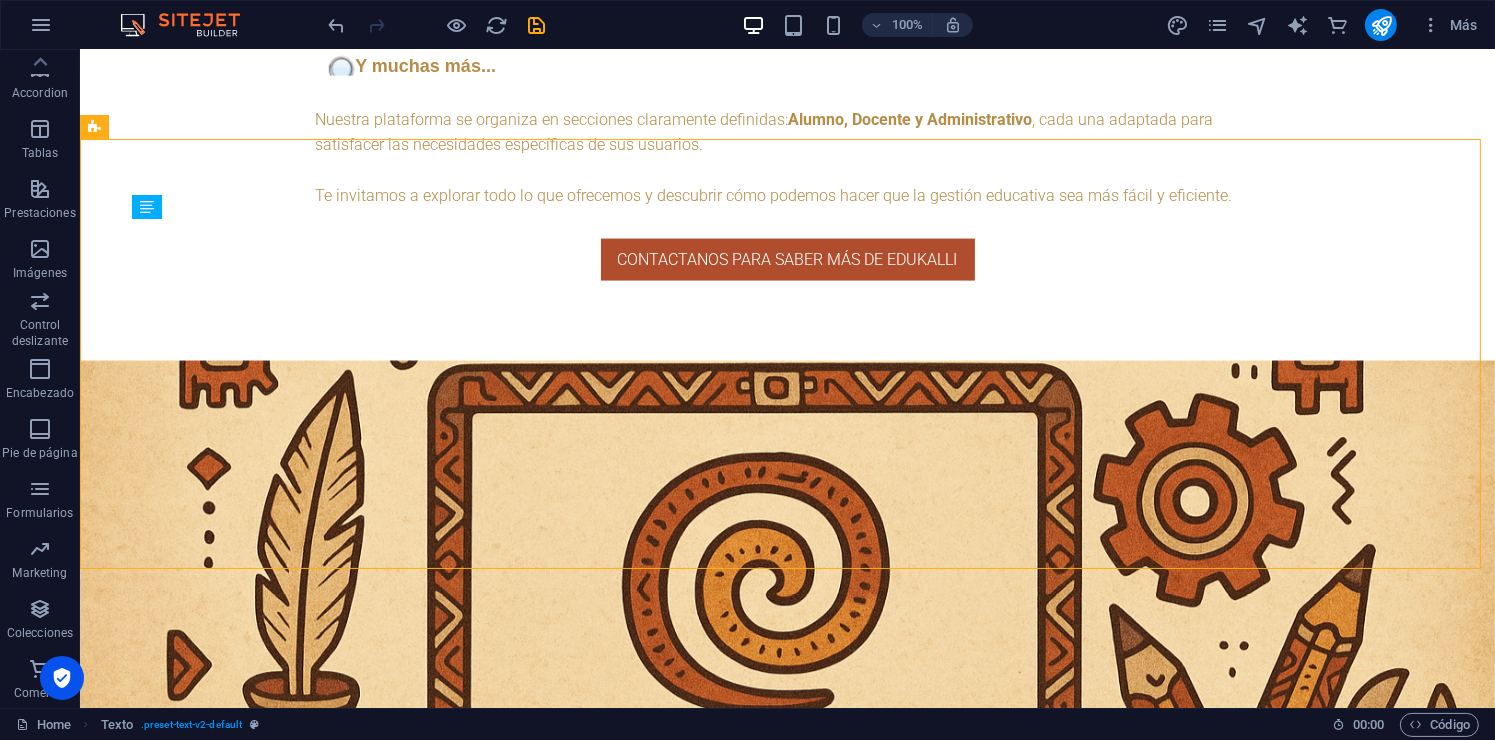 click on "Comercio" at bounding box center [40, 693] 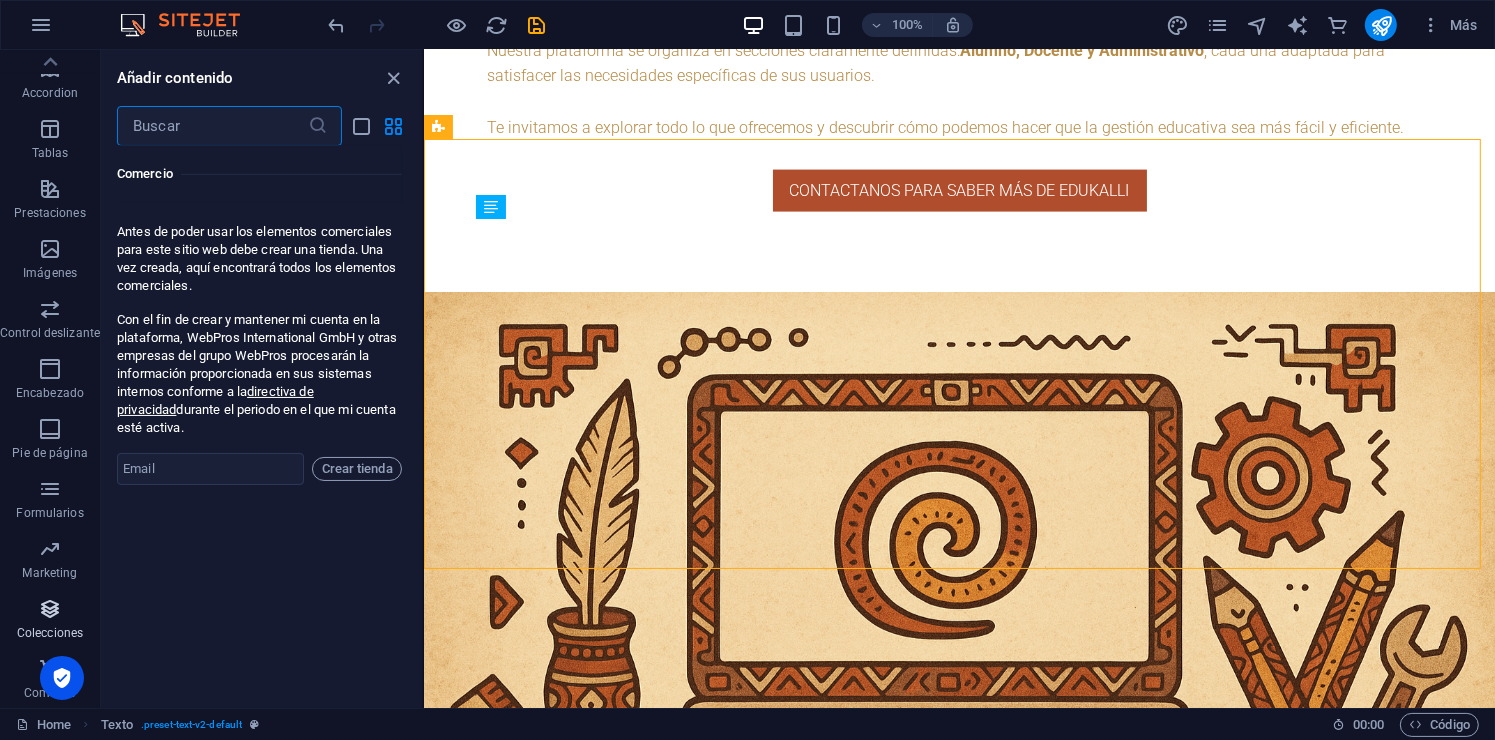 click at bounding box center (50, 609) 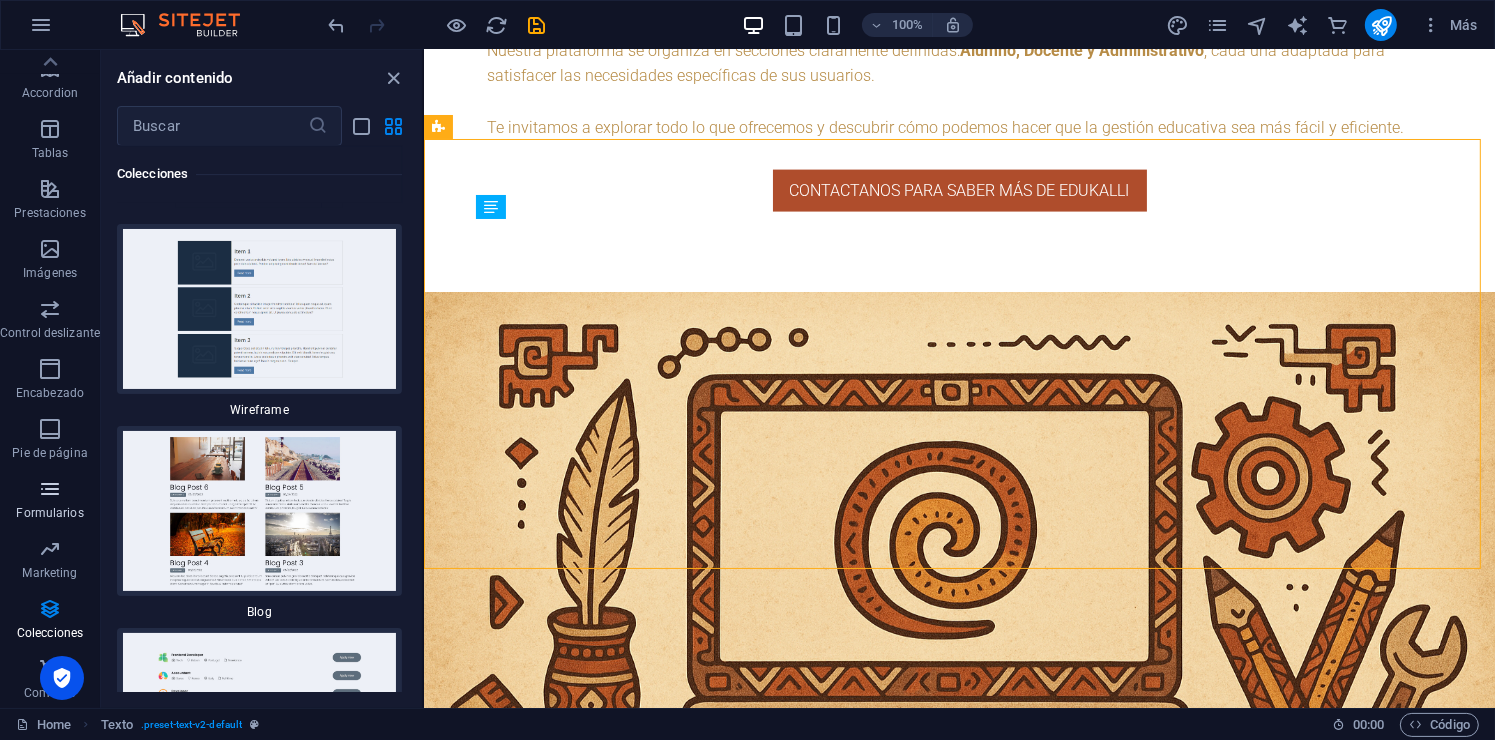 click at bounding box center [50, 489] 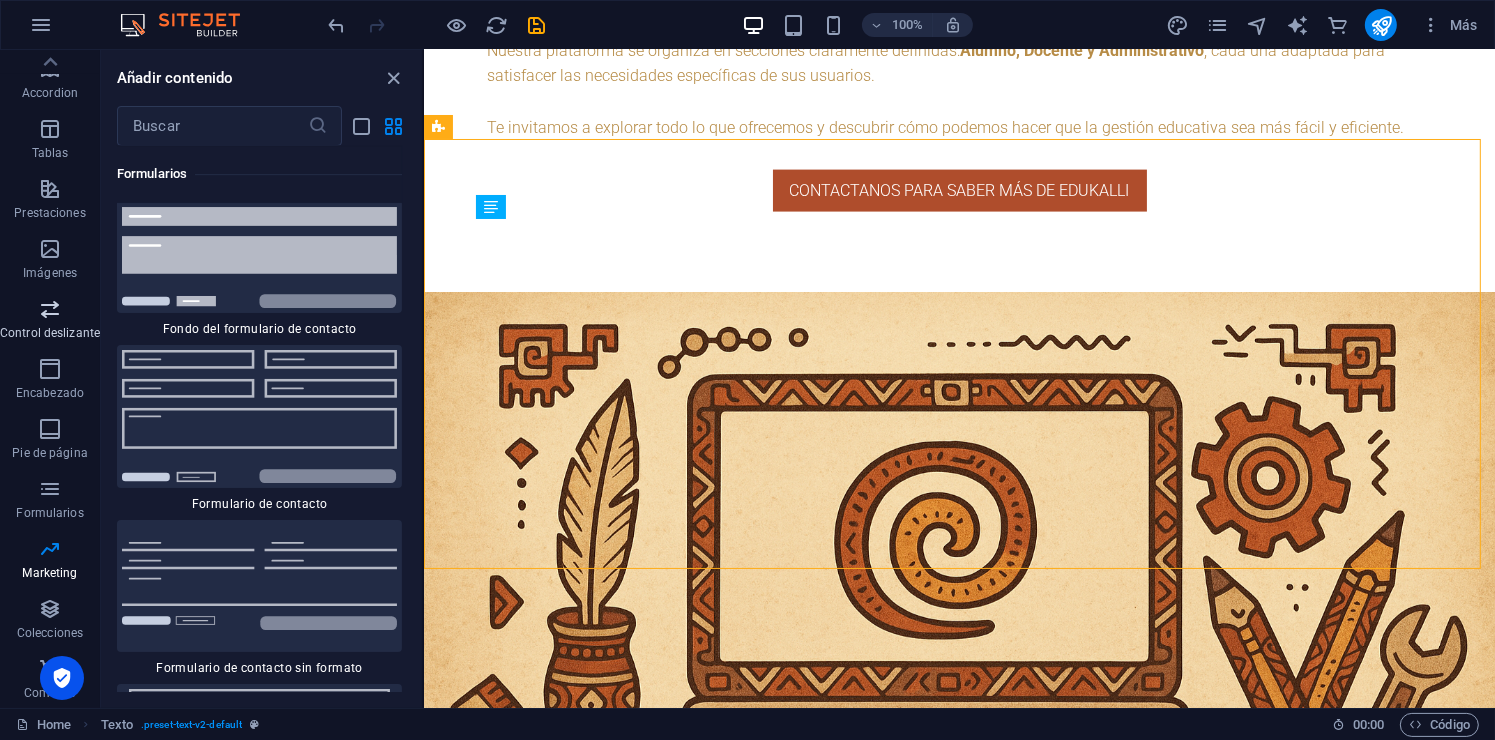 click at bounding box center (50, 309) 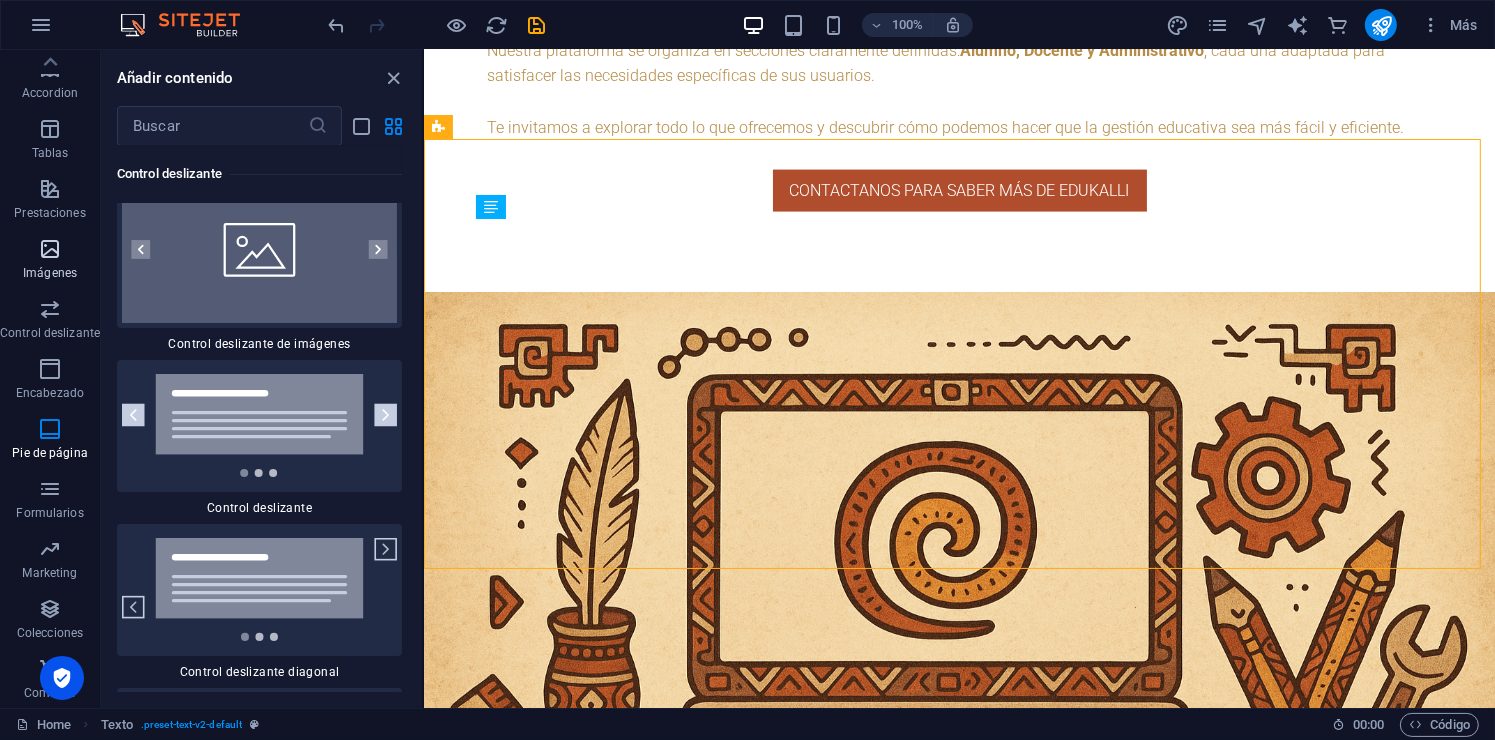 click at bounding box center [50, 249] 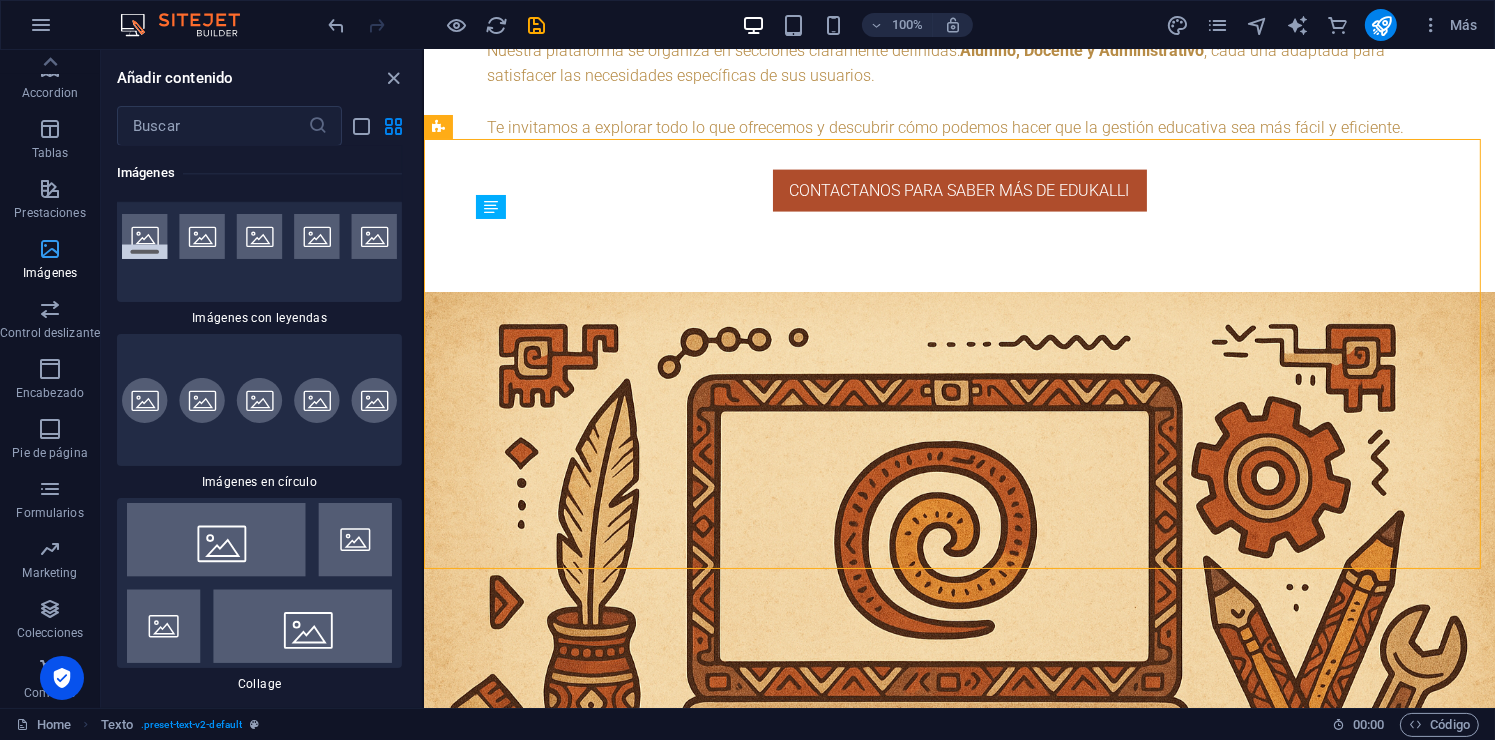 scroll, scrollTop: 19920, scrollLeft: 0, axis: vertical 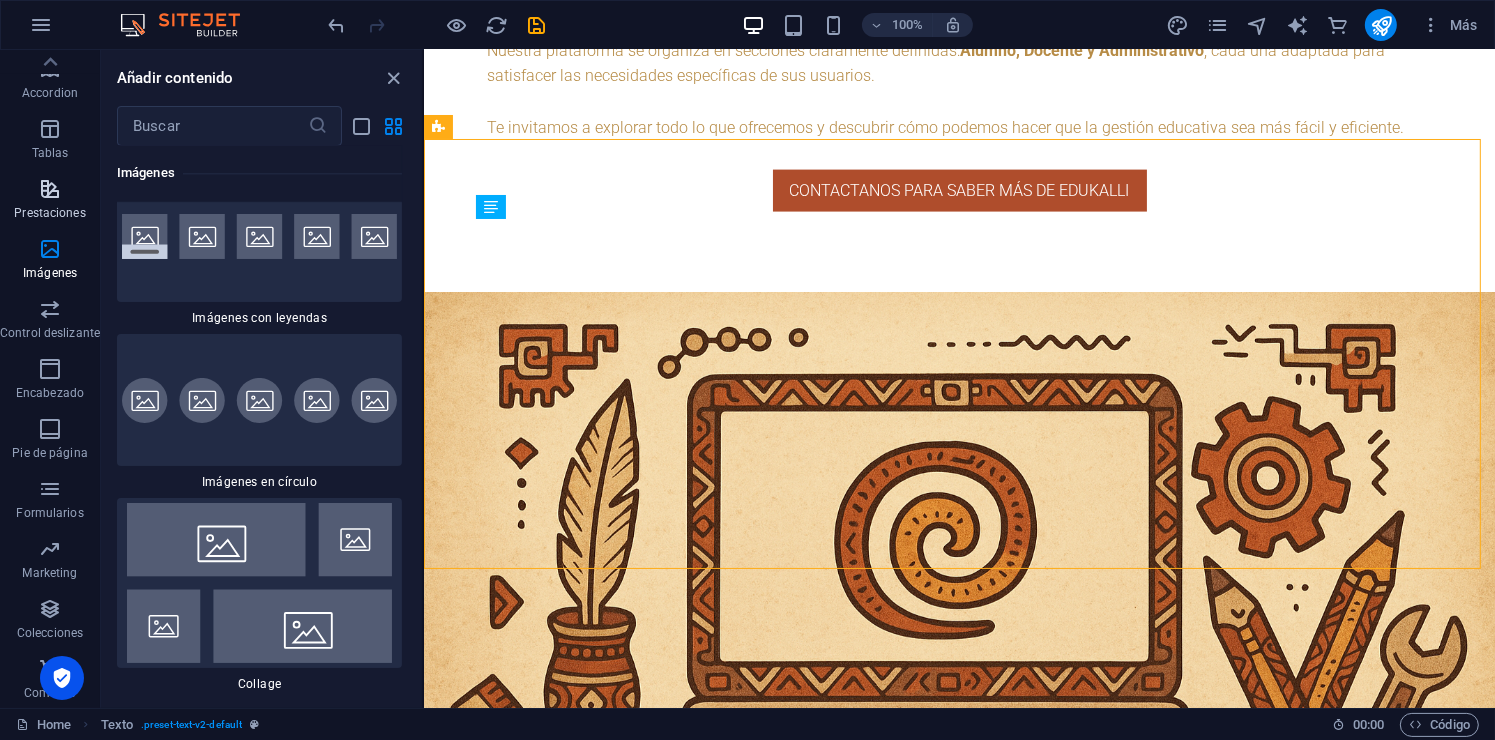 click at bounding box center [50, 189] 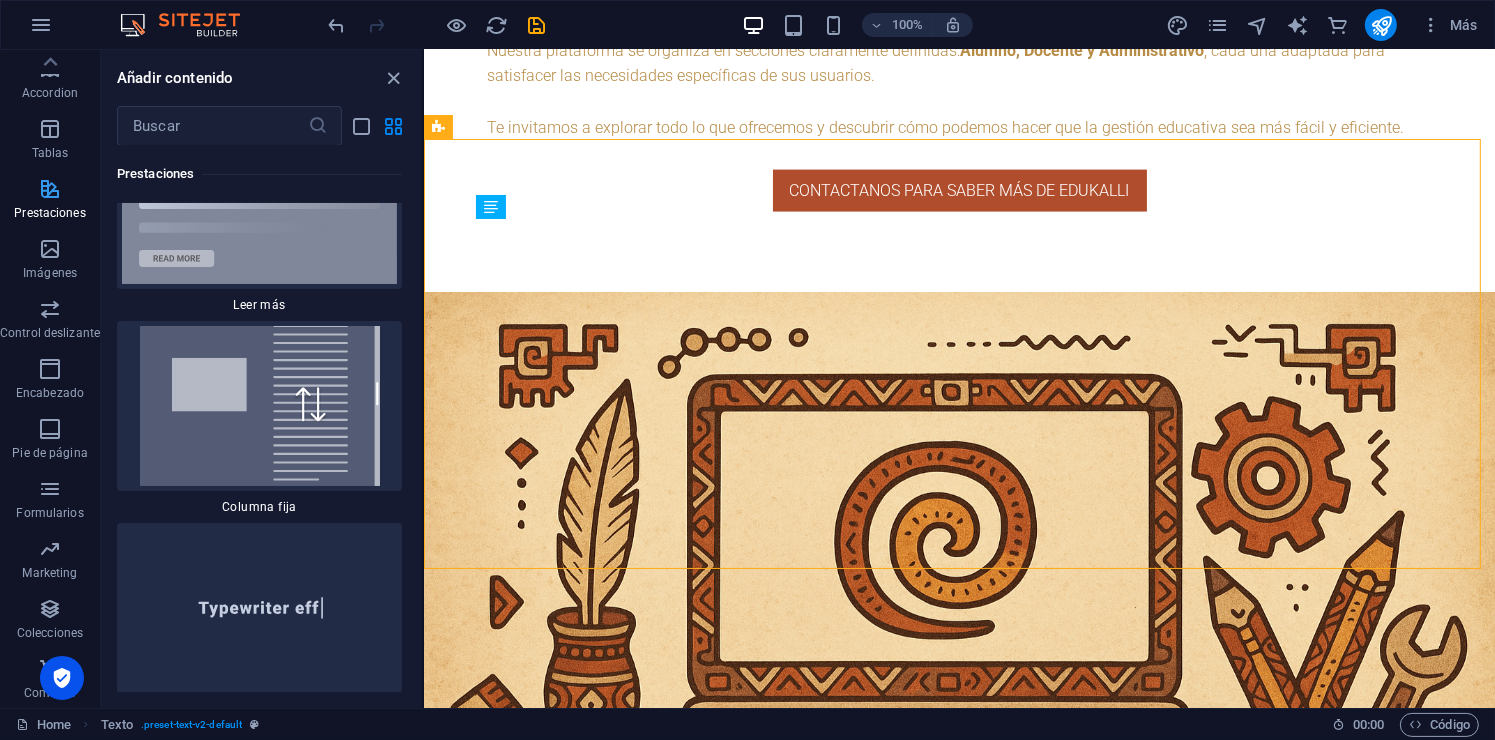 scroll, scrollTop: 15070, scrollLeft: 0, axis: vertical 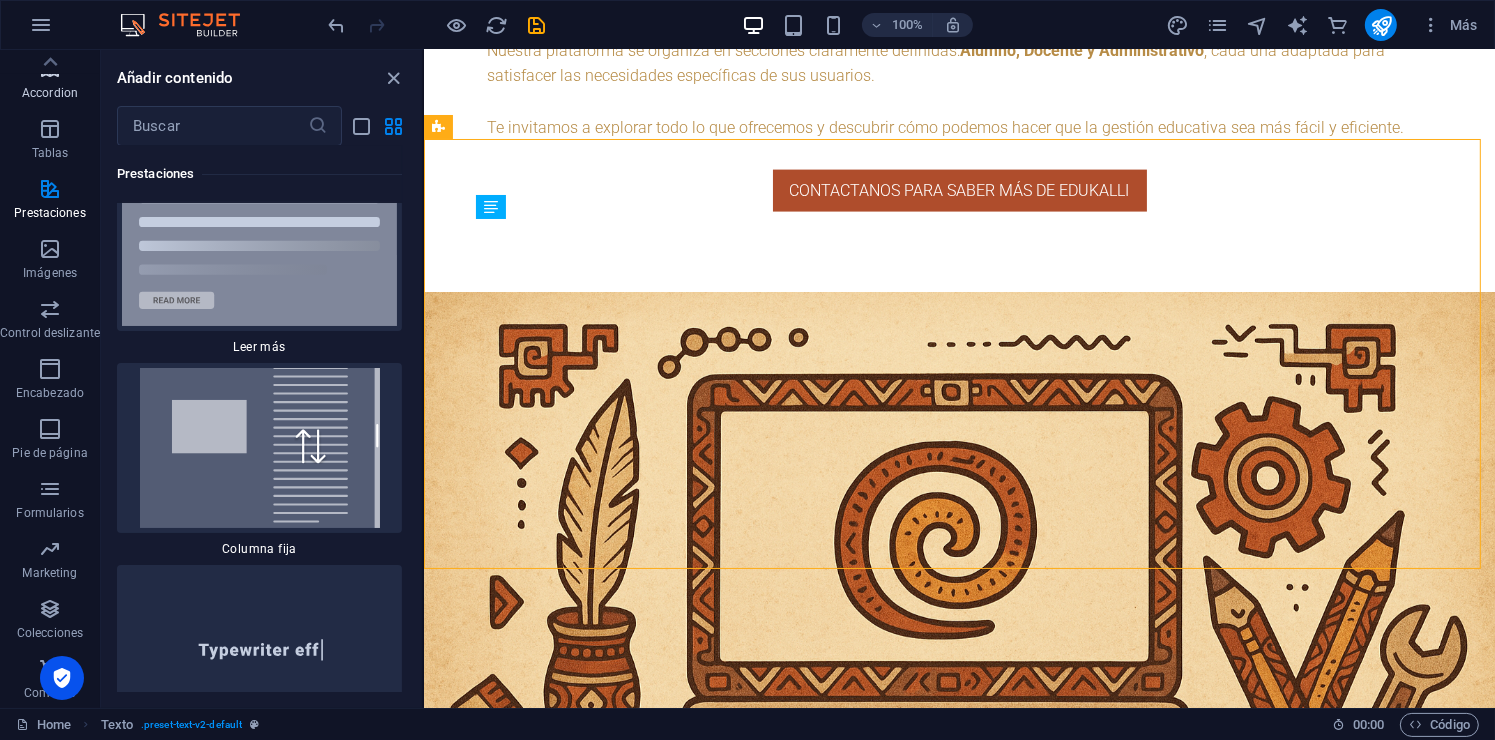 click on "Accordion" at bounding box center (50, 93) 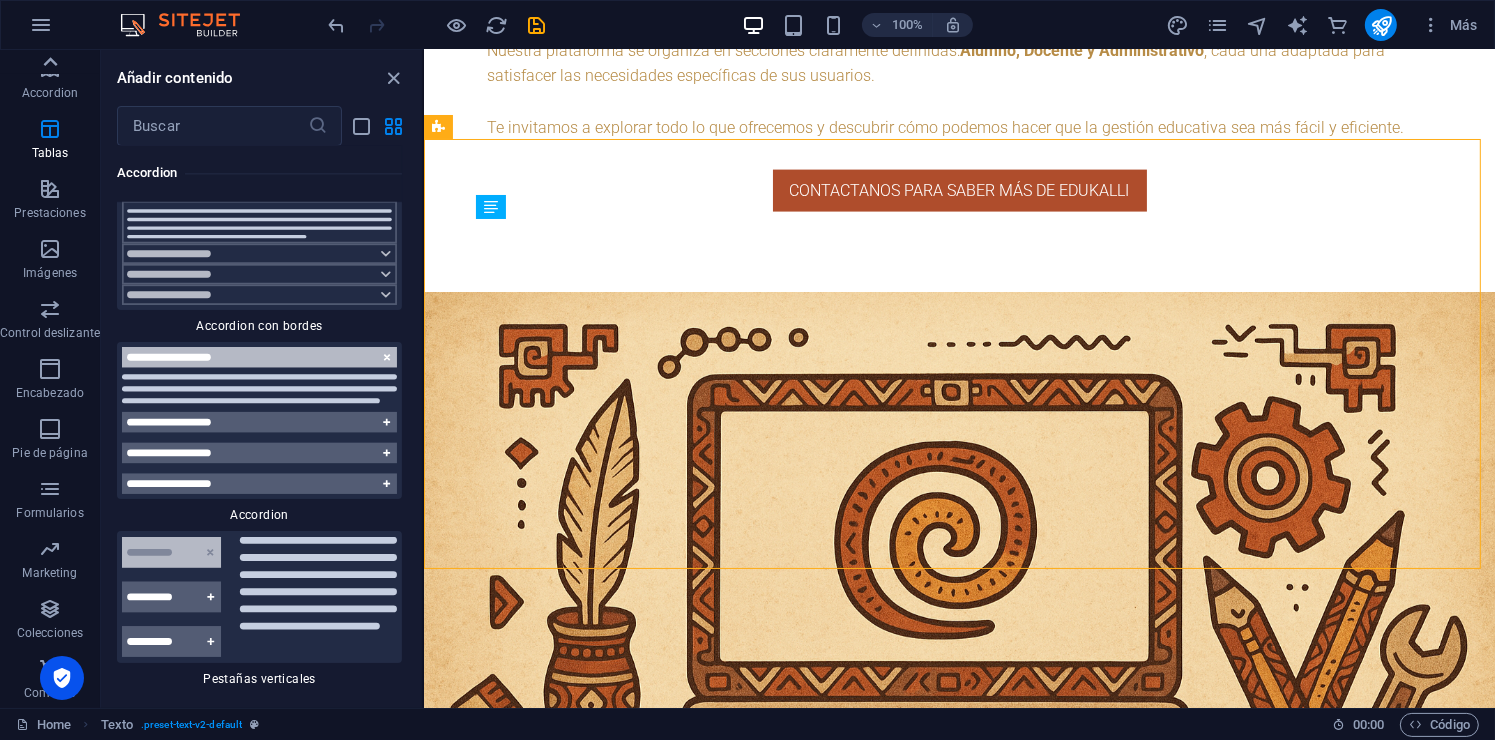 scroll, scrollTop: 12252, scrollLeft: 0, axis: vertical 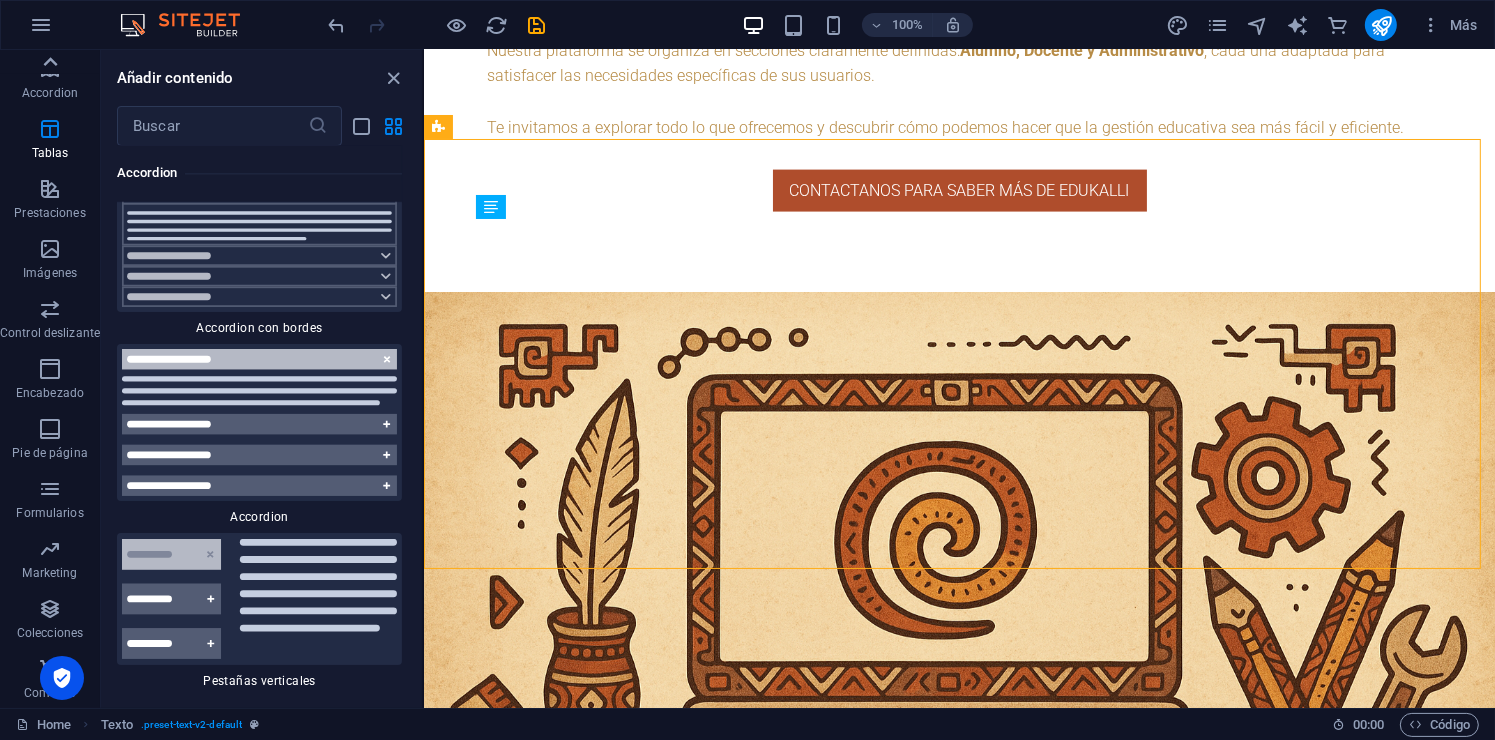click 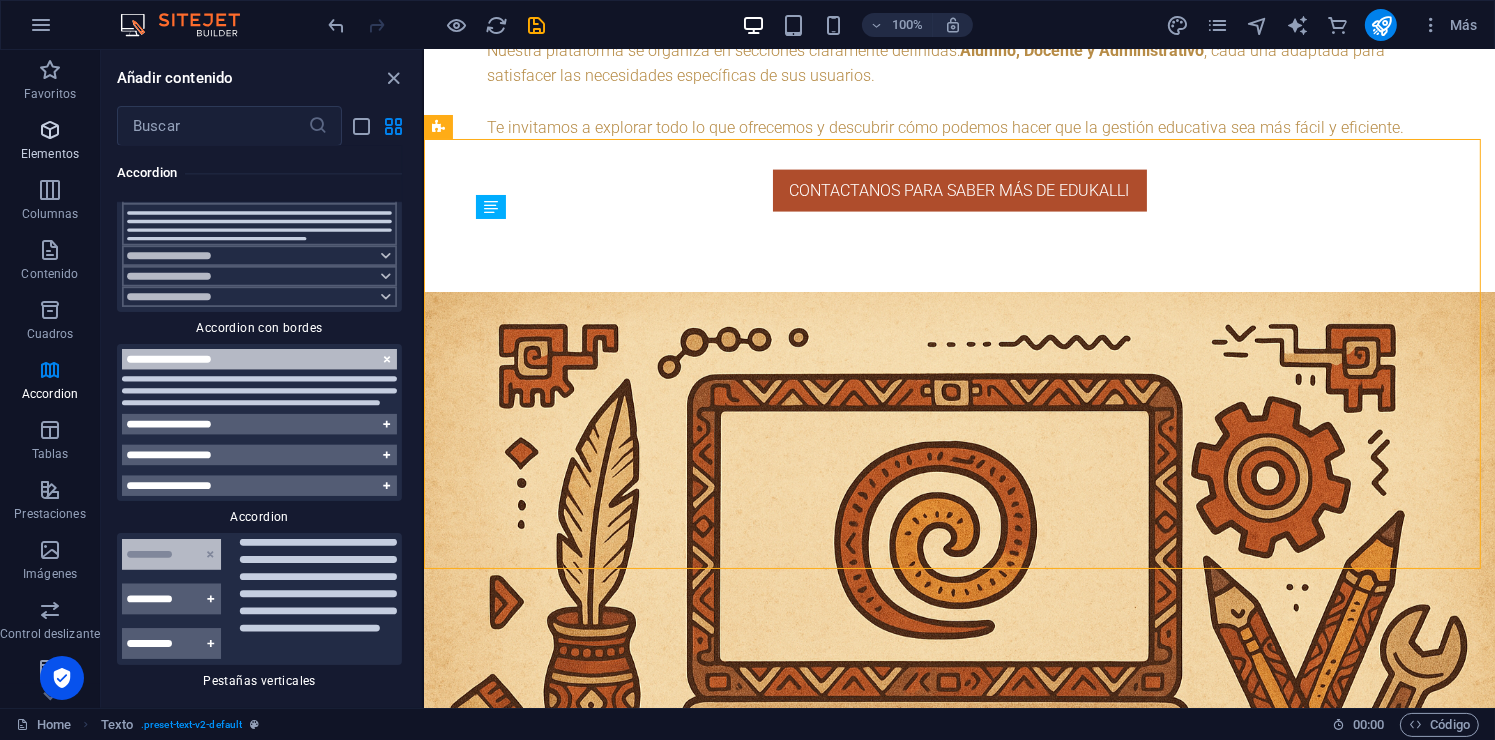 click at bounding box center (50, 130) 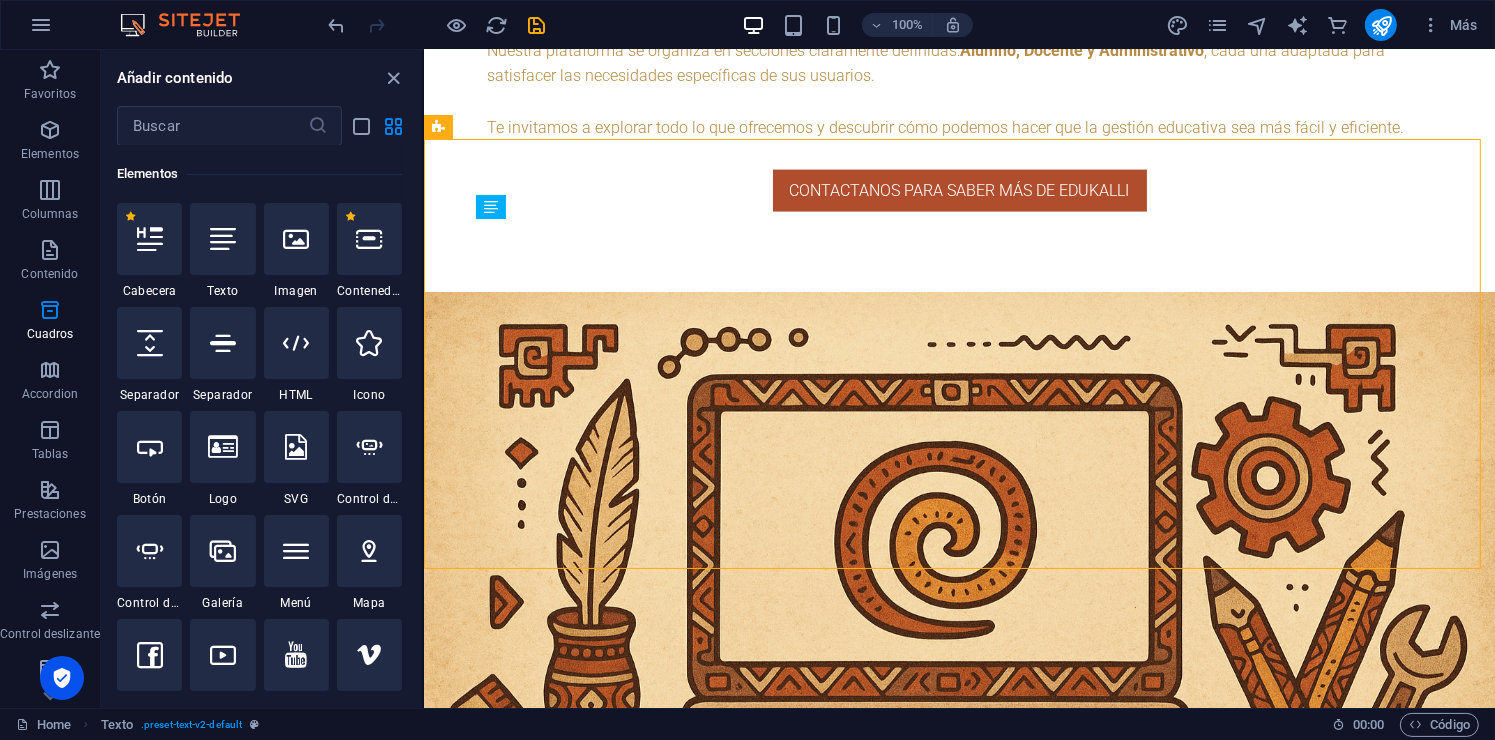scroll, scrollTop: 376, scrollLeft: 0, axis: vertical 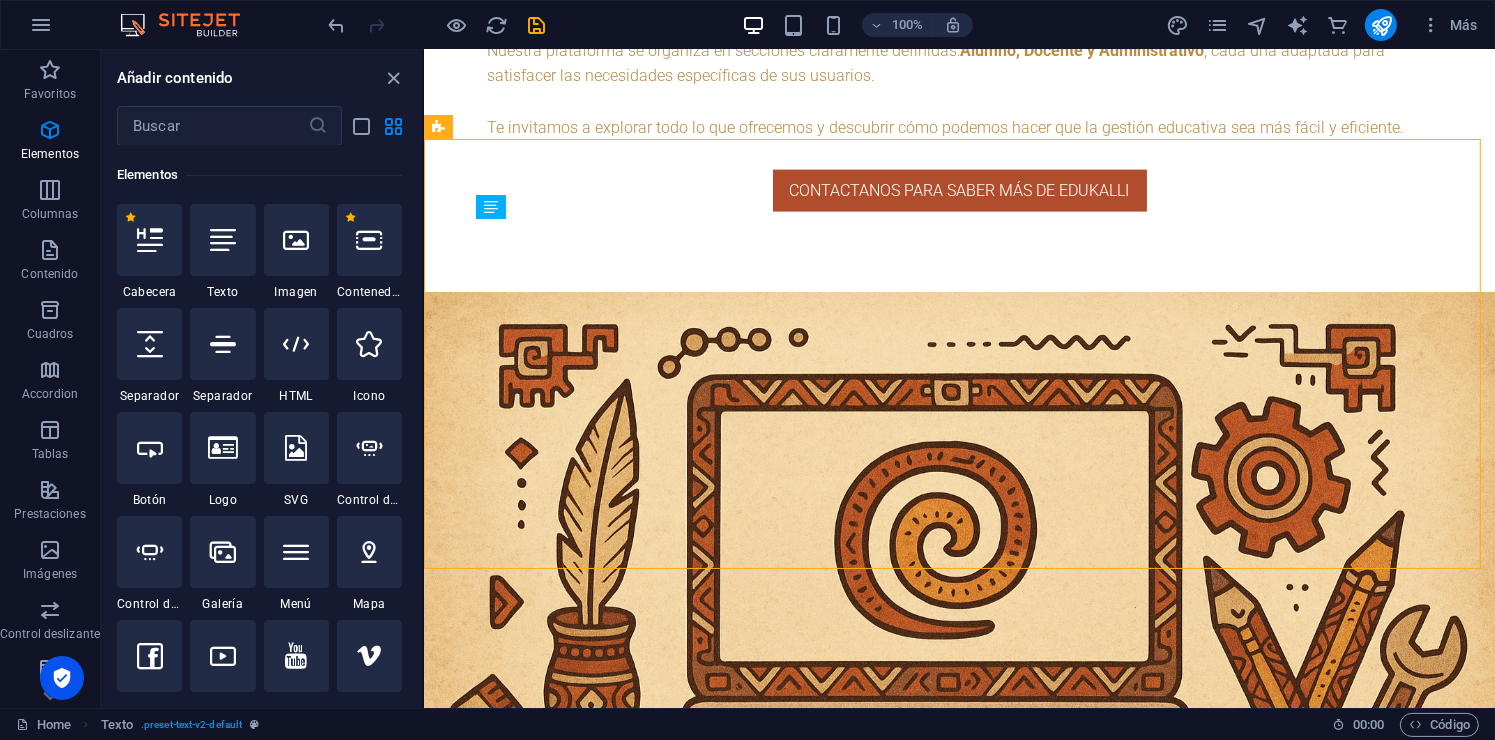 drag, startPoint x: 411, startPoint y: 163, endPoint x: 414, endPoint y: 228, distance: 65.06919 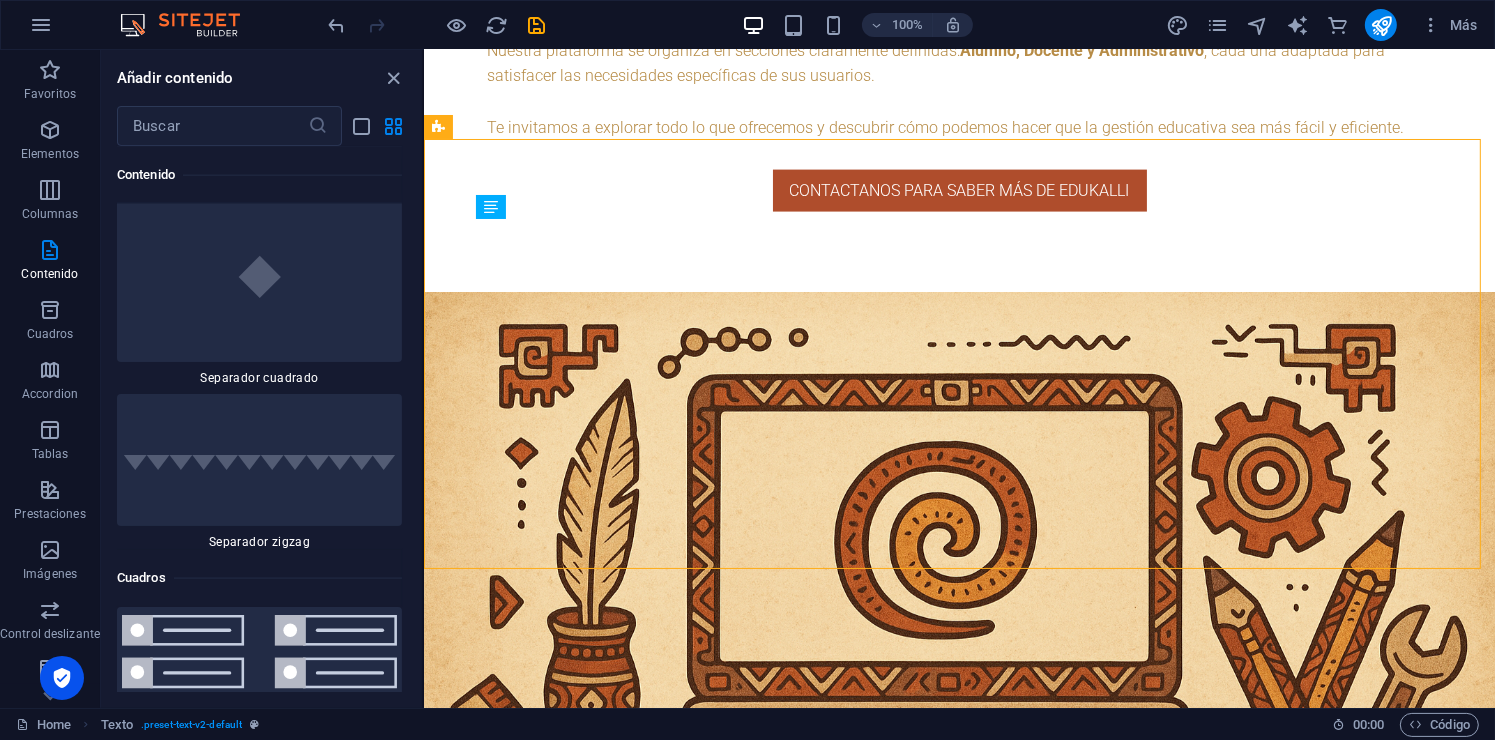 scroll, scrollTop: 10096, scrollLeft: 0, axis: vertical 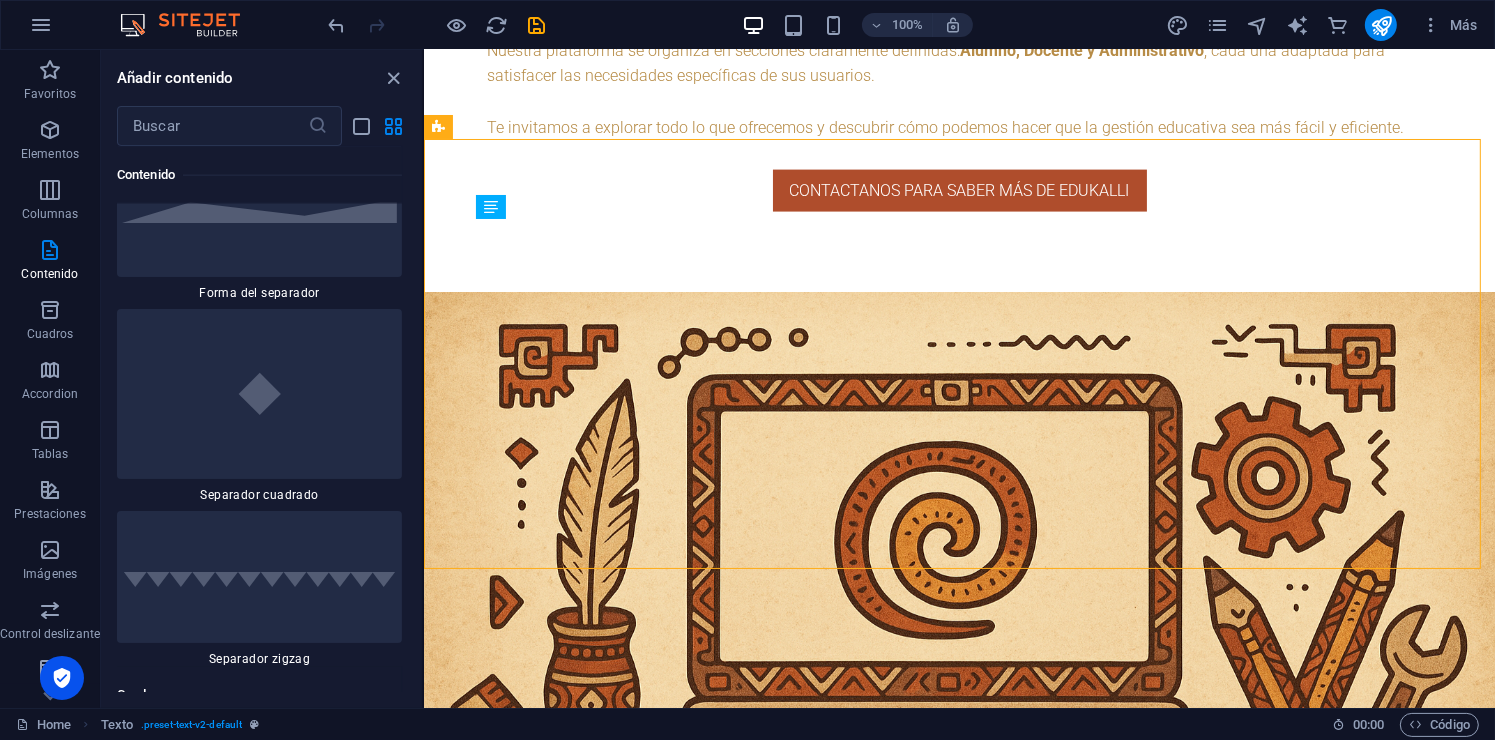 drag, startPoint x: 419, startPoint y: 152, endPoint x: 70, endPoint y: 235, distance: 358.7339 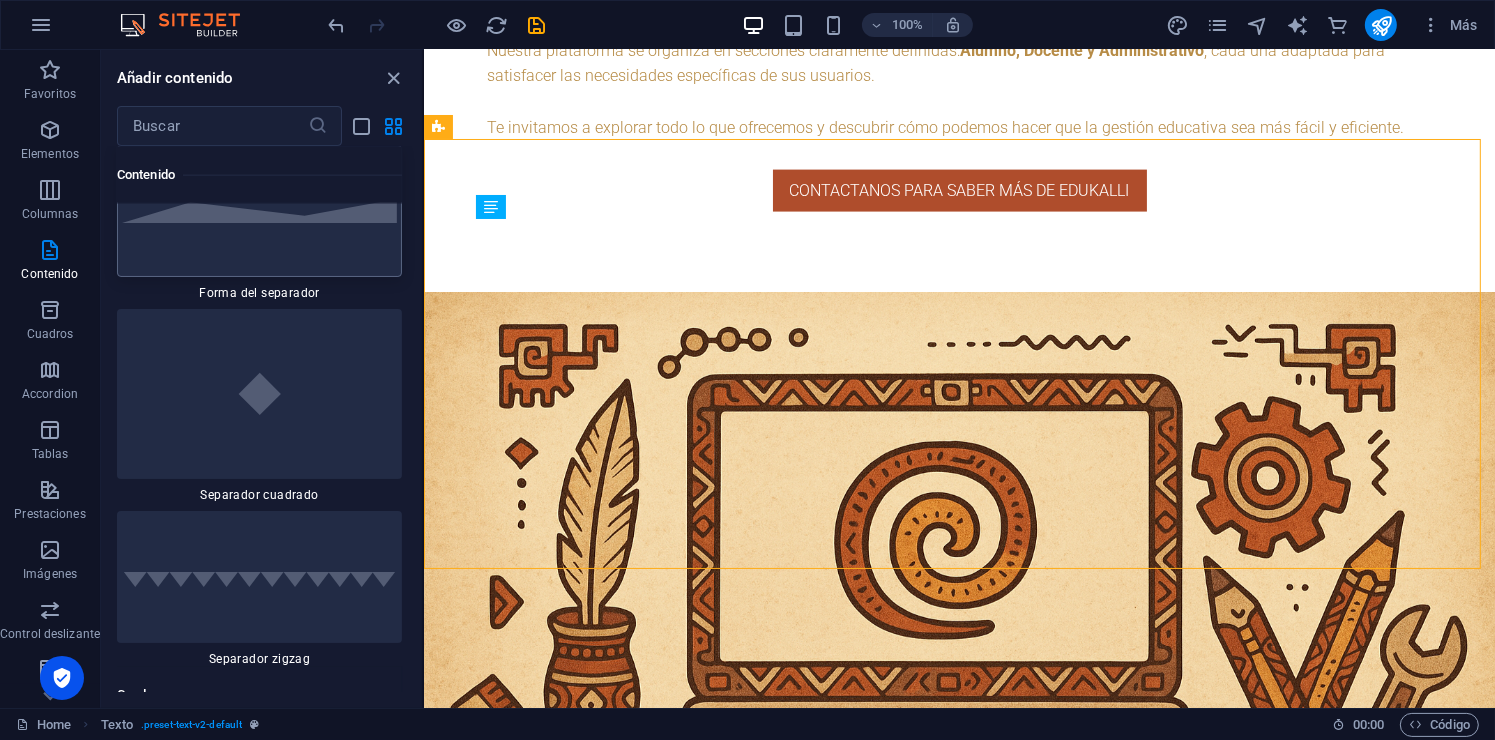 click at bounding box center (259, 211) 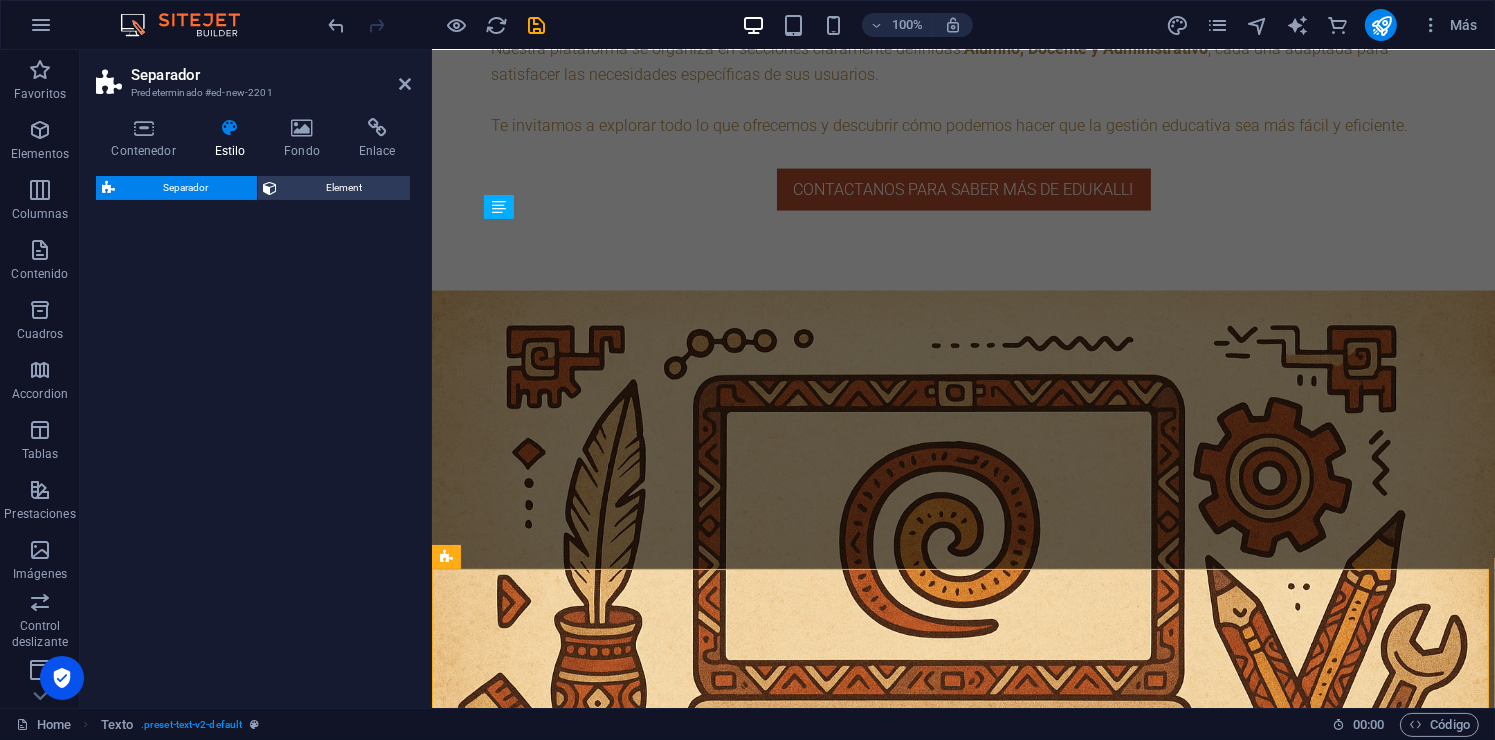 select on "polygon2" 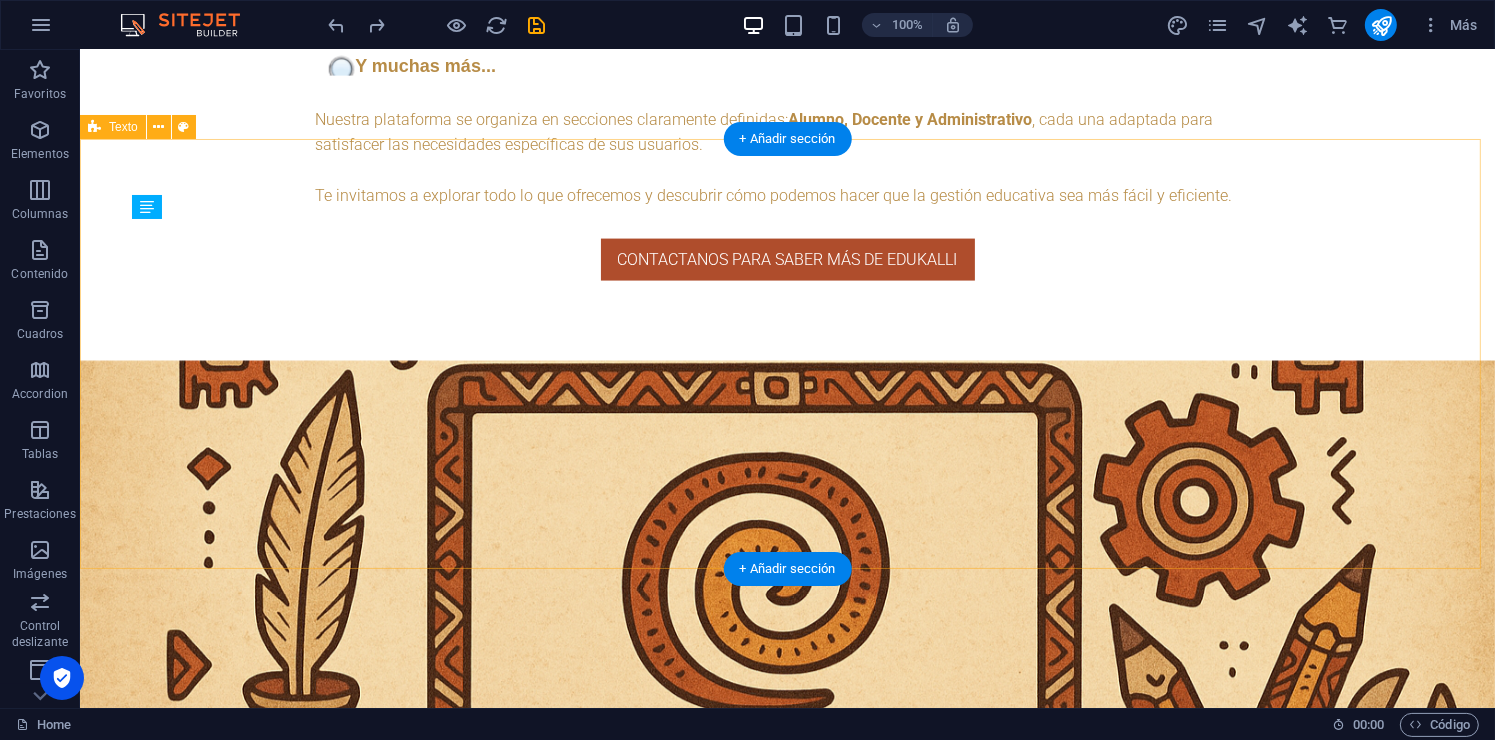 click on "🔁 Incluido en todos los planes: ✔️ Personalización de colores y branding   ✔️ Chat en tiempo real   ✔️ Registro de asistencia y calificaciones   ✔️ Panel administrativo completo   ✔️ Grupos y tareas   ✔️ Notificaciones internas  ✔️ Dominio personalizado:  tuescuela.edukalli.com ✔️ Creación de ciclos escolares" at bounding box center [786, 3934] 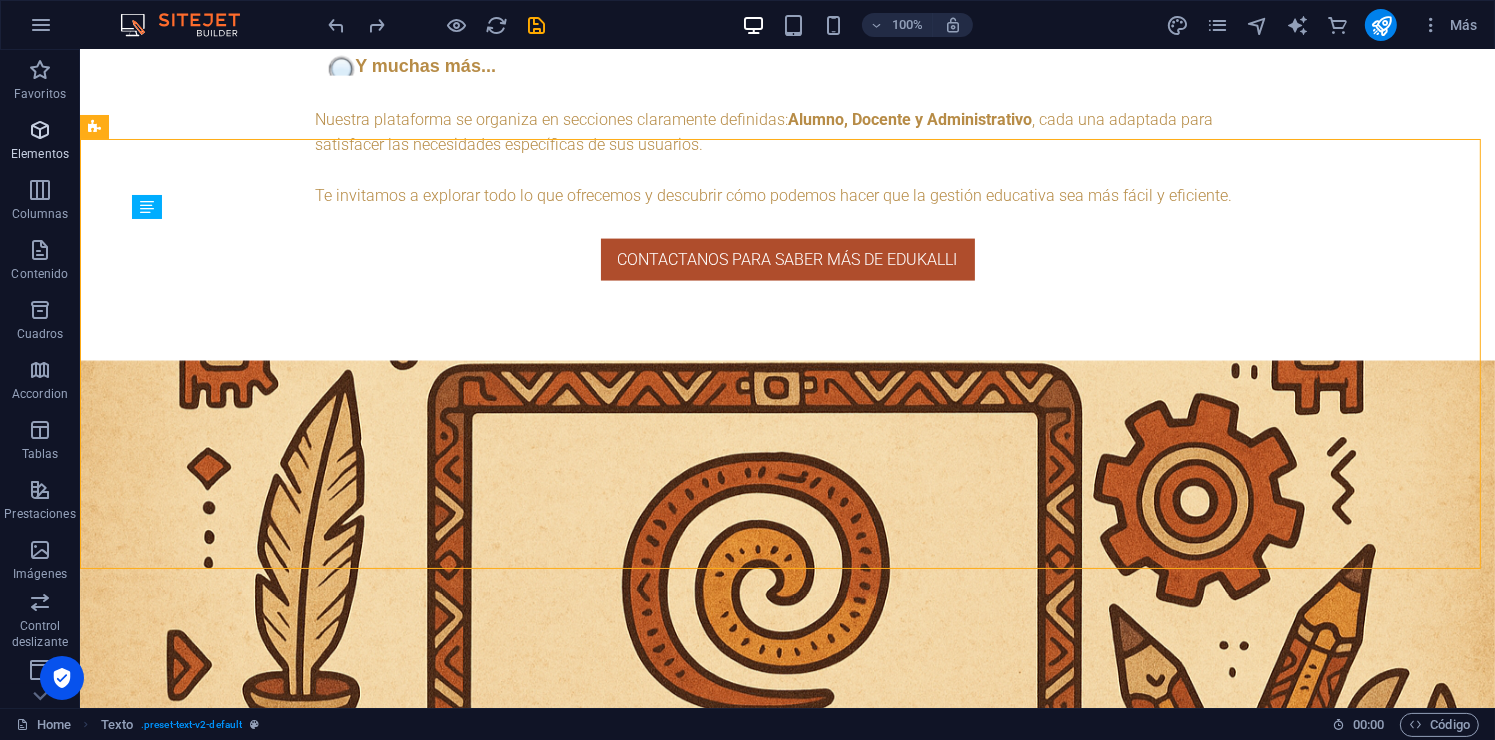 click on "Elementos" at bounding box center [40, 142] 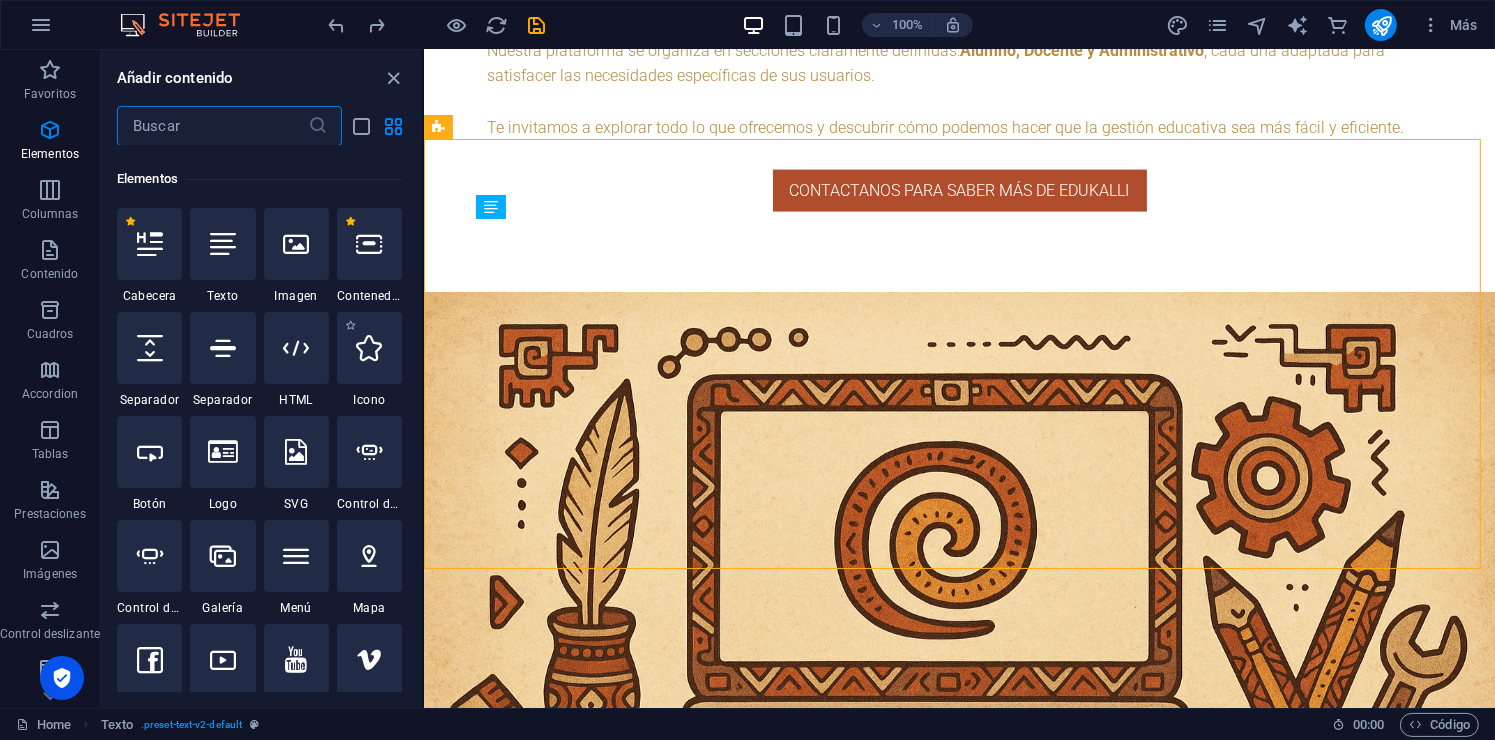 scroll, scrollTop: 376, scrollLeft: 0, axis: vertical 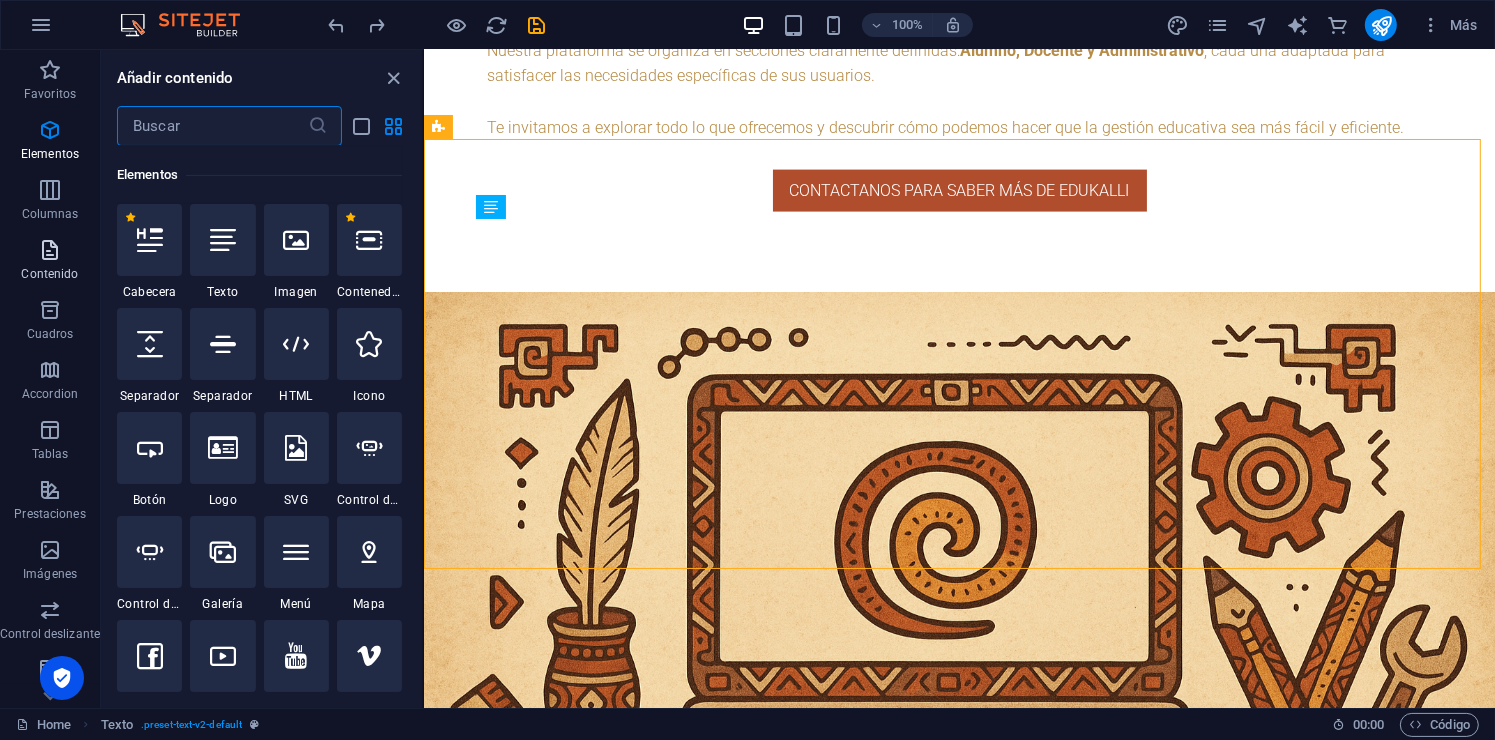 click on "Contenido" at bounding box center (50, 262) 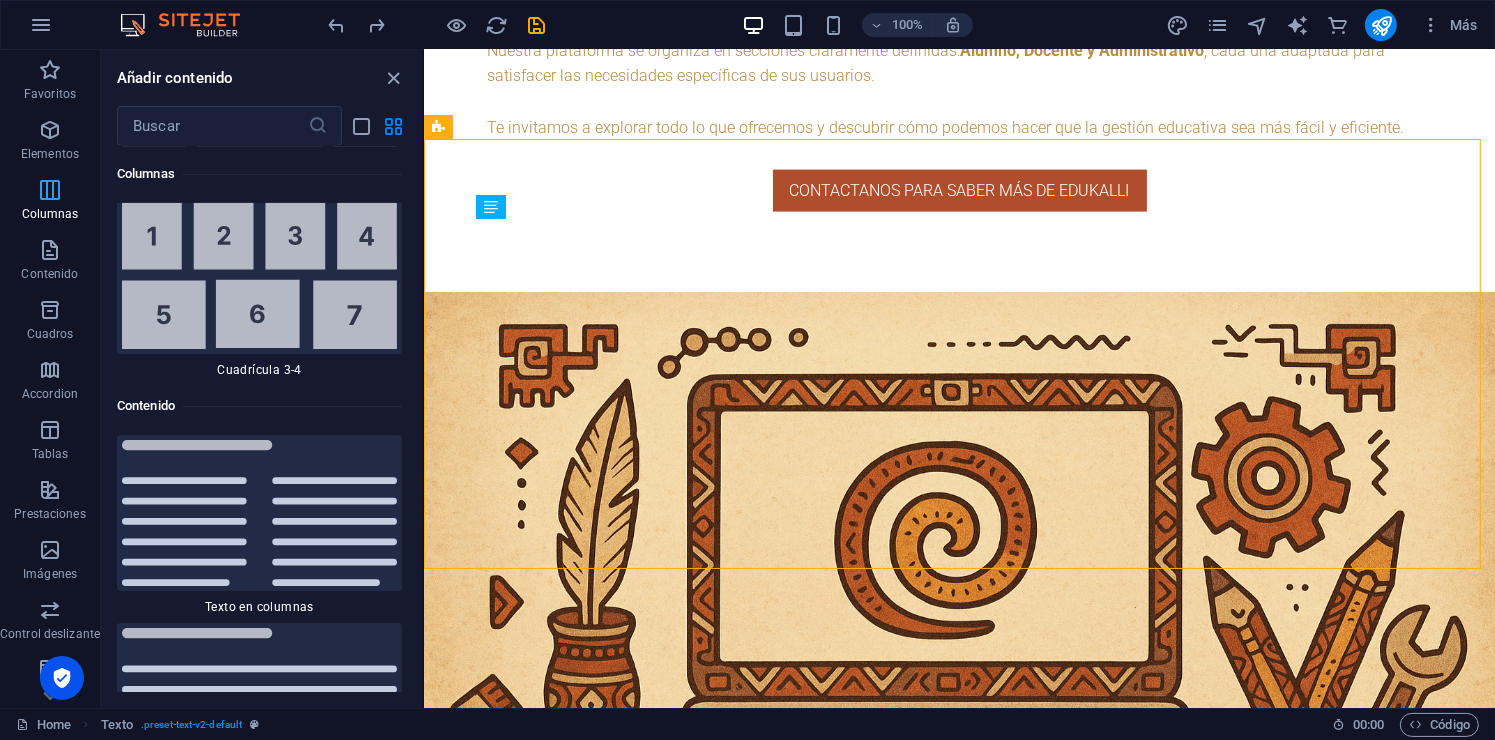 scroll, scrollTop: 6802, scrollLeft: 0, axis: vertical 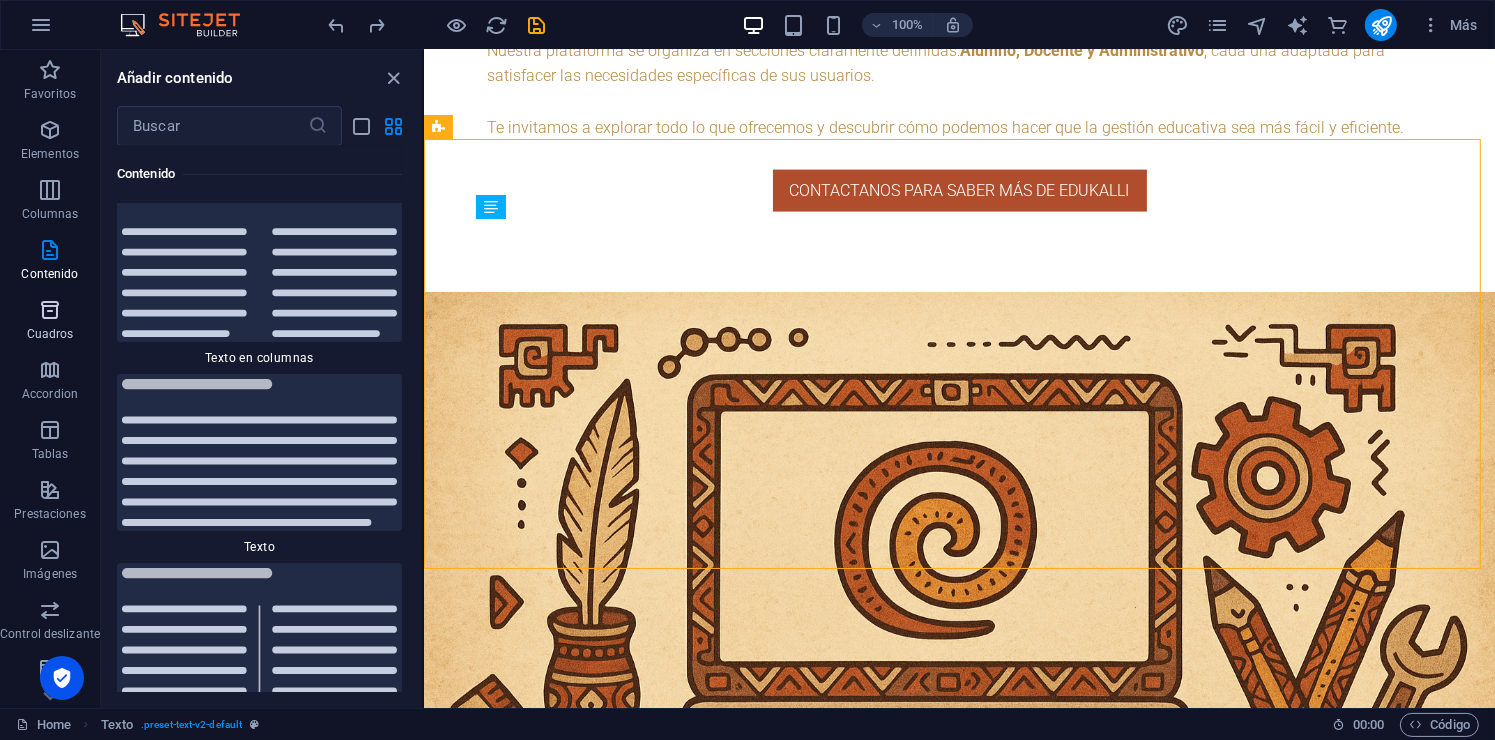 click on "Cuadros" at bounding box center [50, 334] 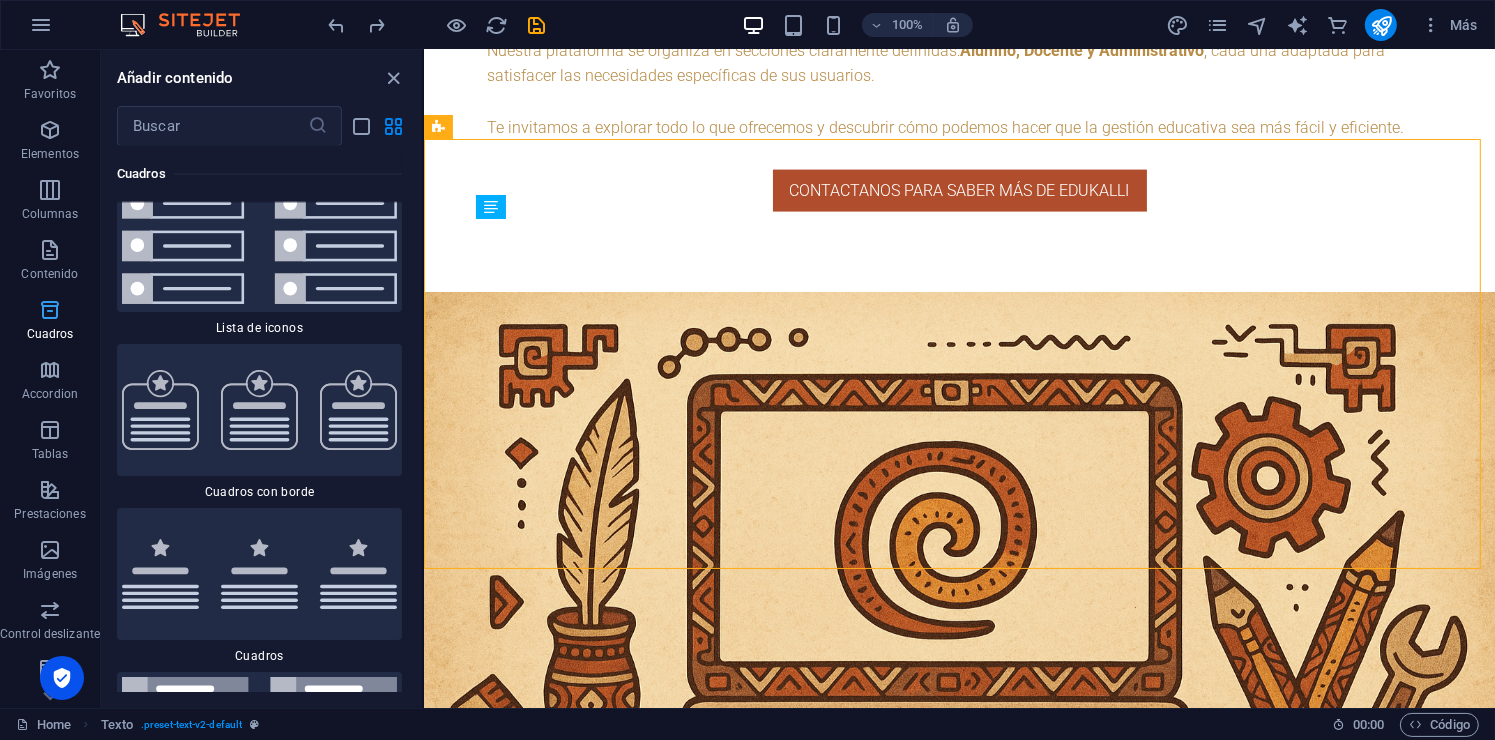 scroll, scrollTop: 10640, scrollLeft: 0, axis: vertical 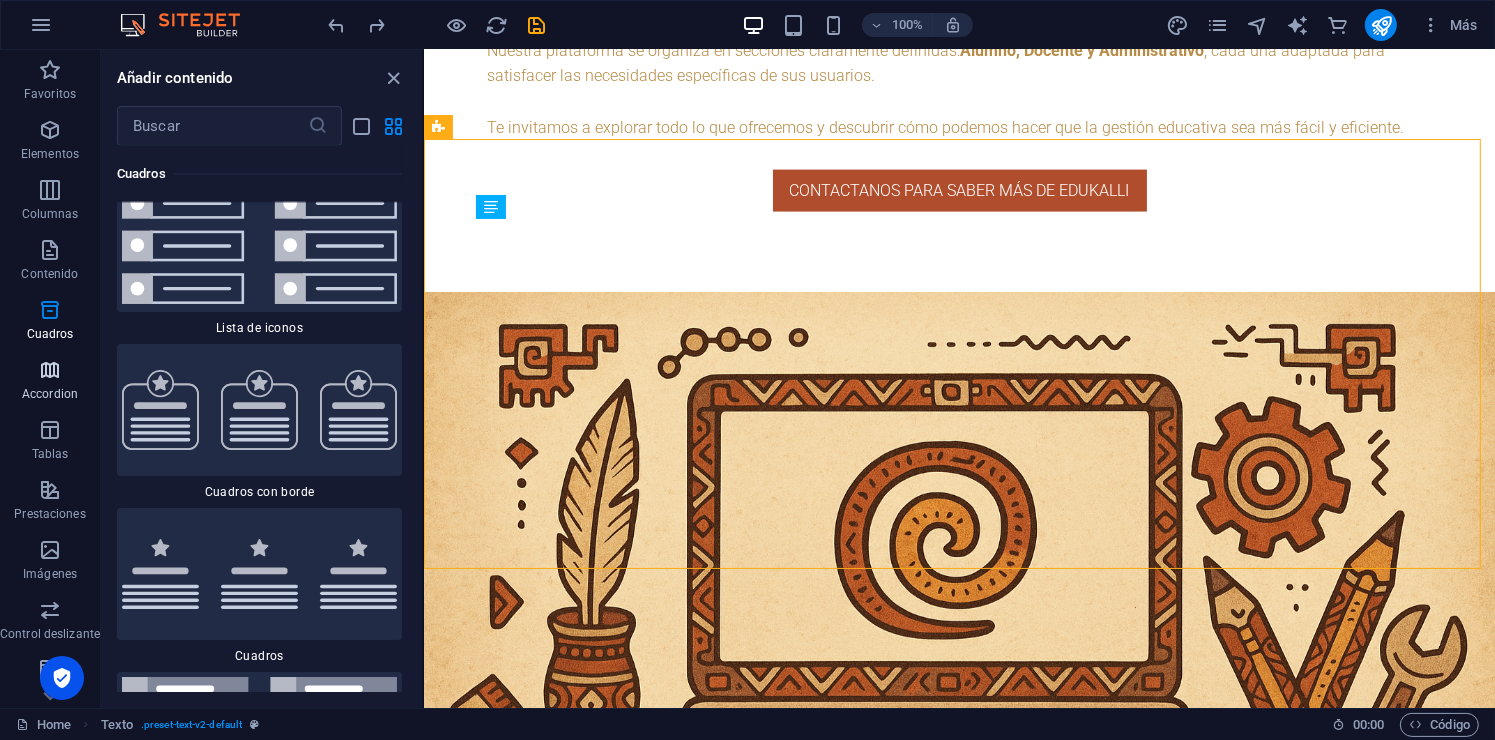click at bounding box center [50, 370] 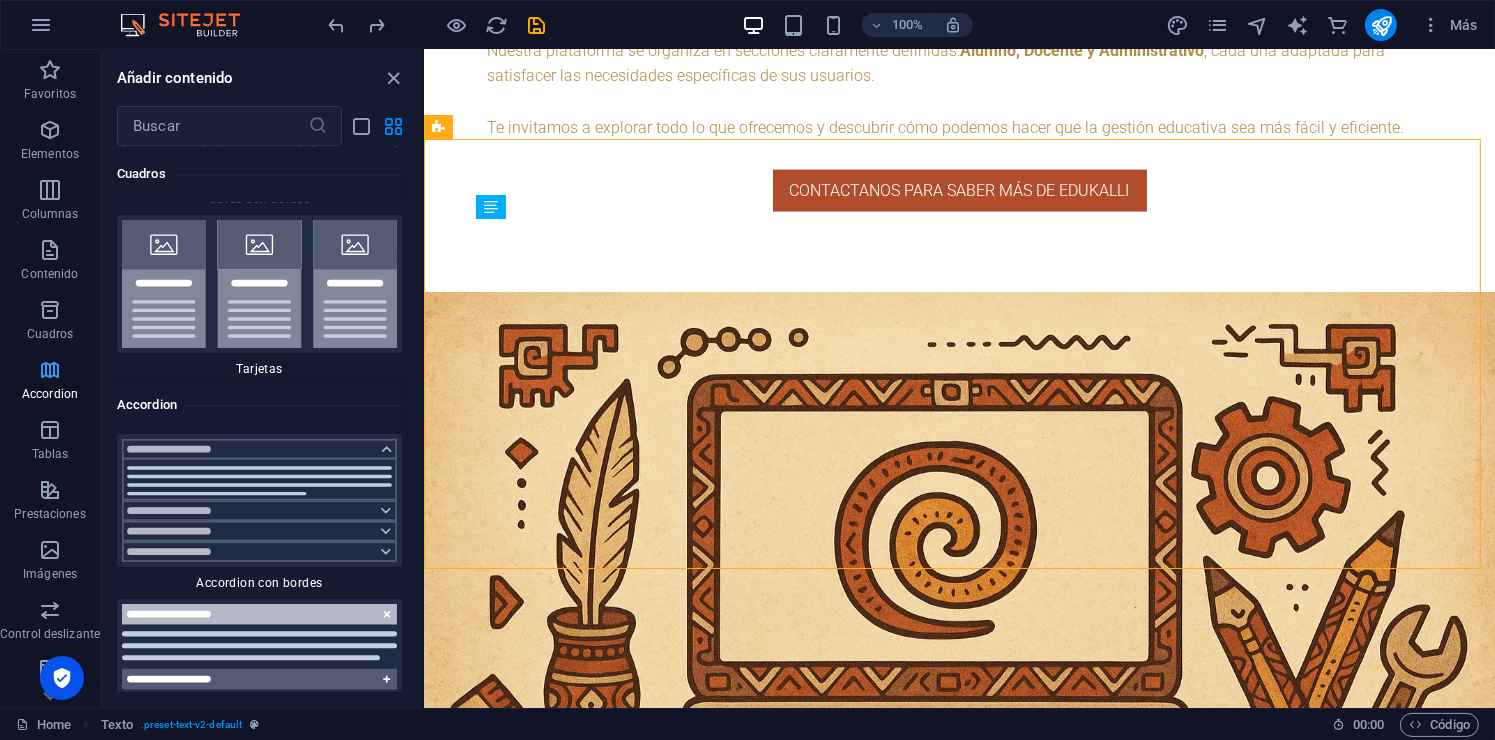 scroll, scrollTop: 12252, scrollLeft: 0, axis: vertical 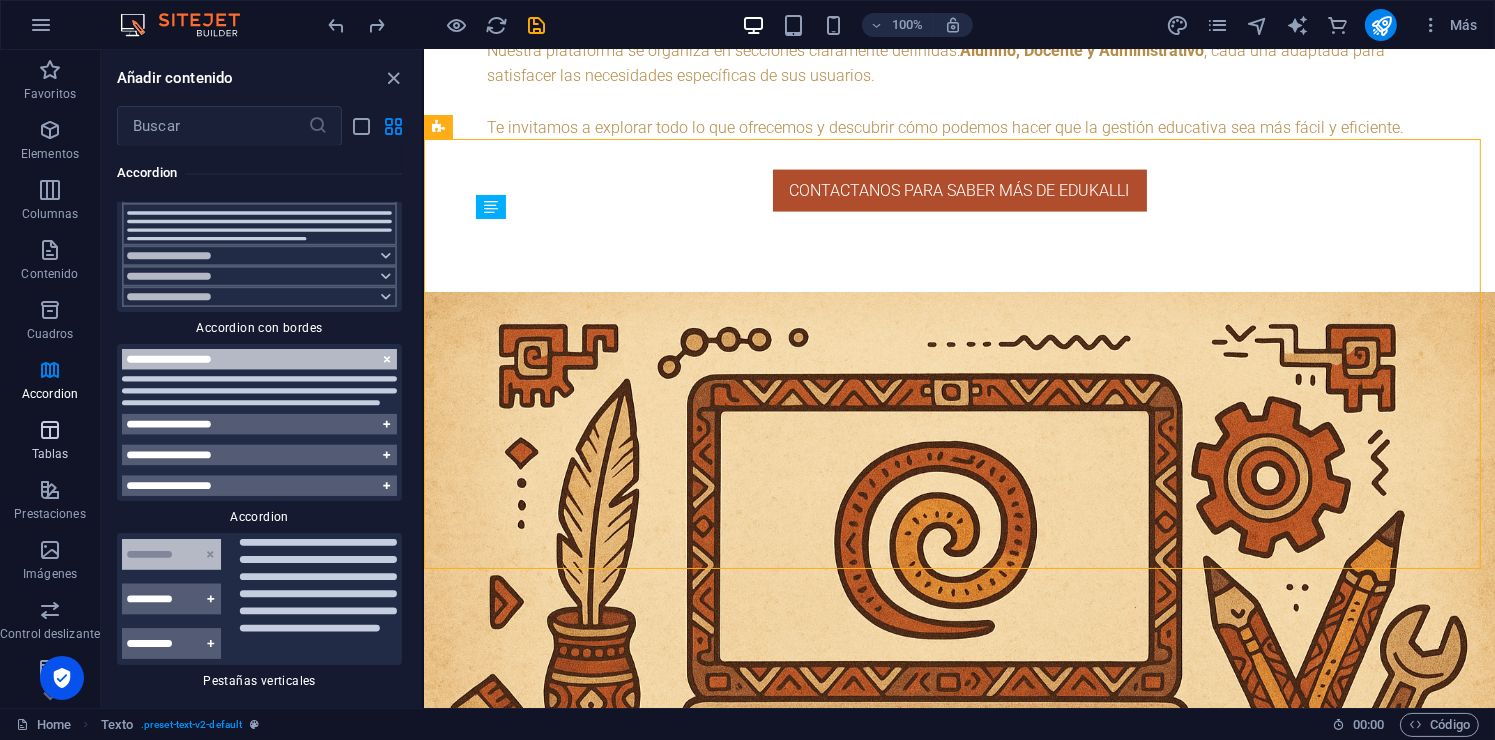 click at bounding box center [50, 430] 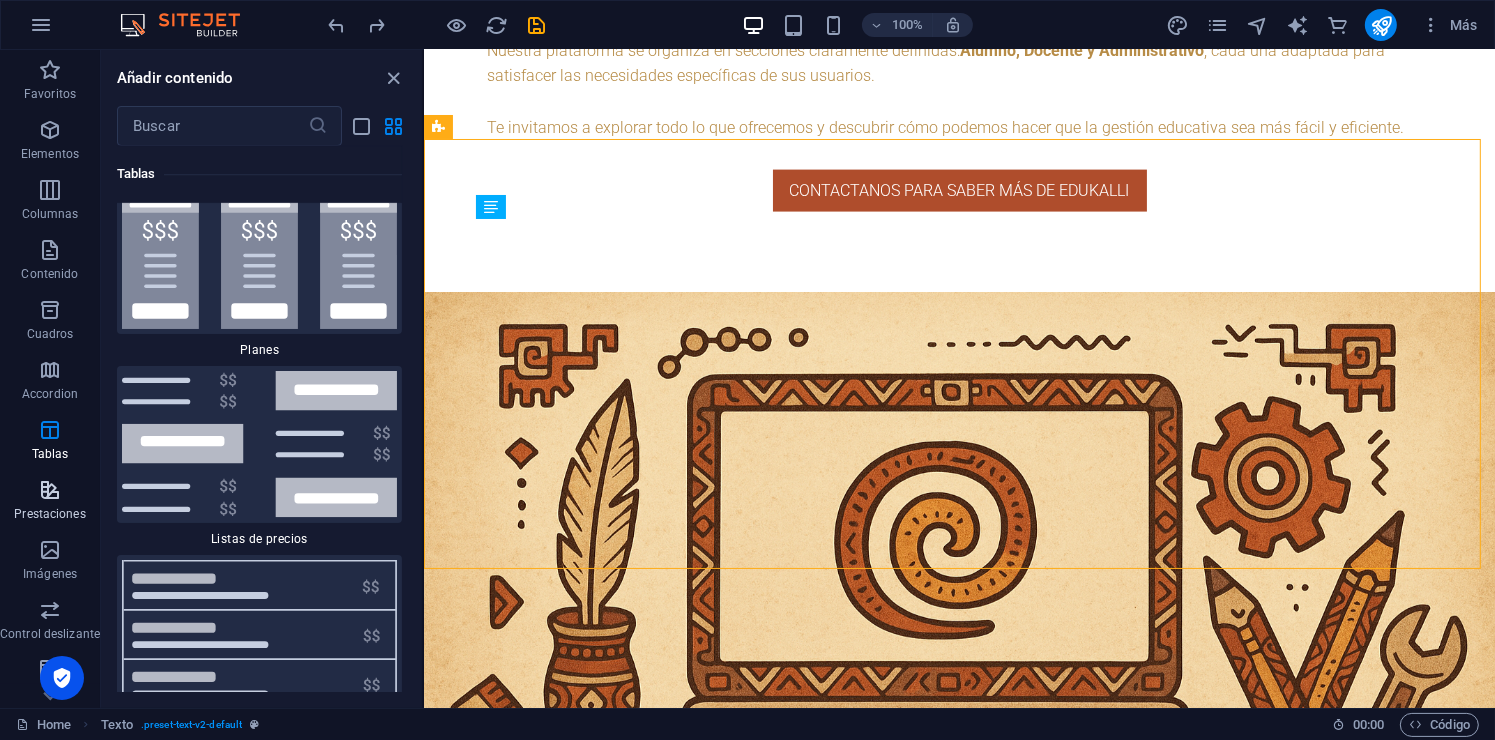 click at bounding box center [50, 490] 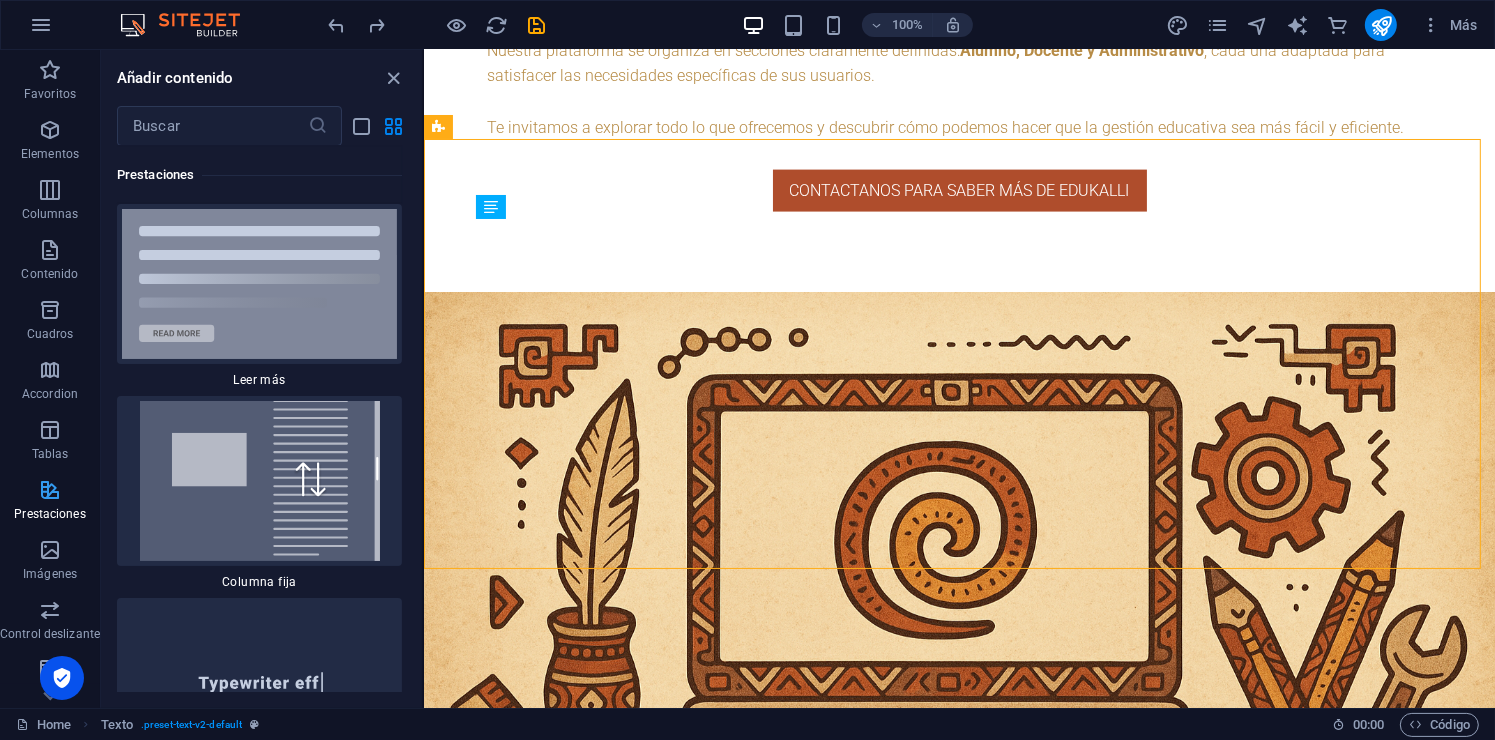 scroll, scrollTop: 15071, scrollLeft: 0, axis: vertical 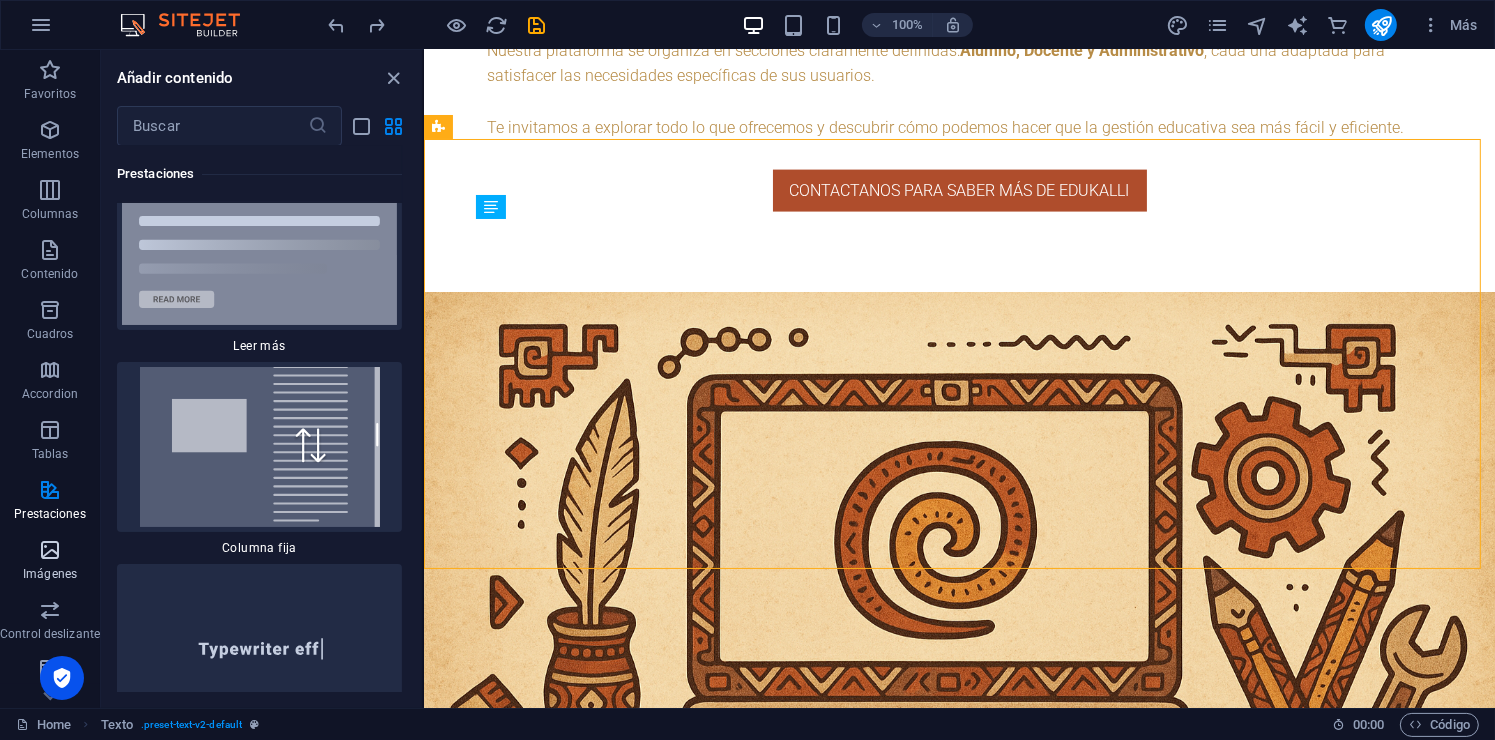 click on "Imágenes" at bounding box center (50, 560) 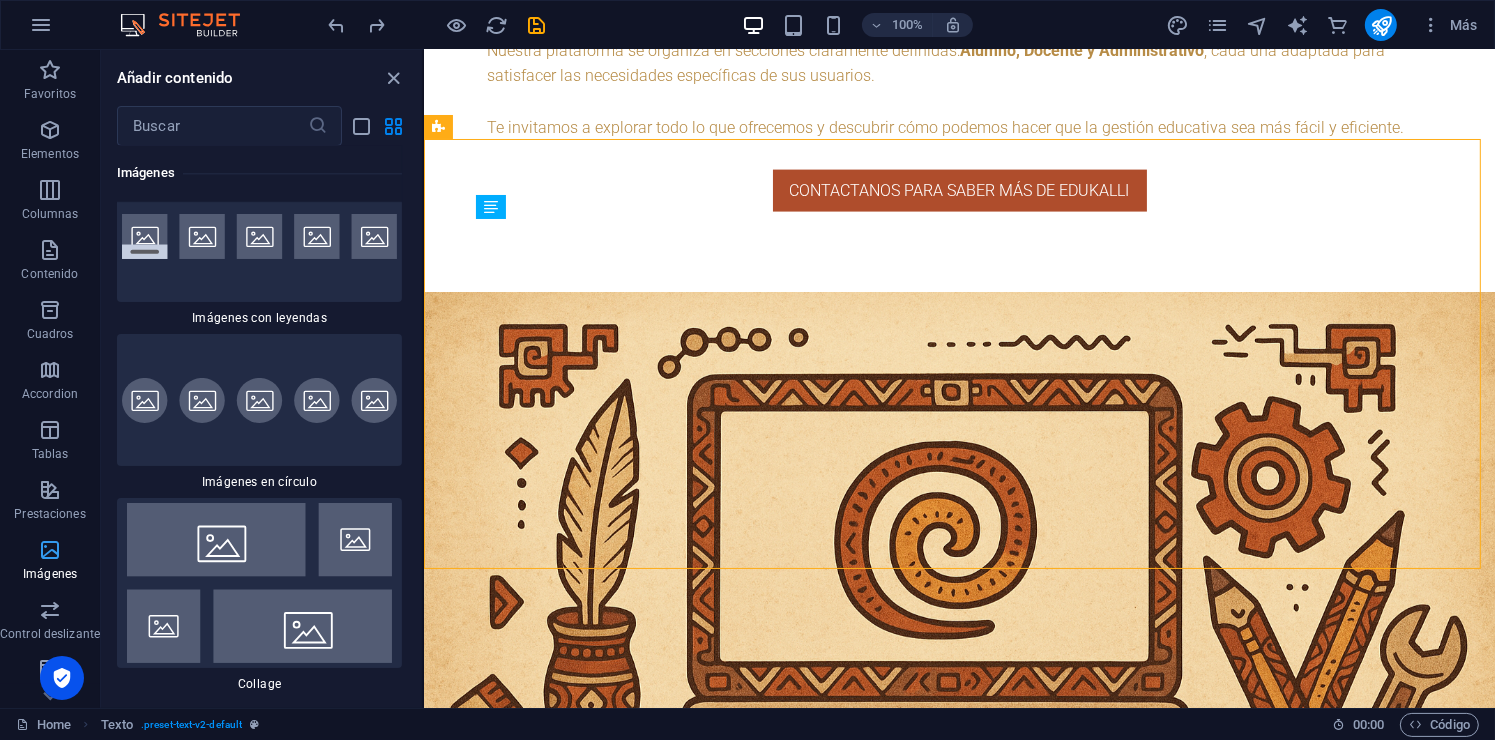 scroll, scrollTop: 19920, scrollLeft: 0, axis: vertical 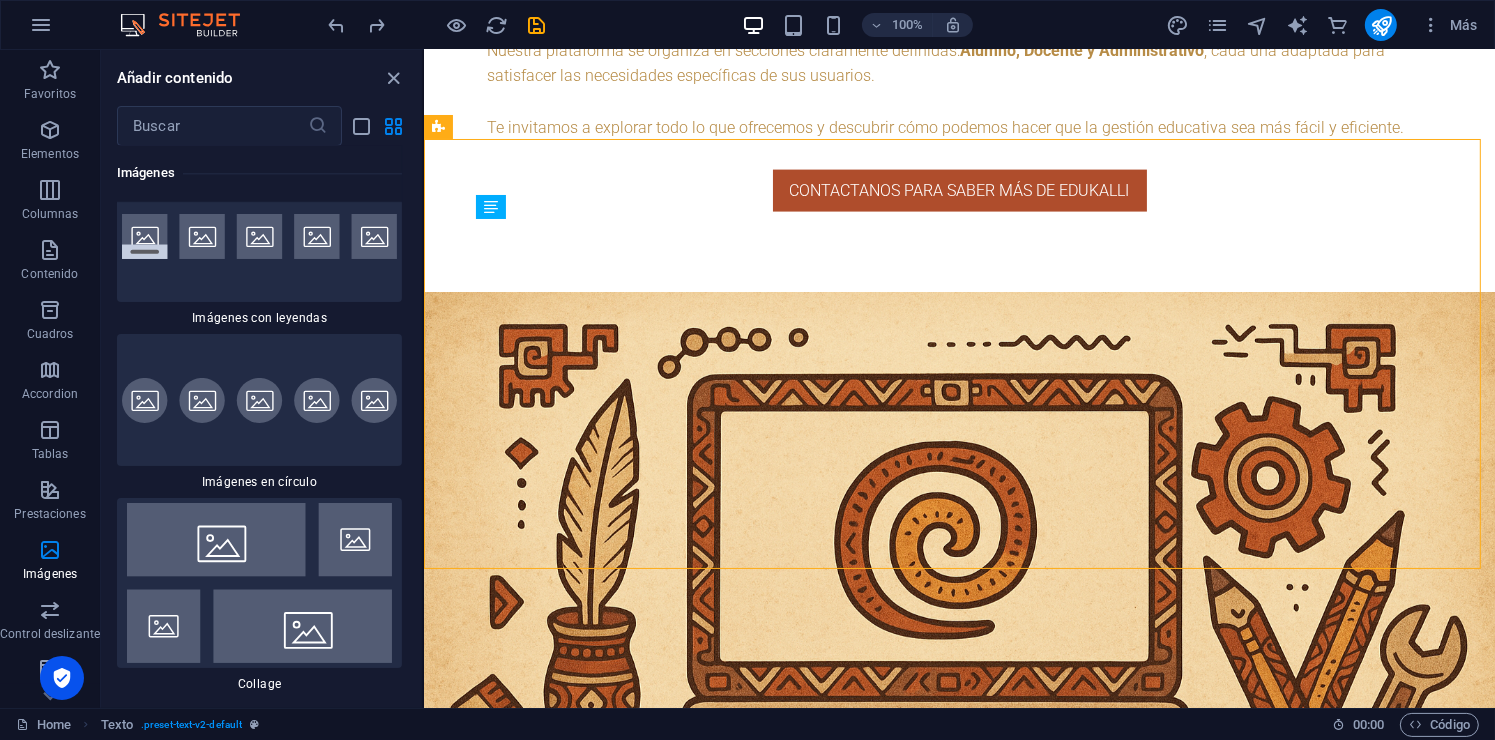 click on "Favoritos 1 Star Cabecera 1 Star Contenedor Elementos 1 Star Cabecera 1 Star Texto 1 Star Imagen 1 Star Contenedor 1 Star Separador 1 Star Separador 1 Star HTML 1 Star Icono 1 Star Botón 1 Star Logo 1 Star SVG 1 Star Control deslizante de imágenes 1 Star Control deslizante 1 Star Galería 1 Star Menú 1 Star Mapa 1 Star Facebook 1 Star Video 1 Star YouTube 1 Star Vimeo 1 Star Documento 1 Star Audio 1 Star Iframe 1 Star Privacidad 1 Star Idiomas Columnas 1 Star Contenedor 1 Star 2 columnas 1 Star 3 columnas 1 Star 4 columnas 1 Star 5 columnas 1 Star 6 columnas 1 Star 40-60 1 Star 20-80 1 Star 80-20 1 Star 30-70 1 Star 70-30 1 Star Columnas desiguales 1 Star 25-25-50 1 Star 25-50-25 1 Star 50-25-25 1 Star 20-60-20 1 Star 50-16-16-16 1 Star 16-16-16-50 1 Star Cuadrícula 2-1 1 Star Cuadrícula 1-2 1 Star Cuadrícula 3-1 1 Star Cuadrícula 1-3 1 Star Grid 4-1 1 Star Cuadrícula 1-4 1 Star Cuadrícula 1-2-1 1 Star Cuadrícula 1-1-2 1 Star Cuadrícula 2h-2v 1 Star Cuadrícula 2v-2h 1 Star Cuadrícula 2-1-2 1 Star" at bounding box center (261, 419) 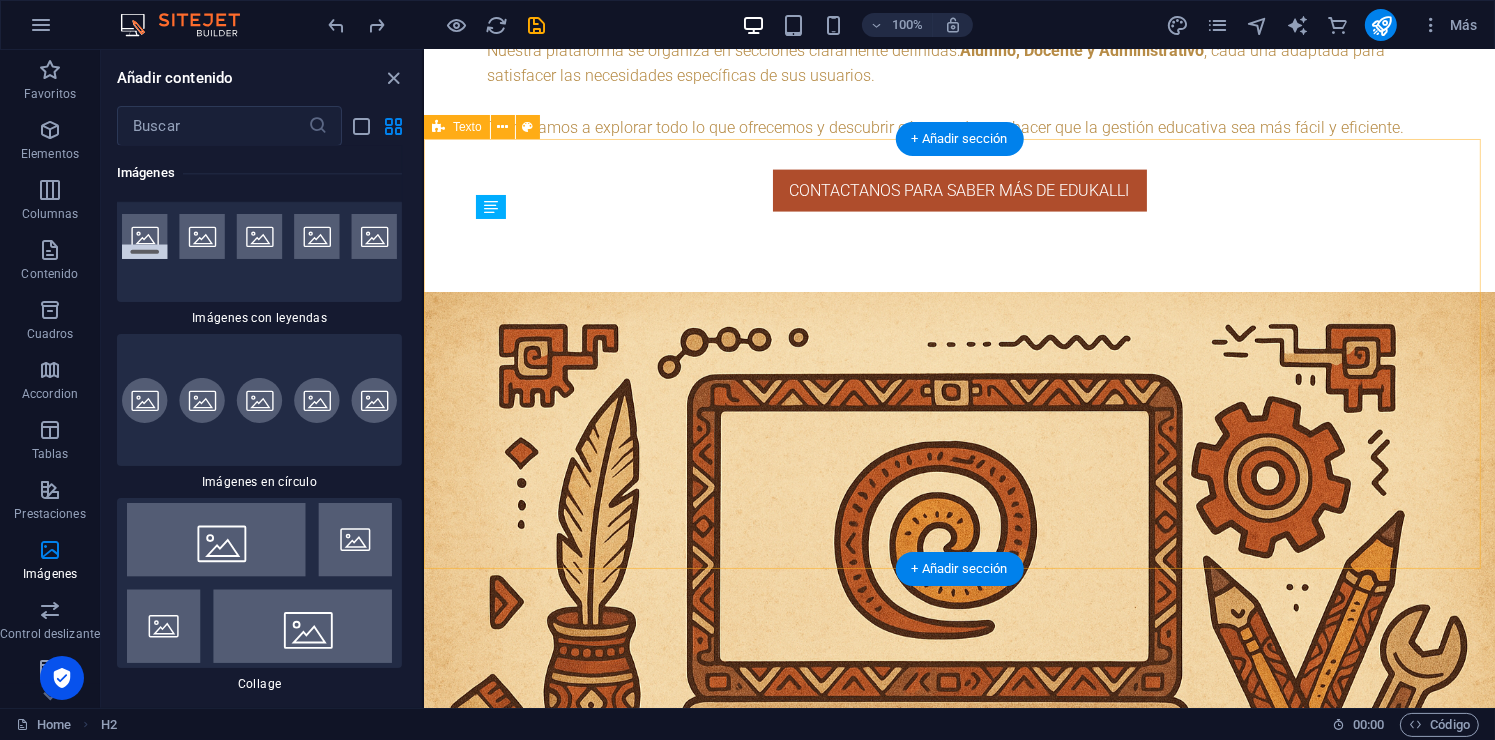 drag, startPoint x: 838, startPoint y: 471, endPoint x: 424, endPoint y: 416, distance: 417.6374 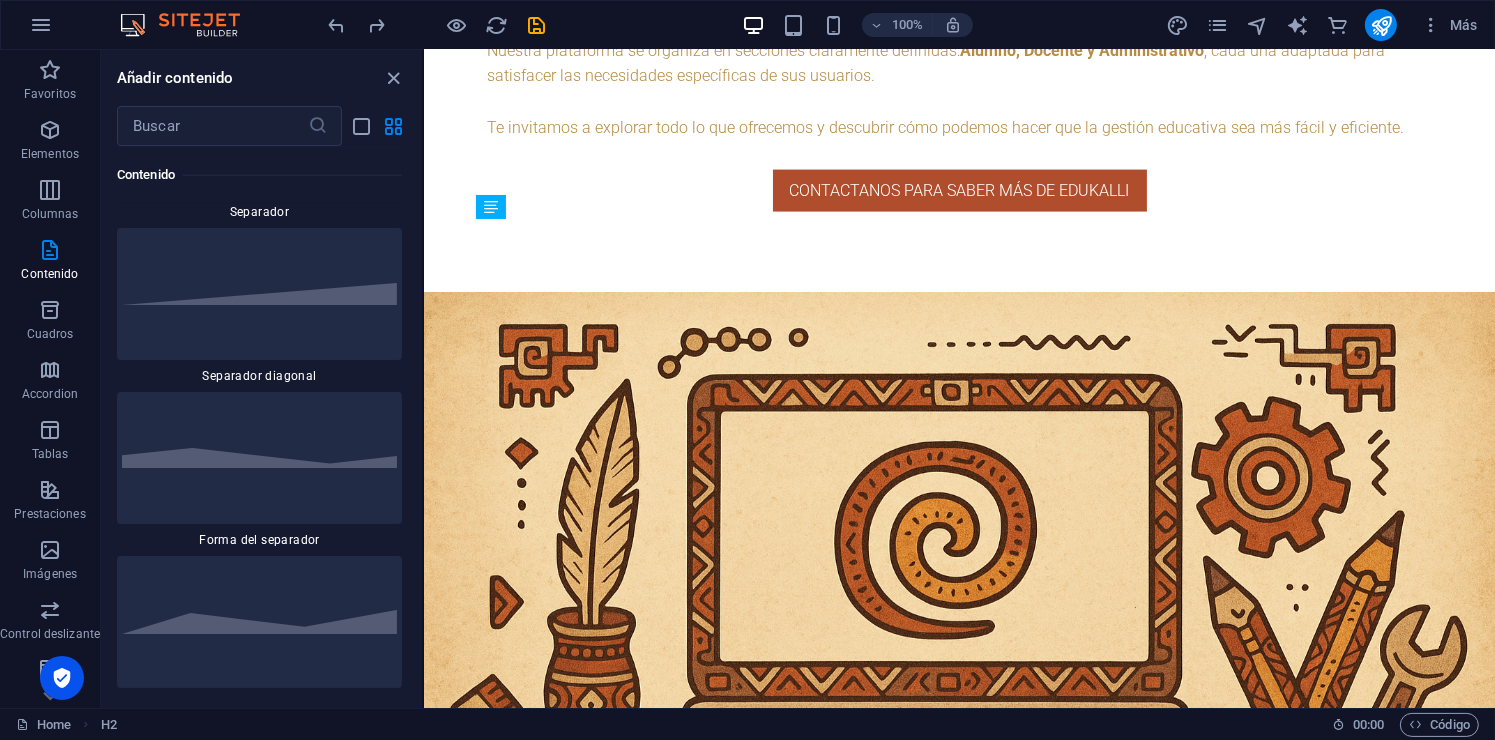scroll, scrollTop: 9568, scrollLeft: 0, axis: vertical 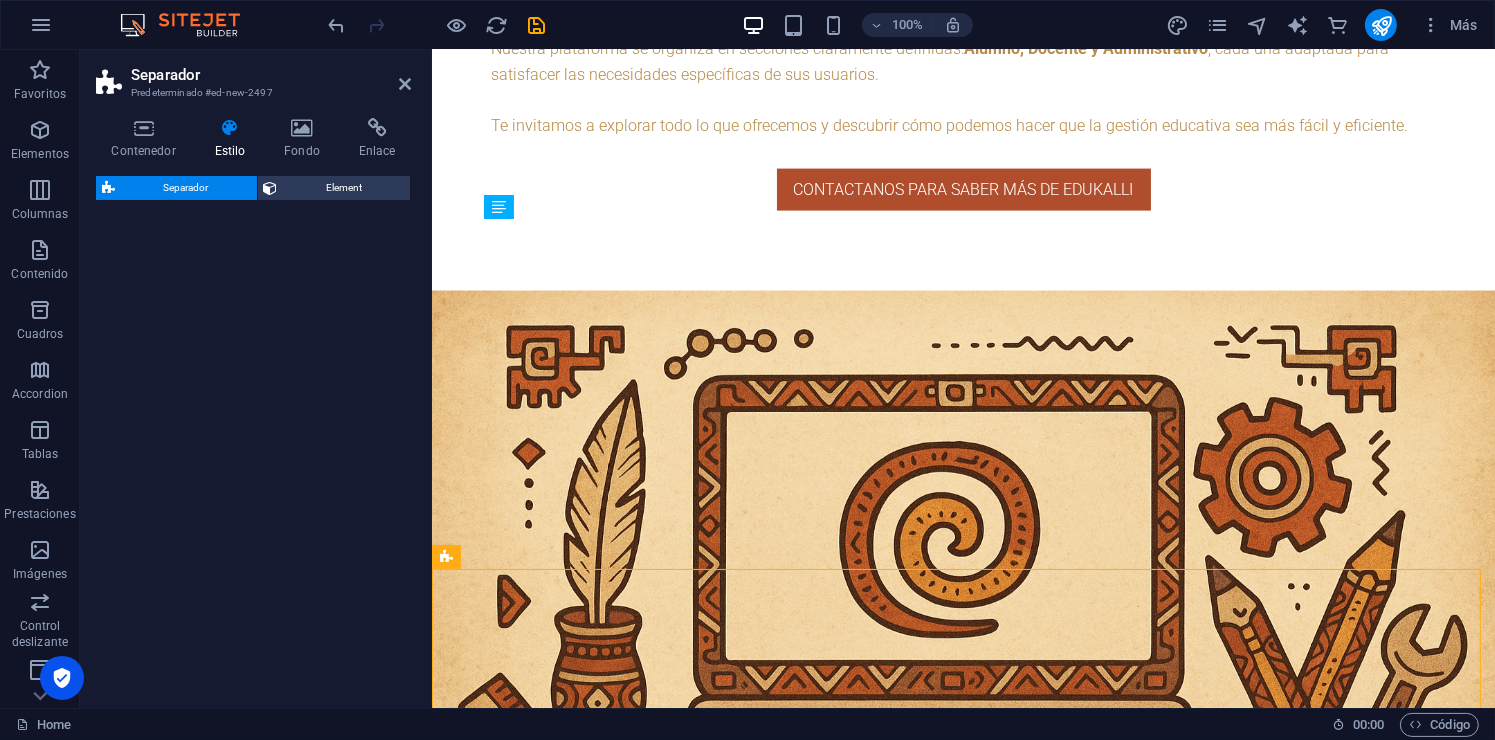 select on "polygon1" 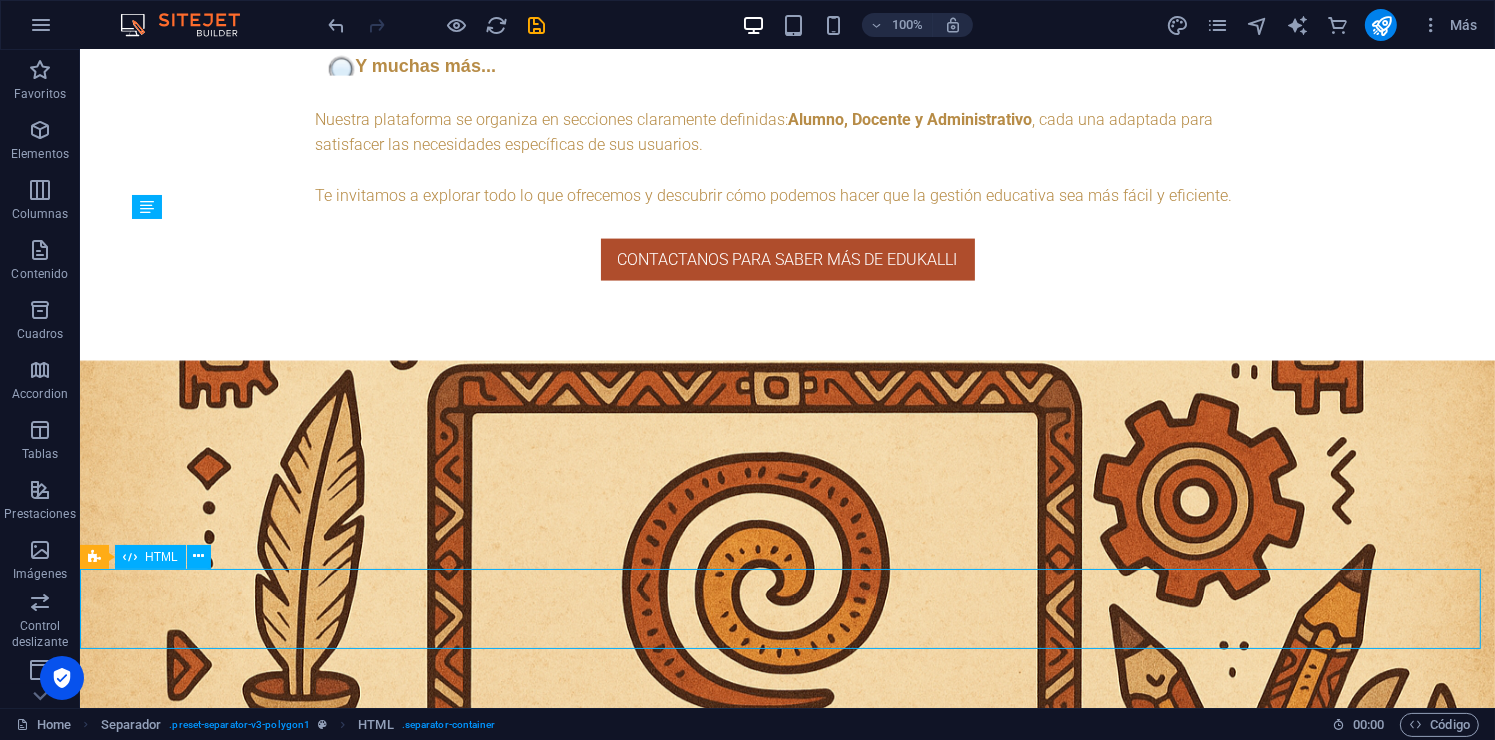 drag, startPoint x: 771, startPoint y: 639, endPoint x: 1114, endPoint y: 594, distance: 345.9393 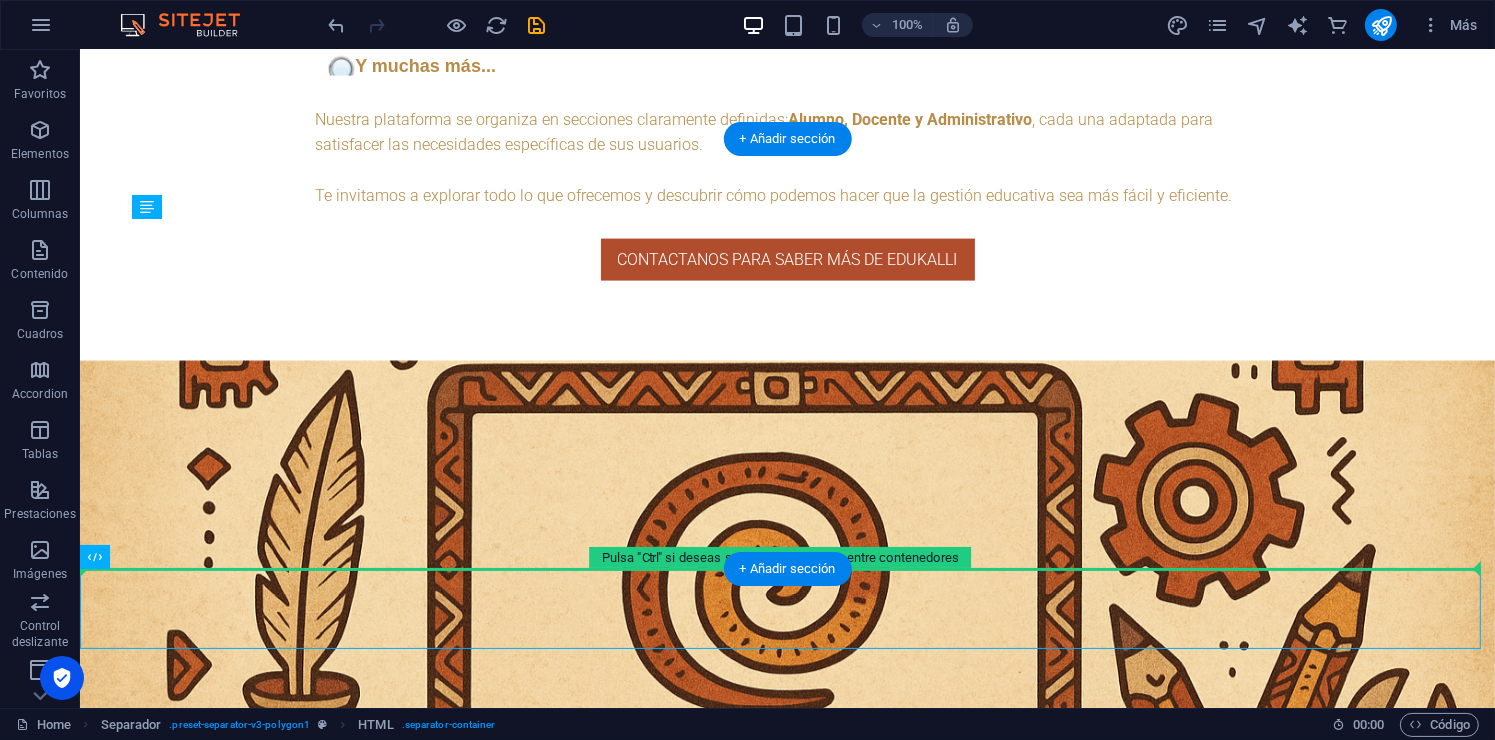 drag, startPoint x: 689, startPoint y: 609, endPoint x: 690, endPoint y: 515, distance: 94.00532 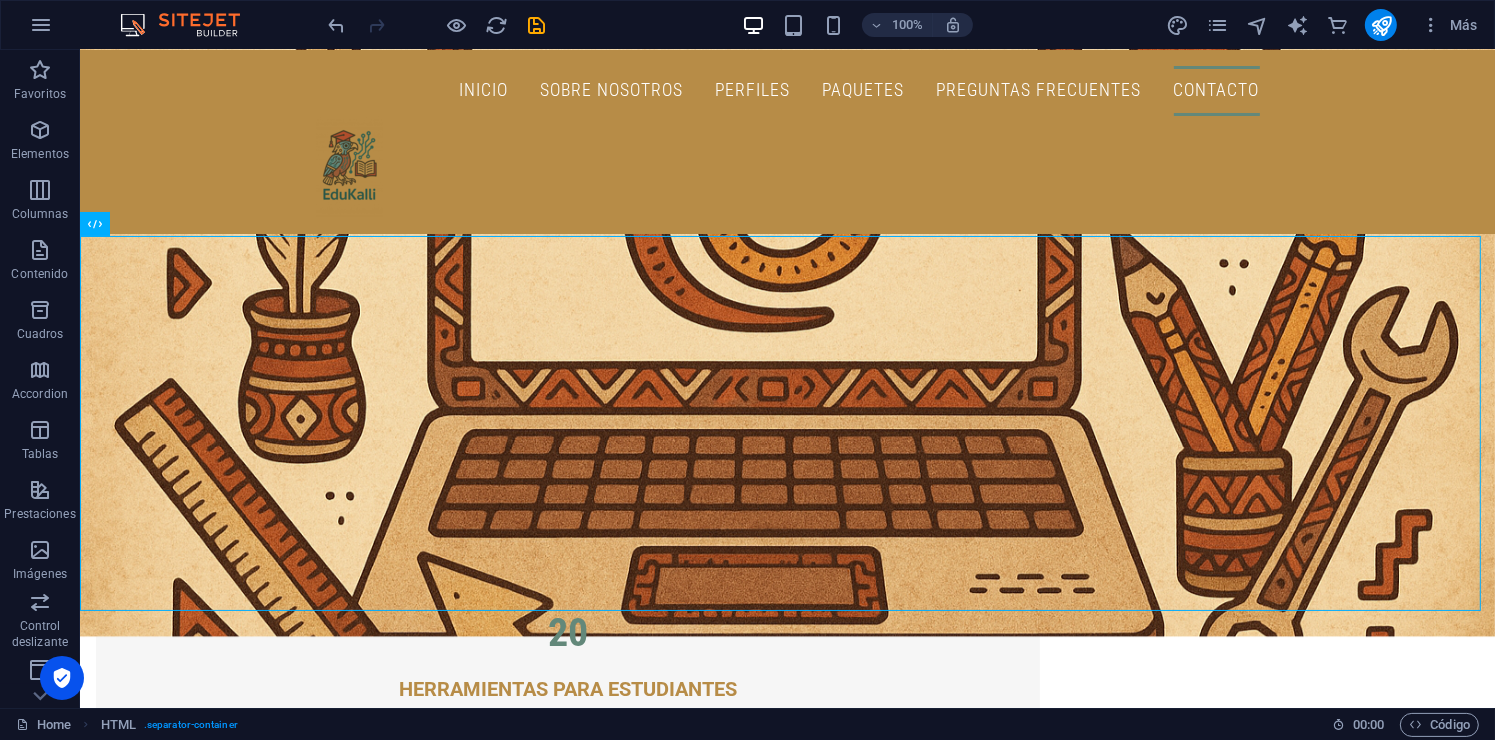 scroll, scrollTop: 3269, scrollLeft: 0, axis: vertical 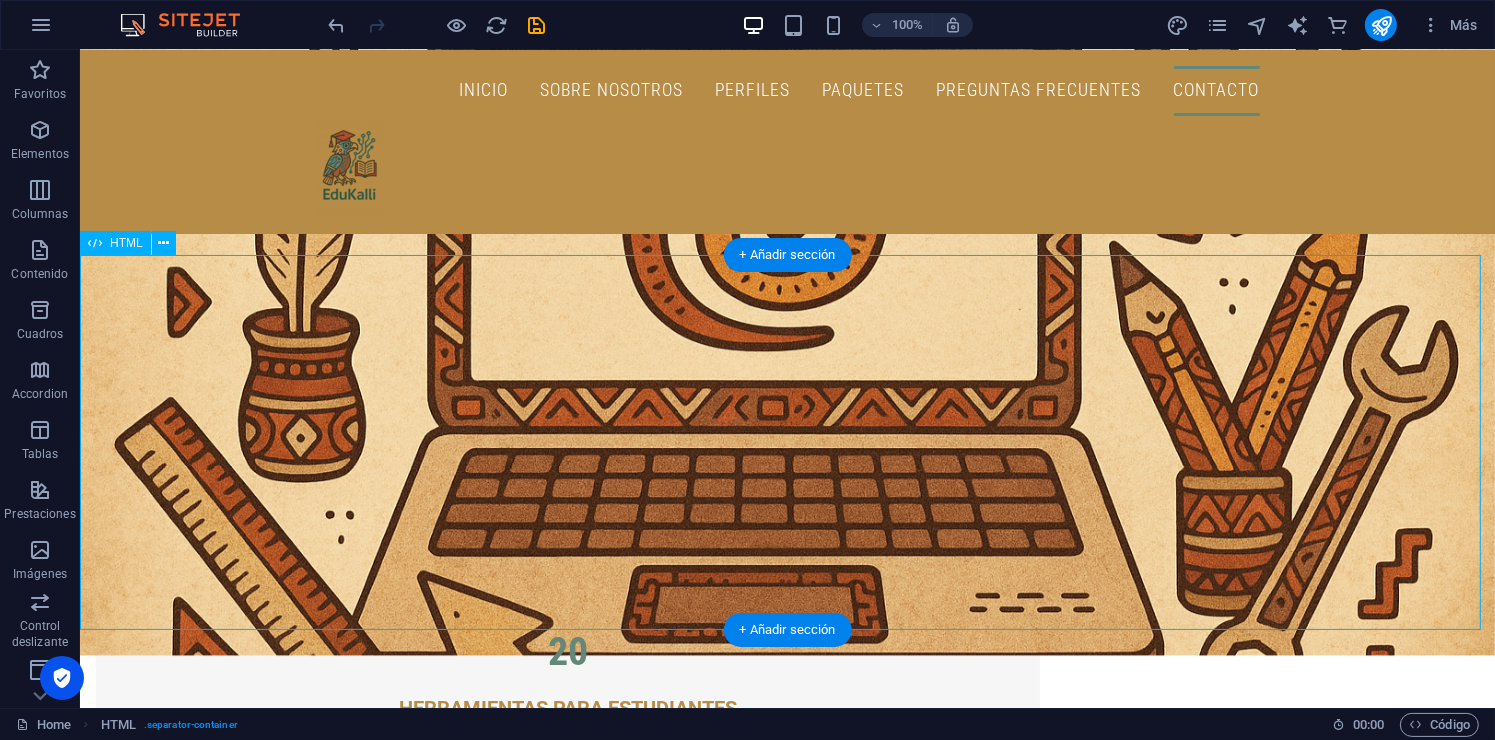 click at bounding box center [786, 3975] 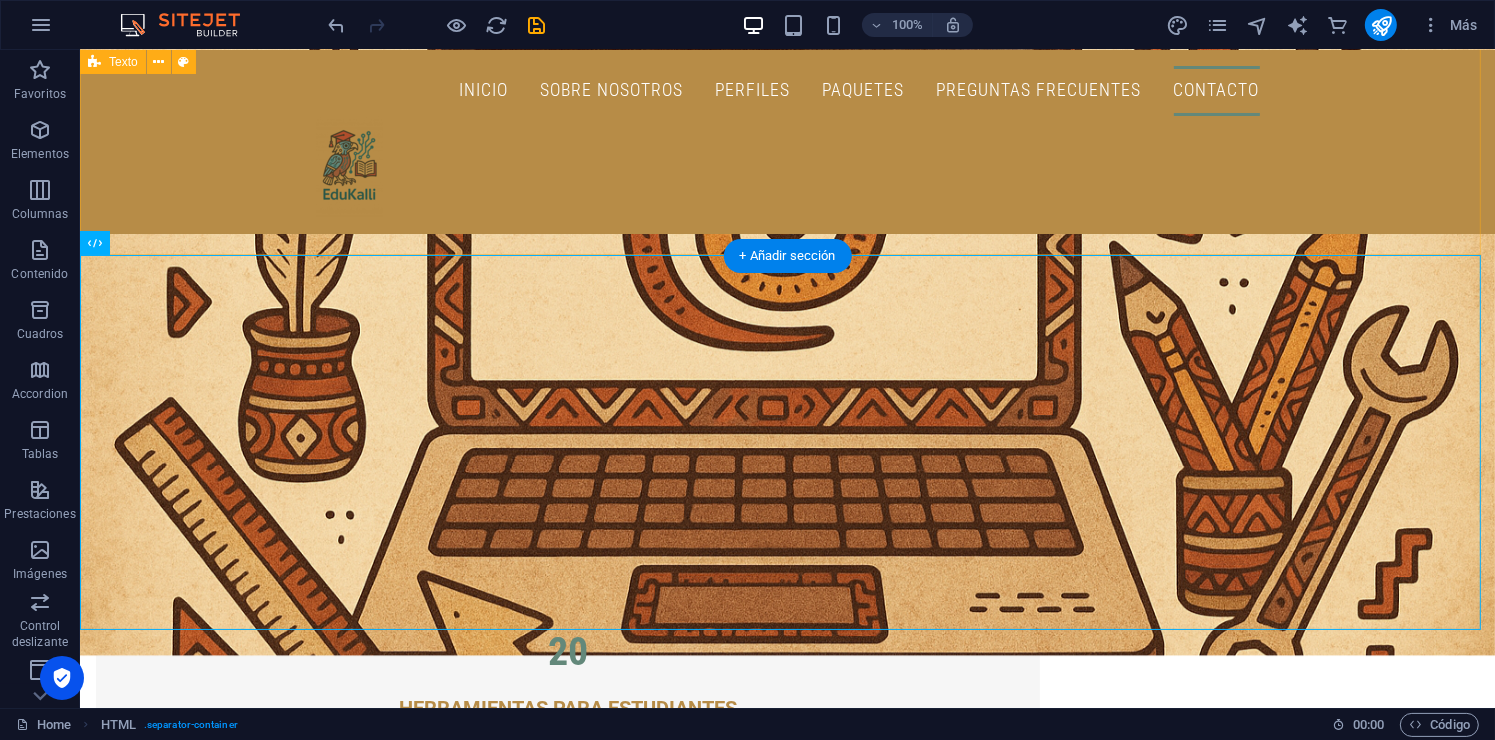 click on "🔁 Incluido en todos los planes: ✔️ Personalización de colores y branding   ✔️ Chat en tiempo real   ✔️ Registro de asistencia y calificaciones   ✔️ Panel administrativo completo   ✔️ Grupos y tareas   ✔️ Notificaciones internas  ✔️ Dominio personalizado:  tuescuela.edukalli.com ✔️ Creación de ciclos escolares" at bounding box center [786, 3571] 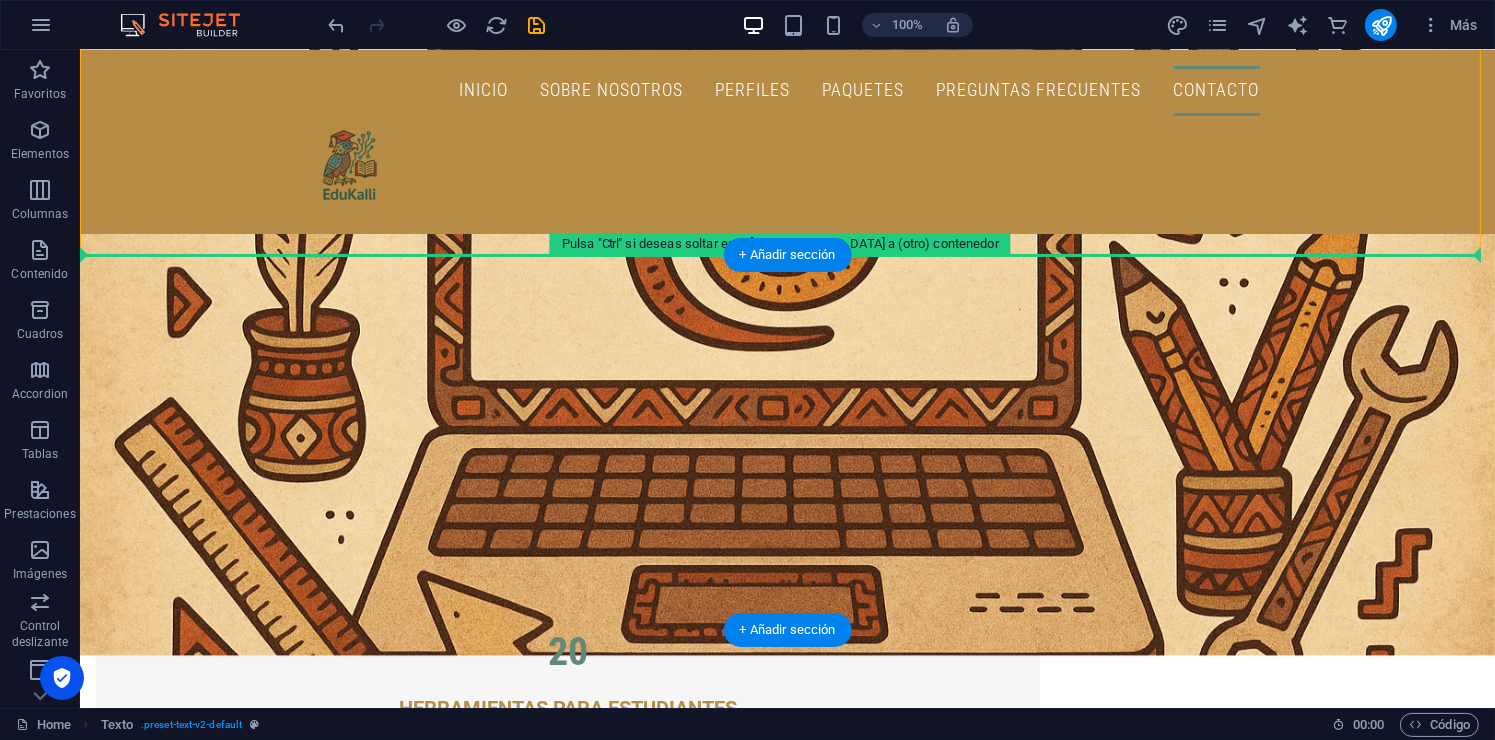 drag, startPoint x: 1134, startPoint y: 244, endPoint x: 1114, endPoint y: 389, distance: 146.37282 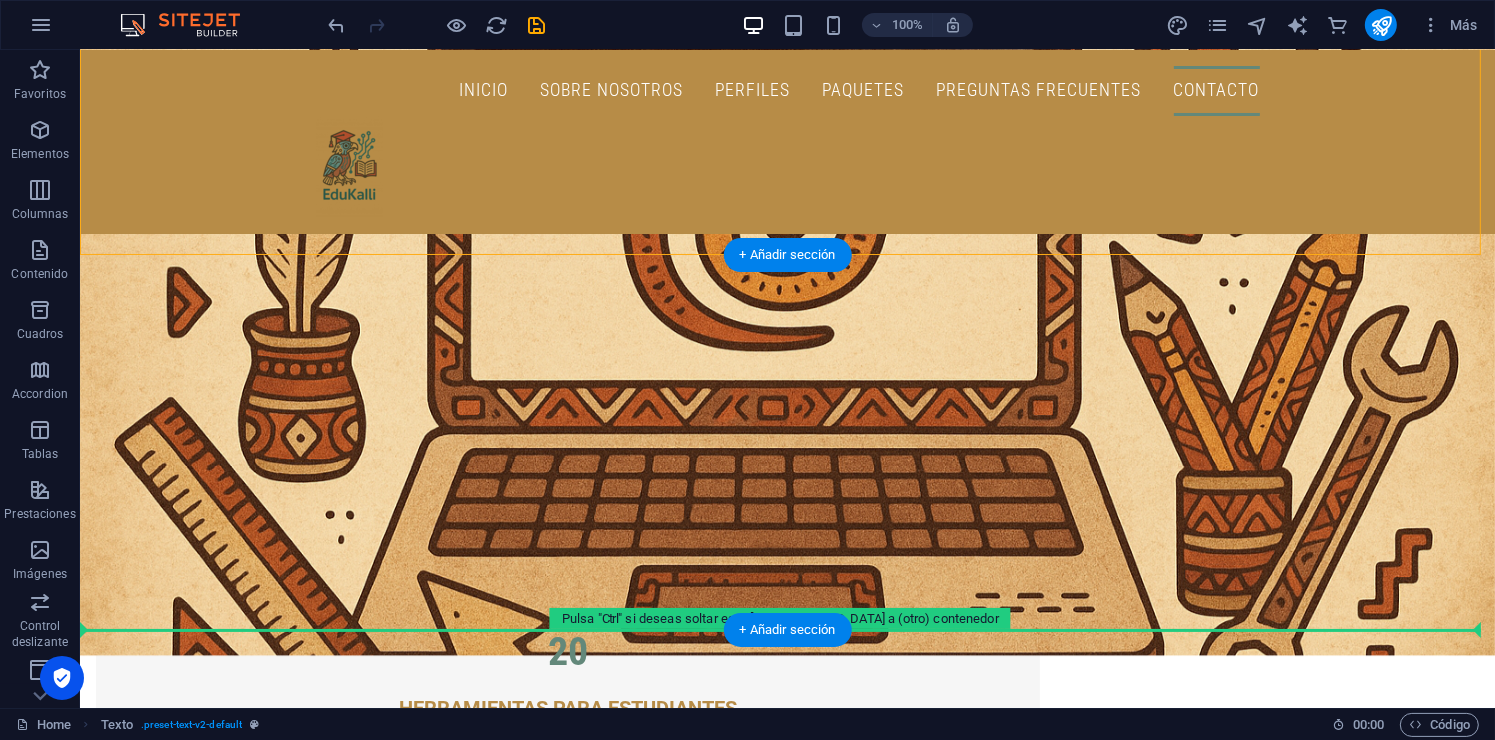 drag, startPoint x: 1039, startPoint y: 228, endPoint x: 1154, endPoint y: 556, distance: 347.5759 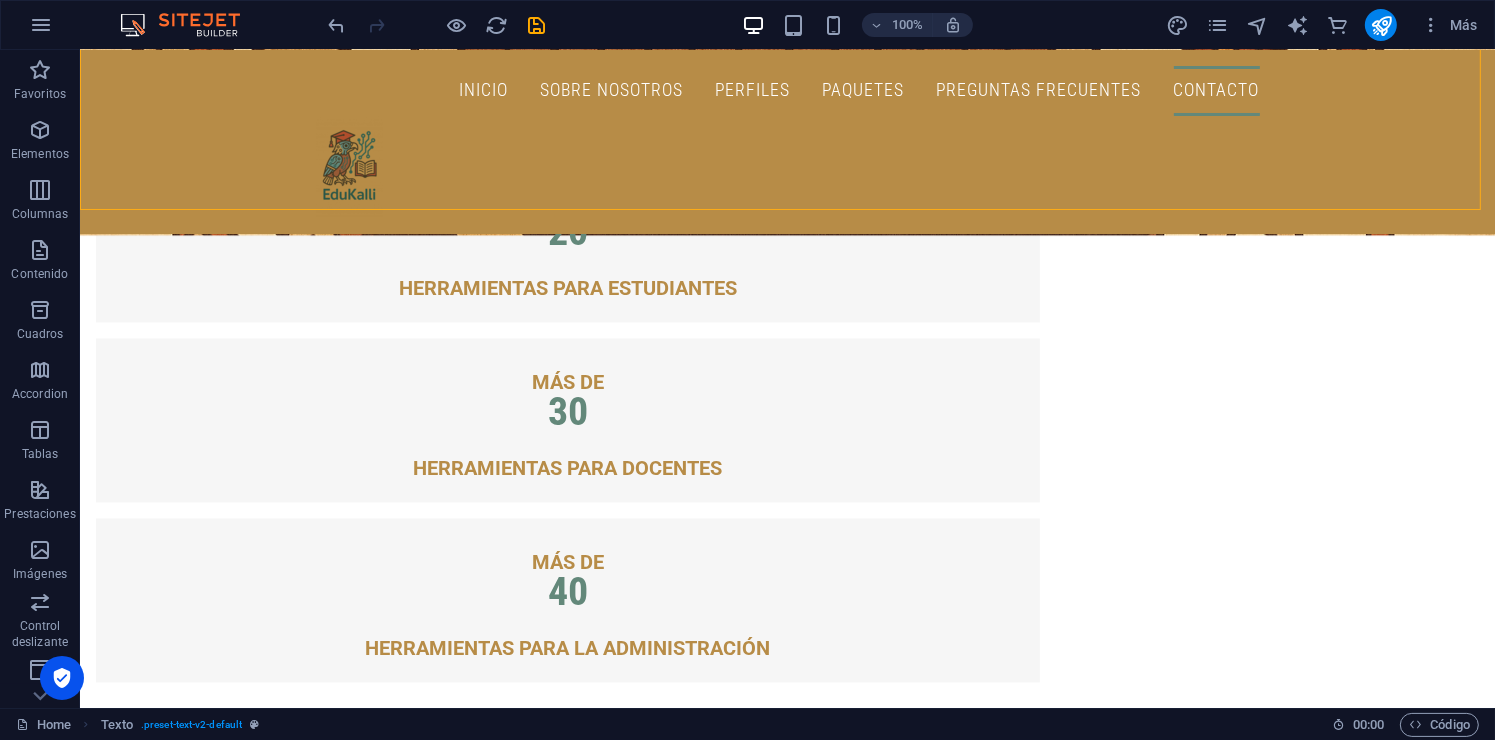 scroll, scrollTop: 3632, scrollLeft: 0, axis: vertical 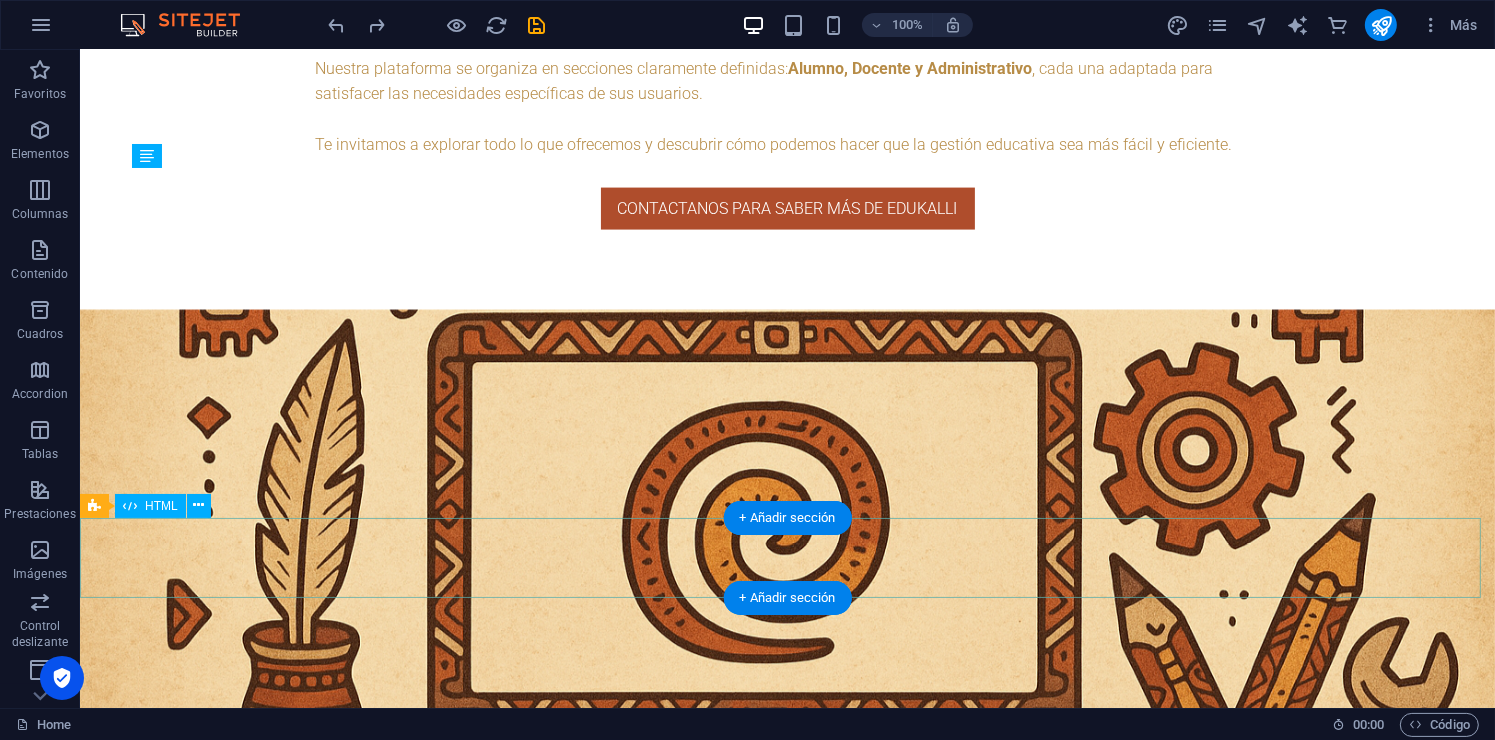 click at bounding box center (786, 4138) 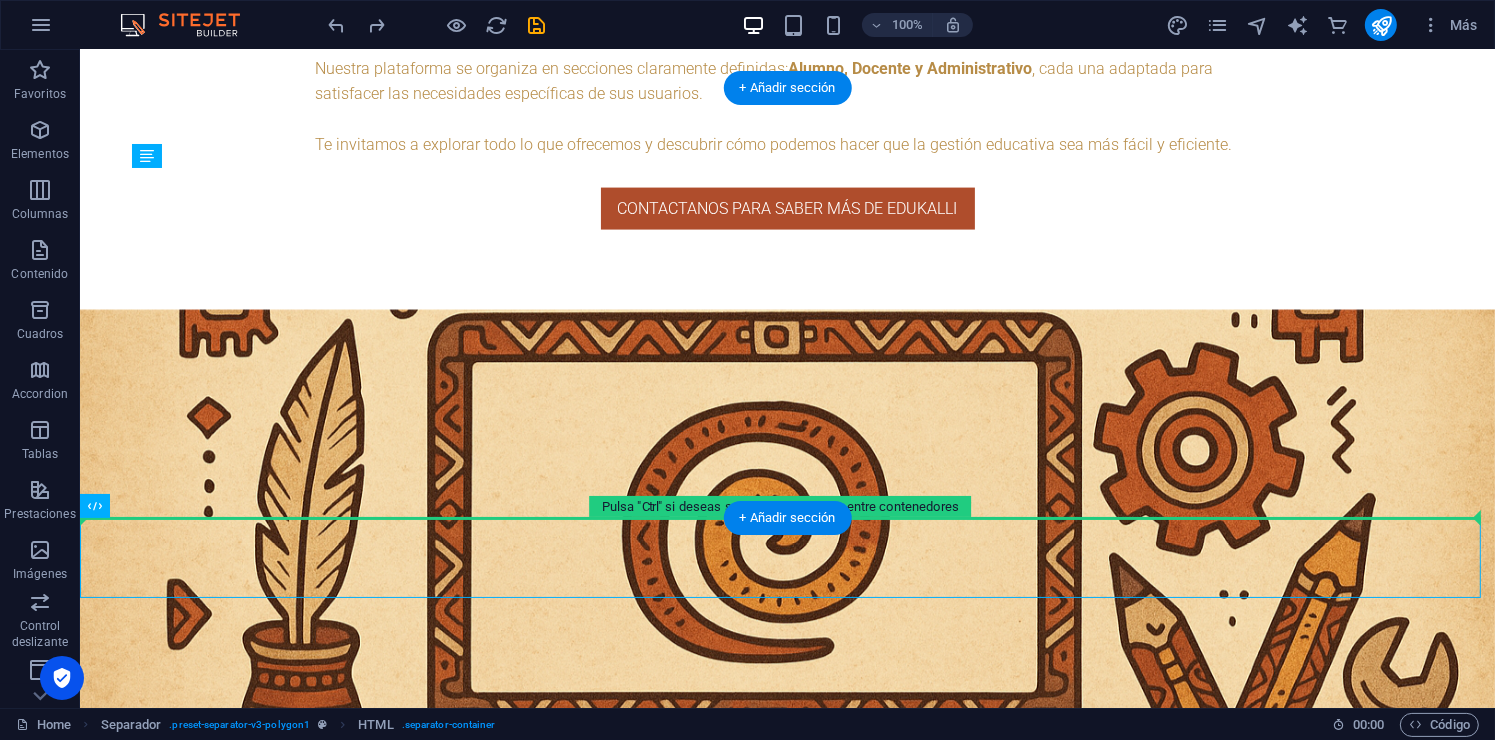 drag, startPoint x: 582, startPoint y: 558, endPoint x: 594, endPoint y: 503, distance: 56.293873 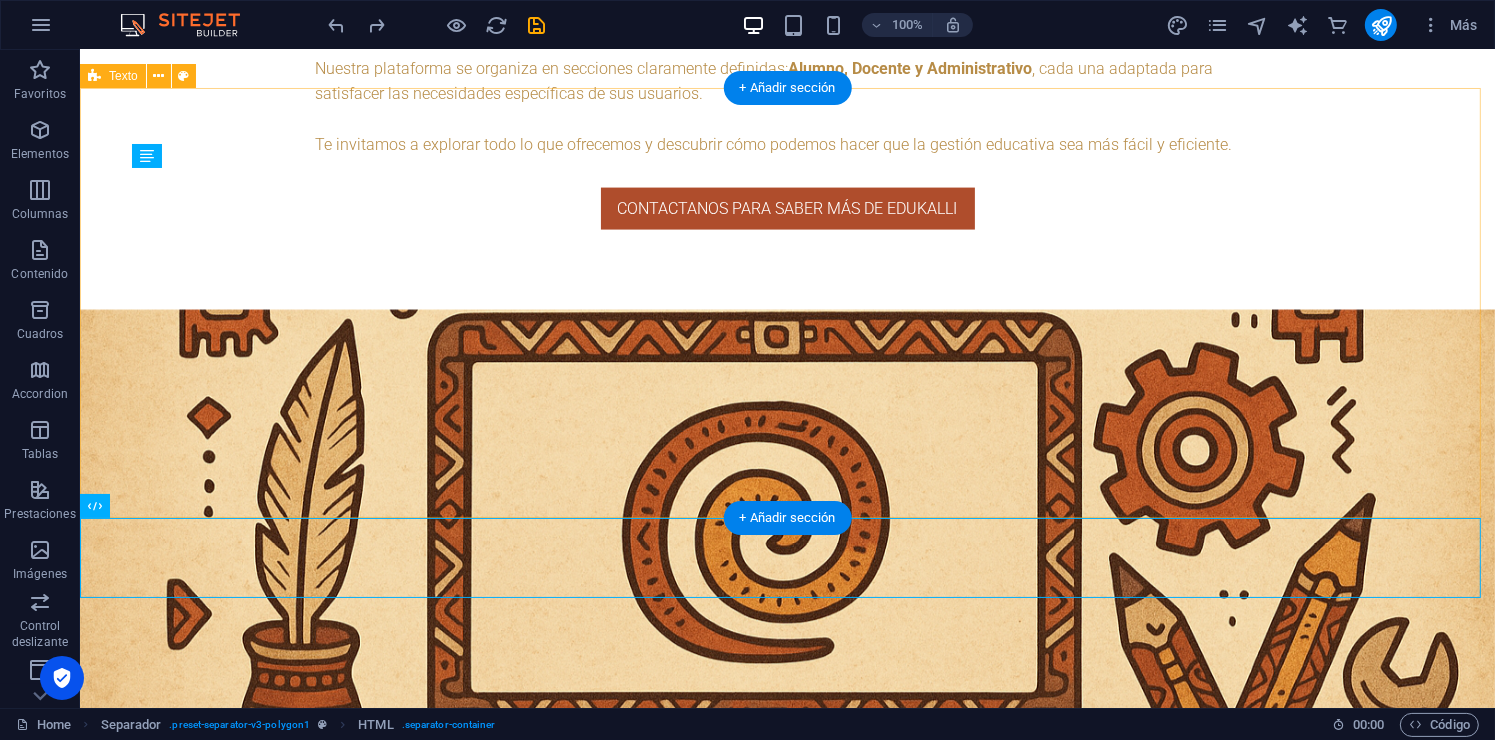 click on "🔁 Incluido en todos los planes: ✔️ Personalización de colores y branding   ✔️ Chat en tiempo real   ✔️ Registro de asistencia y calificaciones   ✔️ Panel administrativo completo   ✔️ Grupos y tareas   ✔️ Notificaciones internas  ✔️ Dominio personalizado:  tuescuela.edukalli.com ✔️ Creación de ciclos escolares" at bounding box center (786, 3883) 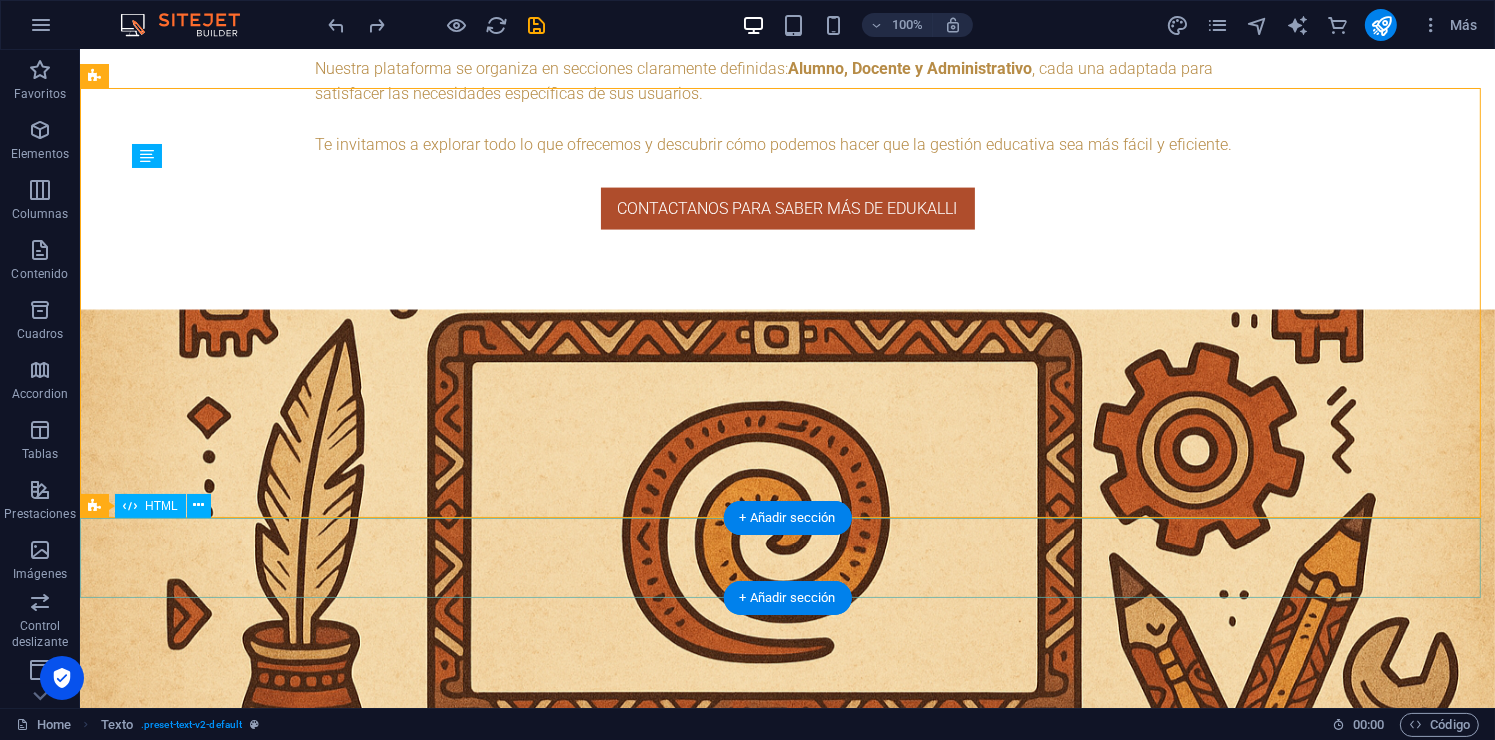 click at bounding box center (786, 4138) 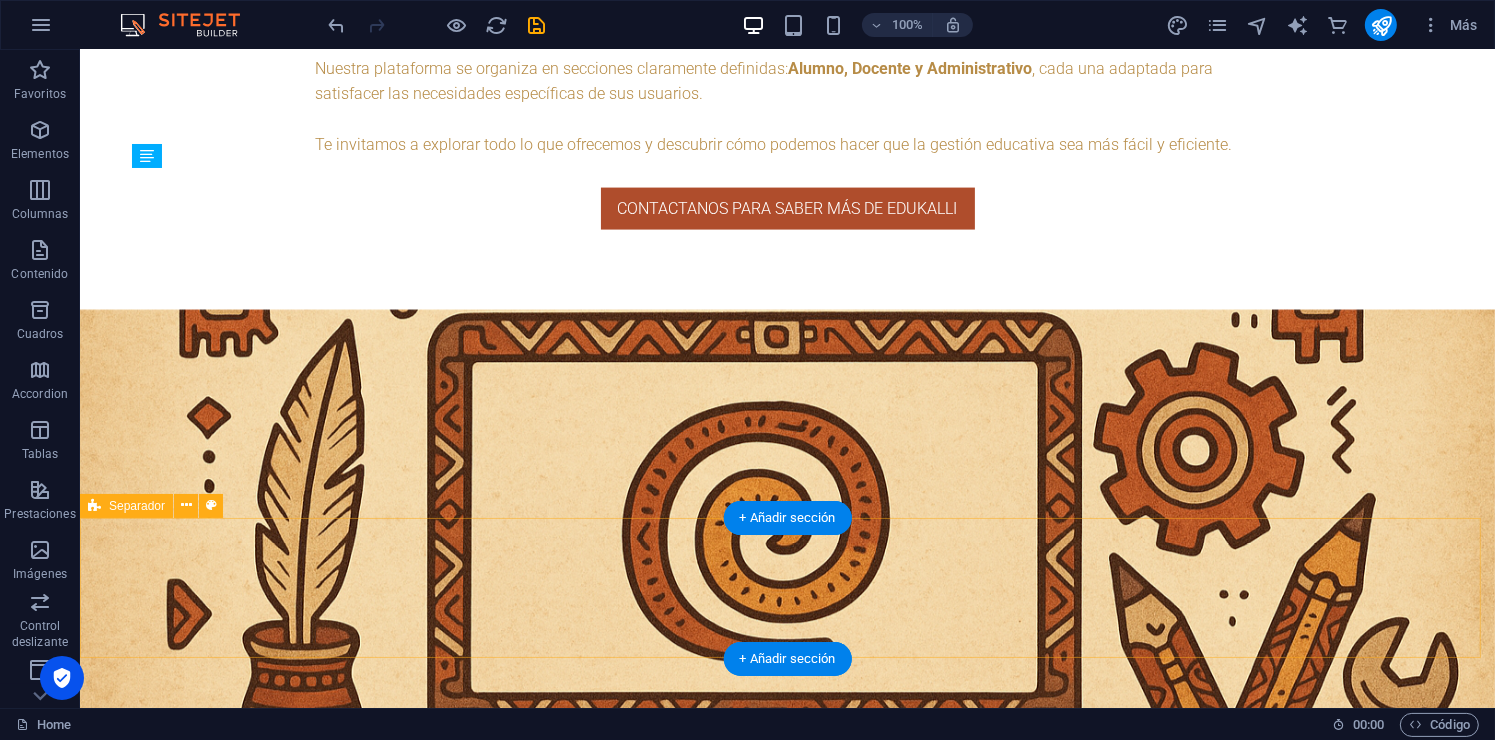 click on "Suelta el contenido aquí o  Añadir elementos  Pegar portapapeles" at bounding box center [786, 4169] 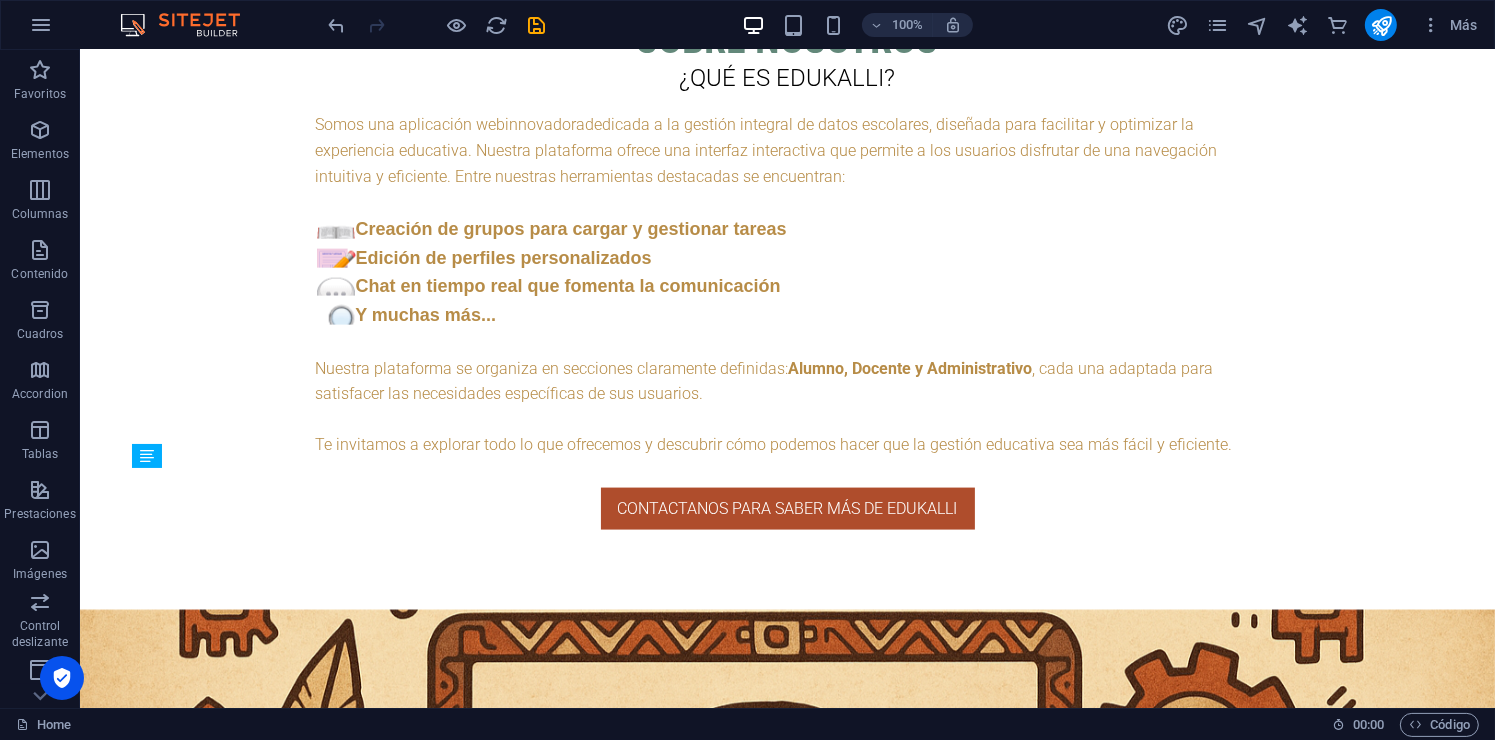 scroll, scrollTop: 2893, scrollLeft: 0, axis: vertical 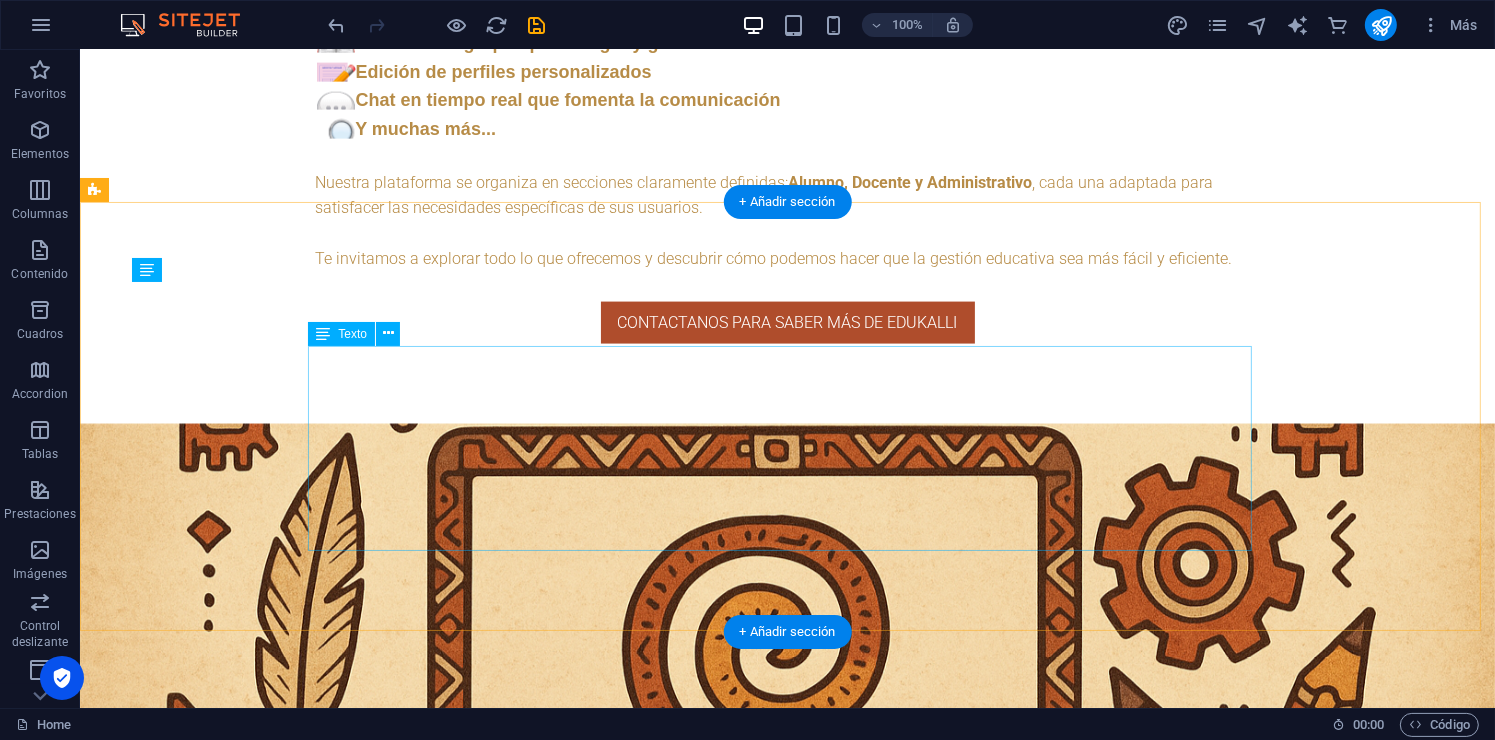 click on "✔️ Personalización de colores y branding   ✔️ Chat en tiempo real   ✔️ Registro de asistencia y calificaciones   ✔️ Panel administrativo completo   ✔️ Grupos y tareas   ✔️ Notificaciones internas  ✔️ Dominio personalizado:  [DOMAIN_NAME] ✔️ Creación de ciclos escolares" at bounding box center (787, 4029) 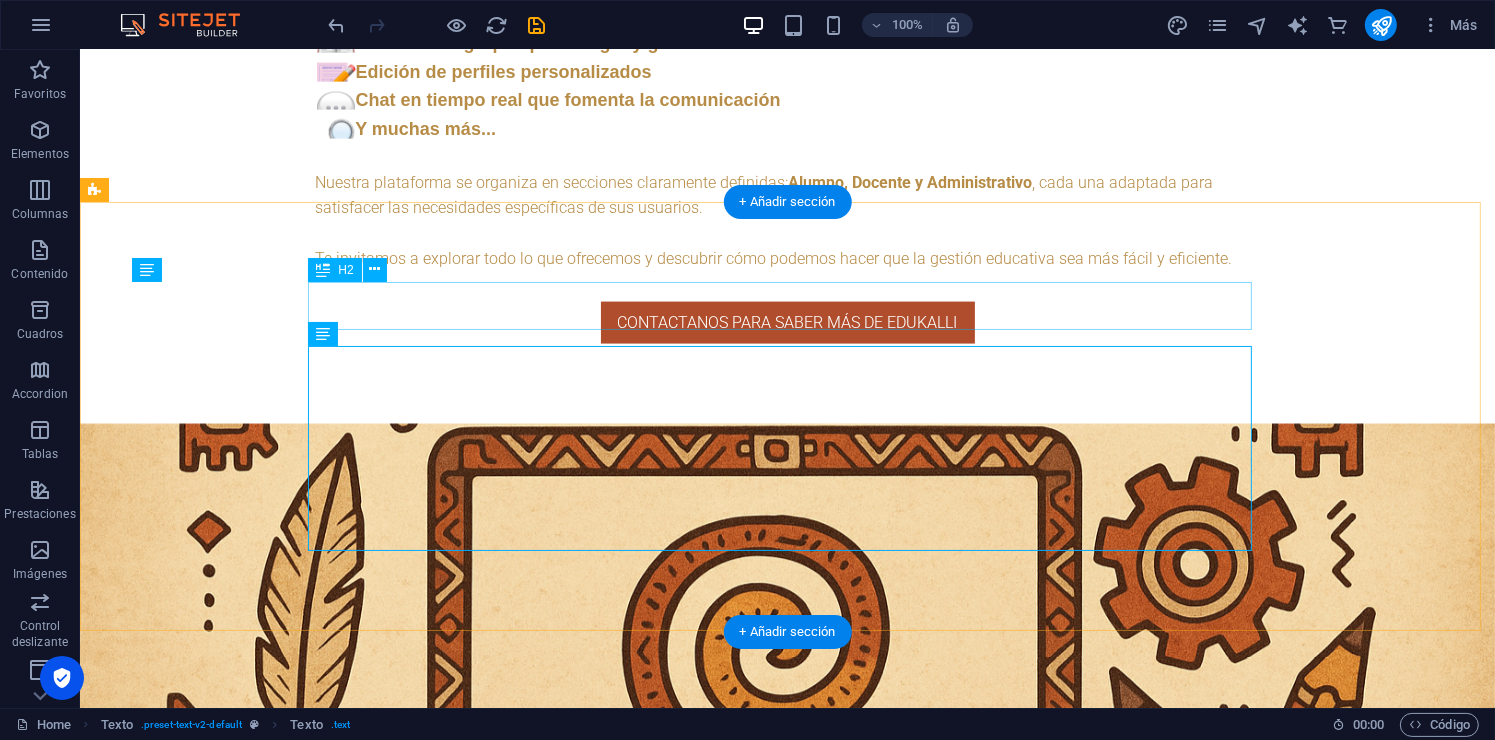 click on "🔁 Incluido en todos los planes:" at bounding box center (787, 3886) 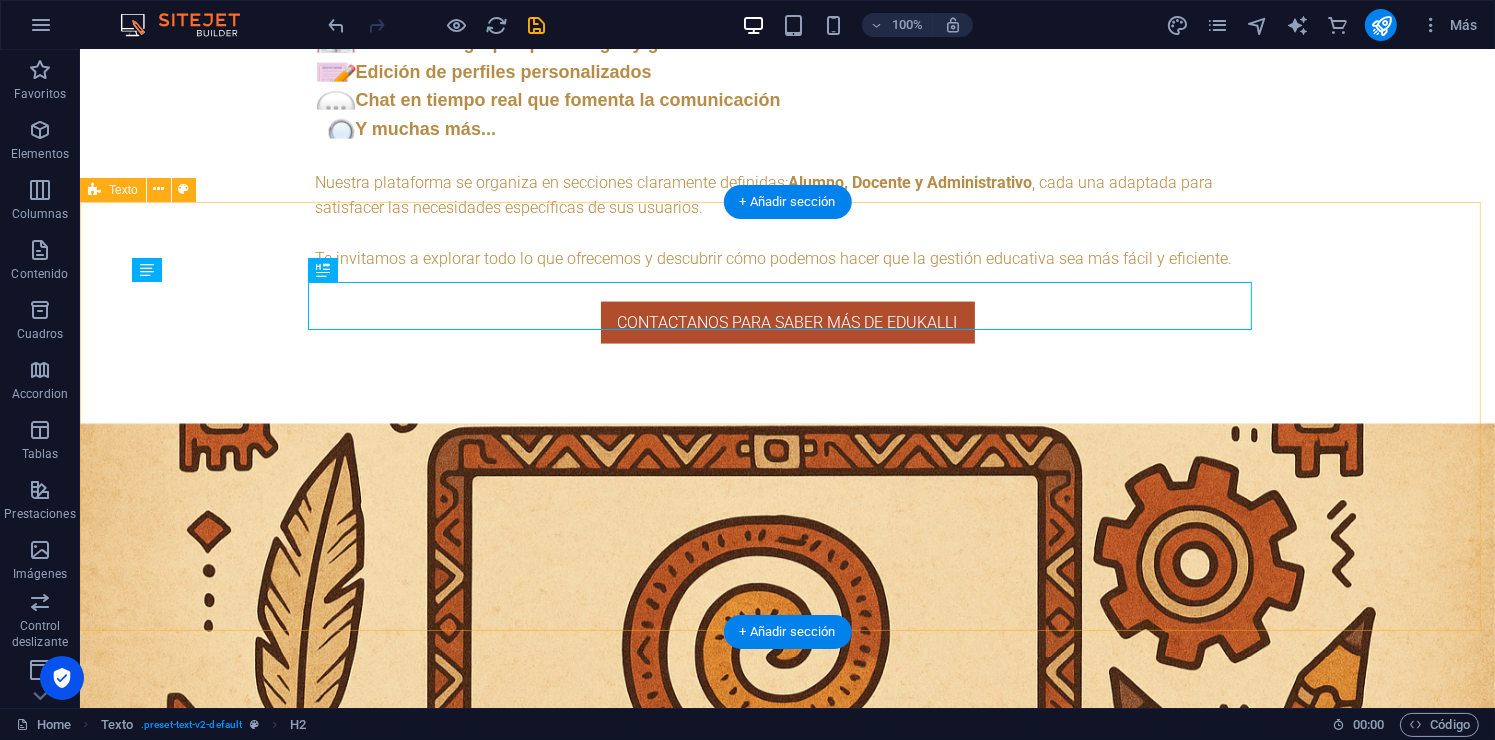 click on "🔁 Incluido en todos los planes: ✔️ Personalización de colores y branding   ✔️ Chat en tiempo real   ✔️ Registro de asistencia y calificaciones   ✔️ Panel administrativo completo   ✔️ Grupos y tareas   ✔️ Notificaciones internas  ✔️ Dominio personalizado:  tuescuela.edukalli.com ✔️ Creación de ciclos escolares" at bounding box center [786, 3997] 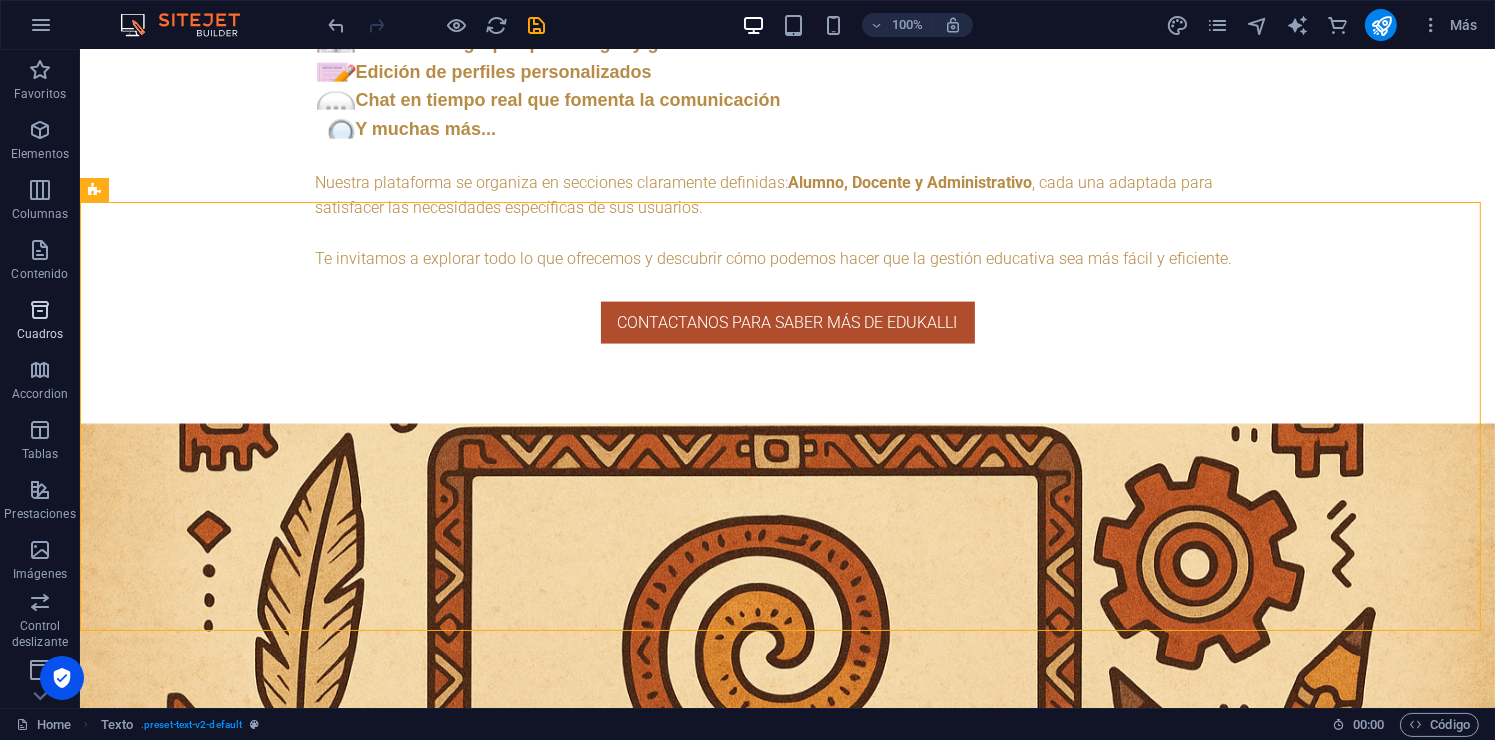 click at bounding box center (40, 310) 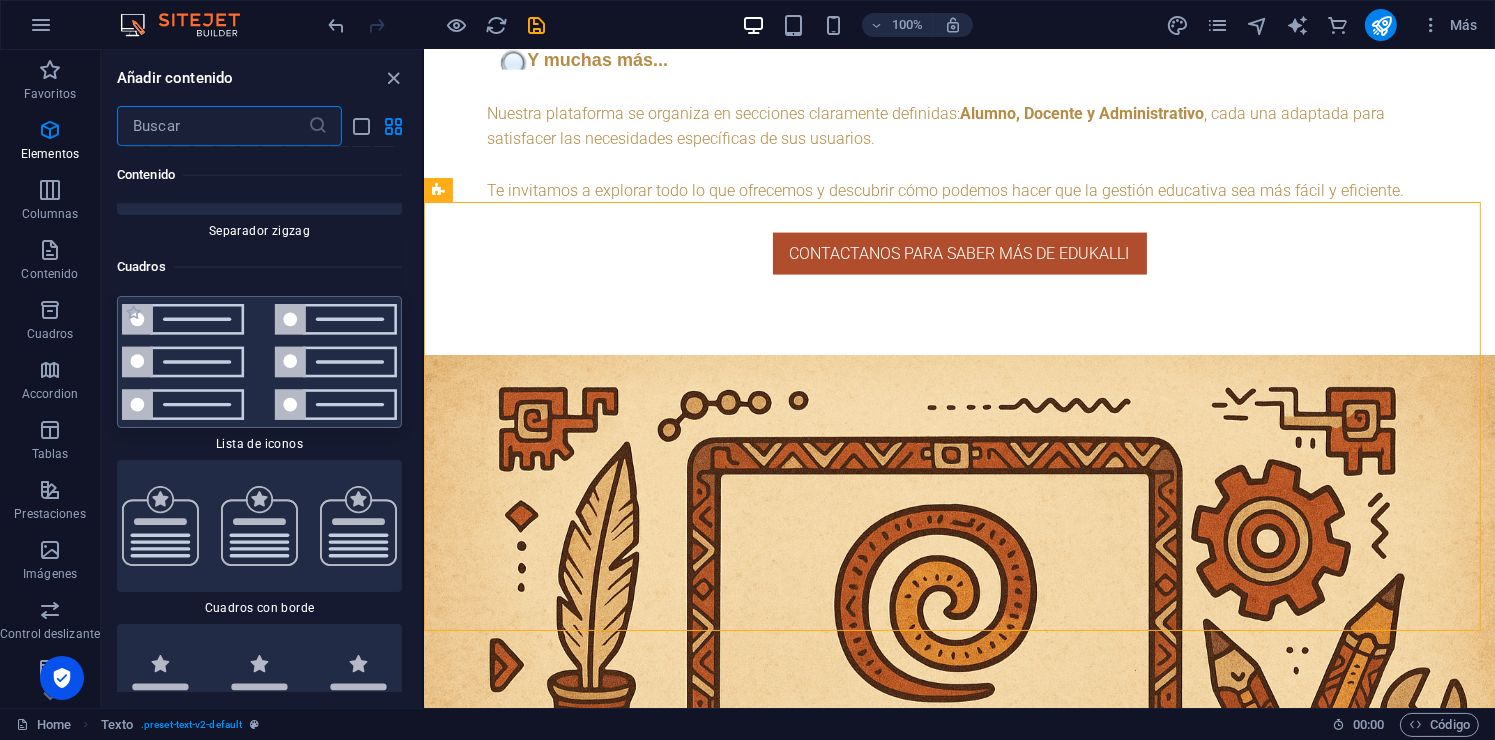 scroll, scrollTop: 10640, scrollLeft: 0, axis: vertical 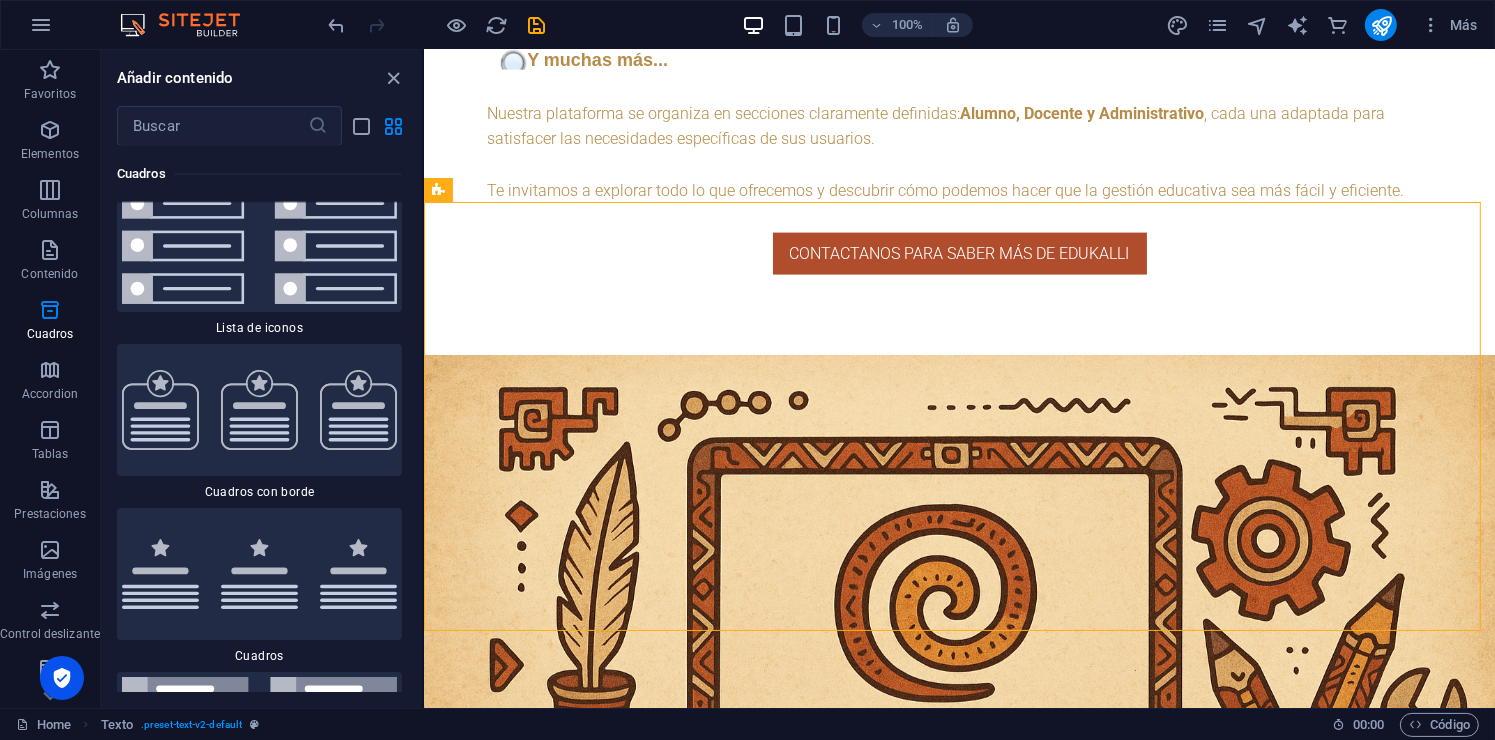 drag, startPoint x: 414, startPoint y: 304, endPoint x: 420, endPoint y: 286, distance: 18.973665 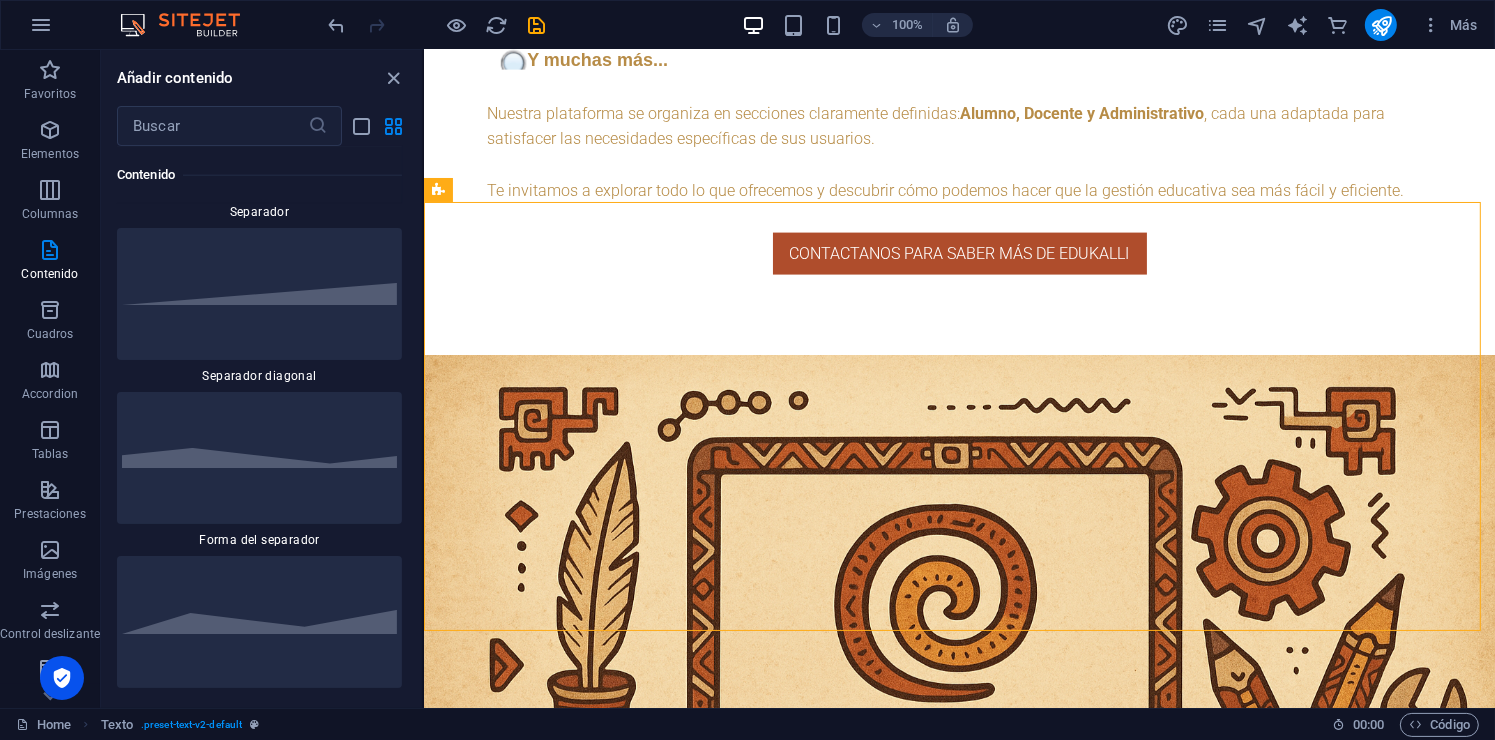 scroll, scrollTop: 9803, scrollLeft: 0, axis: vertical 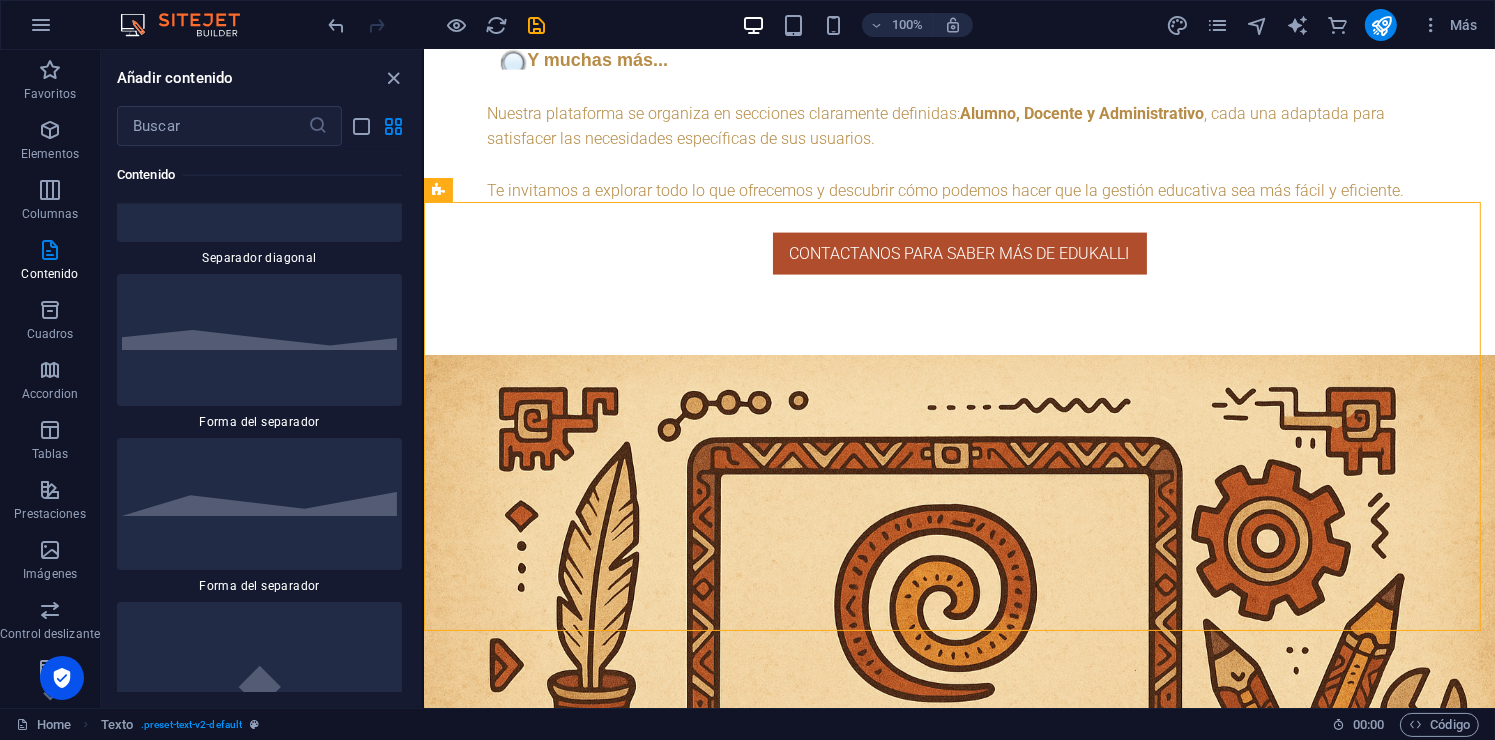 drag, startPoint x: 420, startPoint y: 300, endPoint x: 13, endPoint y: 238, distance: 411.69528 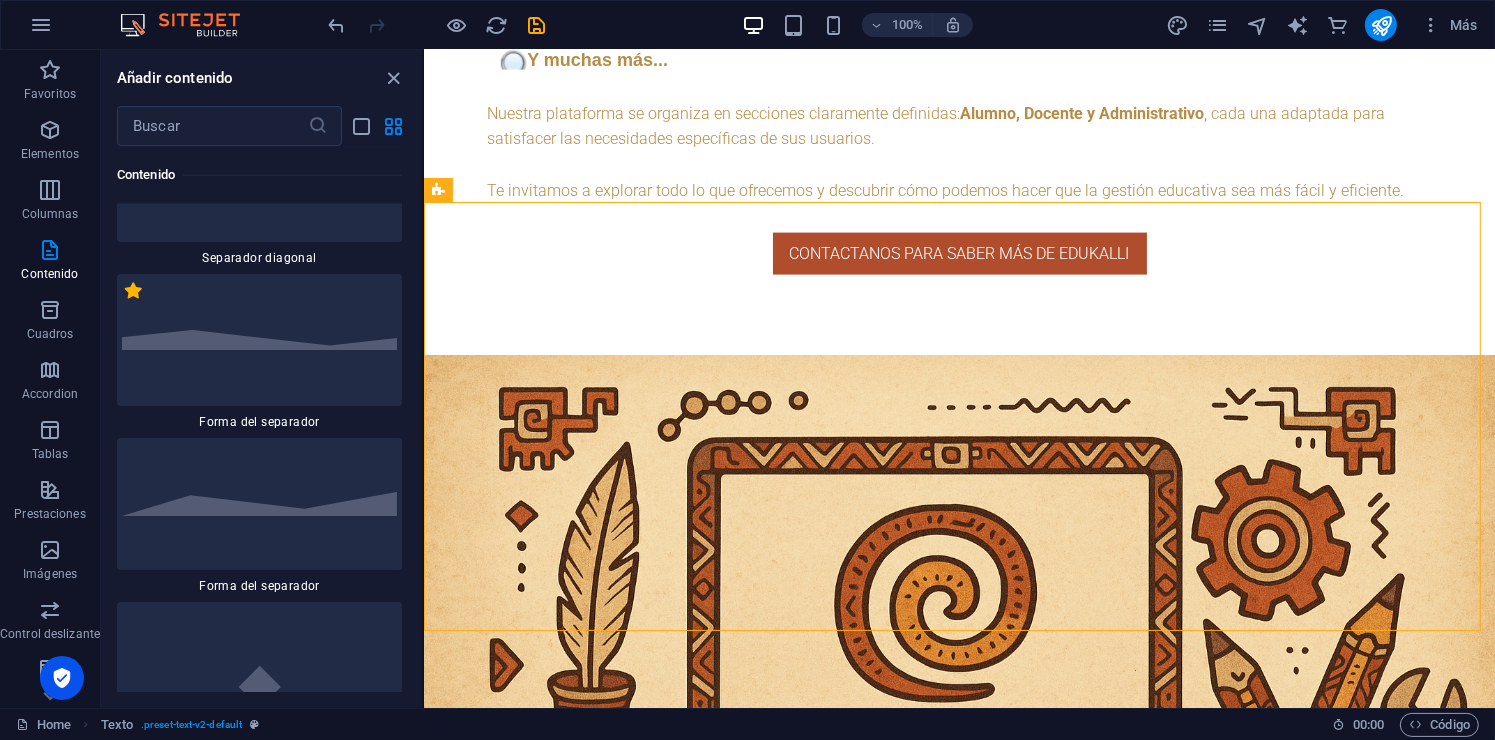 click on "1 Star" at bounding box center (133, 290) 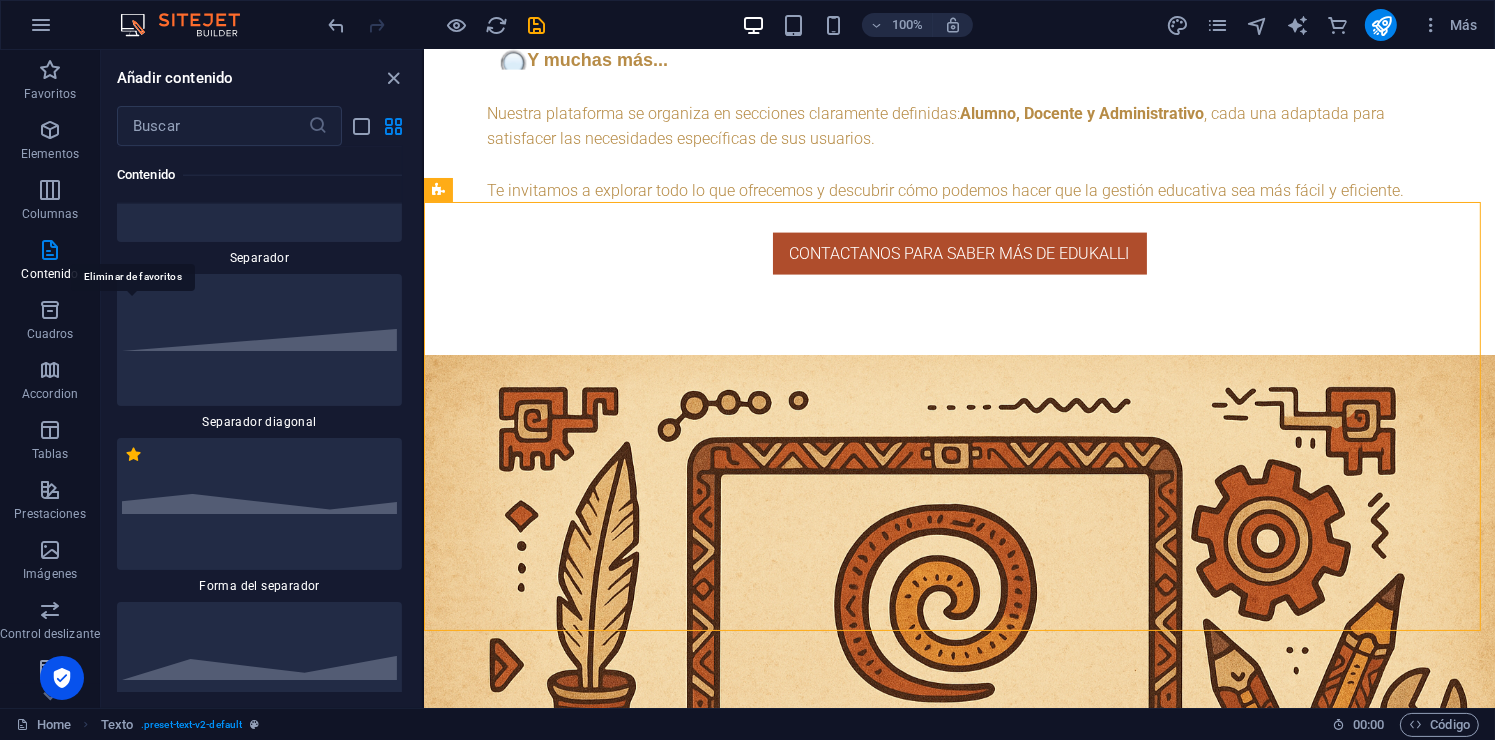 scroll, scrollTop: 9967, scrollLeft: 0, axis: vertical 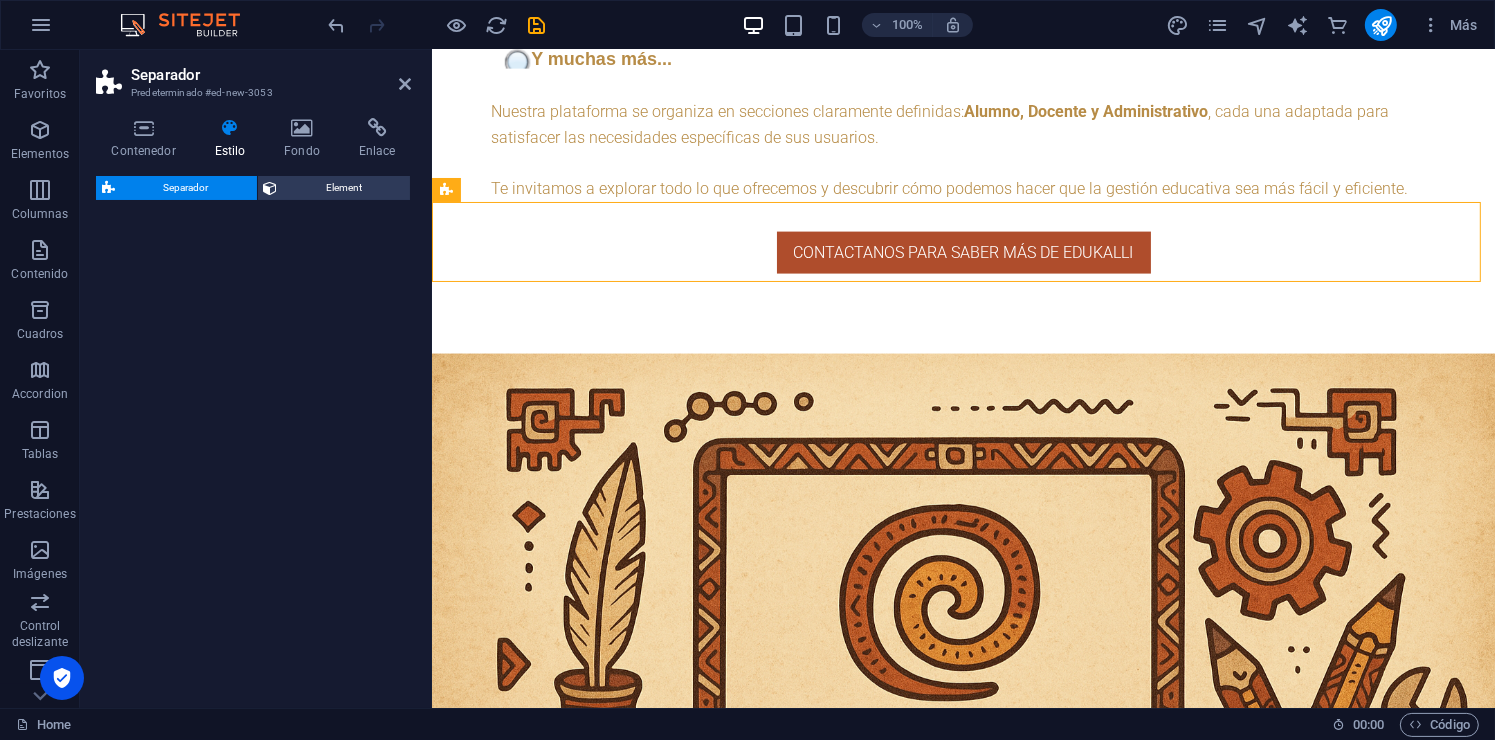 select on "polygon1" 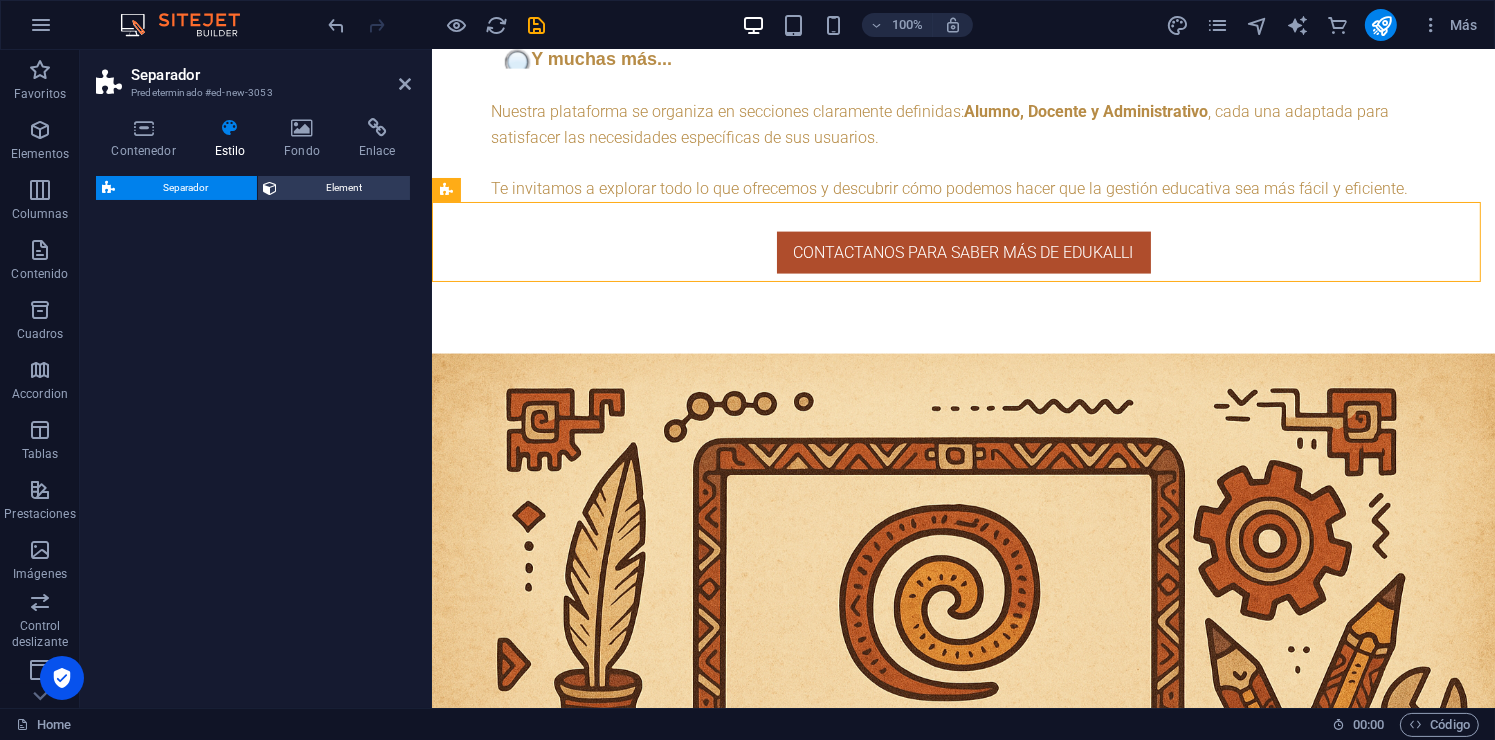 select on "rem" 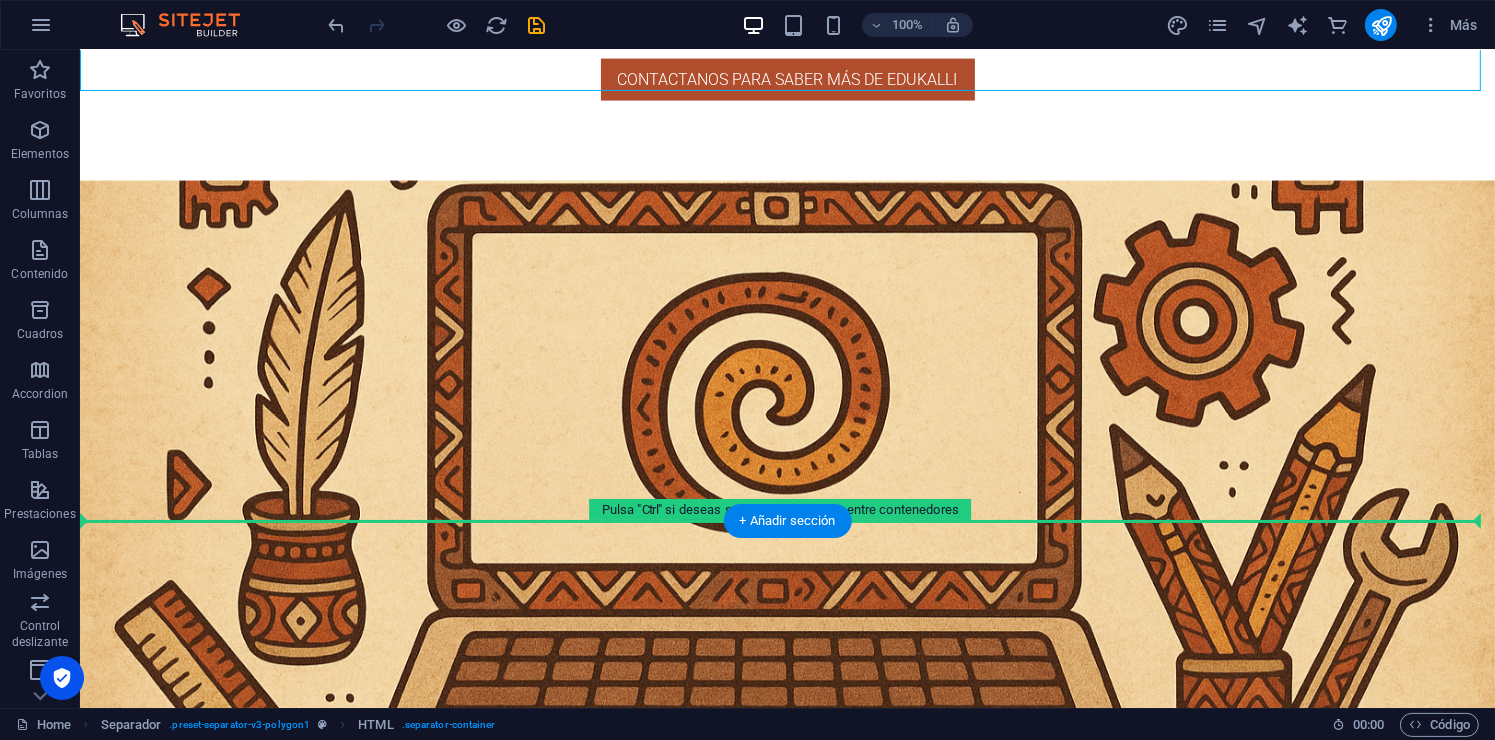 scroll, scrollTop: 3271, scrollLeft: 0, axis: vertical 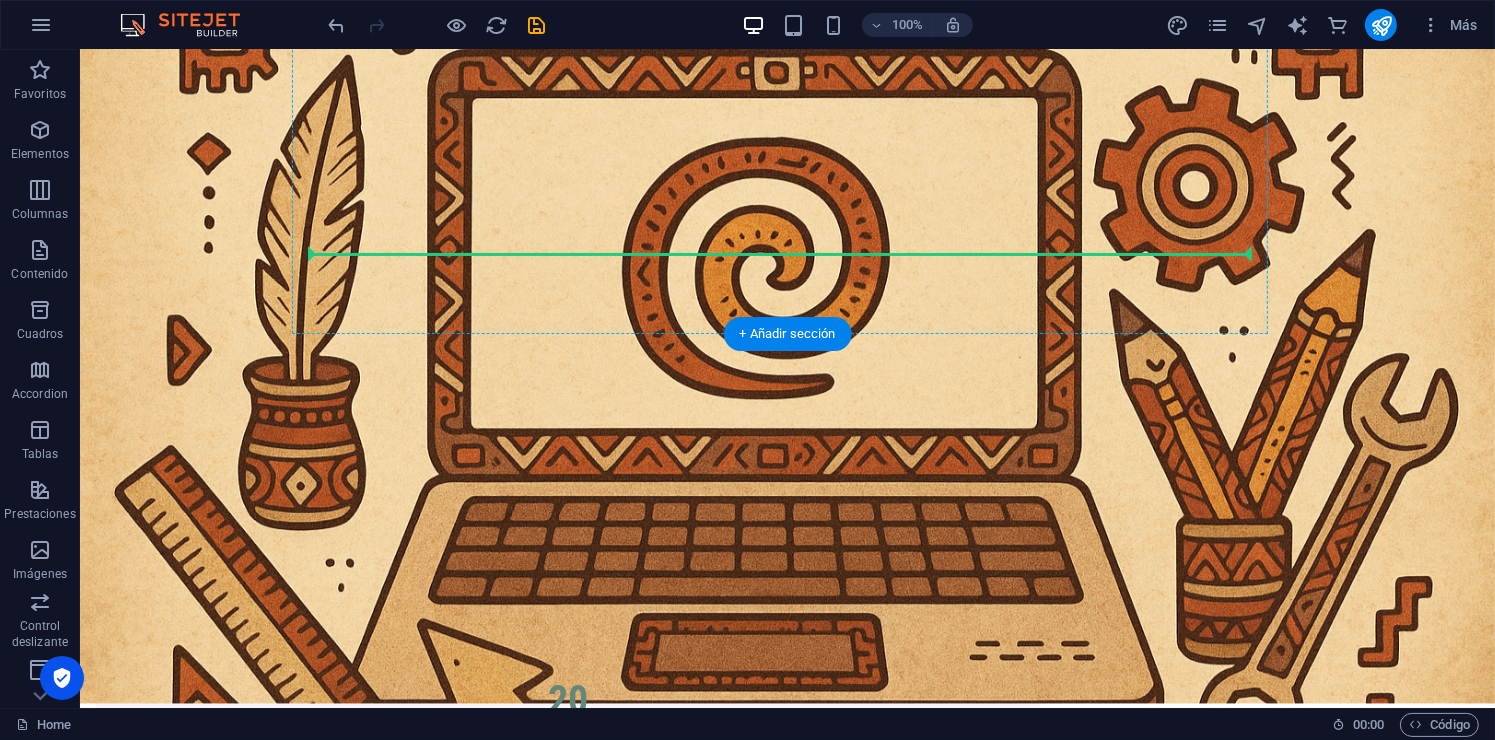 drag, startPoint x: 440, startPoint y: 255, endPoint x: 715, endPoint y: 234, distance: 275.80066 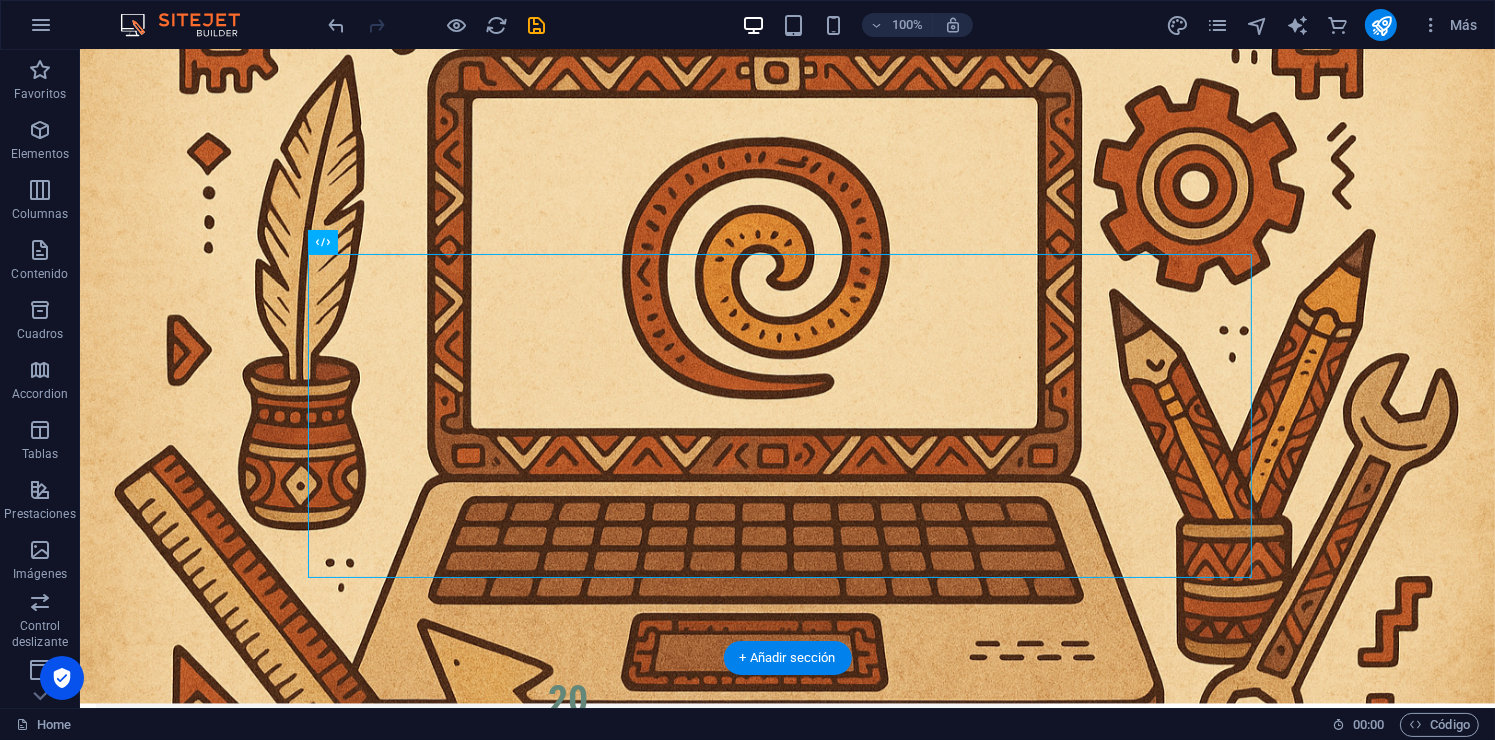 scroll, scrollTop: 3332, scrollLeft: 0, axis: vertical 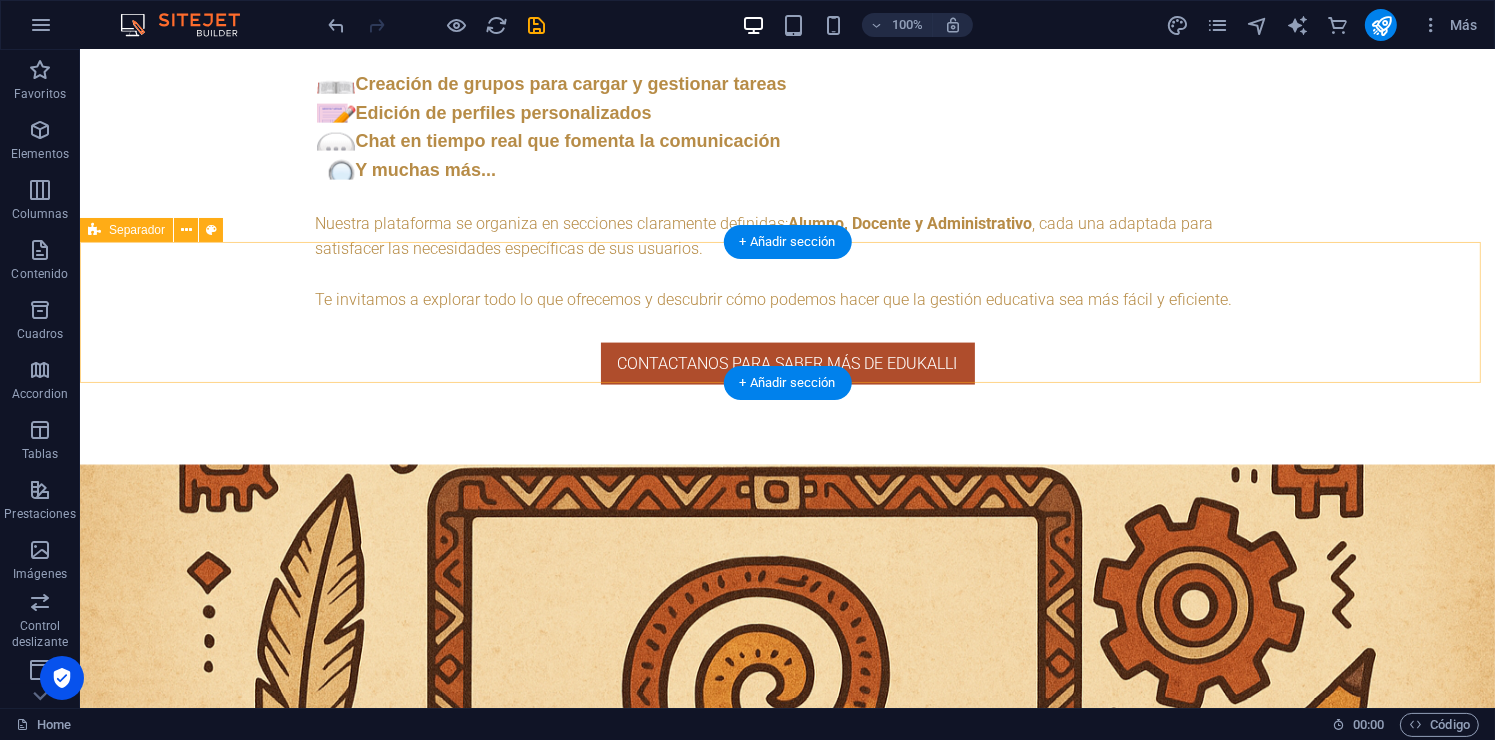 click on "Suelta el contenido aquí o  Añadir elementos  Pegar portapapeles" at bounding box center (786, 3894) 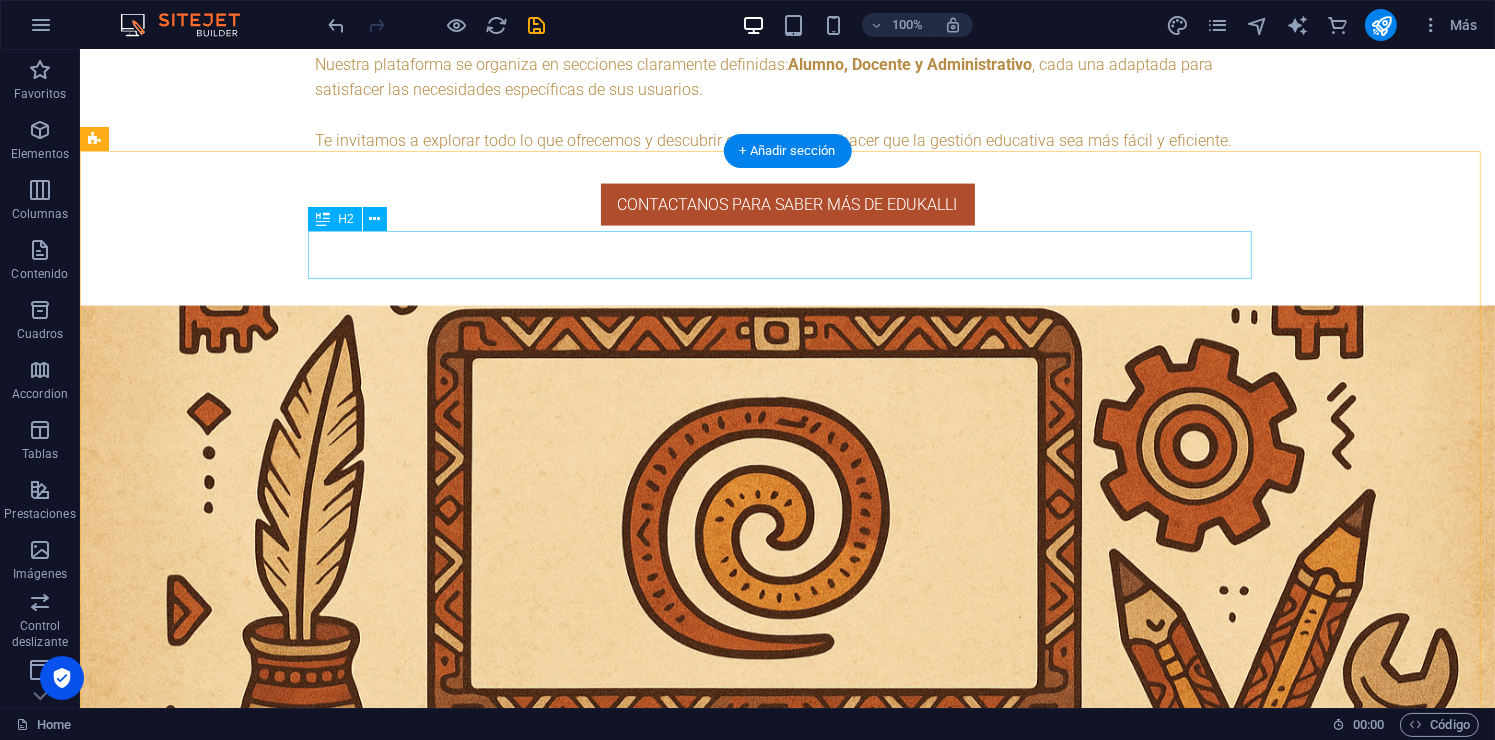 scroll, scrollTop: 3012, scrollLeft: 0, axis: vertical 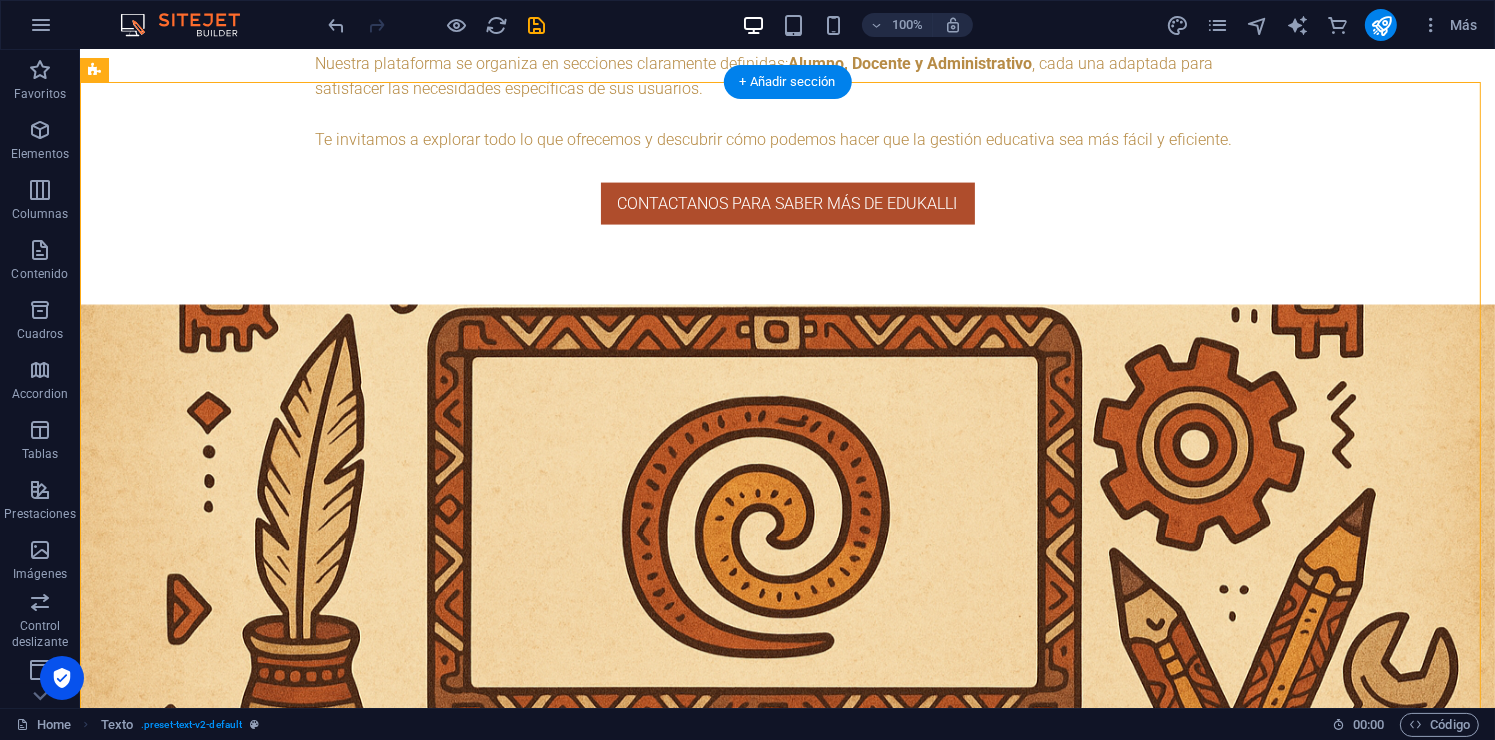 drag, startPoint x: 1091, startPoint y: 353, endPoint x: 1070, endPoint y: 554, distance: 202.09404 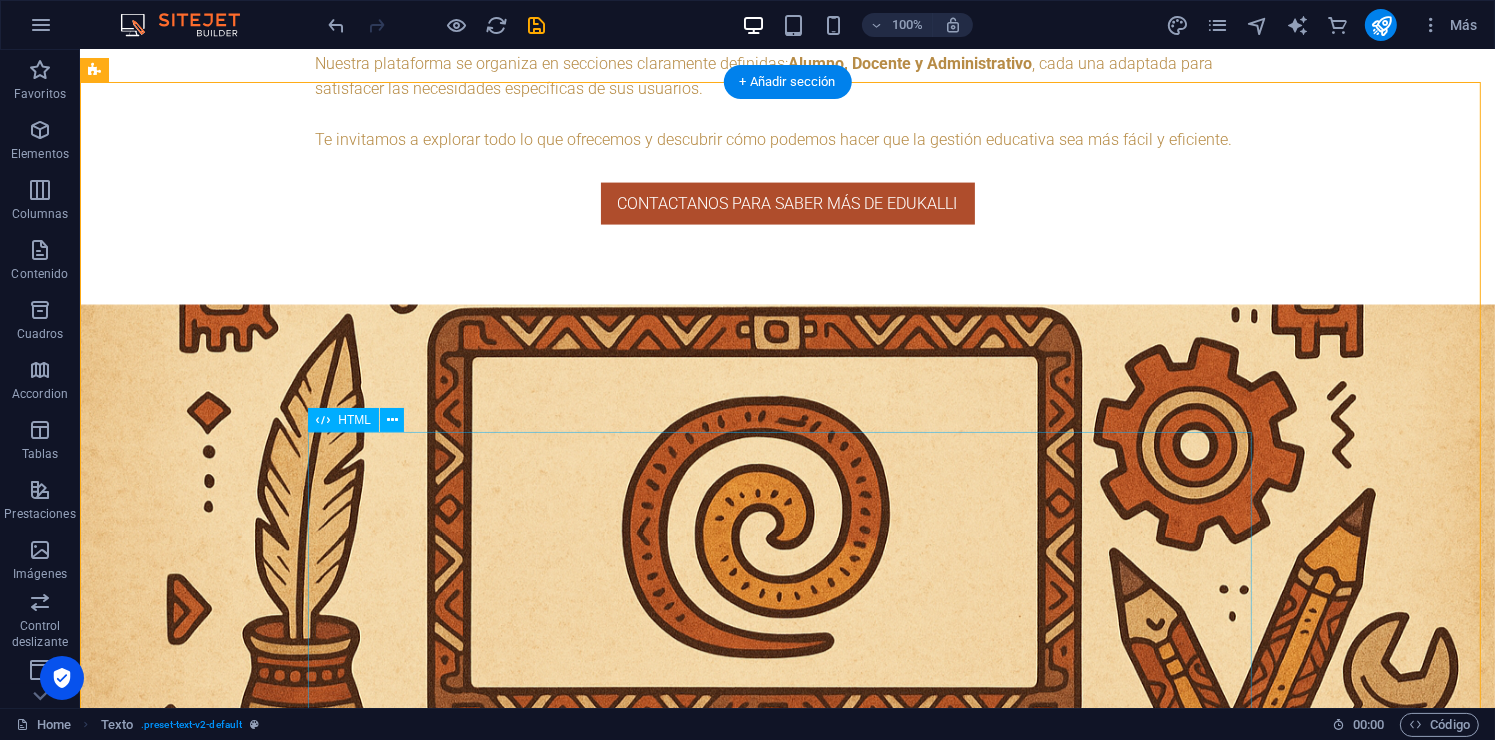 click at bounding box center [787, 4176] 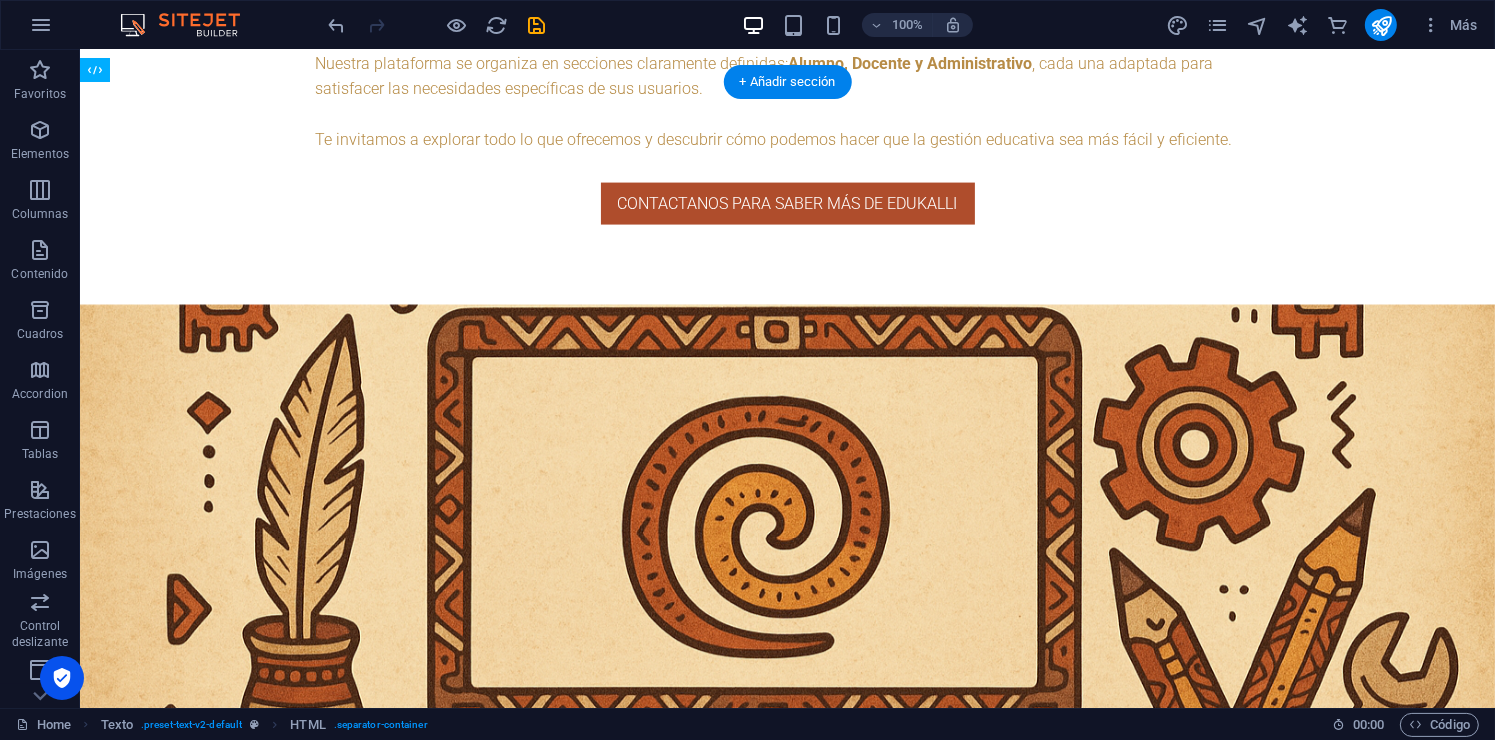 drag, startPoint x: 868, startPoint y: 501, endPoint x: 867, endPoint y: 258, distance: 243.00206 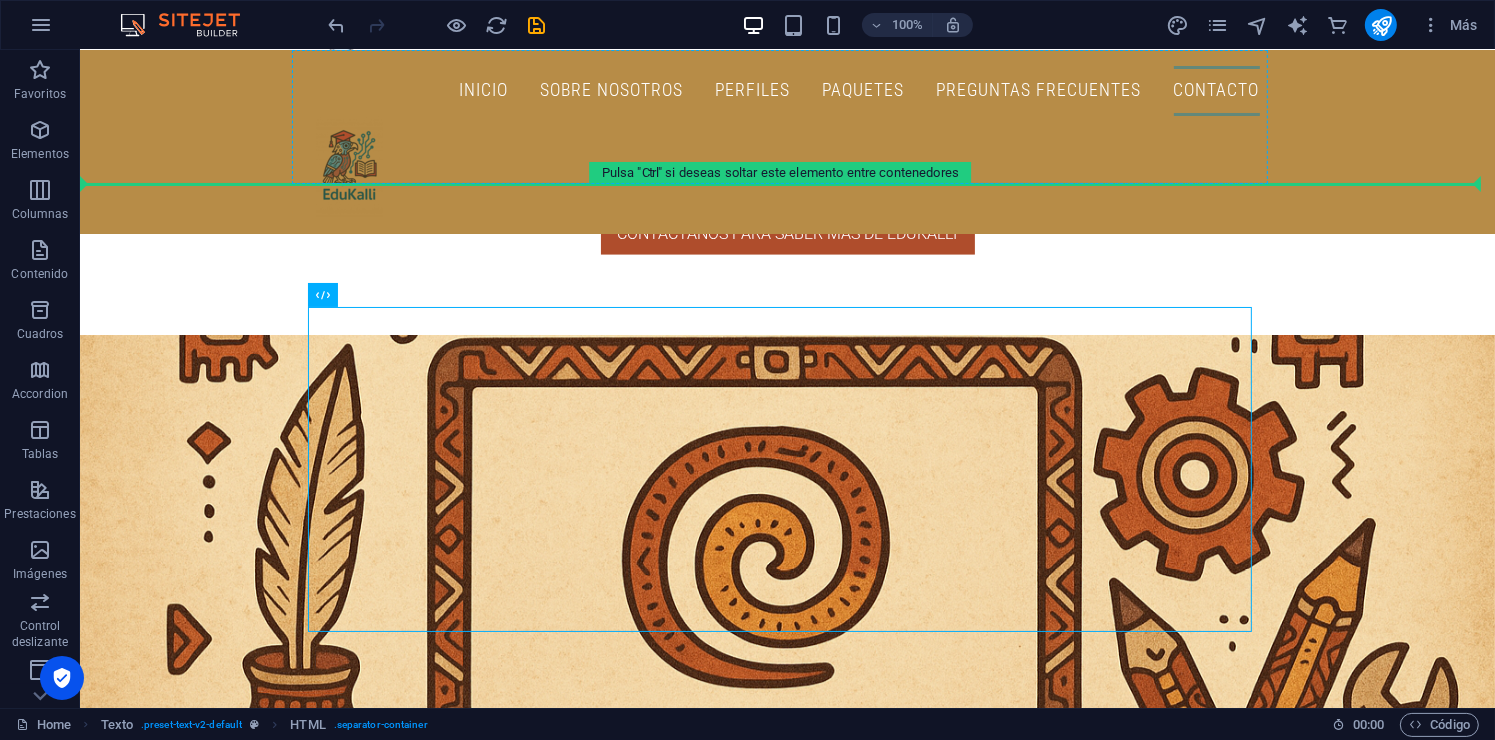 scroll, scrollTop: 2929, scrollLeft: 0, axis: vertical 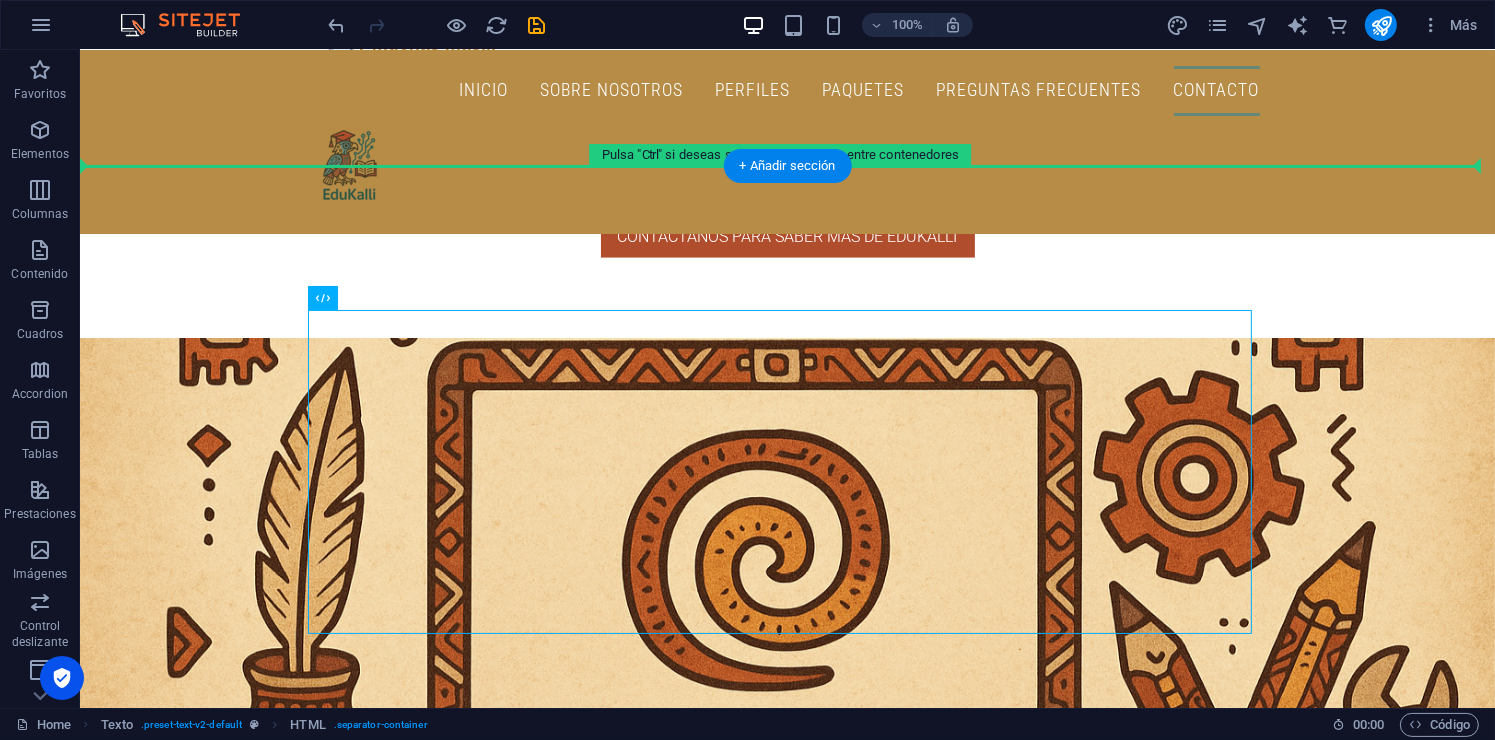drag, startPoint x: 867, startPoint y: 258, endPoint x: 849, endPoint y: 238, distance: 26.907248 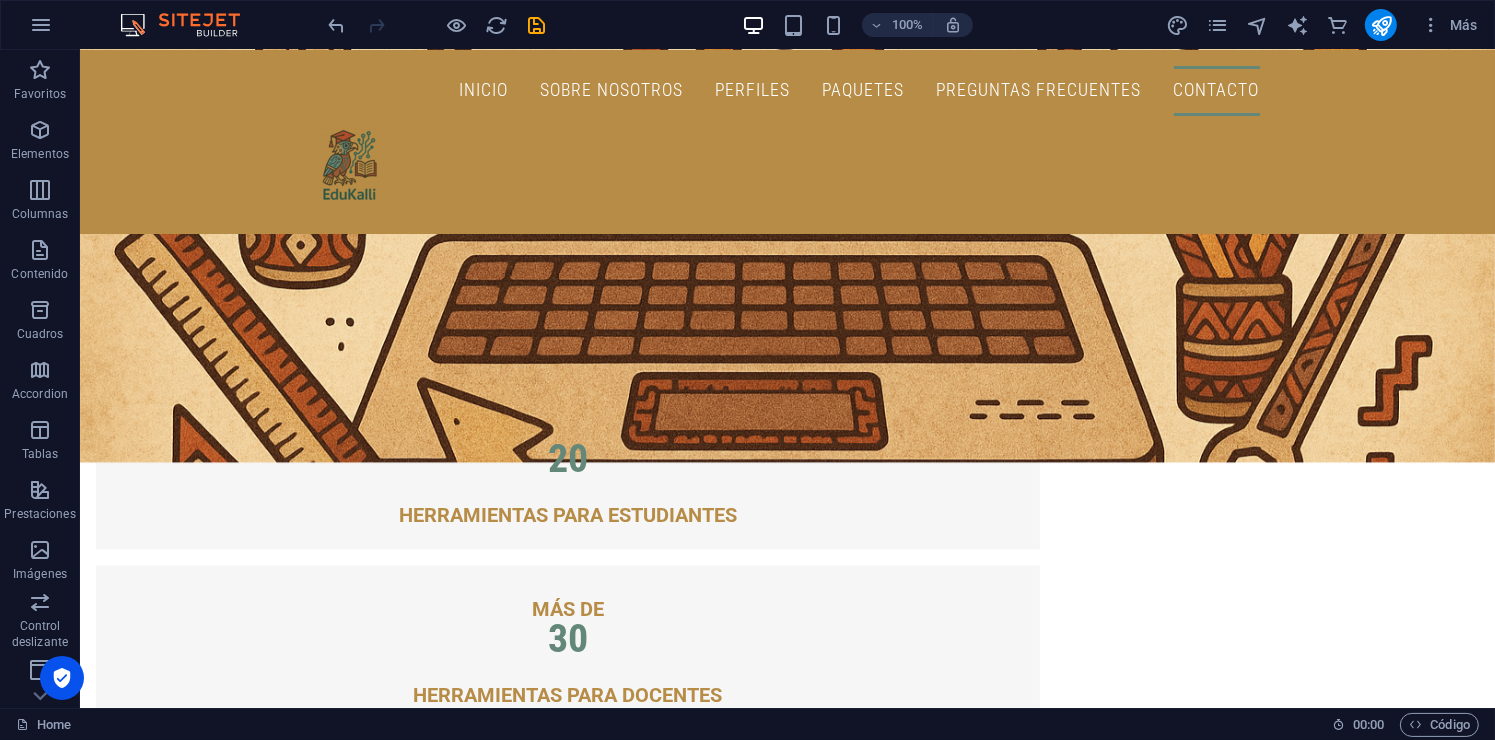 scroll, scrollTop: 3444, scrollLeft: 0, axis: vertical 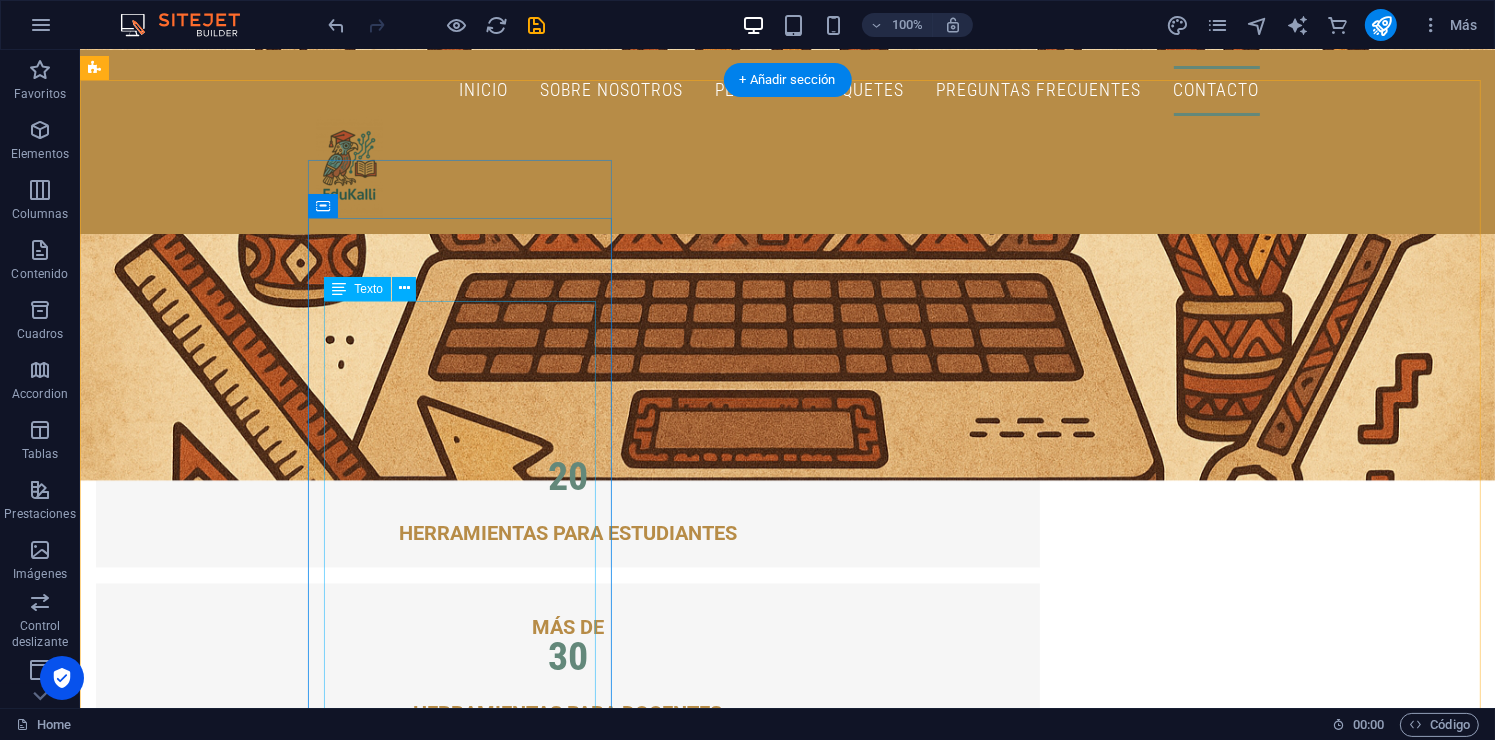 click on "✔️ Dominio personalizado:  tuescuela.edukalli.com ✔️ Personalización de colores y branding ✔️ Acceso al sistema de chat en tiempo real ✔️ Grupos y tareas básicas ✔️ Registro de asistencia y calificaciones ✔️ Panel administrativo completo (cargas, horarios, materias, etc.) ✔️ Notificaciones internas ✔️ Creación de ciclos escolares ✔️ Biblioteca en grupos  (temporal, se elimina cada semestre) ❌ Biblioteca escolar ❌ Historial permanente ❌ Soporte en tiempo real 🟡 Soporte por correo (respuesta en 48 h) 🧠  Perfecto para empezar, probar la plataforma y crecer después." at bounding box center [567, 4189] 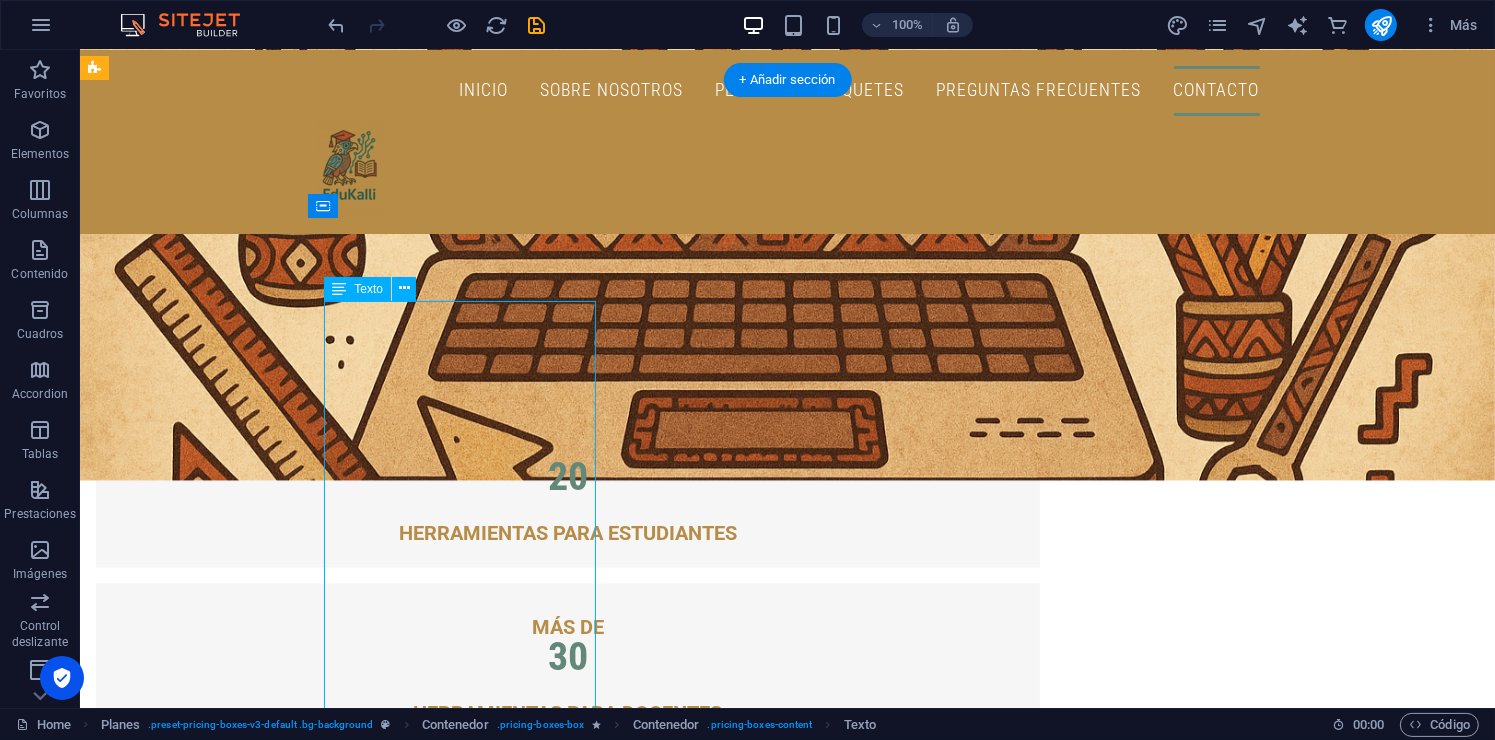 click on "✔️ Dominio personalizado:  tuescuela.edukalli.com ✔️ Personalización de colores y branding ✔️ Acceso al sistema de chat en tiempo real ✔️ Grupos y tareas básicas ✔️ Registro de asistencia y calificaciones ✔️ Panel administrativo completo (cargas, horarios, materias, etc.) ✔️ Notificaciones internas ✔️ Creación de ciclos escolares ✔️ Biblioteca en grupos  (temporal, se elimina cada semestre) ❌ Biblioteca escolar ❌ Historial permanente ❌ Soporte en tiempo real 🟡 Soporte por correo (respuesta en 48 h) 🧠  Perfecto para empezar, probar la plataforma y crecer después." at bounding box center (567, 4189) 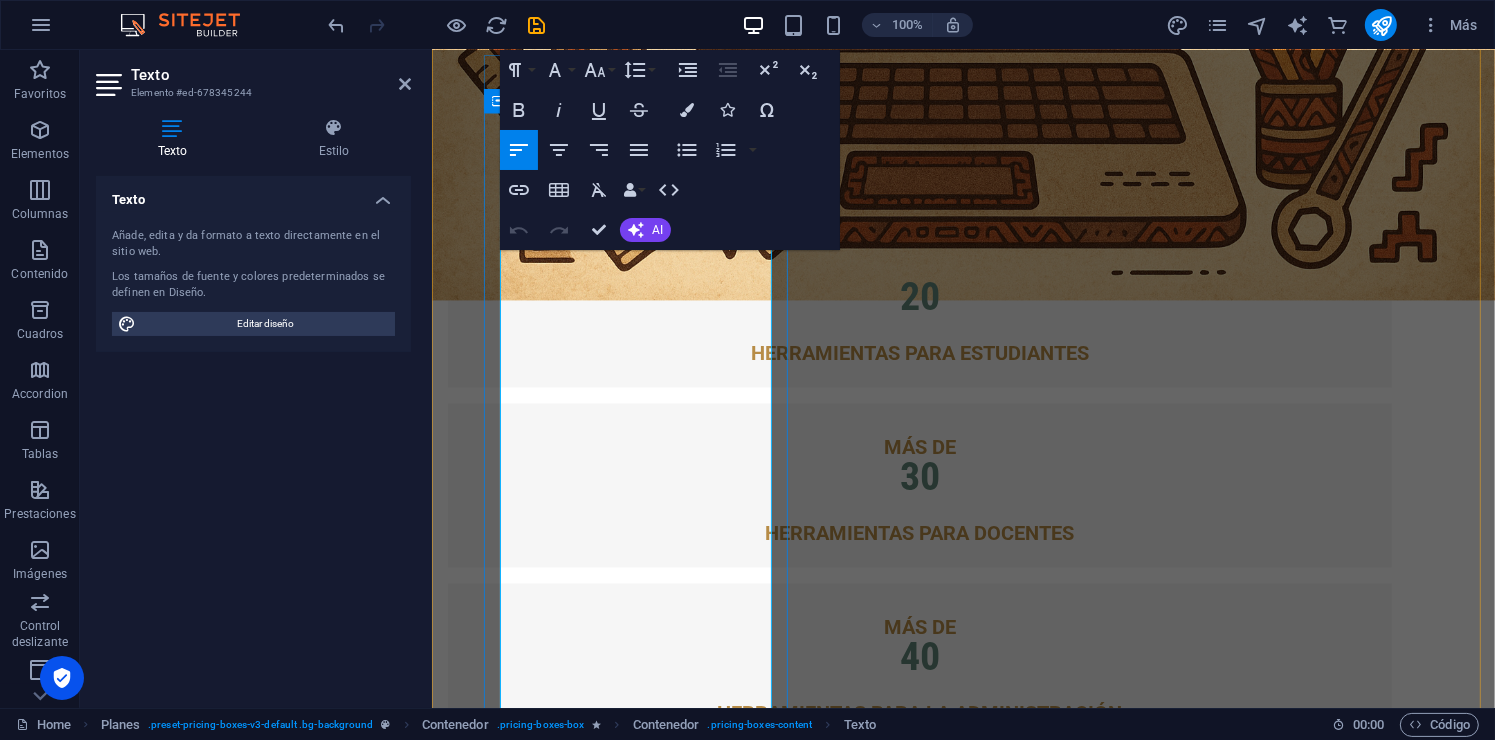 scroll, scrollTop: 3719, scrollLeft: 0, axis: vertical 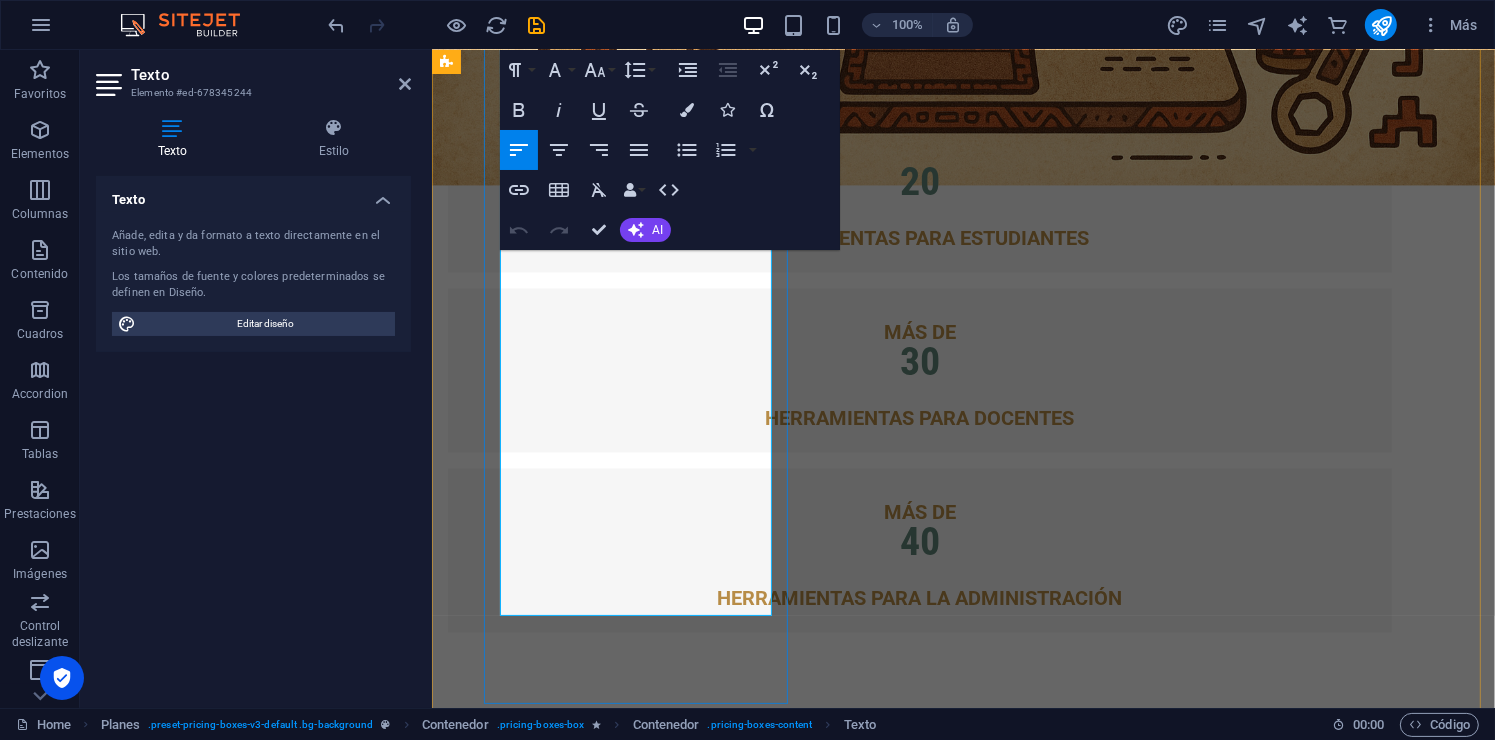 drag, startPoint x: 503, startPoint y: 318, endPoint x: 724, endPoint y: 584, distance: 345.828 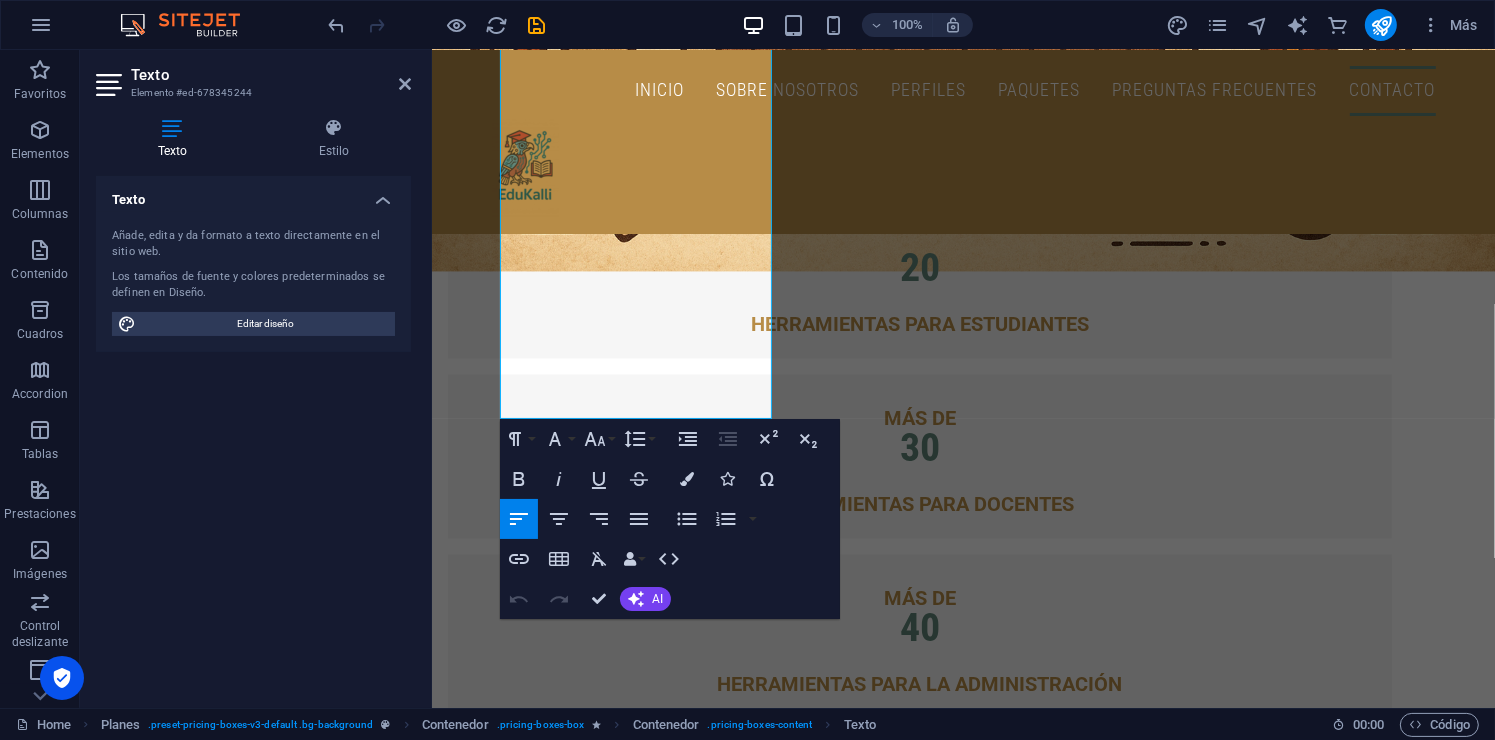 scroll, scrollTop: 3536, scrollLeft: 0, axis: vertical 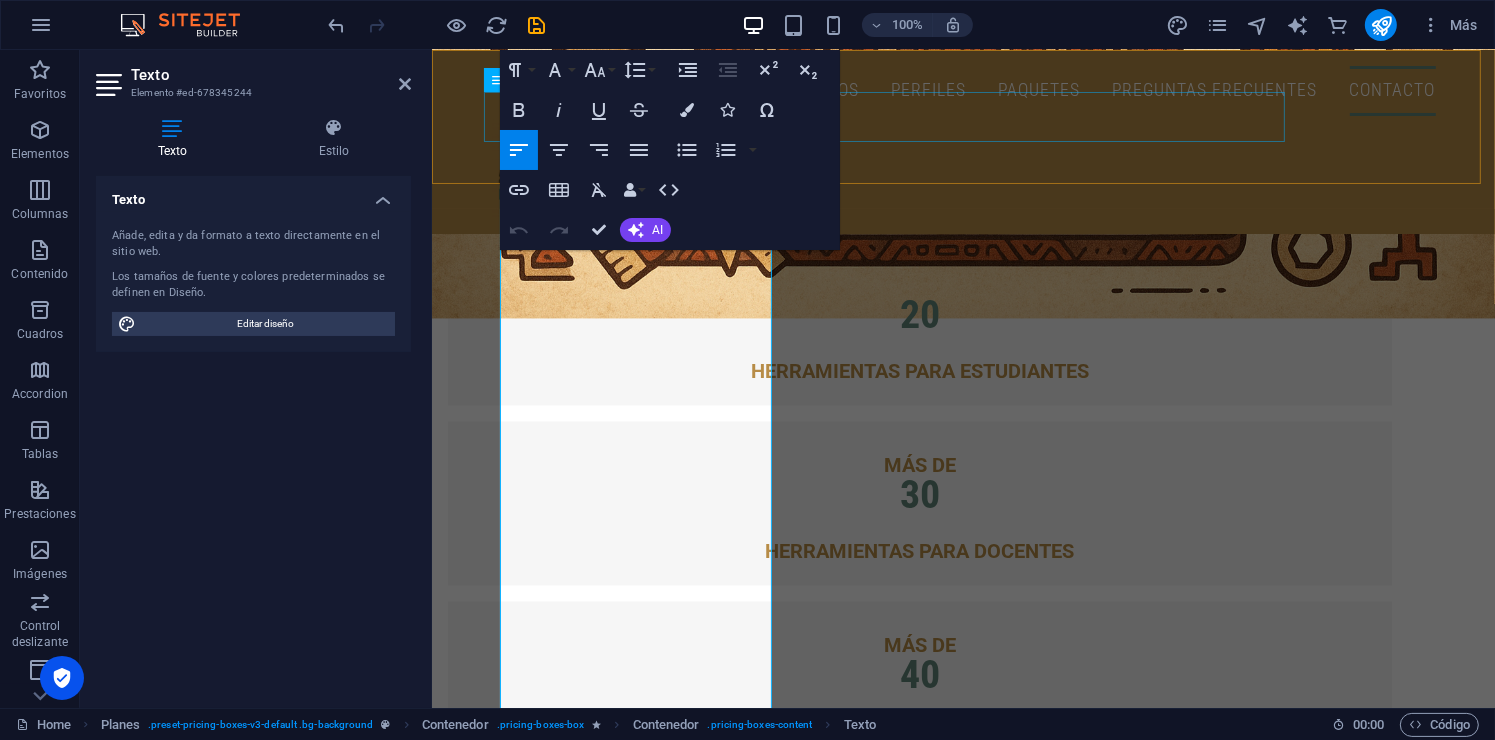 drag, startPoint x: 643, startPoint y: 604, endPoint x: 957, endPoint y: 159, distance: 544.6292 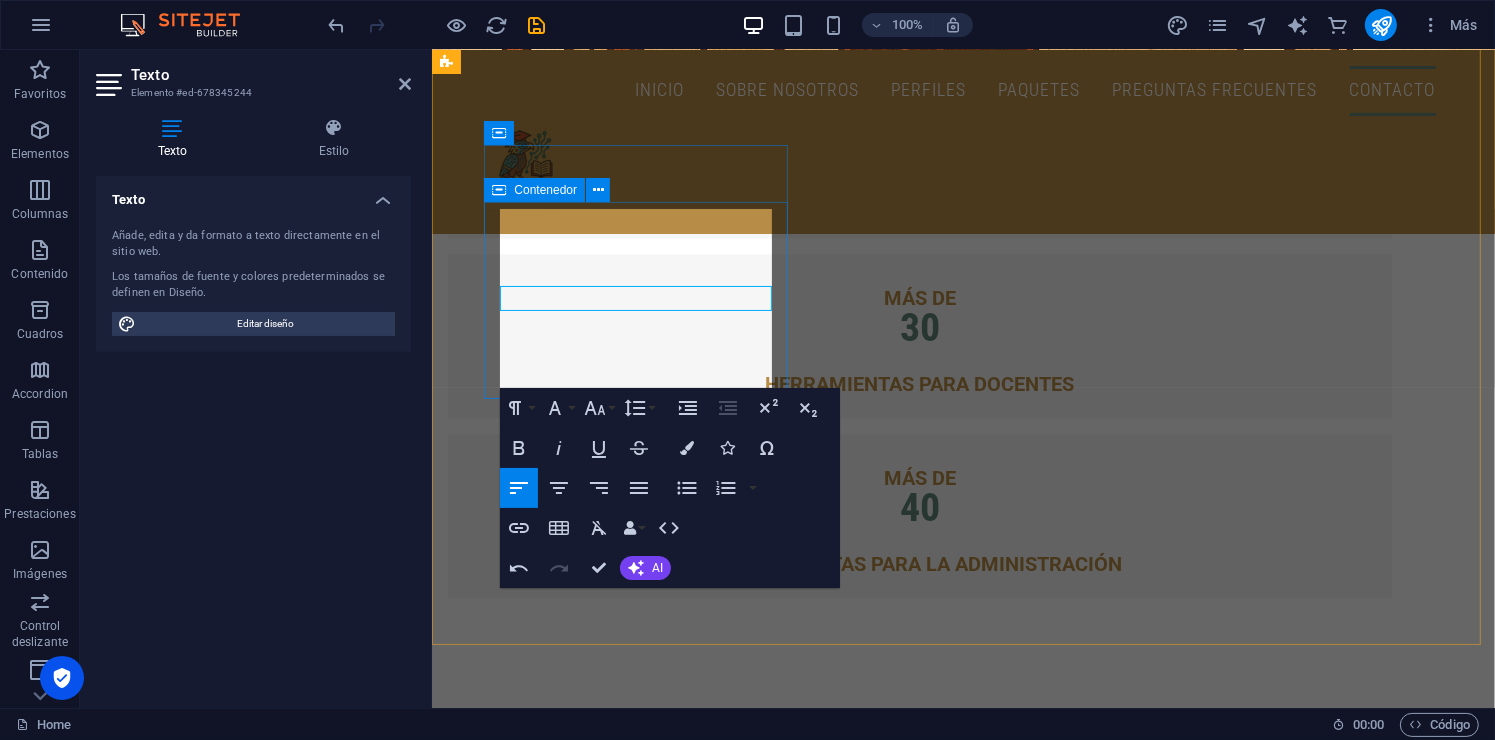 scroll, scrollTop: 3626, scrollLeft: 0, axis: vertical 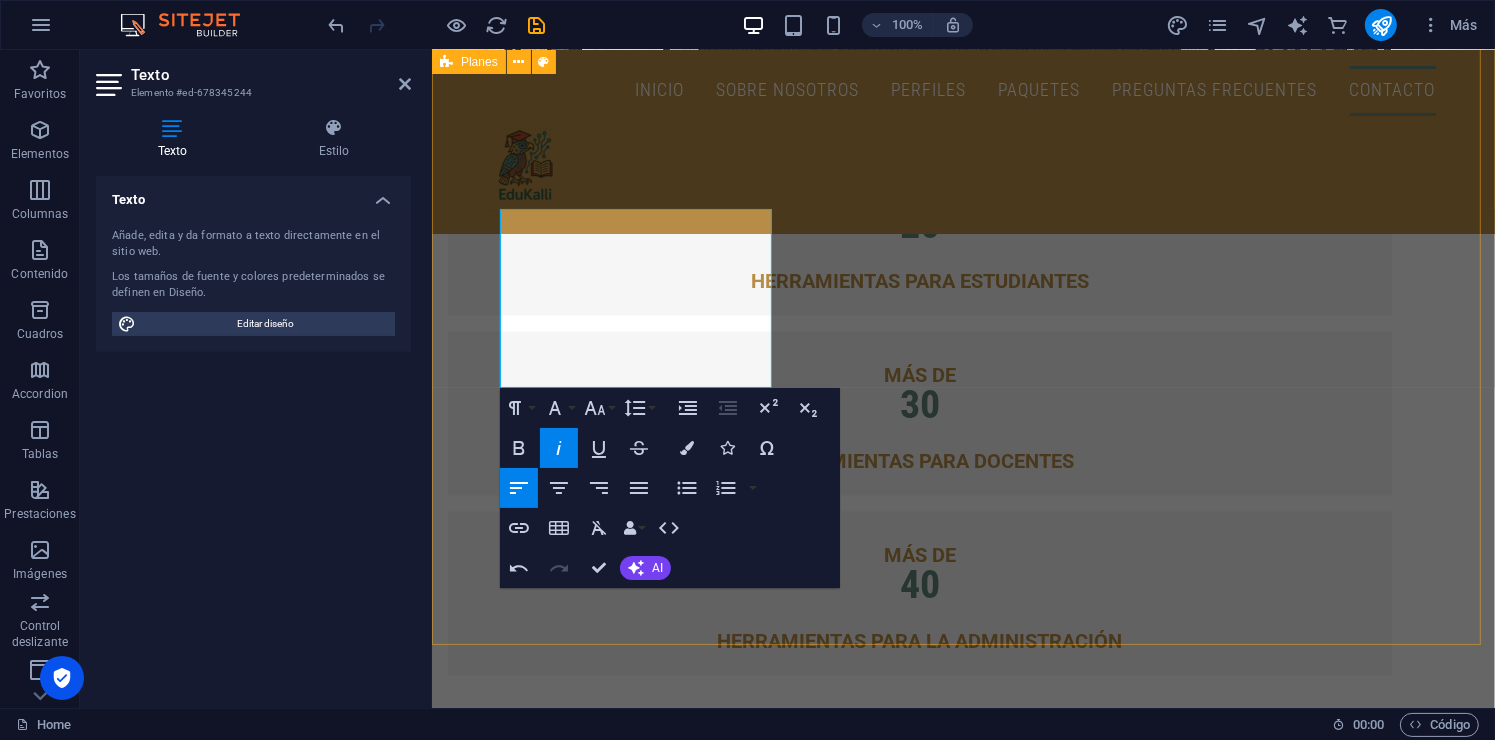 click on "PLAN BÁSICO $50  + IVA 🟡 Soporte por correo (respuesta en 48 h) ❌ Biblioteca escolar ❌ Historial académico permanente ❌ Soporte en tiempo real 🧠  Perfecto para comenzar y descubrir el potencial de la plataforma. ¡Contactanos si te interesa! PLAN intermedio $75 + IVA ✔️ Todo lo del plan básico ✔️ Biblioteca escolar y de grupo  (con rotación semestral) ✔️ Soporte por correo (respuesta en 24 h) 💡  Ideal para escuelas en crecimiento que quieren orden y estructura sin perder el control. ¡Contactanos si te interesa! PLAN PREMIUM $90  + IVA ✔️ Todo lo del plan básico e intermedio ✔️ Historial académico y de archivos sin caducidad ✔️ Biblioteca online completa y permanente ✔️ Capacitación inicial y acompañamiento ✔️ Soporte prioritario (respuesta en 2–6 h) 👑  Perfecto para universidades, tecnológicas o instituciones que quieren profesionalizar su gestión académica. ¡Contactanos si te interesa!" at bounding box center (962, 4038) 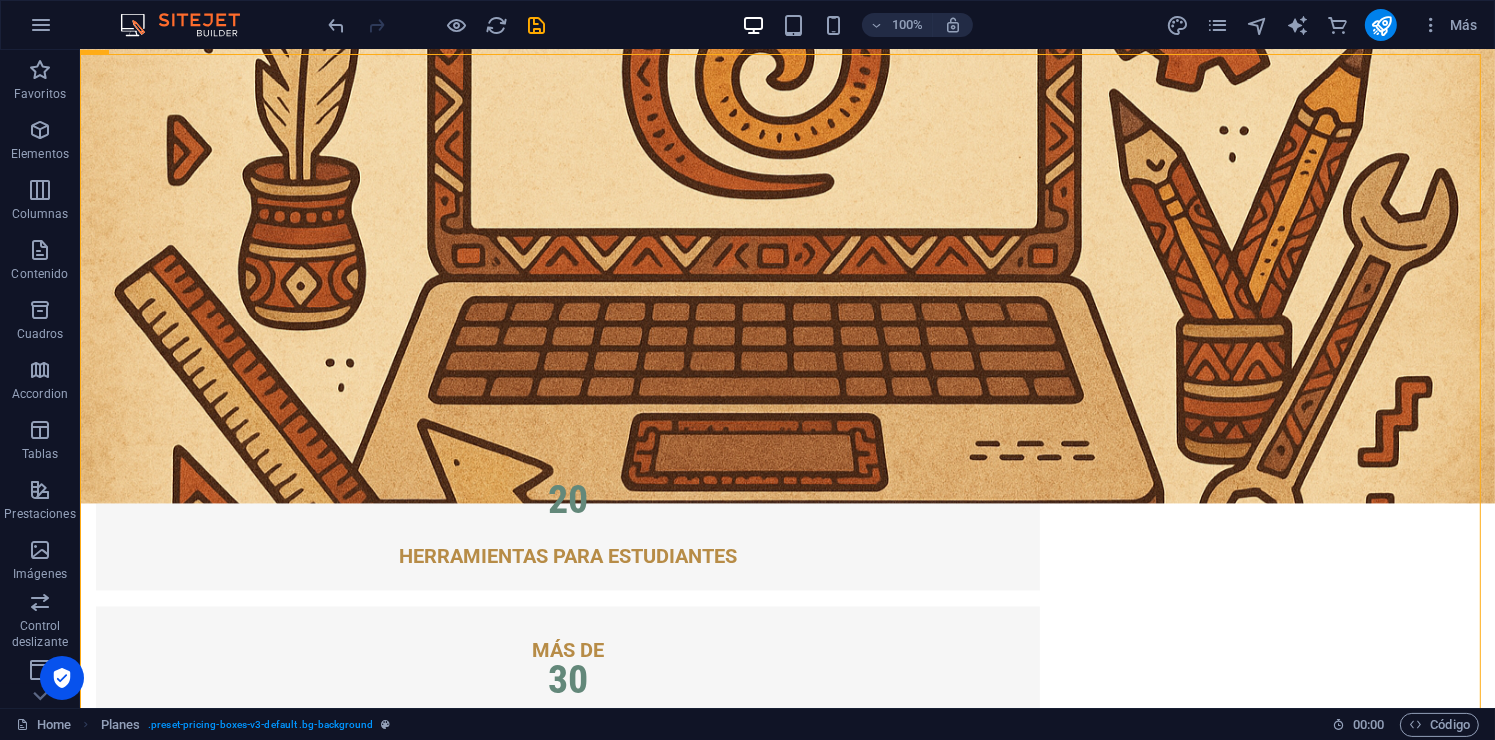 scroll, scrollTop: 3497, scrollLeft: 0, axis: vertical 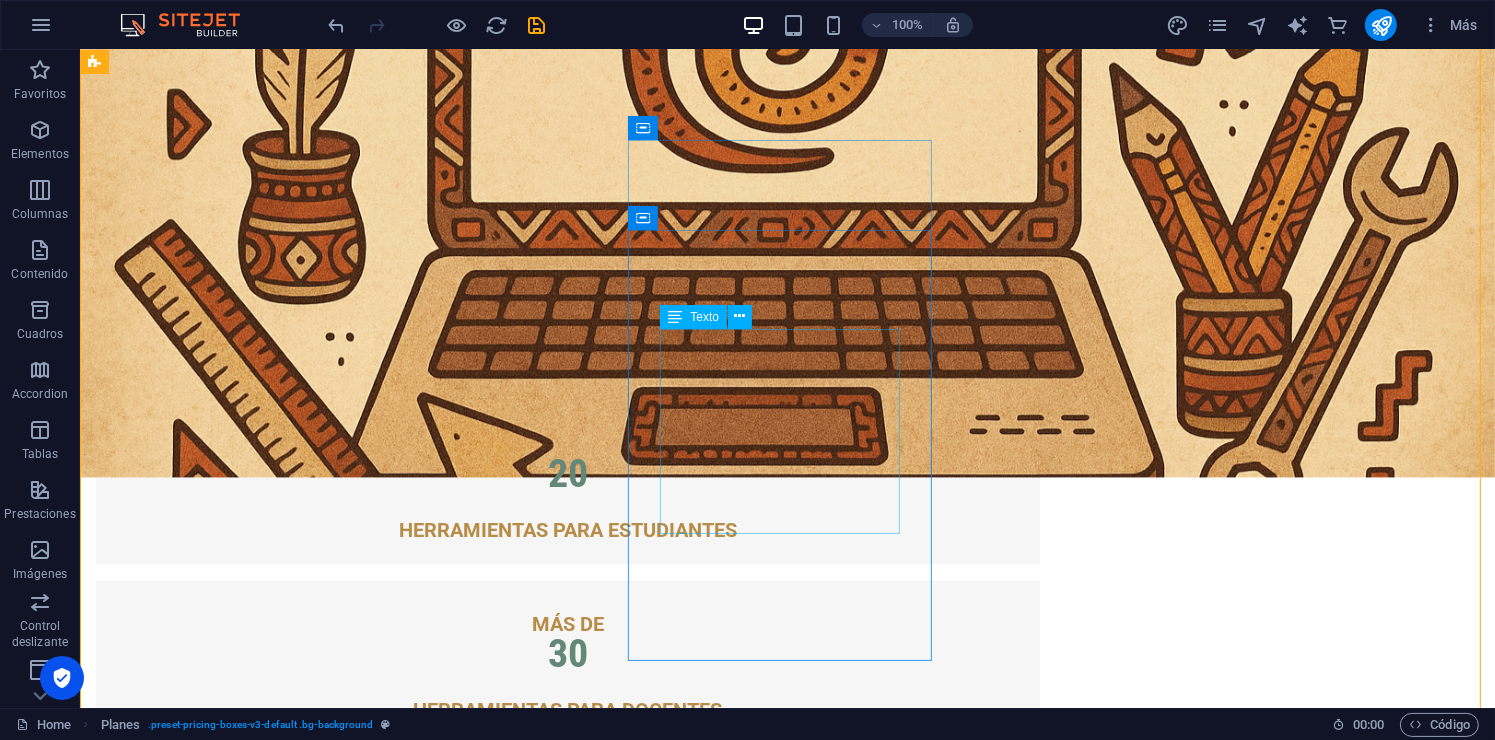 click on "✔️ Todo lo del plan básico ✔️ Biblioteca escolar y de grupo  (con rotación semestral) ✔️ Soporte por correo (respuesta en 24 h) 💡  Ideal para escuelas en crecimiento que quieren orden y estructura sin perder el control." at bounding box center [567, 4458] 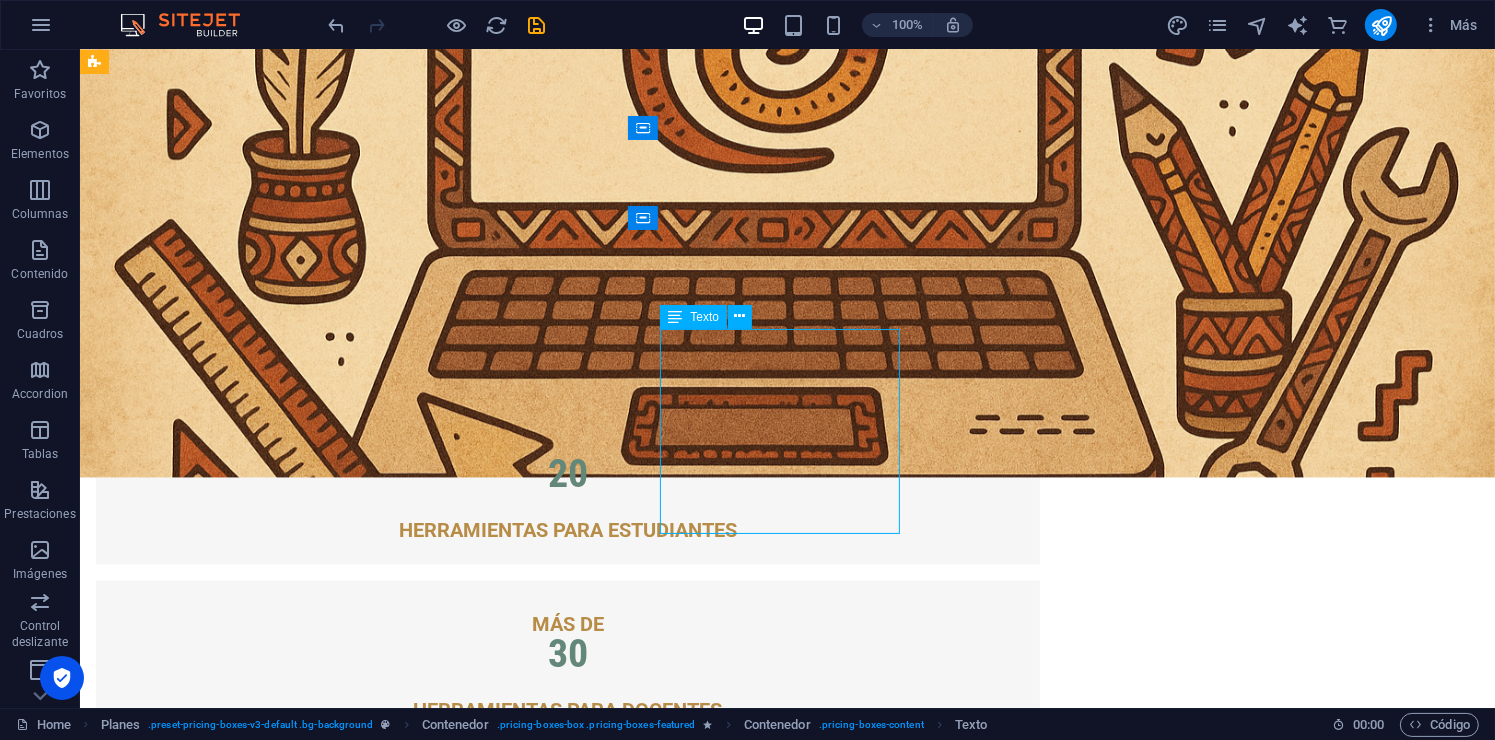click on "✔️ Todo lo del plan básico ✔️ Biblioteca escolar y de grupo  (con rotación semestral) ✔️ Soporte por correo (respuesta en 24 h) 💡  Ideal para escuelas en crecimiento que quieren orden y estructura sin perder el control." at bounding box center (567, 4458) 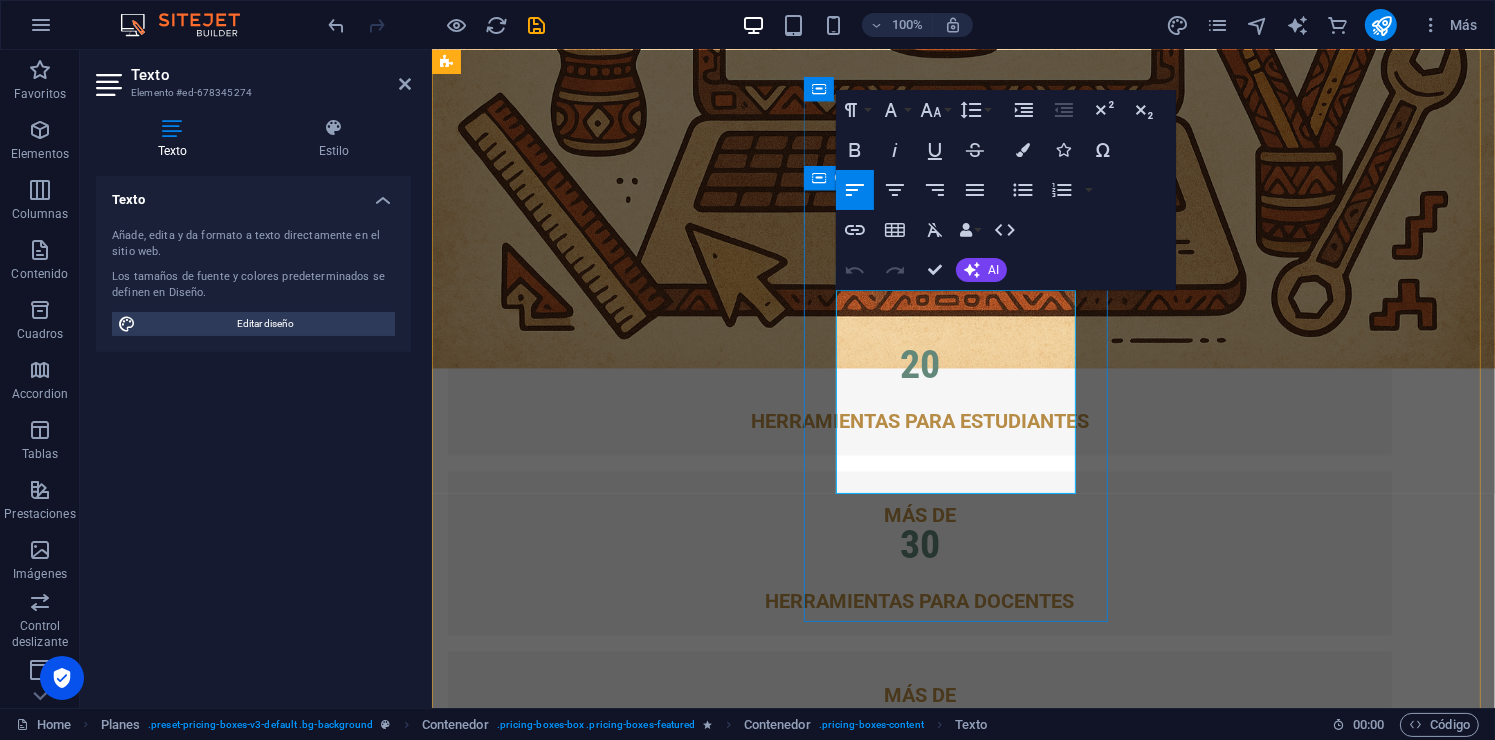 drag, startPoint x: 1060, startPoint y: 485, endPoint x: 810, endPoint y: 256, distance: 339.0295 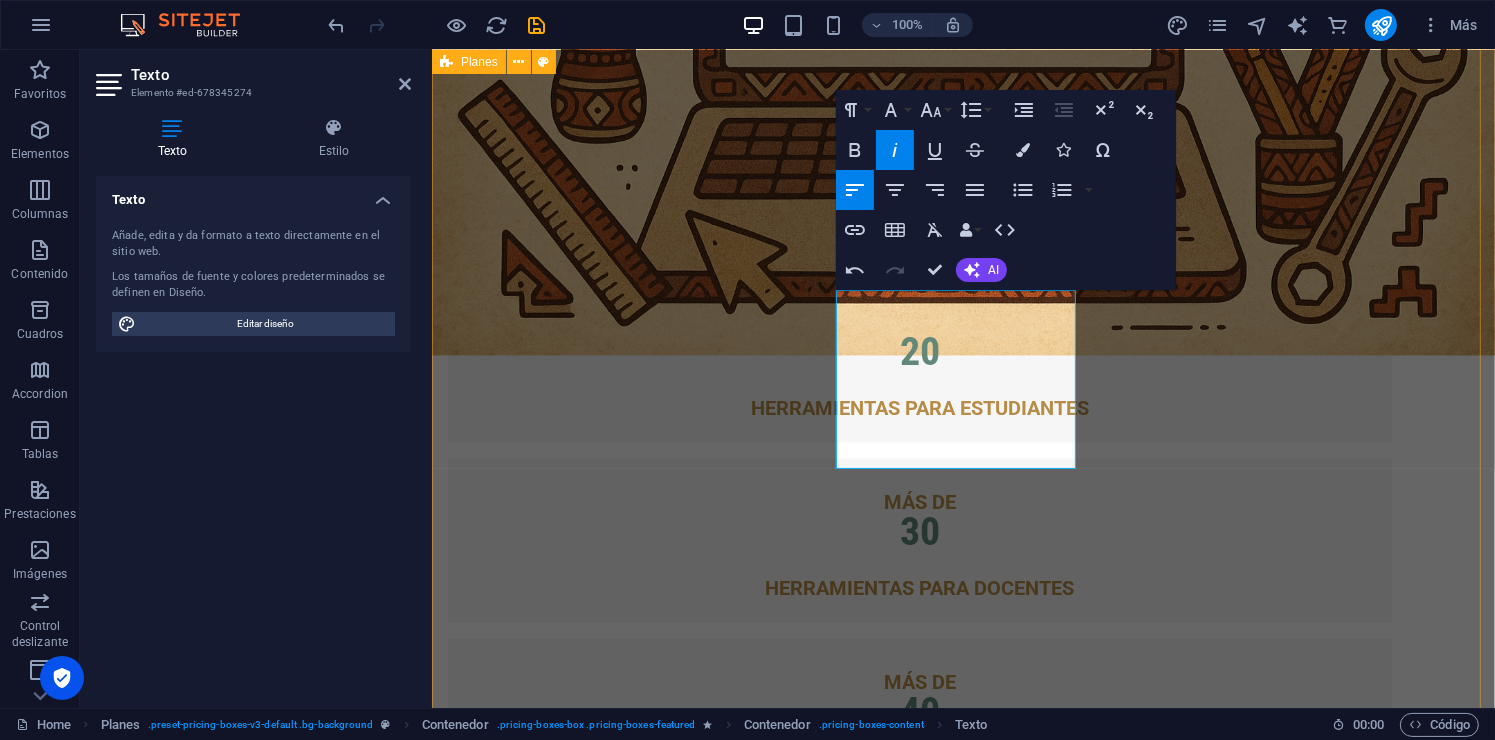 click on "PLAN BÁSICO $50  + IVA 🟡 Soporte por correo (respuesta en 48 h) ❌ Biblioteca escolar ❌ Historial académico permanente ❌ Soporte en tiempo real 🧠  Perfecto para comenzar y descubrir el potencial de la plataforma. ¡Contactanos si te interesa! PLAN intermedio $75 + IVA ✔️ Todo lo del Plan Básico ✔️ Biblioteca escolar y de grupo  (rotación semestral) ✔️ Soporte por correo (respuesta en 24 h) 💡  Ideal para escuelas que buscan orden sin complicarse. ¡Contactanos si te interesa! PLAN PREMIUM $90  + IVA ✔️ Todo lo del plan básico e intermedio ✔️ Historial académico y de archivos sin caducidad ✔️ Biblioteca online completa y permanente ✔️ Capacitación inicial y acompañamiento ✔️ Soporte prioritario (respuesta en 2–6 h) 👑  Perfecto para universidades, tecnológicas o instituciones que quieren profesionalizar su gestión académica. ¡Contactanos si te interesa!" at bounding box center (962, 4165) 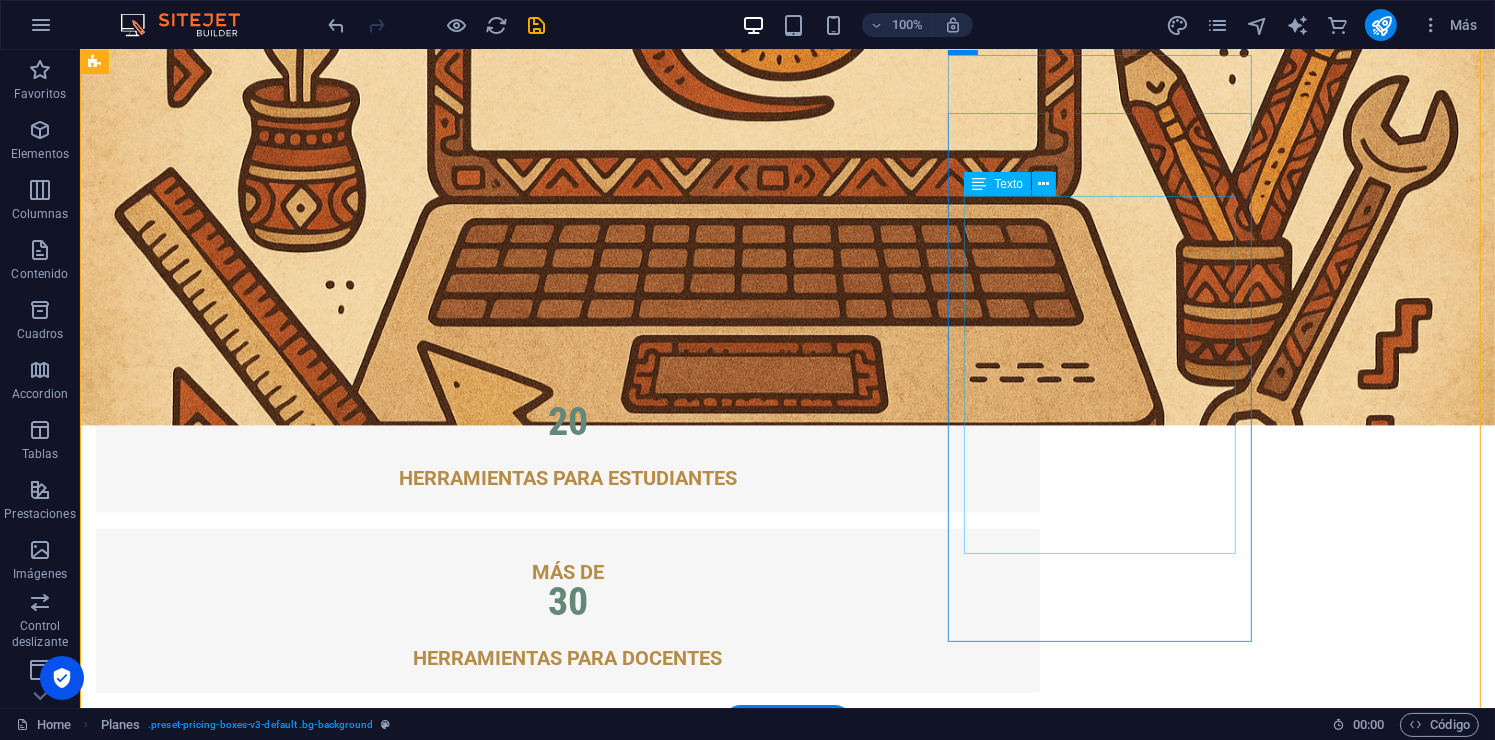 click on "✔️ Todo lo del plan básico e intermedio ✔️ Historial académico y de archivos sin caducidad ✔️ Biblioteca online completa y permanente ✔️ Capacitación inicial y acompañamiento ✔️ Soporte prioritario (respuesta en 2–6 h) 👑  Perfecto para universidades, tecnológicas o instituciones que quieren profesionalizar su gestión académica." at bounding box center (567, 4787) 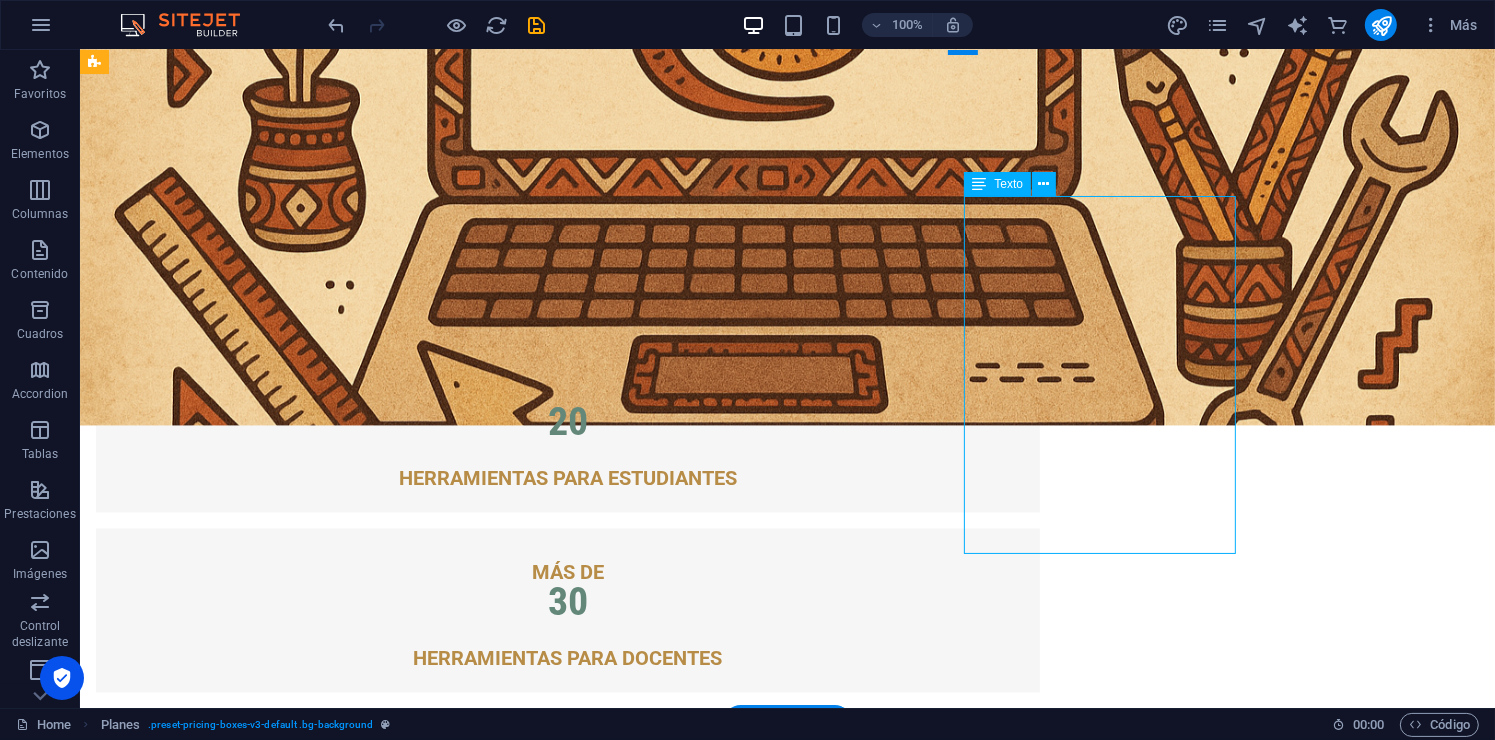 click on "✔️ Todo lo del plan básico e intermedio ✔️ Historial académico y de archivos sin caducidad ✔️ Biblioteca online completa y permanente ✔️ Capacitación inicial y acompañamiento ✔️ Soporte prioritario (respuesta en 2–6 h) 👑  Perfecto para universidades, tecnológicas o instituciones que quieren profesionalizar su gestión académica." at bounding box center (567, 4787) 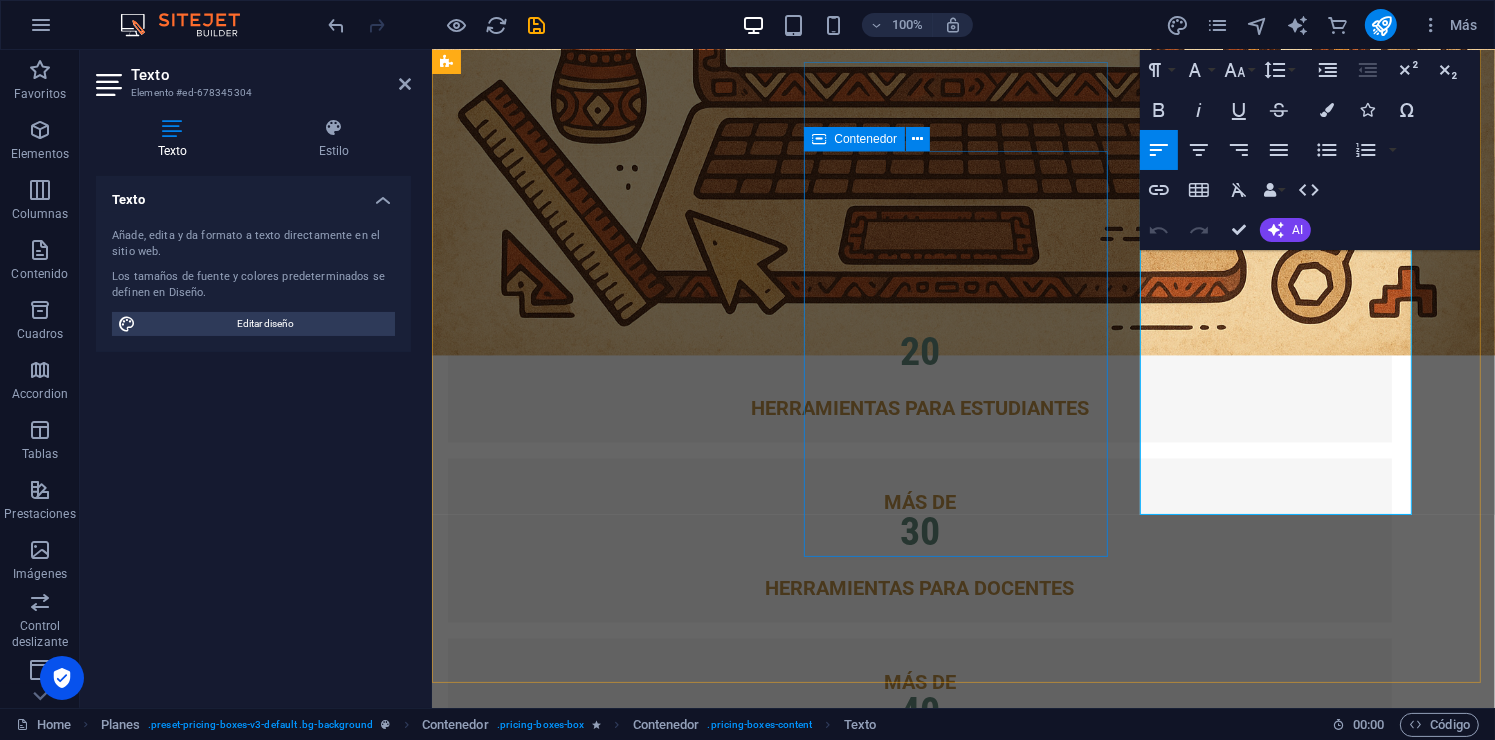 scroll, scrollTop: 3588, scrollLeft: 0, axis: vertical 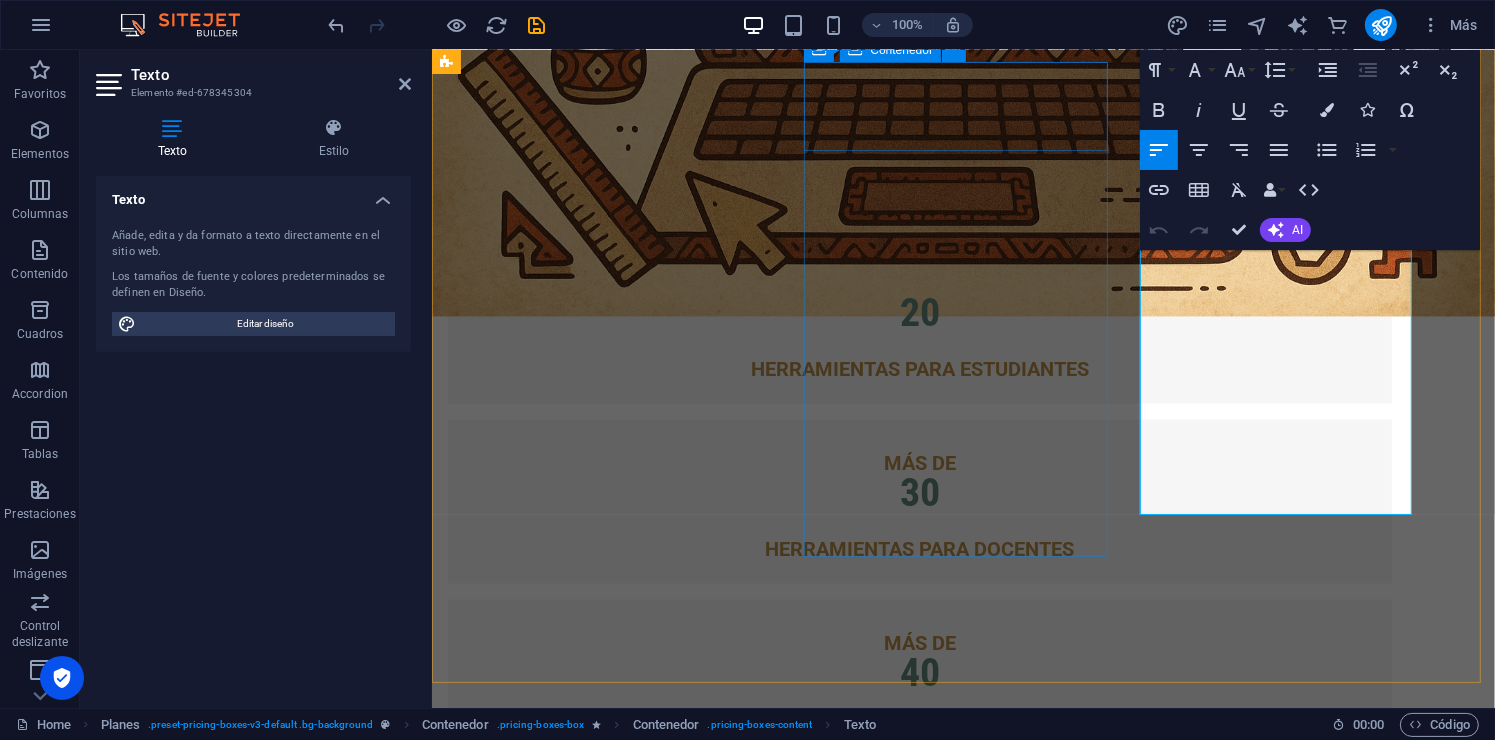 drag, startPoint x: 1306, startPoint y: 496, endPoint x: 1092, endPoint y: 71, distance: 475.83716 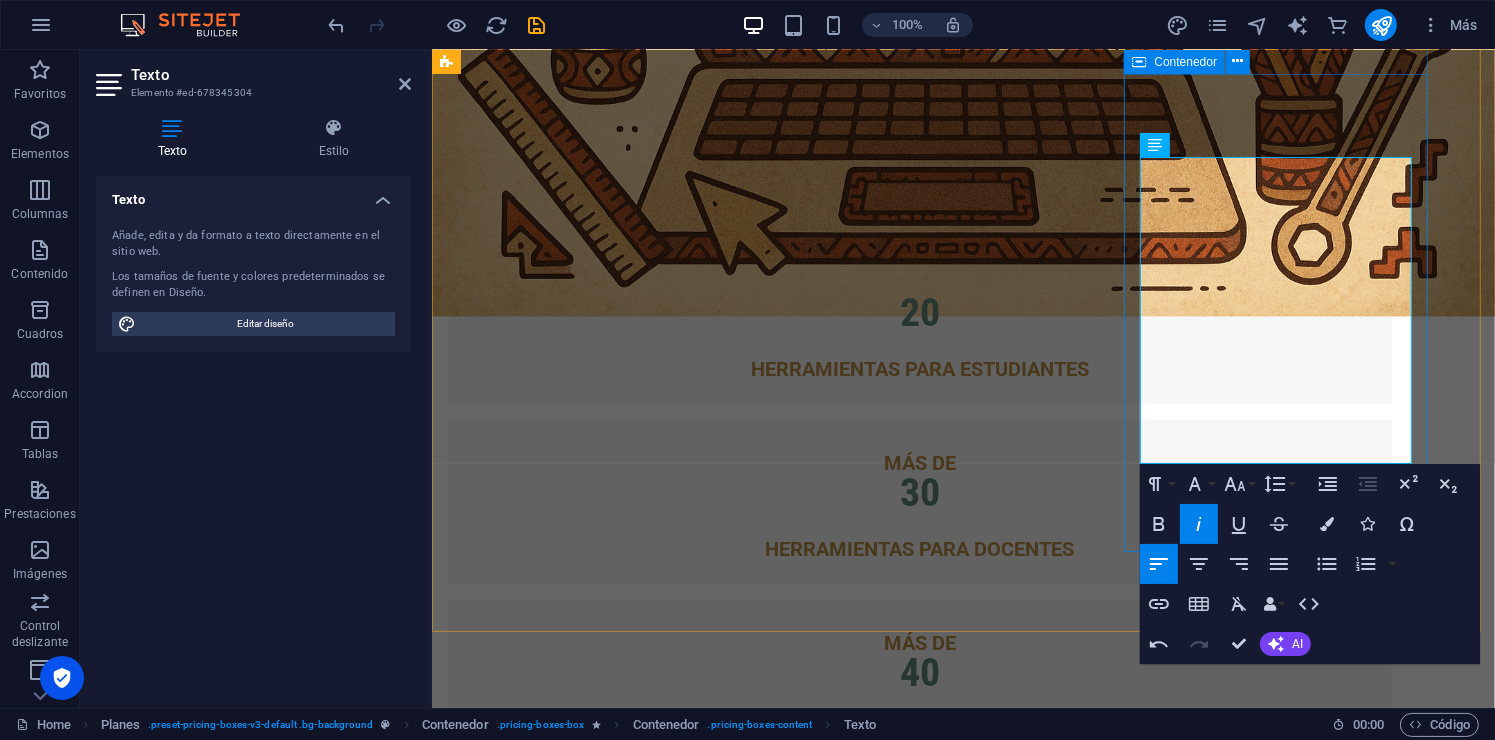 click on "$90  + IVA ✔️ Todo lo del Plan Básico e Intermedio ✔️ Historial académico y archivos sin caducidad ✔️ Biblioteca completa y permanente ✔️ Capacitación inicial y acompañamiento ✔️ Soporte prioritario (respuesta en 2–6 h) 👑  Perfecto para universidades y tecnológicas que buscan gestión académica profesional. ¡Contactanos si te interesa!" at bounding box center (919, 4601) 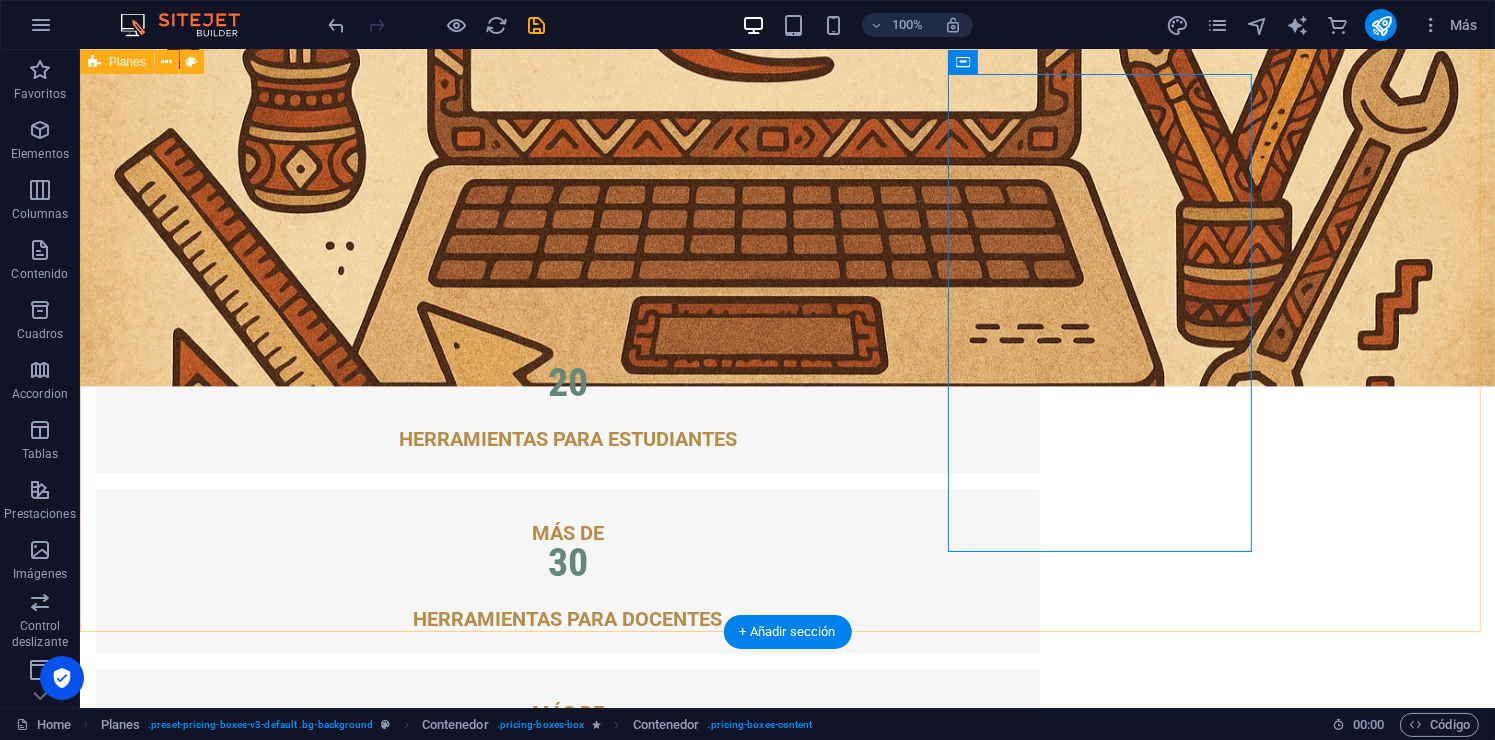 click on "PLAN BÁSICO $50  + IVA 🟡 Soporte por correo (respuesta en 48 h) ❌ Biblioteca escolar ❌ Historial académico permanente ❌ Soporte en tiempo real 🧠  Perfecto para comenzar y descubrir el potencial de la plataforma. ¡Contactanos si te interesa! PLAN intermedio $75 + IVA ✔️ Todo lo del Plan Básico ✔️ Biblioteca escolar y de grupo  (rotación semestral) ✔️ Soporte por correo (respuesta en 24 h) 💡  Ideal para escuelas que buscan orden sin complicarse. ¡Contactanos si te interesa! PLAN PREMIUM $90  + IVA ✔️ Todo lo del Plan Básico e Intermedio ✔️ Historial académico y archivos sin caducidad ✔️ Biblioteca completa y permanente ✔️ Capacitación inicial y acompañamiento ✔️ Soporte prioritario (respuesta en 2–6 h) 👑  Perfecto para universidades y tecnológicas que buscan gestión académica profesional. ¡Contactanos si te interesa!" at bounding box center (786, 4255) 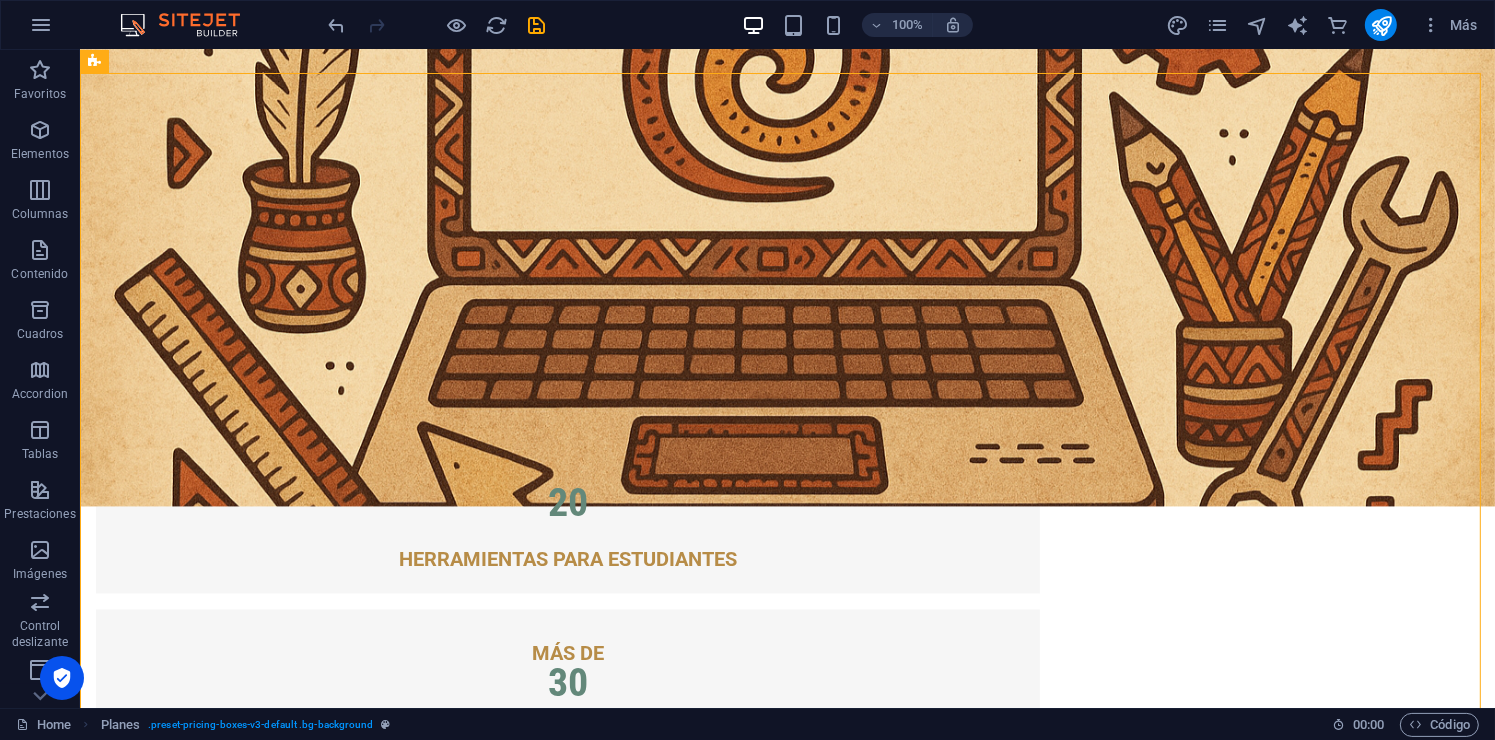 scroll, scrollTop: 3486, scrollLeft: 0, axis: vertical 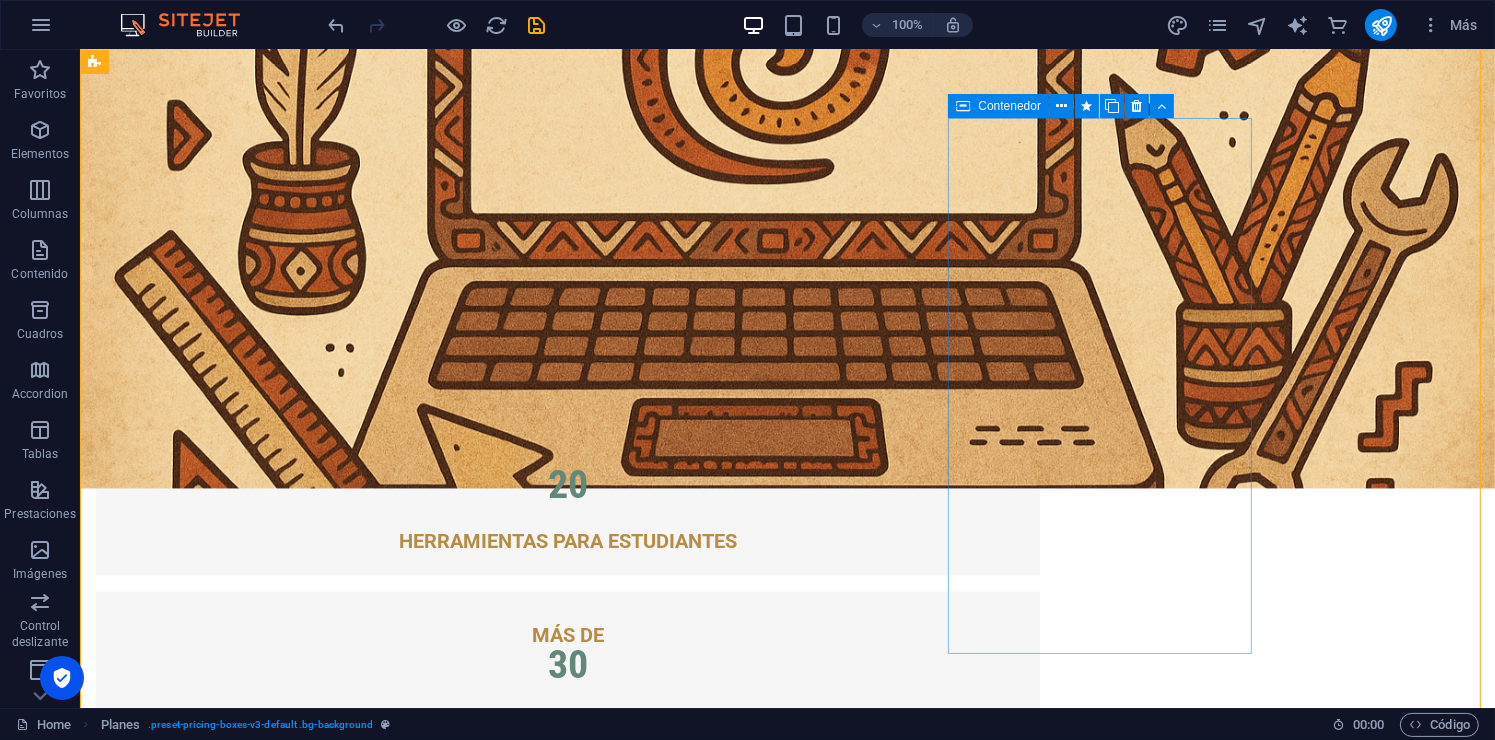 click at bounding box center [963, 106] 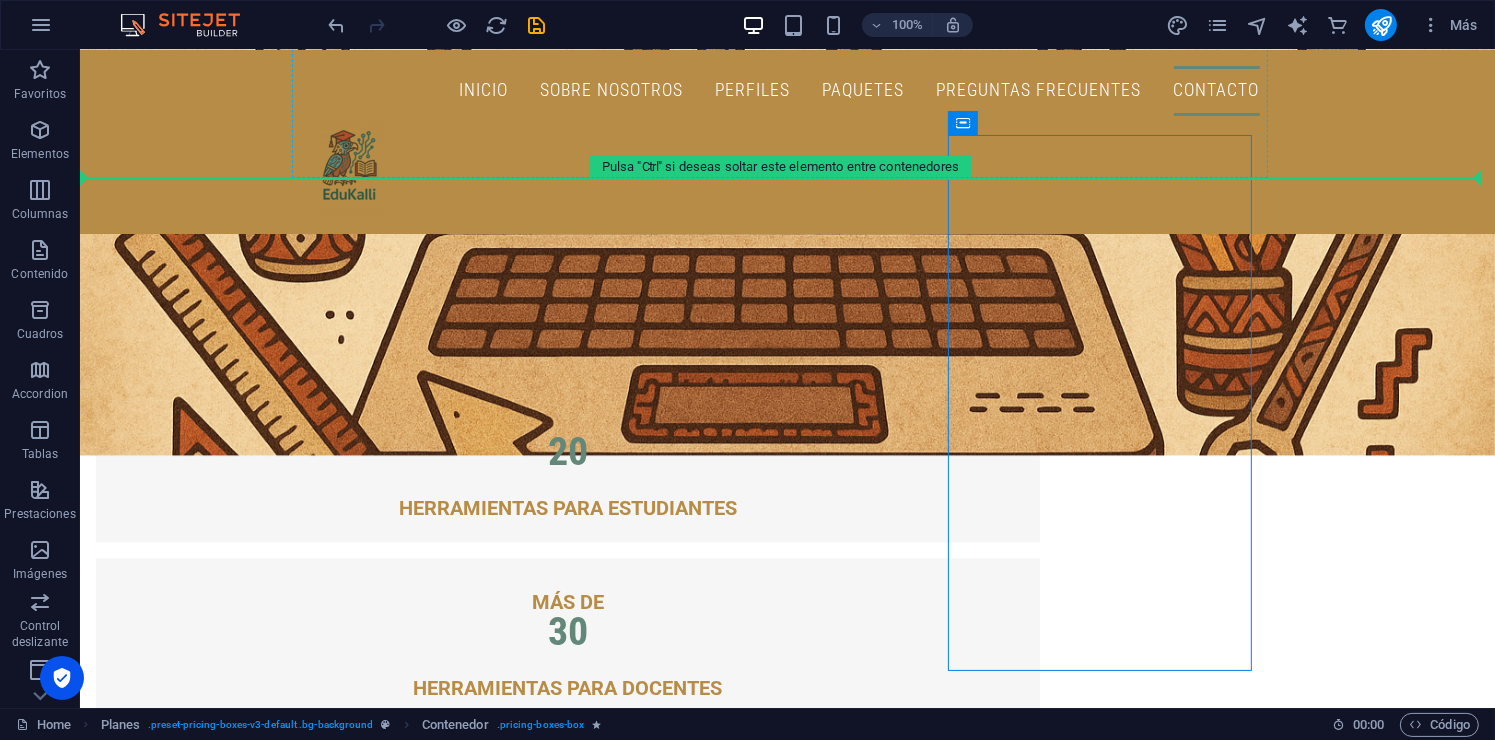scroll, scrollTop: 3467, scrollLeft: 0, axis: vertical 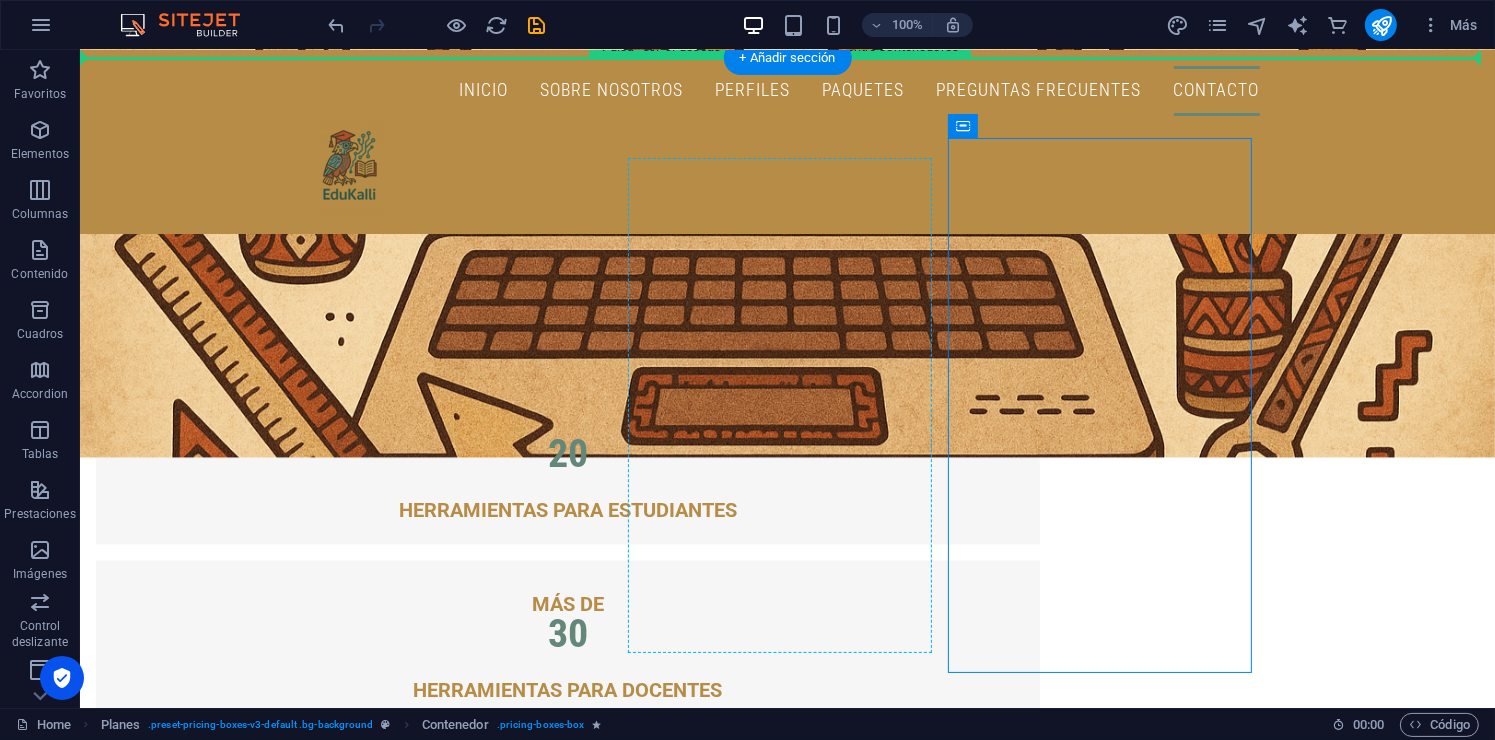 drag, startPoint x: 1050, startPoint y: 158, endPoint x: 627, endPoint y: 228, distance: 428.75284 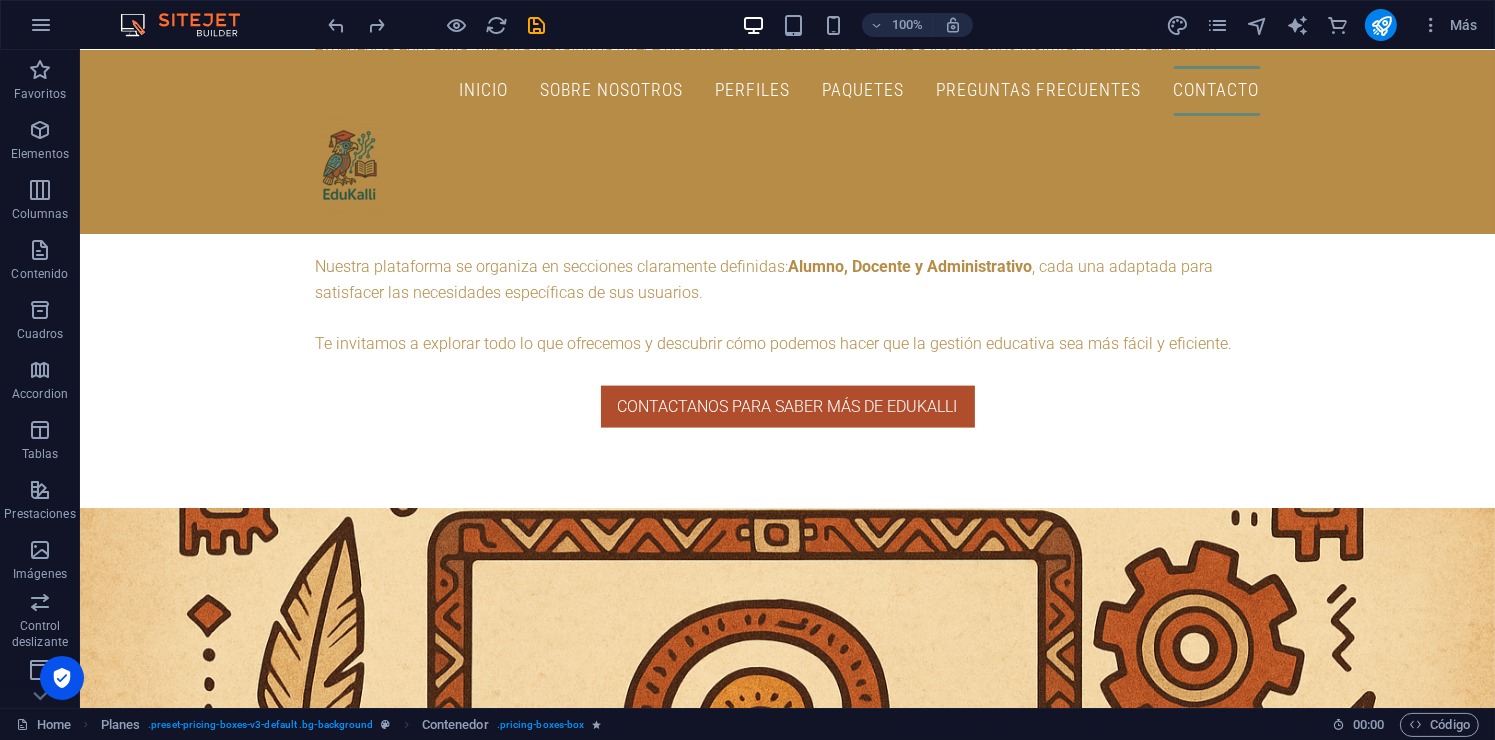 scroll, scrollTop: 3142, scrollLeft: 0, axis: vertical 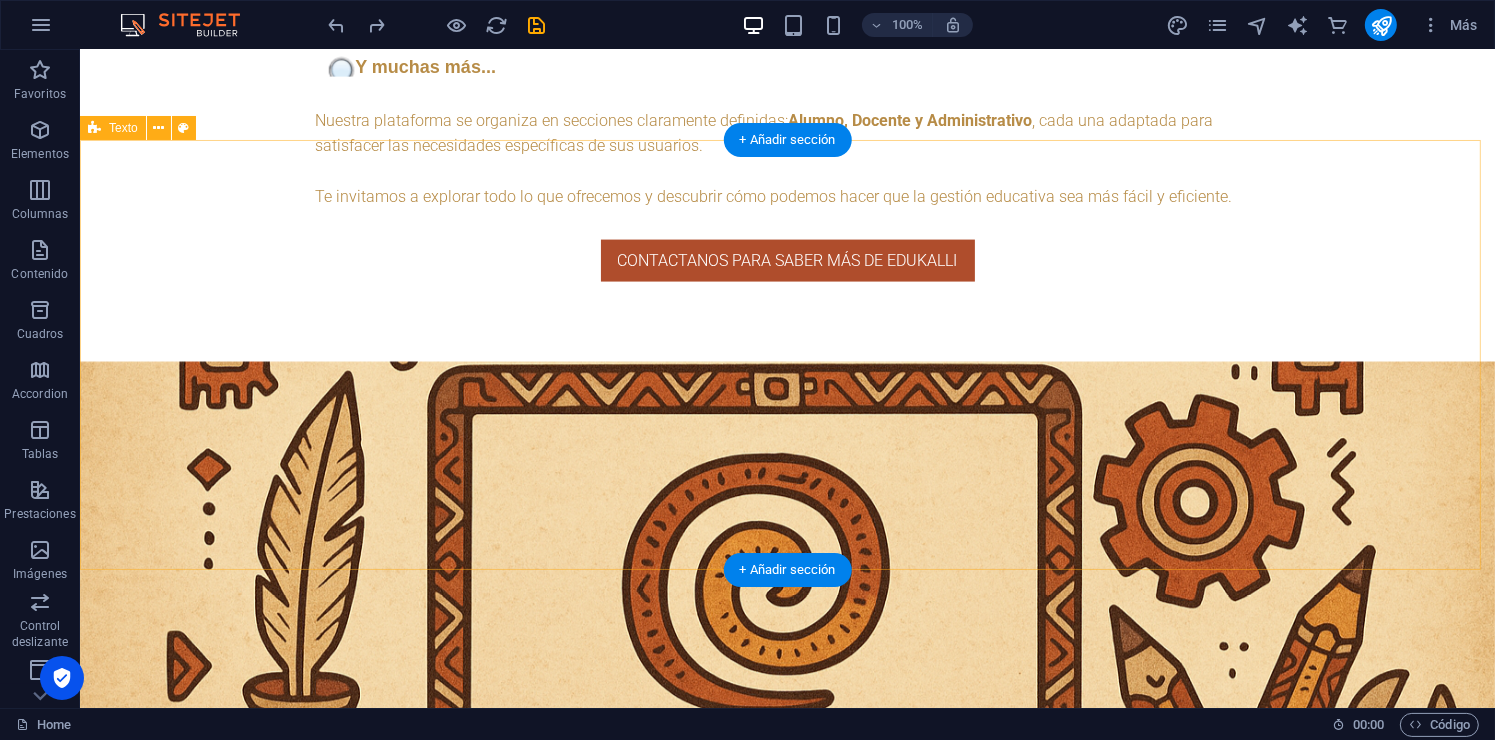 click on "🔁 Incluido en todos los planes: ✔️ Personalización de colores y branding   ✔️ Chat en tiempo real   ✔️ Registro de asistencia y calificaciones   ✔️ Panel administrativo completo   ✔️ Grupos y tareas   ✔️ Notificaciones internas  ✔️ Dominio personalizado:  tuescuela.edukalli.com ✔️ Creación de ciclos escolares" at bounding box center (786, 3935) 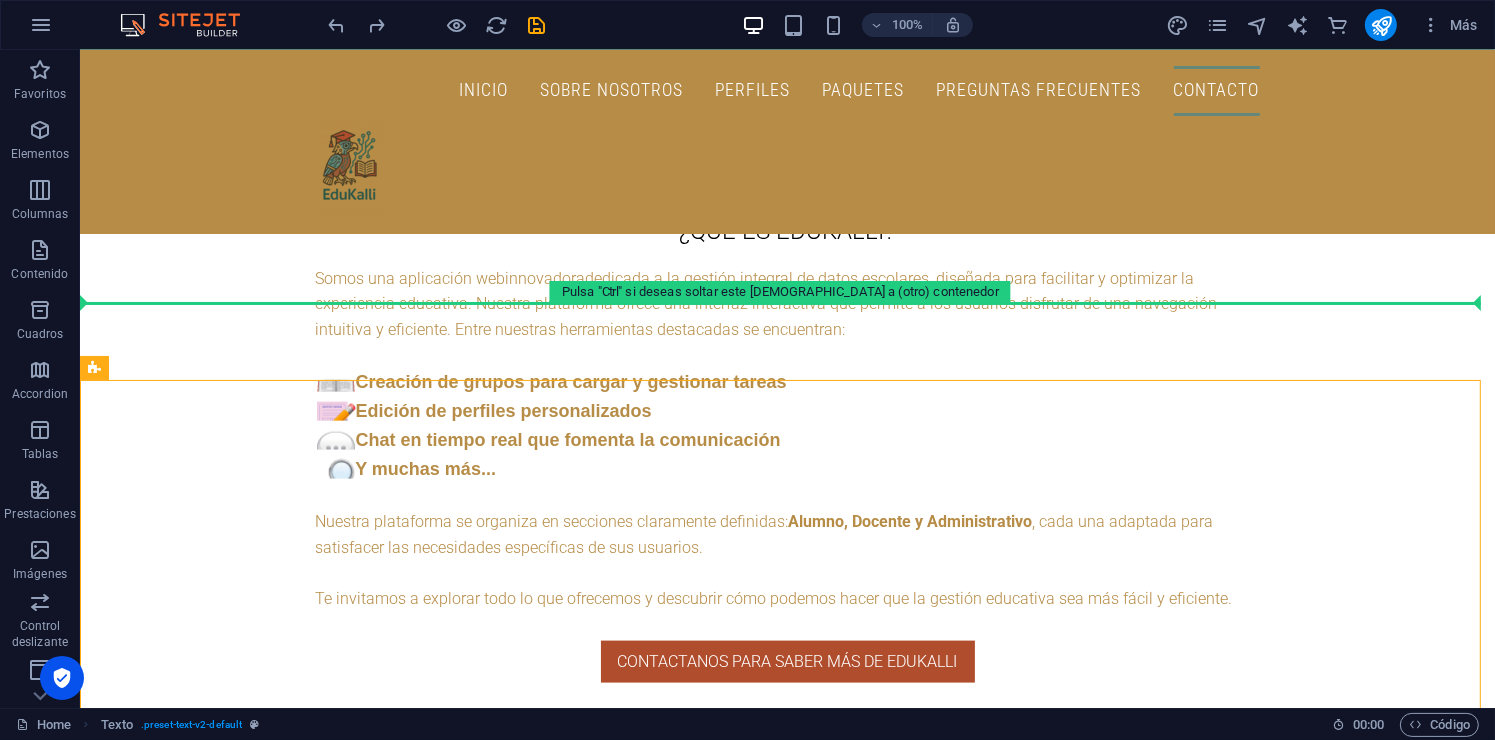 scroll, scrollTop: 2496, scrollLeft: 0, axis: vertical 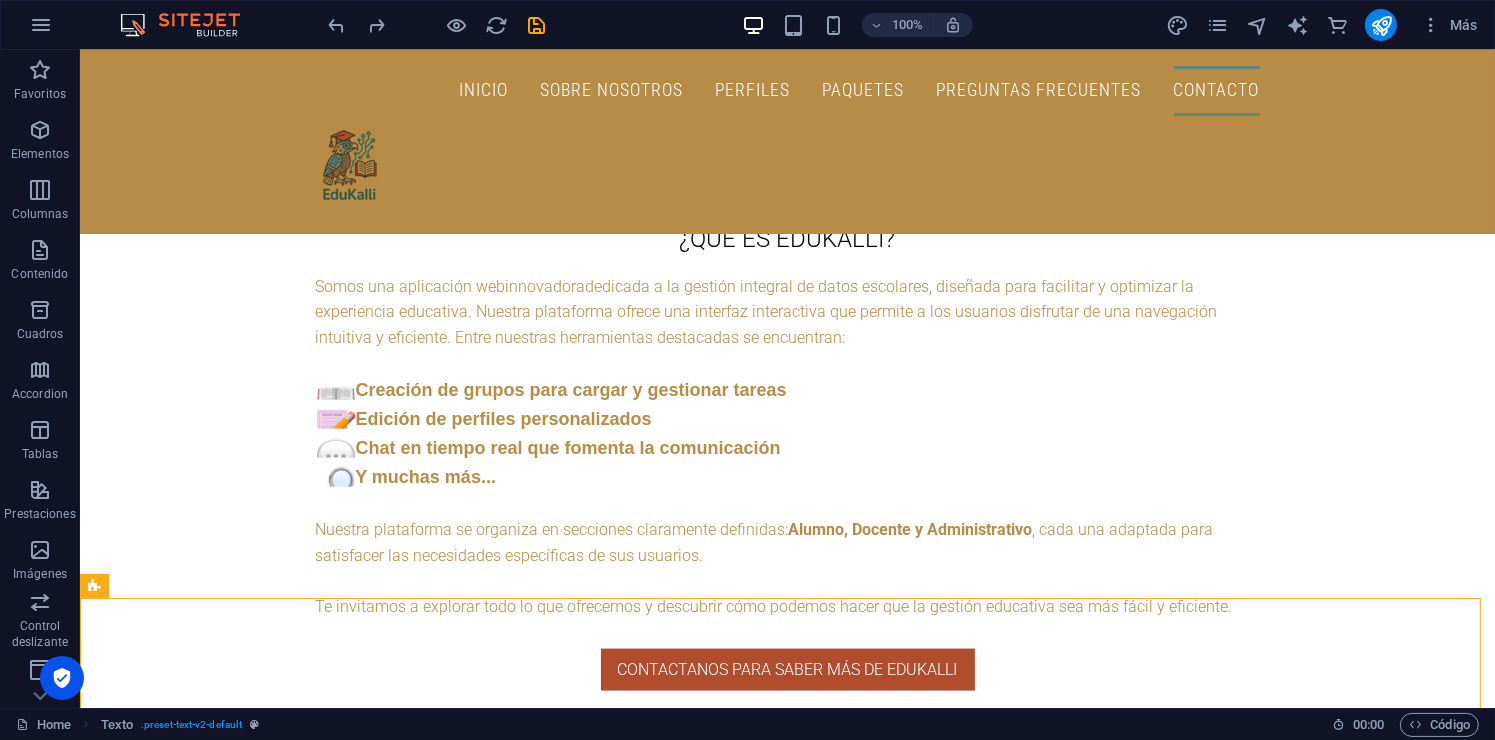 drag, startPoint x: 1293, startPoint y: 292, endPoint x: 1234, endPoint y: 423, distance: 143.67323 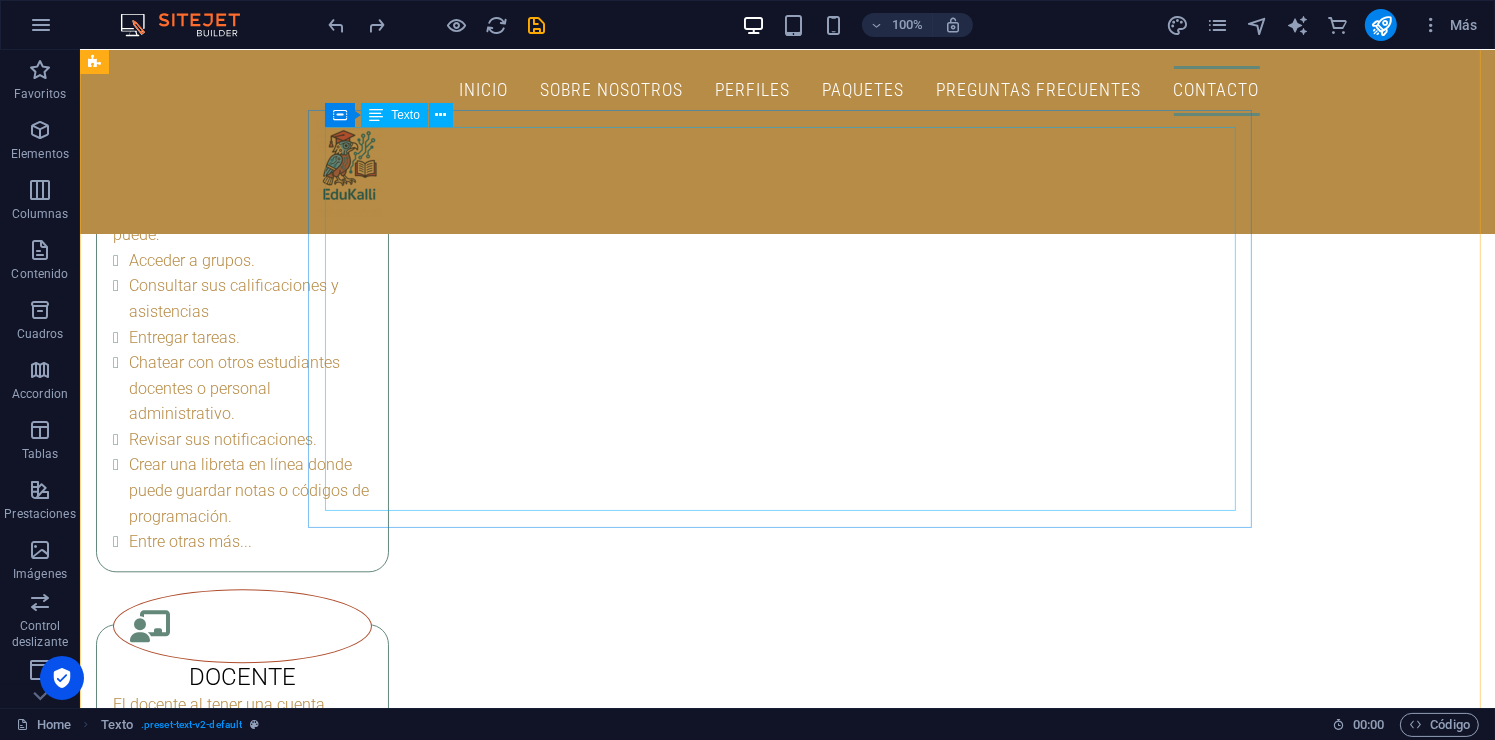 scroll, scrollTop: 2931, scrollLeft: 0, axis: vertical 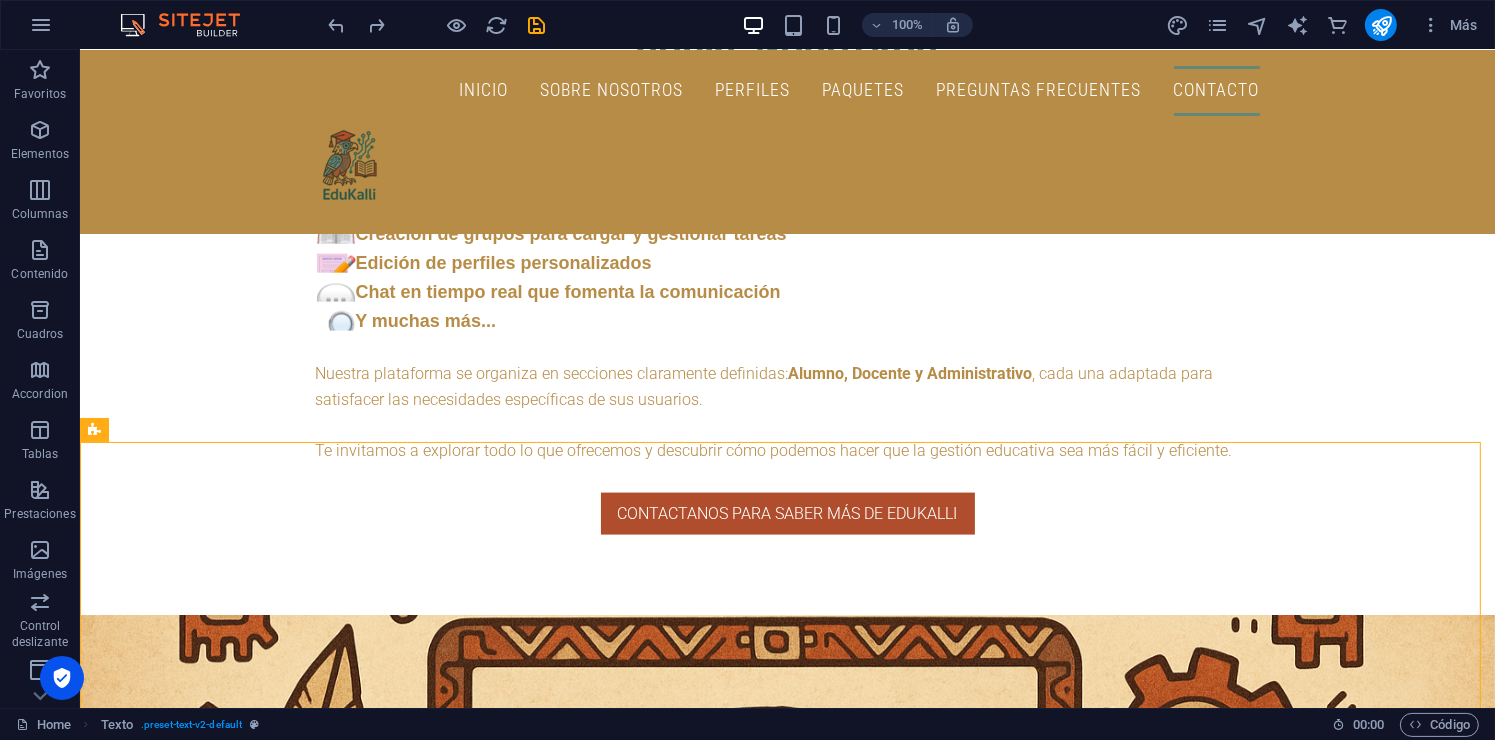 drag, startPoint x: 1422, startPoint y: 425, endPoint x: 1326, endPoint y: 264, distance: 187.44865 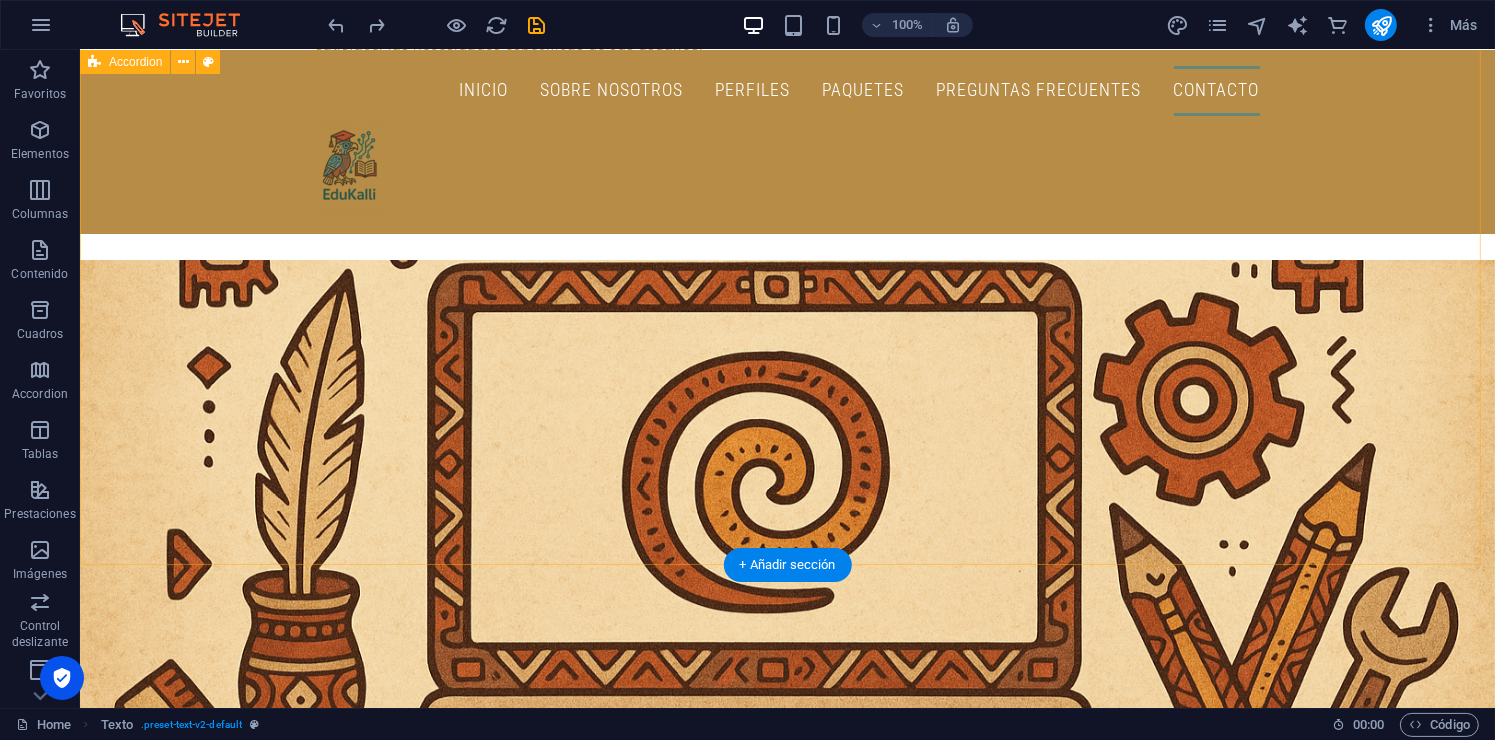 scroll, scrollTop: 2931, scrollLeft: 0, axis: vertical 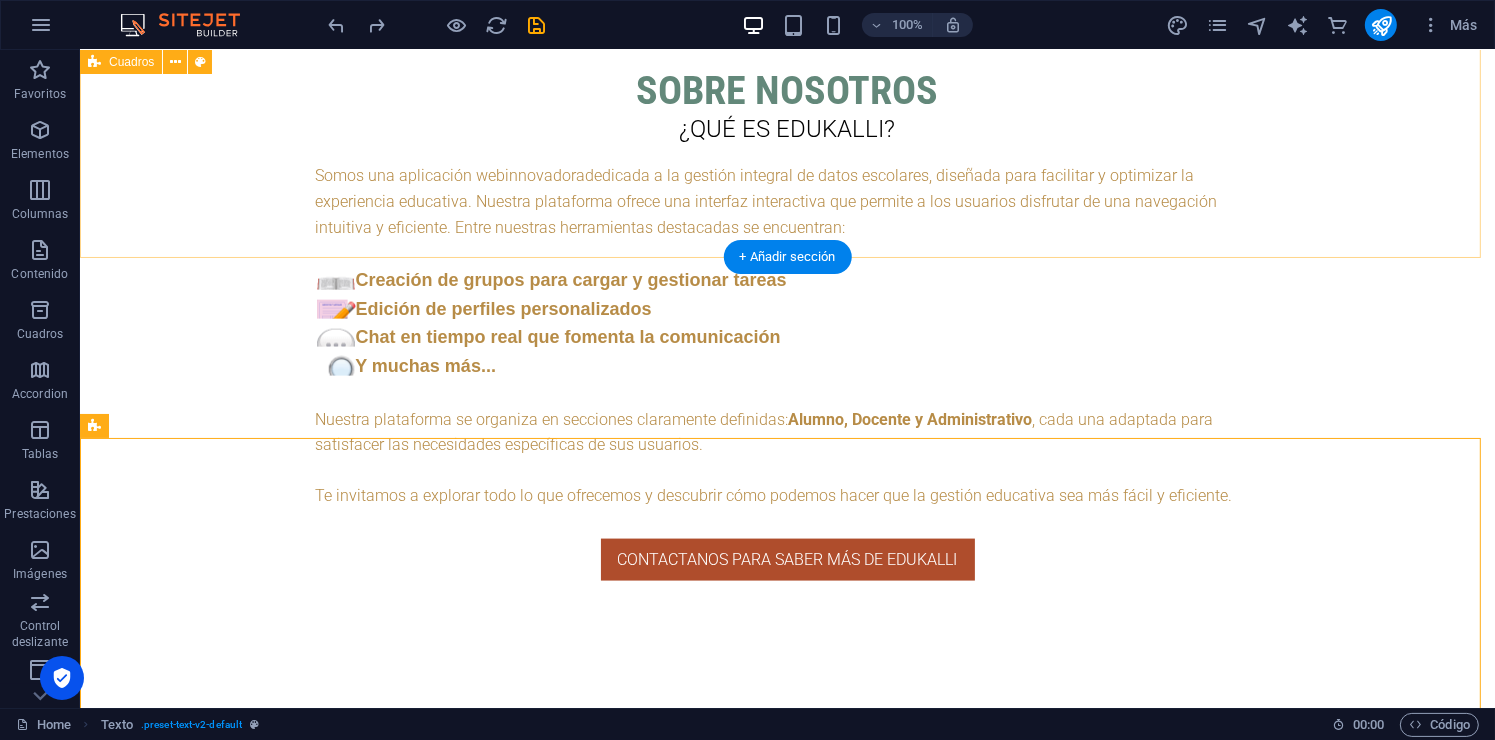 click on "alumno El alumno, al tener su cuenta creada, puede:  Acceder a grupos.  Consultar sus calificaciones y asistencias Entregar tareas. Chatear con otros estudiantes docentes o personal administrativo. Revisar sus notificaciones.   Crear una libreta en línea donde puede guardar notas o códigos de programación. Entre otras más... DOCENTE El docente al tener una cuenta creada, puede: Crear grupos. Dejar tareas ya sea archivos PFD, códigos de programación o tareas con lenguaje matemático. Revisar esas tareas. Pasar lista en el grupo. Subir archivos para la biblioteca del grupo o de la escuela. Mandar al grupo deseado un link para unirte a  Google Meet  (llamadas para dar clases  ONLINE ). Entre otras más... .fa-secondary{opacity:.4} ADMINISTRACIÓN El administrador, al tener una cuenta creada, puede: Crear ciclos escolares y asignaturas. Registrar matriculas de estudiantes. Publicar anuncios ya sea institucionales o videos de  Youtube . Editar la información de estudiantes y docentes." at bounding box center (786, 2891) 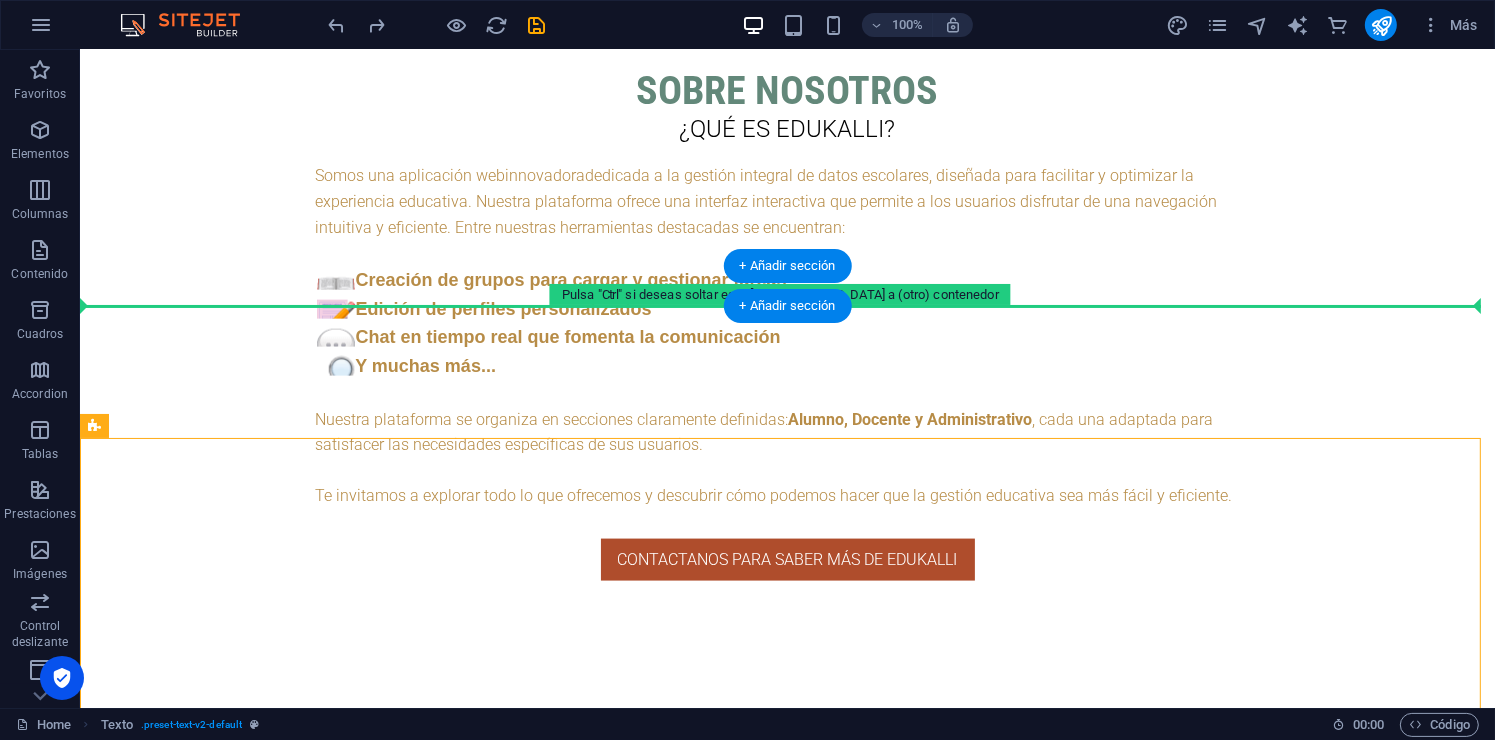 drag, startPoint x: 1291, startPoint y: 521, endPoint x: 1321, endPoint y: 292, distance: 230.95671 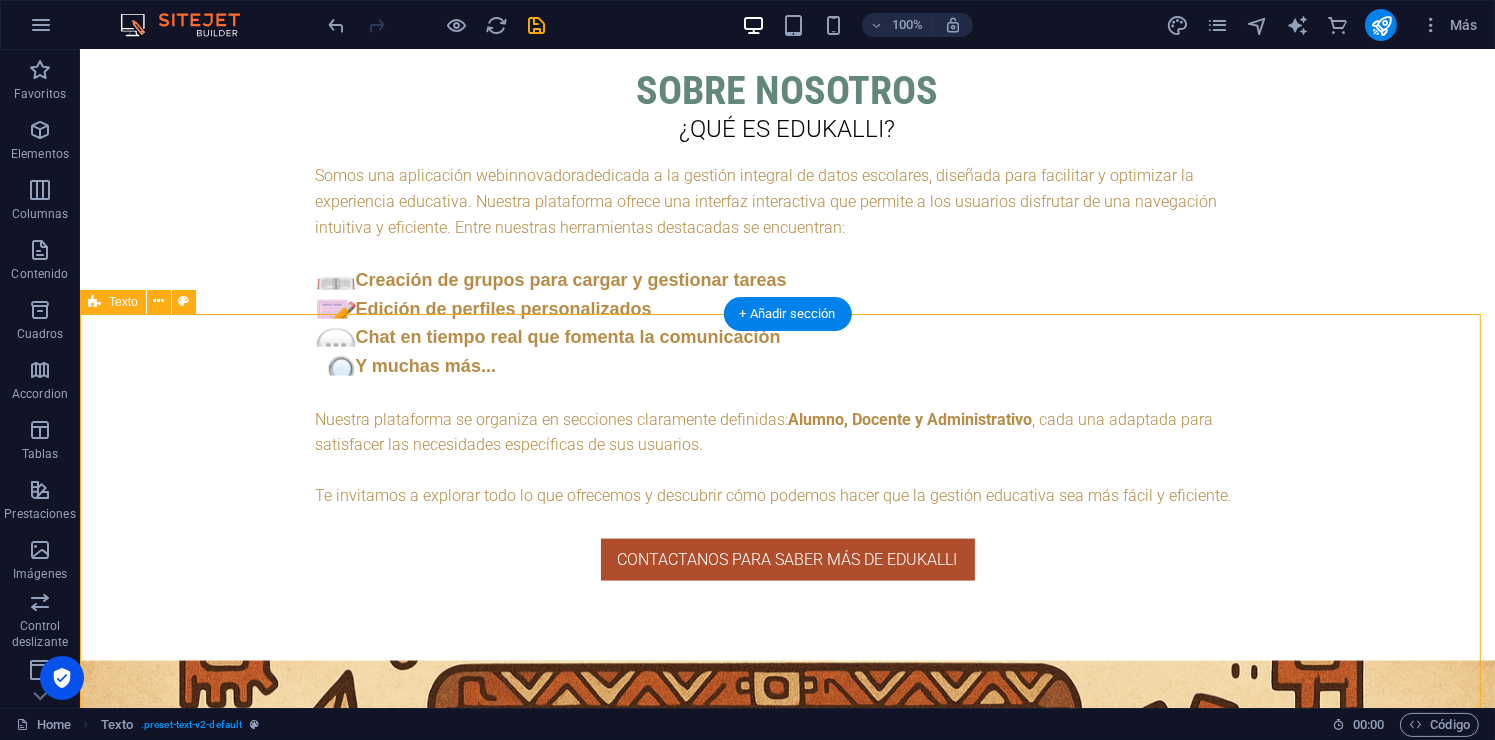 click on "🔁 Incluido en todos los planes: ✔️ Personalización de colores y branding   ✔️ Chat en tiempo real   ✔️ Registro de asistencia y calificaciones   ✔️ Panel administrativo completo   ✔️ Grupos y tareas   ✔️ Notificaciones internas  ✔️ Dominio personalizado:  tuescuela.edukalli.com ✔️ Creación de ciclos escolares" at bounding box center (786, 4109) 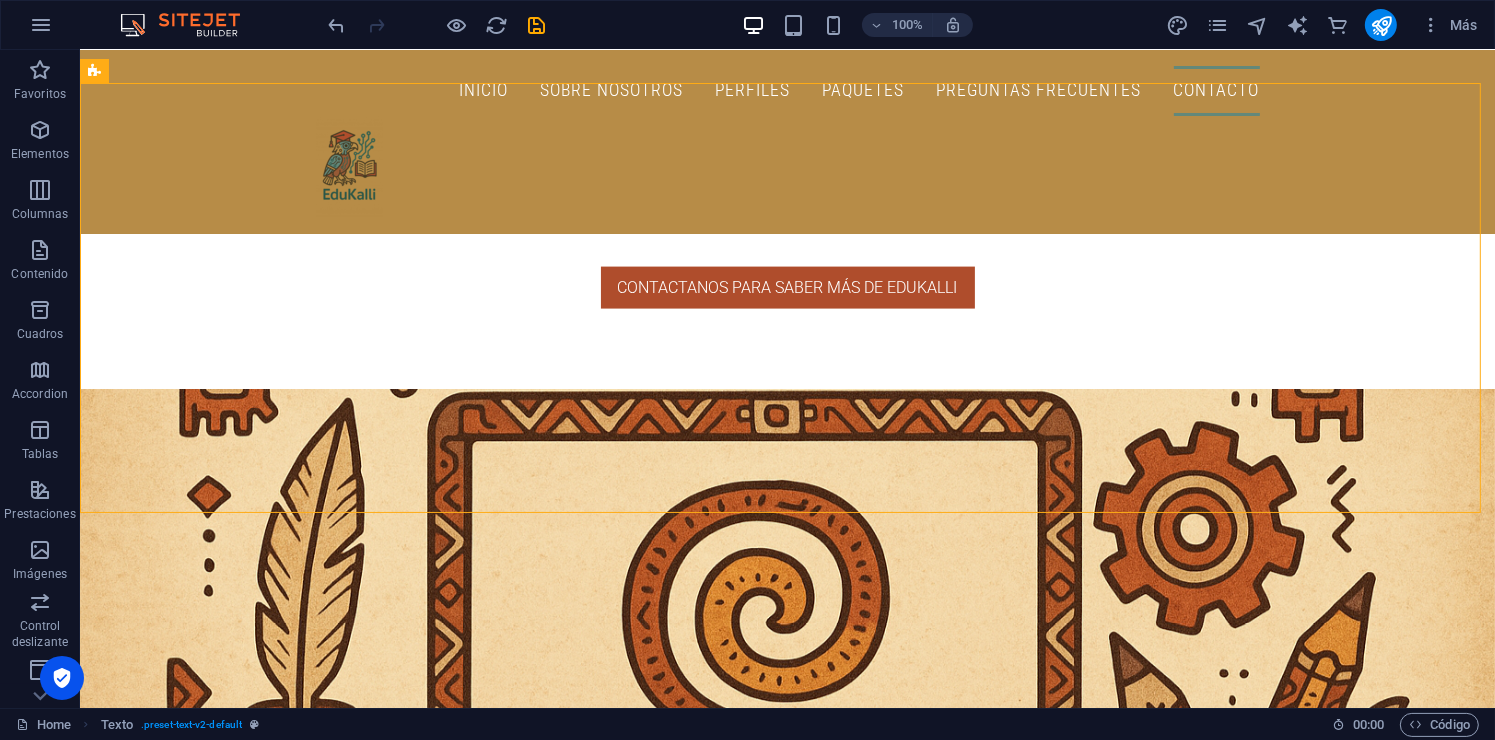 scroll, scrollTop: 2852, scrollLeft: 0, axis: vertical 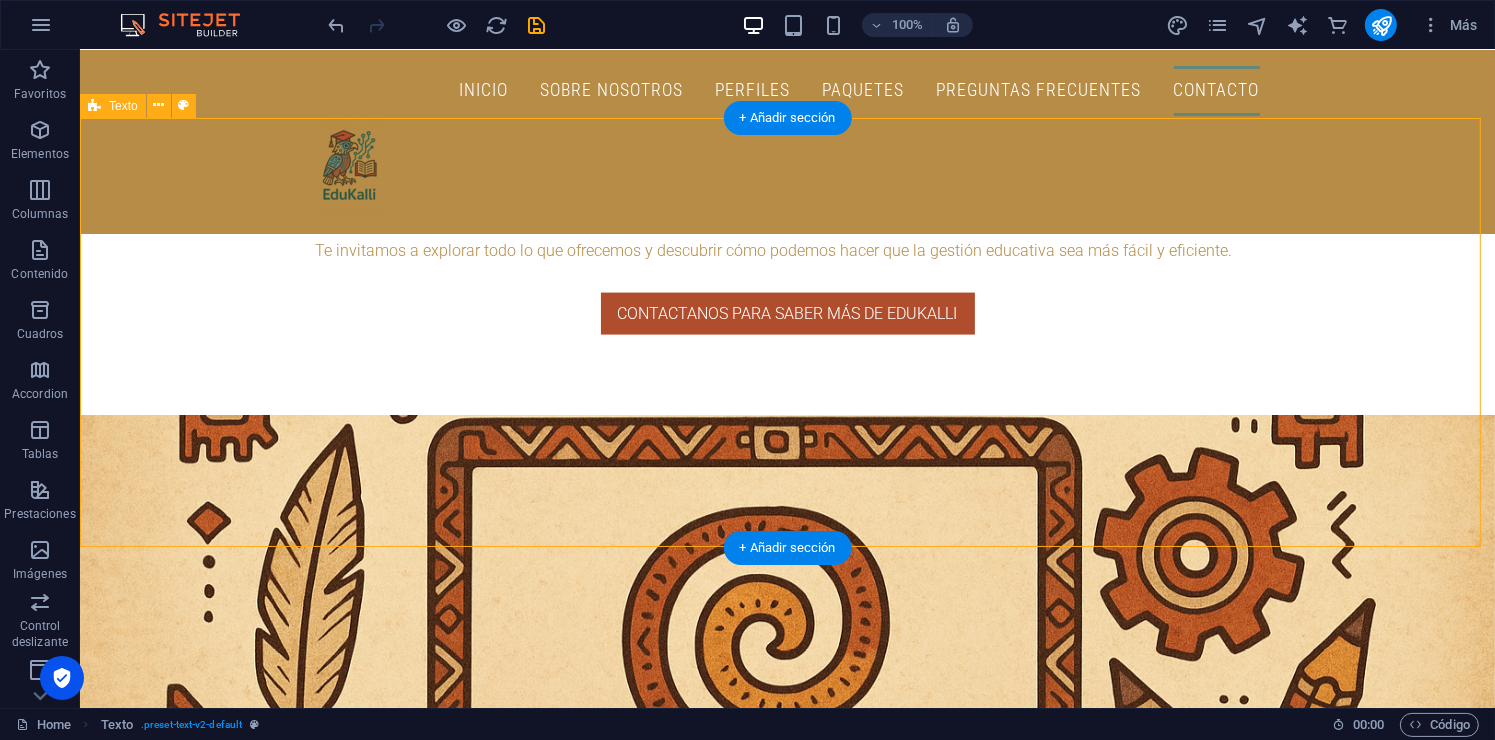 click on "🔁 Incluido en todos los planes: ✔️ Personalización de colores y branding   ✔️ Chat en tiempo real   ✔️ Registro de asistencia y calificaciones   ✔️ Panel administrativo completo   ✔️ Grupos y tareas   ✔️ Notificaciones internas  ✔️ Dominio personalizado:  tuescuela.edukalli.com ✔️ Creación de ciclos escolares" at bounding box center (786, 3863) 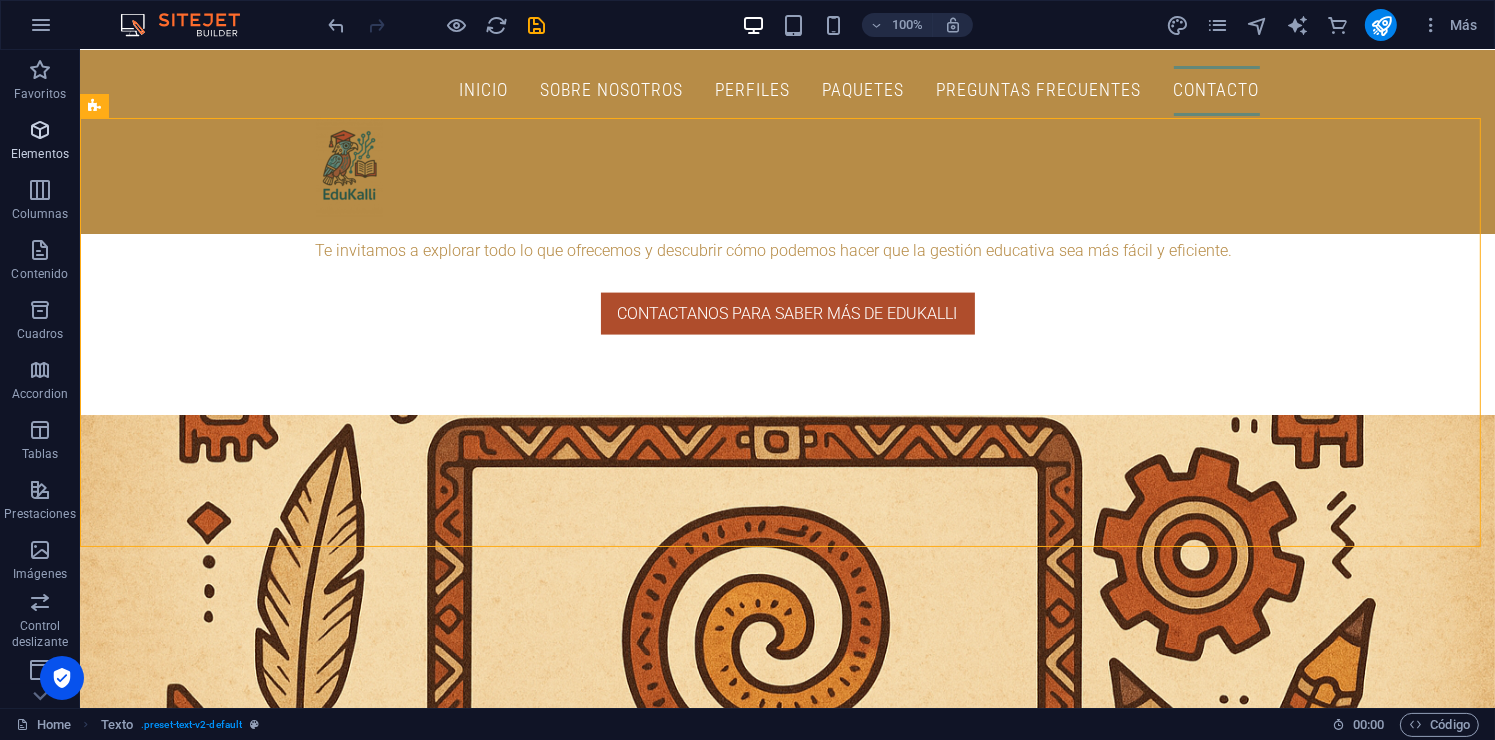 click at bounding box center (40, 130) 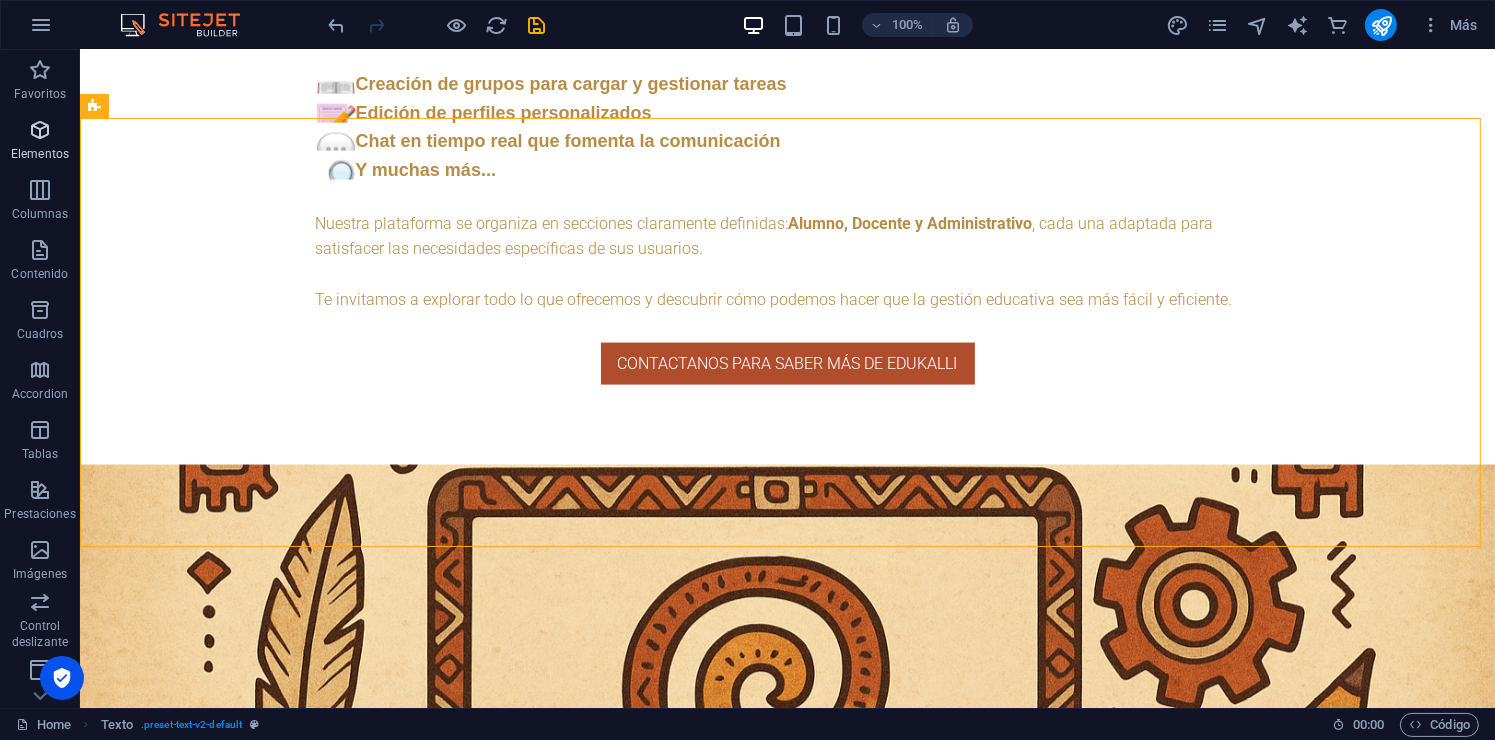 scroll, scrollTop: 2890, scrollLeft: 0, axis: vertical 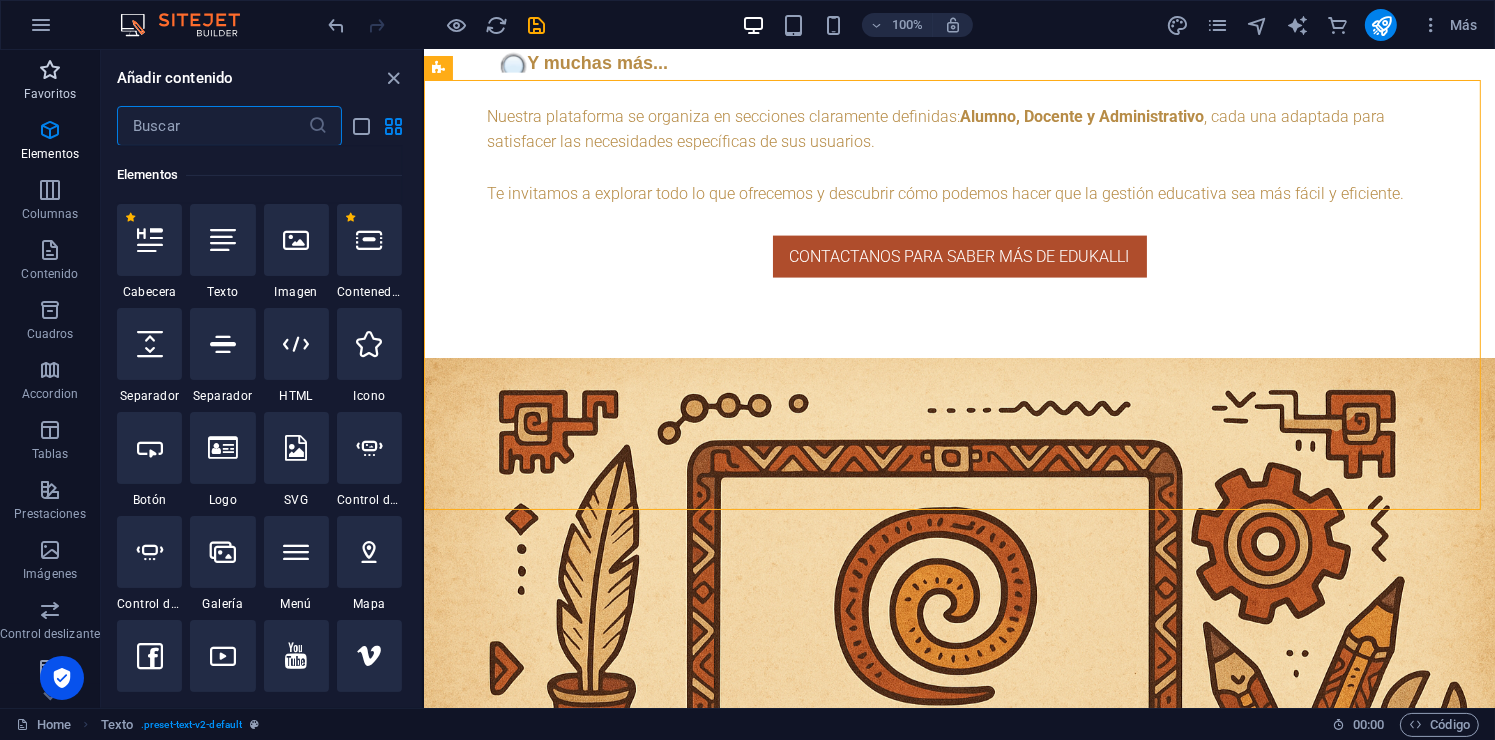 click on "Favoritos" at bounding box center [50, 94] 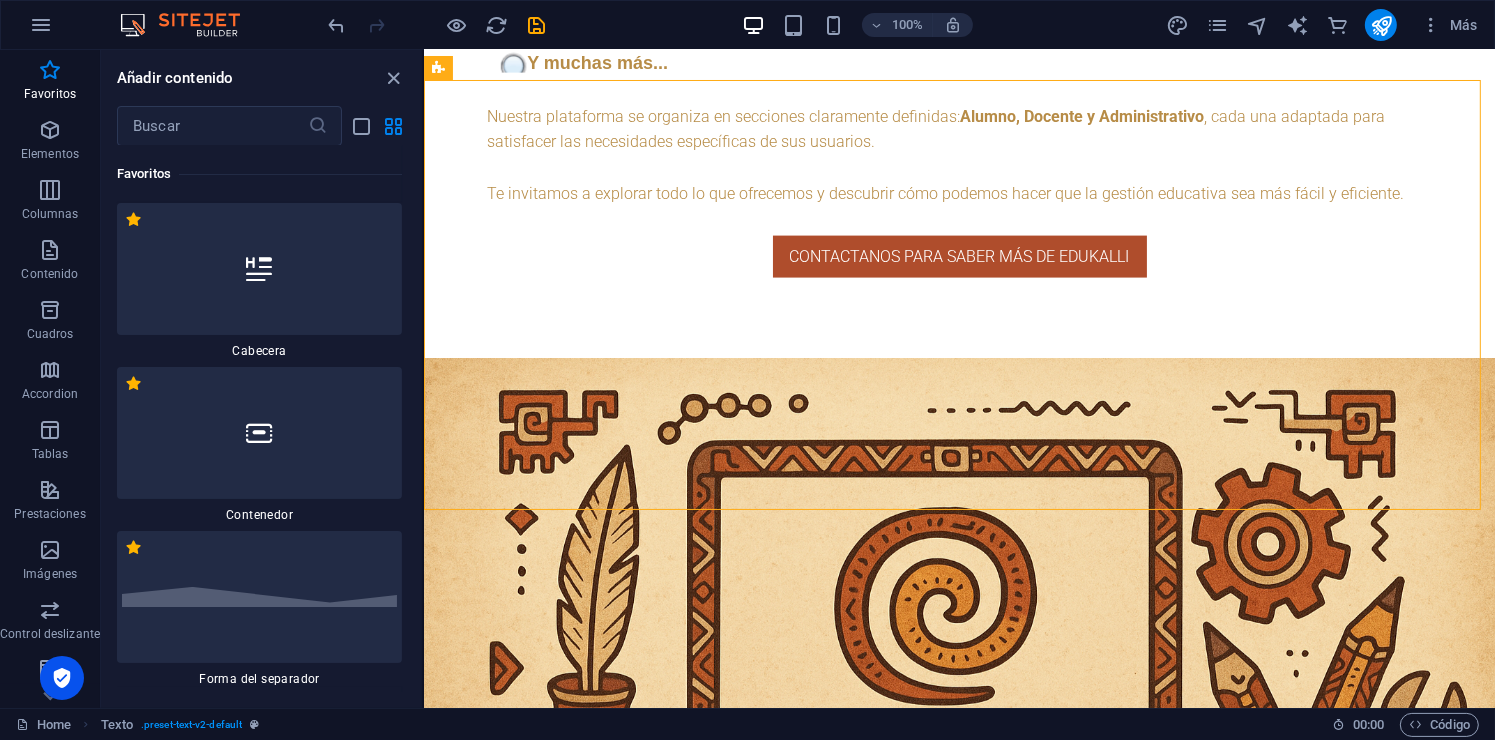 scroll, scrollTop: 0, scrollLeft: 0, axis: both 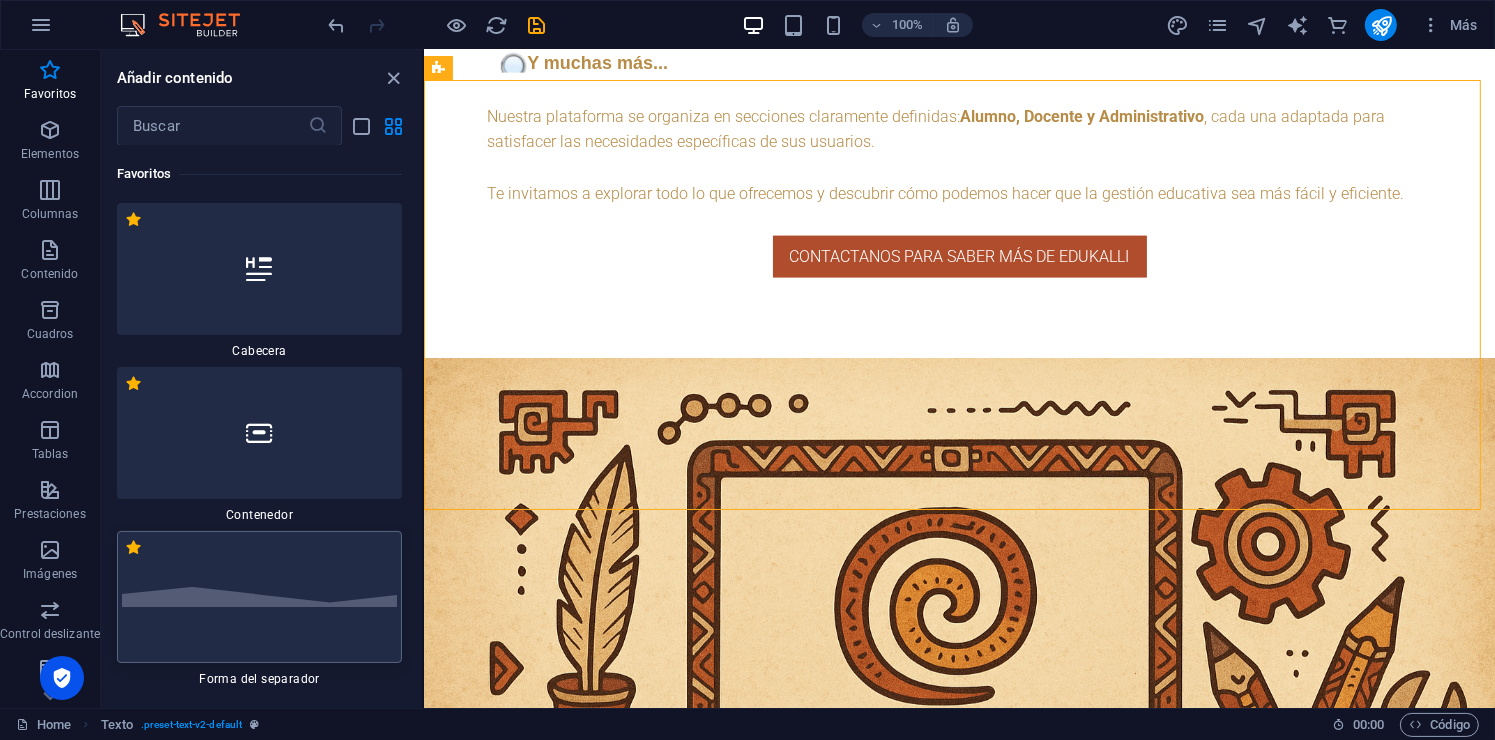 click at bounding box center (259, 597) 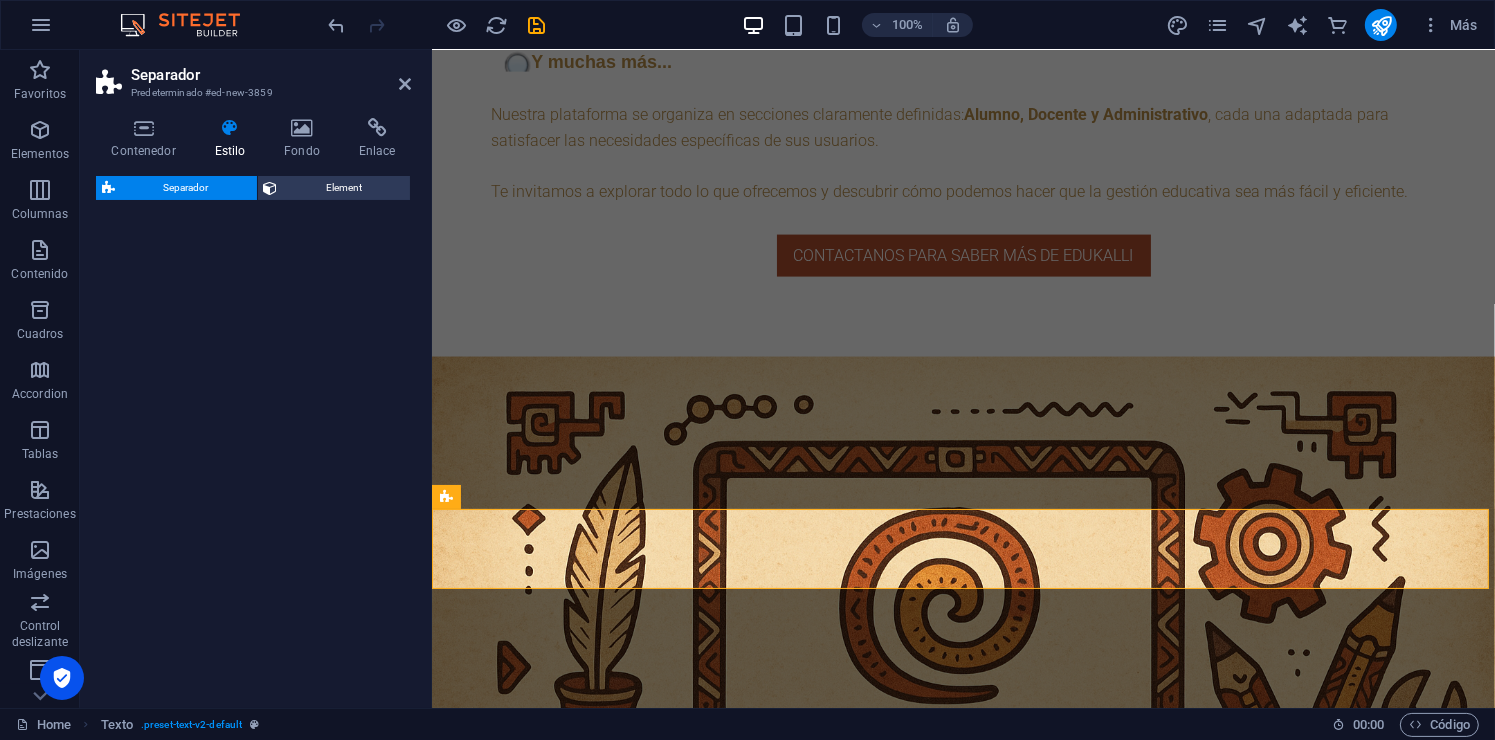select on "polygon1" 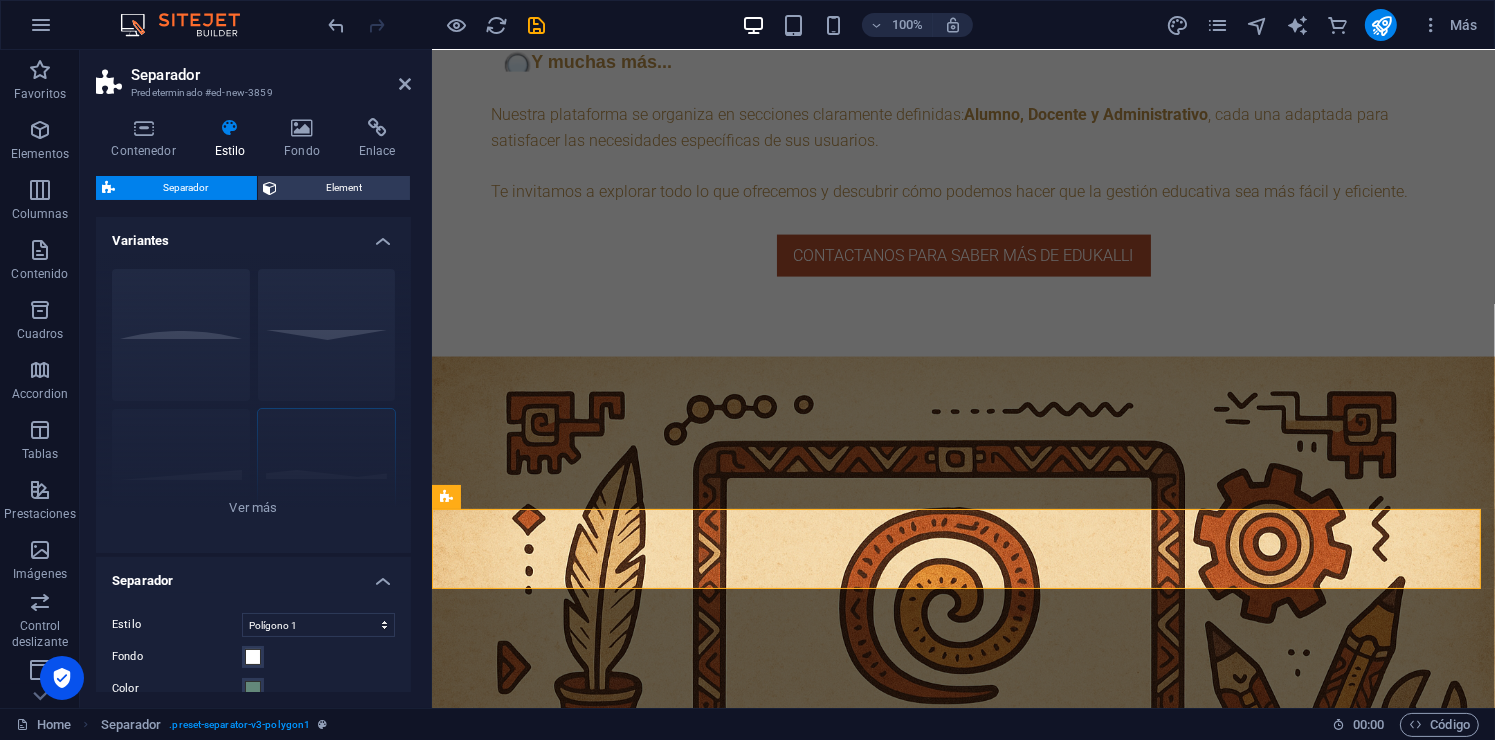scroll, scrollTop: 2891, scrollLeft: 0, axis: vertical 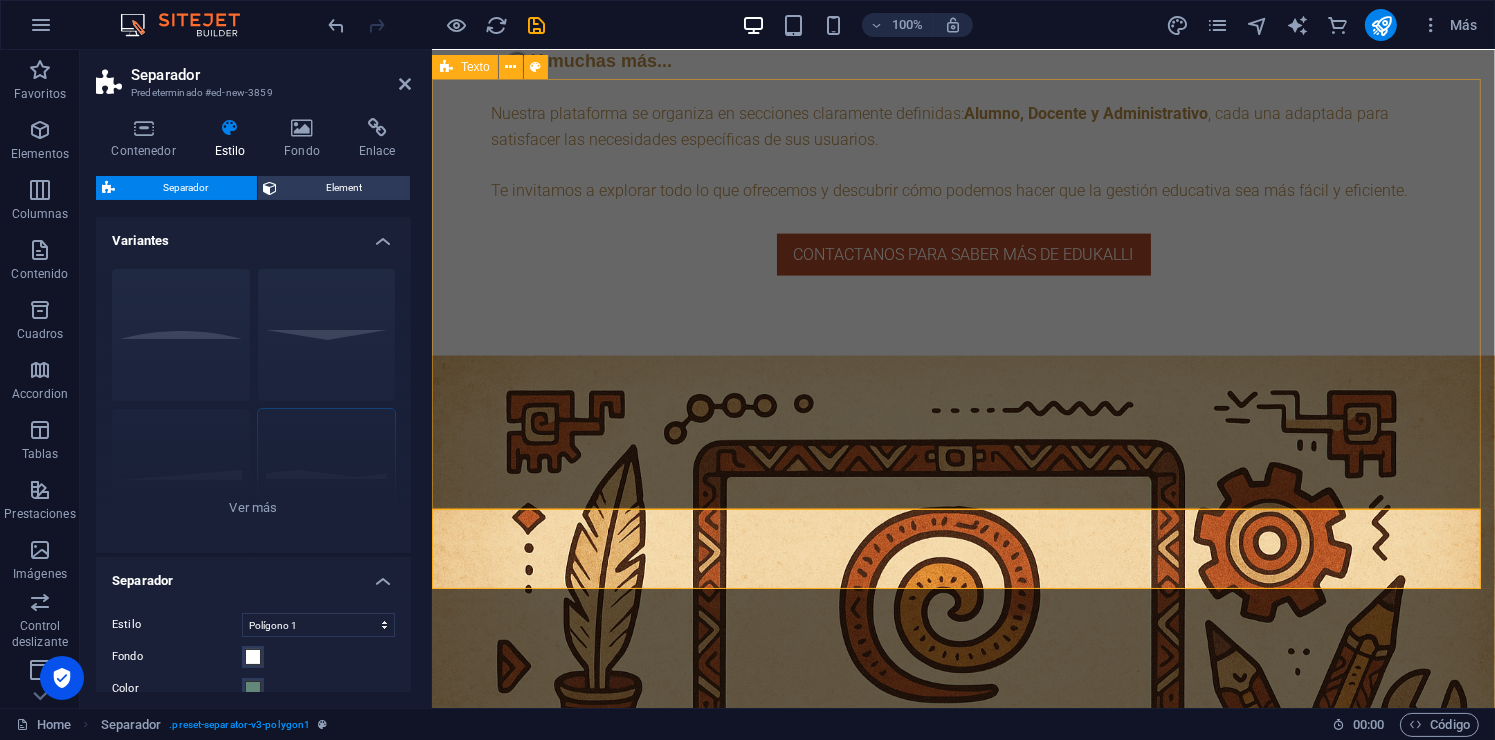 click on "🔁 Incluido en todos los planes: ✔️ Personalización de colores y branding   ✔️ Chat en tiempo real   ✔️ Registro de asistencia y calificaciones   ✔️ Panel administrativo completo   ✔️ Grupos y tareas   ✔️ Notificaciones internas  ✔️ Dominio personalizado:  tuescuela.edukalli.com ✔️ Creación de ciclos escolares" at bounding box center (962, 3765) 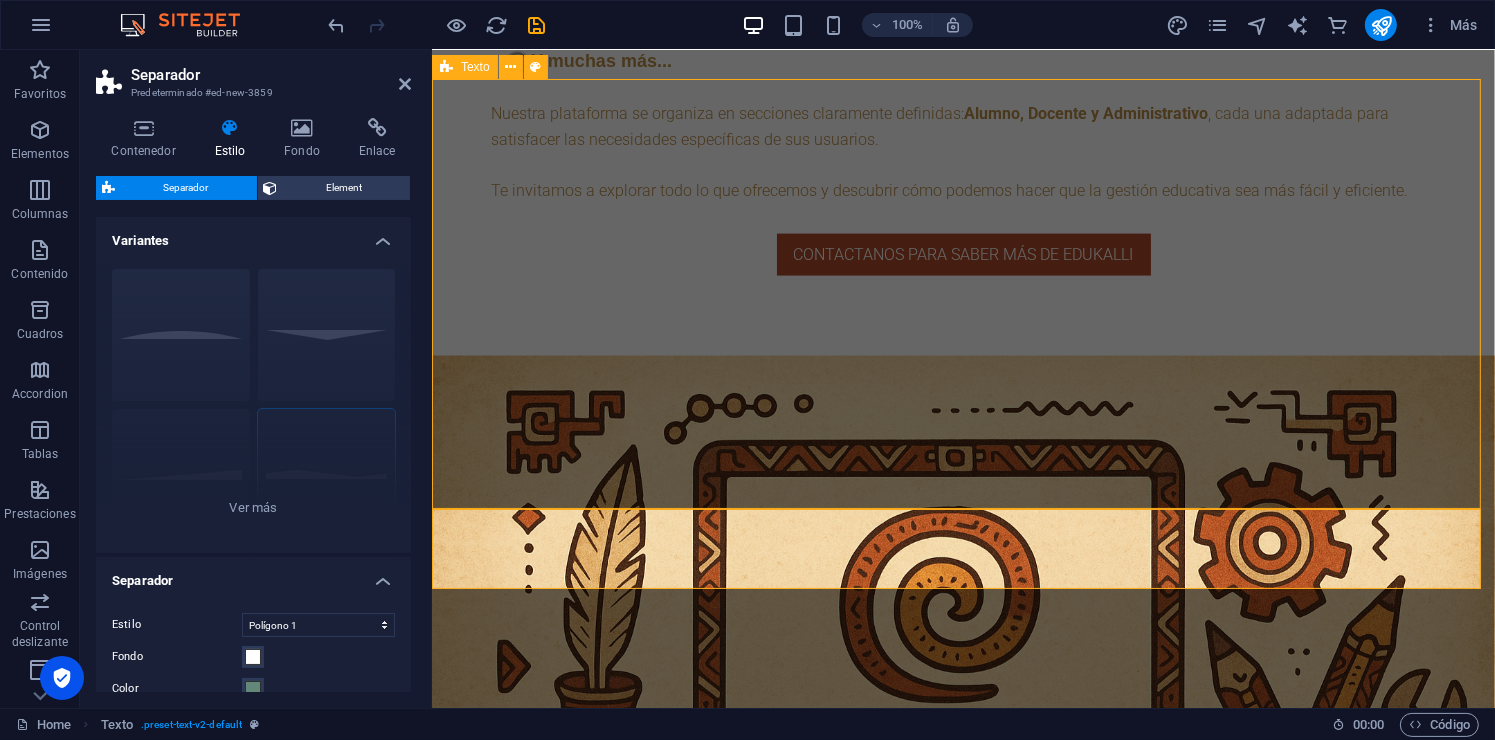 scroll, scrollTop: 2852, scrollLeft: 0, axis: vertical 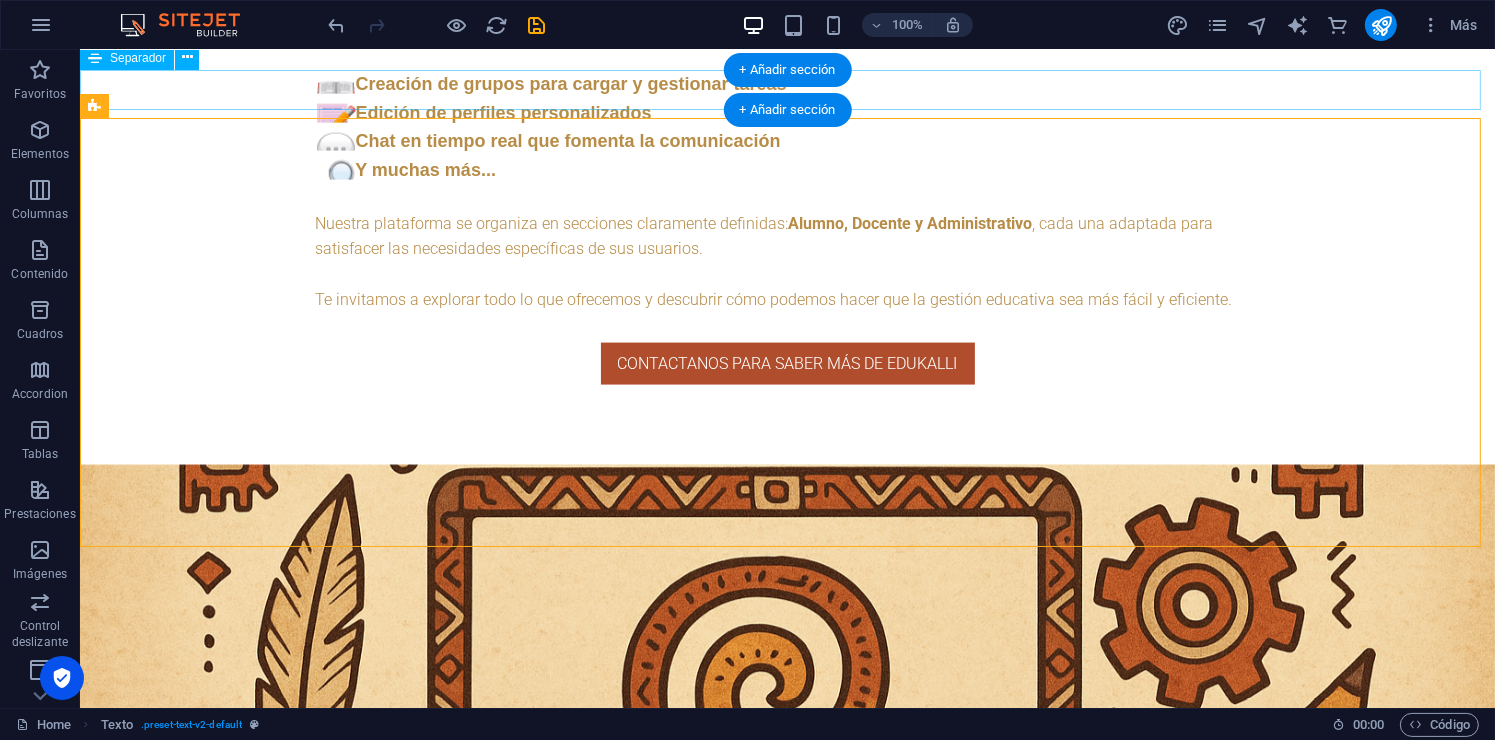 click at bounding box center [786, 3670] 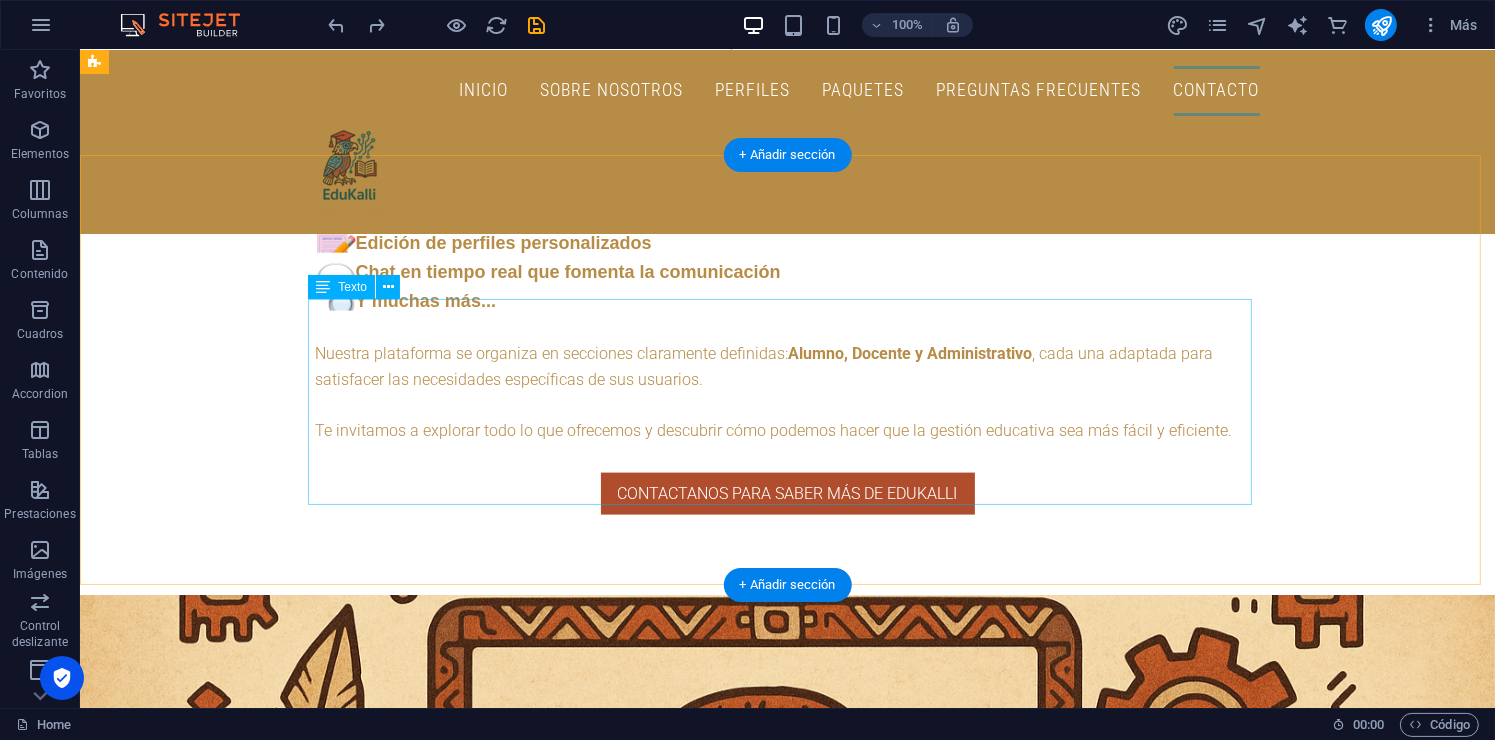 scroll, scrollTop: 2563, scrollLeft: 0, axis: vertical 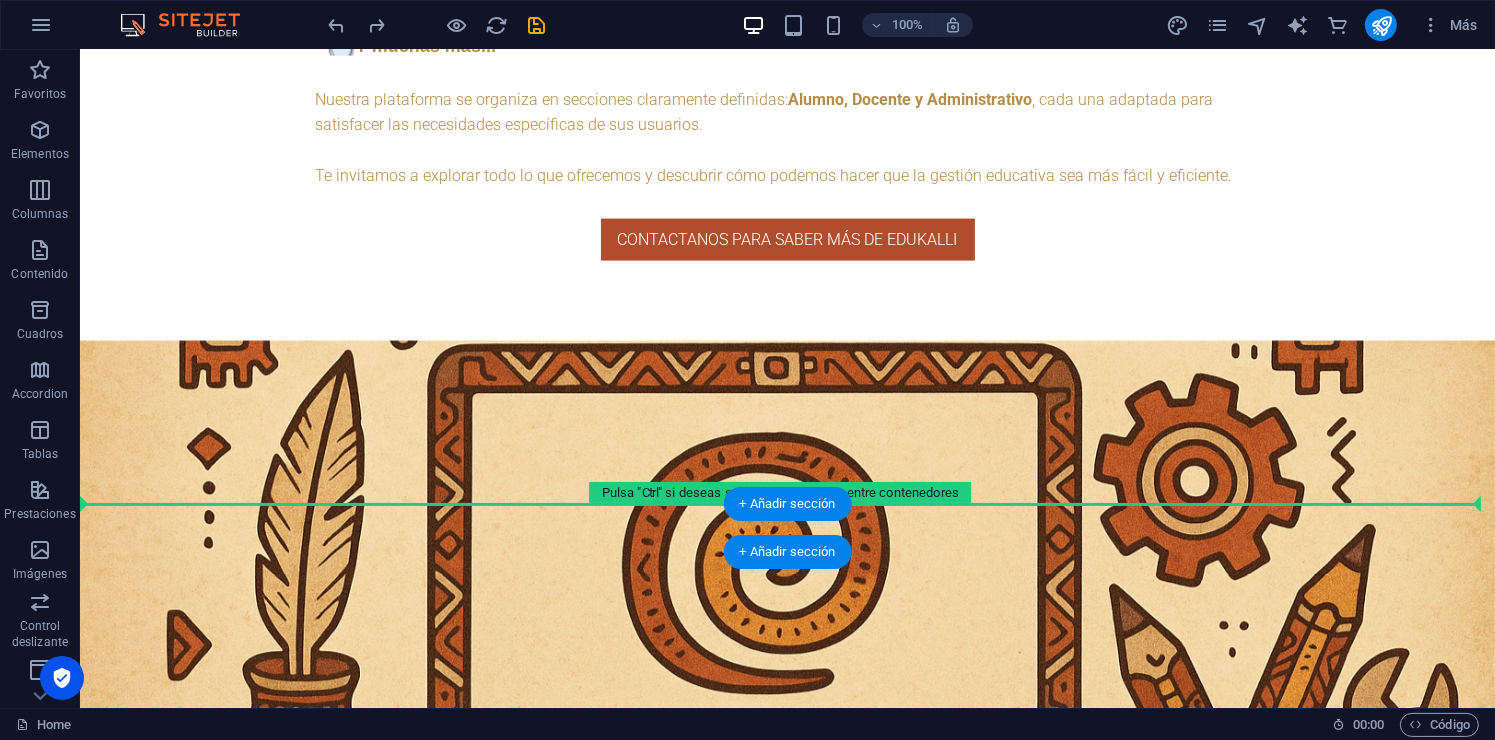 drag, startPoint x: 659, startPoint y: 370, endPoint x: 696, endPoint y: 507, distance: 141.90842 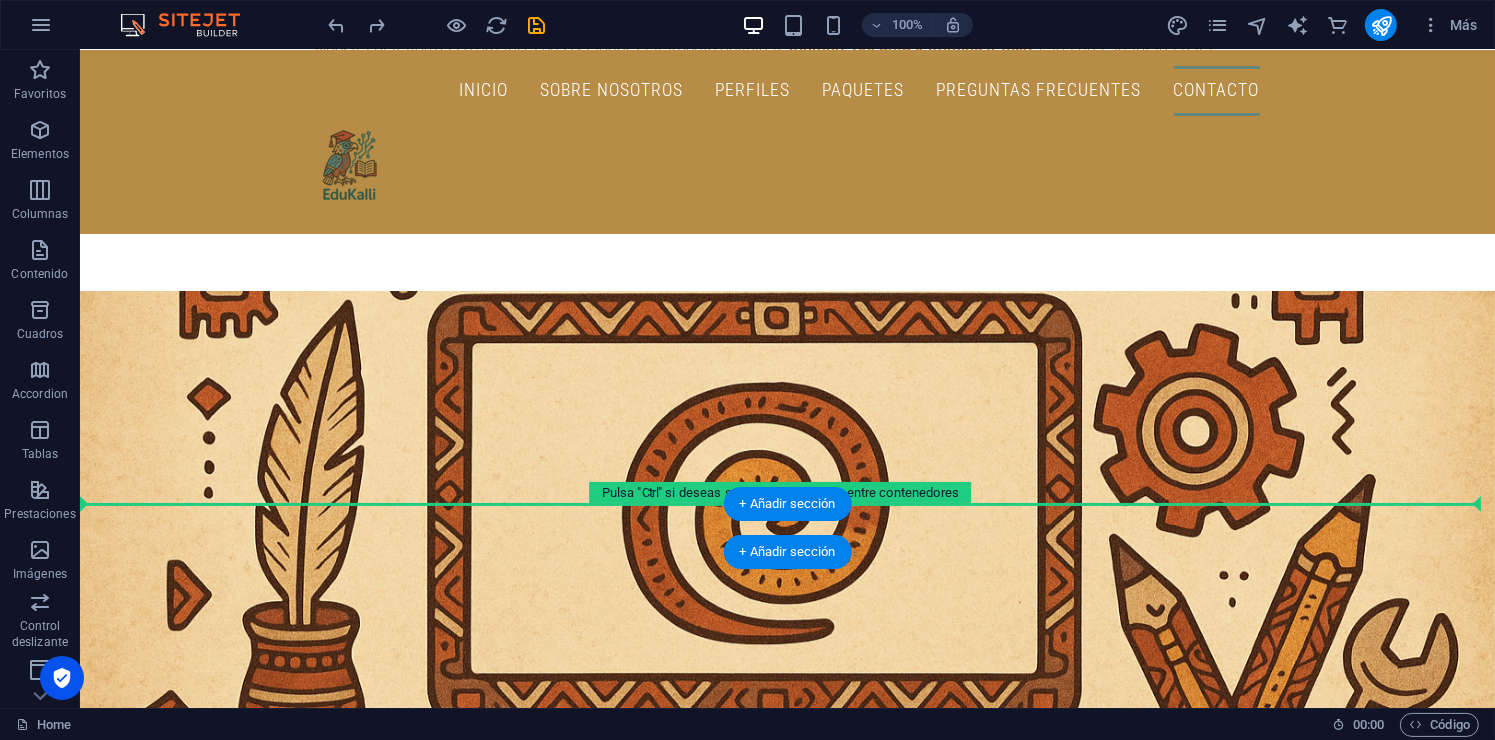 scroll, scrollTop: 2920, scrollLeft: 0, axis: vertical 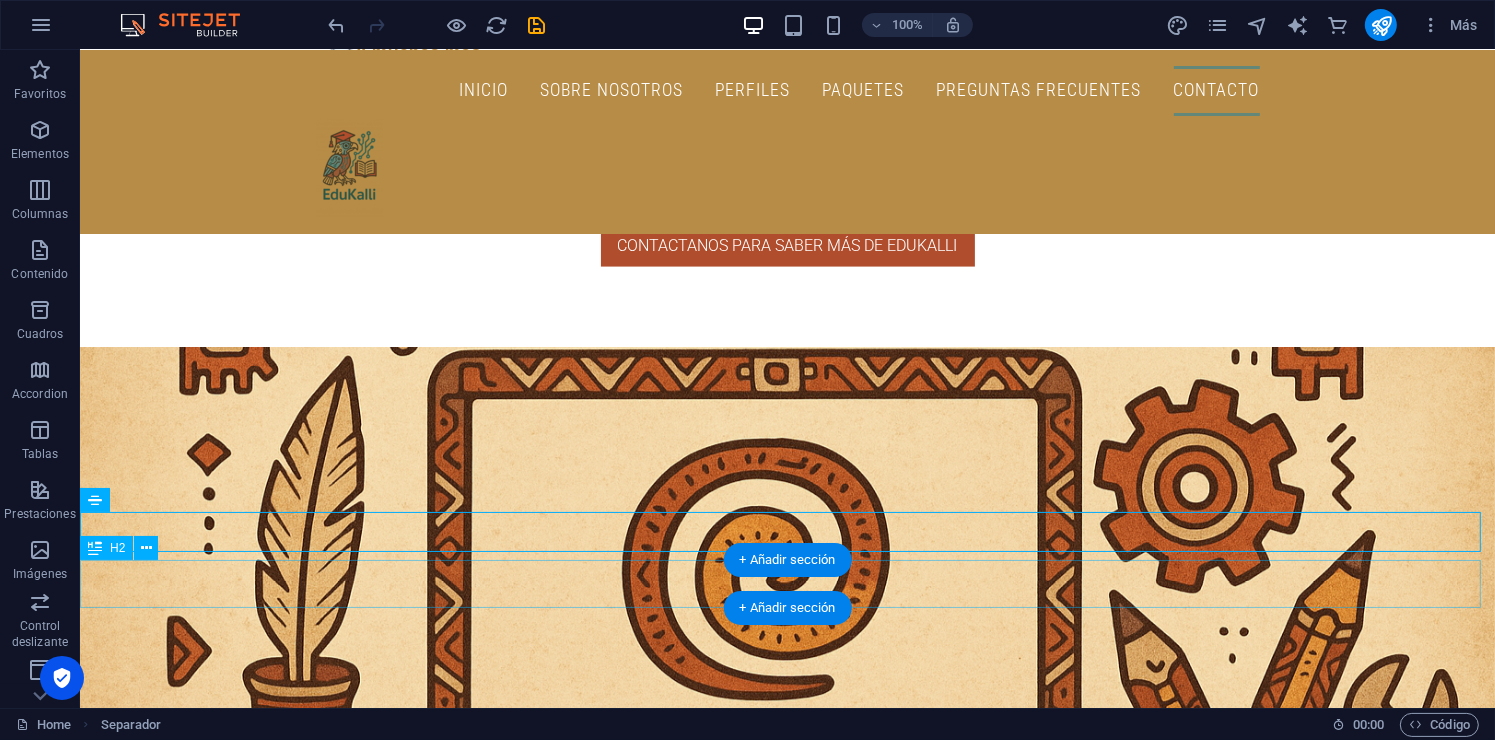 click on "Paquetes de pago" at bounding box center (786, 4114) 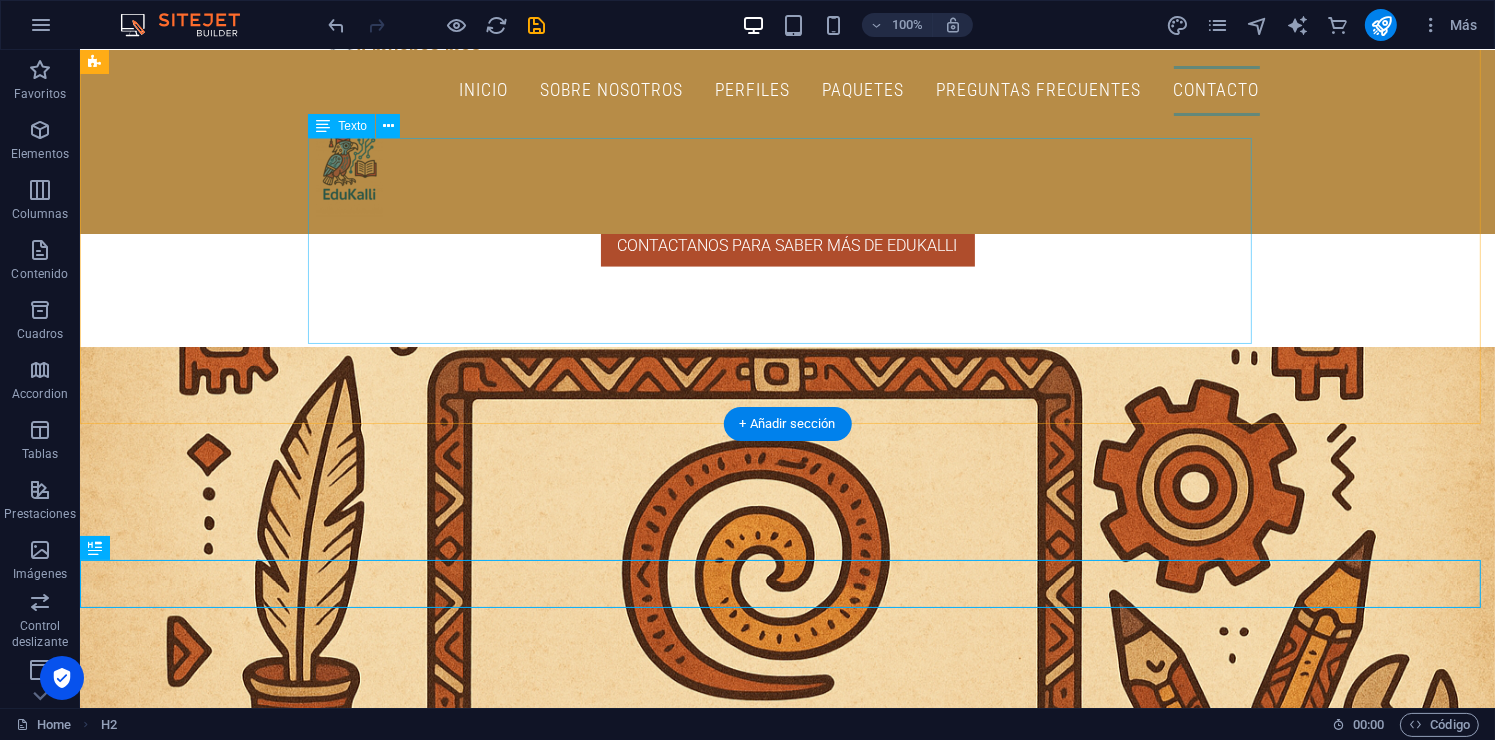 click on "✔️ Personalización de colores y branding   ✔️ Chat en tiempo real   ✔️ Registro de asistencia y calificaciones   ✔️ Panel administrativo completo   ✔️ Grupos y tareas   ✔️ Notificaciones internas  ✔️ Dominio personalizado:  [DOMAIN_NAME] ✔️ Creación de ciclos escolares" at bounding box center [787, 3771] 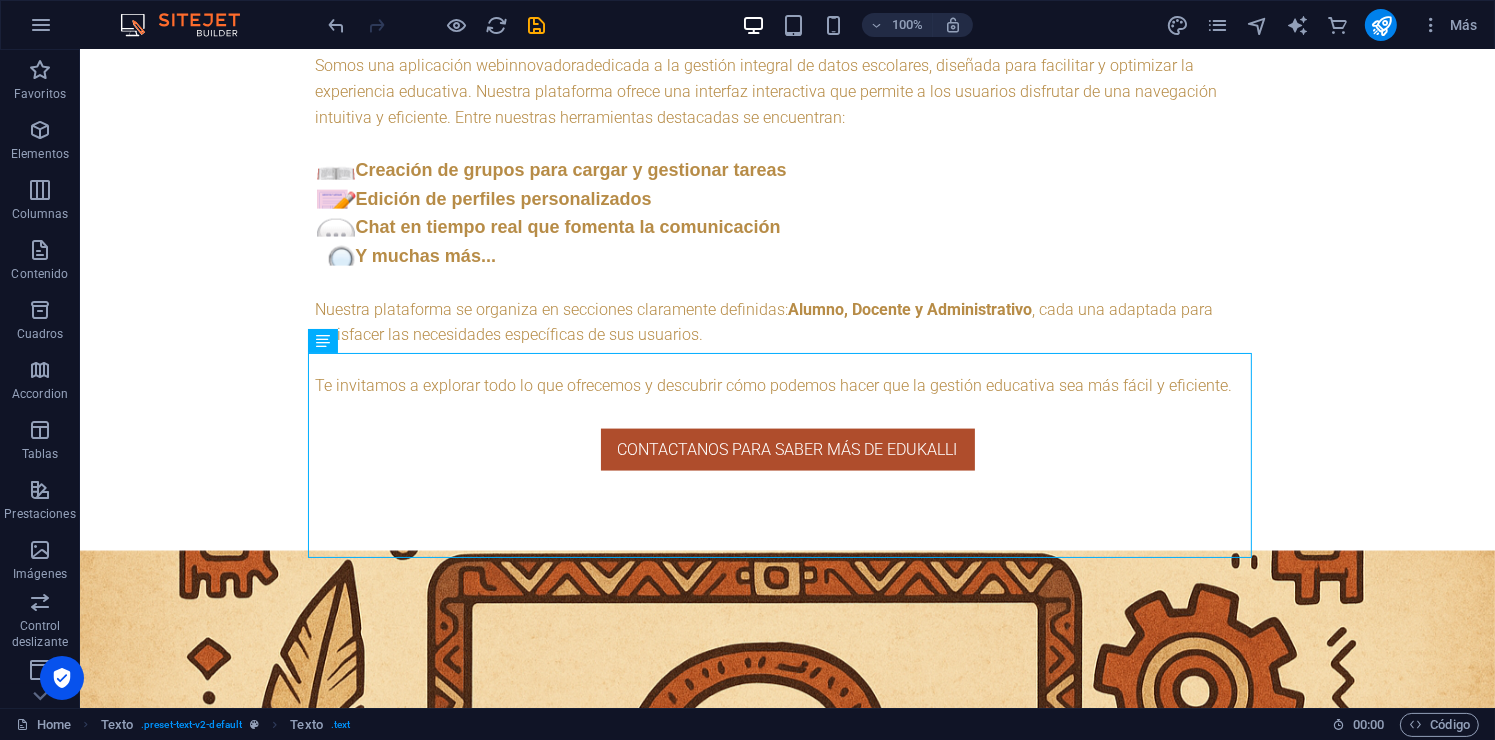scroll, scrollTop: 2800, scrollLeft: 0, axis: vertical 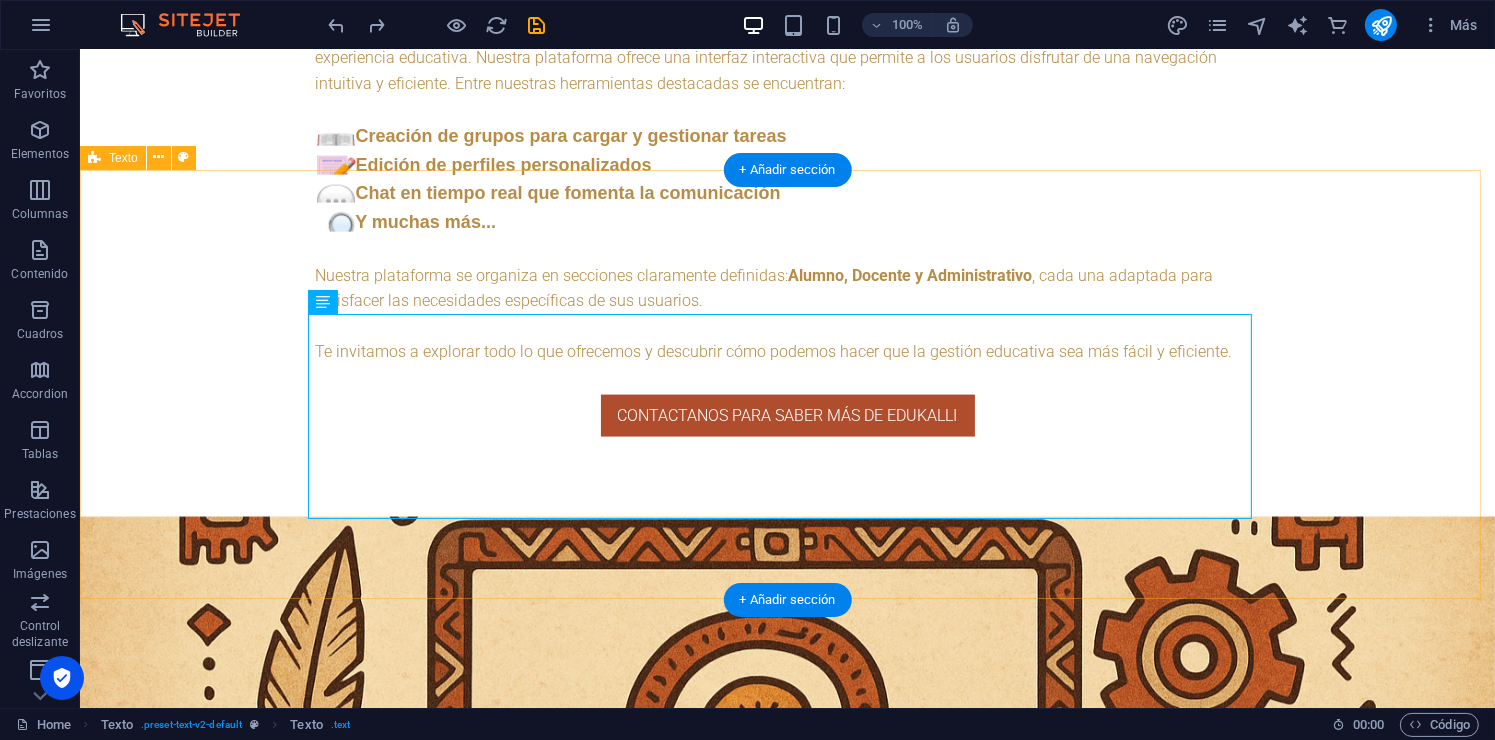 click on "🔁 Incluido en todos los planes: ✔️ Personalización de colores y branding   ✔️ Chat en tiempo real   ✔️ Registro de asistencia y calificaciones   ✔️ Panel administrativo completo   ✔️ Grupos y tareas   ✔️ Notificaciones internas  ✔️ Dominio personalizado:  tuescuela.edukalli.com ✔️ Creación de ciclos escolares" at bounding box center (786, 3965) 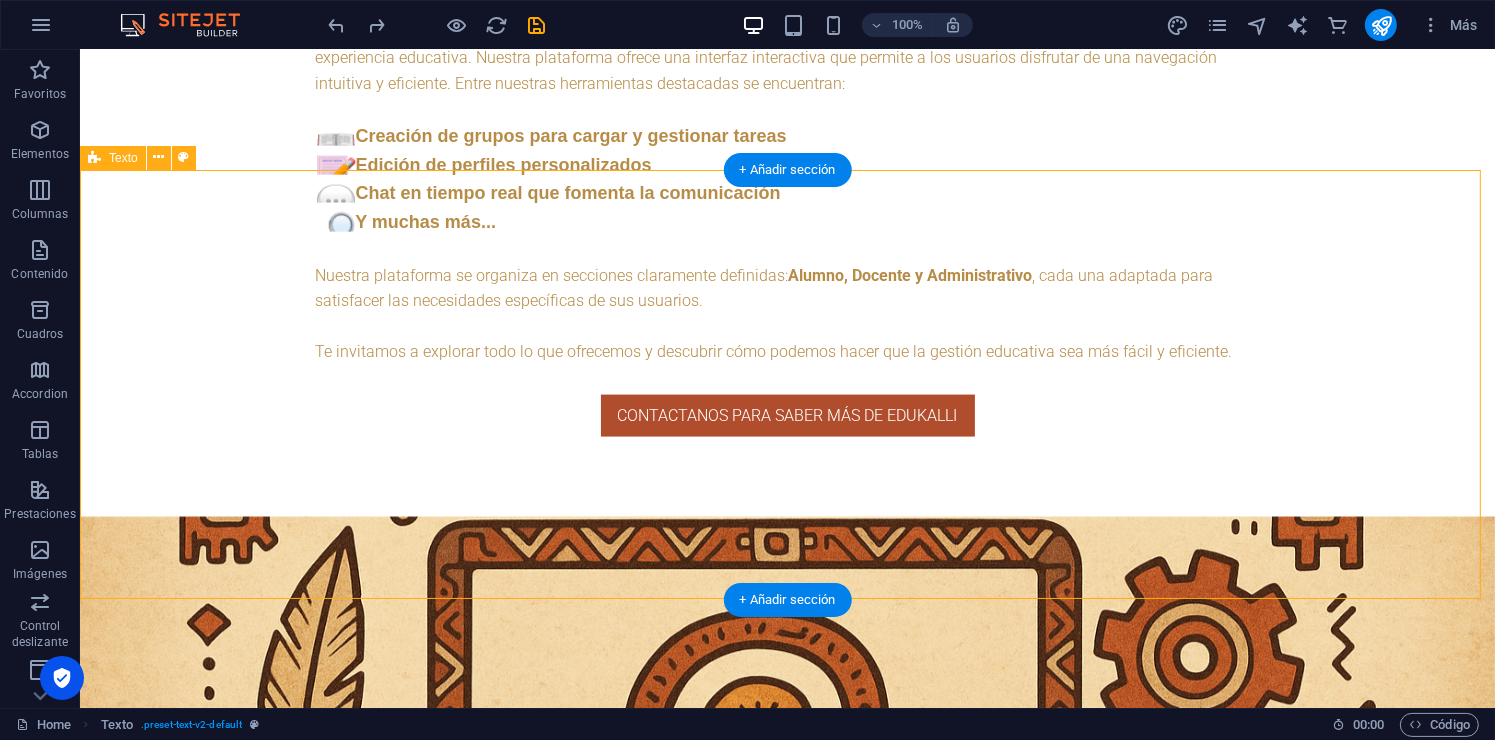click on "🔁 Incluido en todos los planes: ✔️ Personalización de colores y branding   ✔️ Chat en tiempo real   ✔️ Registro de asistencia y calificaciones   ✔️ Panel administrativo completo   ✔️ Grupos y tareas   ✔️ Notificaciones internas  ✔️ Dominio personalizado:  tuescuela.edukalli.com ✔️ Creación de ciclos escolares" at bounding box center [786, 3965] 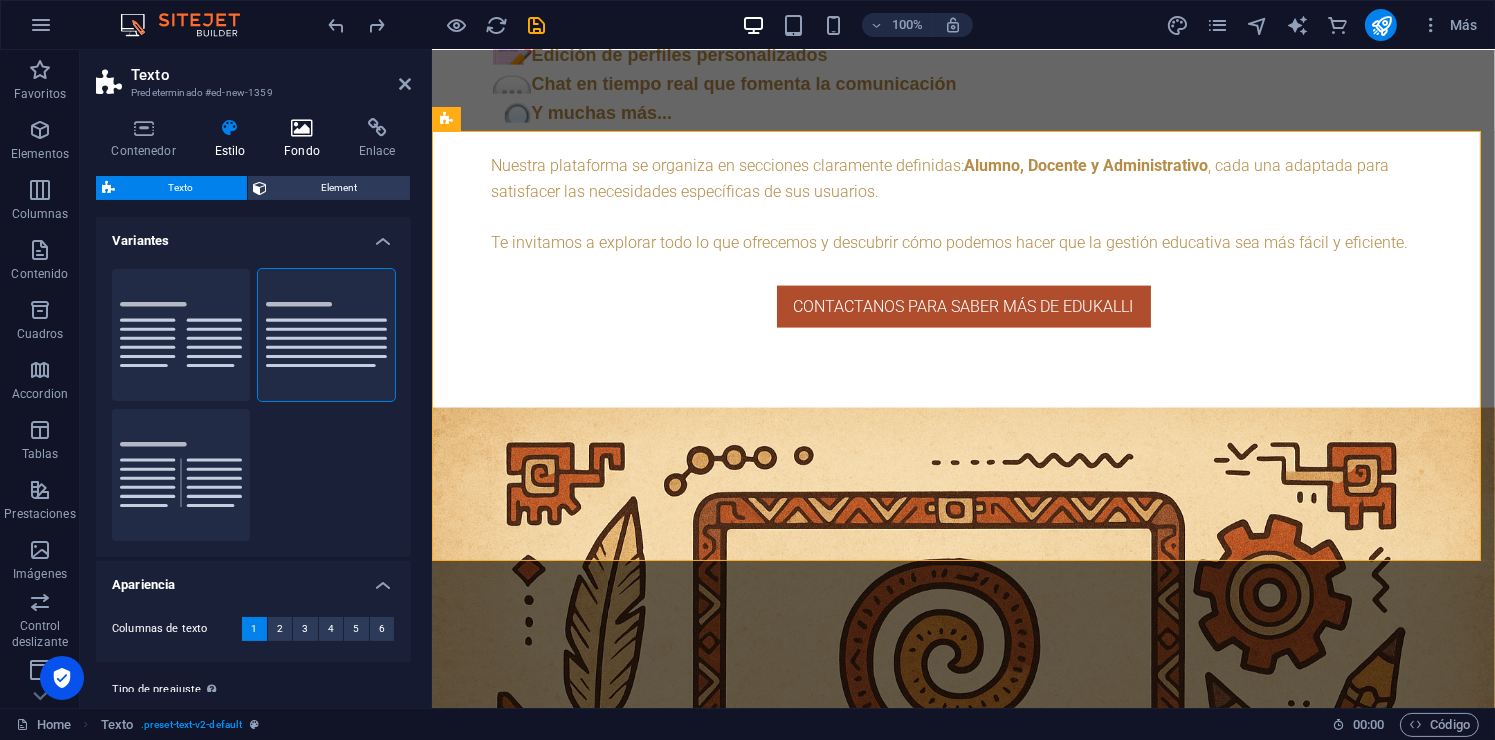 click at bounding box center [302, 128] 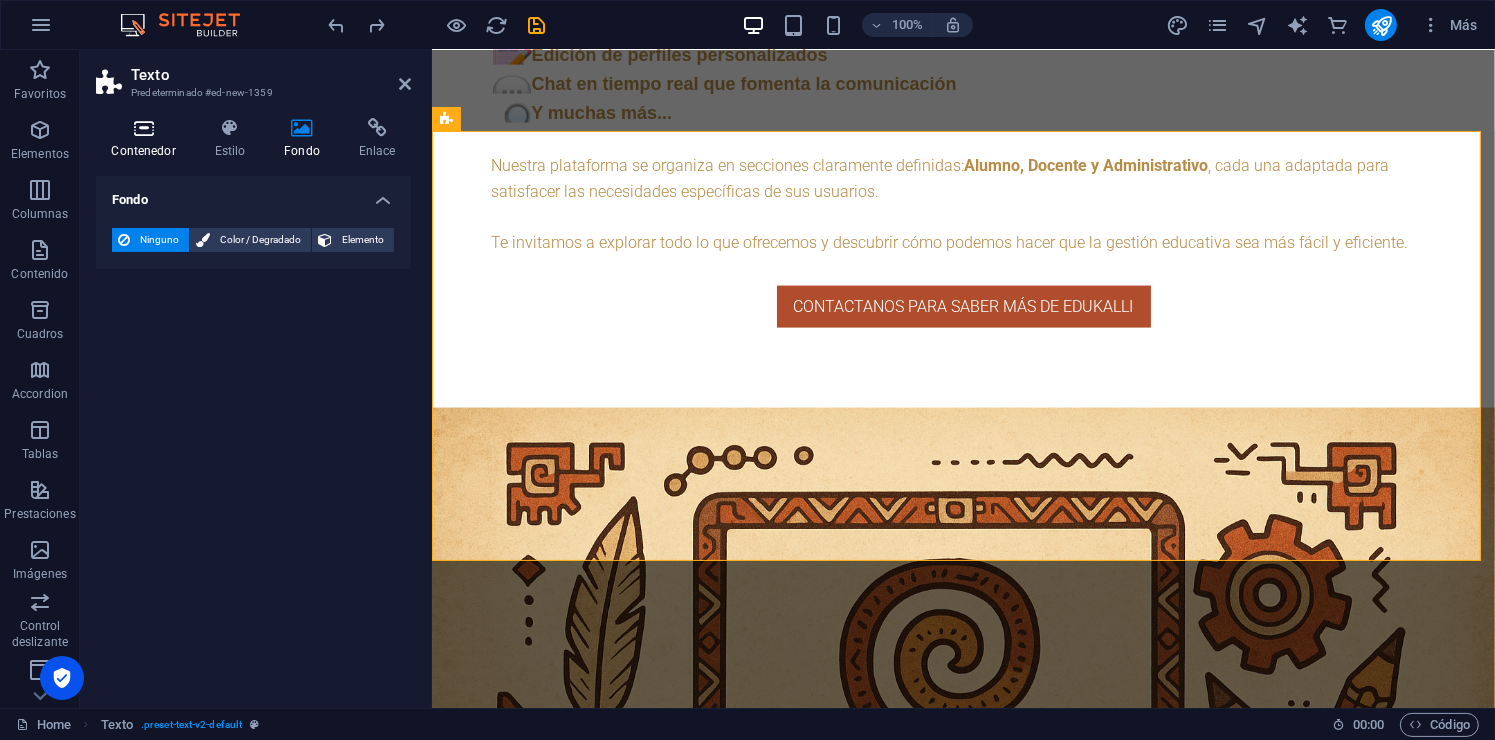click at bounding box center (143, 128) 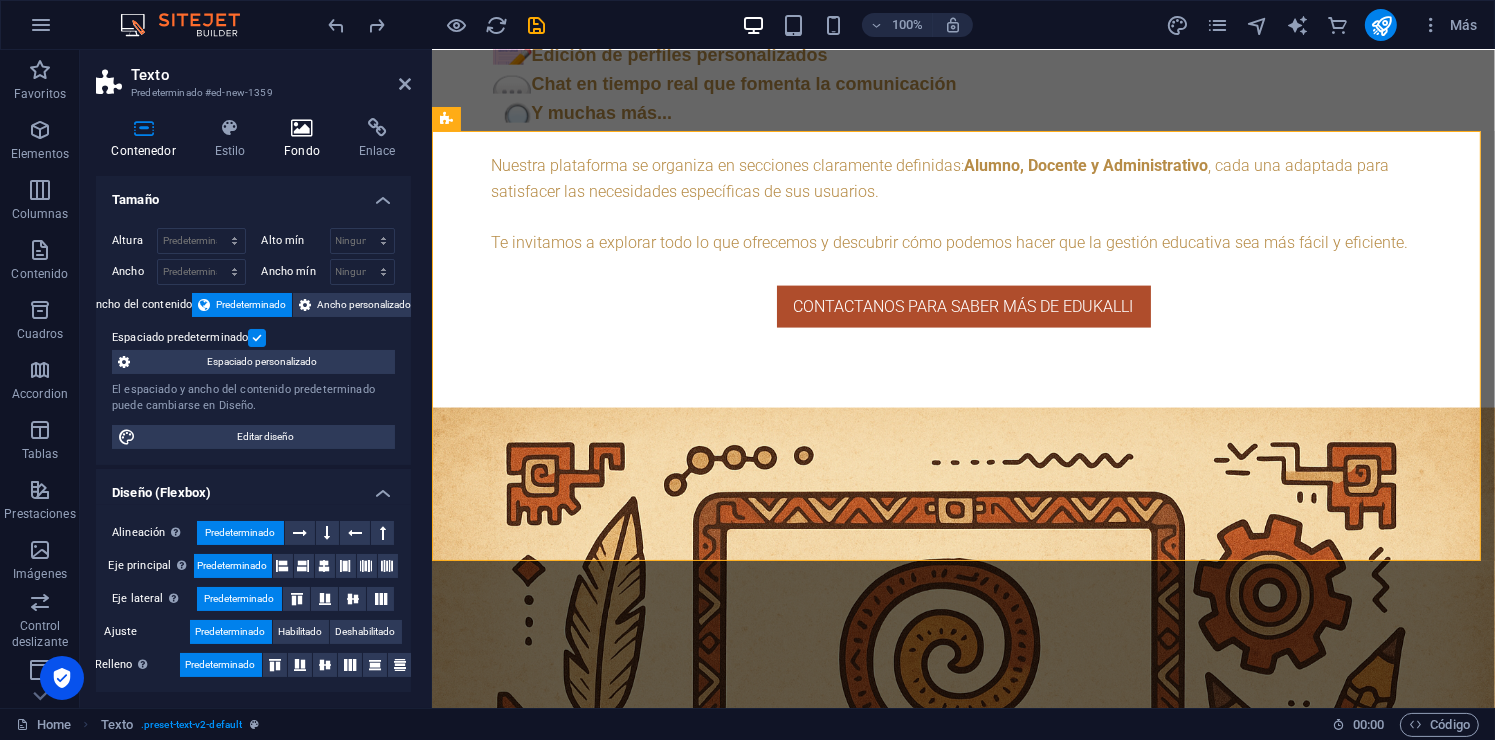 click on "Fondo" at bounding box center (306, 139) 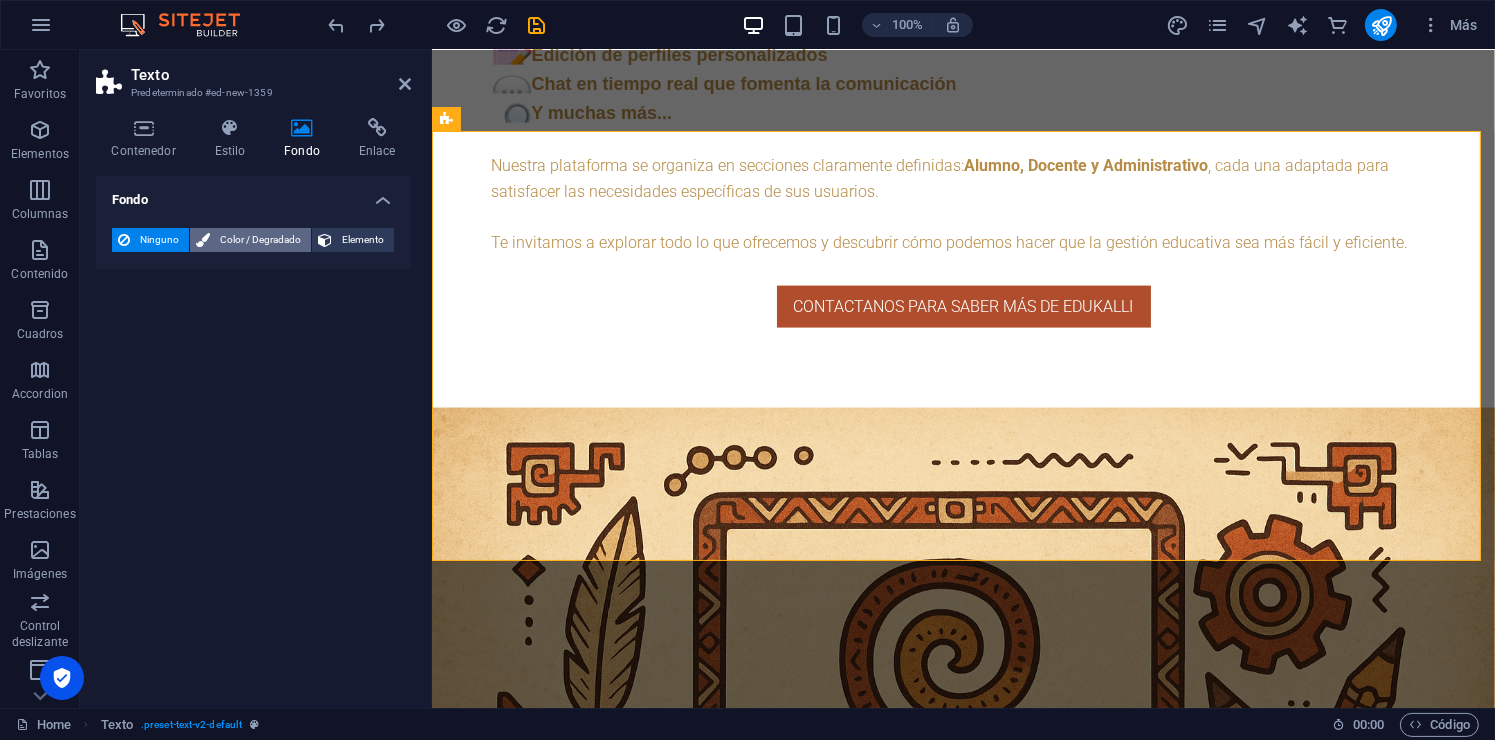 click on "Color / Degradado" at bounding box center [260, 240] 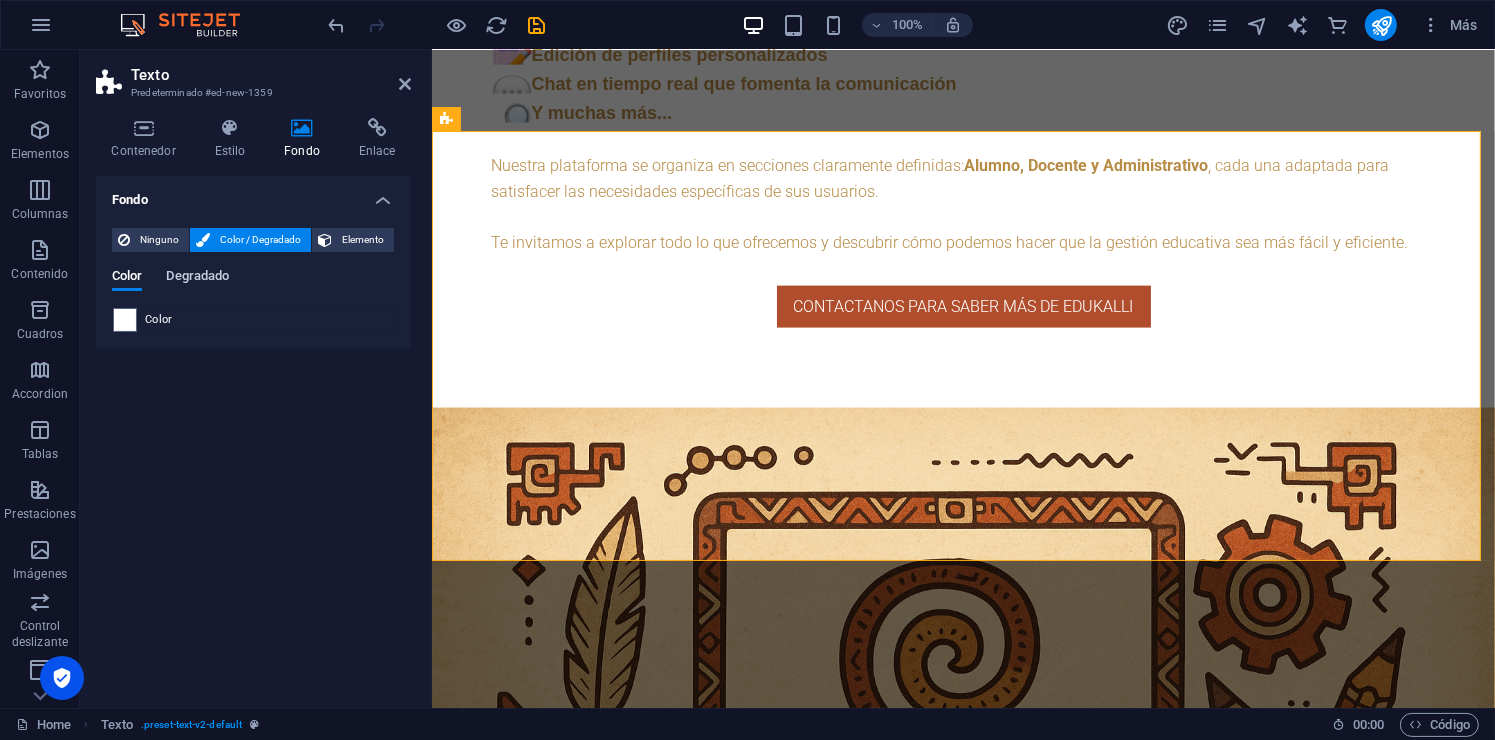 click on "Degradado" at bounding box center (197, 278) 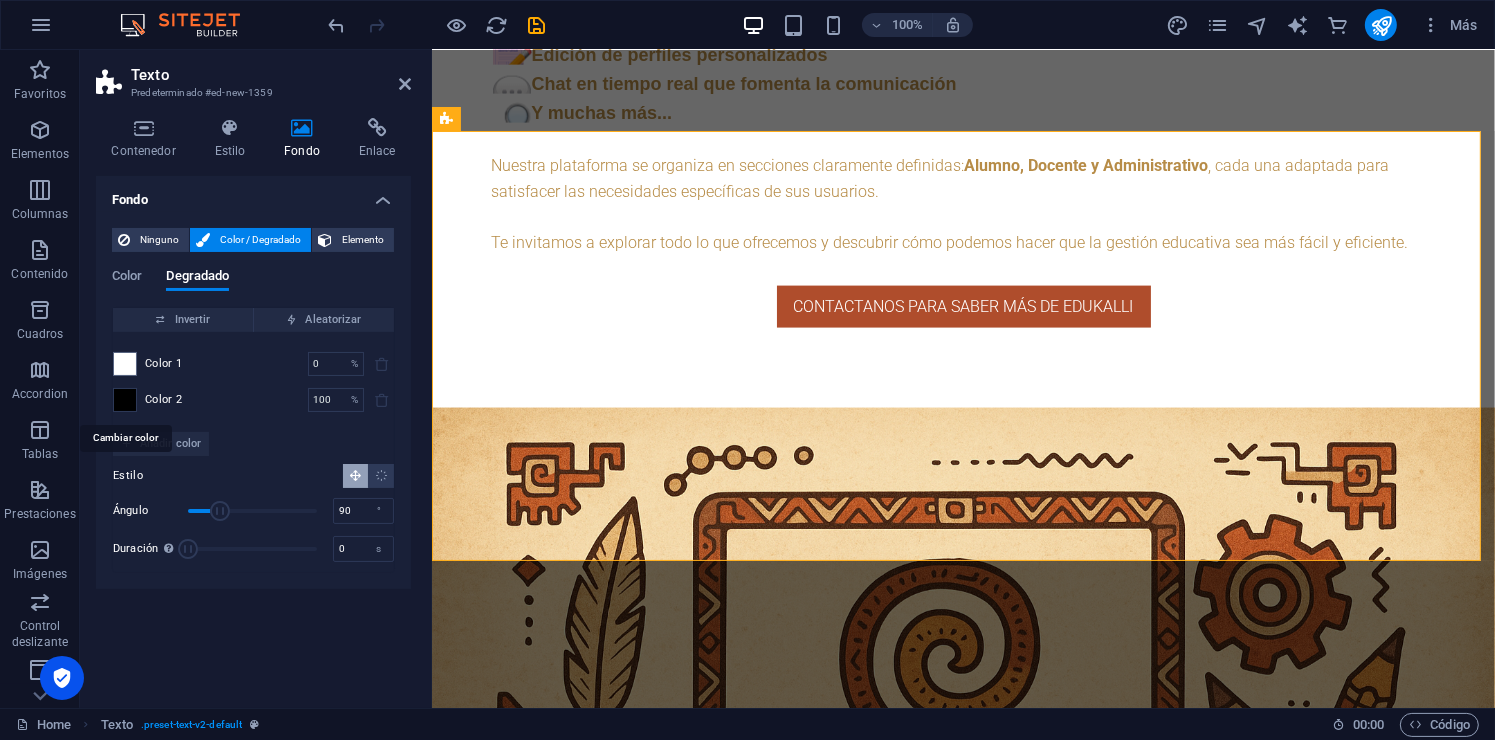 click at bounding box center [125, 400] 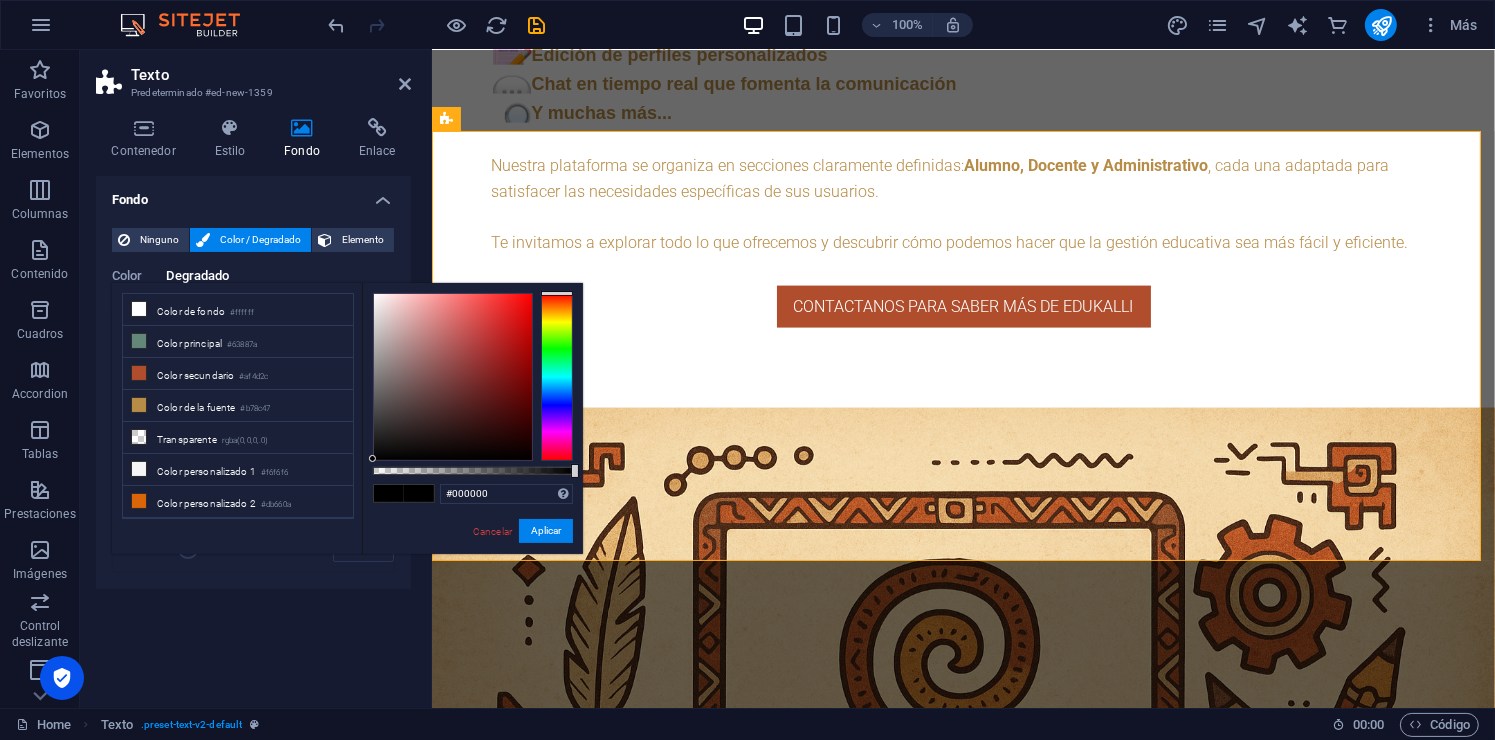 click on "Color Degradado" at bounding box center (253, 288) 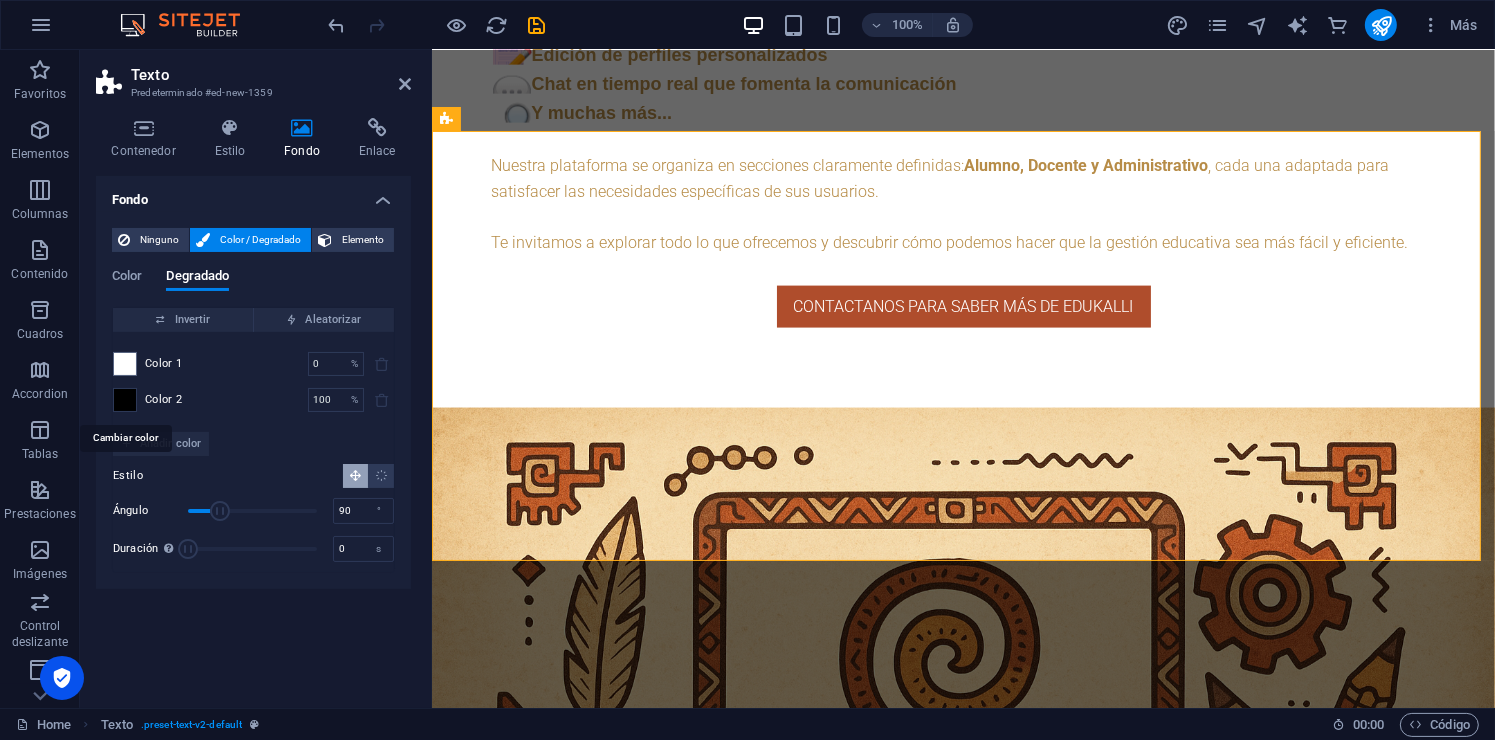 click at bounding box center [125, 400] 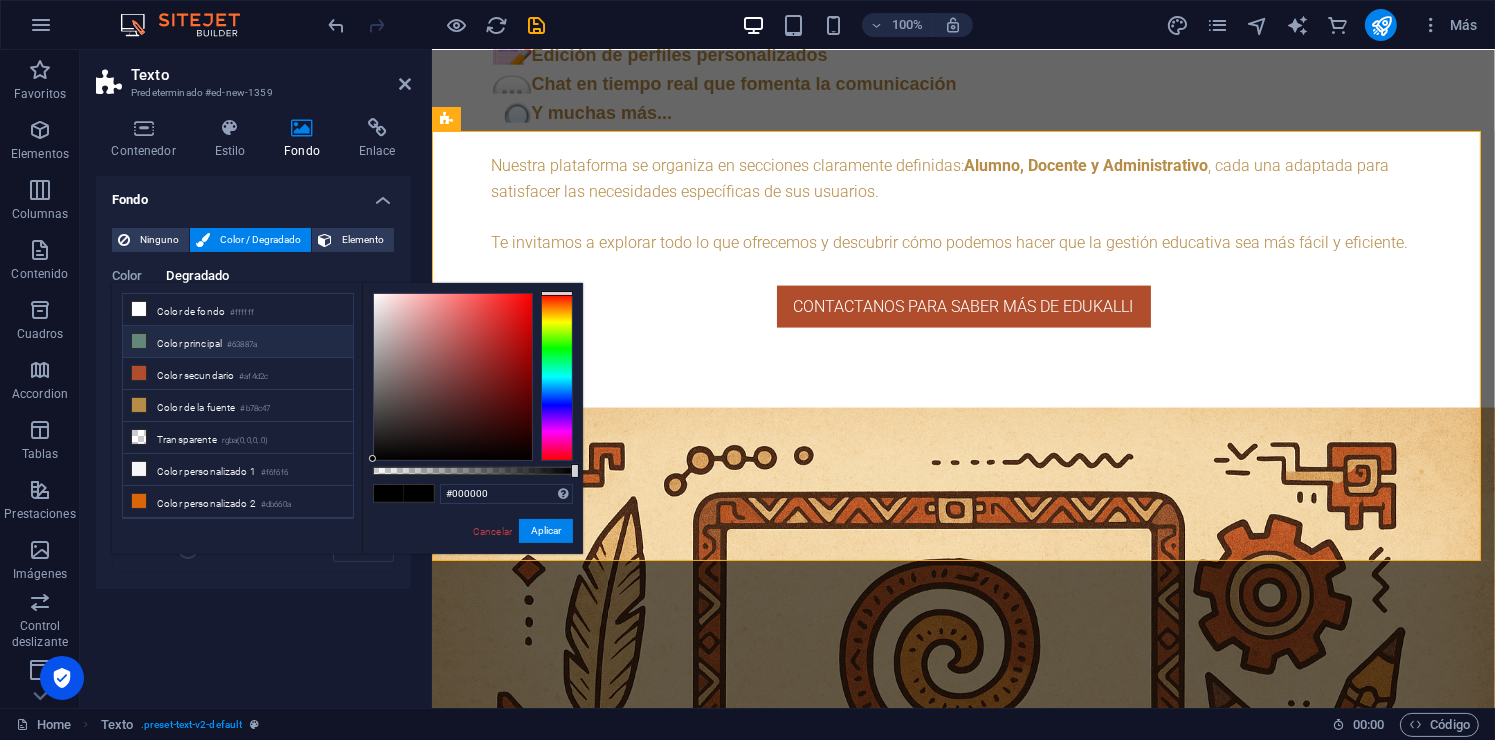 click on "Color principal
#63887a" at bounding box center [238, 342] 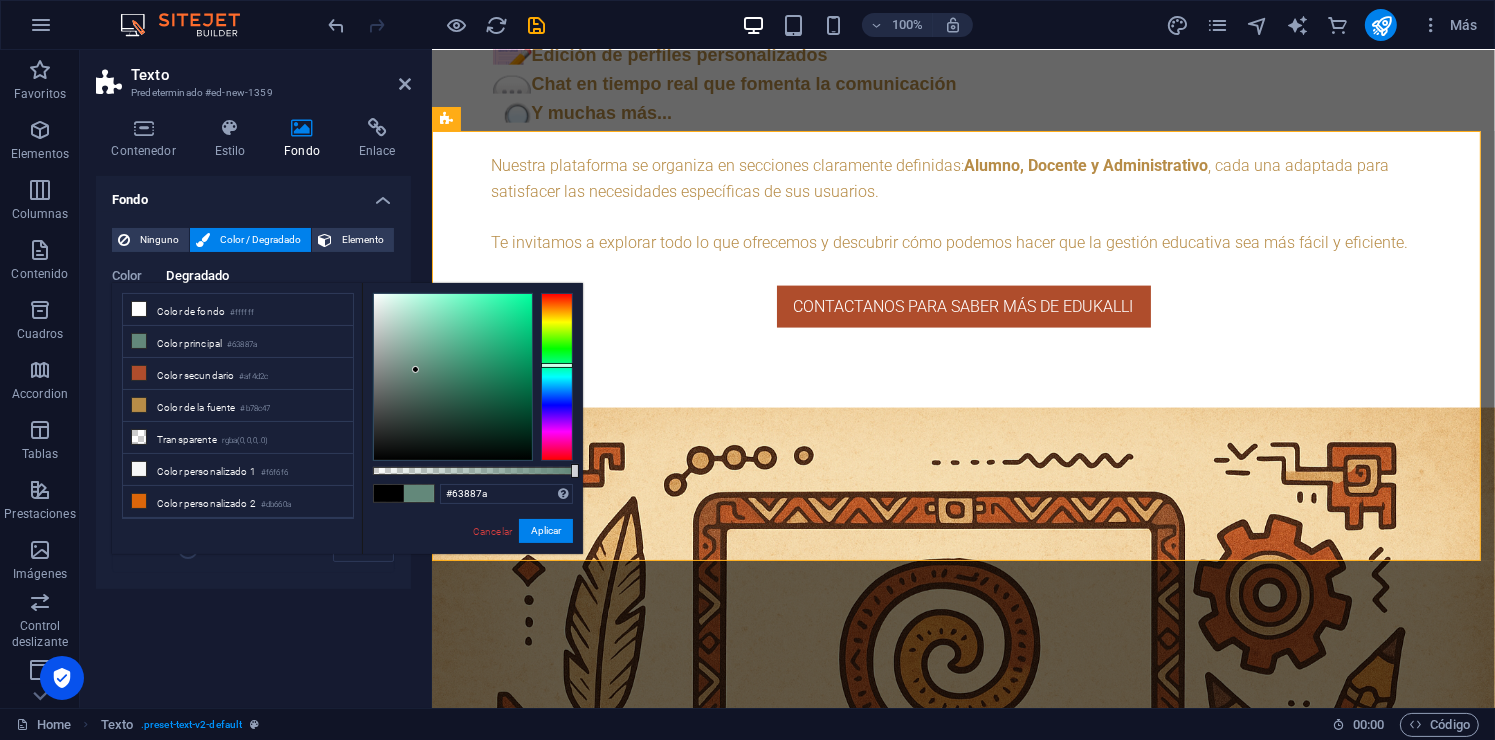 click on "Color Degradado Color Invertir Aleatorizar Color 1 0 % ​ Color 2 100 % ​ Añadir color Estilo Ángulo 90 ° Duración Duración de la animación en segundo plano. Un valor de "0" desactiva esta animación 0 s" at bounding box center [253, 413] 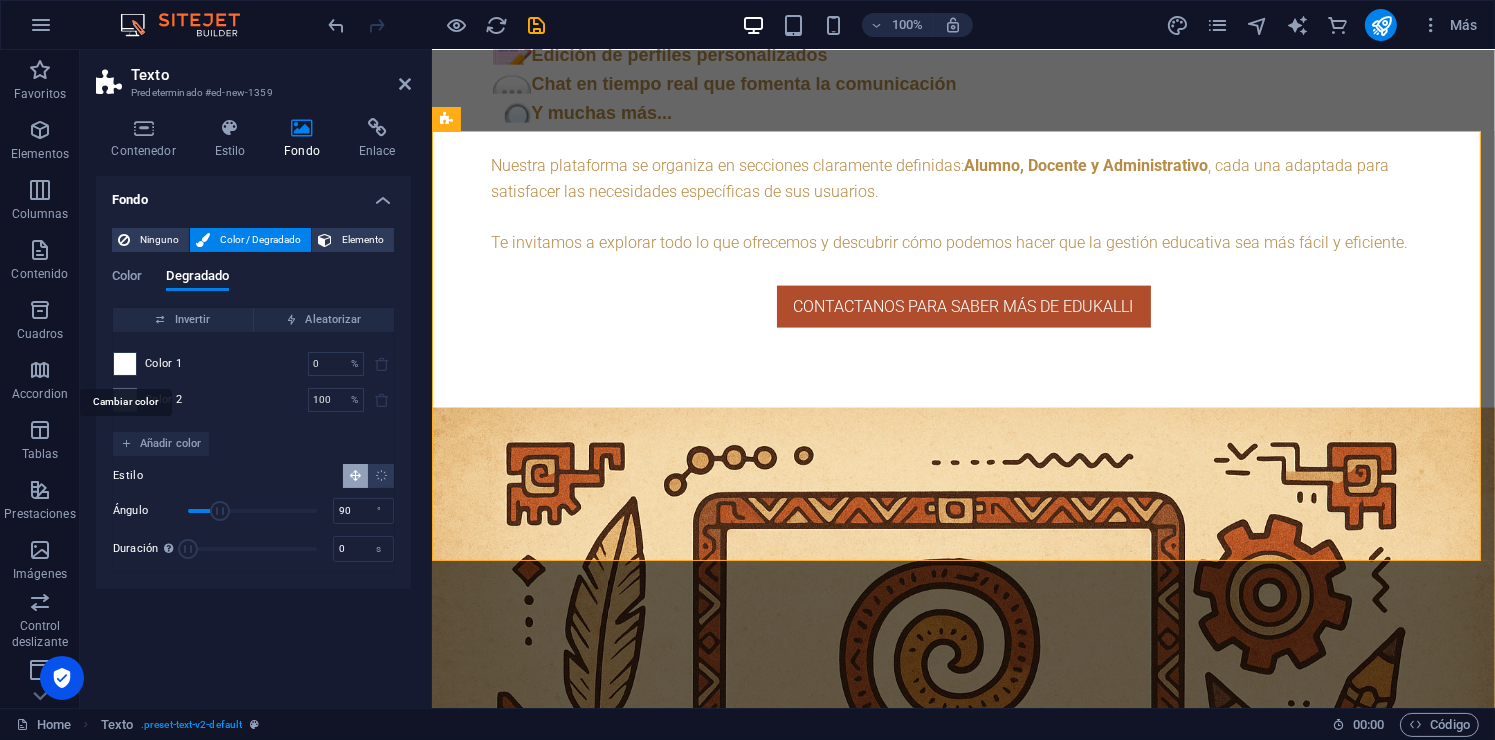 click at bounding box center (125, 364) 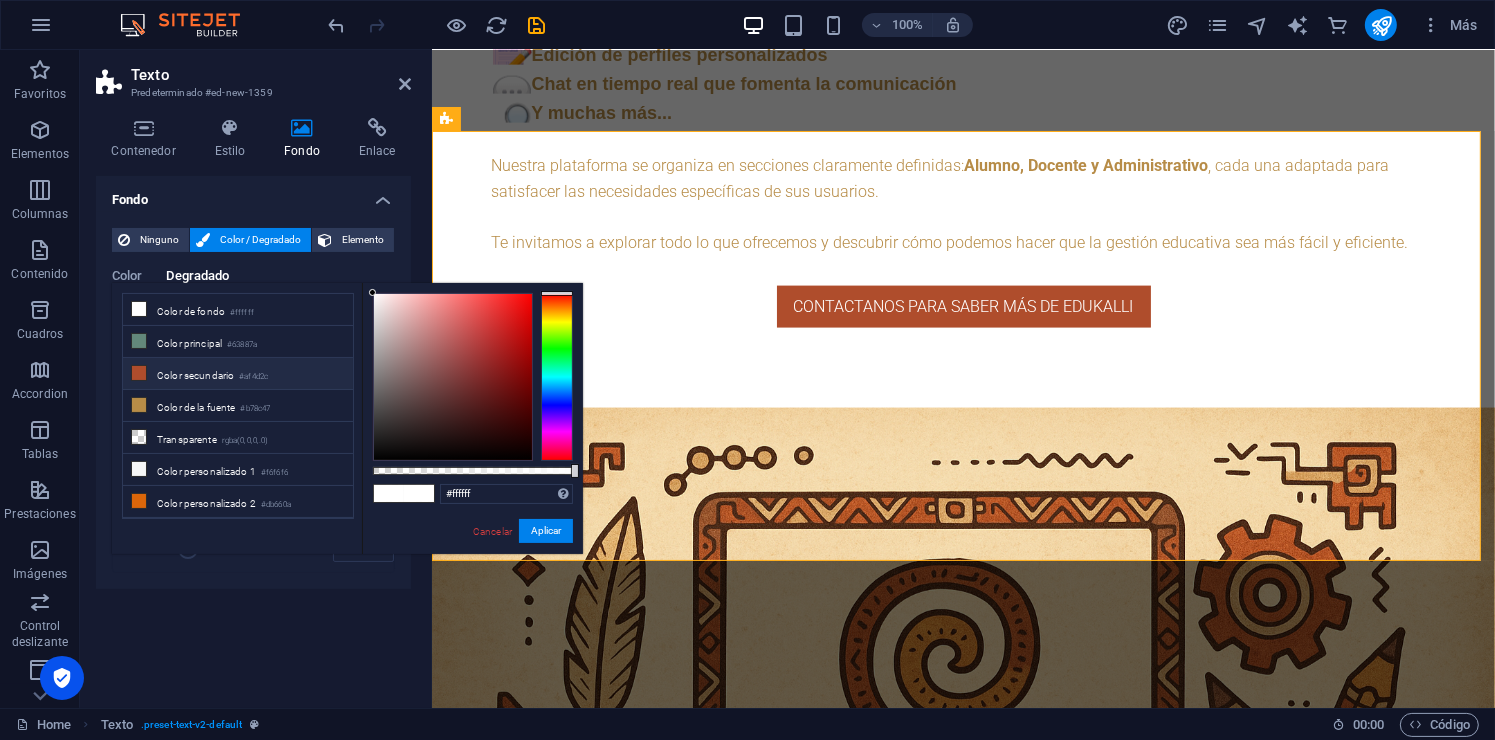 click on "Color secundario
#af4d2c" at bounding box center [238, 374] 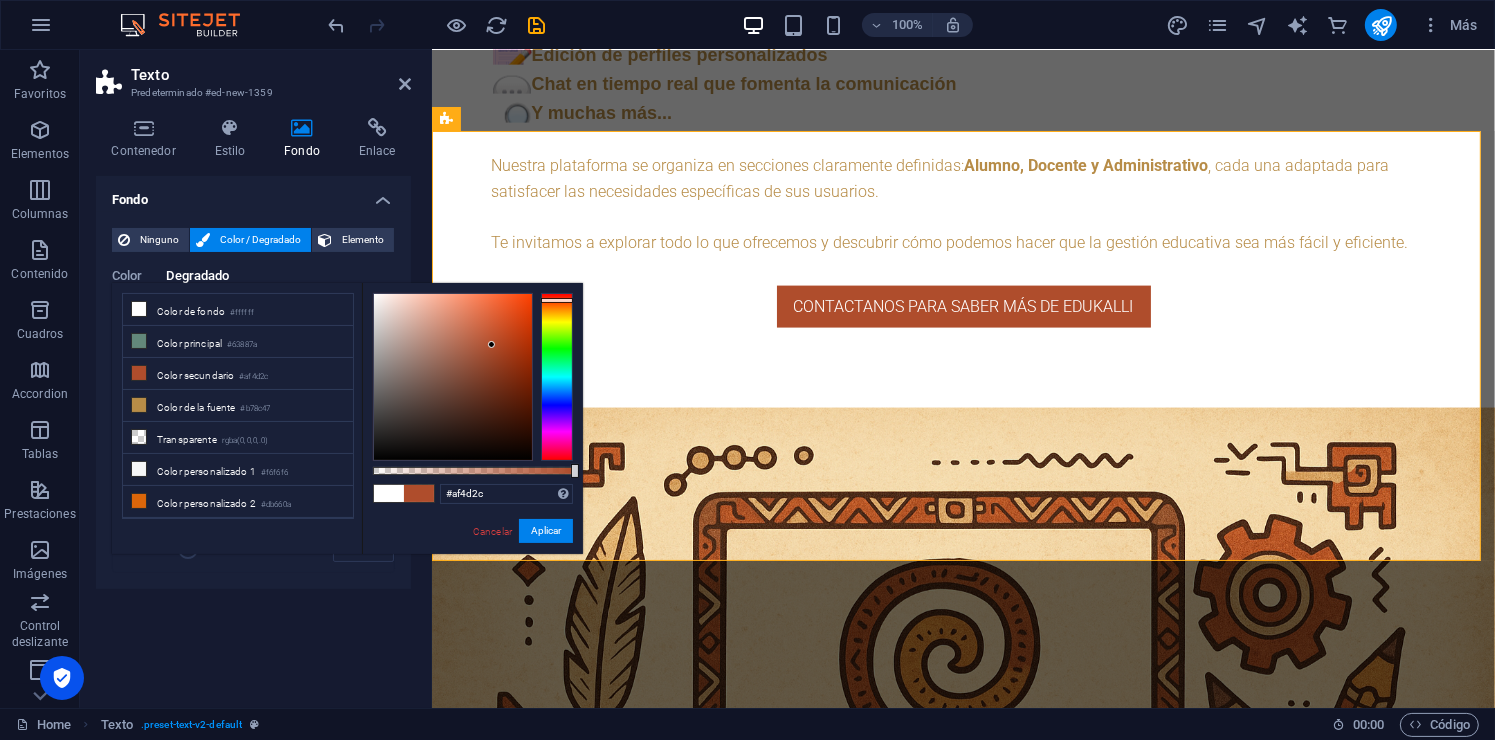click on "Color Degradado" at bounding box center (253, 288) 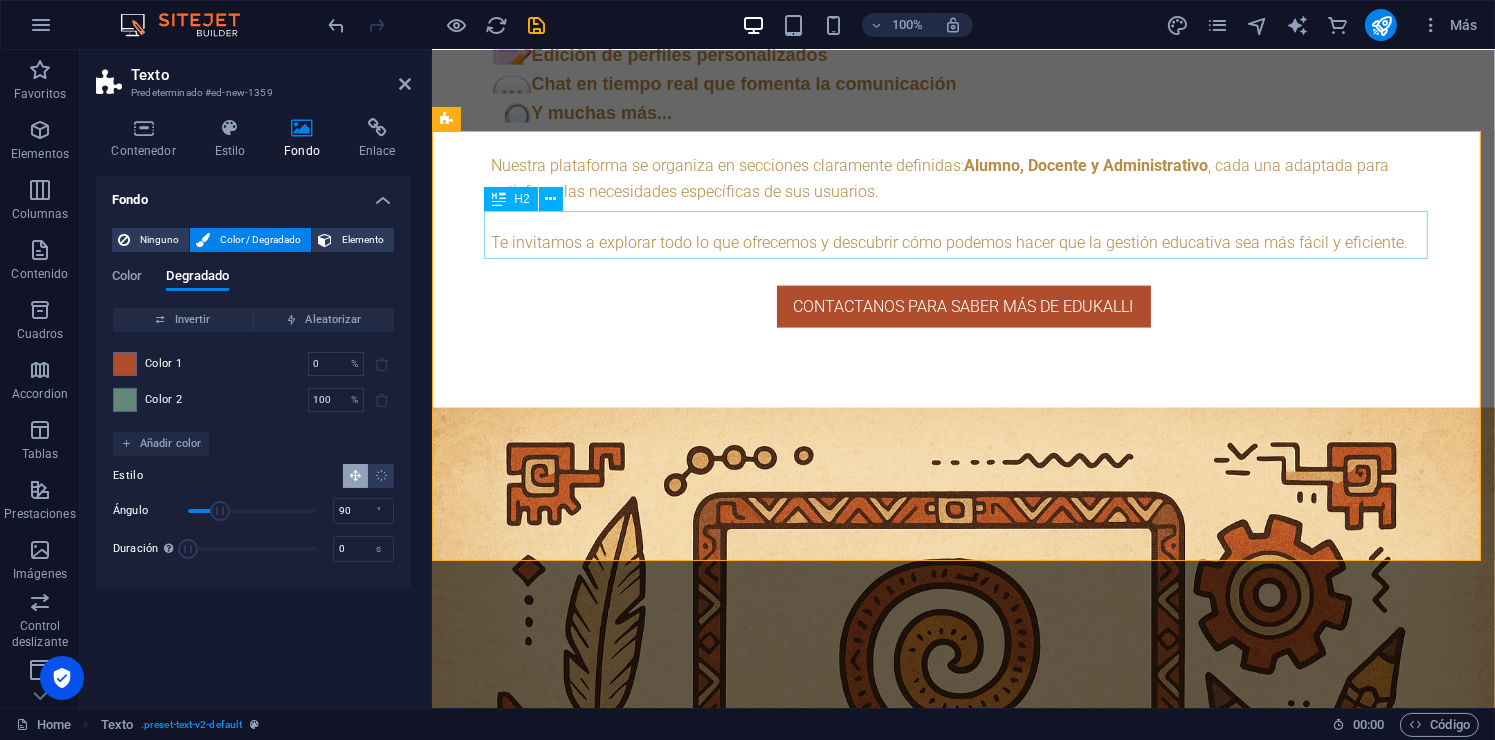click on "🔁 Incluido en todos los planes:" at bounding box center (963, 3706) 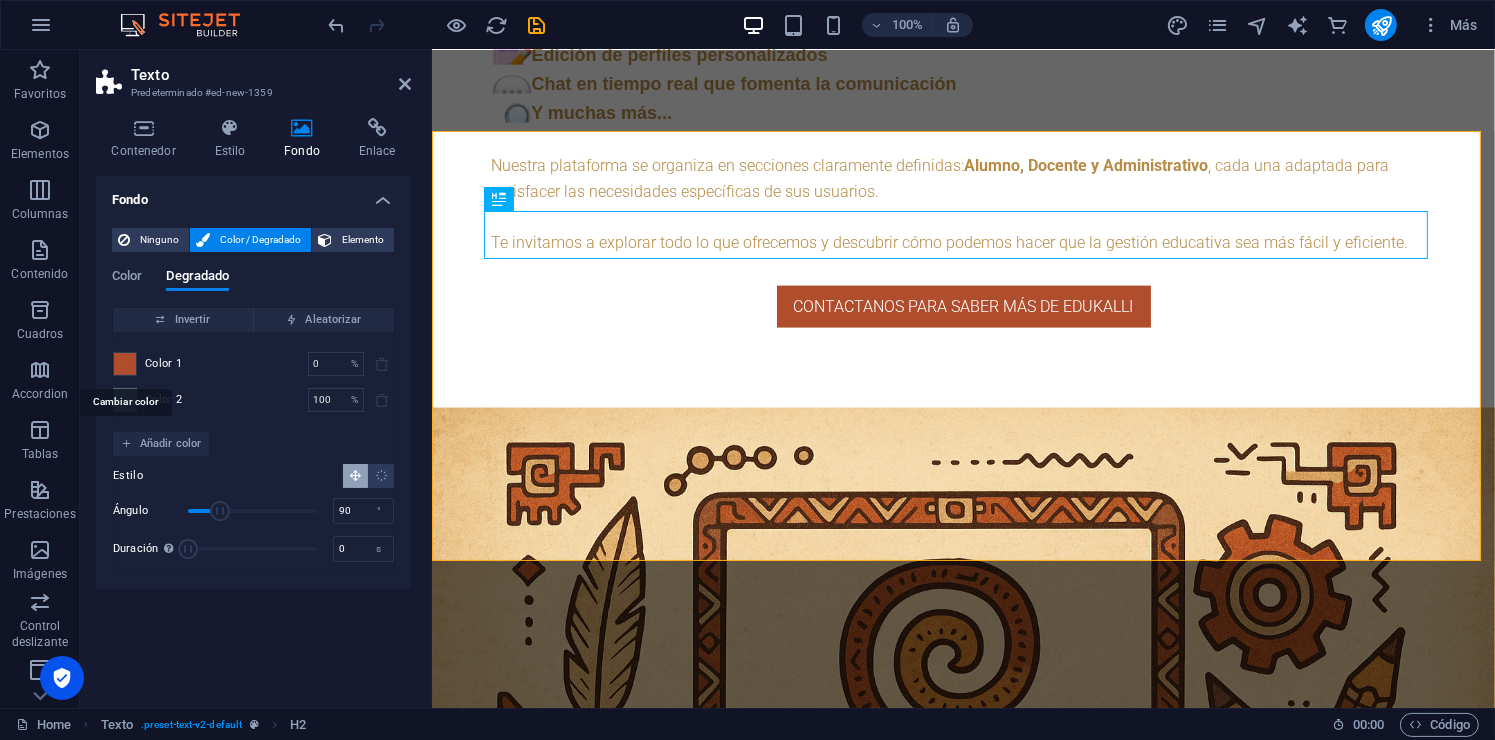 click at bounding box center (125, 364) 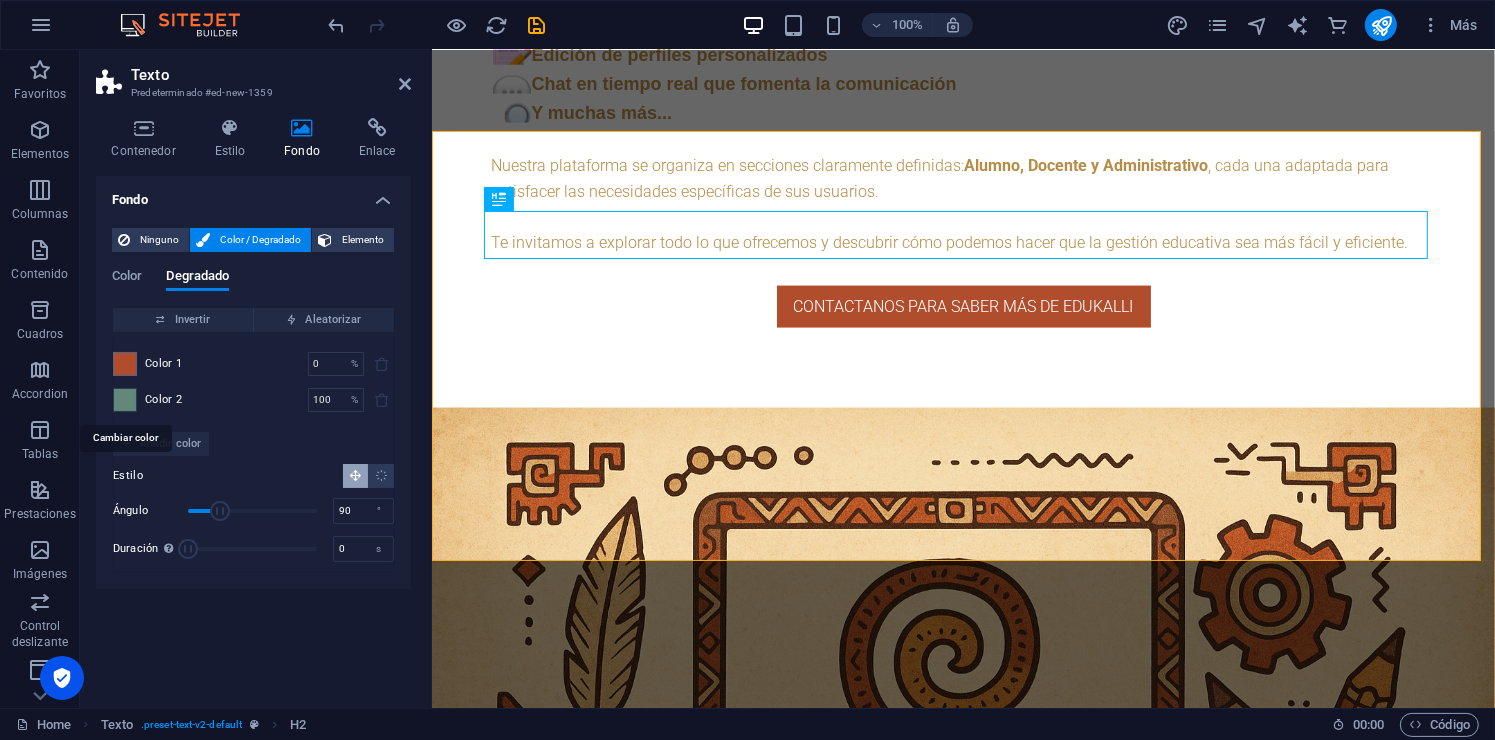click at bounding box center (125, 400) 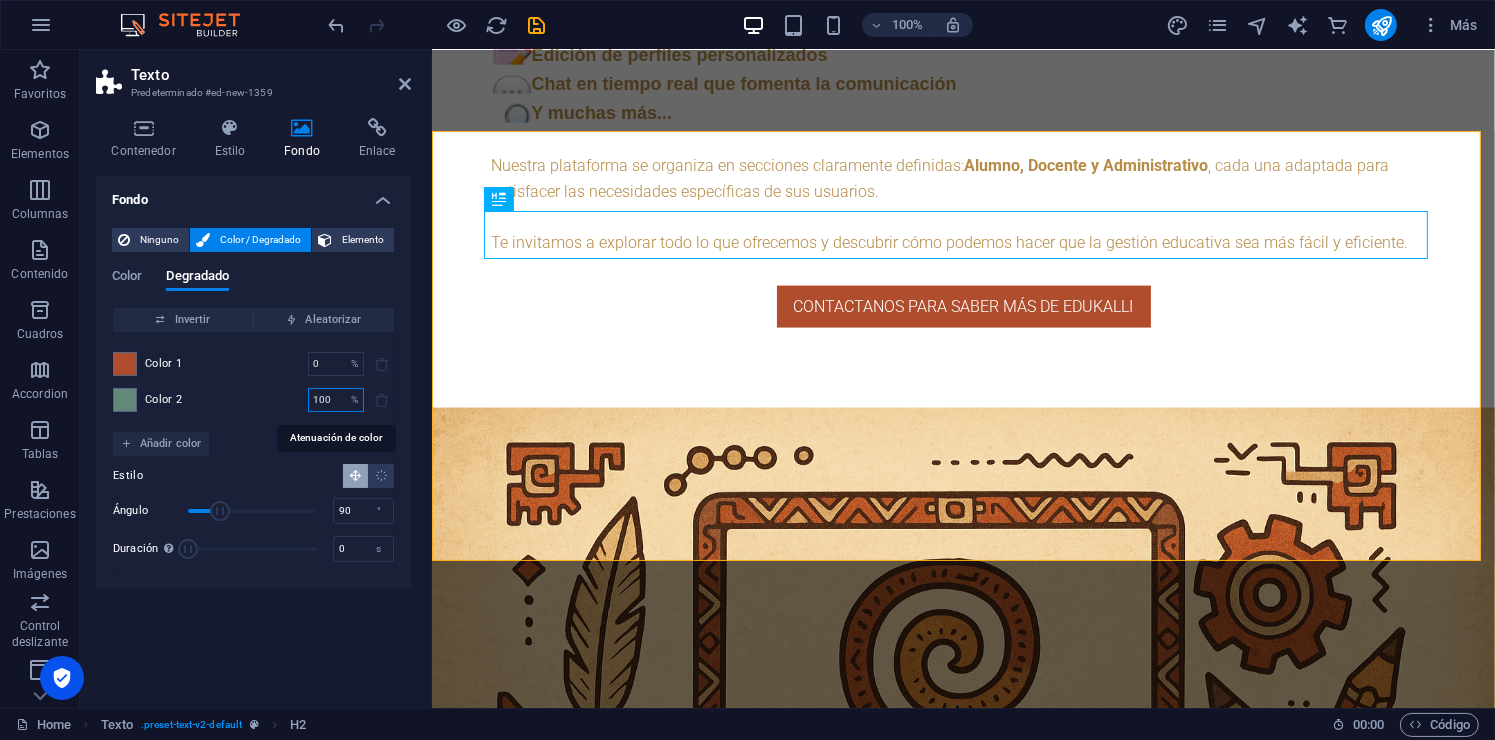 click on "100" at bounding box center (325, 400) 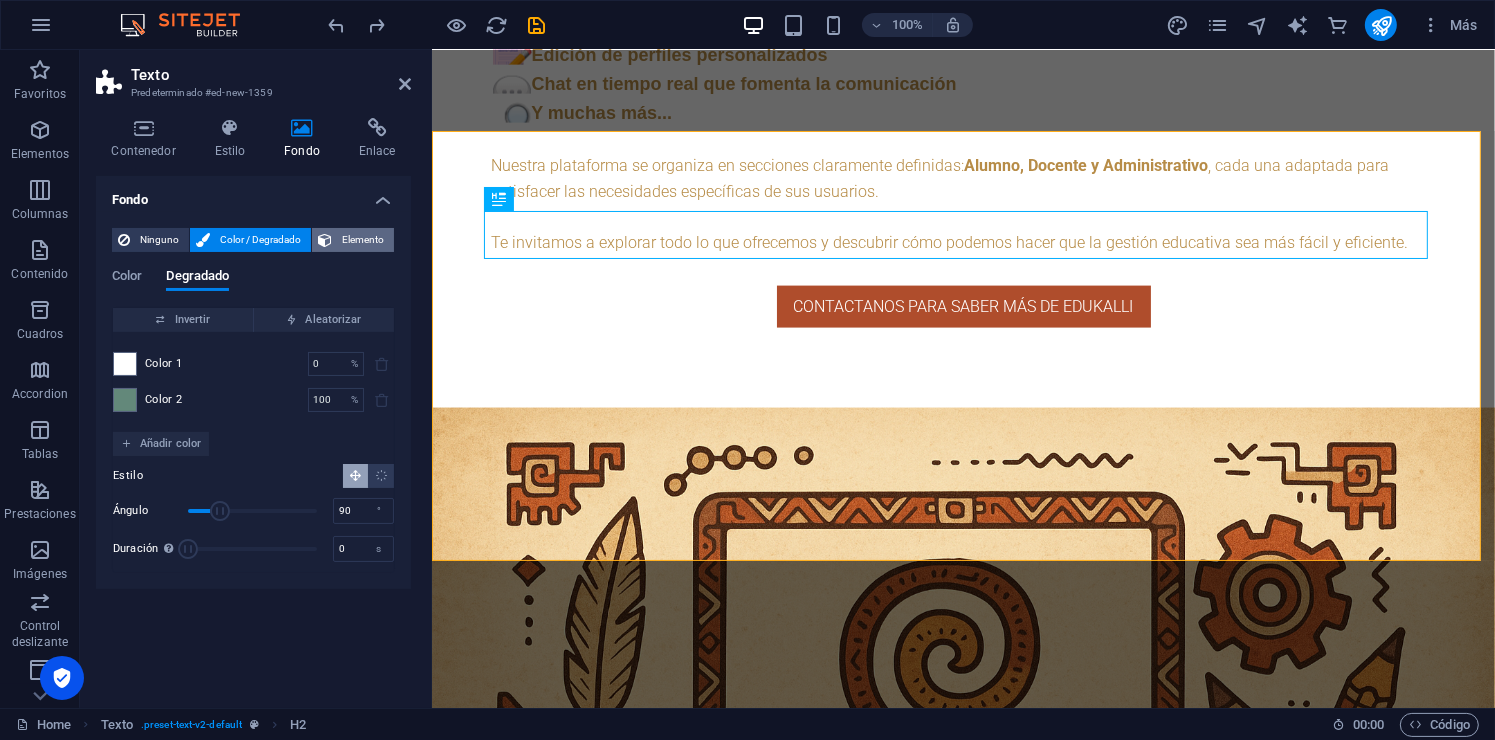 click on "Elemento" at bounding box center [363, 240] 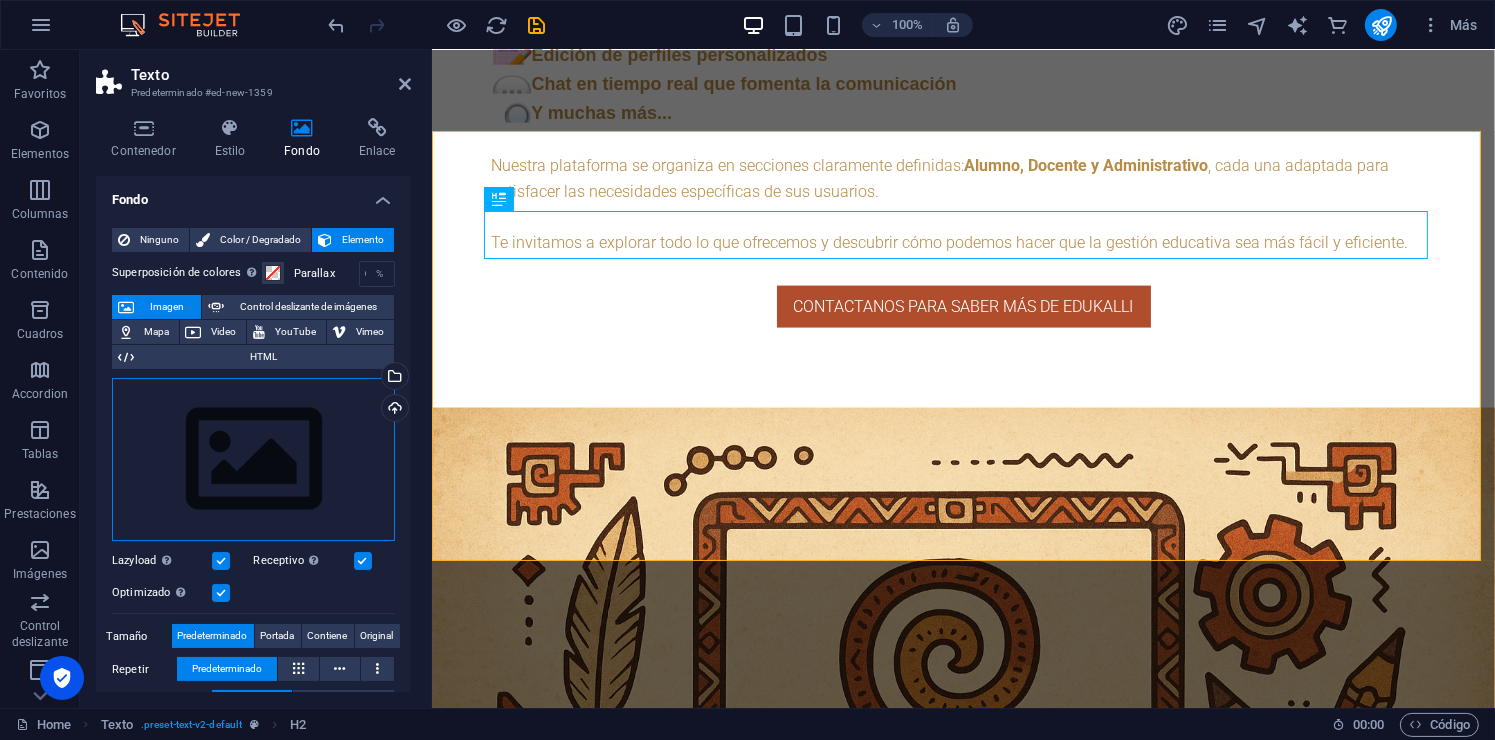 click on "Arrastra archivos aquí, haz clic para escoger archivos o  selecciona archivos de Archivos o de nuestra galería gratuita de fotos y vídeos" at bounding box center [253, 460] 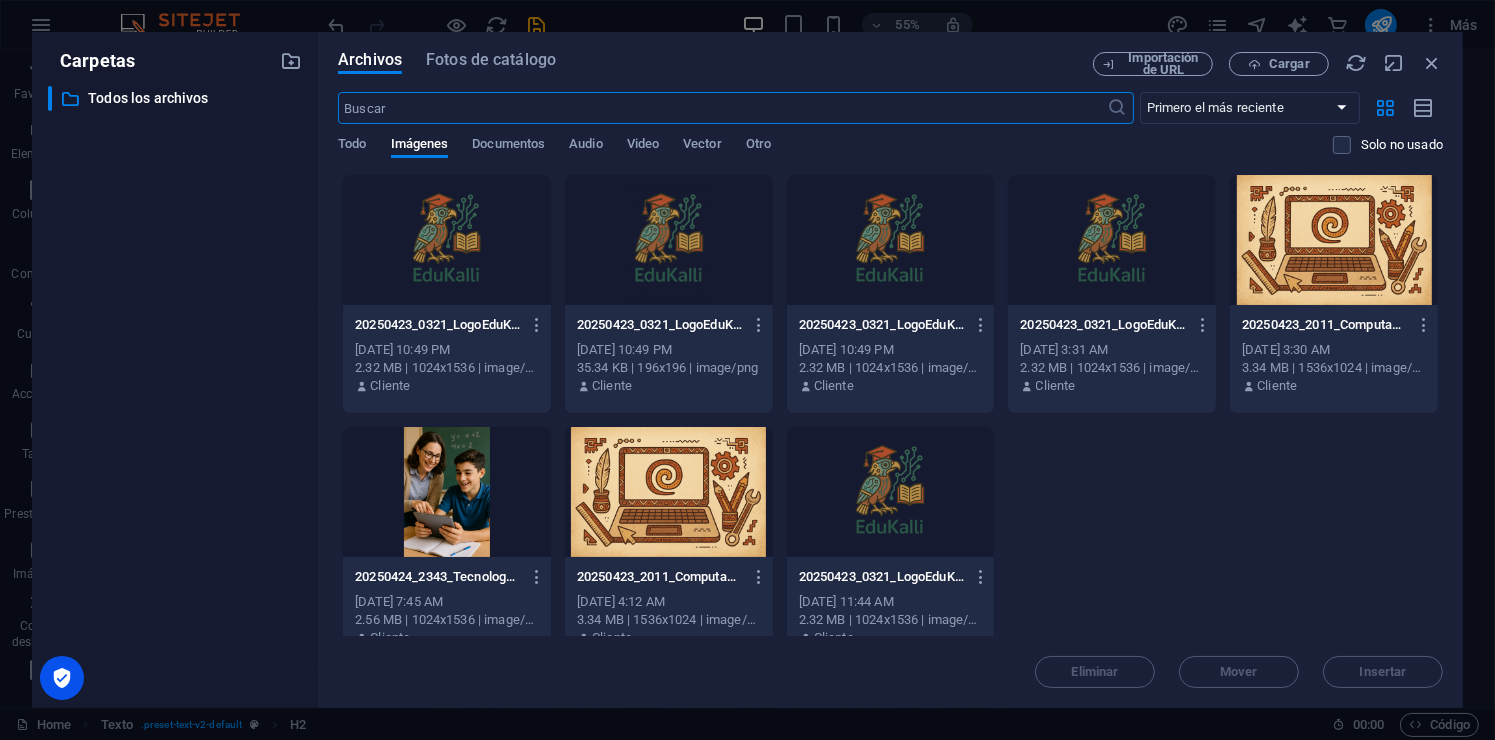scroll, scrollTop: 3279, scrollLeft: 0, axis: vertical 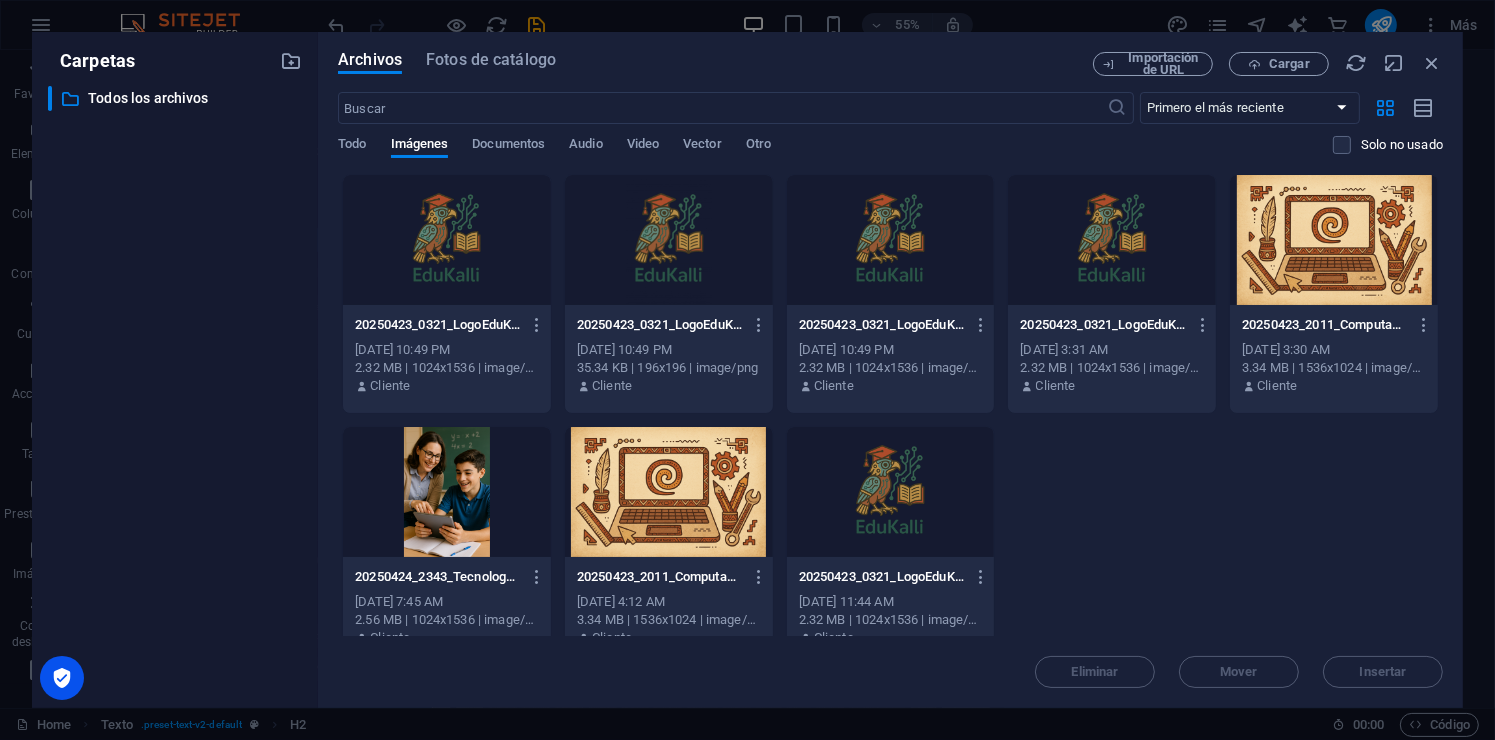 click at bounding box center (1334, 240) 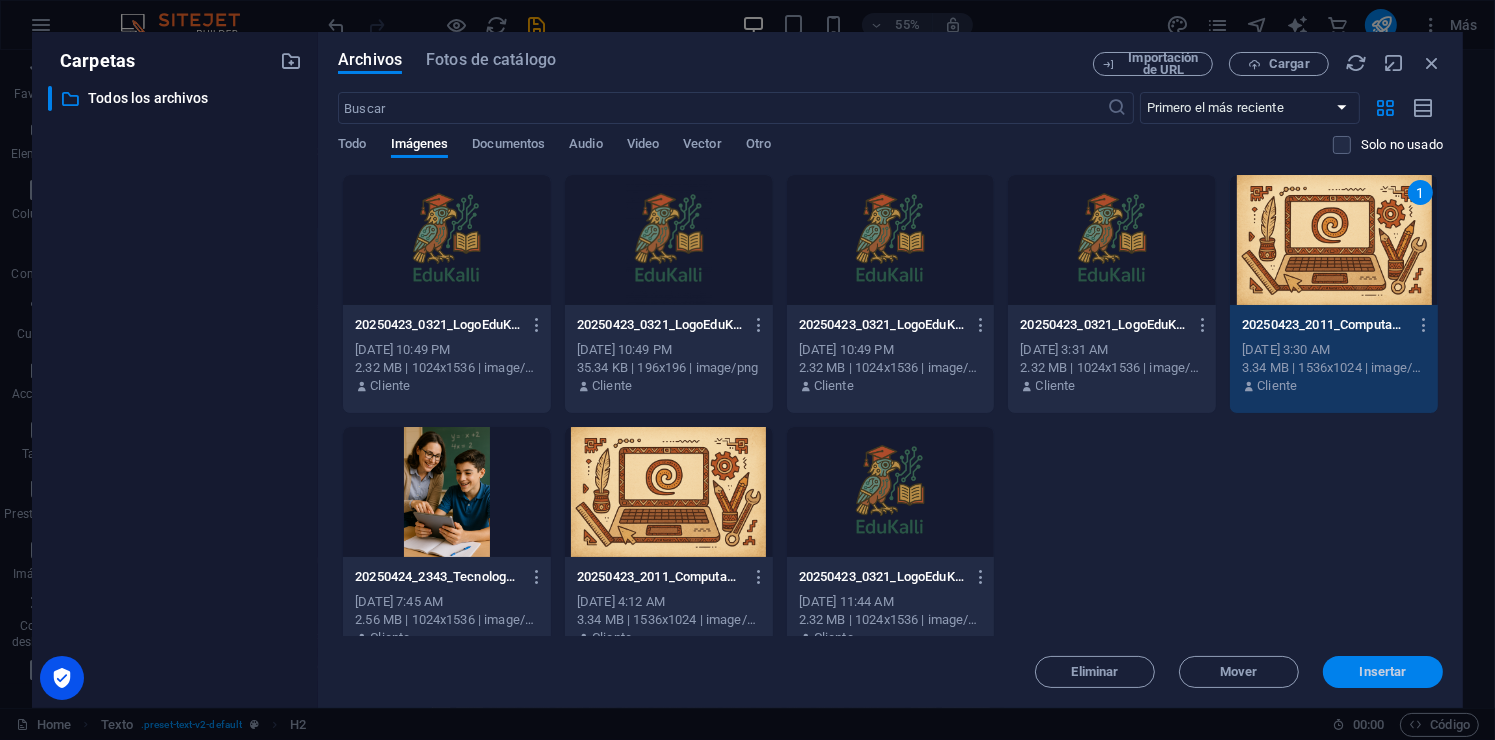 click on "Insertar" at bounding box center [1383, 672] 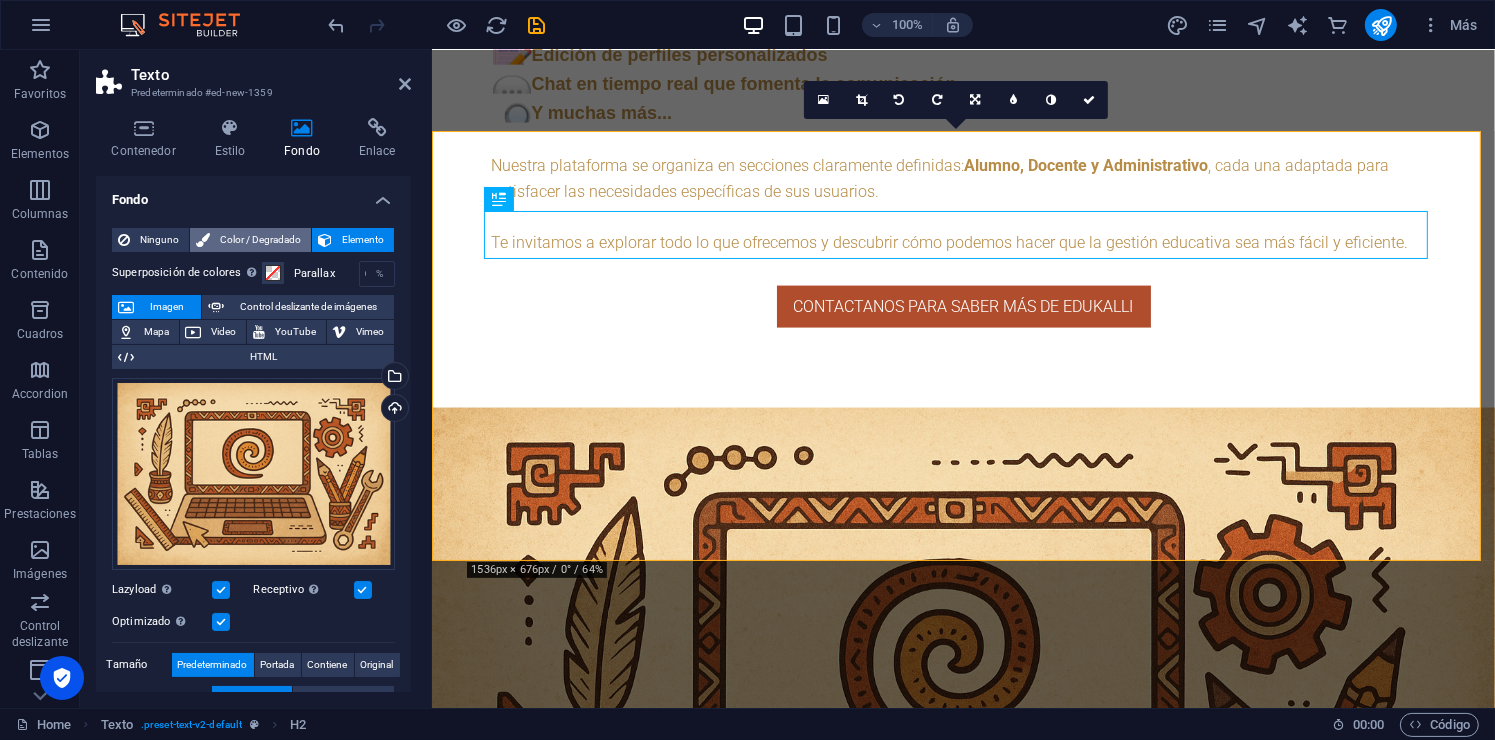 click on "Color / Degradado" at bounding box center (260, 240) 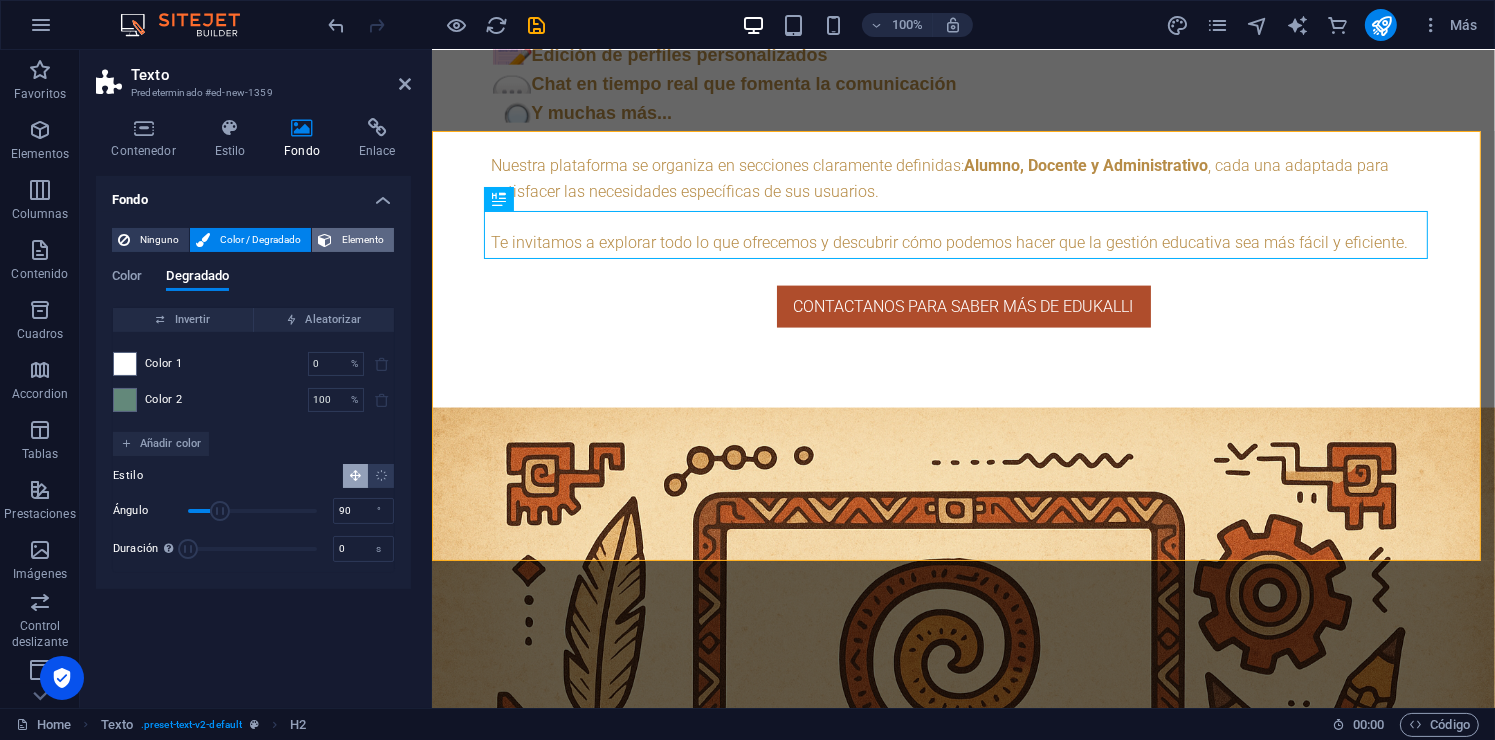 click on "Elemento" at bounding box center [363, 240] 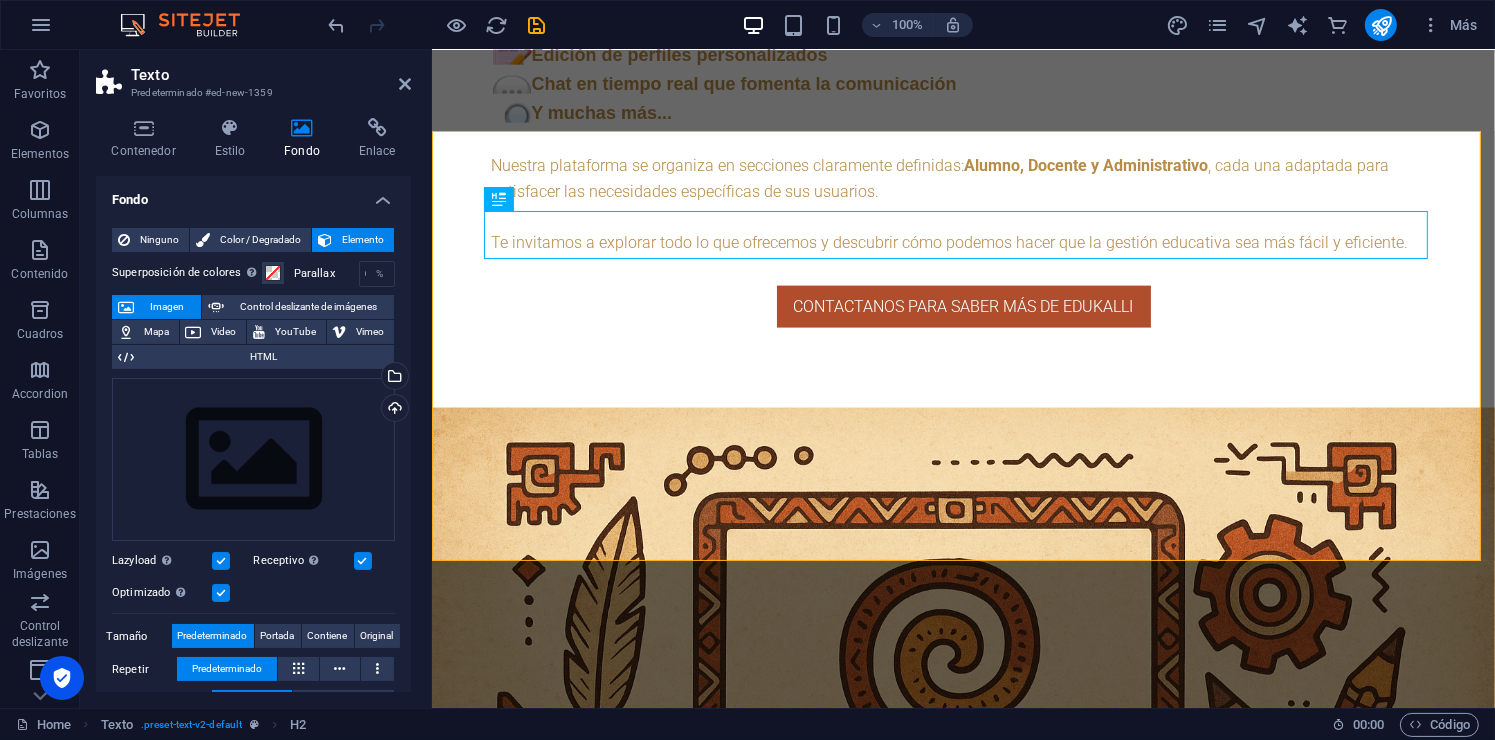 drag, startPoint x: 404, startPoint y: 329, endPoint x: 414, endPoint y: 395, distance: 66.75328 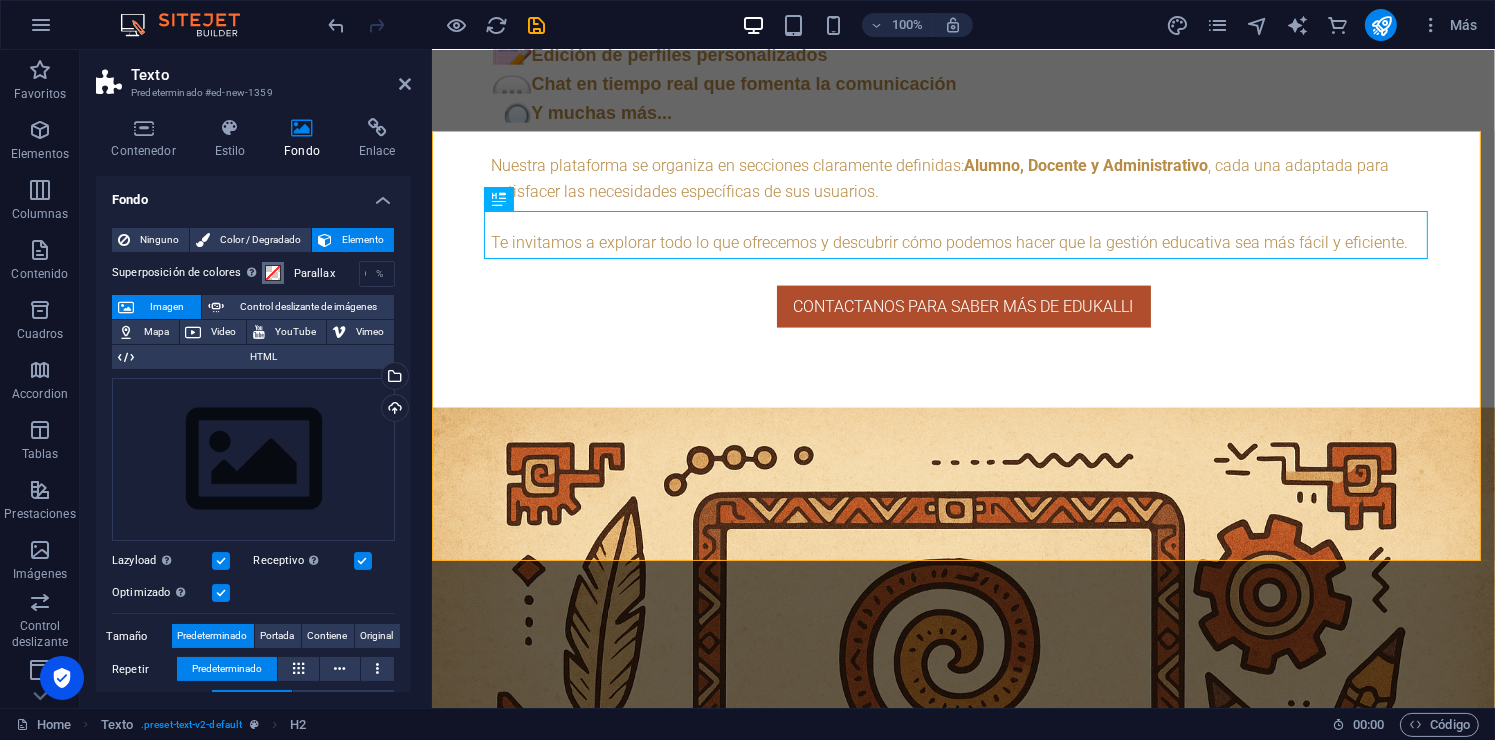 click at bounding box center [273, 273] 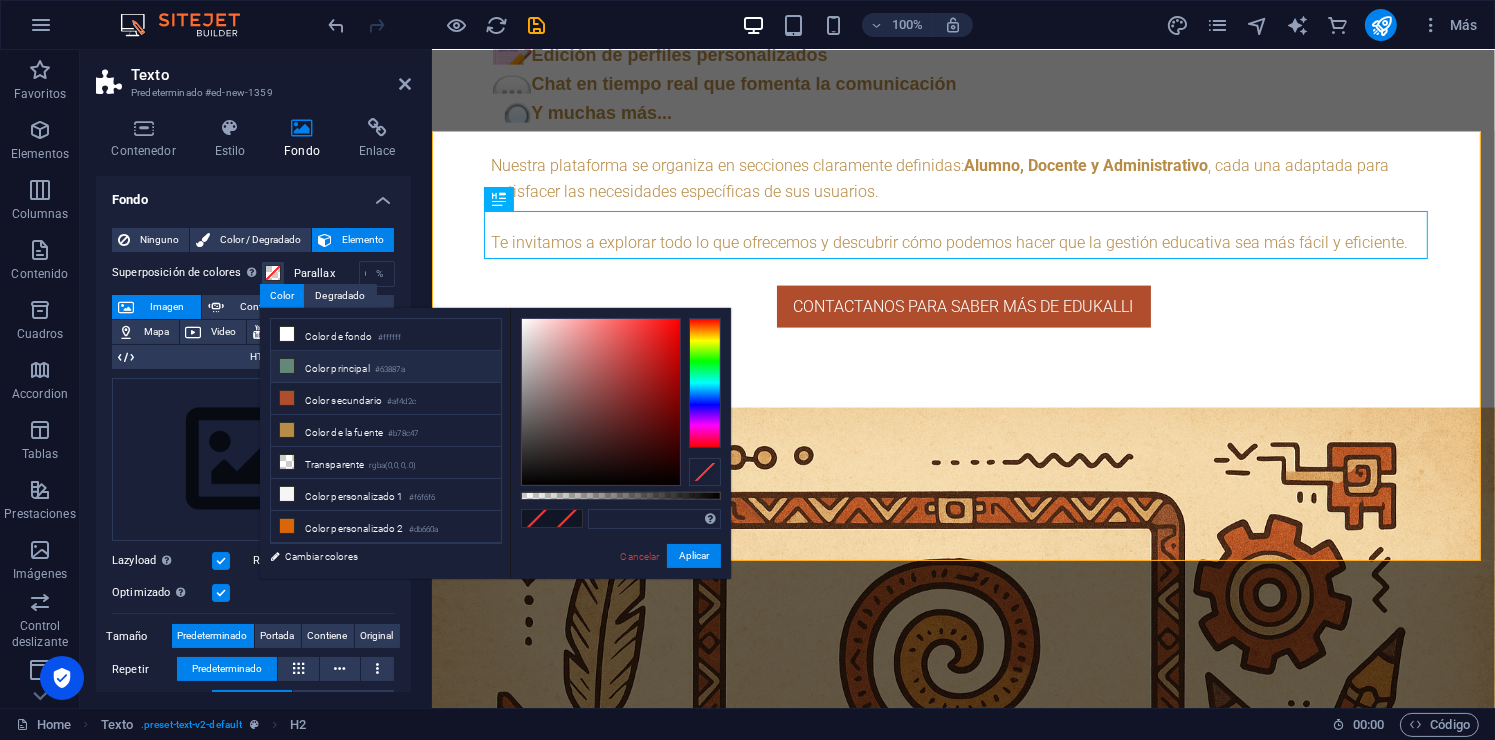 click on "Color principal
#63887a" at bounding box center (386, 367) 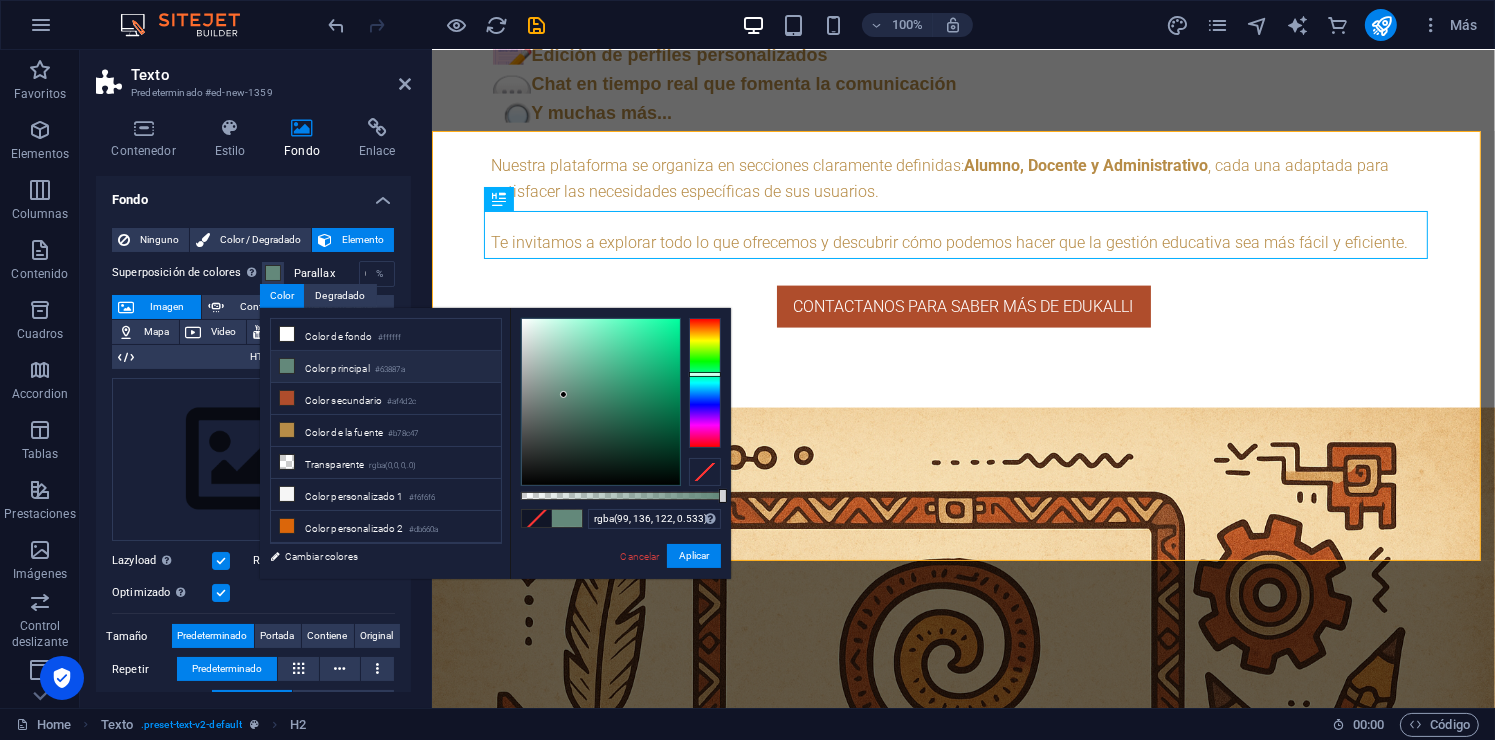 click at bounding box center [621, 496] 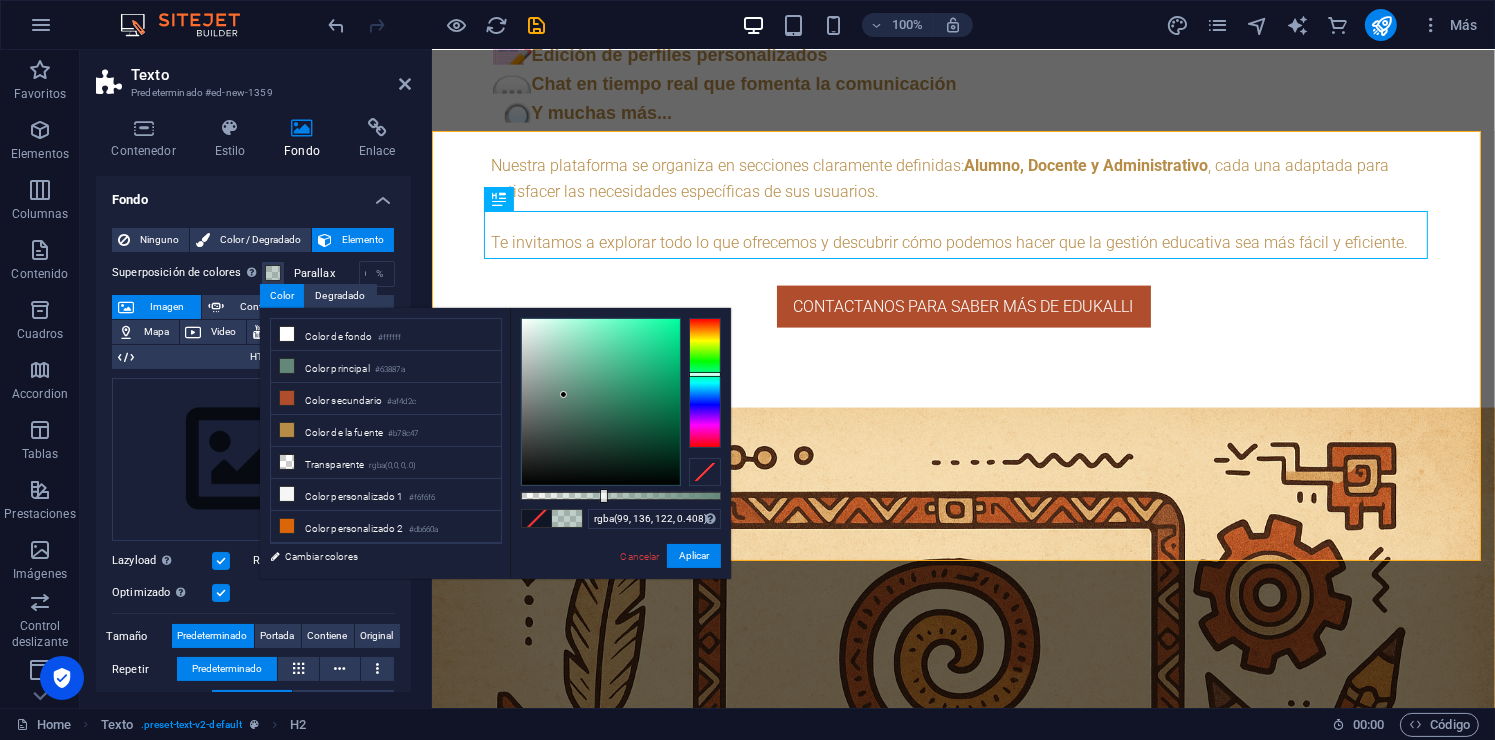 drag, startPoint x: 627, startPoint y: 498, endPoint x: 602, endPoint y: 502, distance: 25.317978 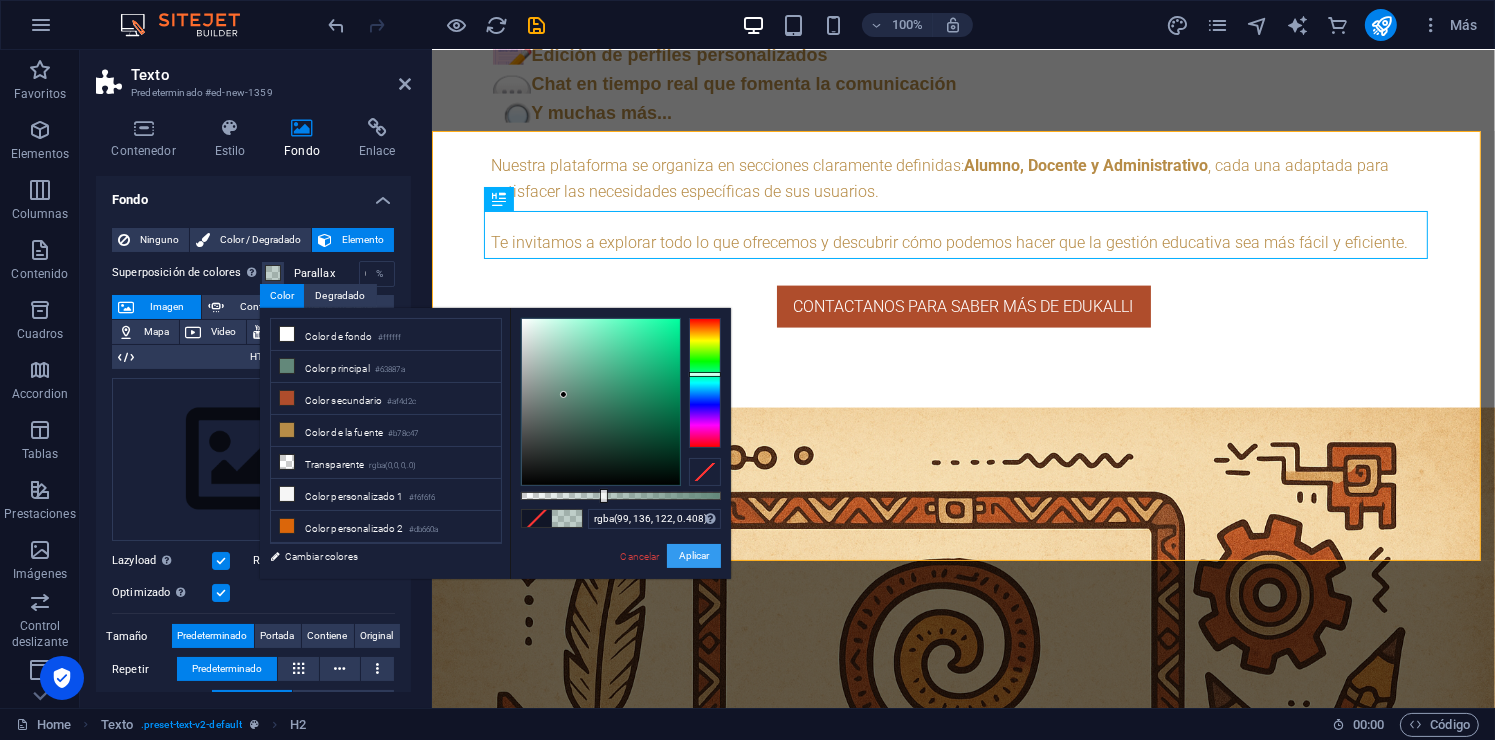 click on "Aplicar" at bounding box center (694, 556) 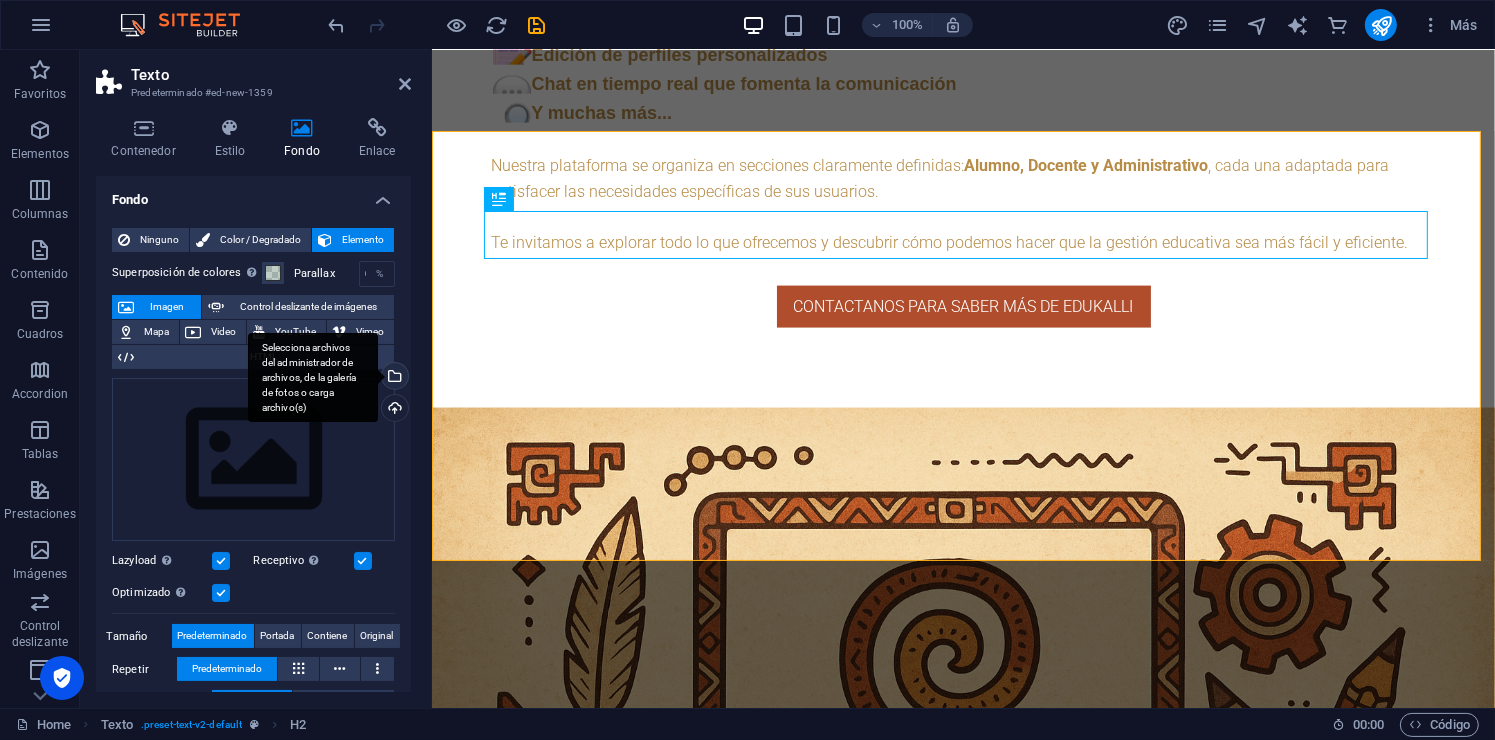 click on "Selecciona archivos del administrador de archivos, de la galería de fotos o carga archivo(s)" at bounding box center (393, 378) 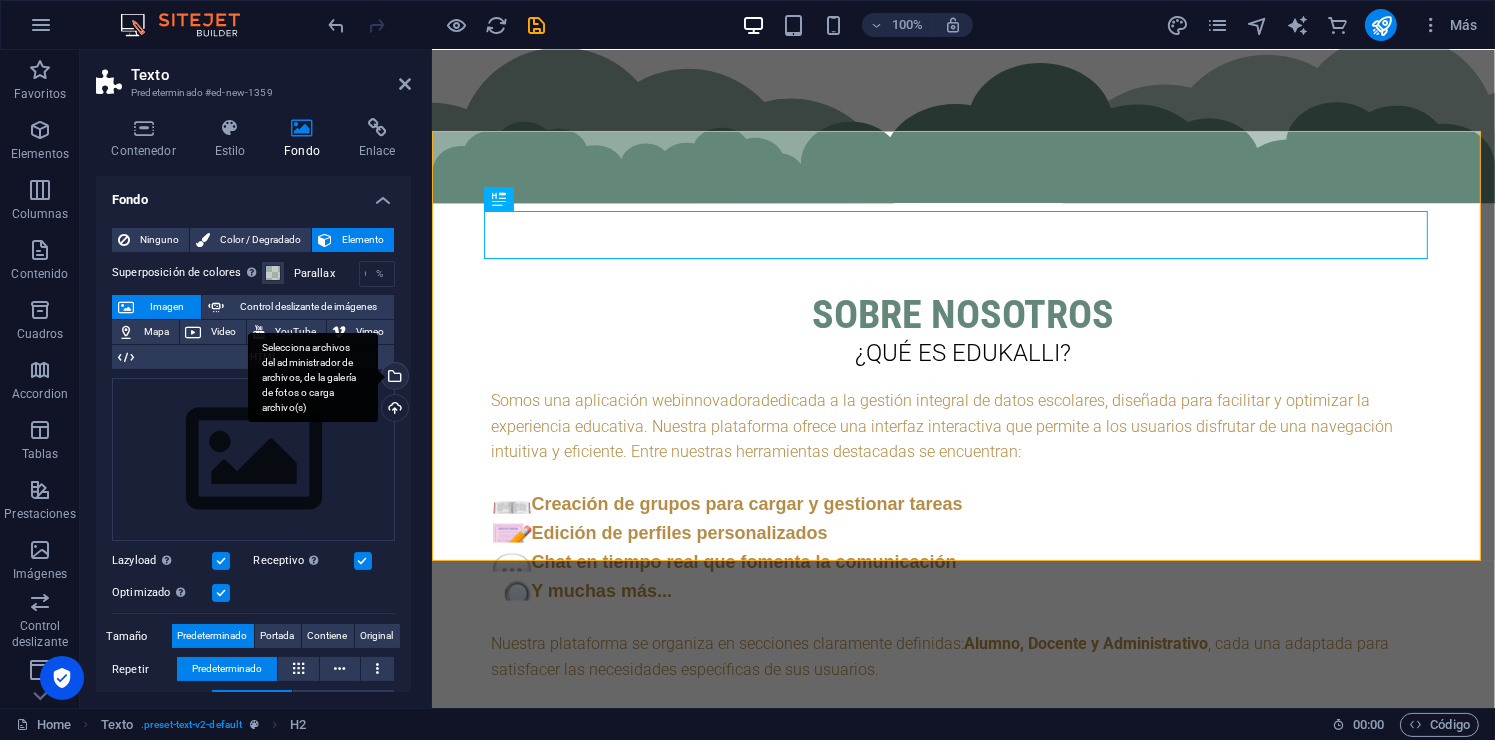 scroll, scrollTop: 3279, scrollLeft: 0, axis: vertical 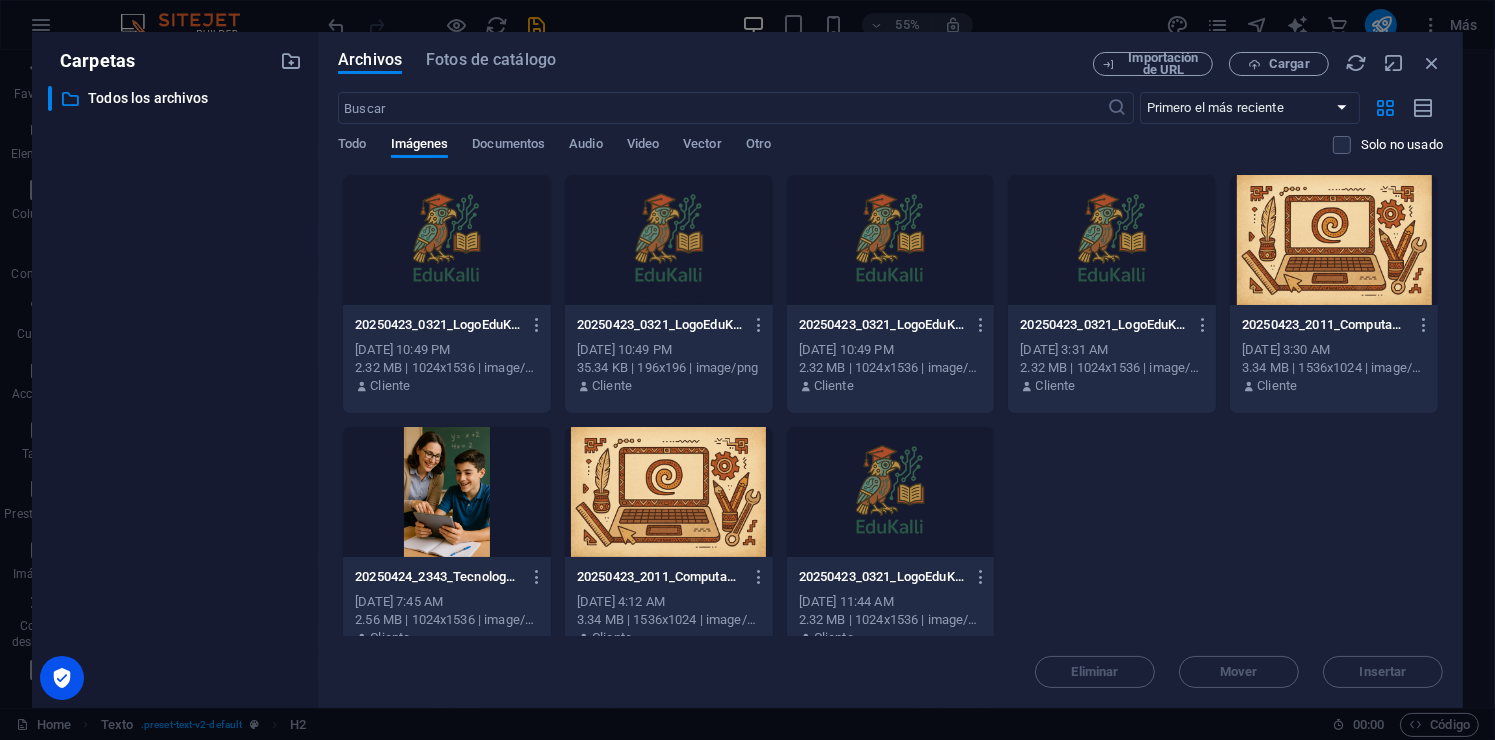 click at bounding box center (669, 492) 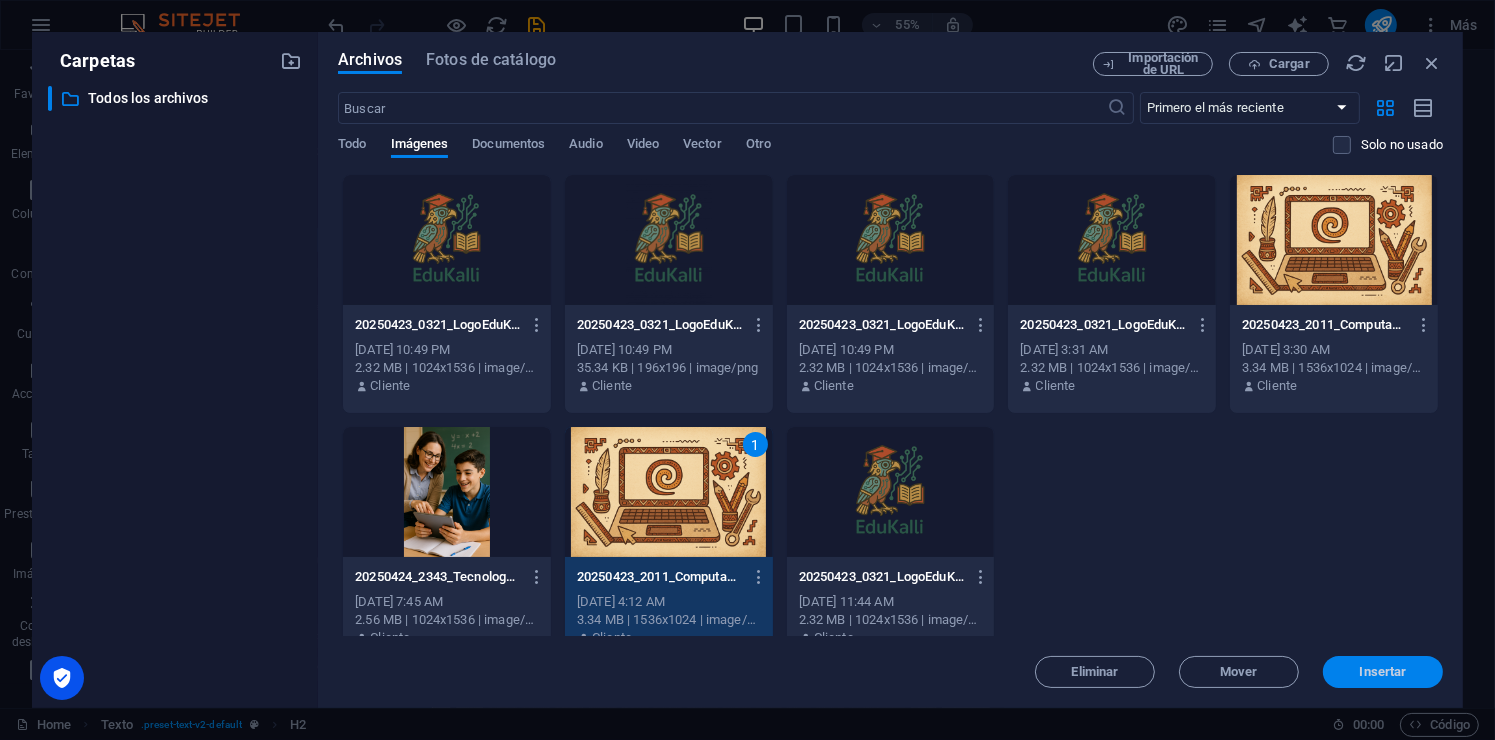 click on "Insertar" at bounding box center (1383, 672) 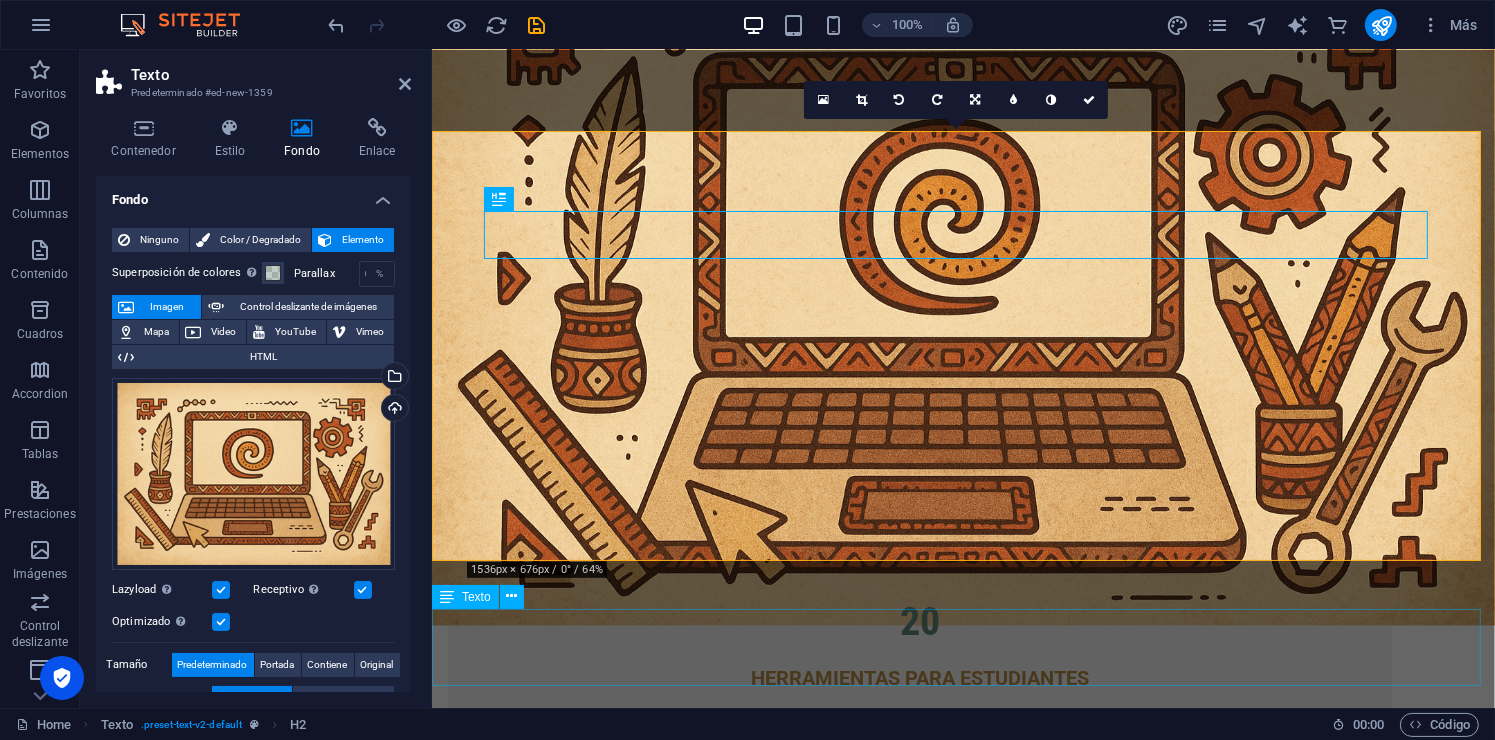 scroll, scrollTop: 2839, scrollLeft: 0, axis: vertical 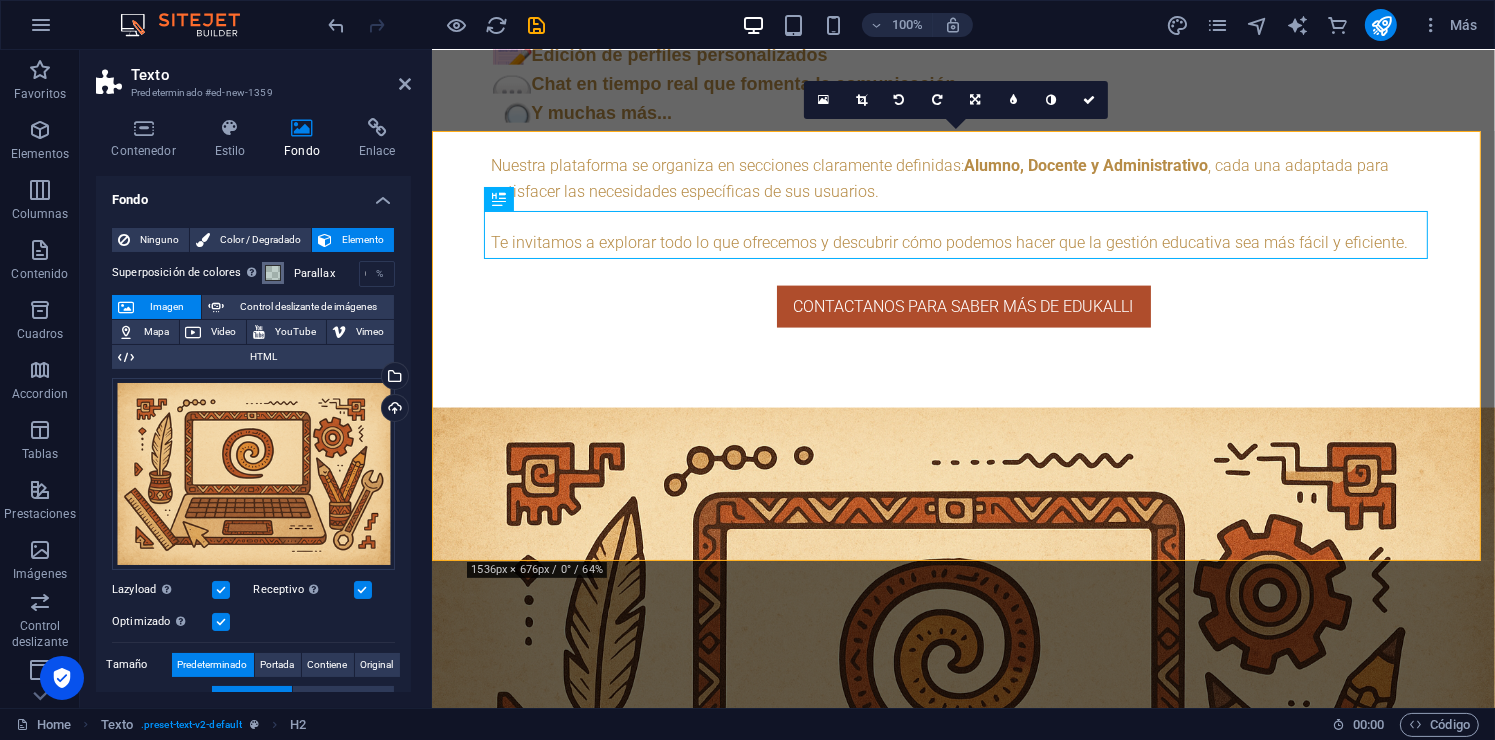 click at bounding box center (273, 273) 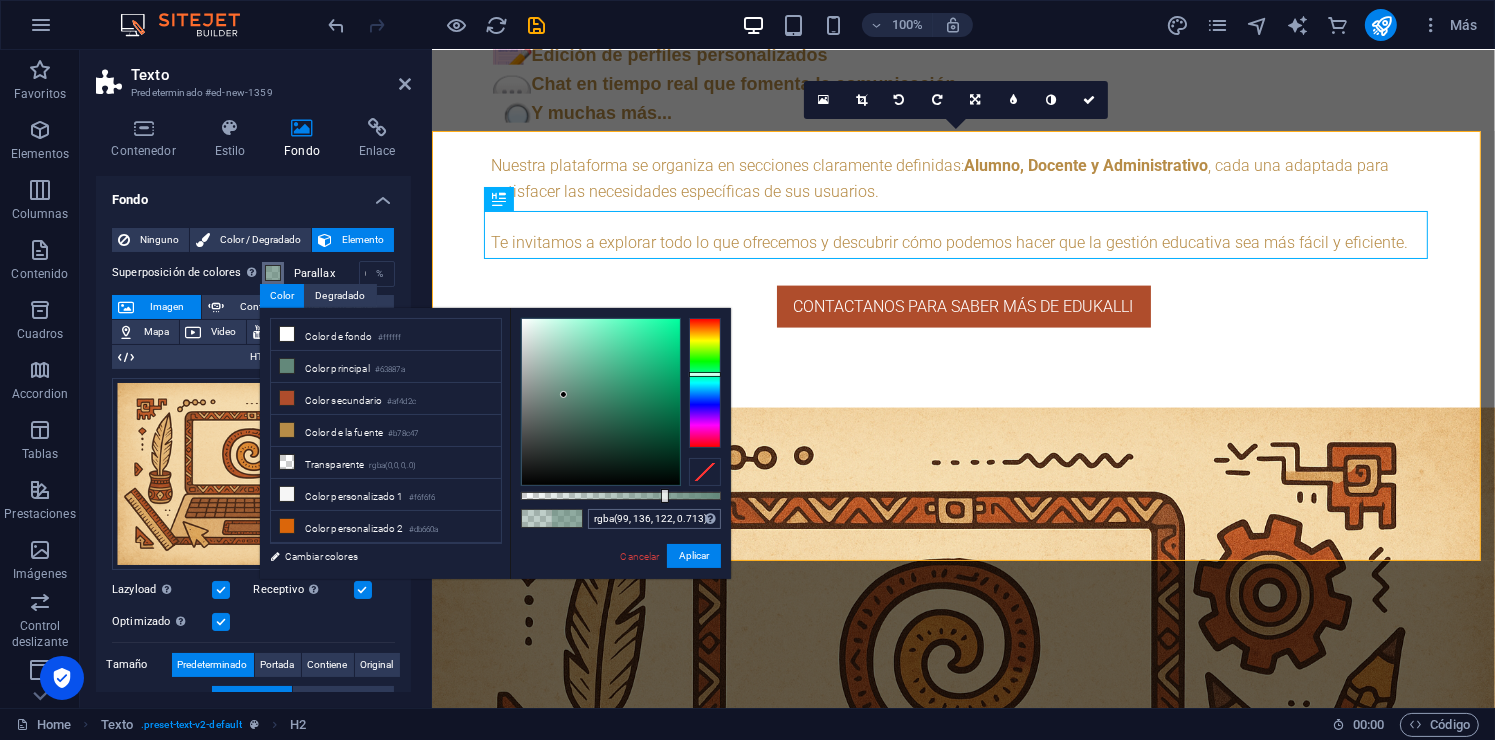 drag, startPoint x: 610, startPoint y: 499, endPoint x: 663, endPoint y: 508, distance: 53.75872 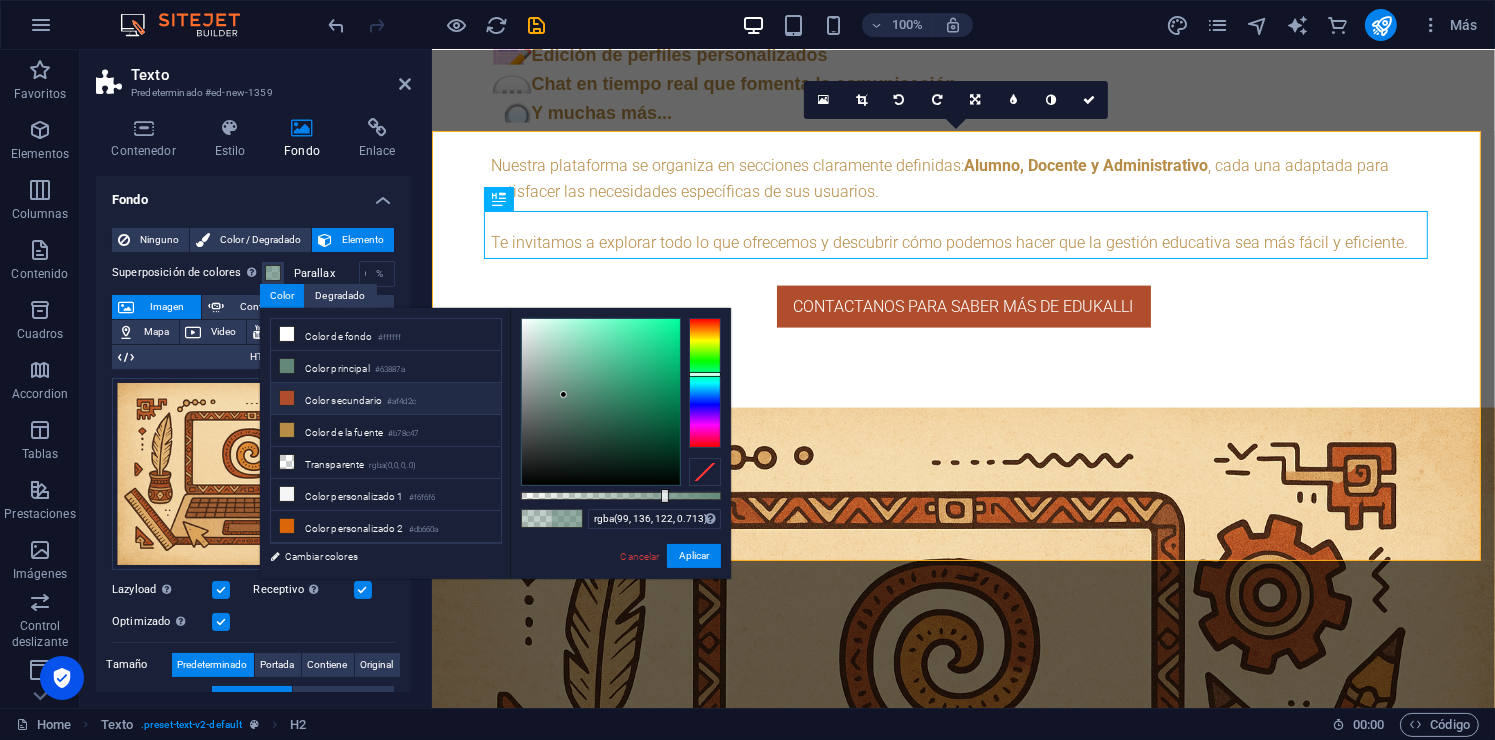 click on "#af4d2c" at bounding box center [401, 402] 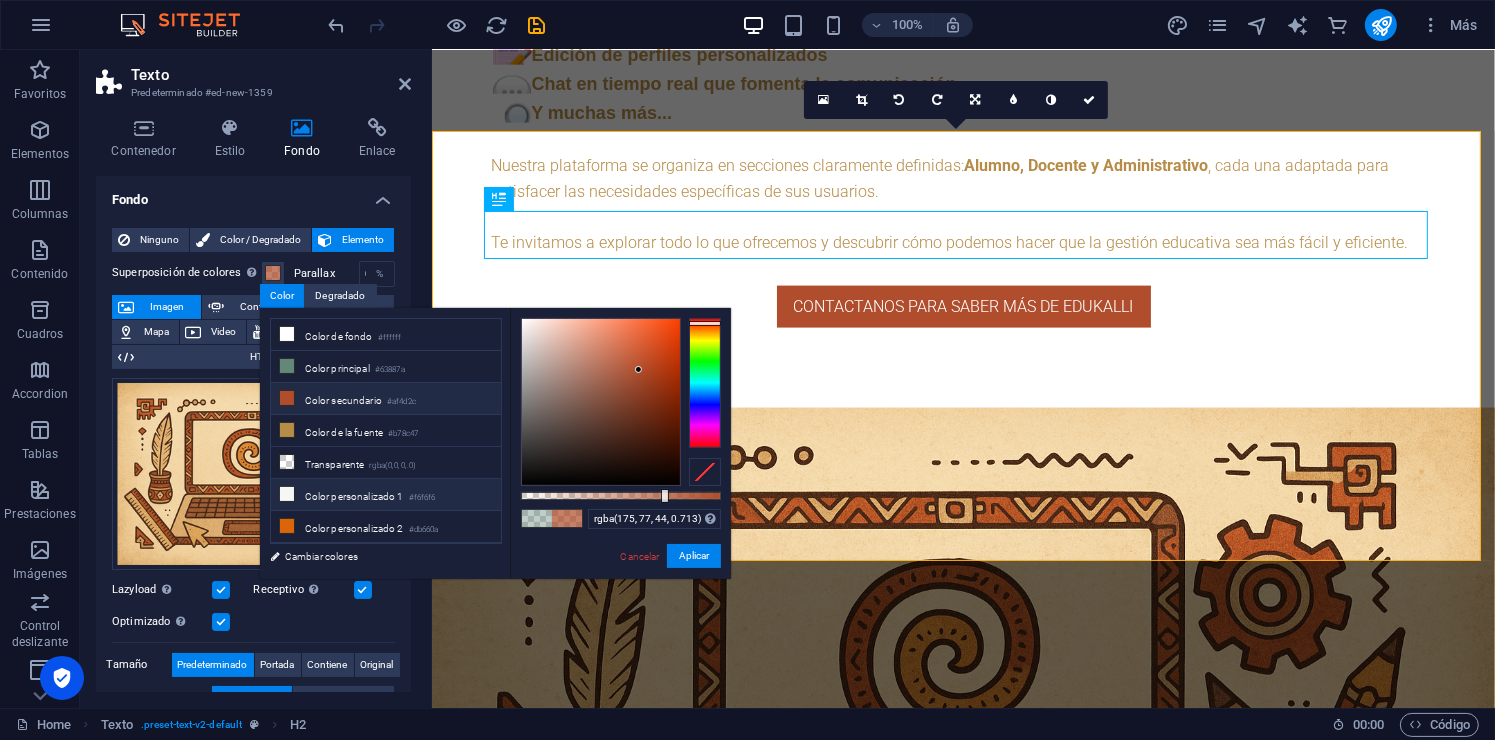 click on "Color personalizado 1
#f6f6f6" at bounding box center [386, 495] 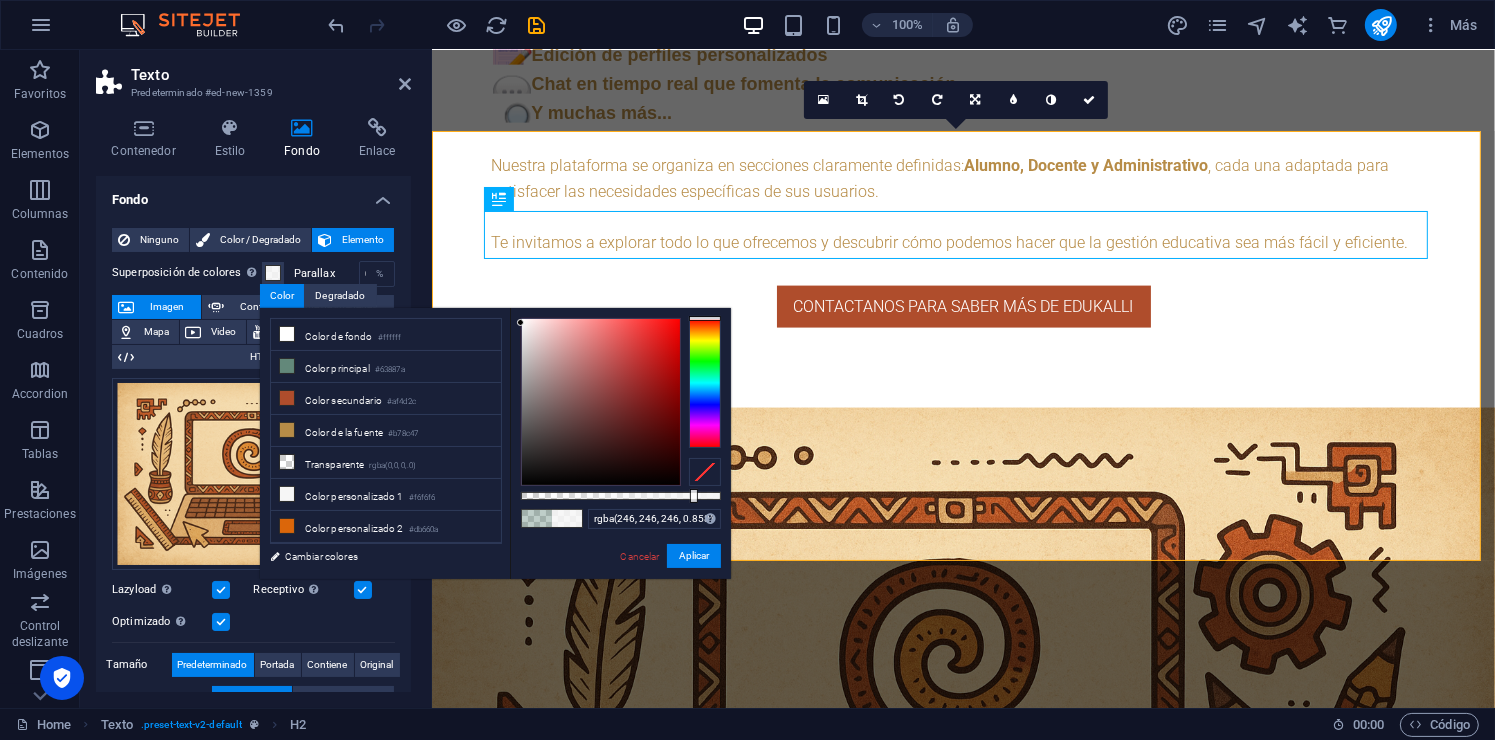 click at bounding box center [621, 496] 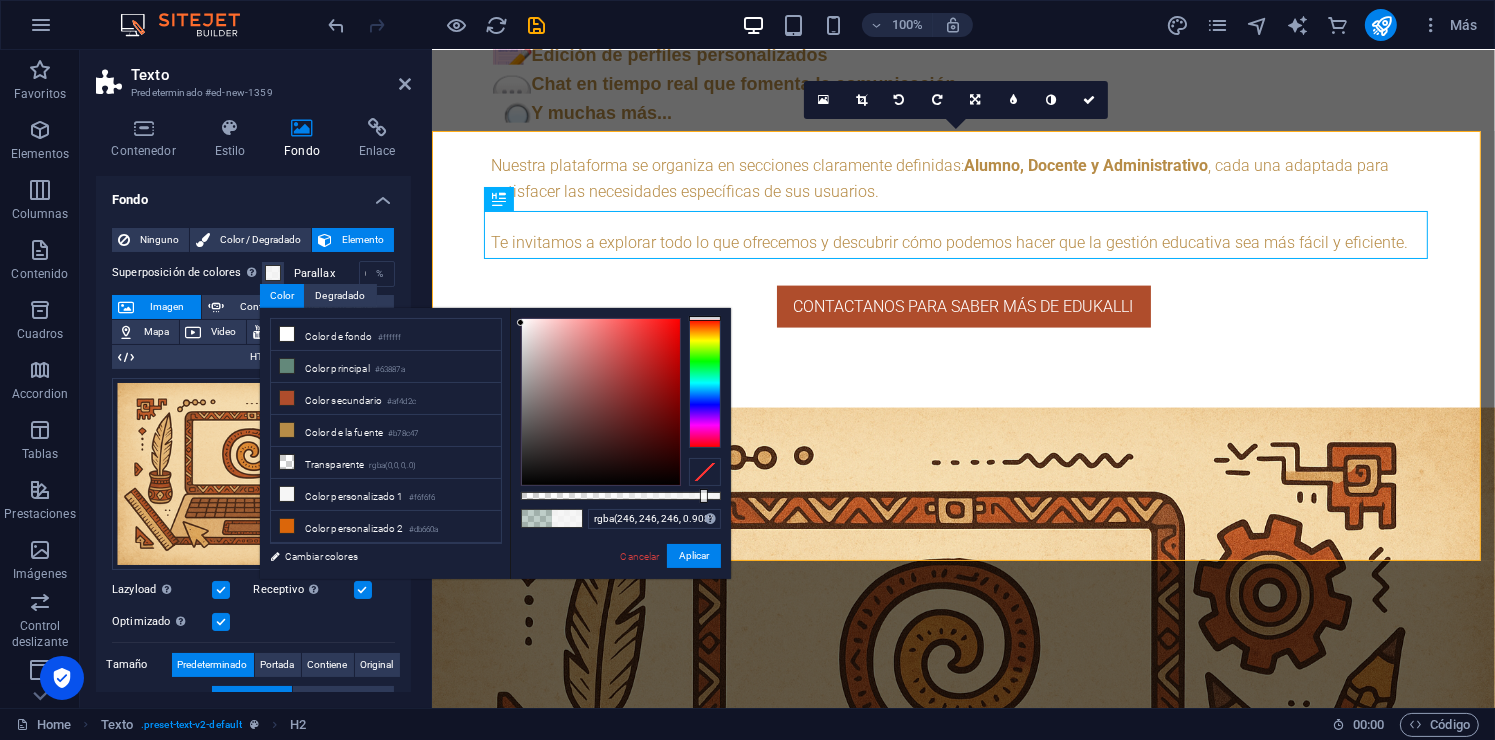 click on "rgba(246, 246, 246, 0.908) Formatos soportados #0852ed rgb(8, 82, 237) rgba(8, 82, 237, 90%) hsv(221,97,93) hsl(221, 93%, 48%) Cancelar Aplicar" at bounding box center [620, 588] 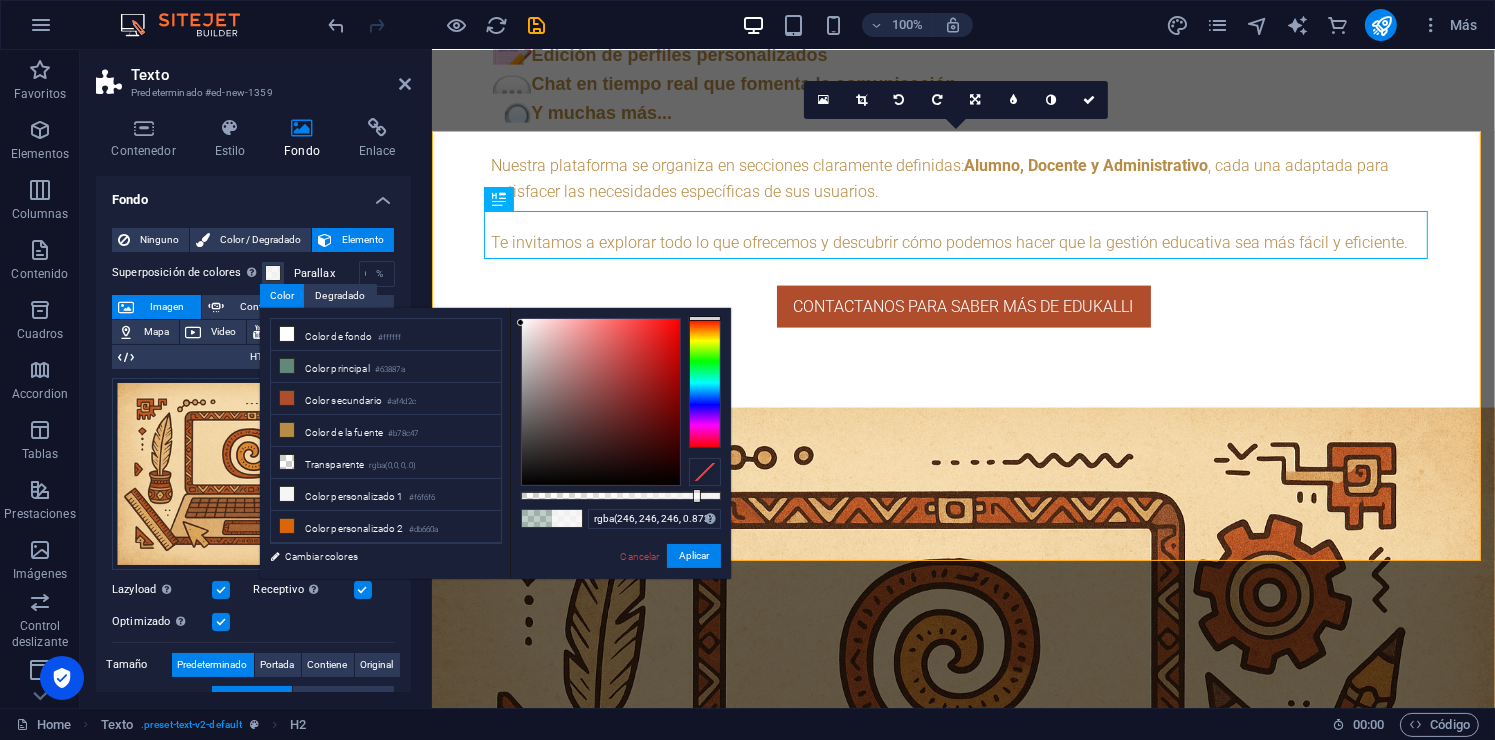 click on "Inicio Sobre nosotros Perfiles Paquetes Preguntas frecuentes  Contacto DESCUBRE Y ÚNETE A EDUKALLI Nuestra plataforma está diseñada para mejorar tu experiencia educativa, convirtiéndose en un aliado indispensable para estudiantes y docentes por igual. leer más  CONTÁCTANOS Unreadable? Regenerate enviar Atención al cliente  Disponible las 24 horas, los 7 días de la semana. Actitud positiva   Solucionamos tus problemas al instante. Personalización Adaptamos tu plataforma a tu estilo. Seguridad  Protegemos tu información con medidas eficaces. Tolerancia de 30 días Tu aplicación web tendrá un período de gracia de 30 días antes de que eliminemos tu cuenta. Responsive Puedes abrir la aplicación en cualquier dispositivo. .fa-secondary{opacity:.4} Precios negociables Los precios son flexibles y podemos llegar a un acuerdo que se ajuste a las necesidades de tu institución. Sobre nosotros  ¿qUÉ ES EDUKALLI? Somos una aplicación web  innovadora                                      20" at bounding box center [962, 4215] 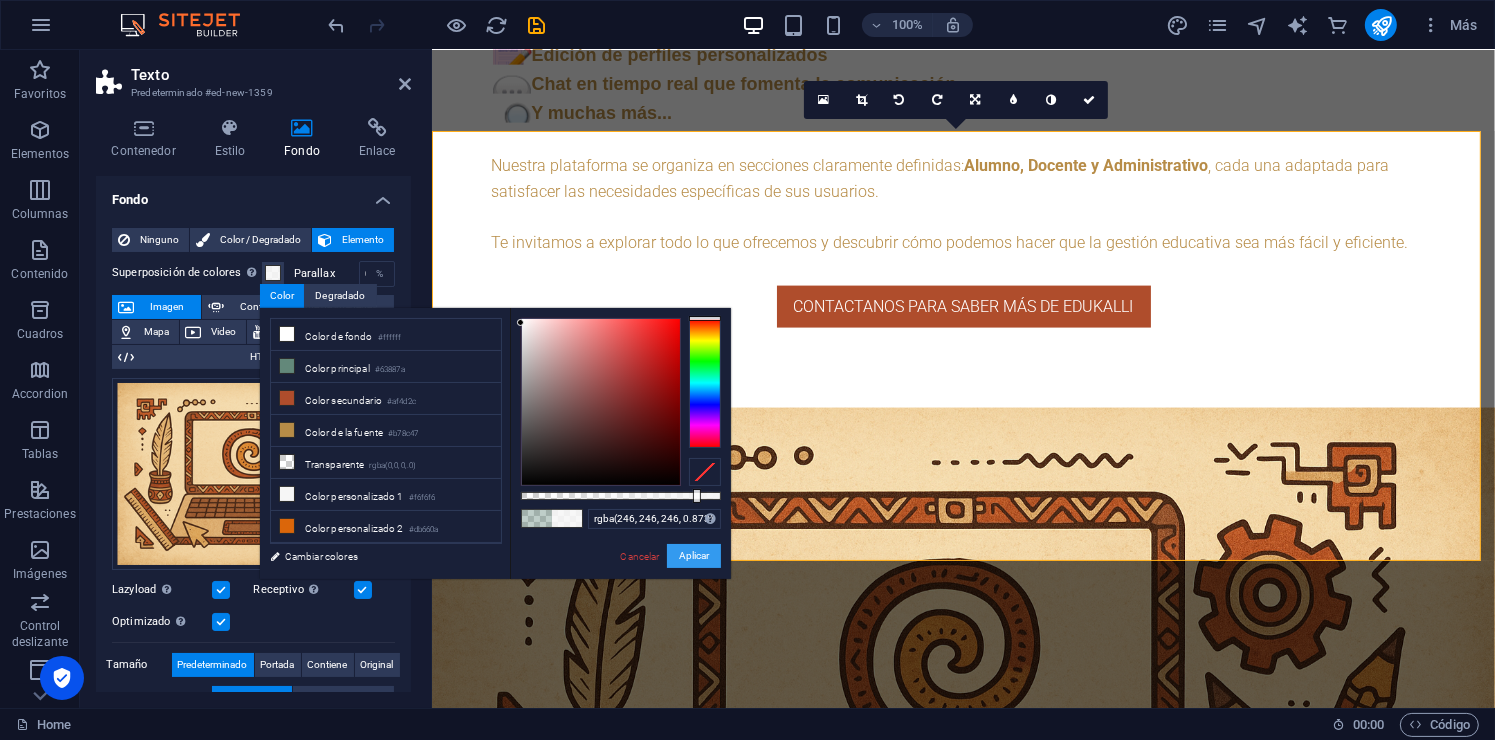 click on "Aplicar" at bounding box center (694, 556) 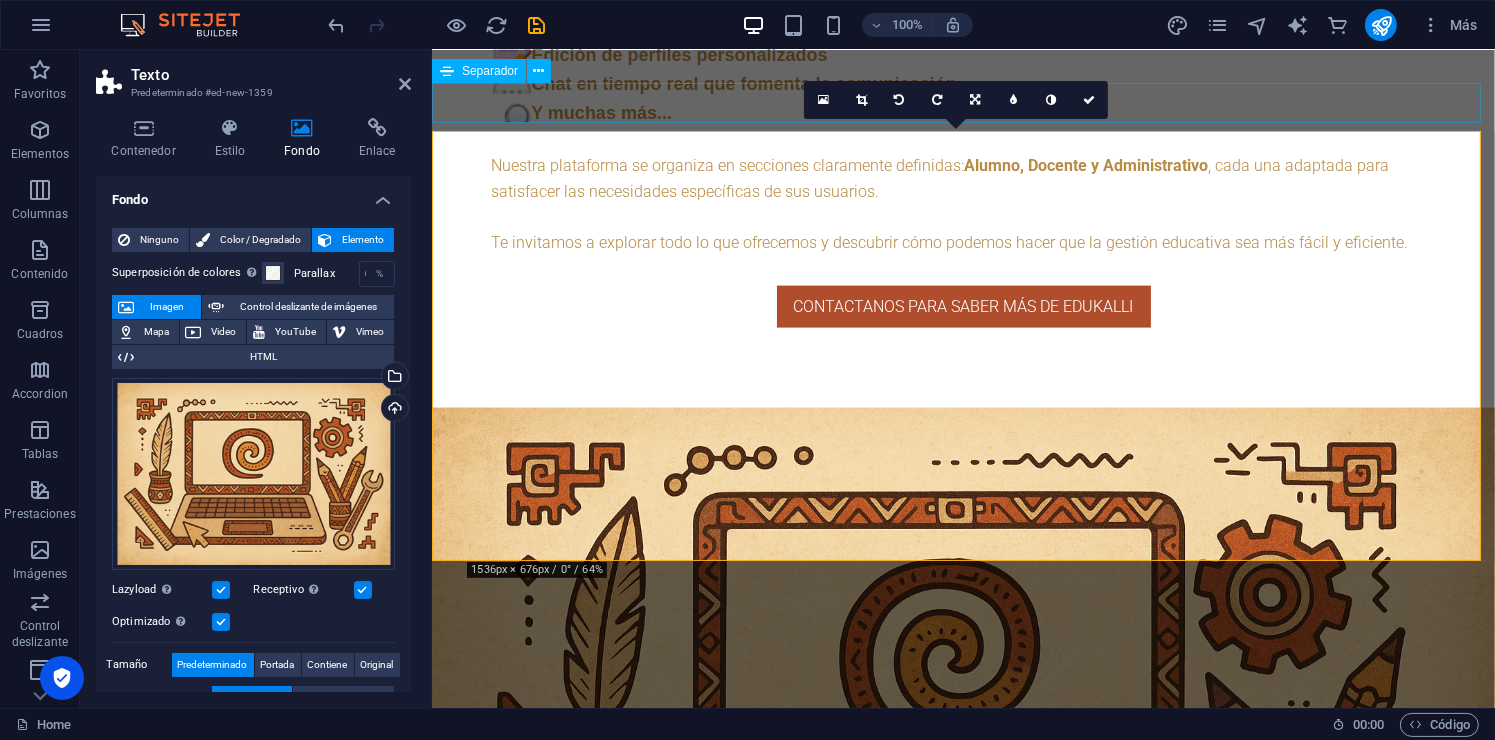click at bounding box center [962, 3574] 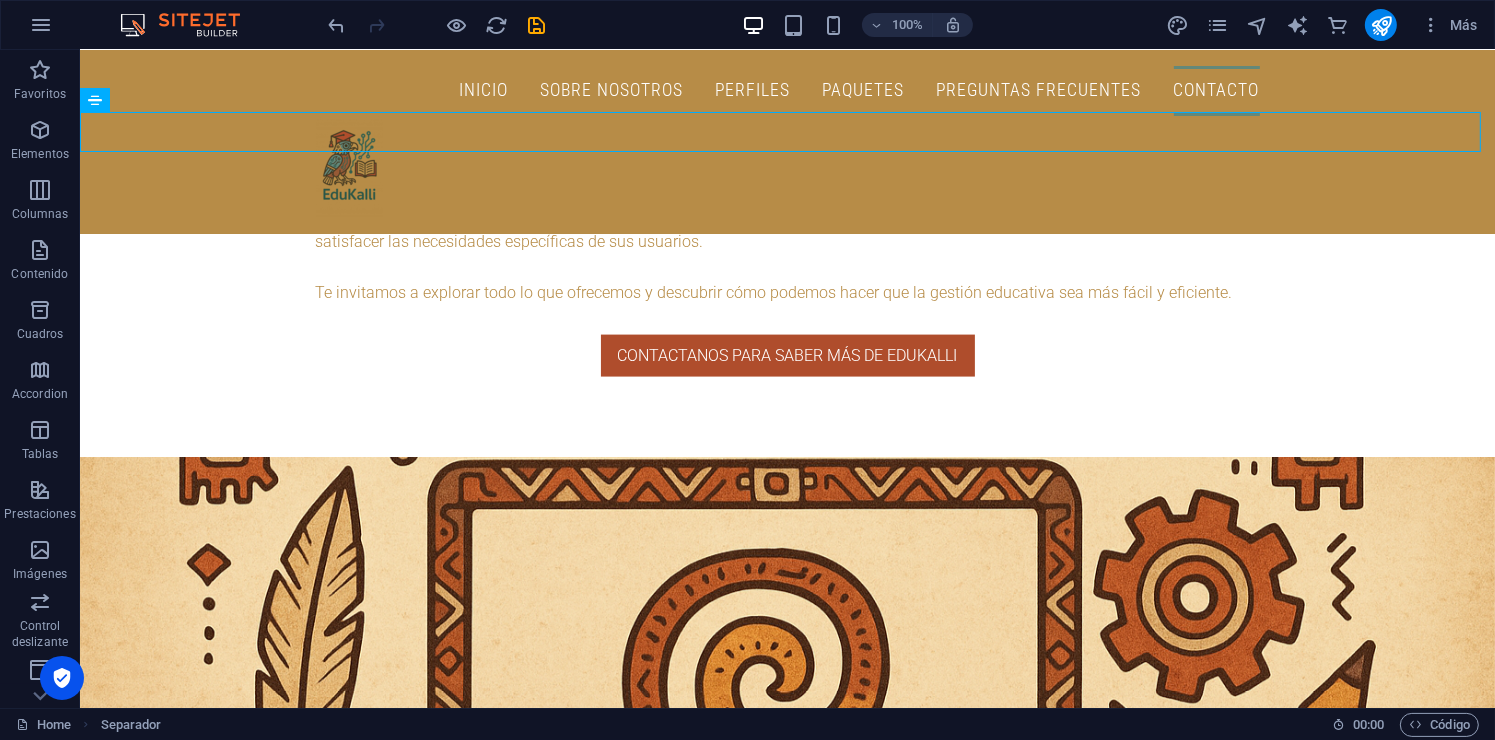 scroll, scrollTop: 2733, scrollLeft: 0, axis: vertical 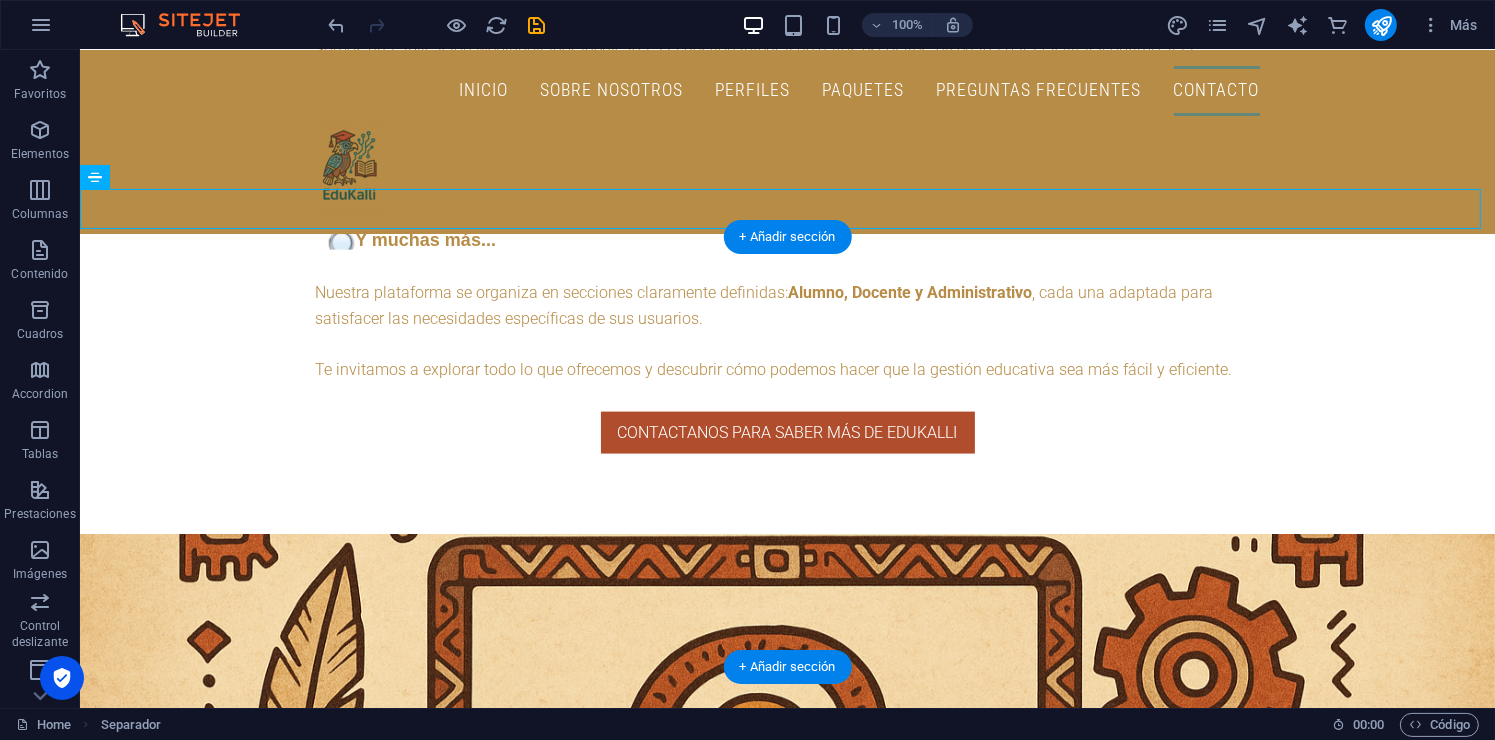 click at bounding box center [786, 3982] 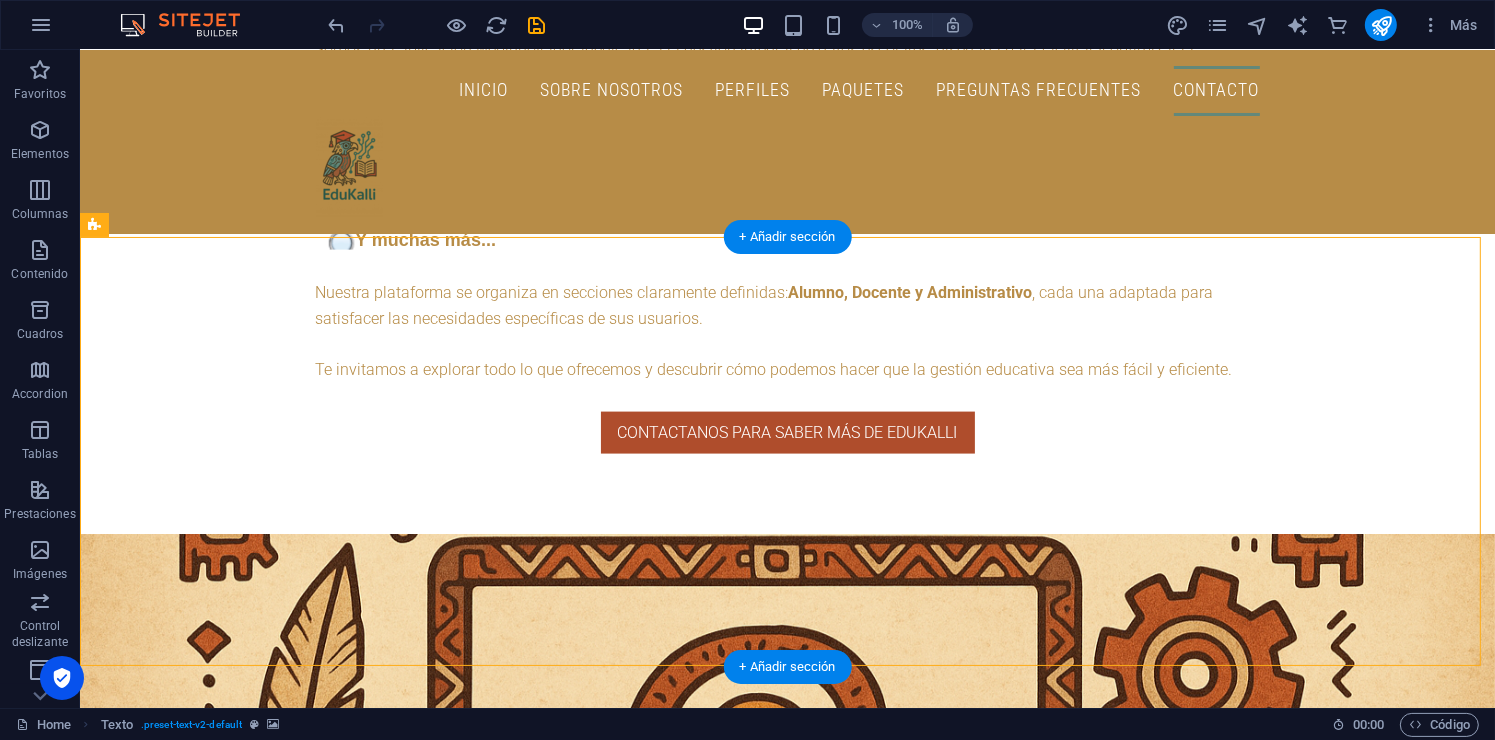 click at bounding box center (786, 3982) 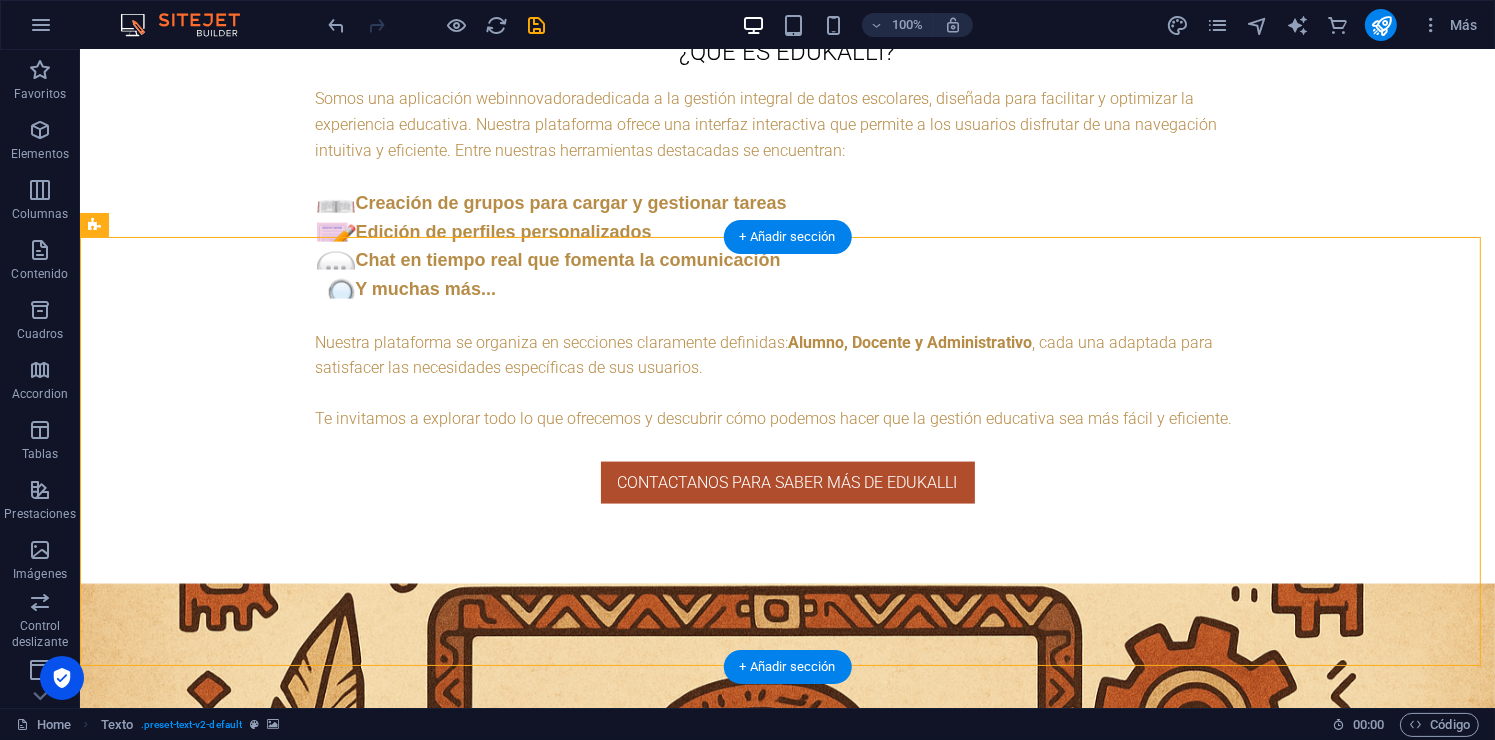 scroll, scrollTop: 2772, scrollLeft: 0, axis: vertical 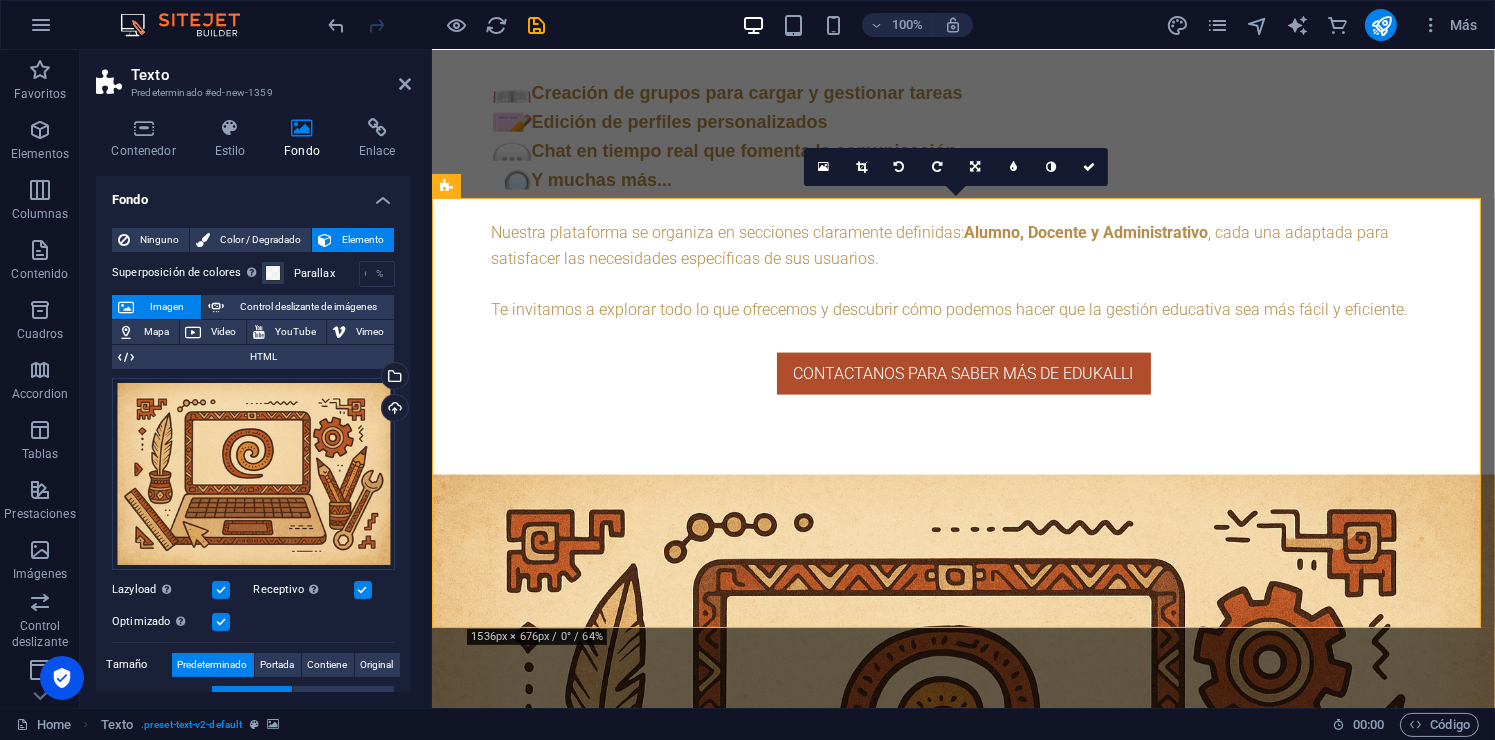 drag, startPoint x: 406, startPoint y: 375, endPoint x: 411, endPoint y: 408, distance: 33.37664 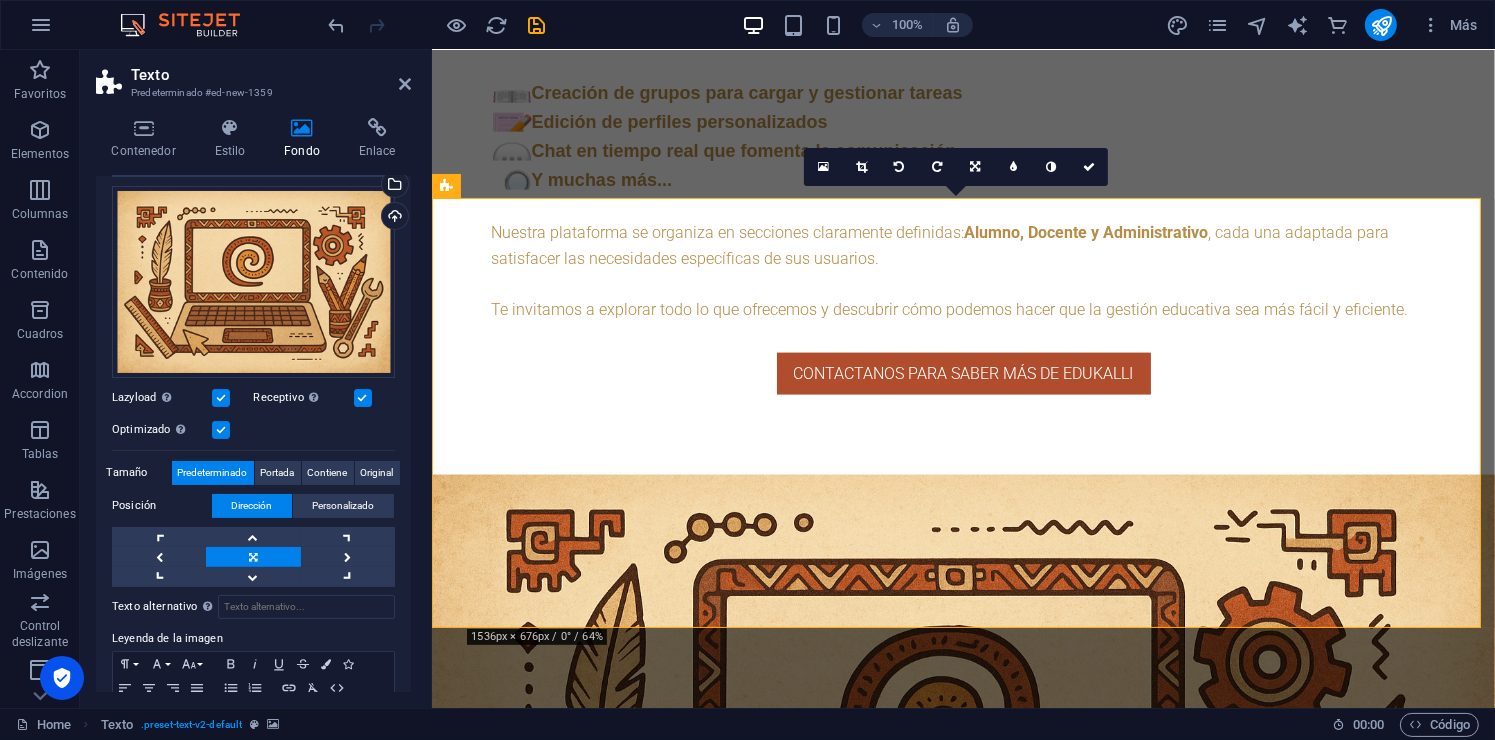 scroll, scrollTop: 186, scrollLeft: 0, axis: vertical 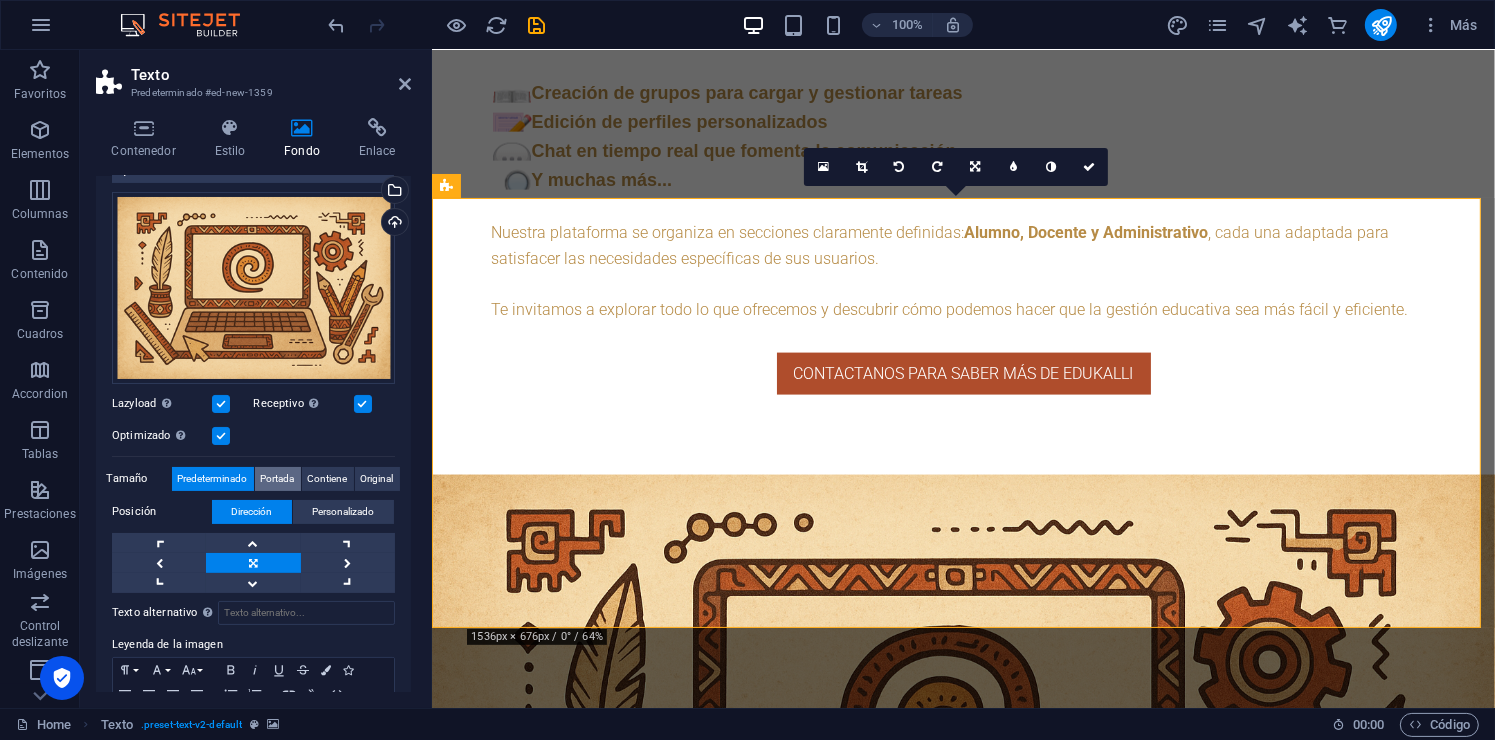 click on "Portada" at bounding box center [278, 479] 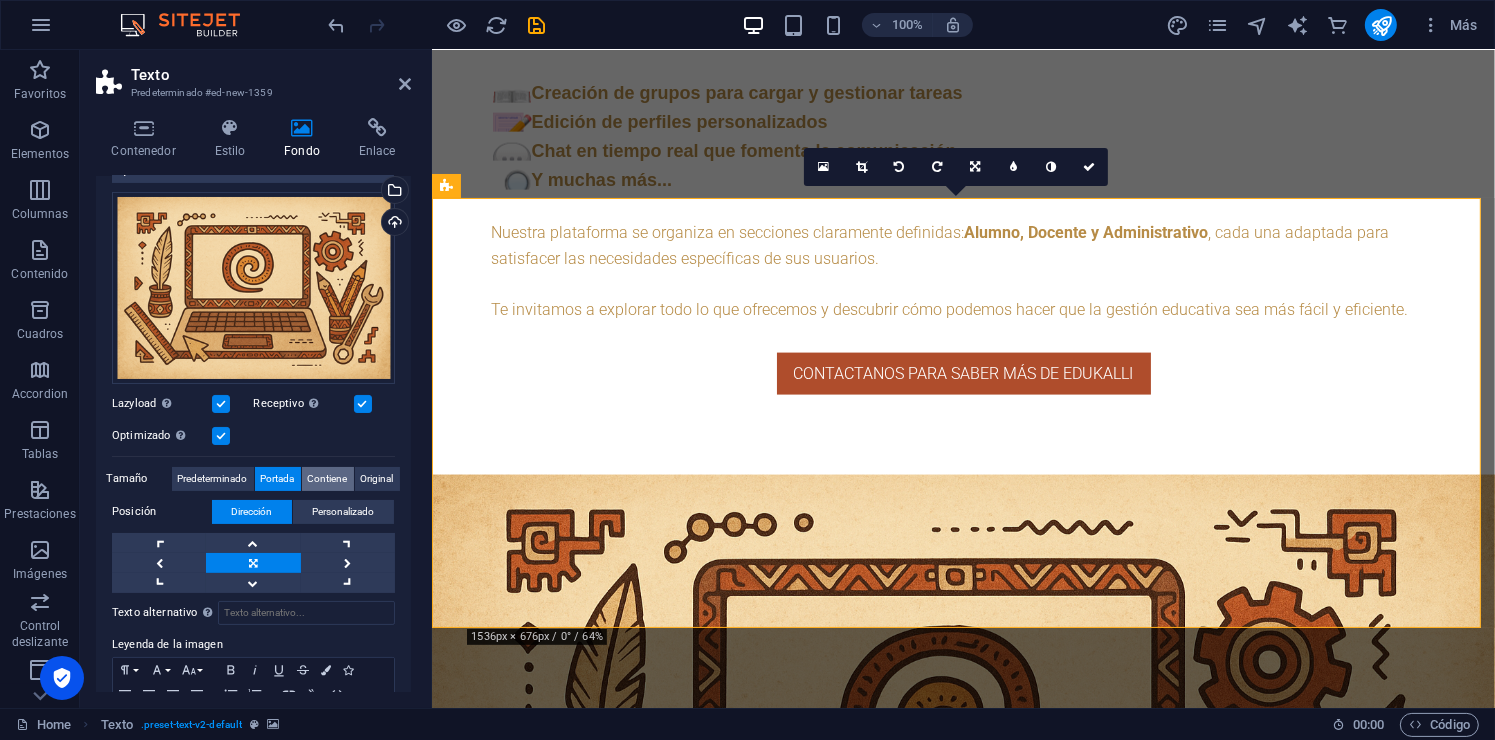 click on "Contiene" at bounding box center (328, 479) 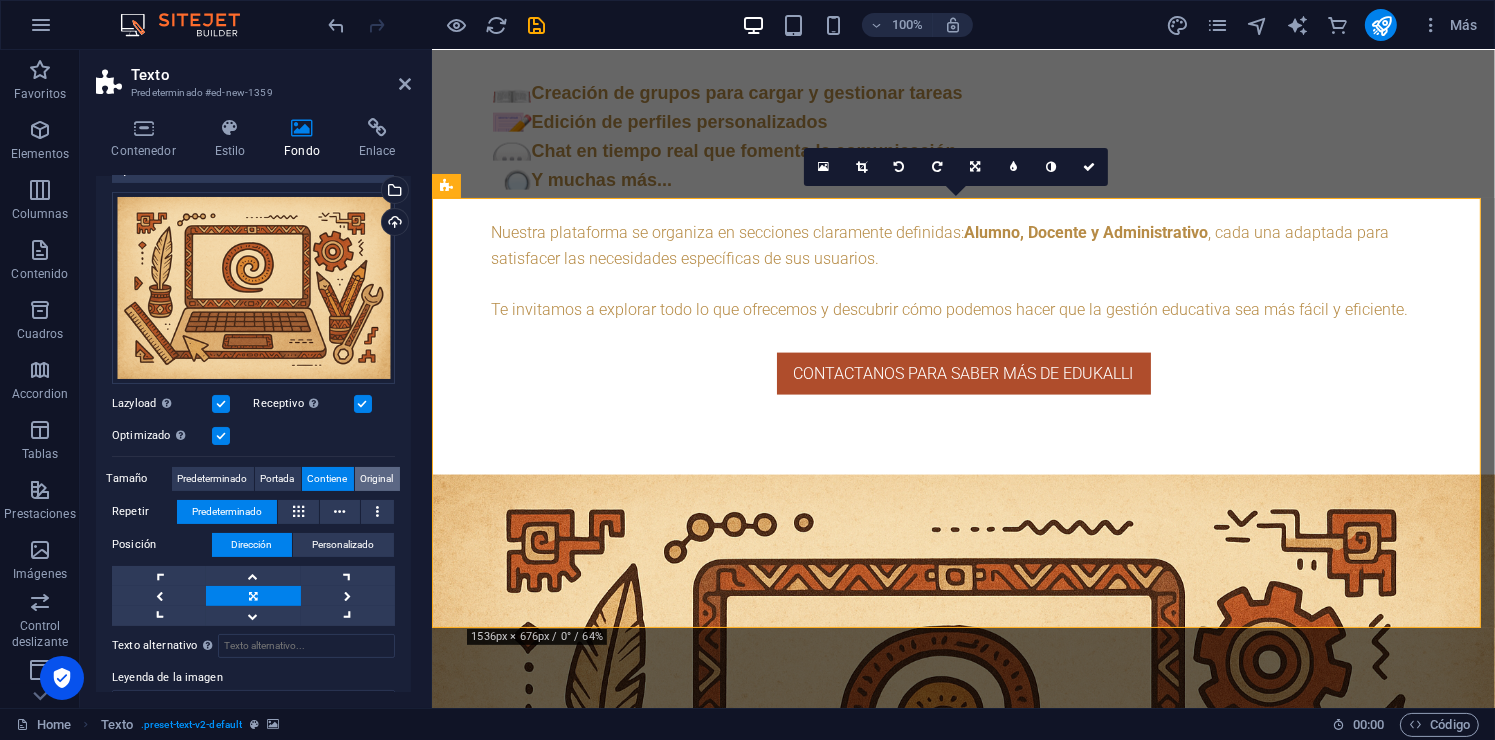 click on "Original" at bounding box center [377, 479] 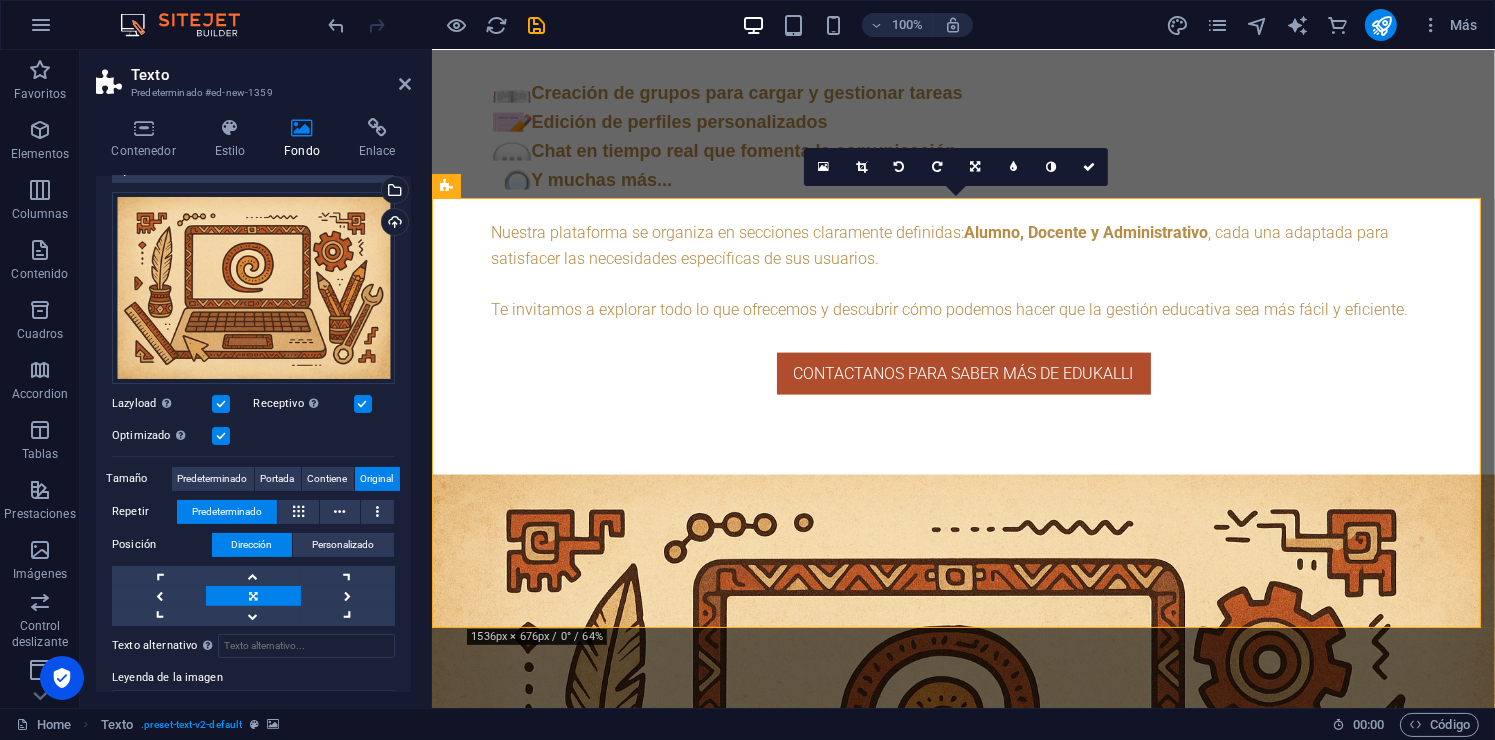 click at bounding box center [962, 3884] 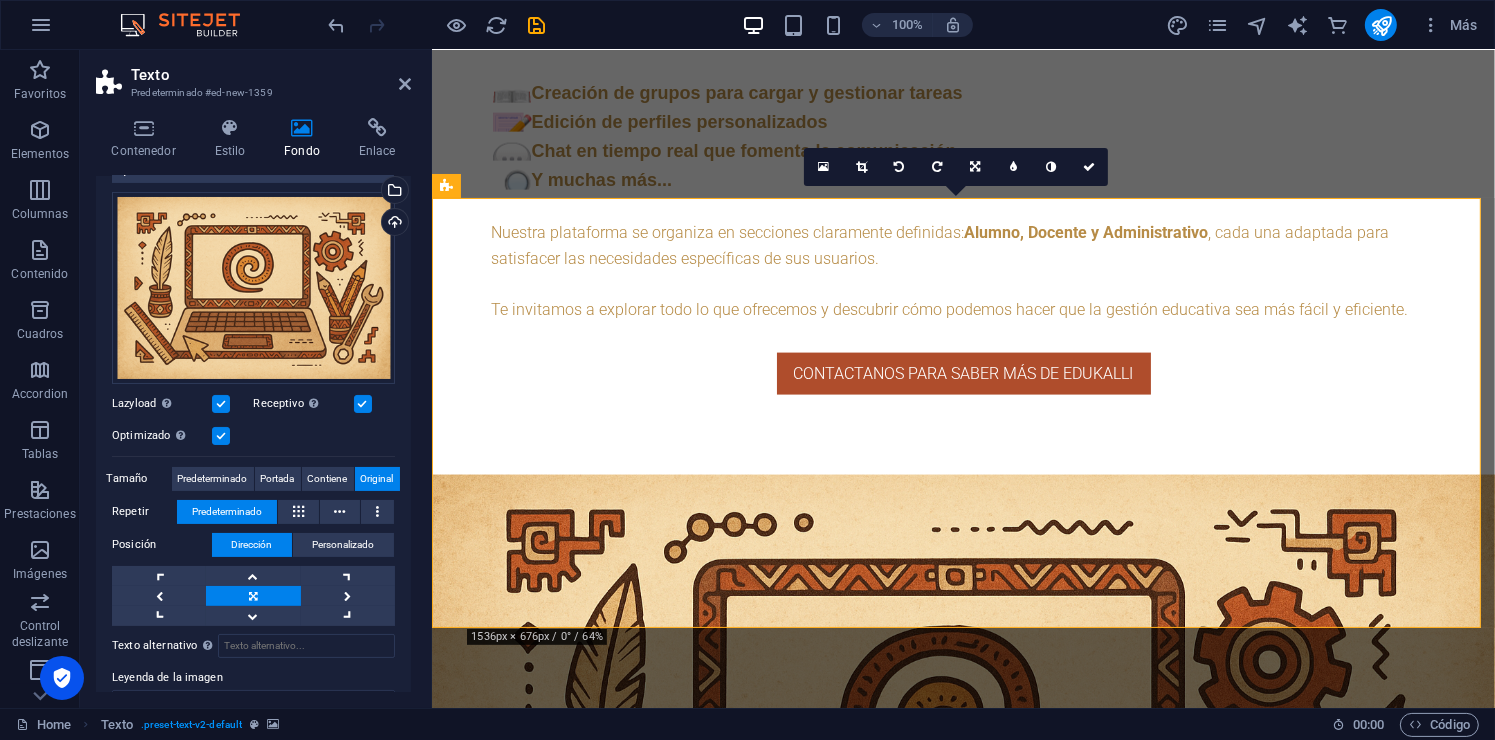 click at bounding box center (363, 404) 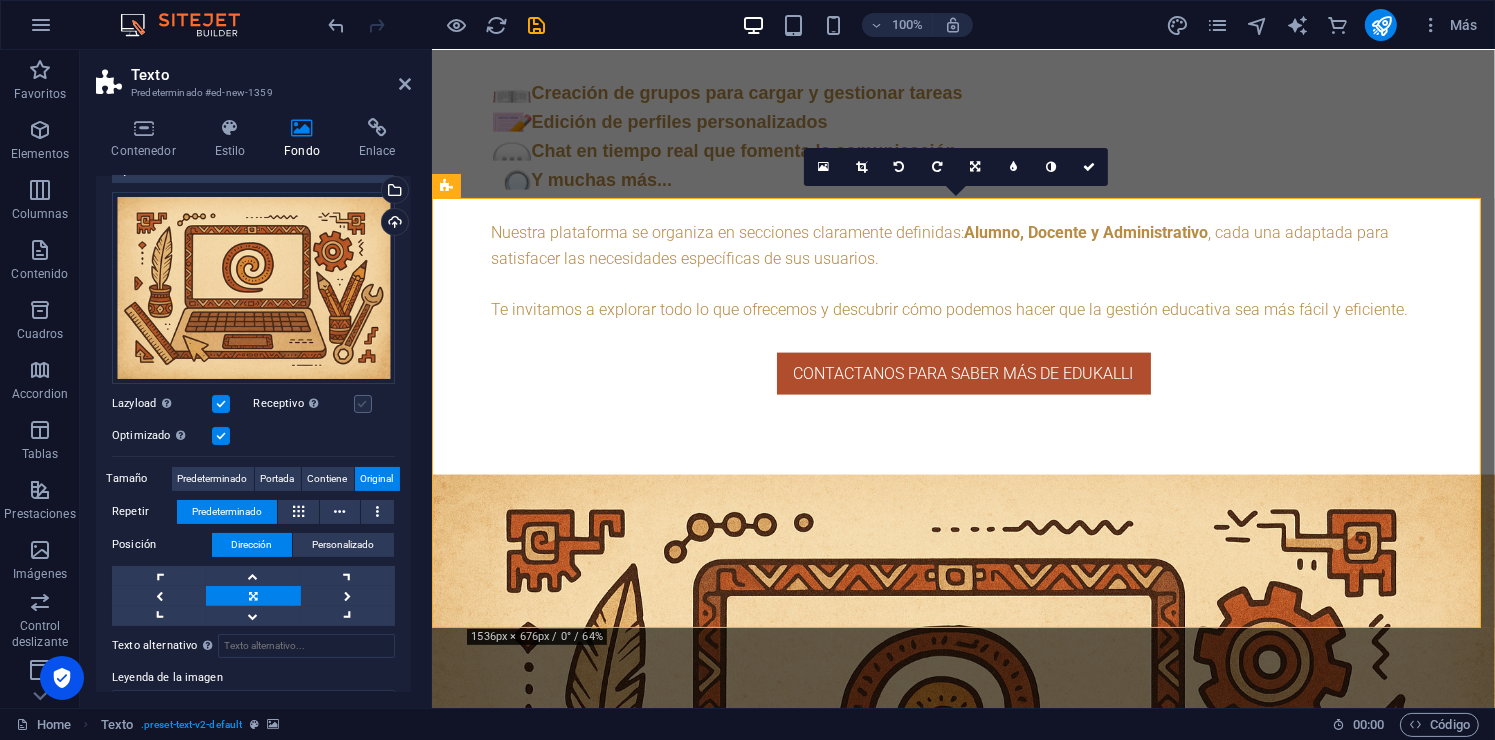 click at bounding box center [363, 404] 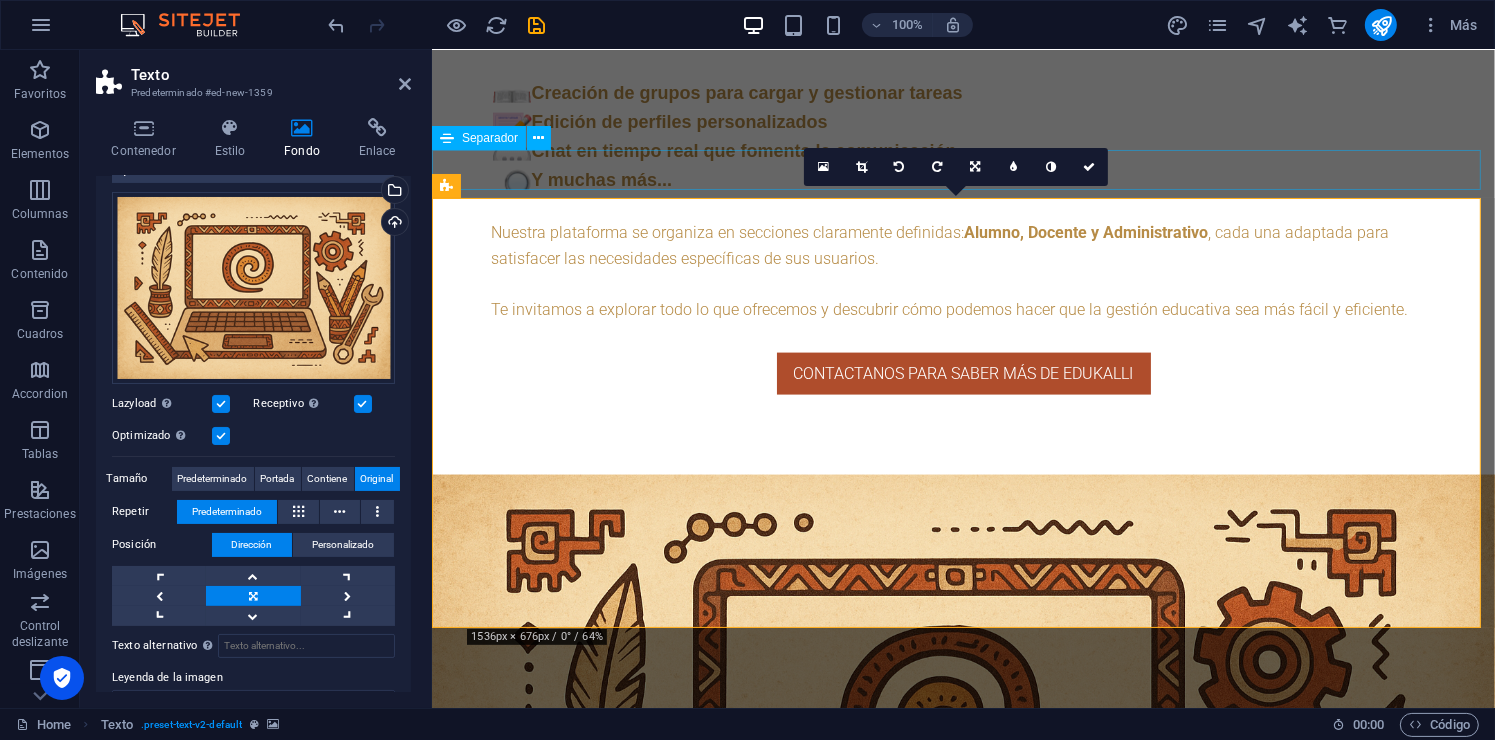 click at bounding box center [962, 3641] 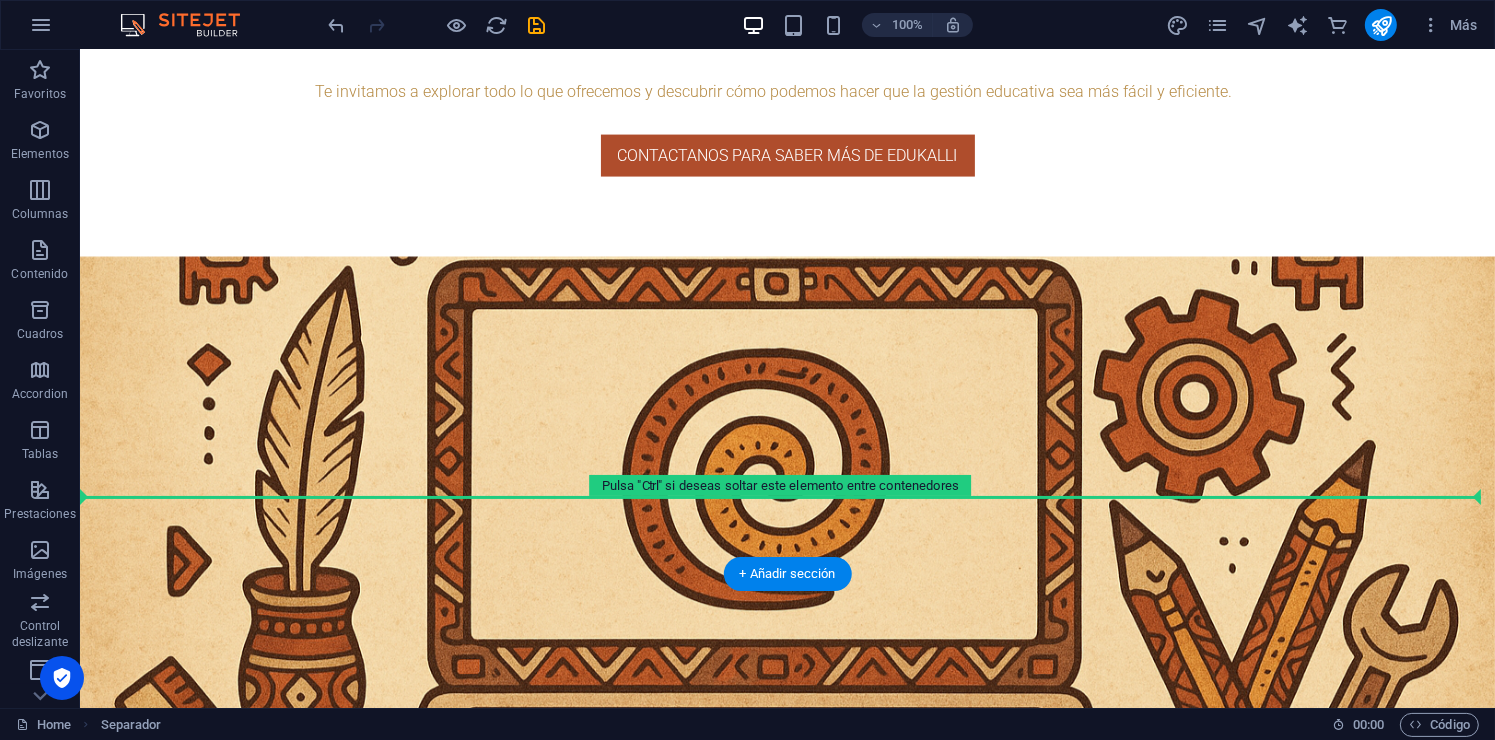 scroll, scrollTop: 3128, scrollLeft: 0, axis: vertical 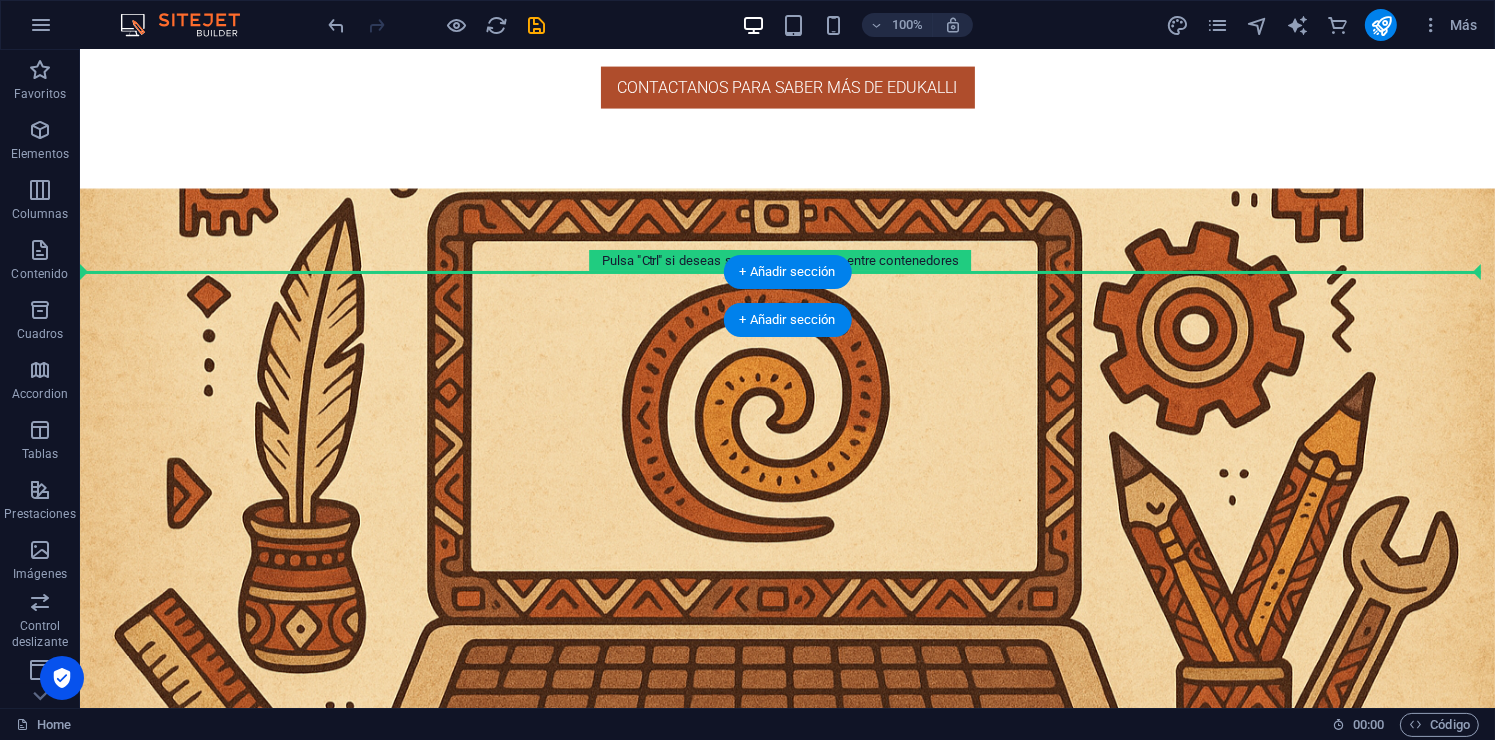 drag, startPoint x: 1269, startPoint y: 276, endPoint x: 1280, endPoint y: 279, distance: 11.401754 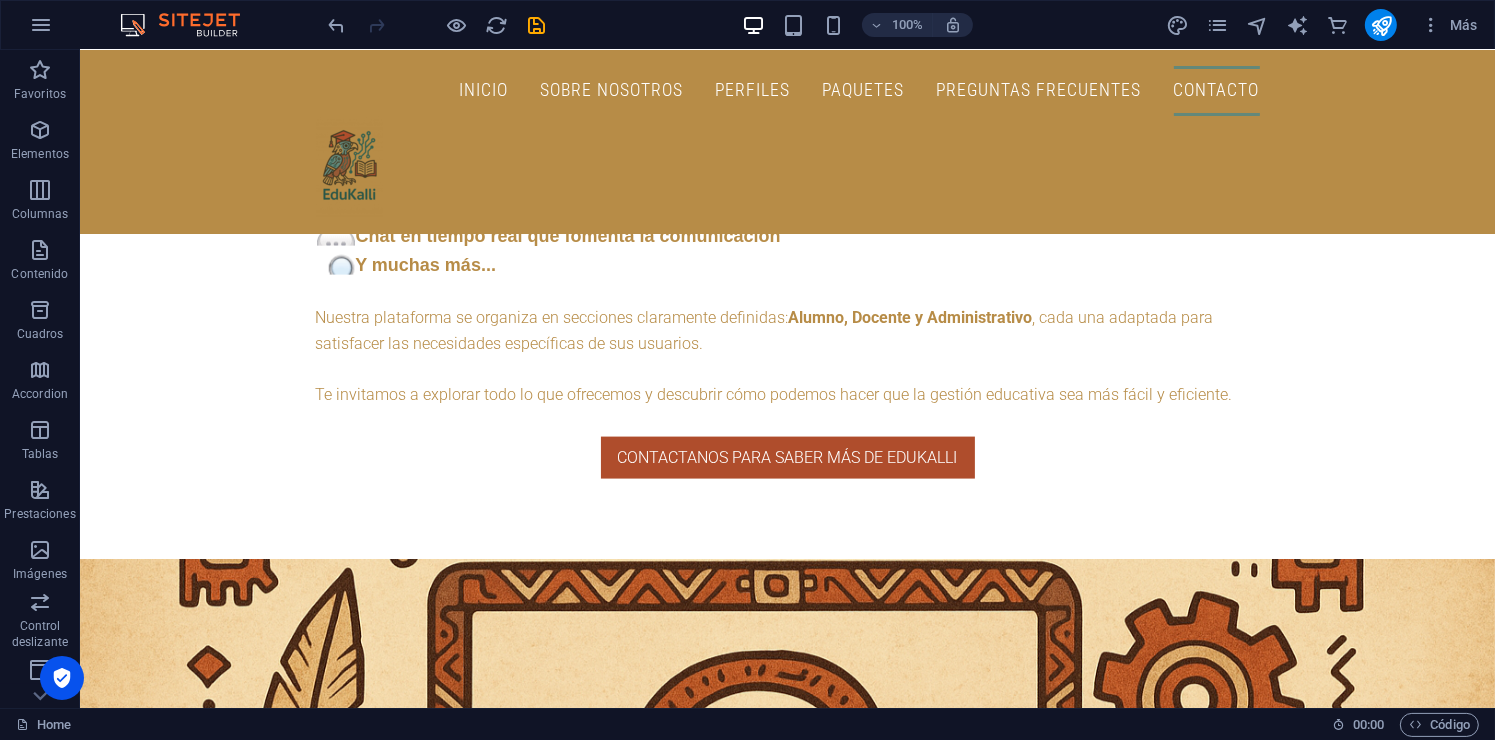 scroll, scrollTop: 2648, scrollLeft: 0, axis: vertical 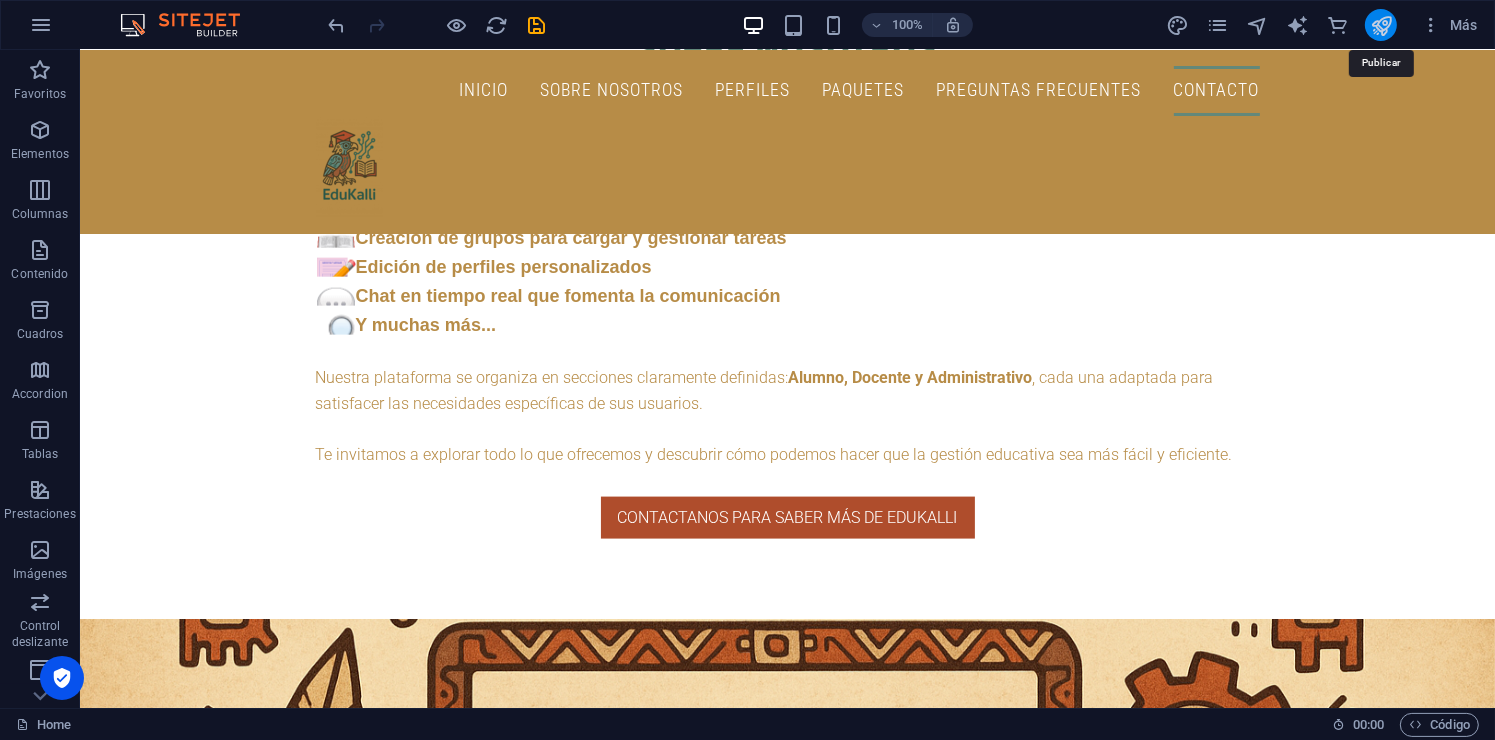 click at bounding box center [1381, 25] 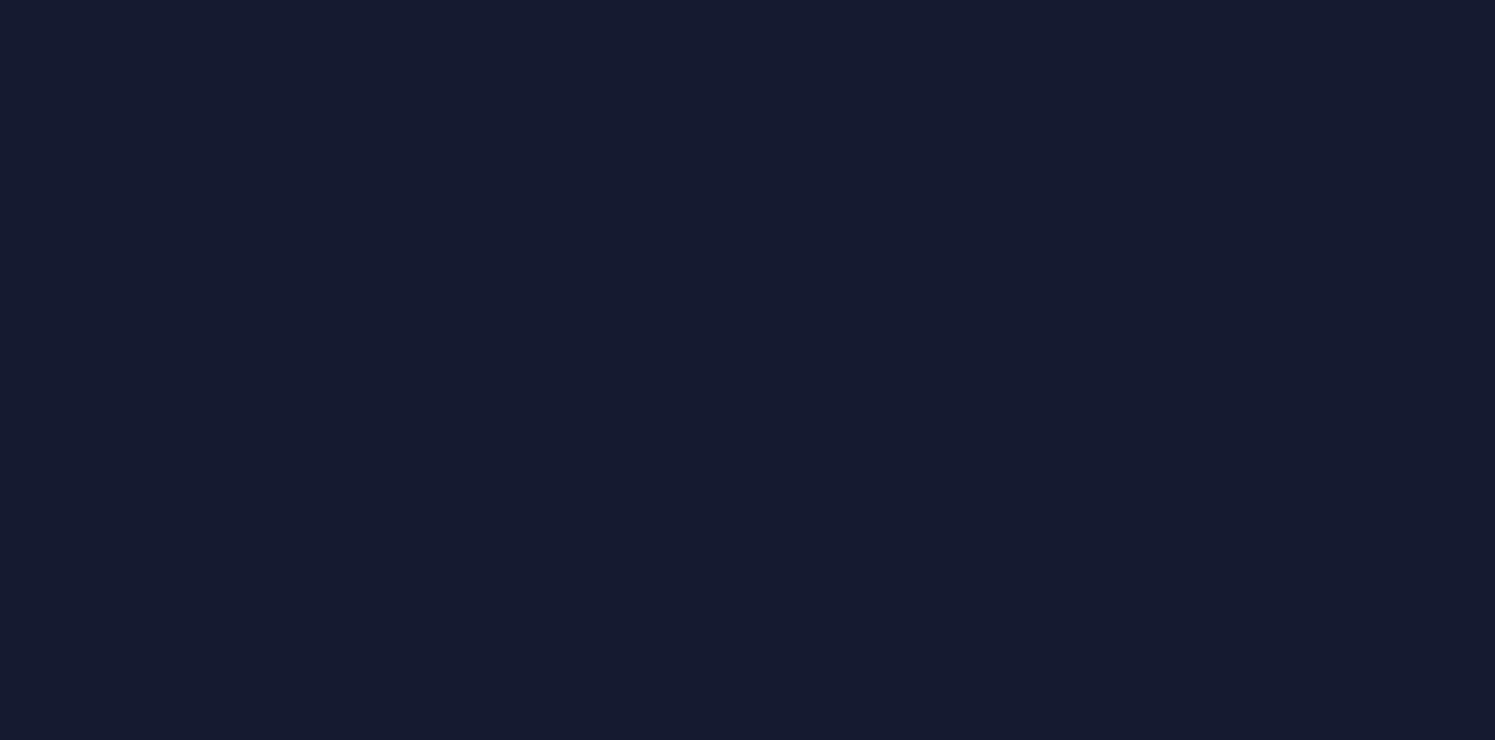 scroll, scrollTop: 0, scrollLeft: 0, axis: both 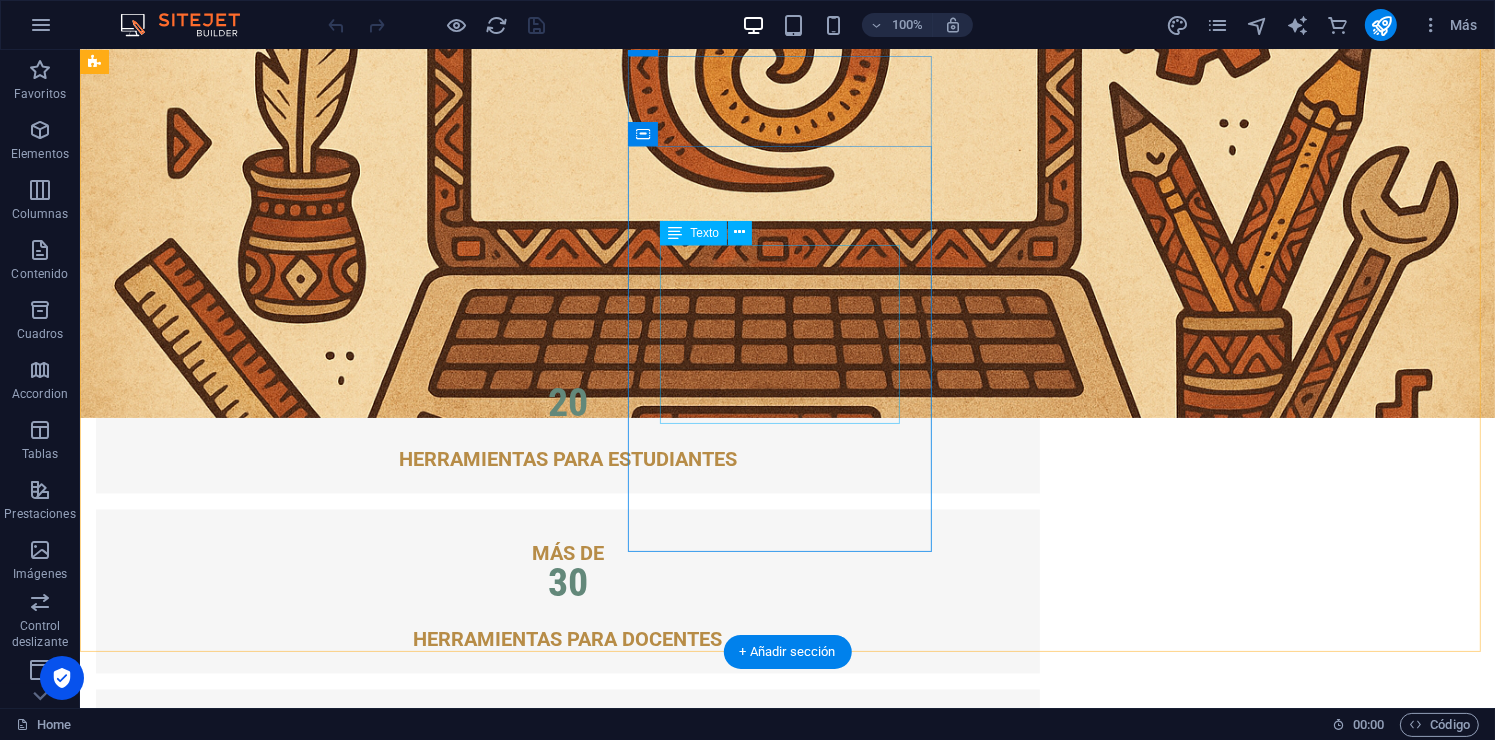 click on "✔️ Todo lo del Plan Básico ✔️ Biblioteca escolar y de grupo  (rotación semestral) ✔️ Soporte por correo (respuesta en 24 h) 💡  Ideal para escuelas que buscan orden sin complicarse." at bounding box center (567, 4817) 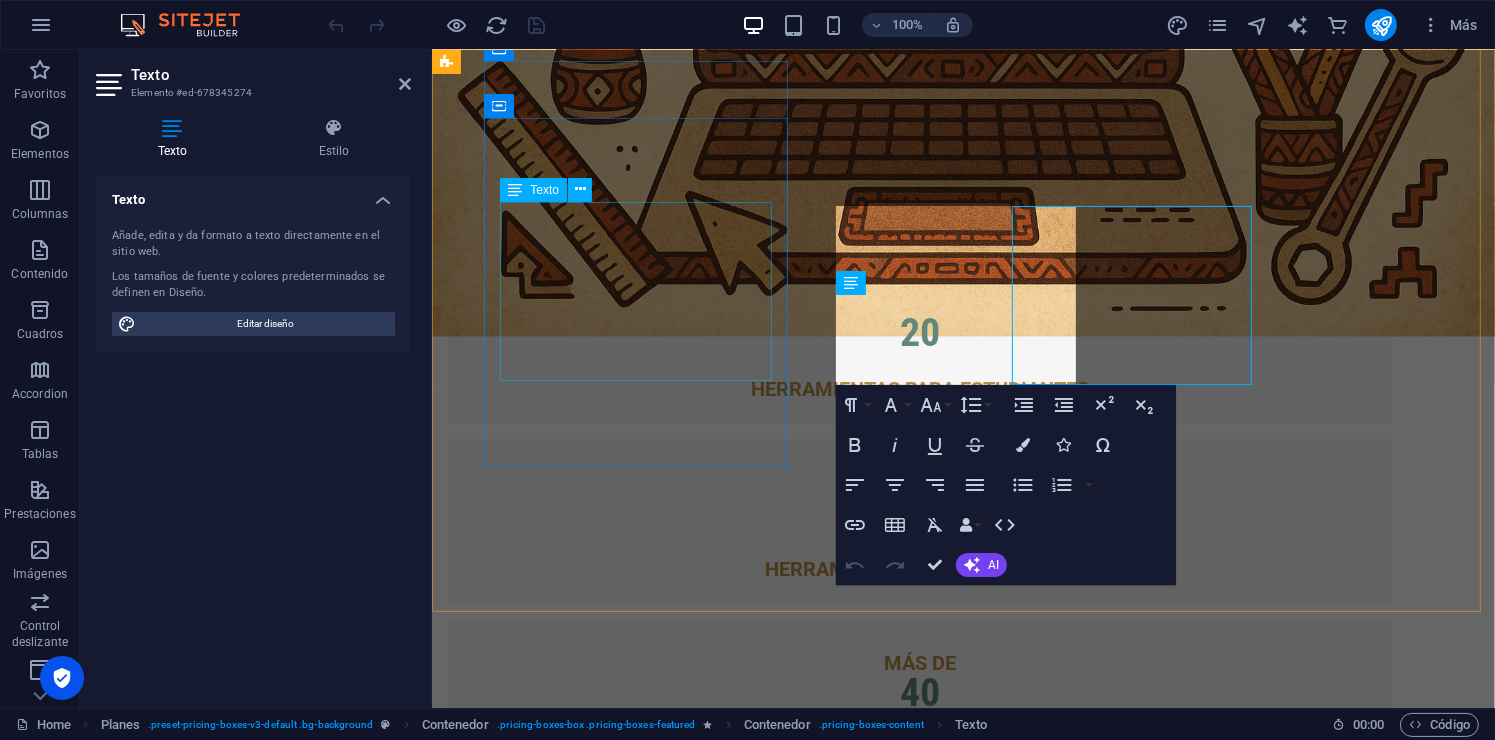 scroll, scrollTop: 3608, scrollLeft: 0, axis: vertical 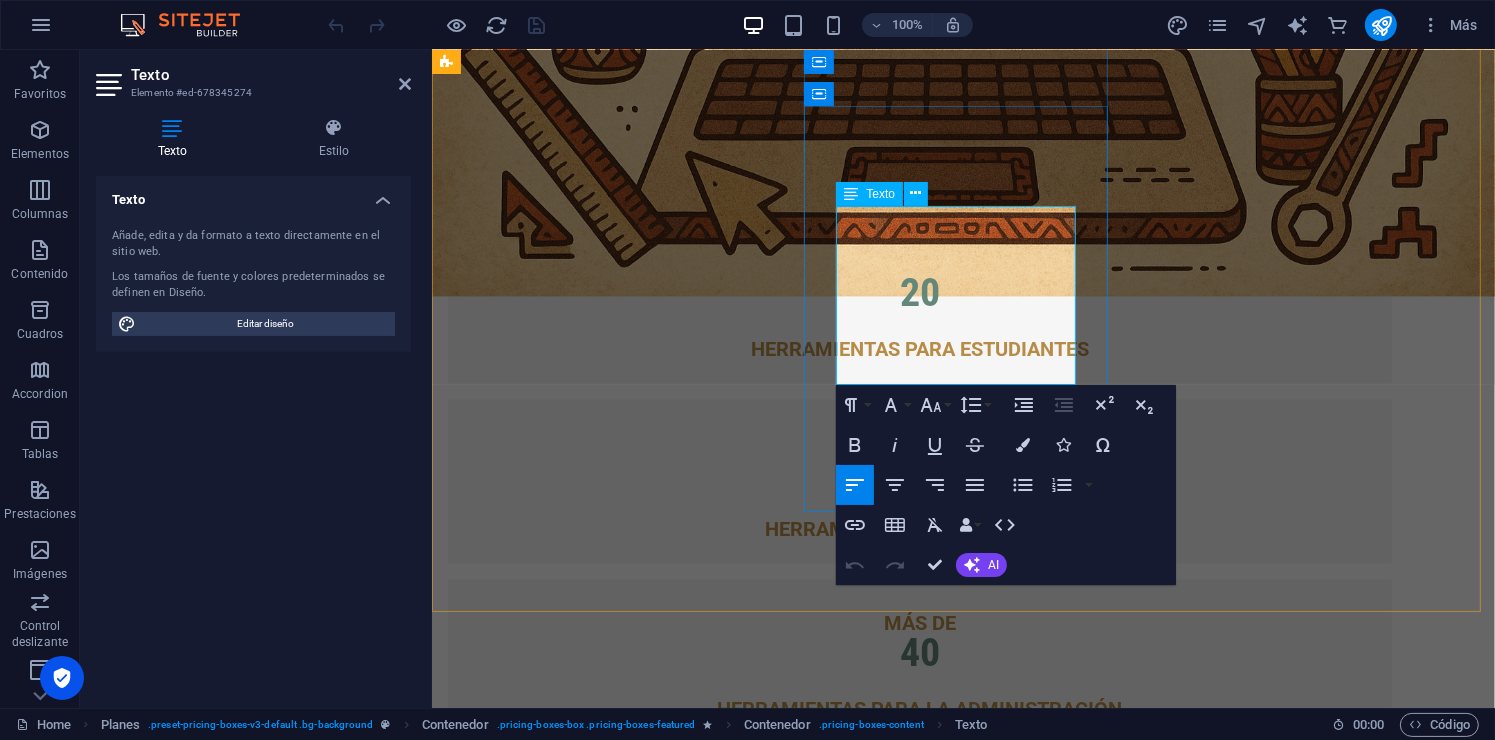 click on "✔️ Todo lo del Plan Básico ✔️ Biblioteca escolar y de grupo  (rotación semestral) ✔️ Soporte por correo (respuesta en 24 h)" at bounding box center (919, 4615) 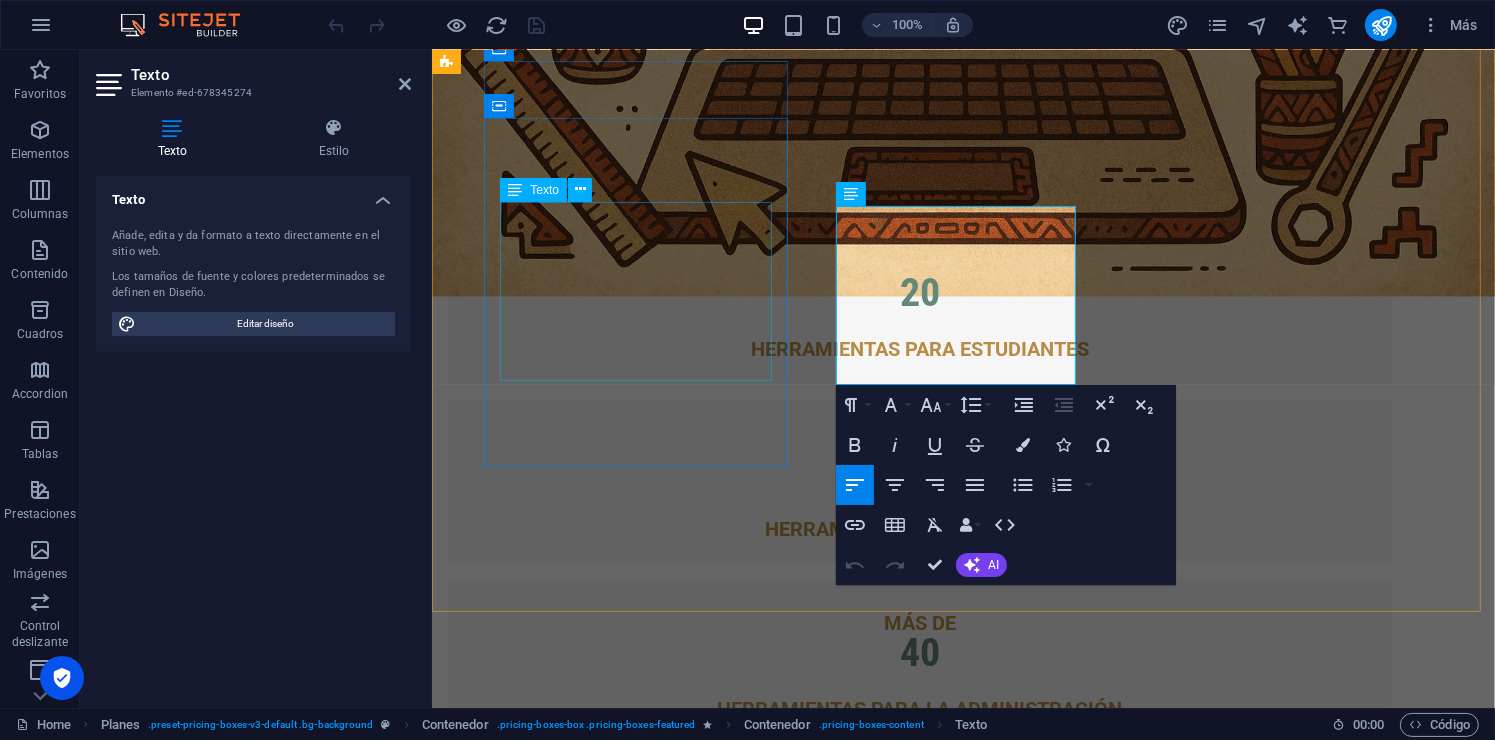 click on "🟡 Soporte por correo (respuesta en 48 h) ❌ Biblioteca escolar ❌ Historial académico permanente ❌ Soporte en tiempo real 🧠  Perfecto para comenzar y descubrir el potencial de la plataforma." at bounding box center (919, 4229) 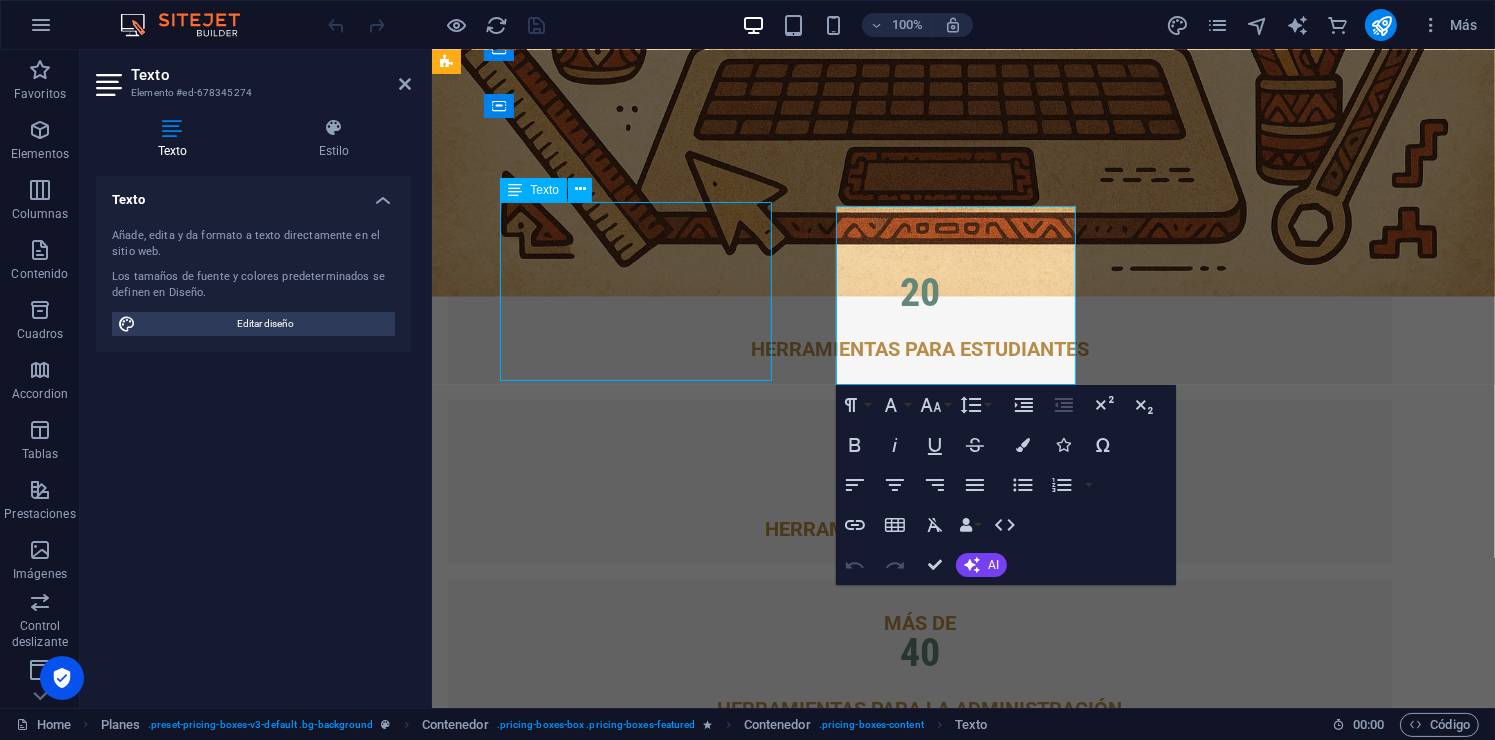 click on "🟡 Soporte por correo (respuesta en 48 h) ❌ Biblioteca escolar ❌ Historial académico permanente ❌ Soporte en tiempo real 🧠  Perfecto para comenzar y descubrir el potencial de la plataforma." at bounding box center [919, 4229] 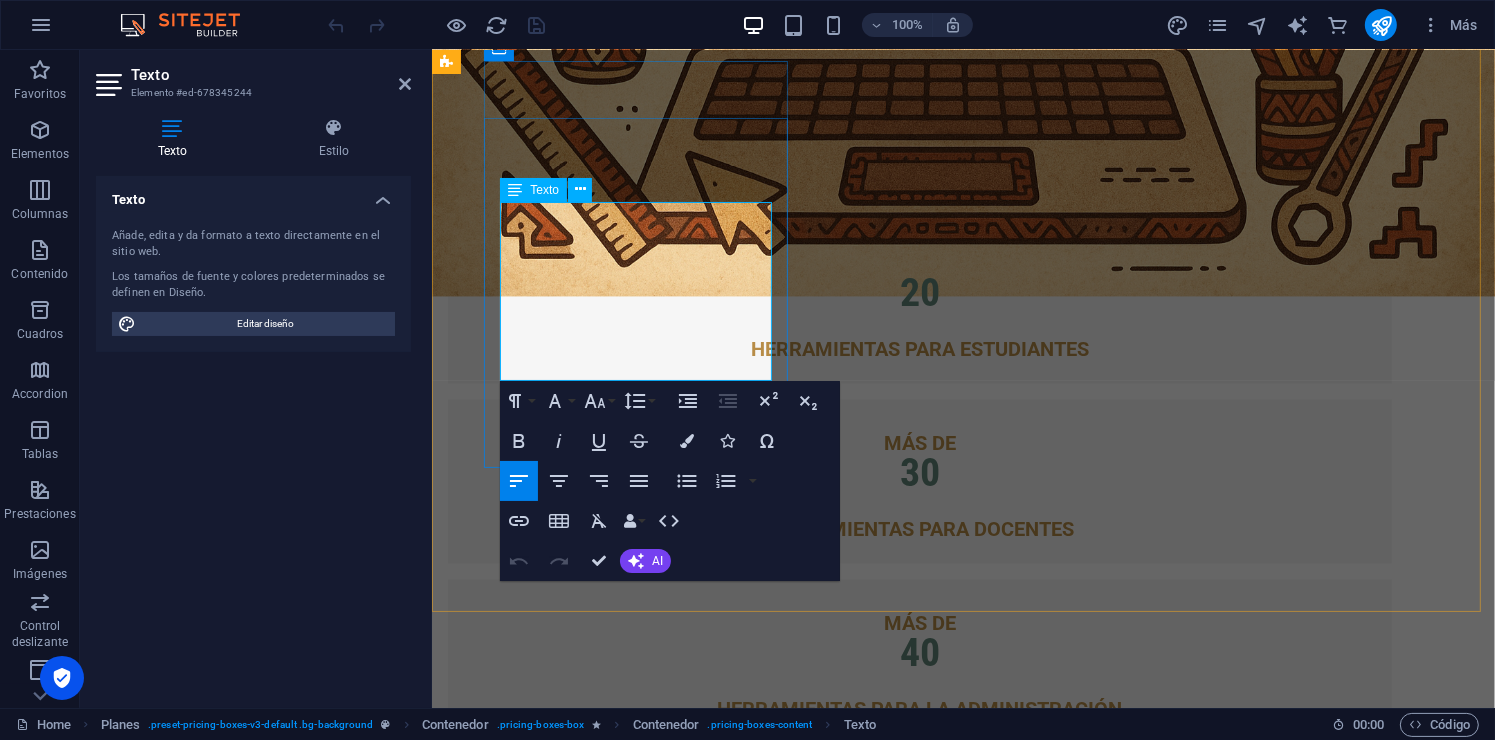 click on "🟡 Soporte por correo (respuesta en 48 h) ❌ Biblioteca escolar ❌ Historial académico permanente ❌ Soporte en tiempo real" at bounding box center (919, 4216) 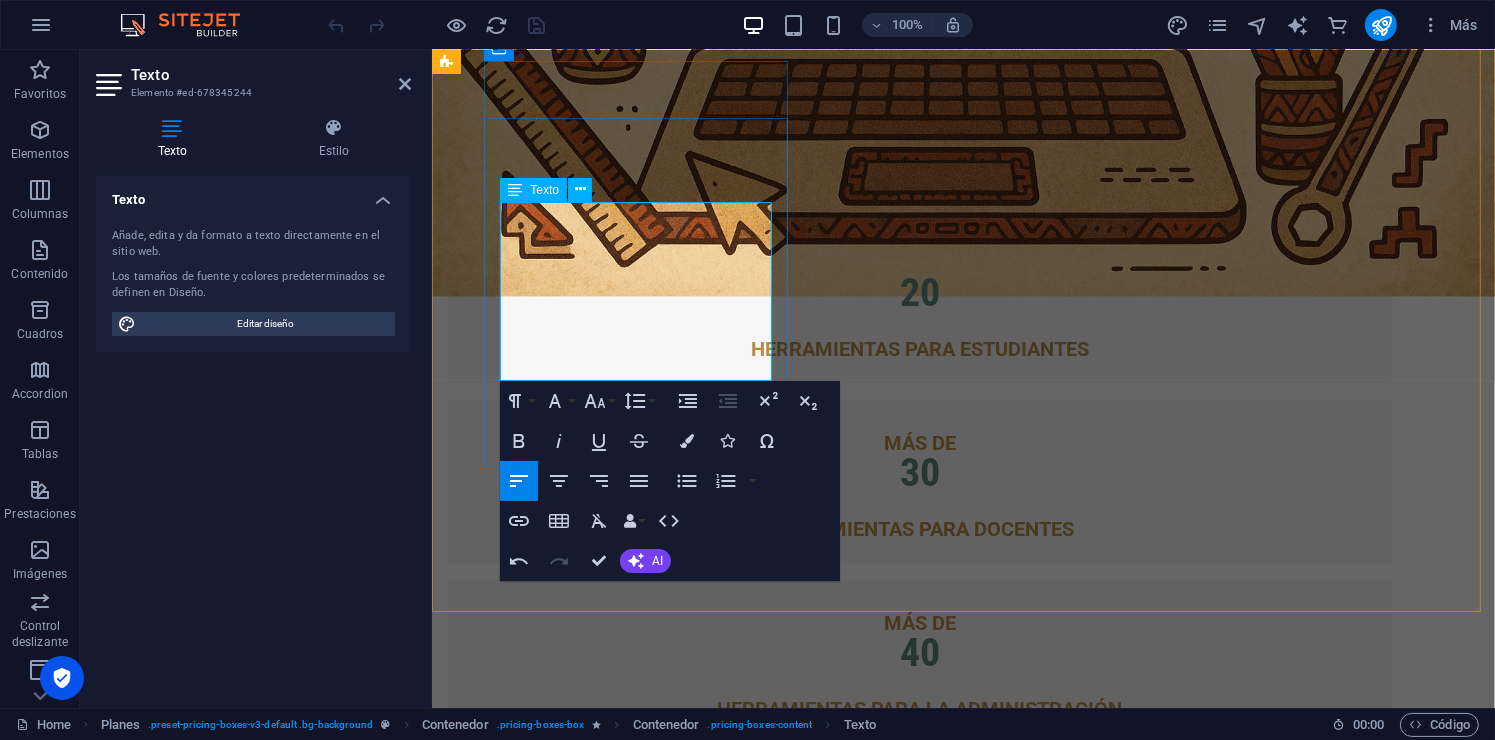 click on "🟡 Soporte por correo (respuesta en 48 h) ❌ Biblioteca escolar y de grupo ❌ Historial académico permanente ❌ Soporte en tiempo real" at bounding box center [919, 4216] 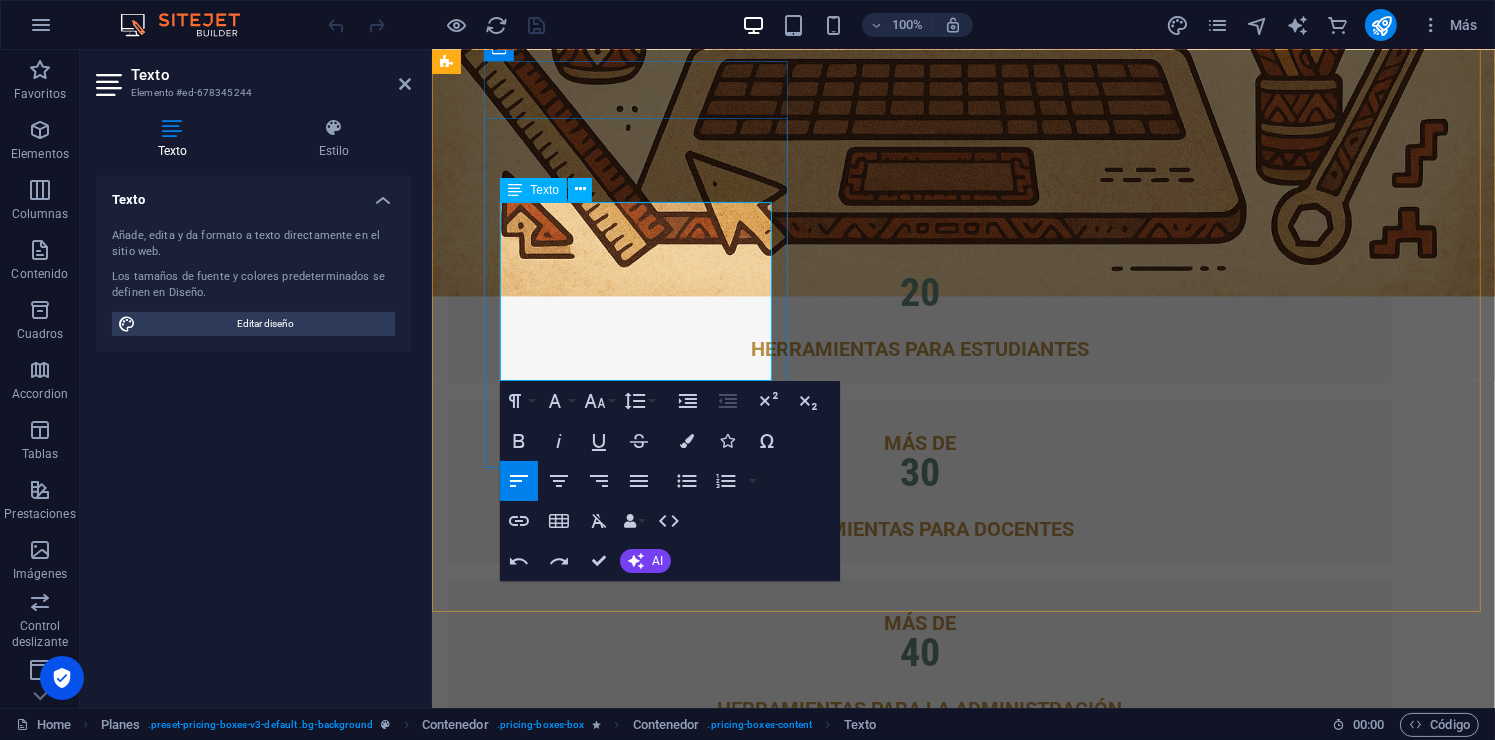 scroll, scrollTop: 3620, scrollLeft: 0, axis: vertical 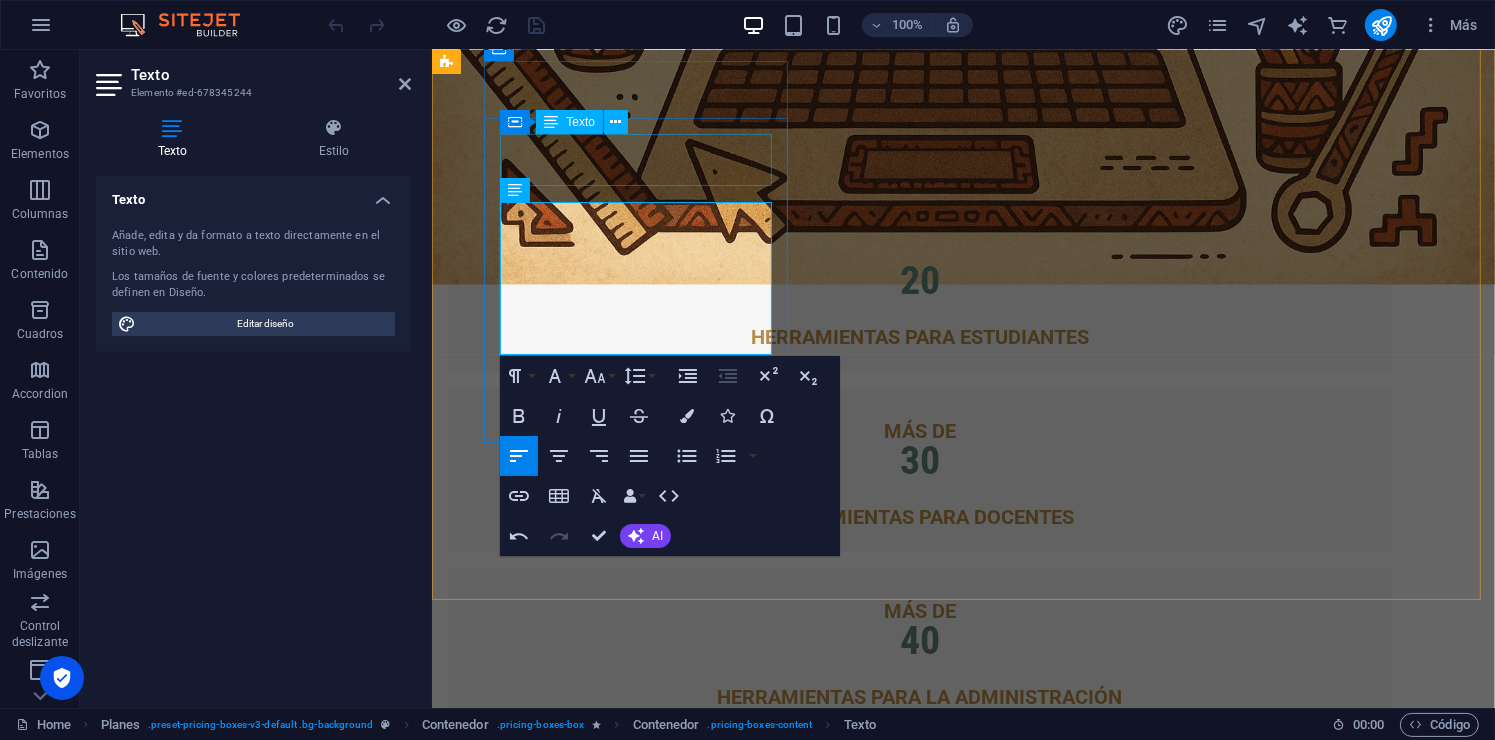 click on "$50  + IVA" at bounding box center [919, 4110] 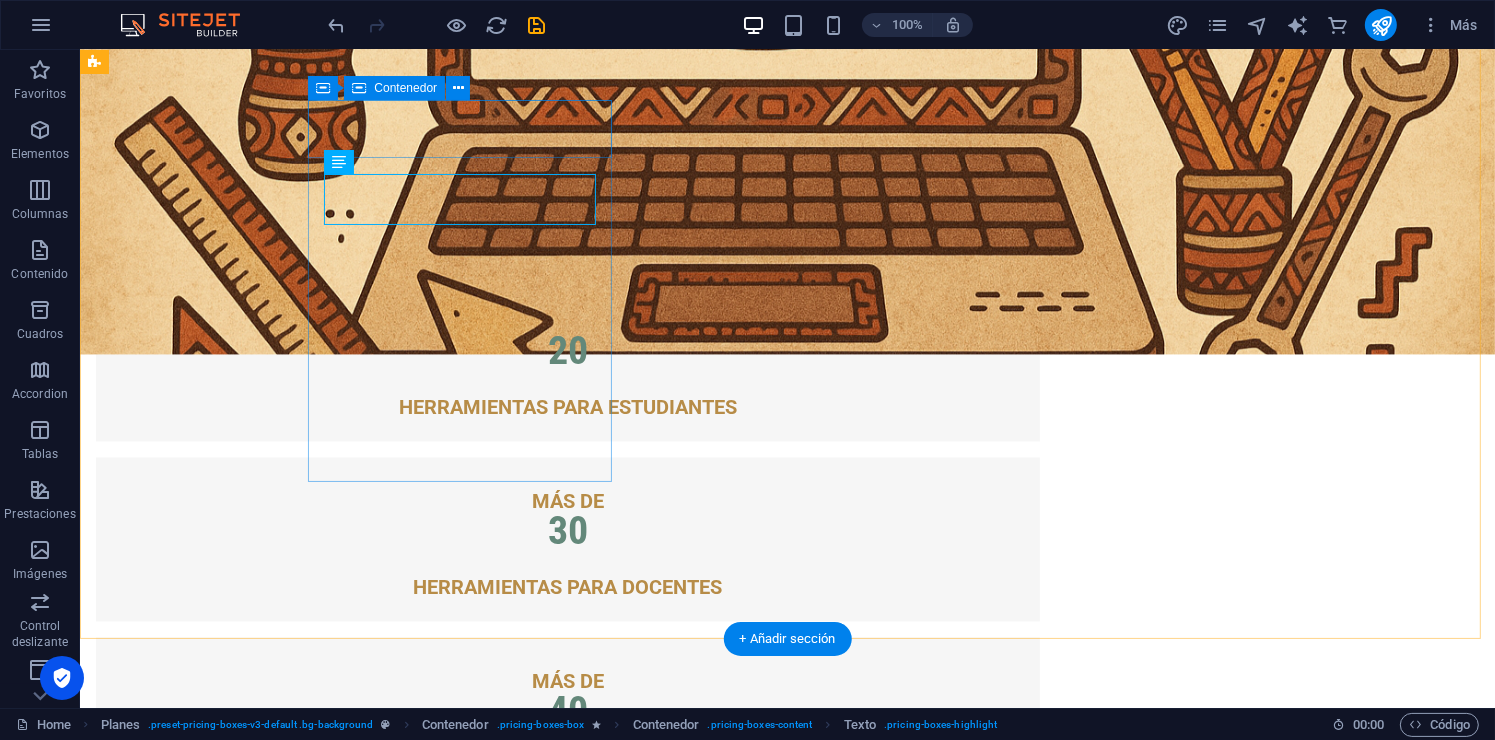 scroll, scrollTop: 3581, scrollLeft: 0, axis: vertical 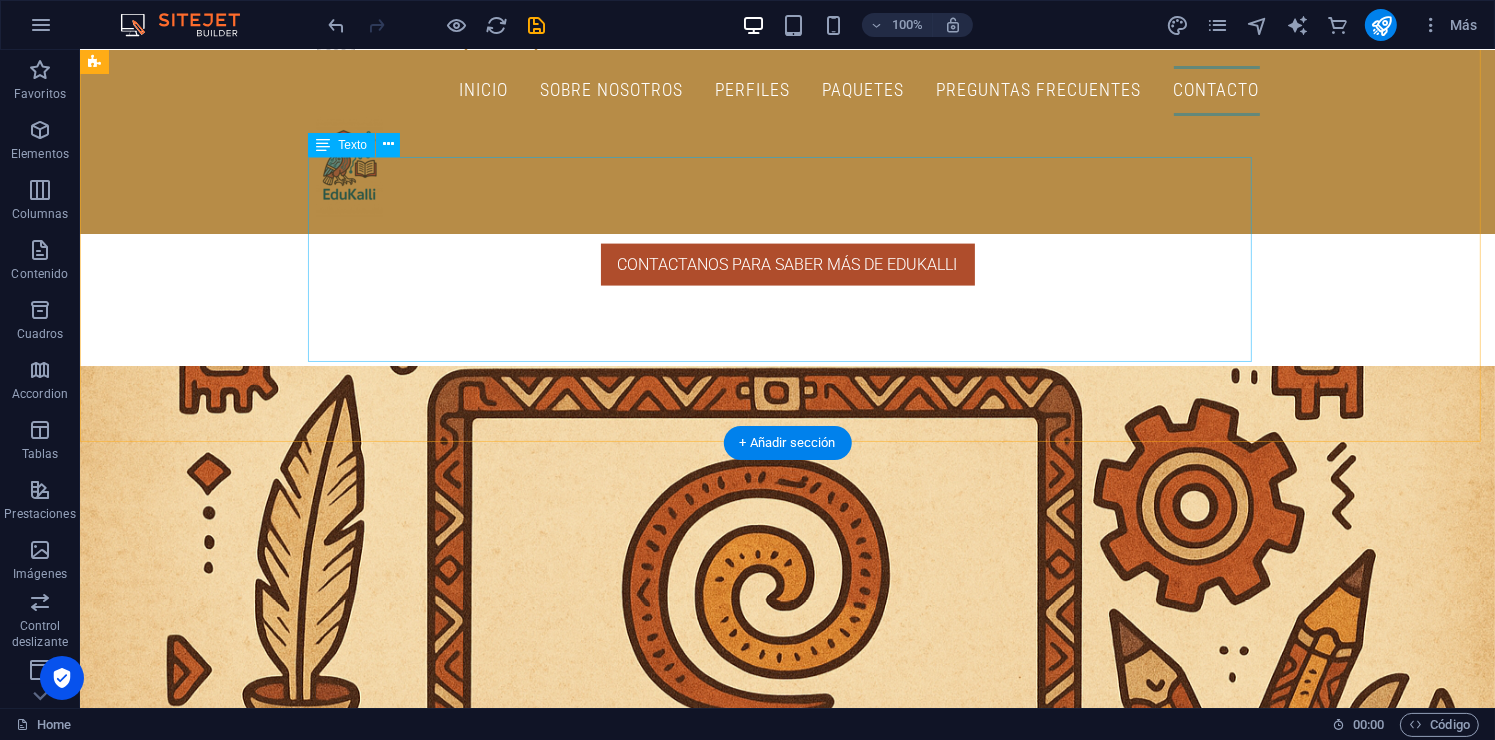click on "✔️ Personalización de colores y branding   ✔️ Chat en tiempo real   ✔️ Registro de asistencia y calificaciones   ✔️ Panel administrativo completo   ✔️ Grupos y tareas   ✔️ Notificaciones internas  ✔️ Dominio personalizado:  [DOMAIN_NAME] ✔️ Creación de ciclos escolares" at bounding box center (787, 4220) 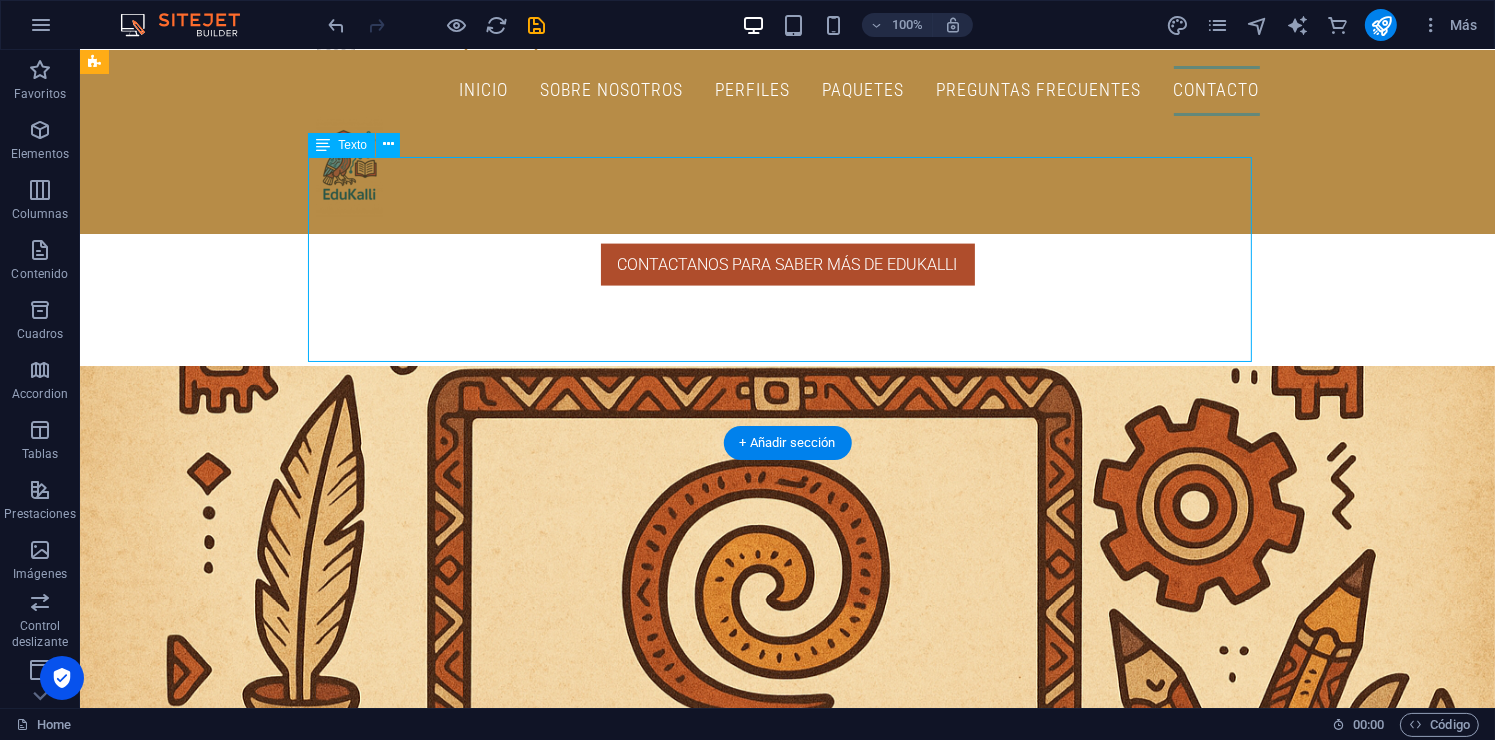 click on "✔️ Personalización de colores y branding   ✔️ Chat en tiempo real   ✔️ Registro de asistencia y calificaciones   ✔️ Panel administrativo completo   ✔️ Grupos y tareas   ✔️ Notificaciones internas  ✔️ Dominio personalizado:  [DOMAIN_NAME] ✔️ Creación de ciclos escolares" at bounding box center (787, 4220) 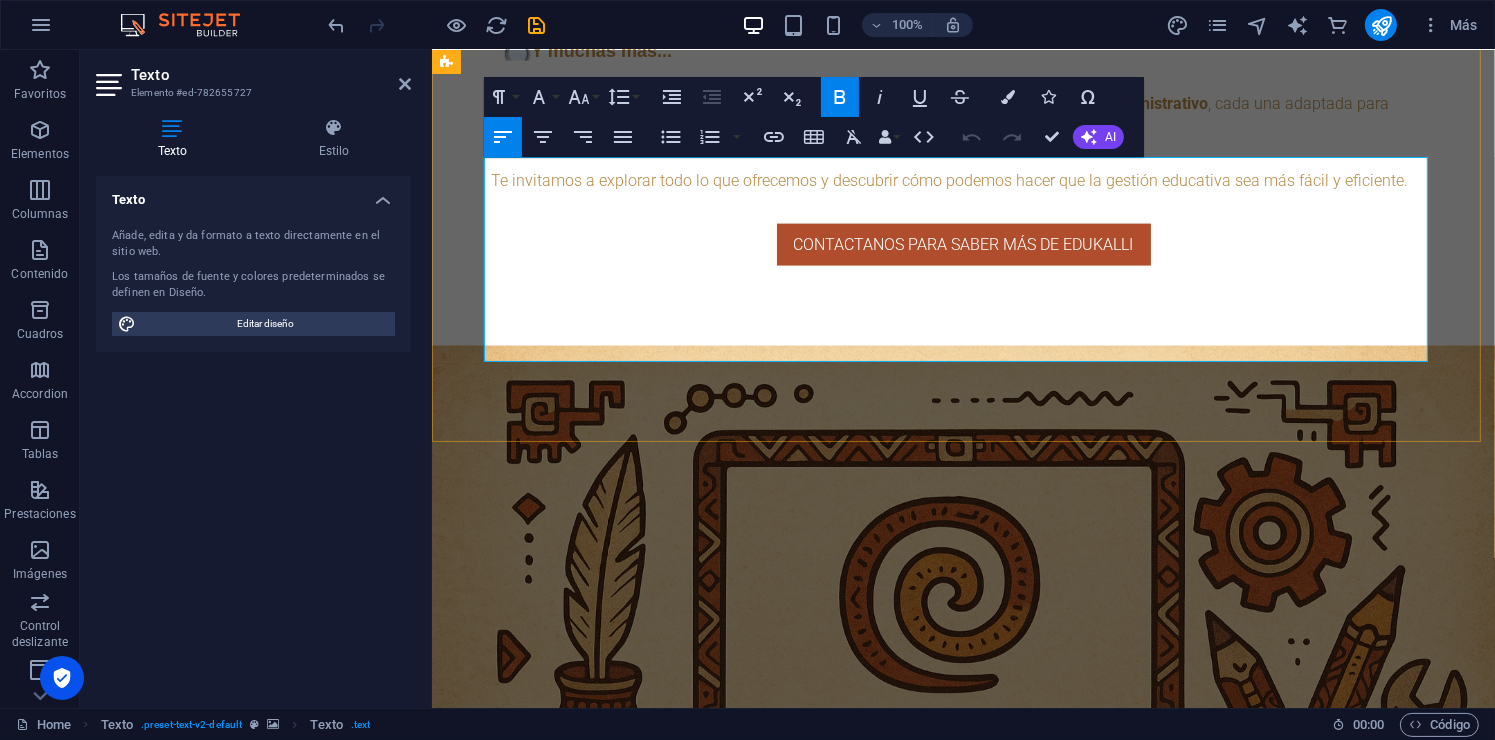 click on "✔️ Dominio personalizado:  [DOMAIN_NAME] ✔️ Creación de ciclos escolares" at bounding box center (963, 4238) 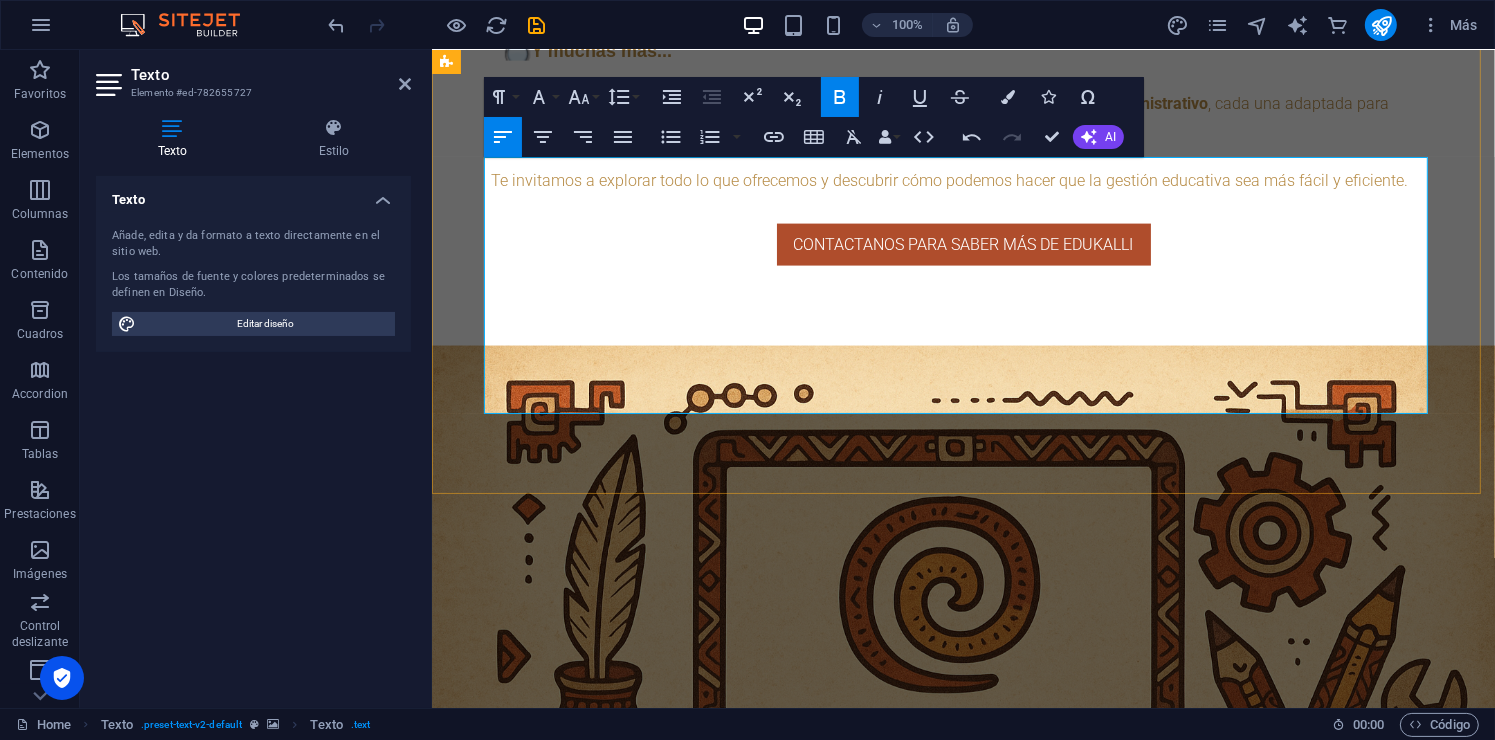 click on "✔️ Dominio personalizado:  [DOMAIN_NAME] ✔️ Creación de ciclos escolares" at bounding box center [640, 4289] 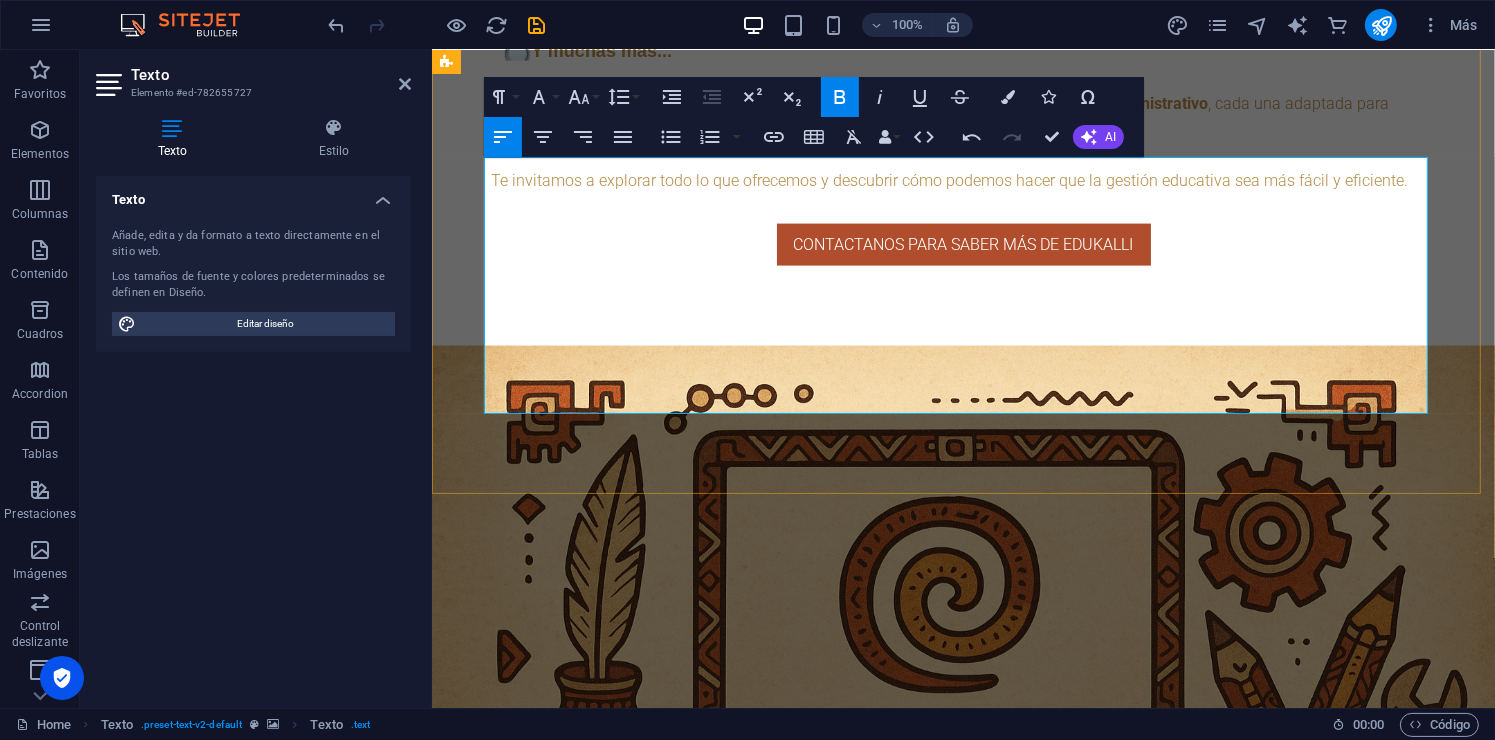 click on "❌ Historial académico permanente" at bounding box center (620, 4327) 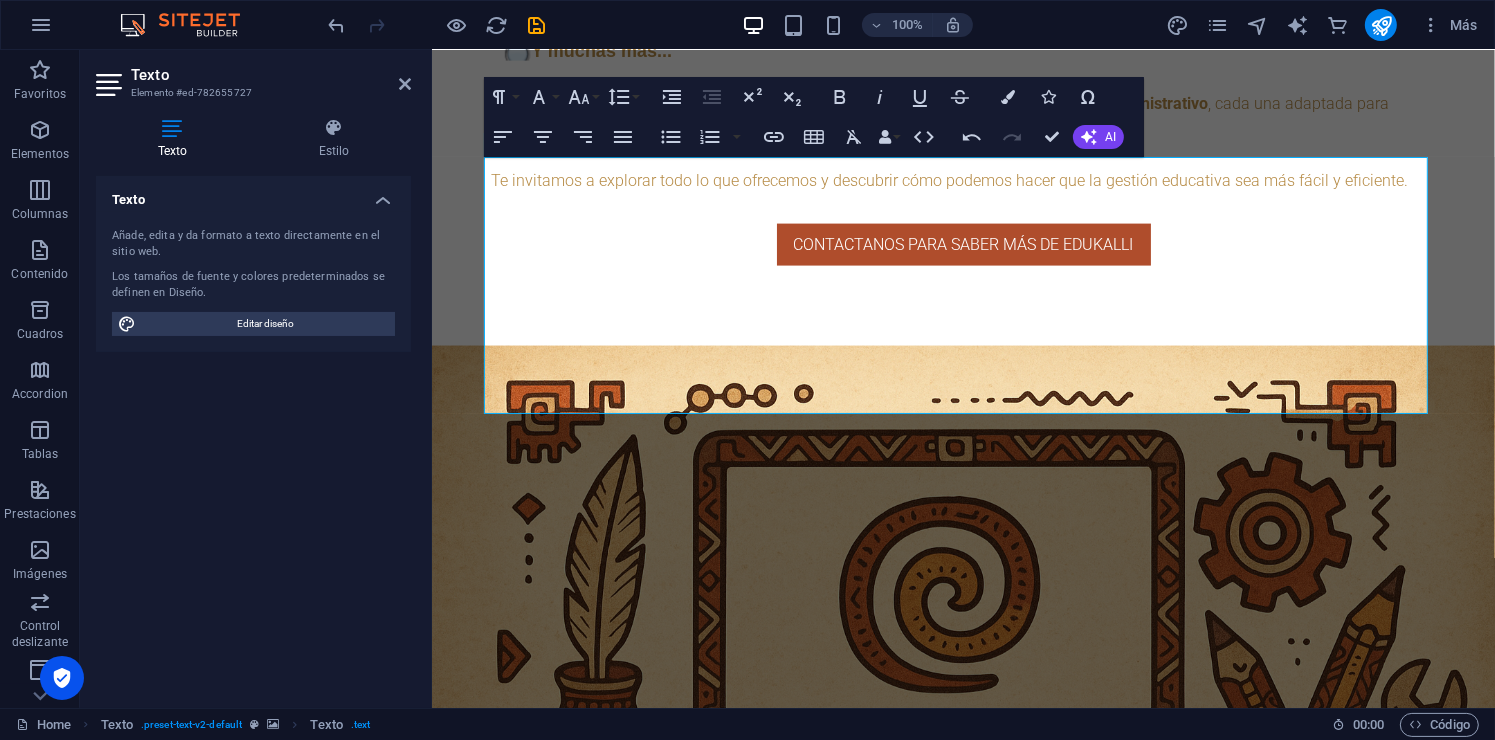 click at bounding box center [962, 3724] 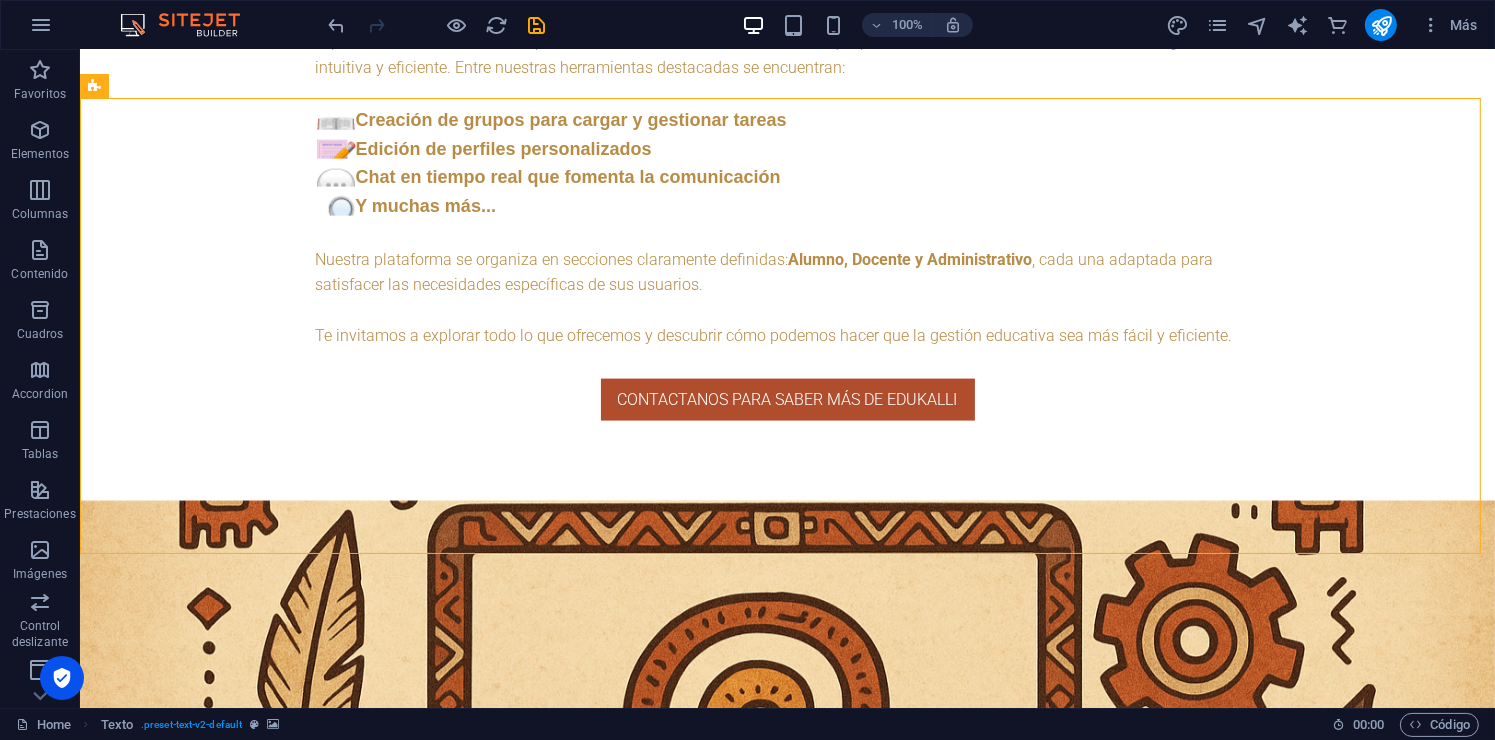 scroll, scrollTop: 2824, scrollLeft: 0, axis: vertical 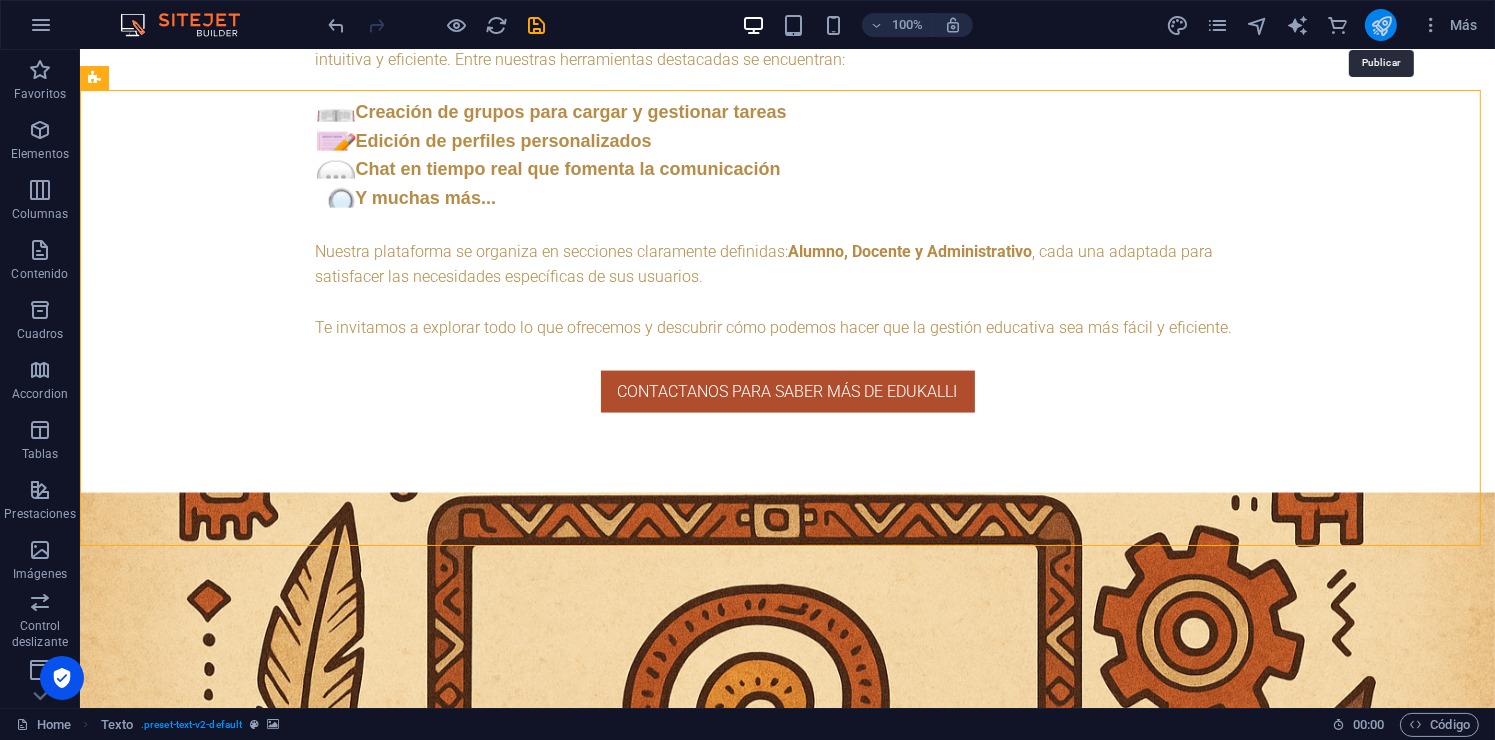 click at bounding box center (1381, 25) 